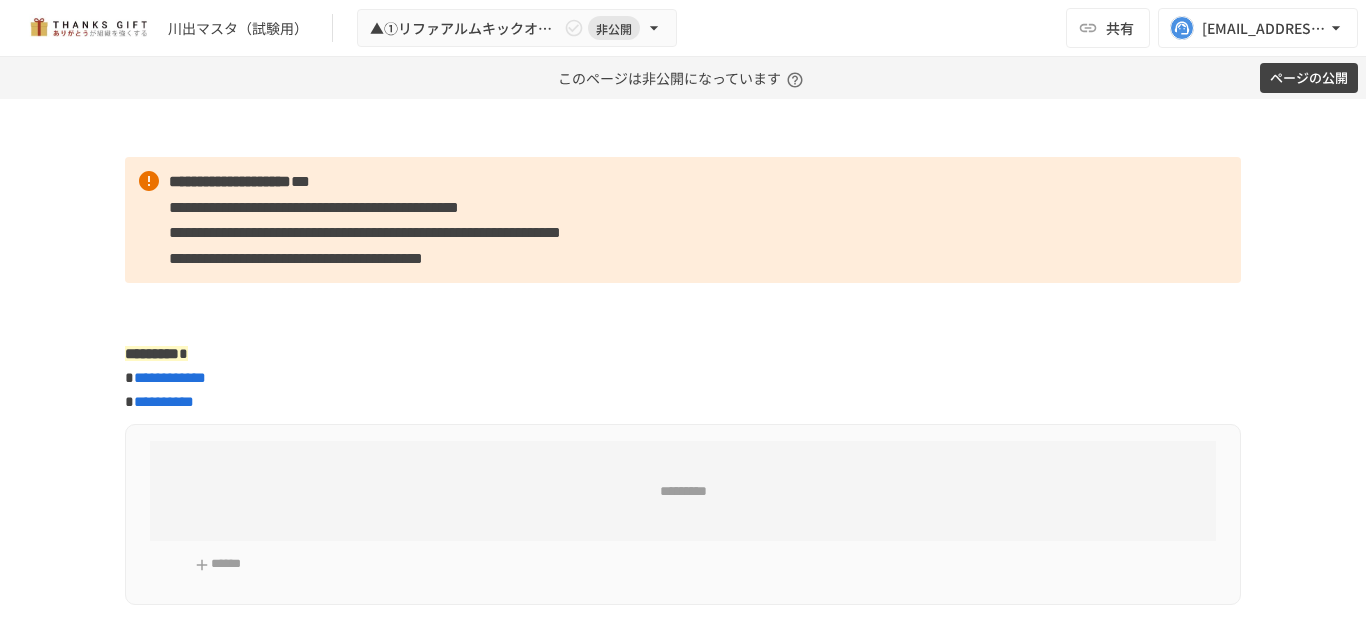 scroll, scrollTop: 0, scrollLeft: 0, axis: both 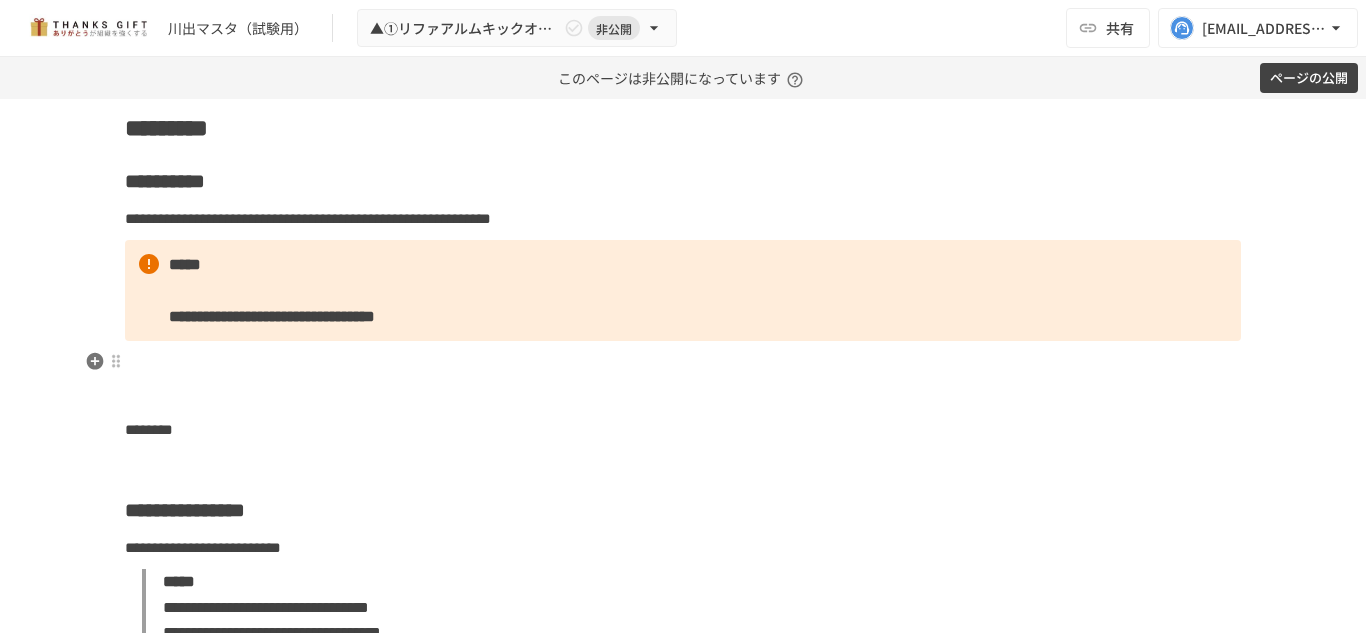 click at bounding box center (683, 362) 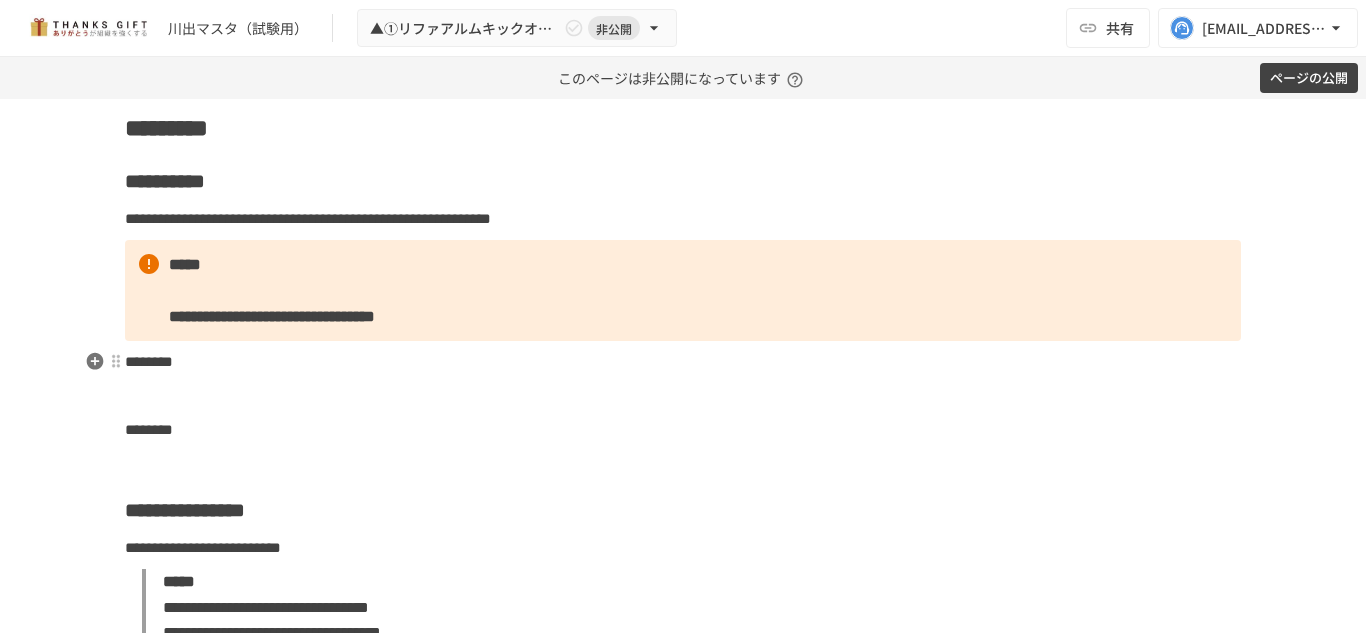 click on "********" at bounding box center [149, 361] 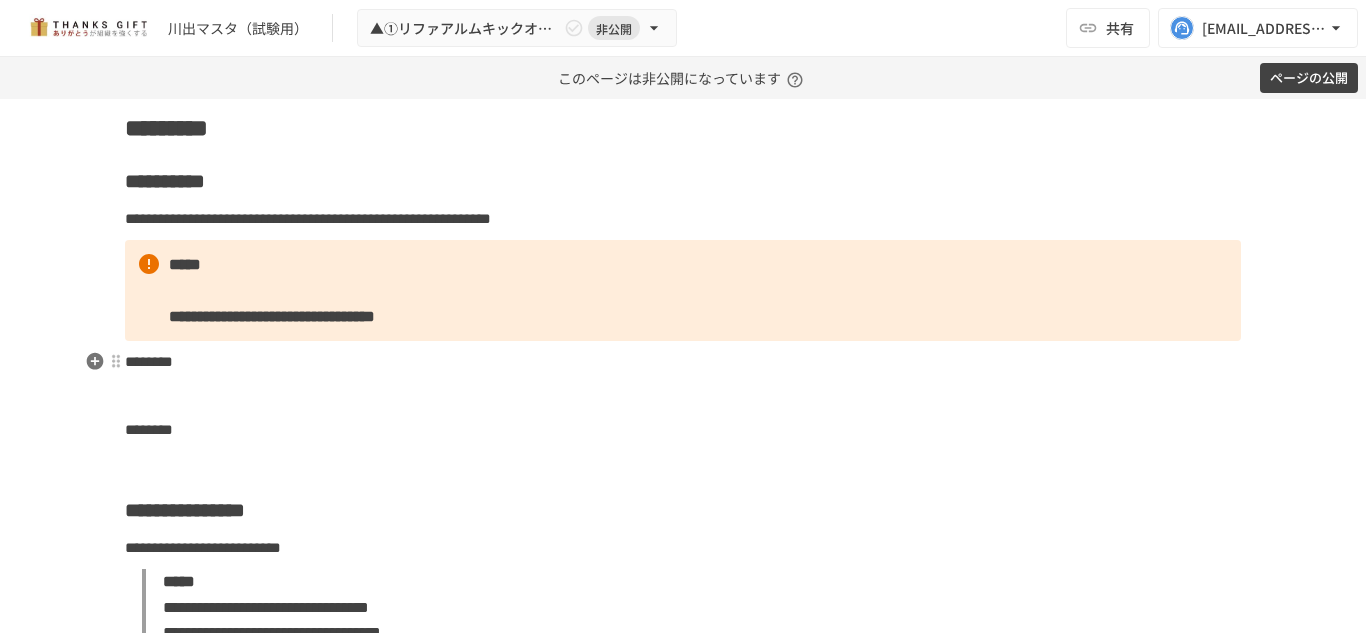 type 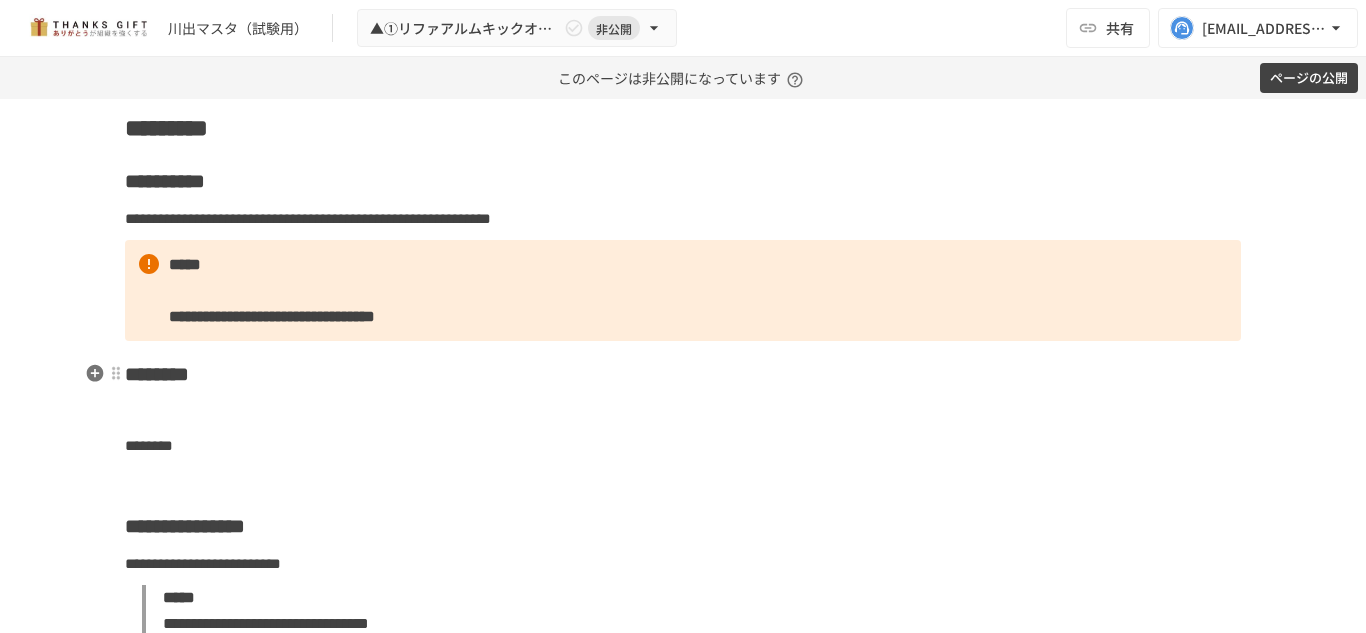 click on "********" at bounding box center [683, 374] 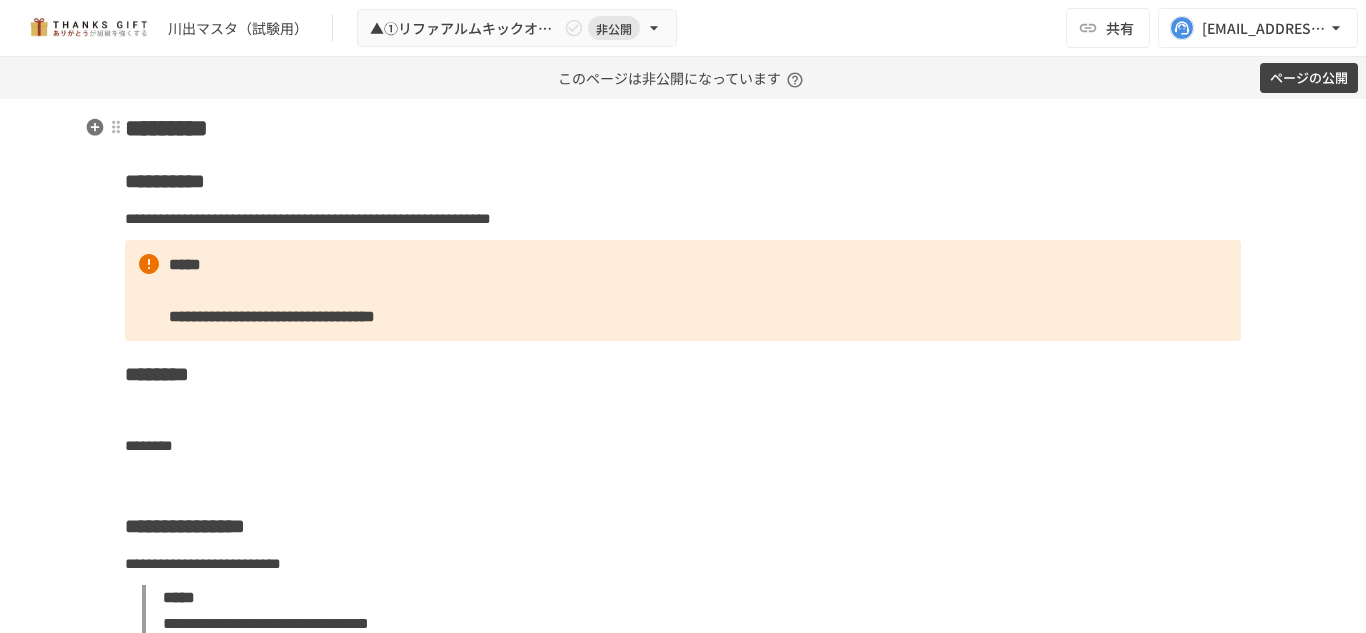 click on "*********" at bounding box center [166, 128] 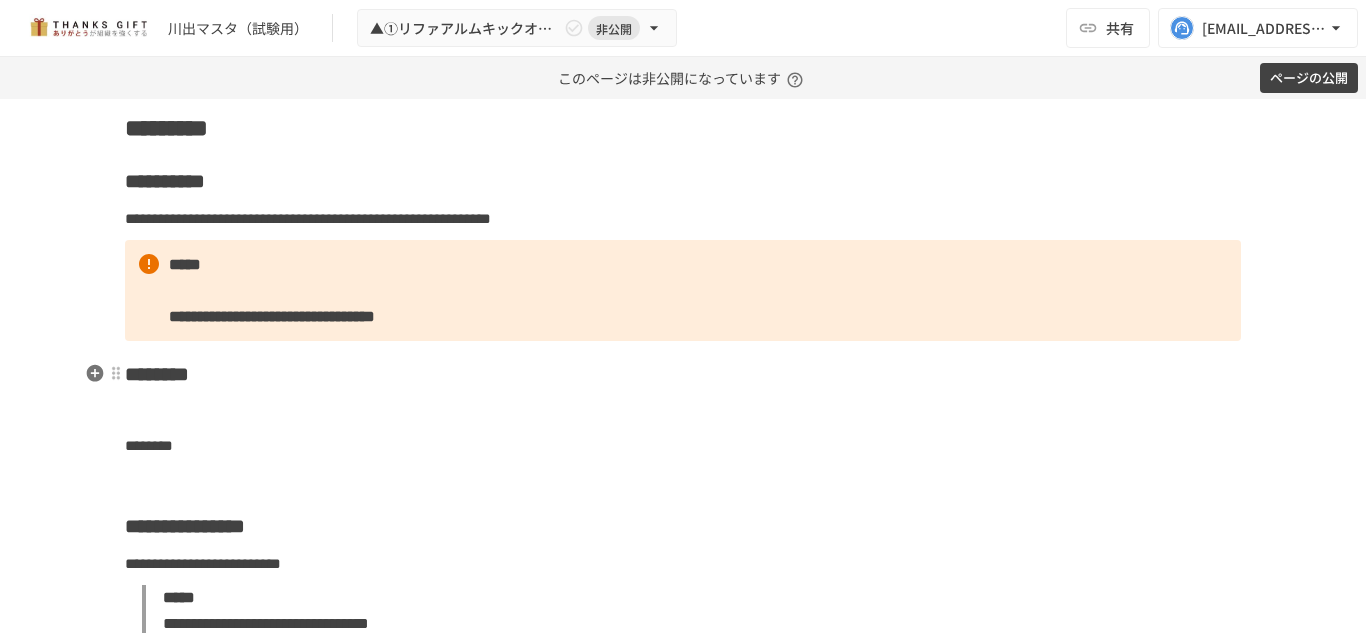 click on "********" at bounding box center [157, 374] 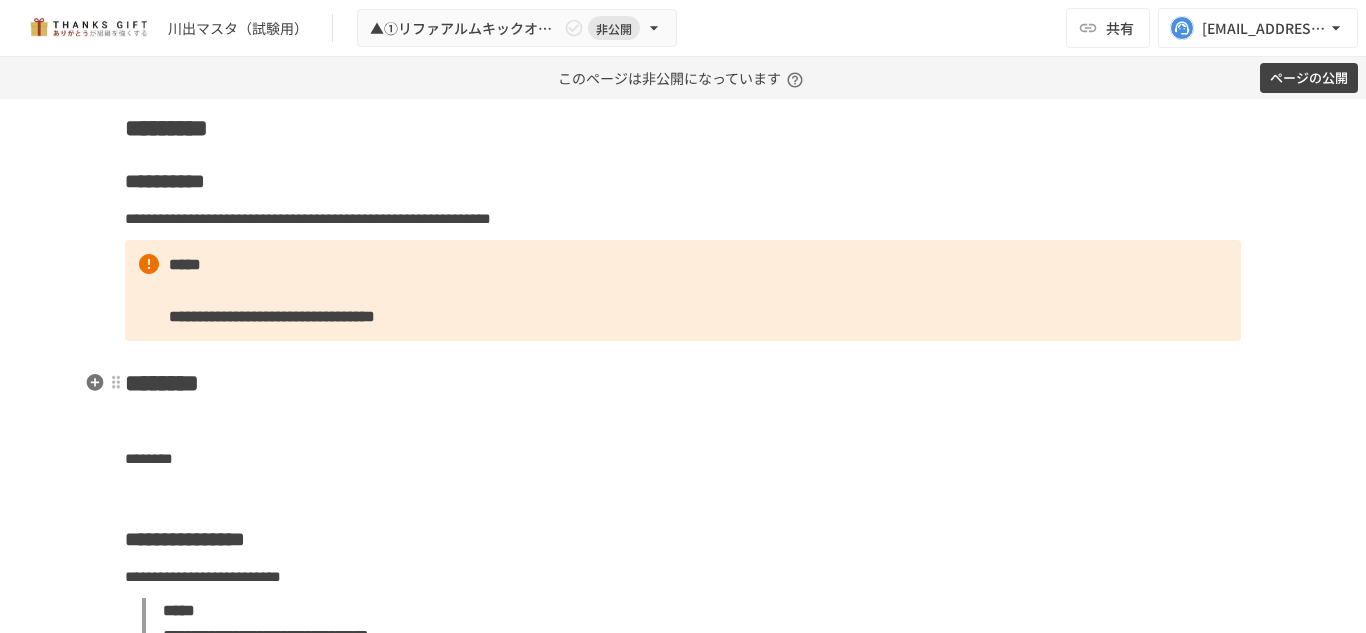 click on "********" at bounding box center (683, 383) 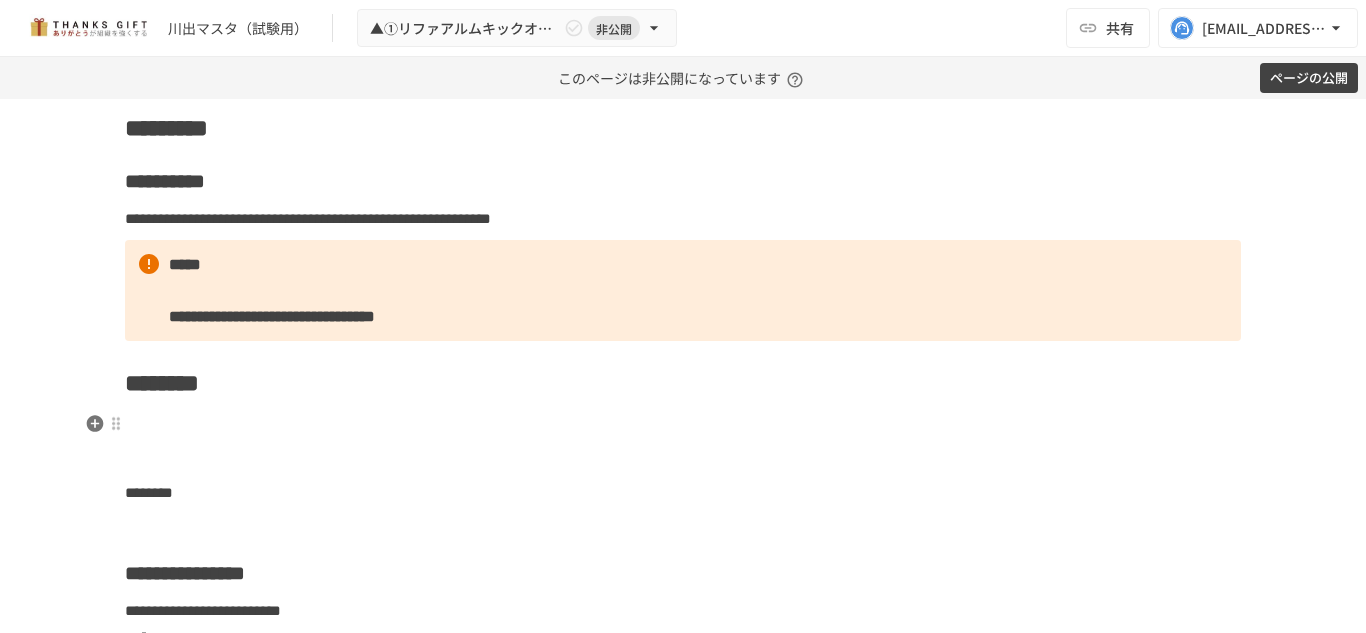 click at bounding box center [683, 425] 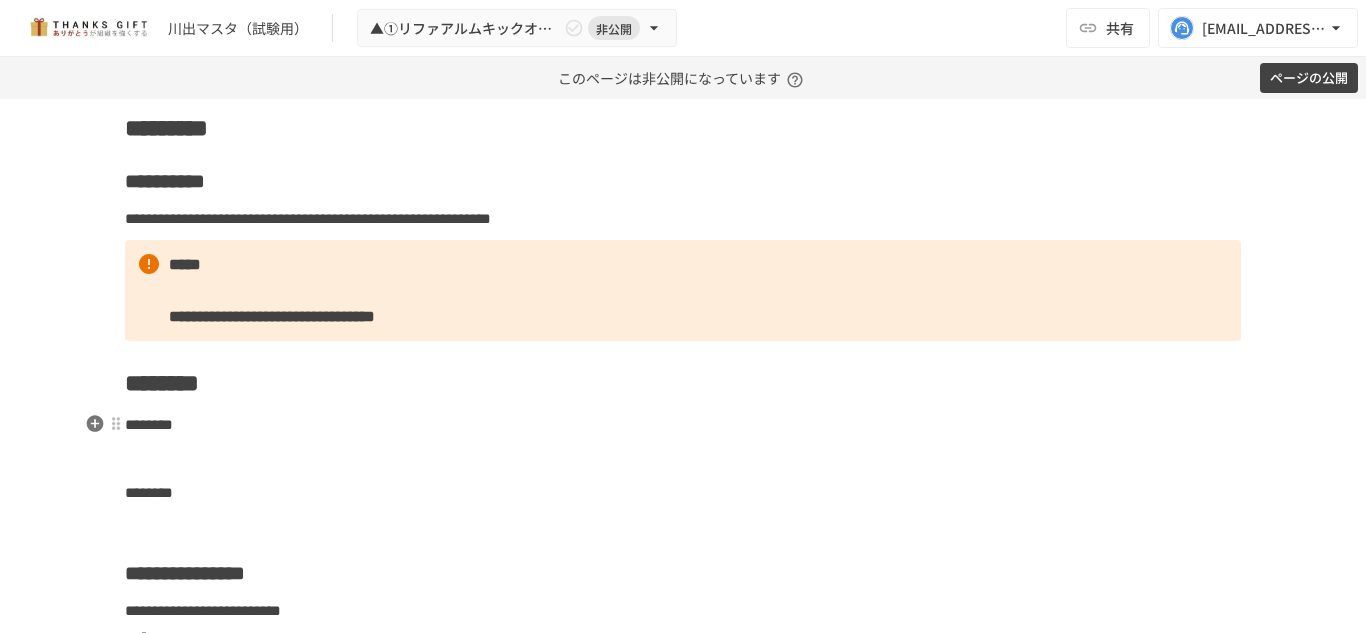 click on "********" at bounding box center (149, 424) 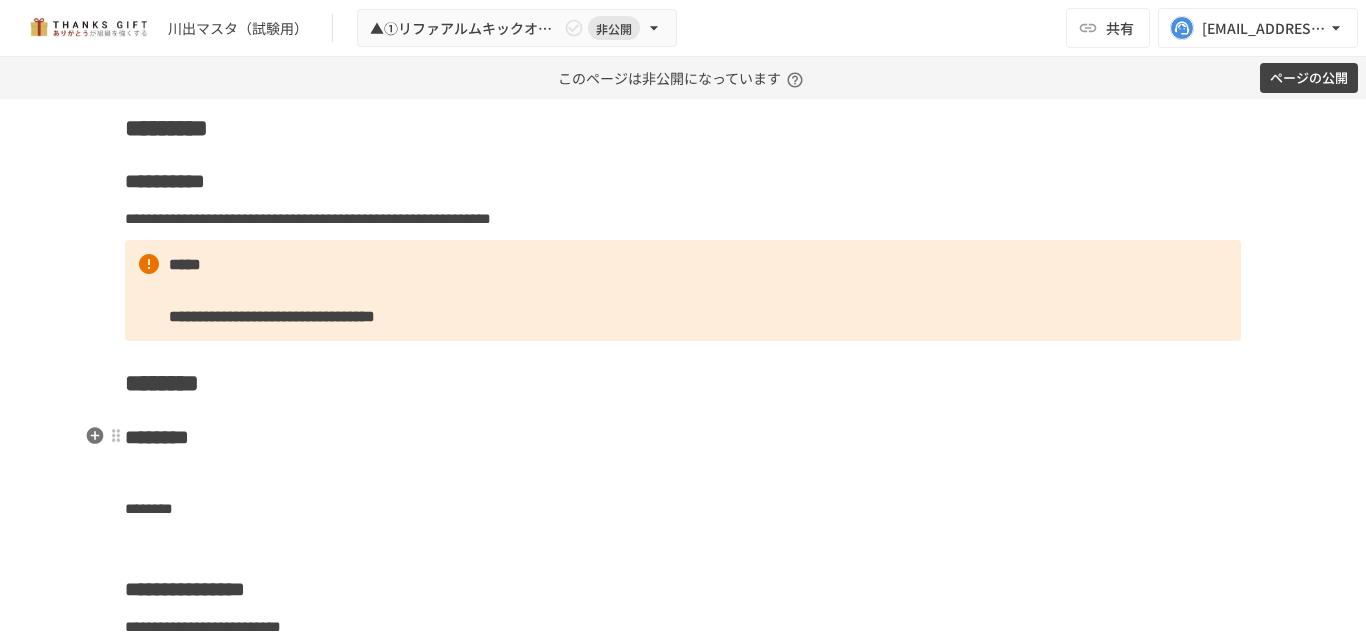 click on "********" at bounding box center (683, 437) 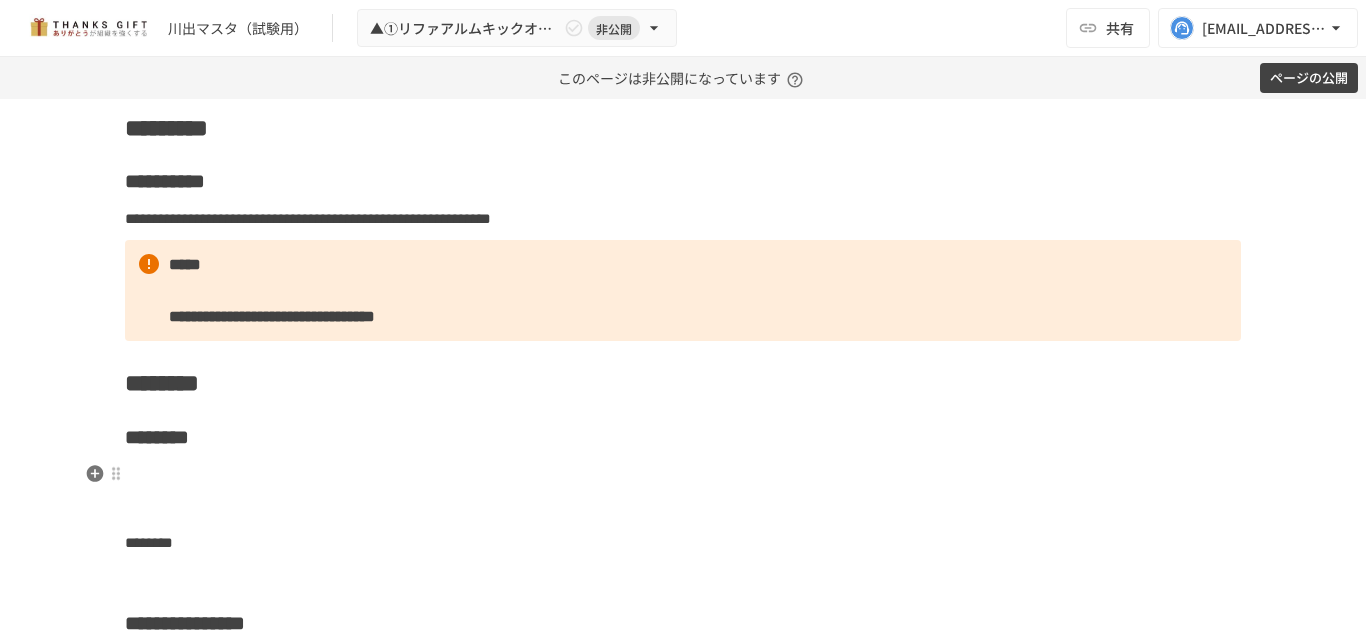click at bounding box center (683, 475) 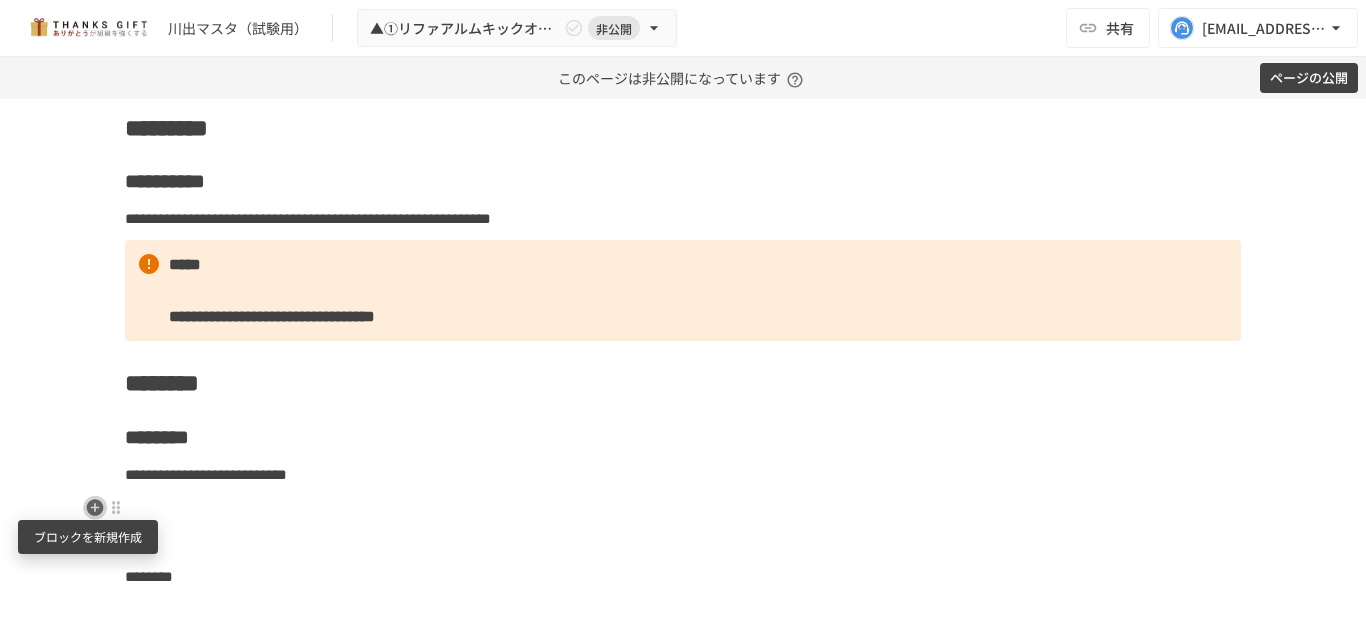 click 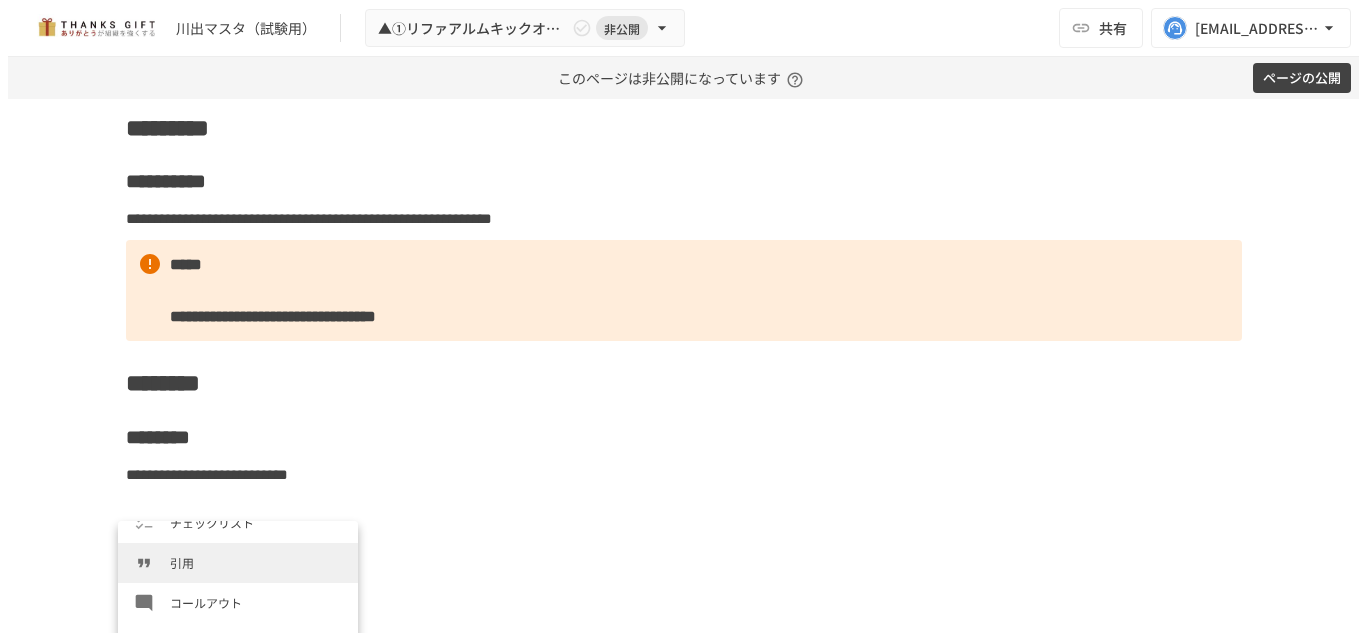scroll, scrollTop: 376, scrollLeft: 0, axis: vertical 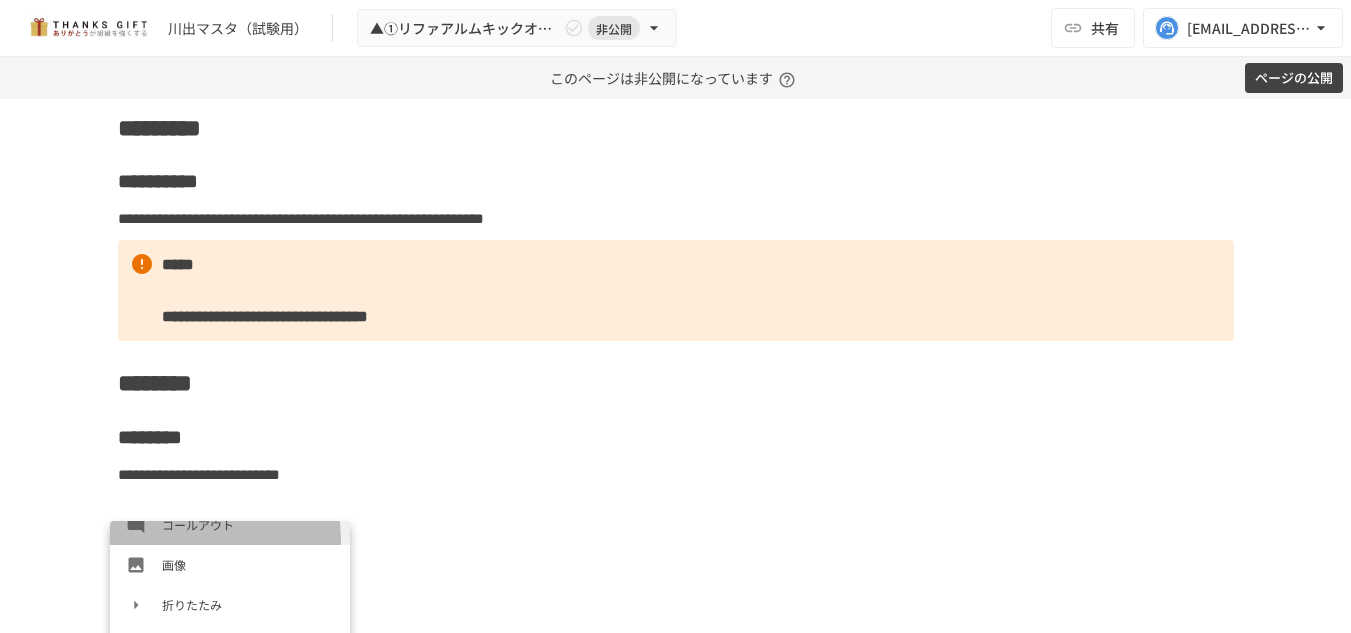 click on "コールアウト" at bounding box center [230, 525] 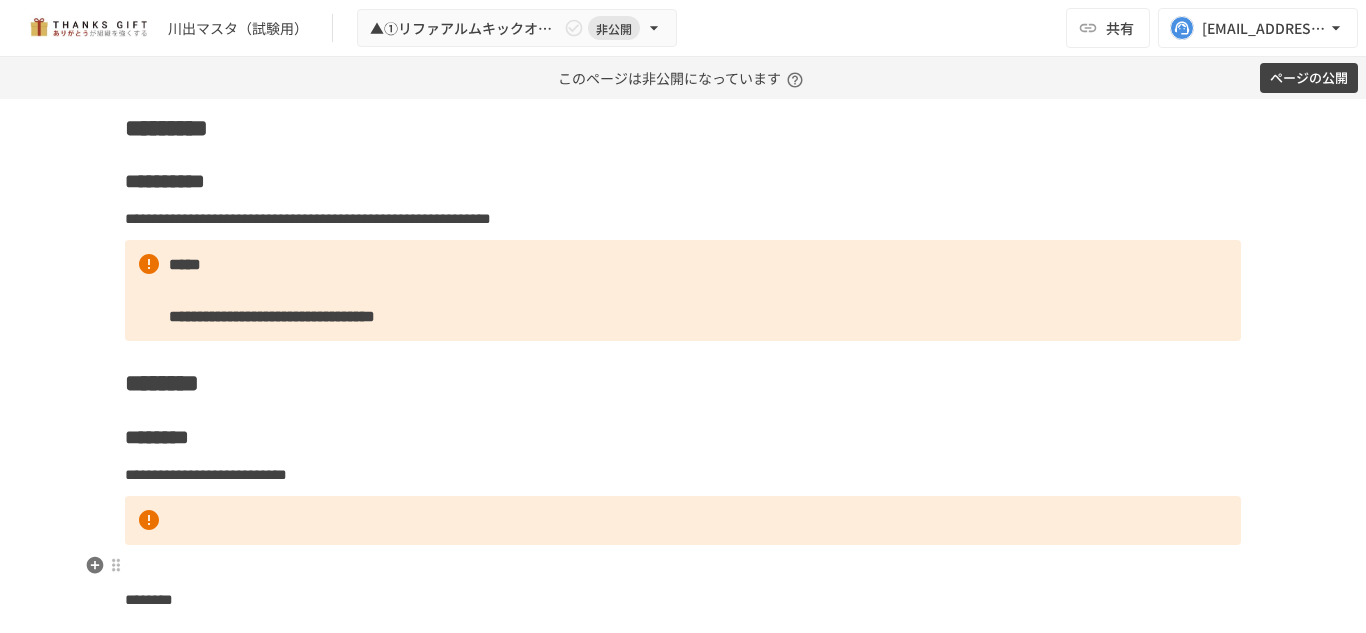 click on "**********" at bounding box center (683, 850) 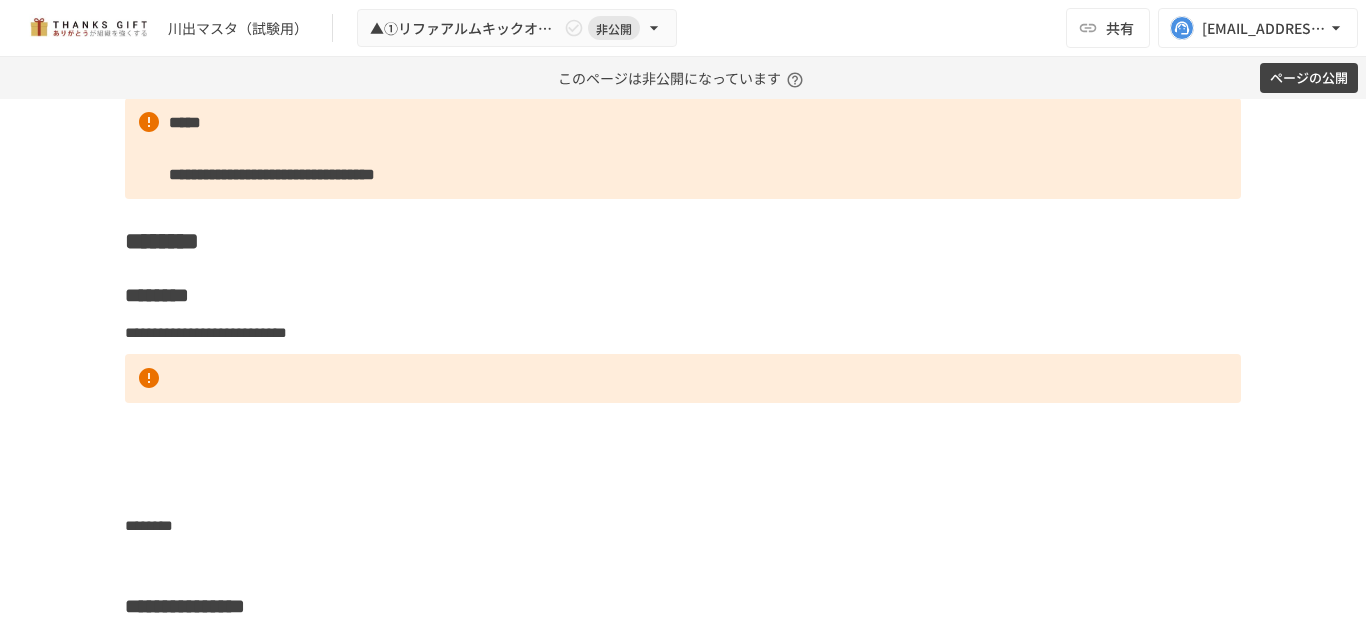 scroll, scrollTop: 6318, scrollLeft: 0, axis: vertical 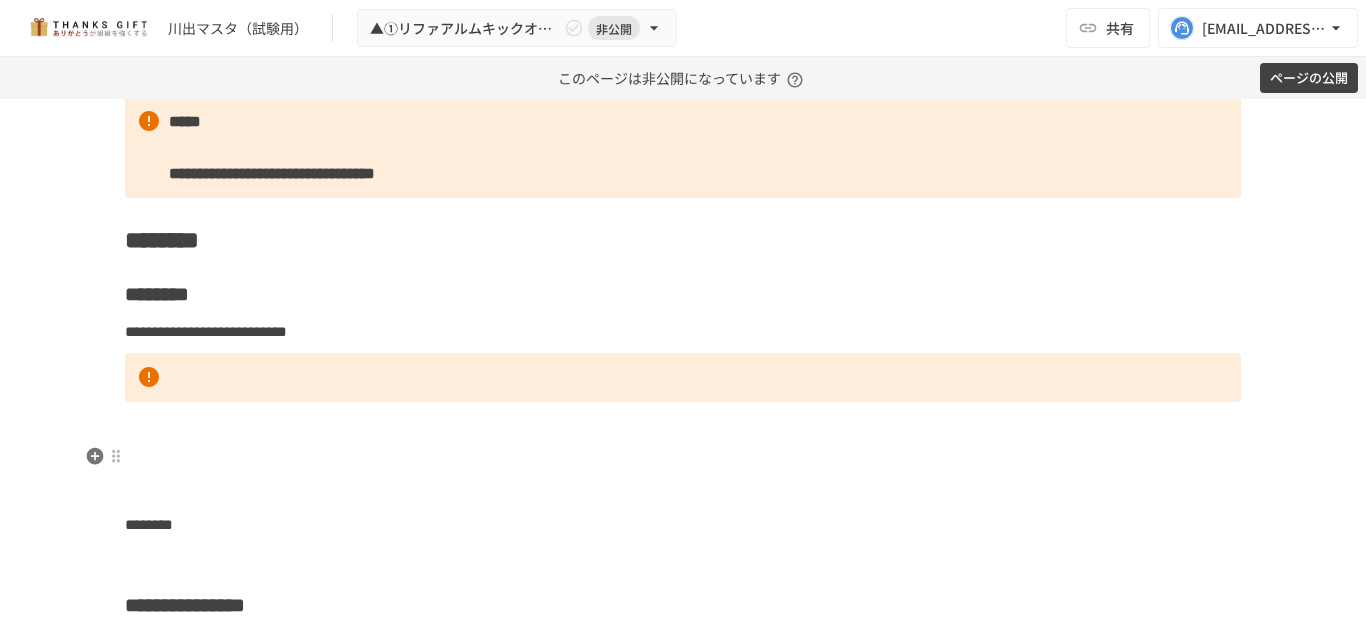 click at bounding box center [683, 457] 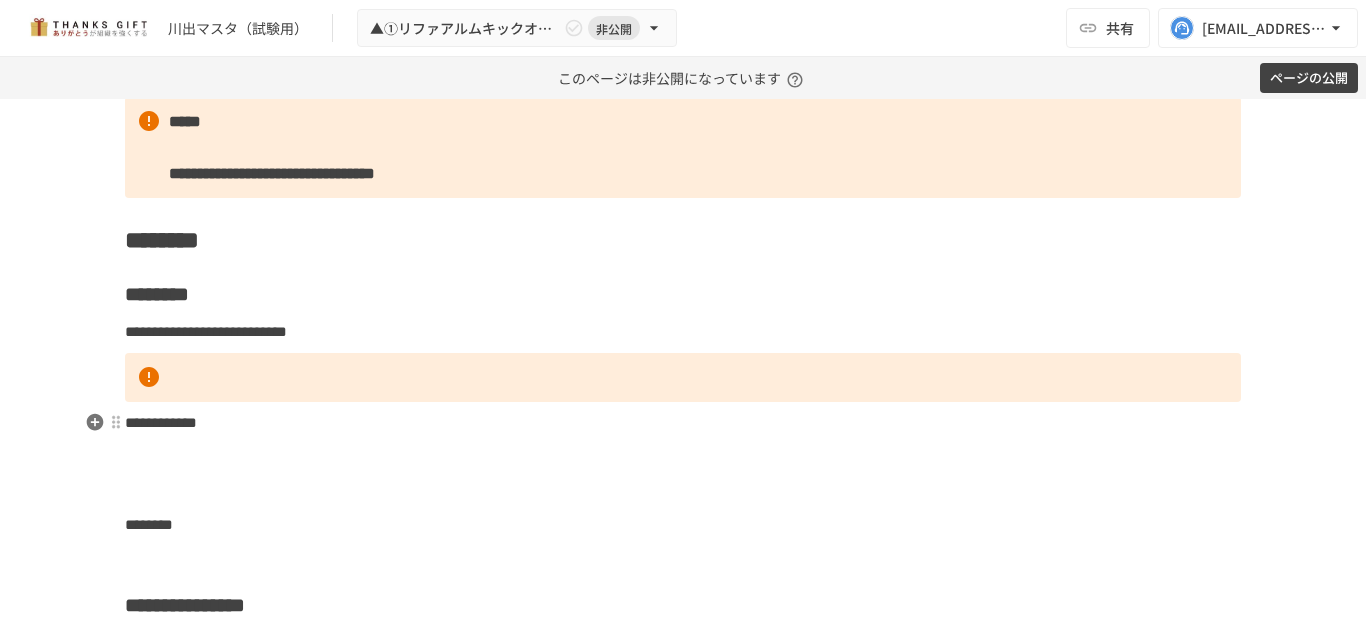 click on "**********" at bounding box center (161, 422) 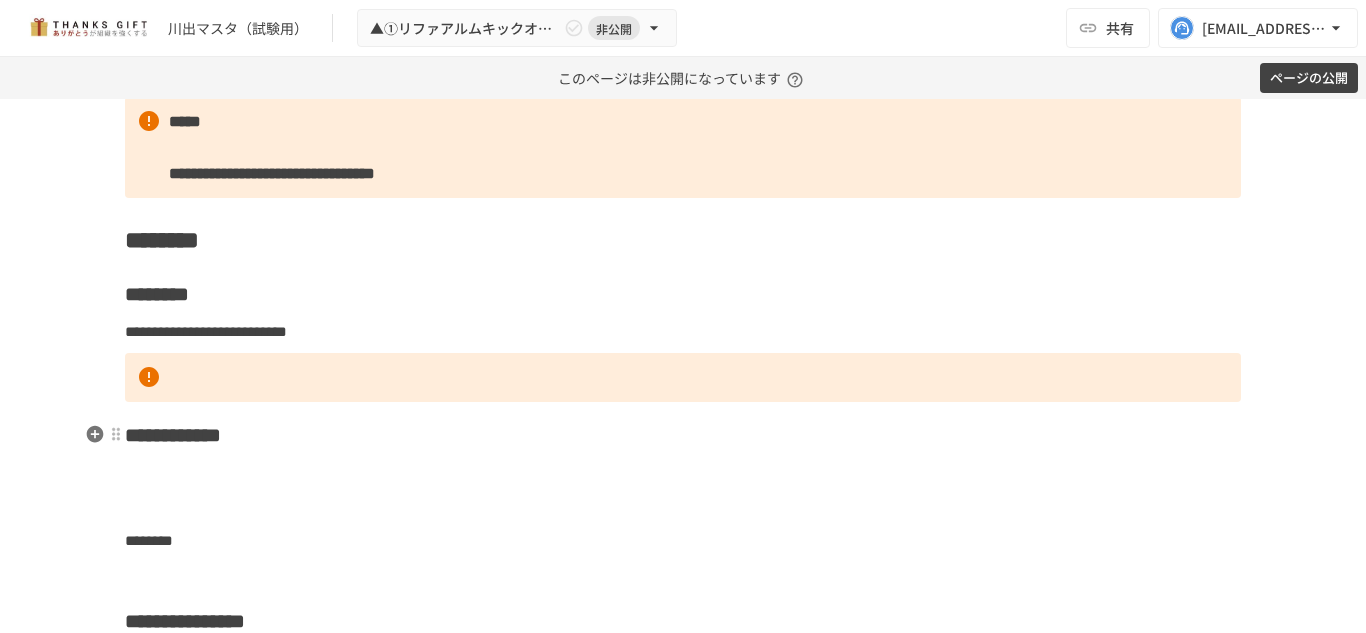 click on "**********" at bounding box center (683, 435) 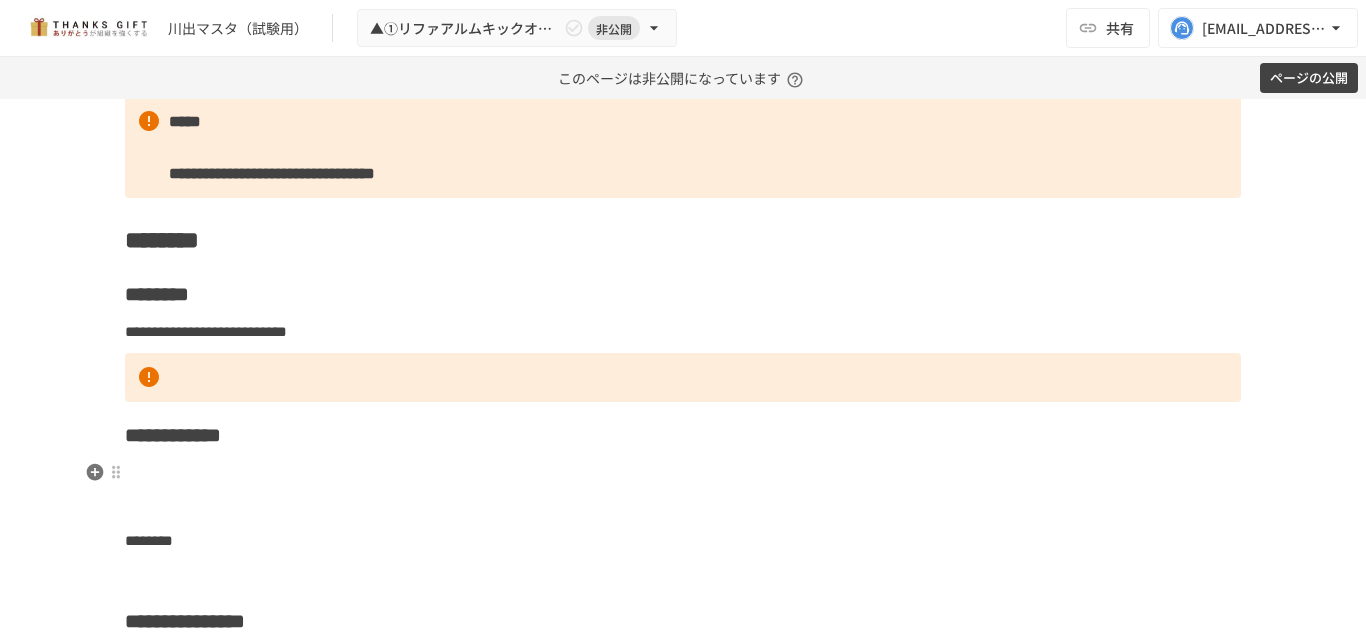 click at bounding box center (683, 473) 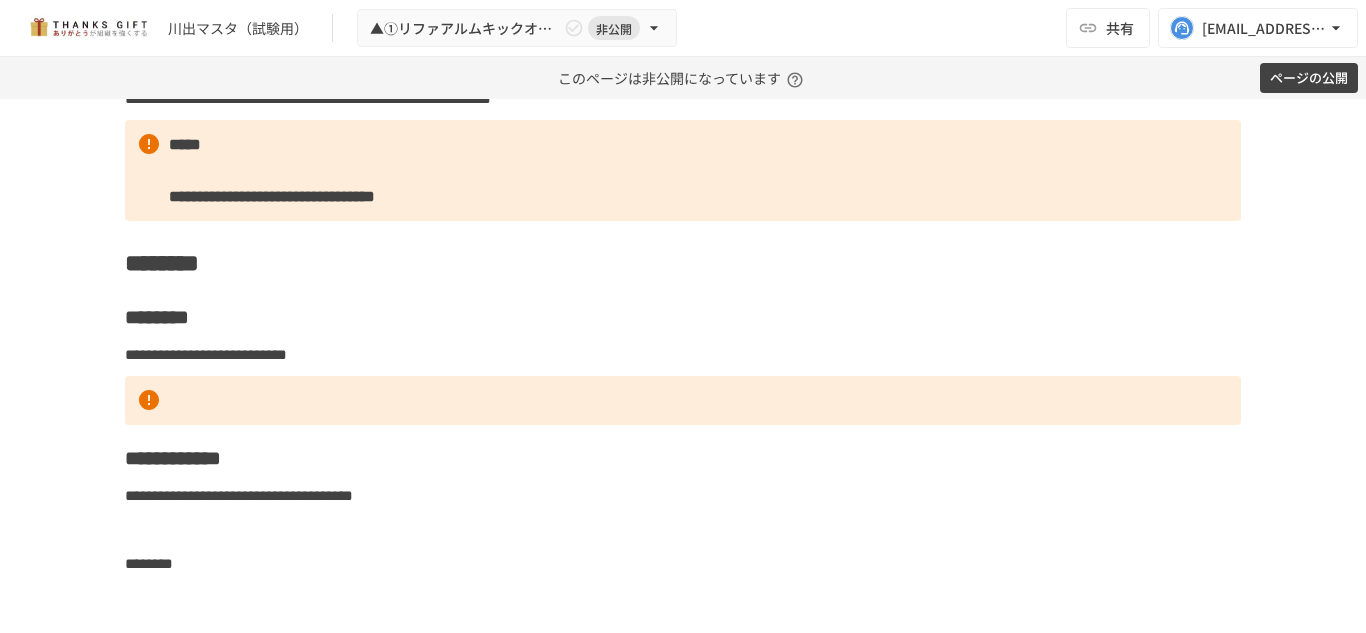 scroll, scrollTop: 6318, scrollLeft: 0, axis: vertical 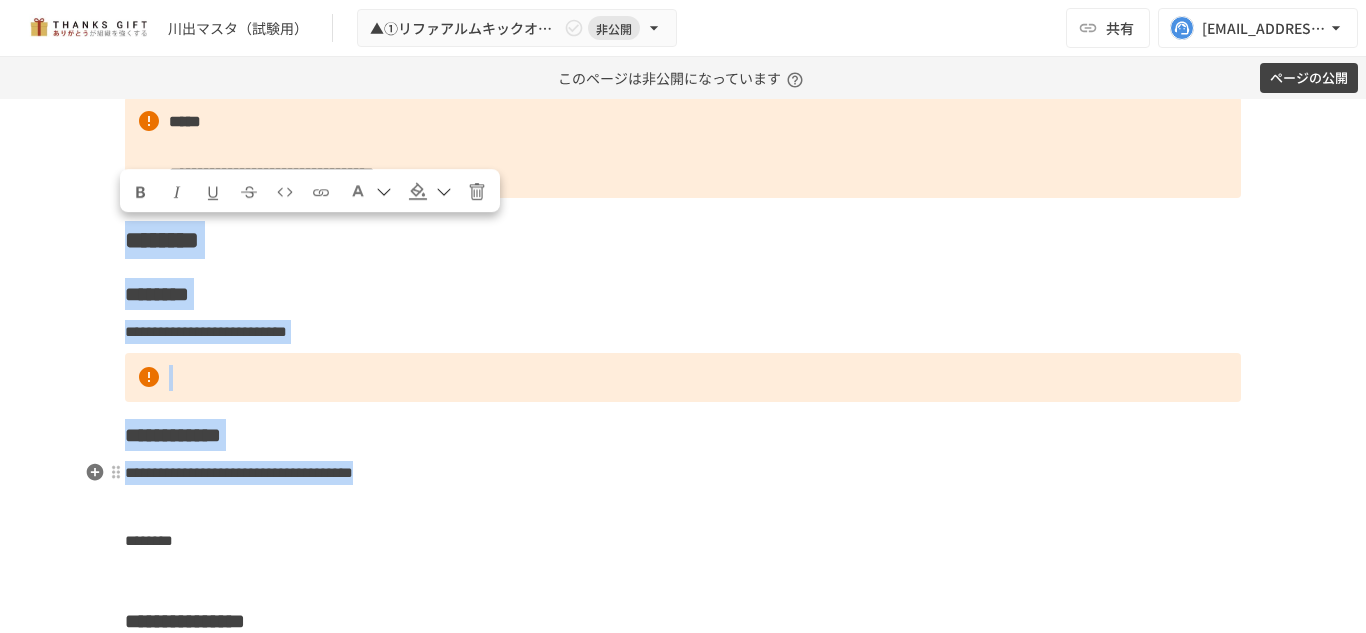 drag, startPoint x: 119, startPoint y: 246, endPoint x: 701, endPoint y: 465, distance: 621.84 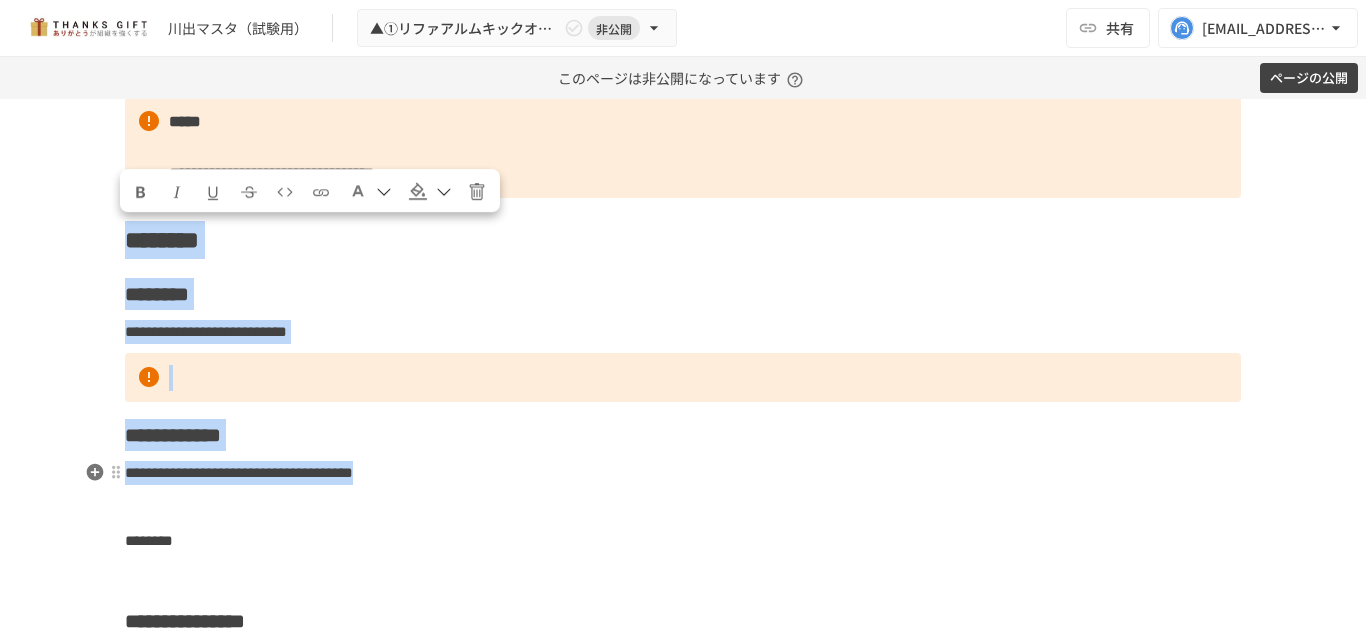 click on "**********" at bounding box center (683, 749) 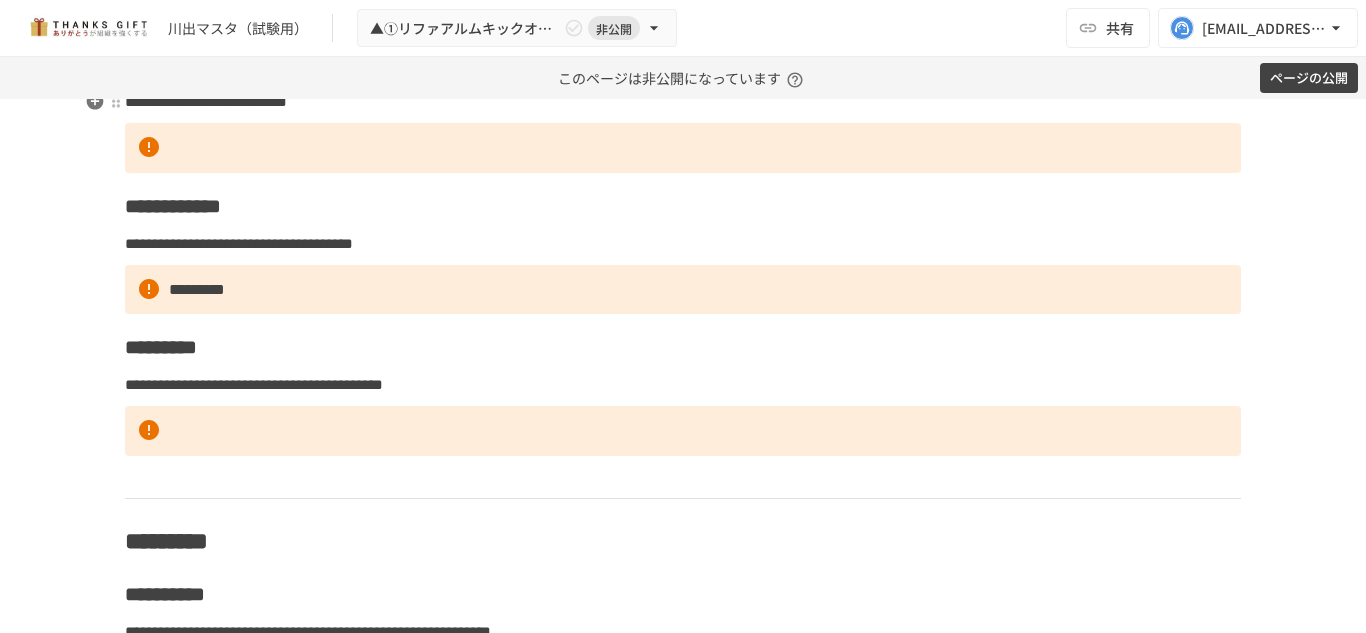 scroll, scrollTop: 5763, scrollLeft: 0, axis: vertical 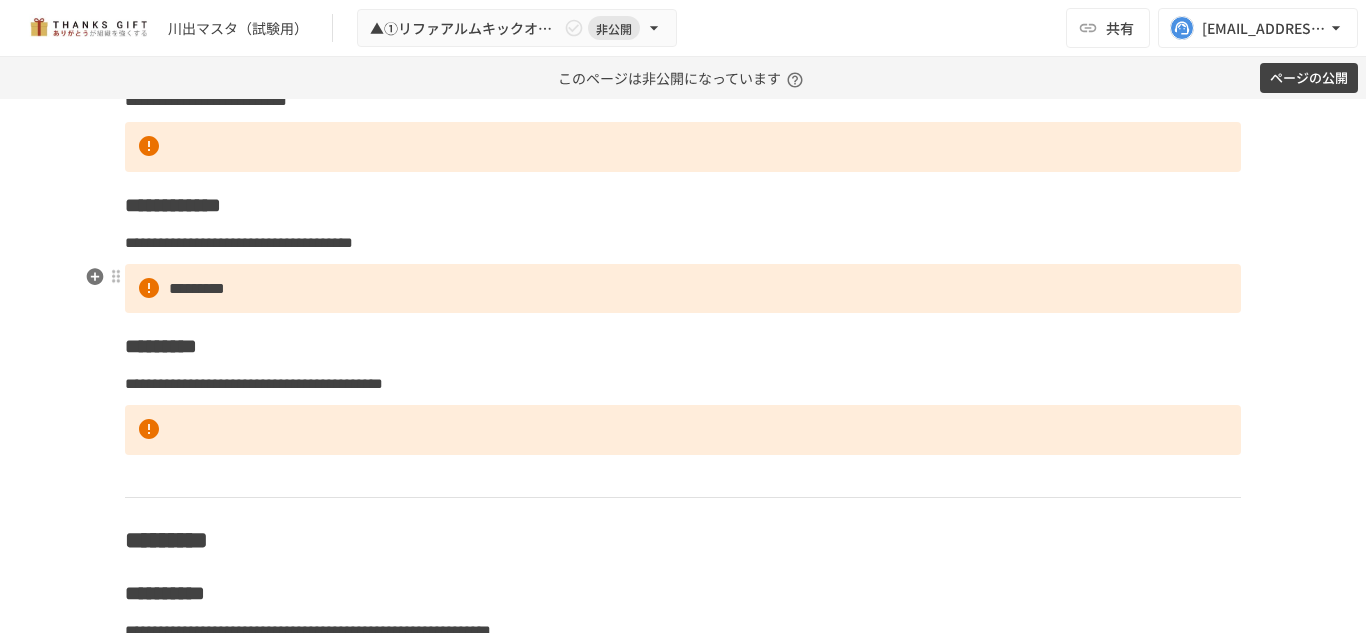 click on "*********" at bounding box center (683, 289) 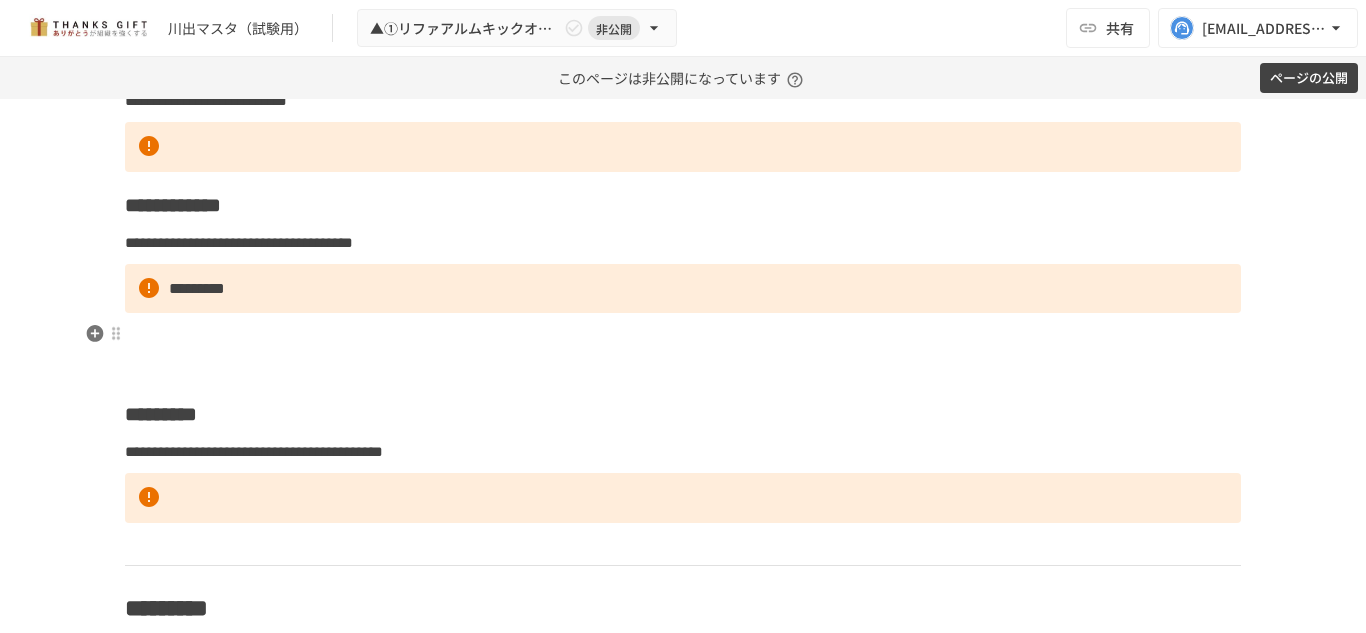 click at bounding box center (683, 334) 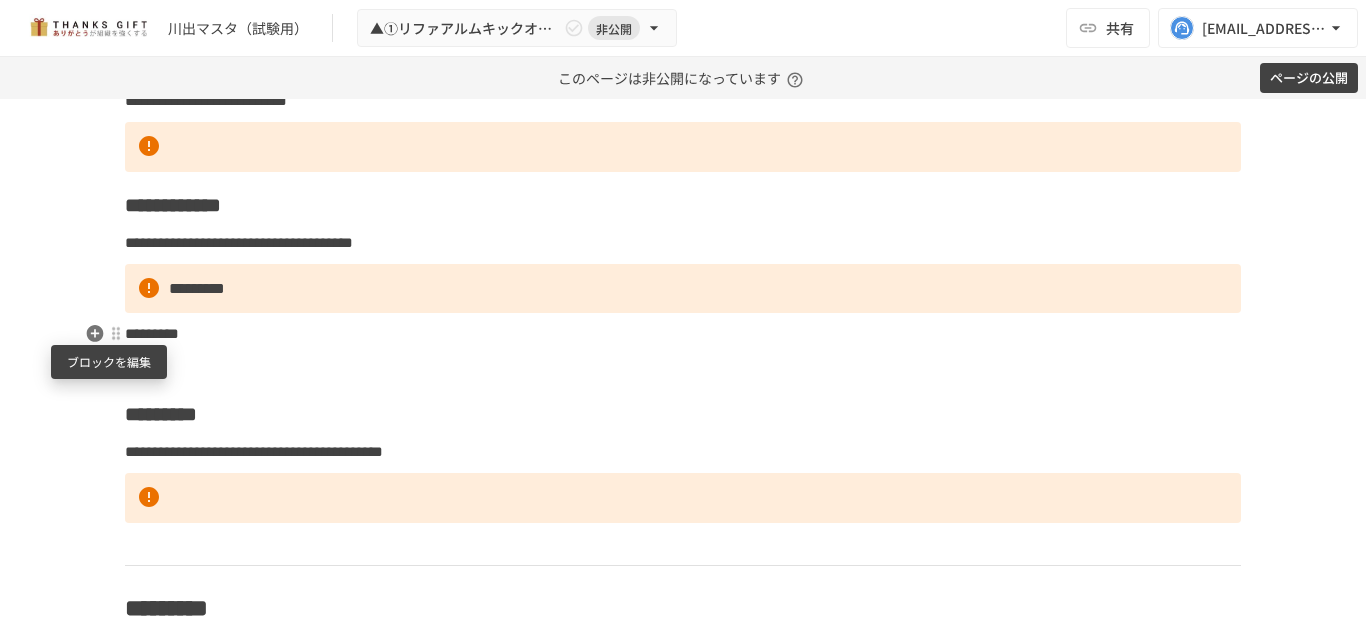 click at bounding box center (116, 333) 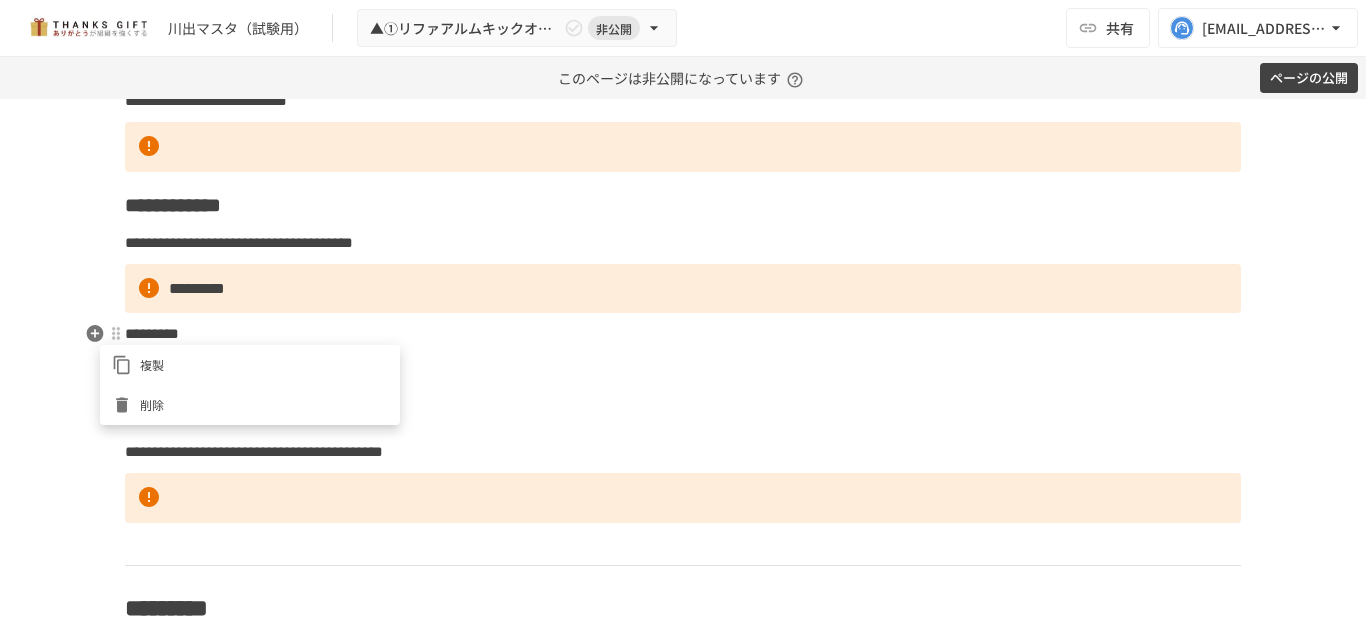 click at bounding box center (683, 316) 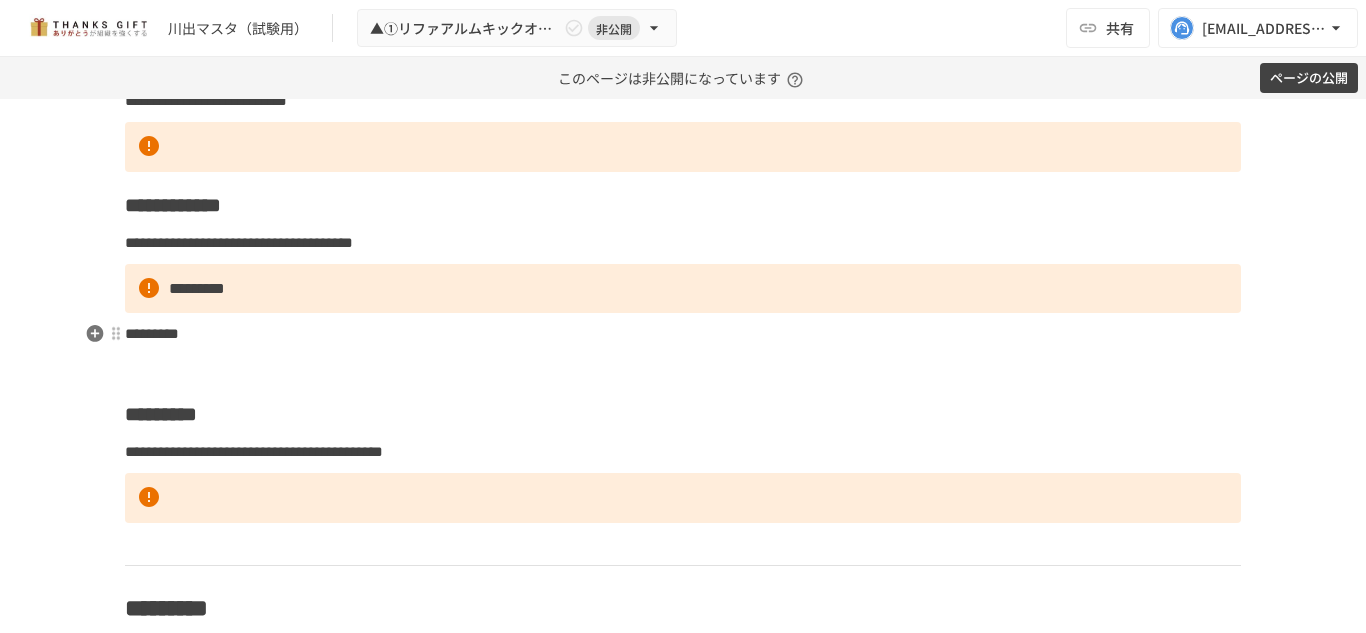 click on "*********" at bounding box center (152, 333) 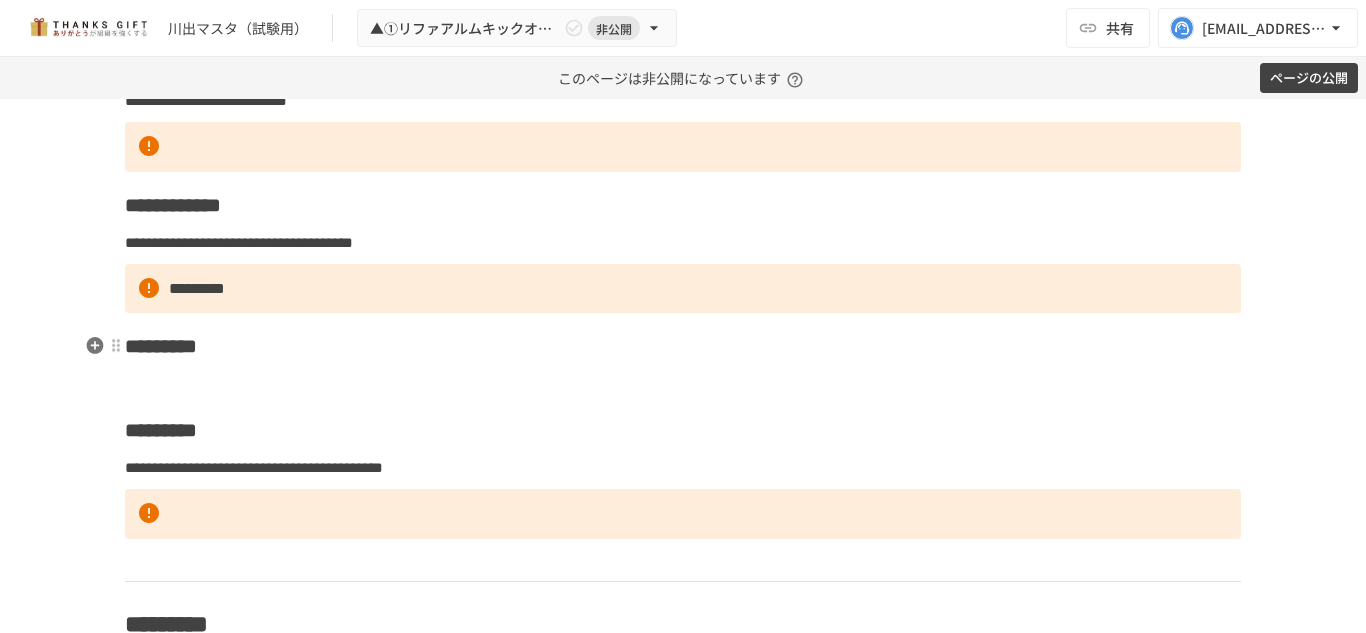 click on "*********" at bounding box center [161, 346] 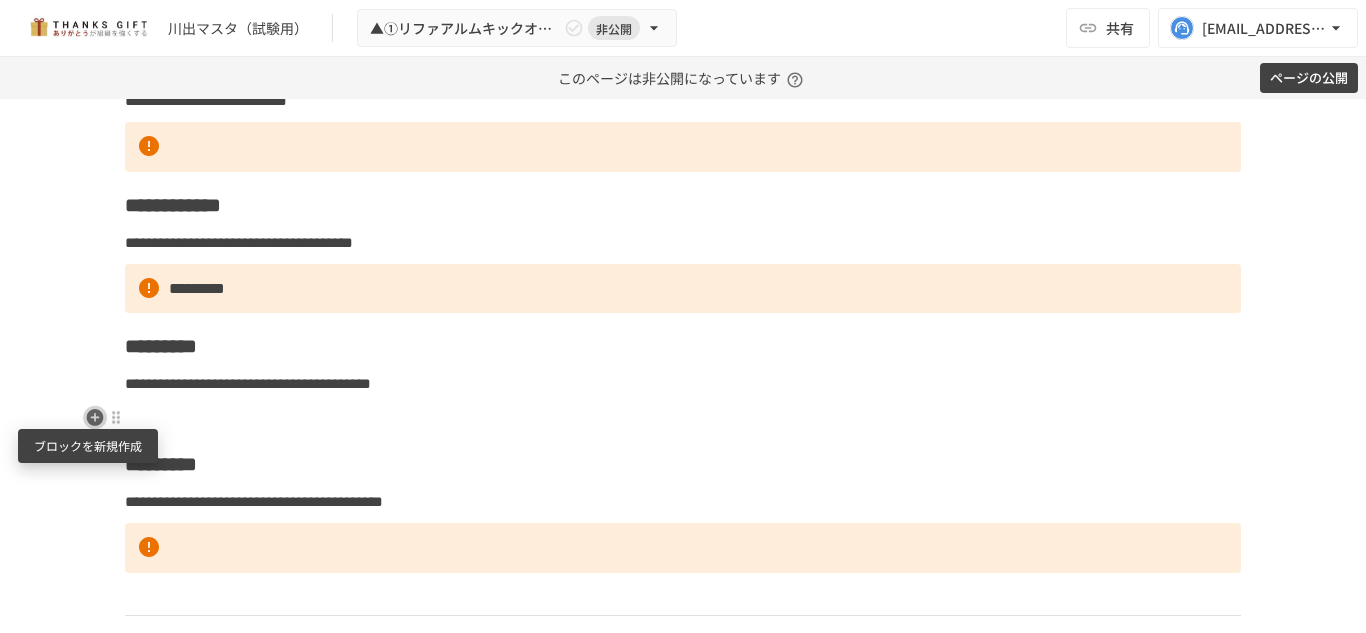 click 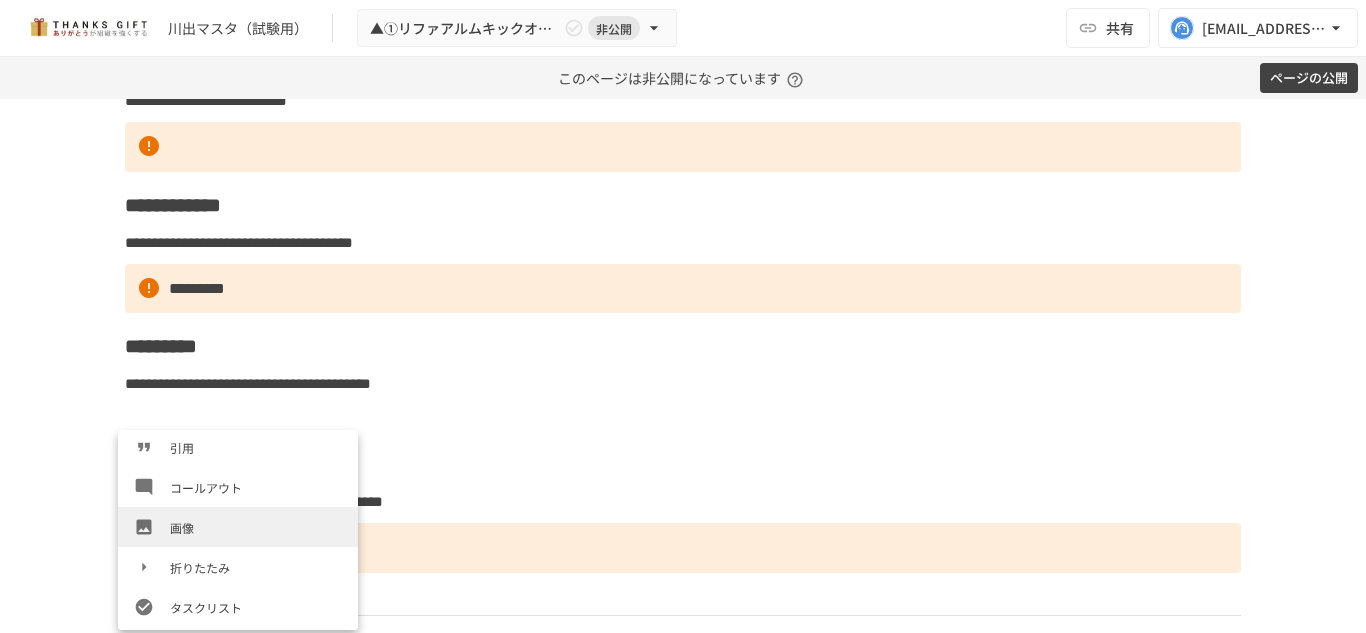 scroll, scrollTop: 335, scrollLeft: 0, axis: vertical 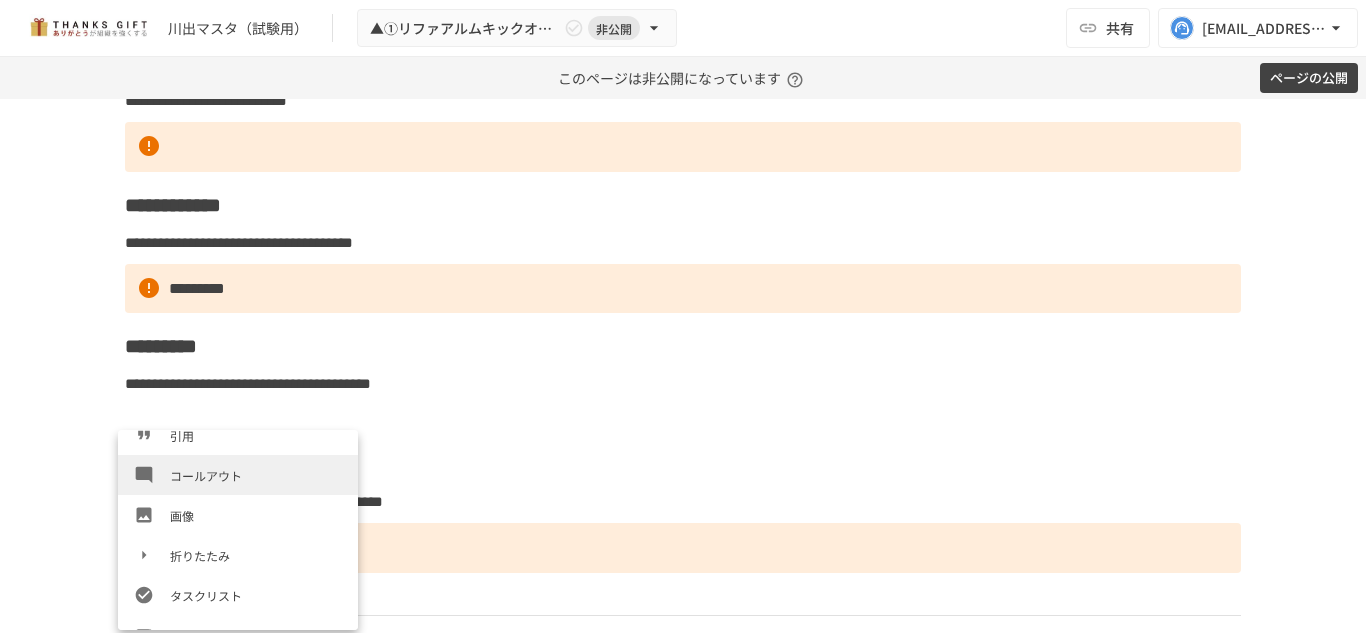 click on "コールアウト" at bounding box center (256, 475) 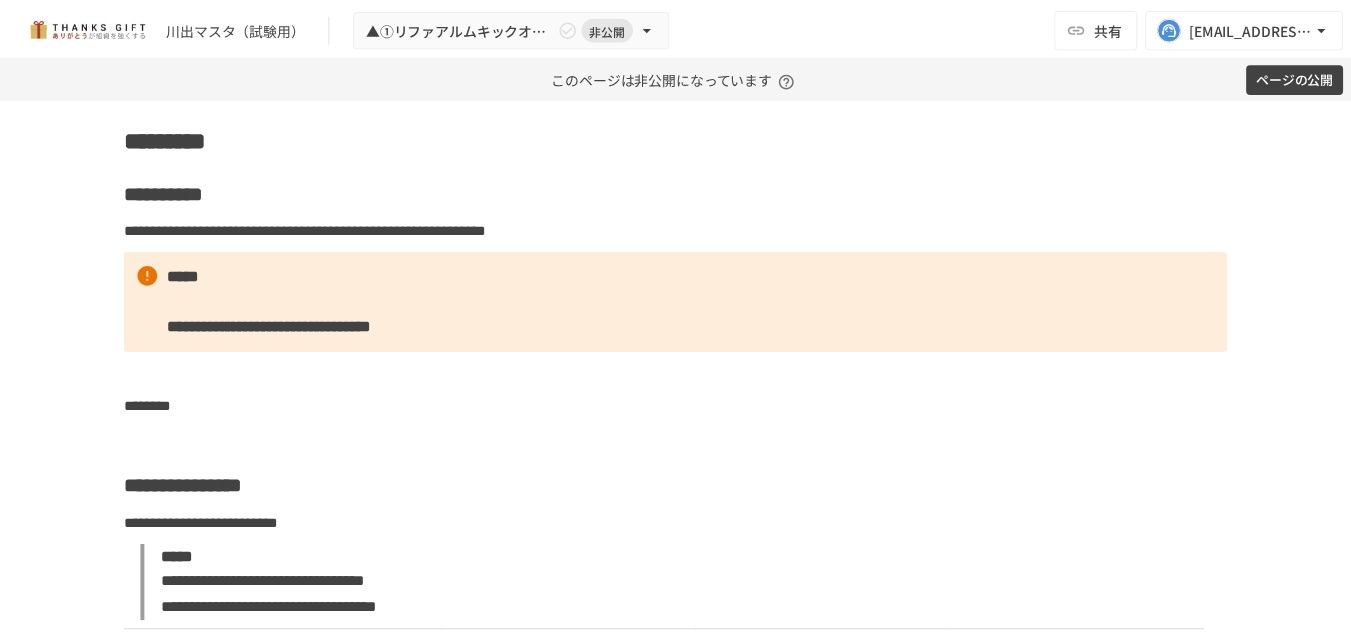 scroll, scrollTop: 6306, scrollLeft: 0, axis: vertical 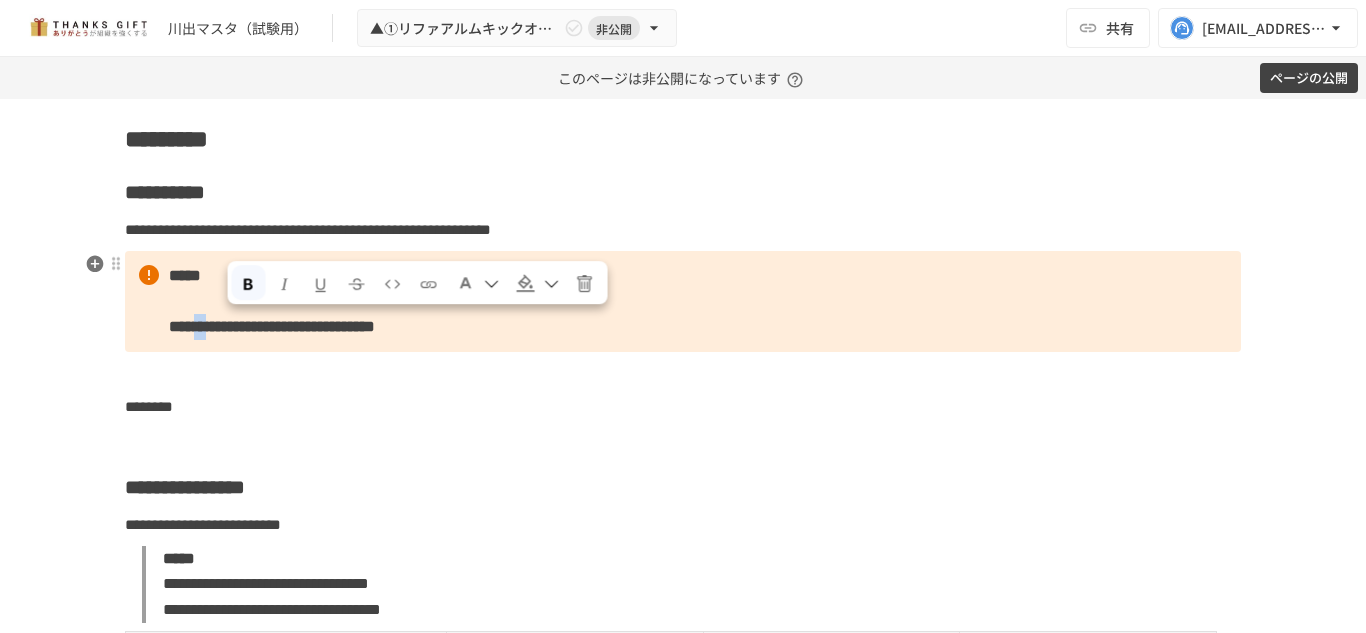 drag, startPoint x: 231, startPoint y: 330, endPoint x: 257, endPoint y: 329, distance: 26.019224 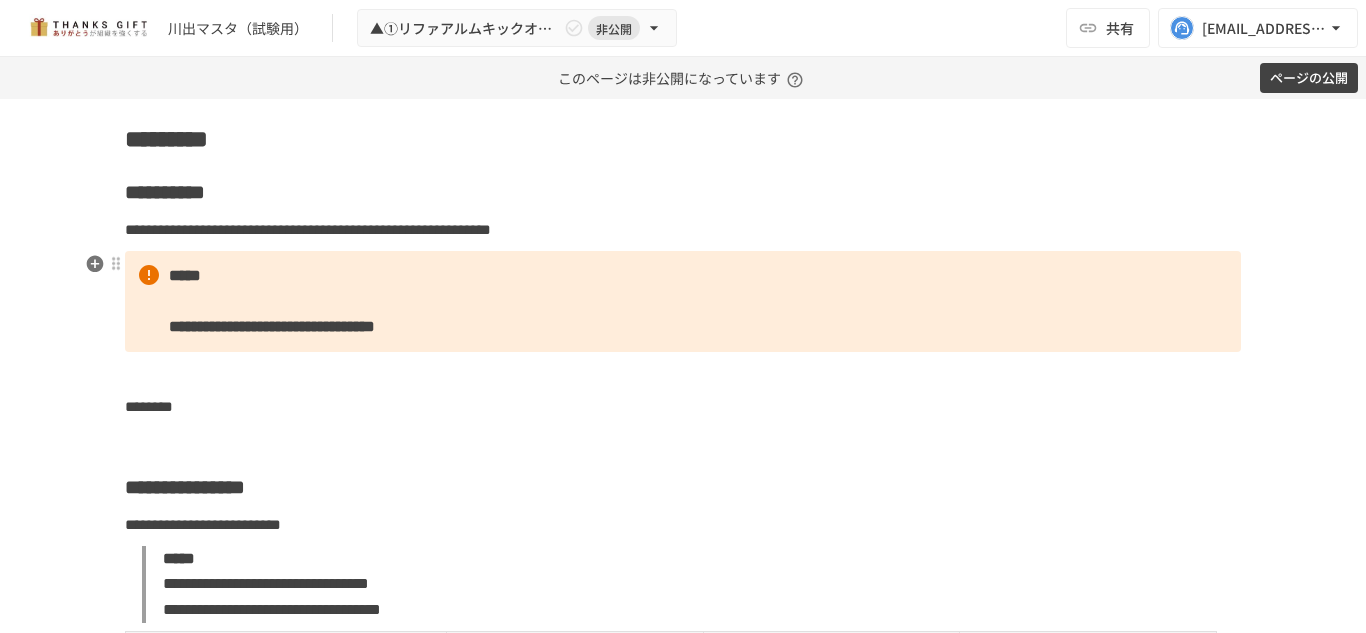 click on "**********" at bounding box center (683, 301) 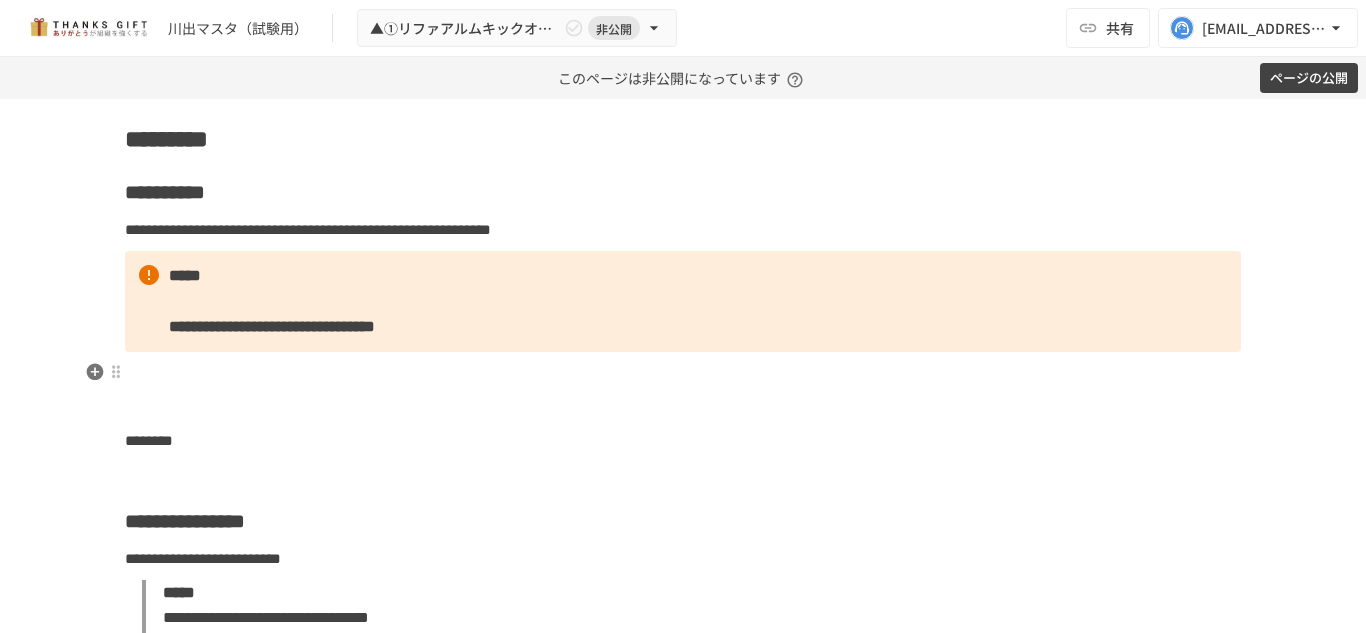 click at bounding box center [683, 373] 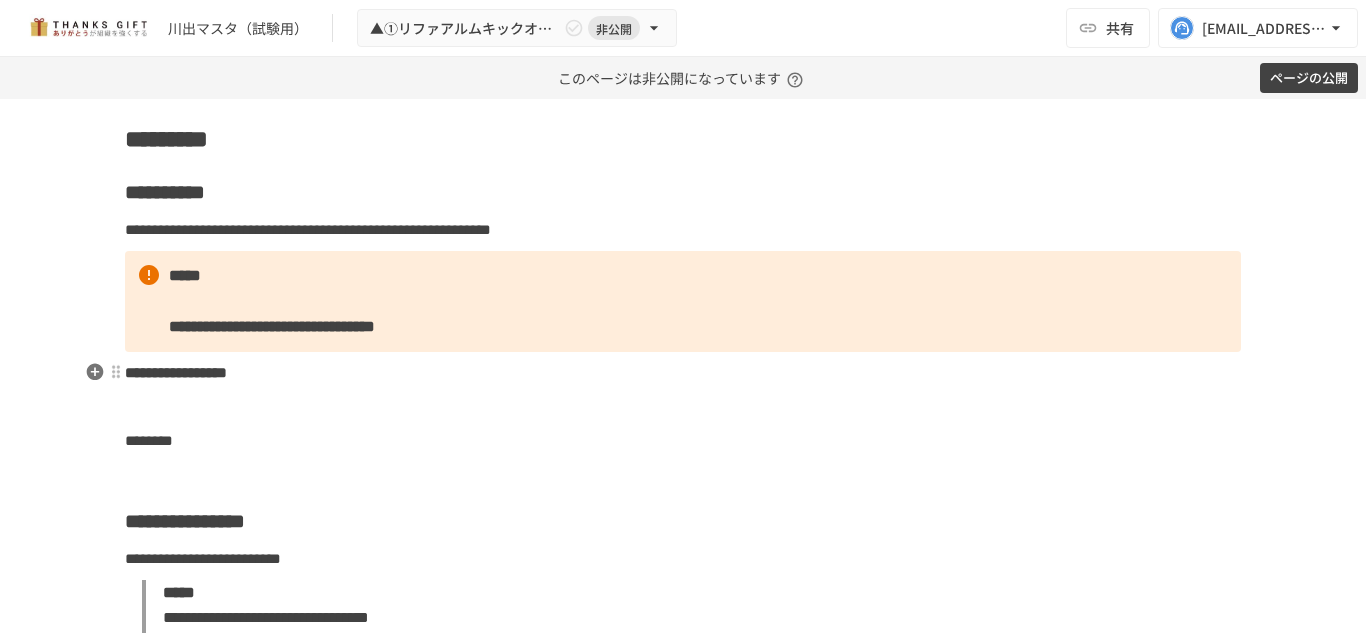 click on "**********" at bounding box center (176, 372) 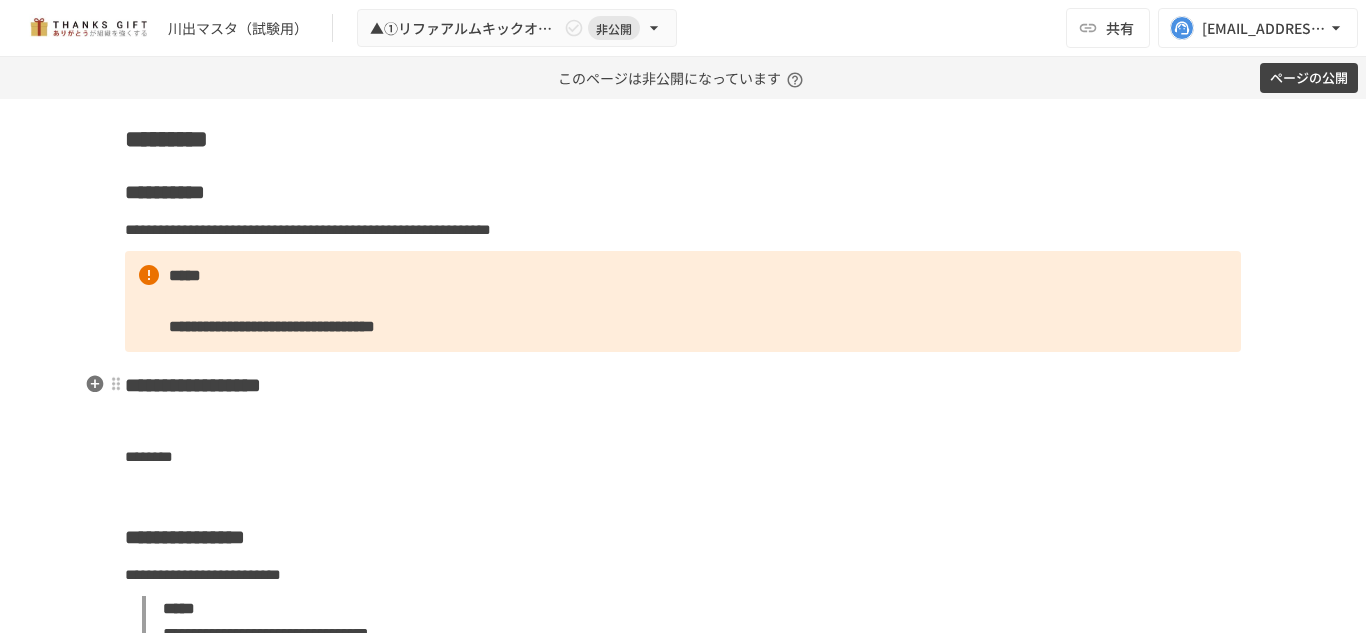 click on "**********" at bounding box center (683, 385) 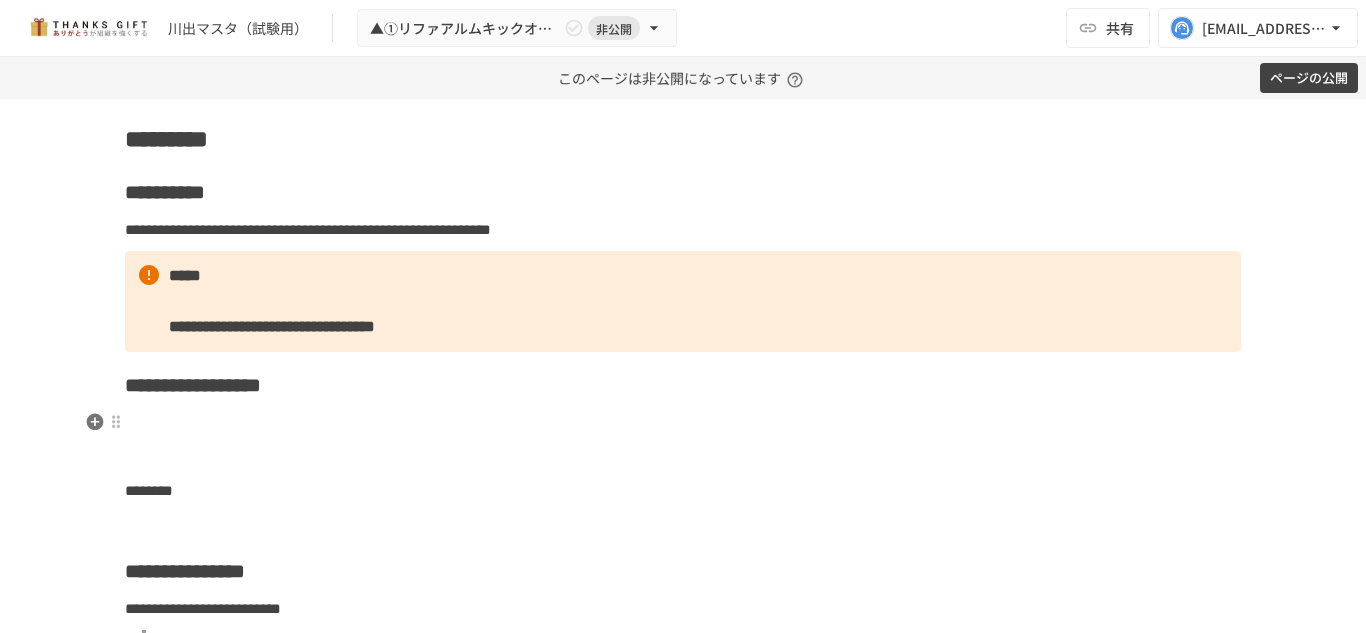 click at bounding box center [683, 423] 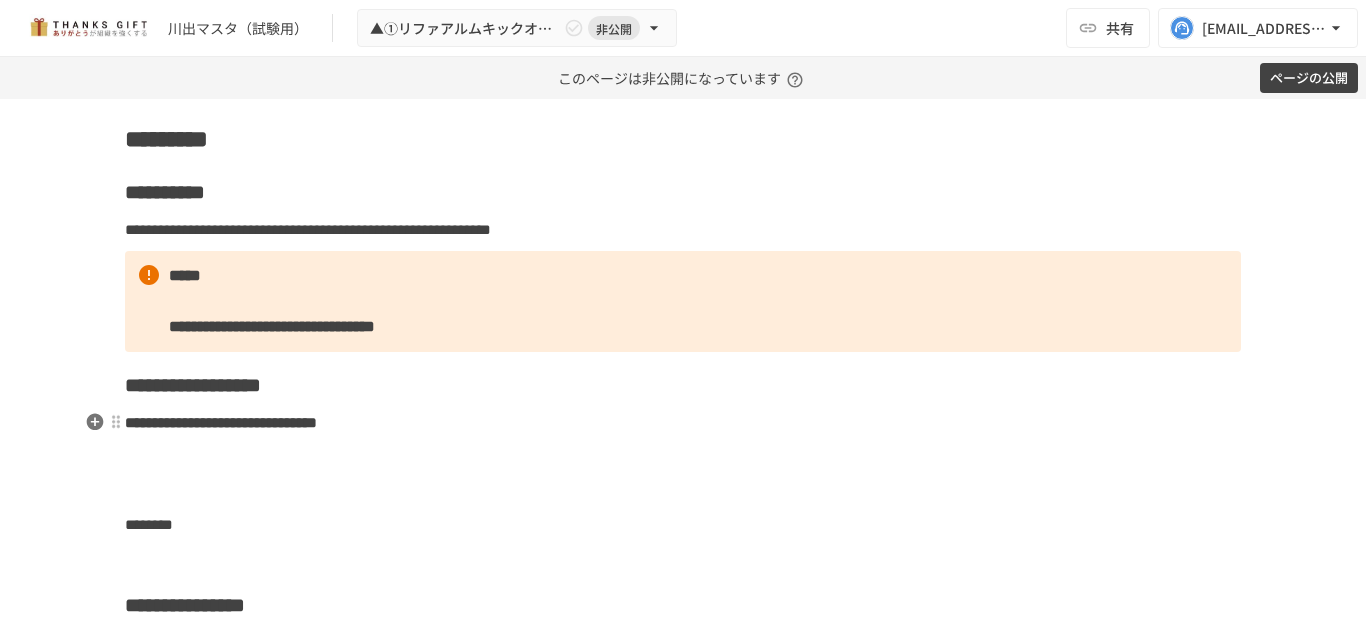 click on "**********" at bounding box center [683, 747] 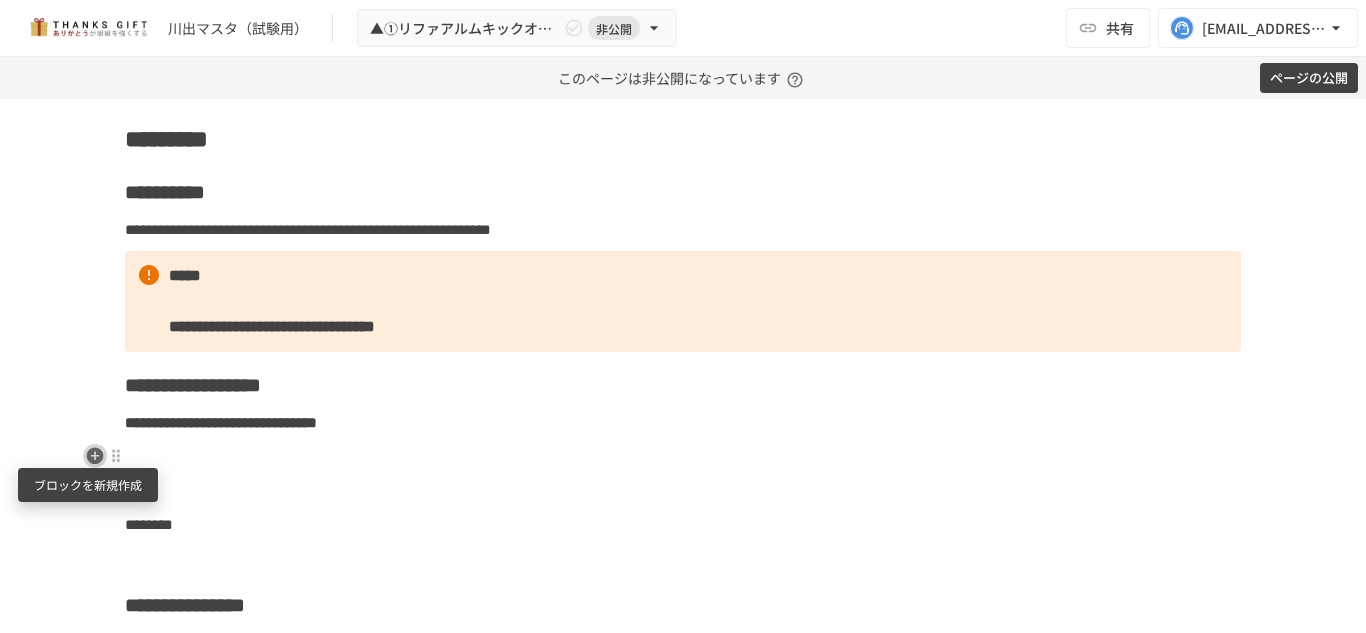 click 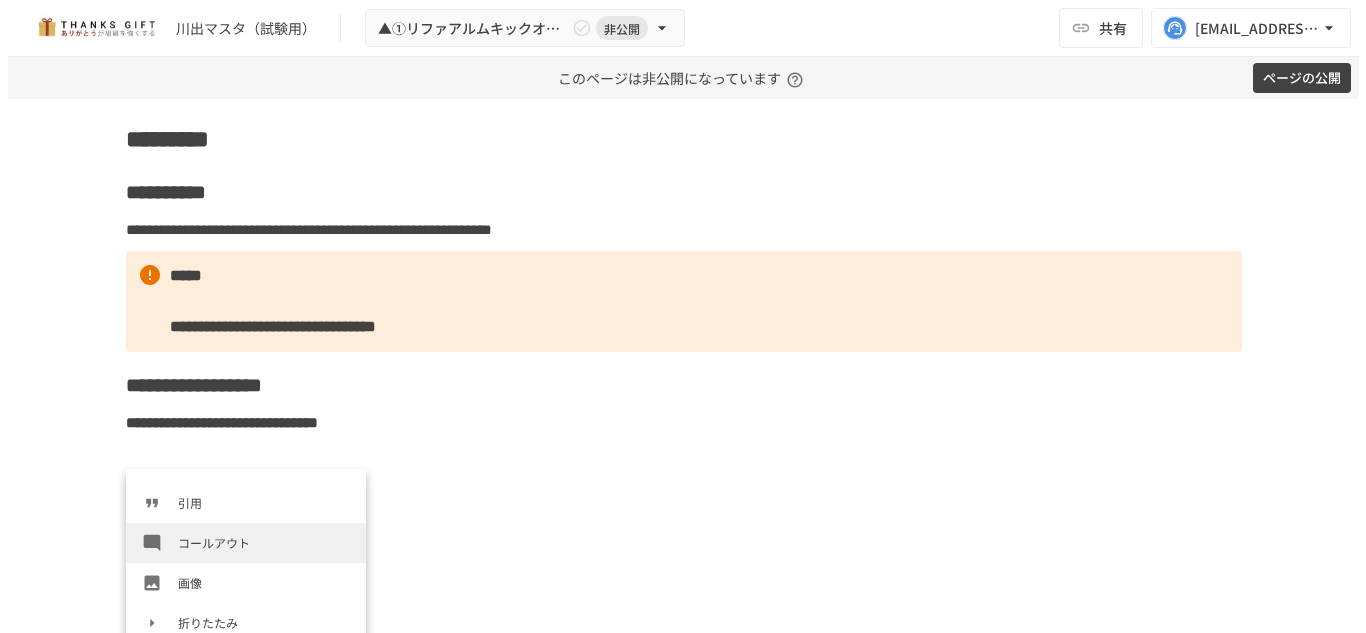 scroll, scrollTop: 330, scrollLeft: 0, axis: vertical 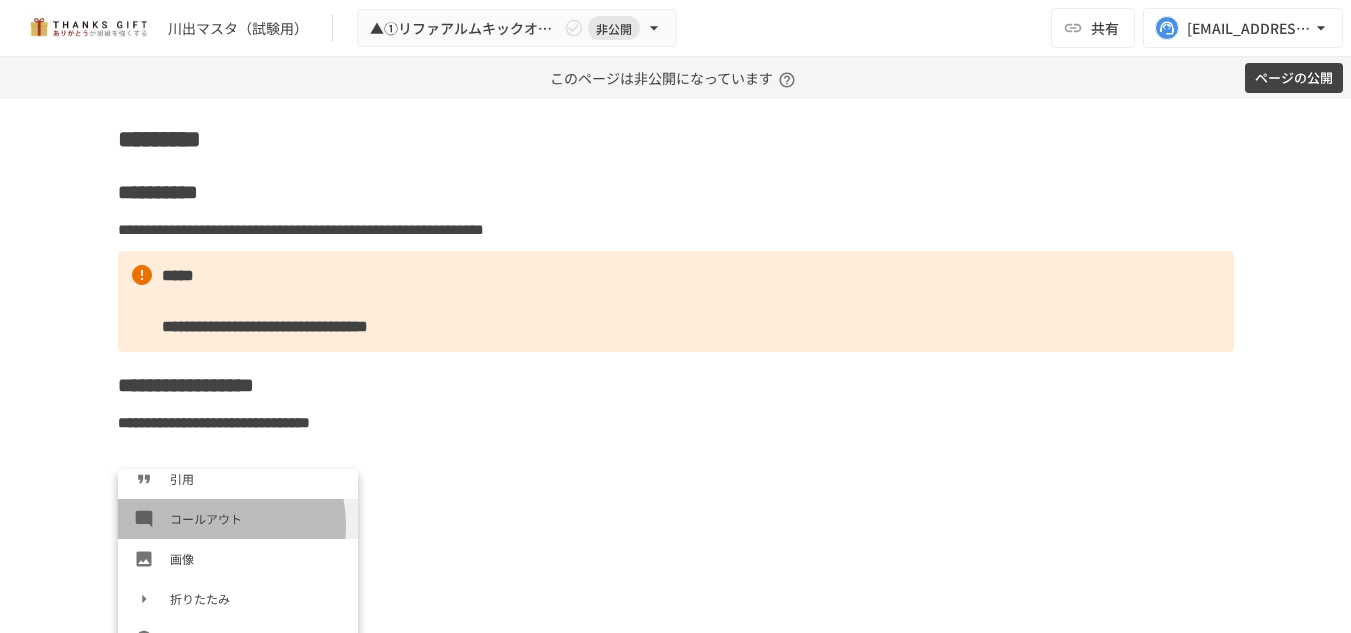 click on "コールアウト" at bounding box center [256, 518] 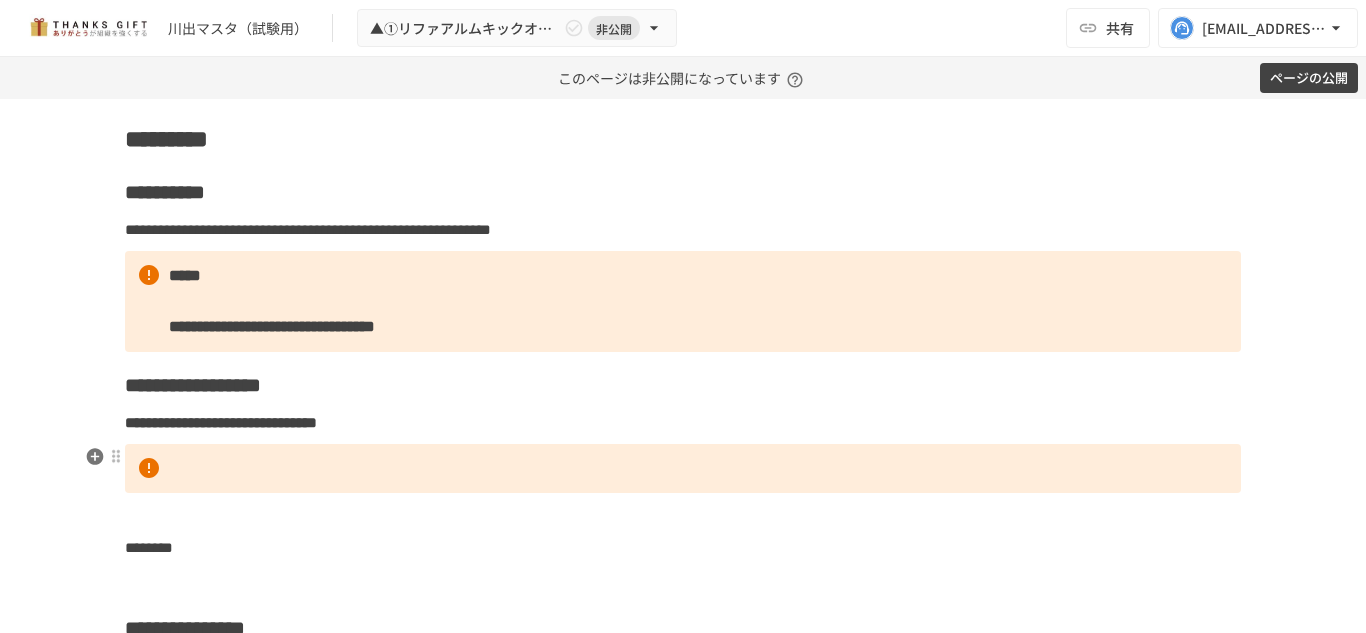 click at bounding box center (683, 469) 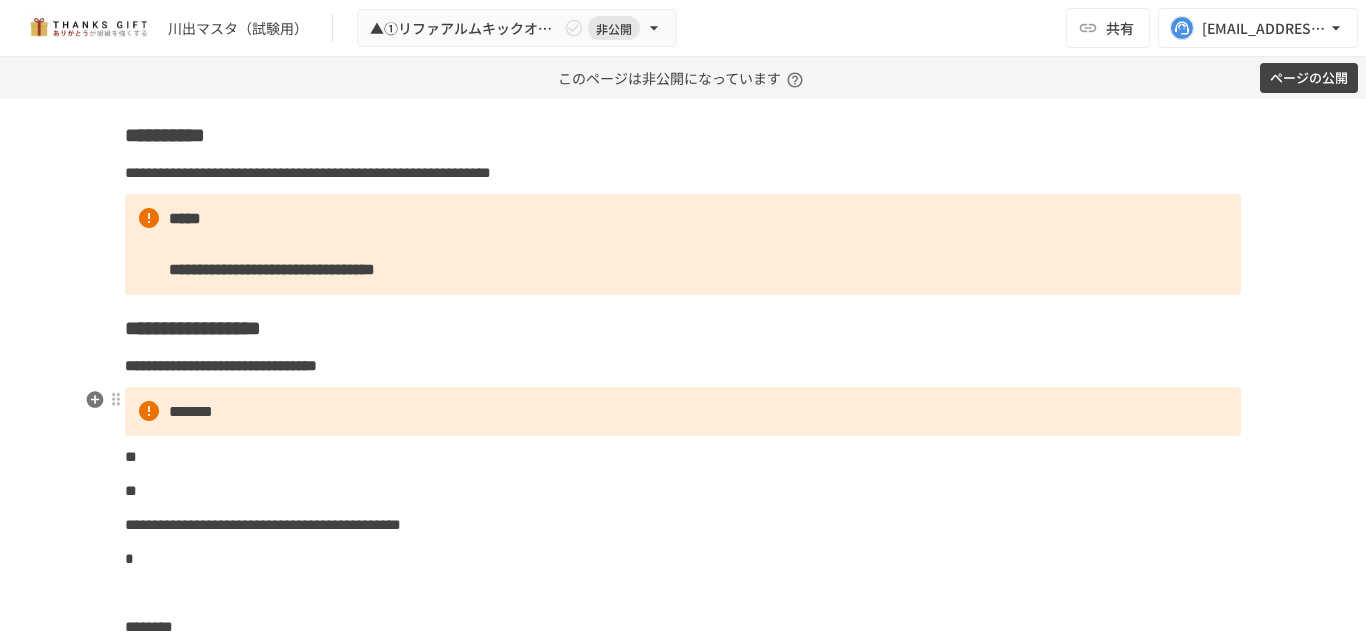 scroll, scrollTop: 6364, scrollLeft: 0, axis: vertical 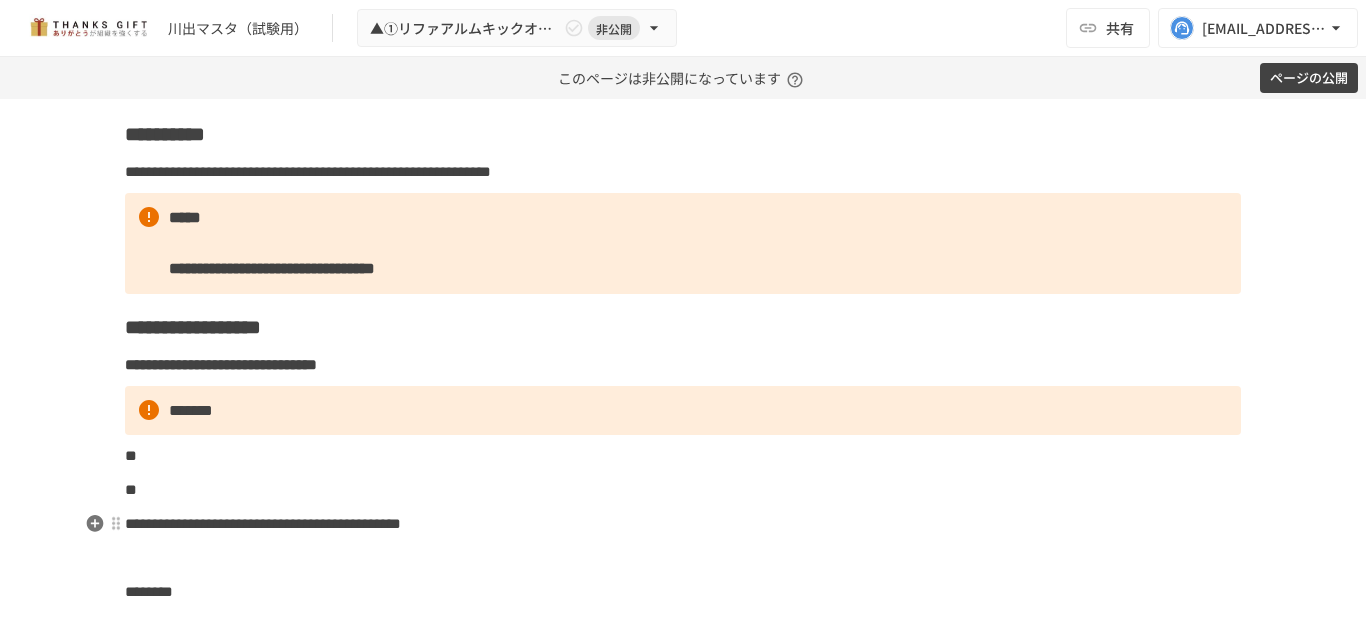 click on "**********" at bounding box center [263, 523] 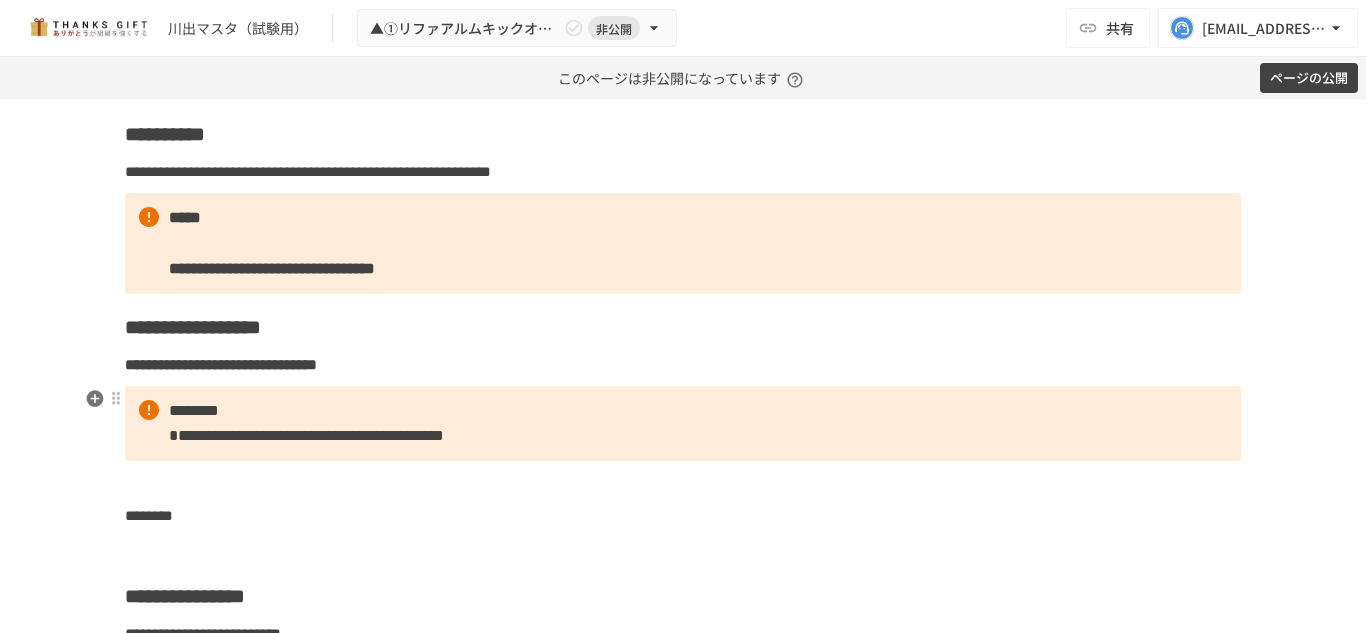 click on "**********" at bounding box center (683, 423) 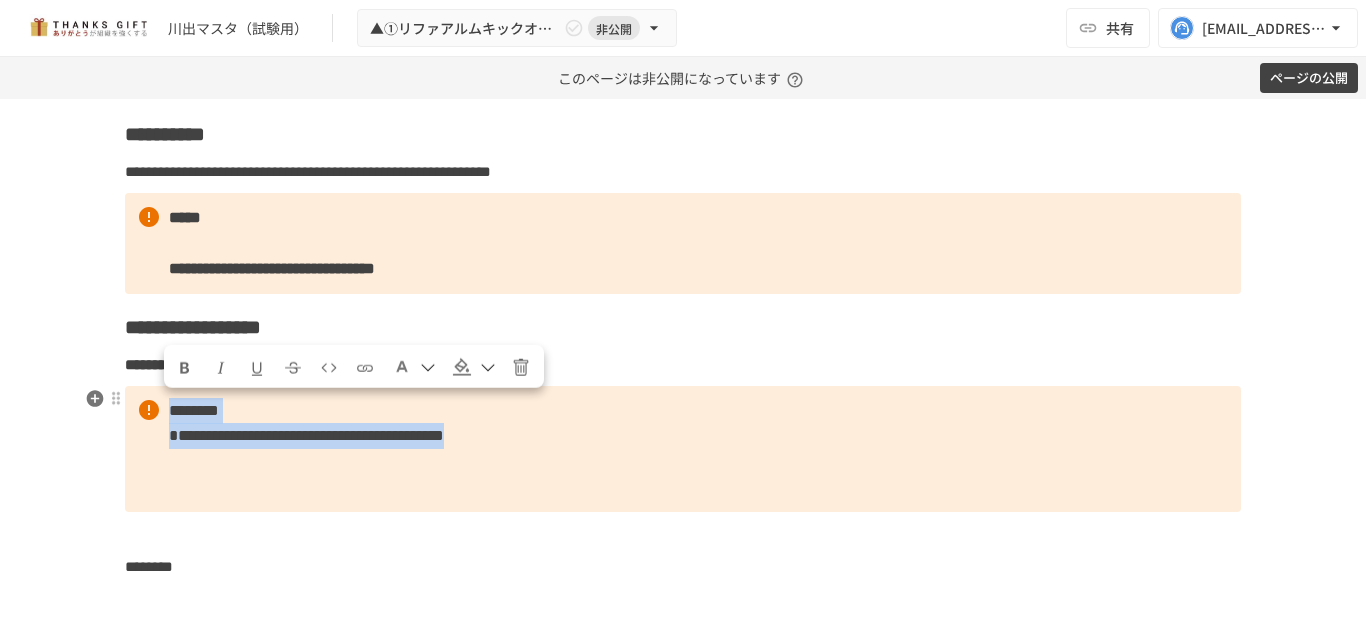 drag, startPoint x: 869, startPoint y: 435, endPoint x: 142, endPoint y: 423, distance: 727.09906 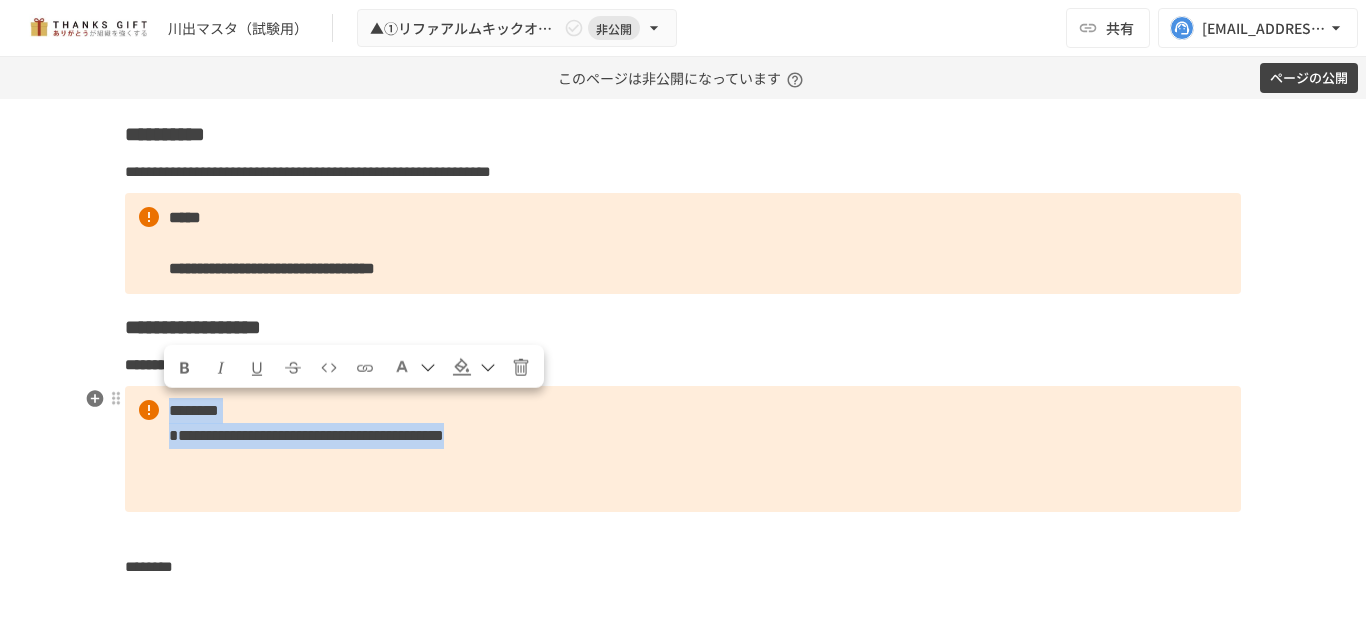 click on "**********" at bounding box center [683, 449] 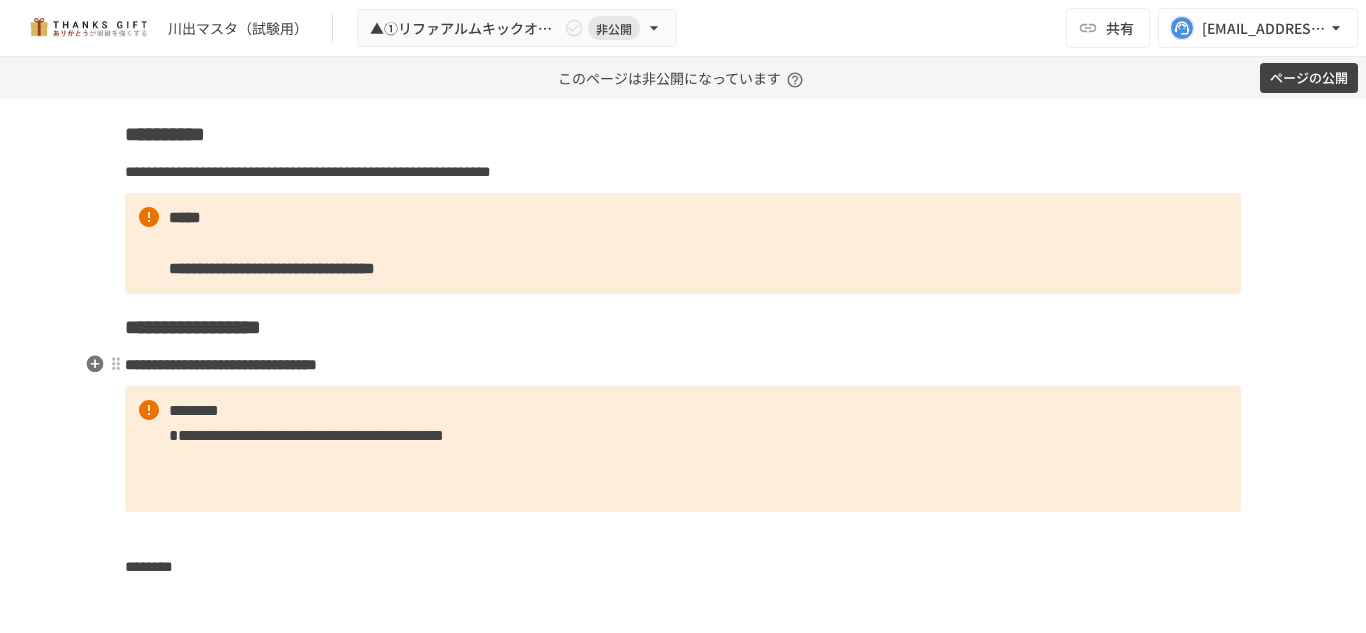 click on "**********" at bounding box center [683, 365] 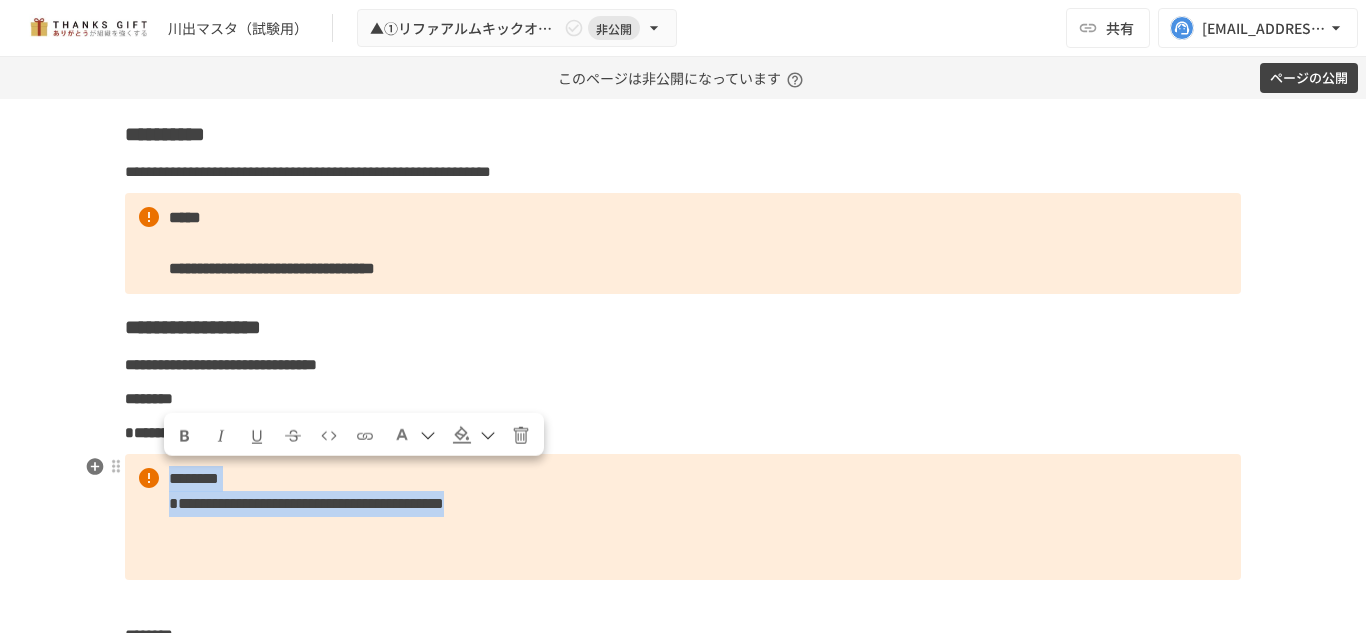 drag, startPoint x: 882, startPoint y: 510, endPoint x: 169, endPoint y: 487, distance: 713.37085 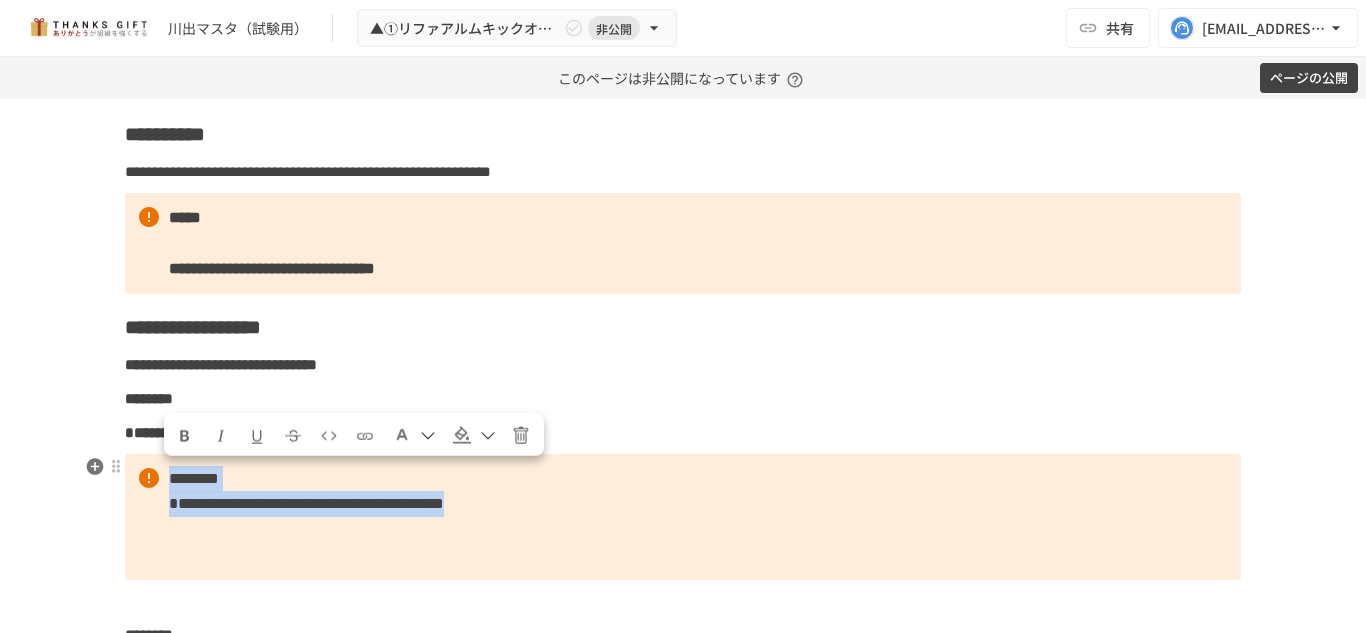 click on "**********" at bounding box center (683, 517) 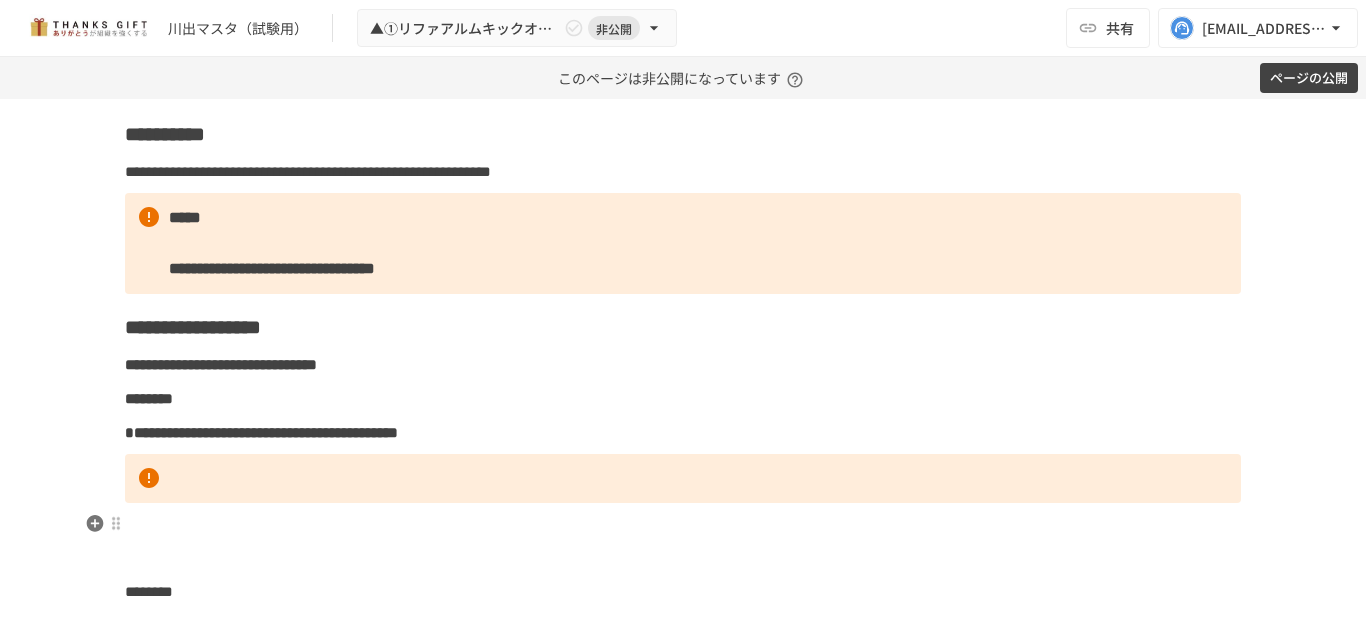 click at bounding box center (683, 524) 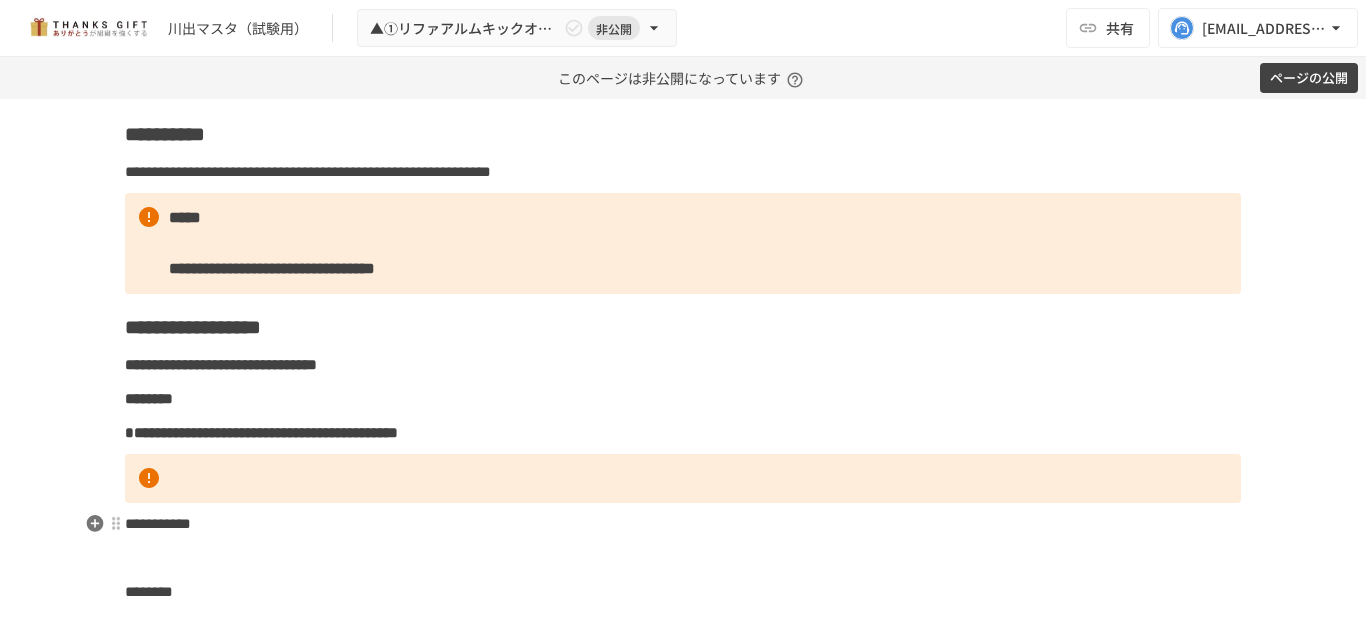 click on "**********" at bounding box center (158, 523) 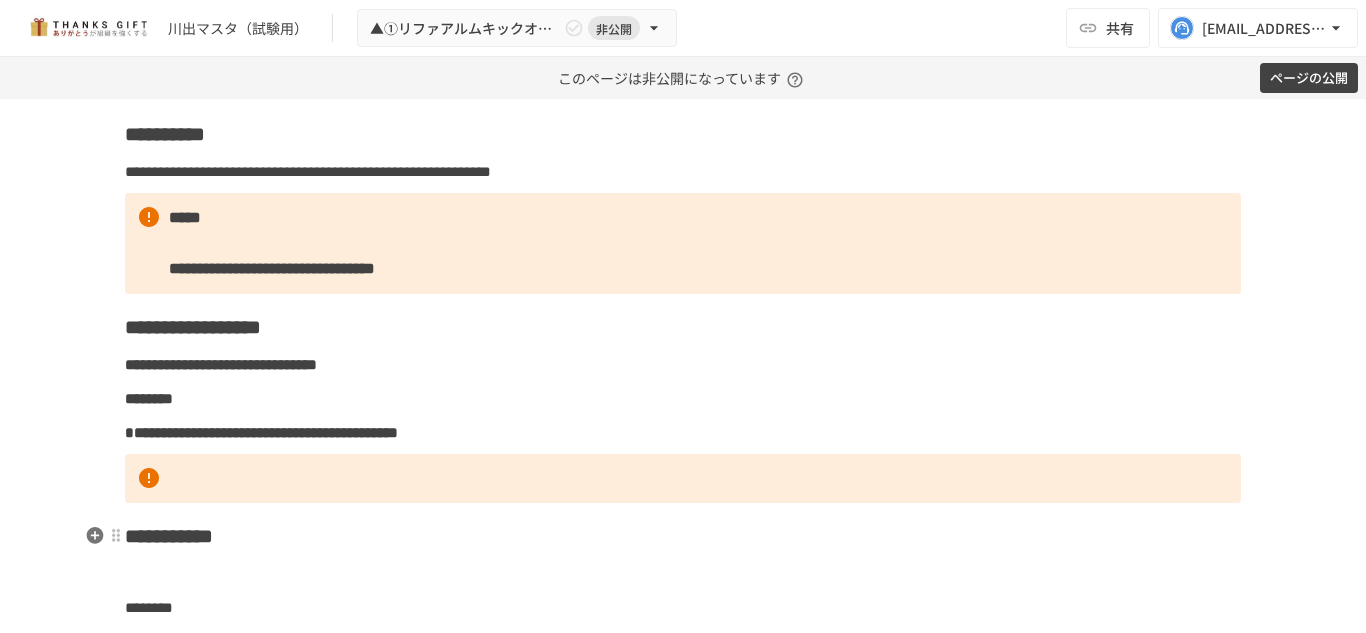 click on "**********" at bounding box center [683, 536] 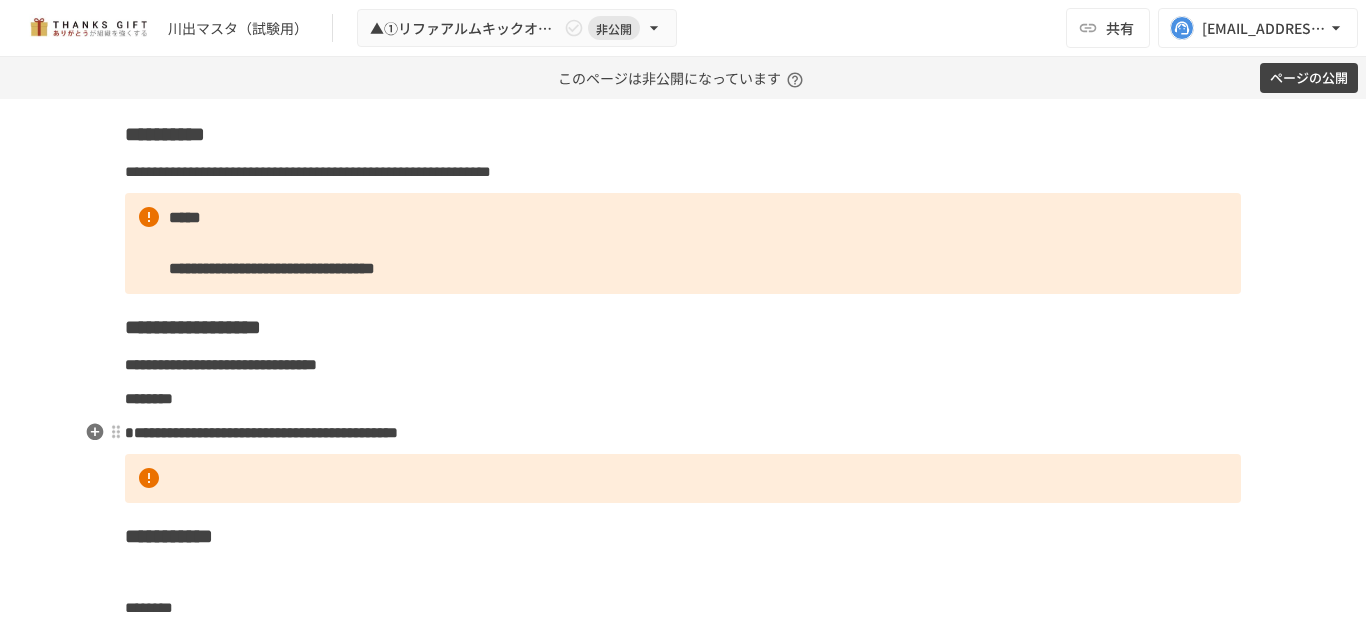 click on "**********" at bounding box center [261, 432] 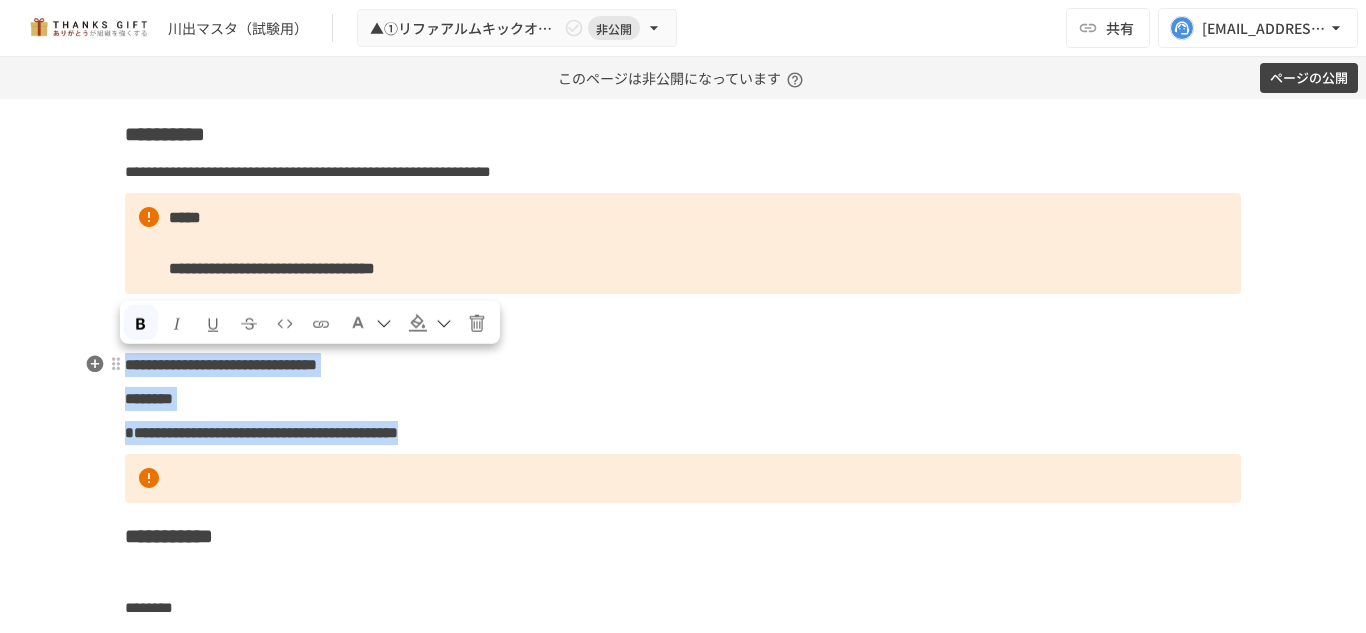 drag, startPoint x: 781, startPoint y: 434, endPoint x: 120, endPoint y: 359, distance: 665.24133 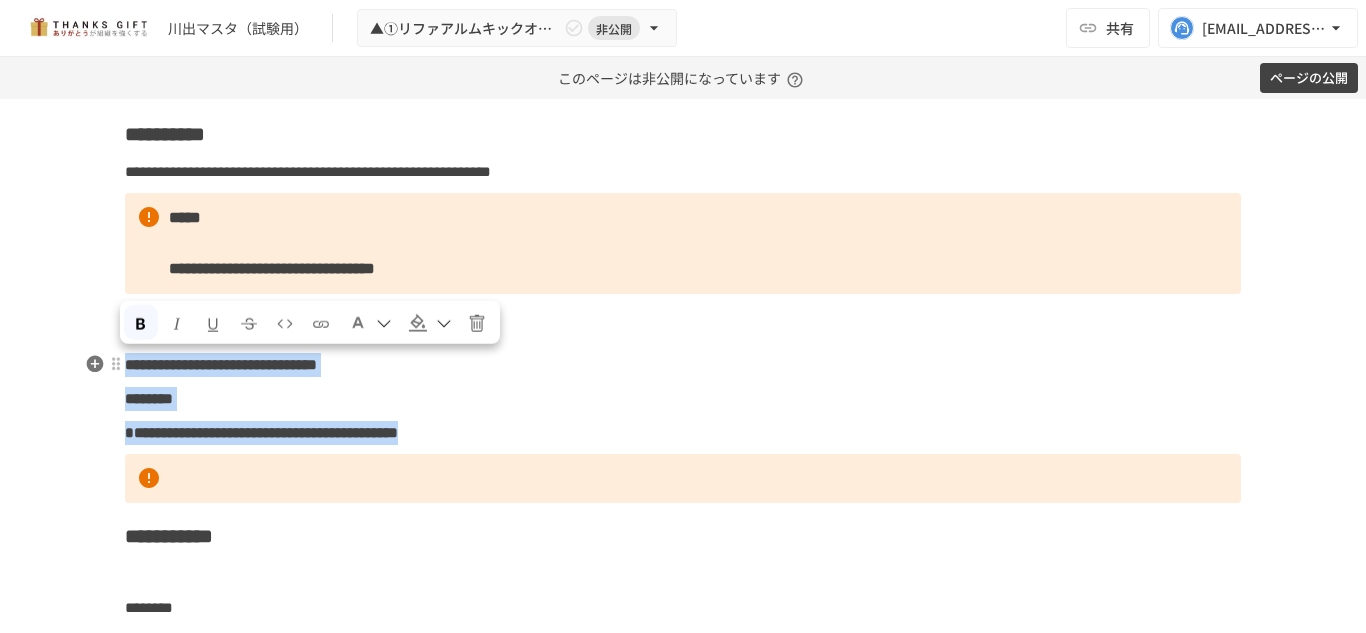 click on "**********" at bounding box center [683, 760] 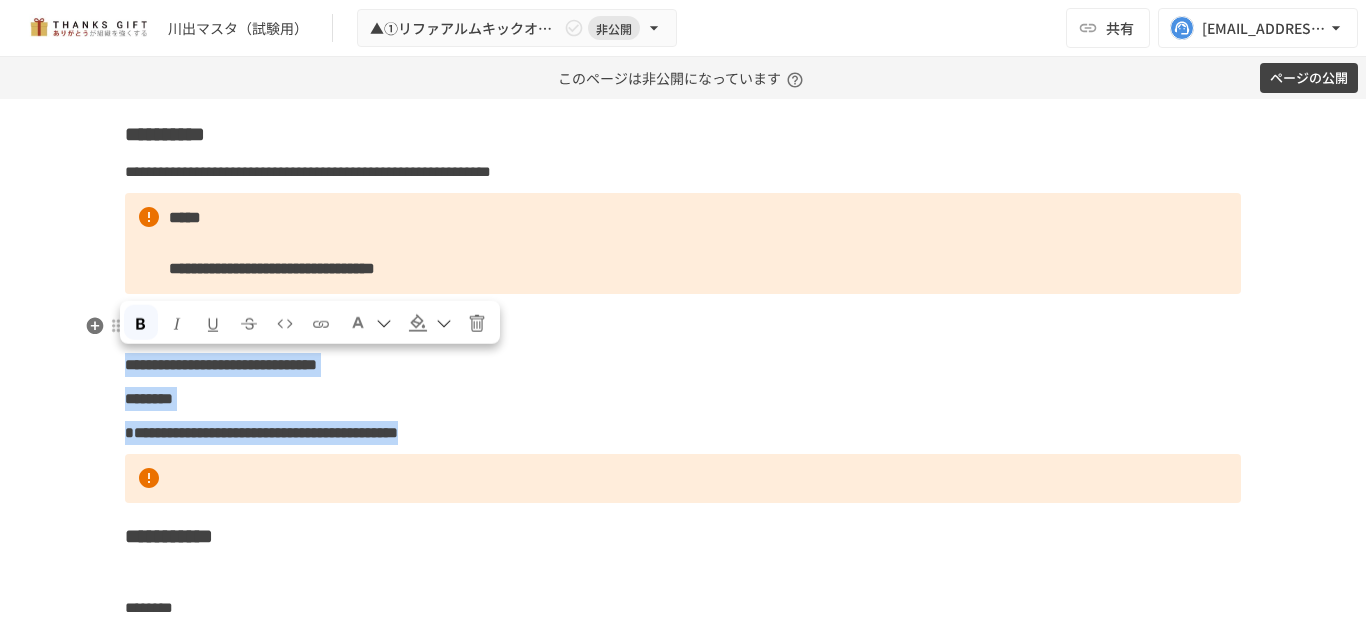 click at bounding box center [141, 322] 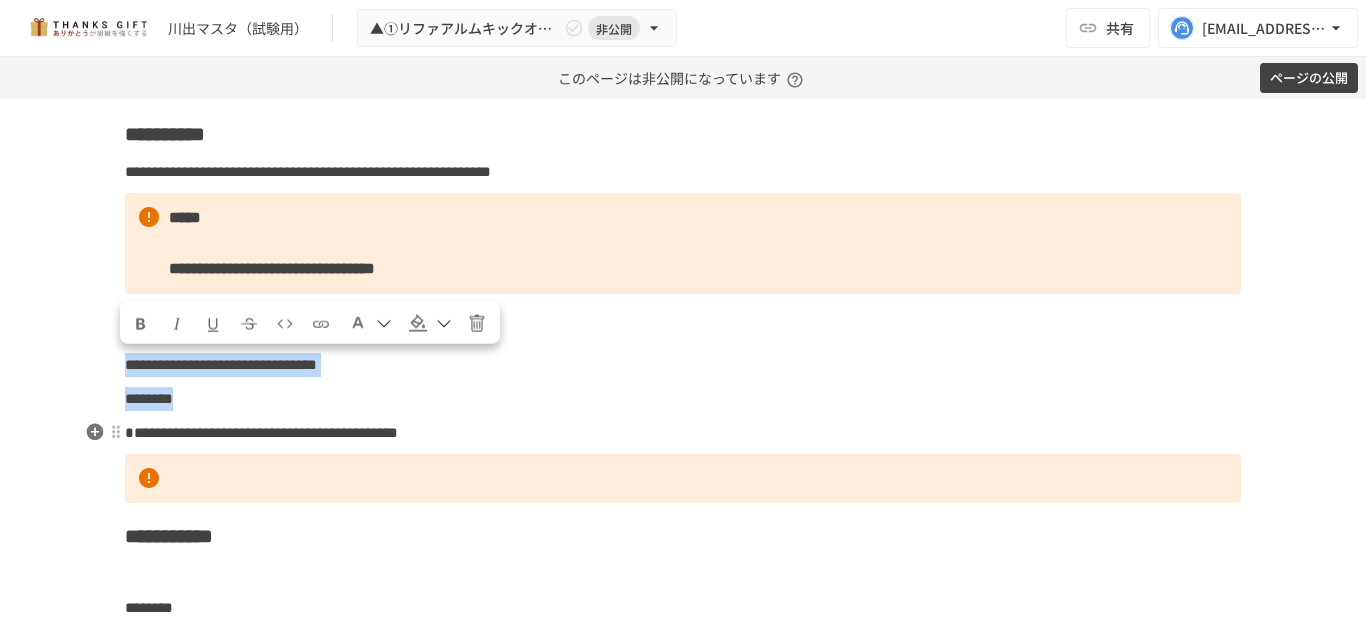 click on "**********" at bounding box center (261, 432) 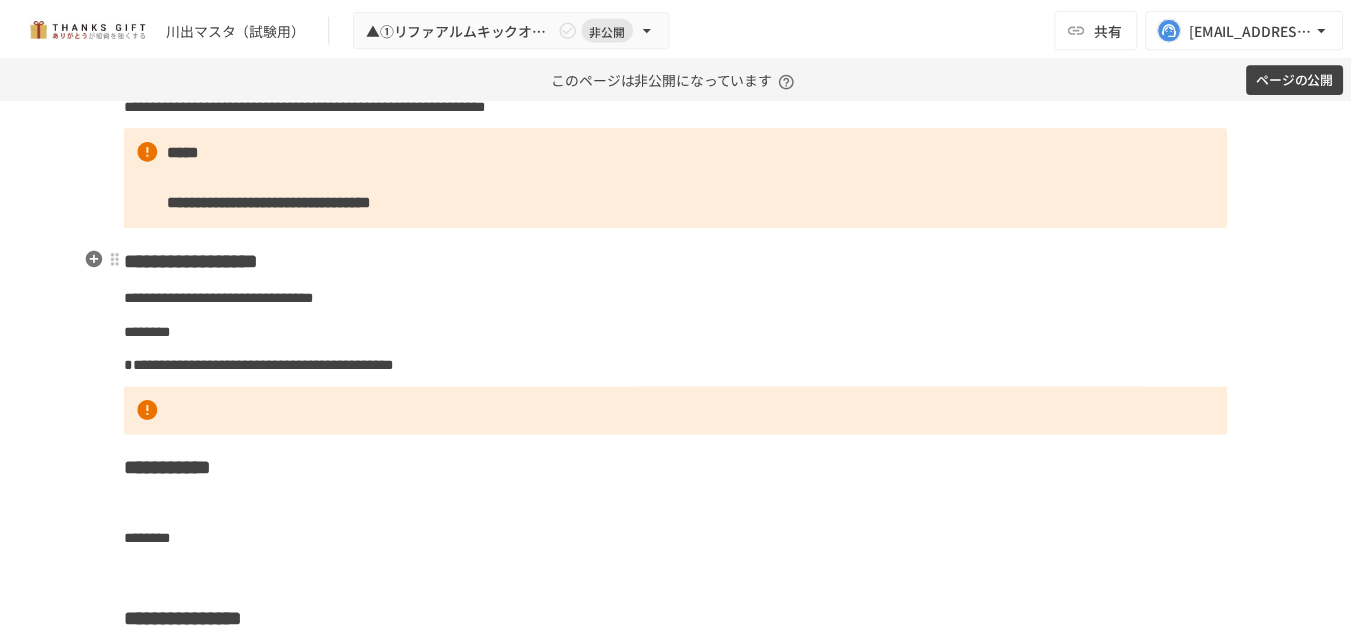 scroll, scrollTop: 6432, scrollLeft: 0, axis: vertical 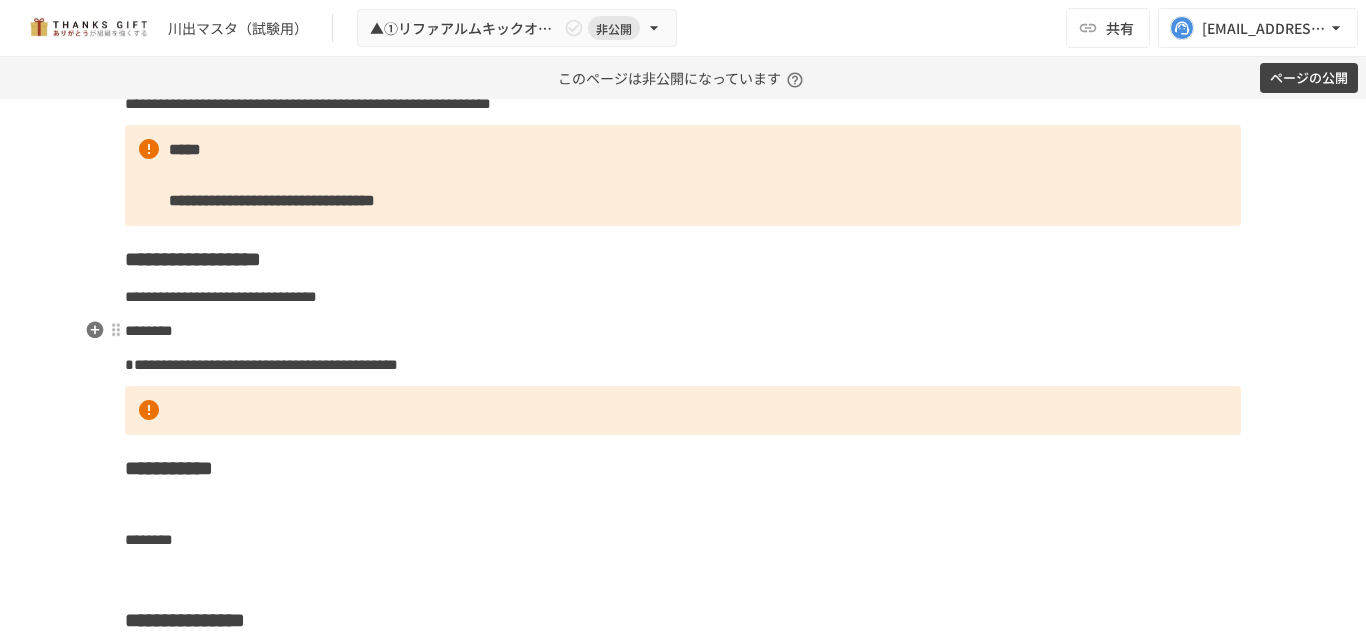 click on "********" at bounding box center (149, 330) 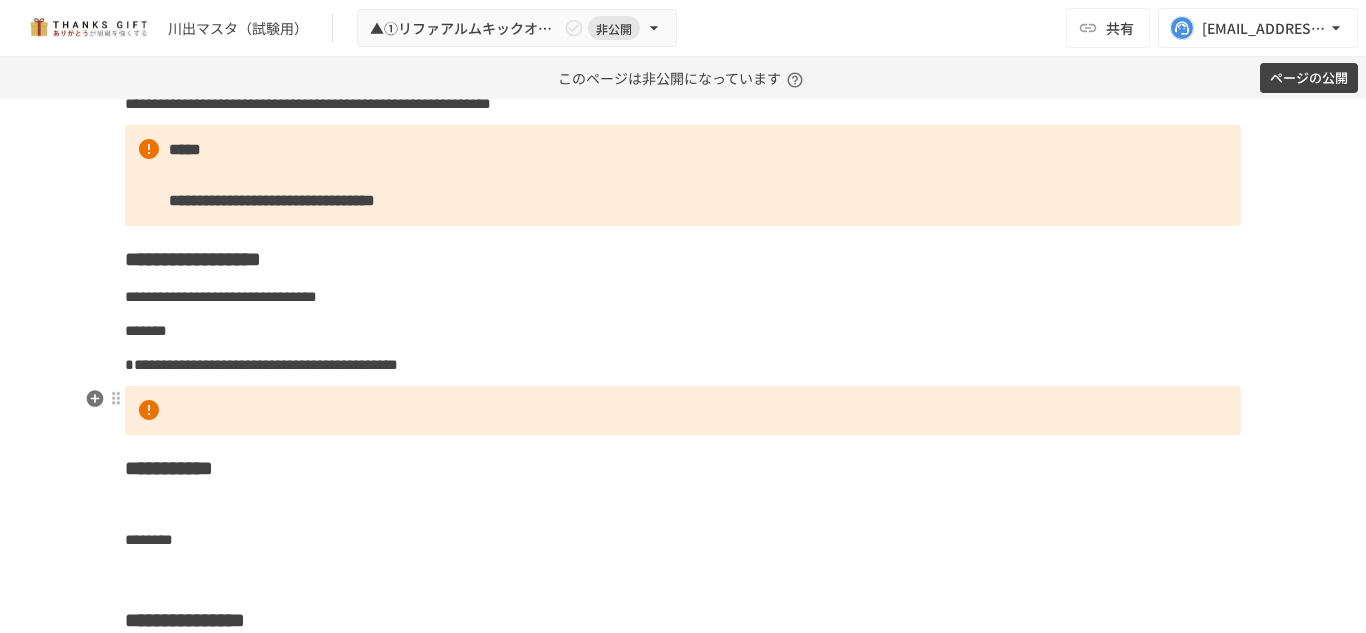 click at bounding box center [683, 411] 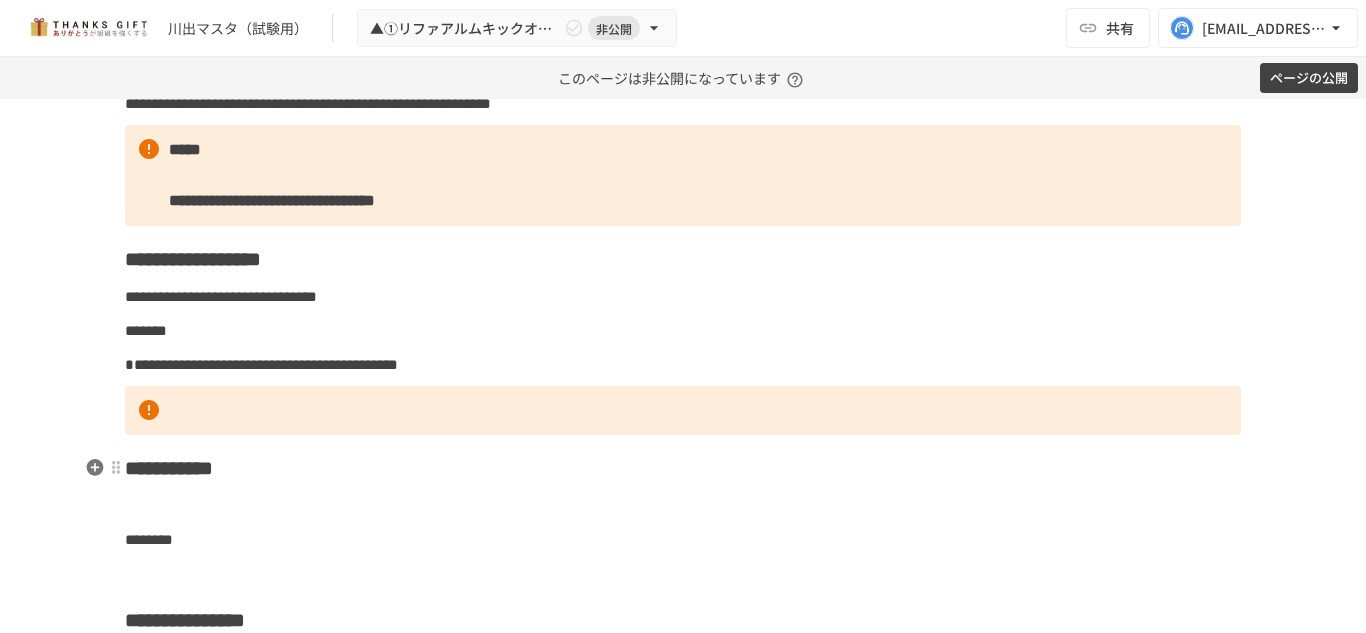 click on "**********" at bounding box center (683, 468) 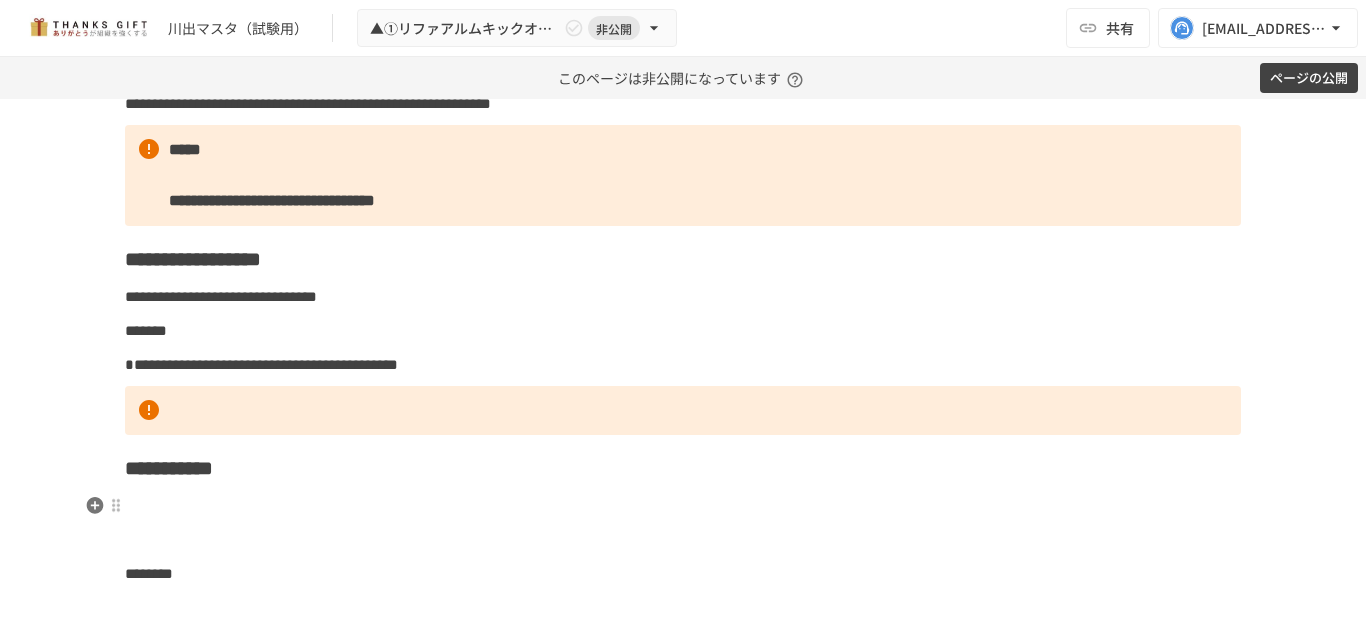 click at bounding box center [683, 506] 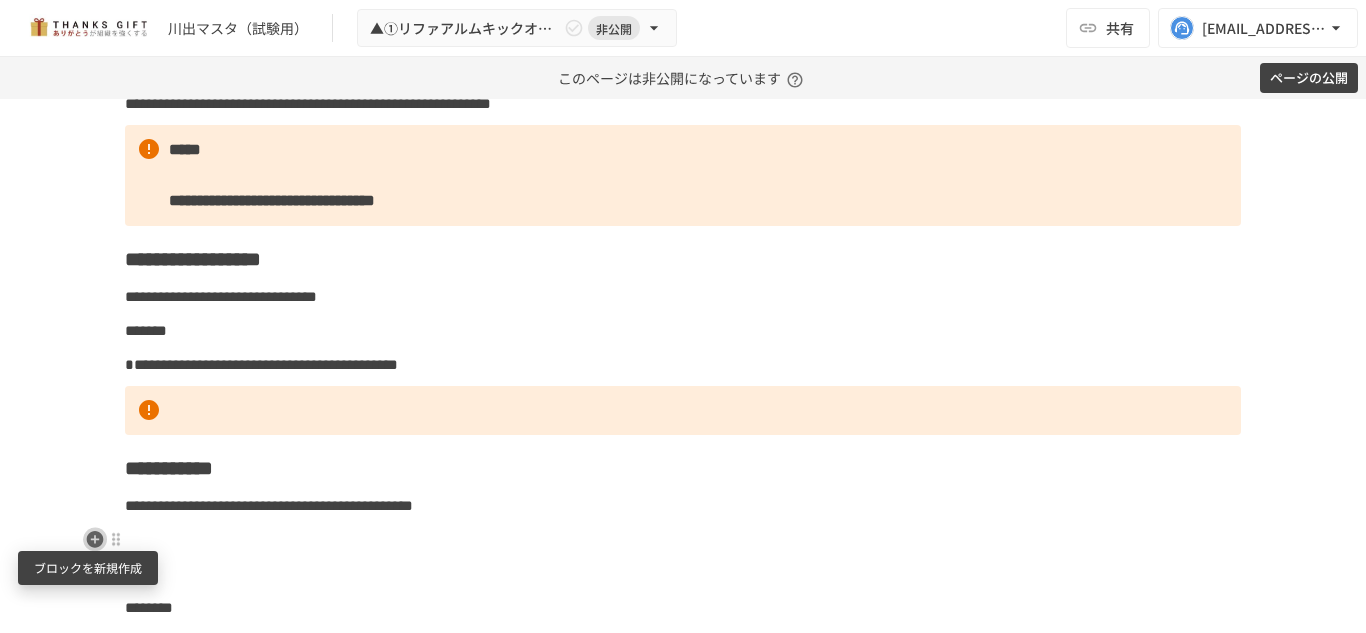 click 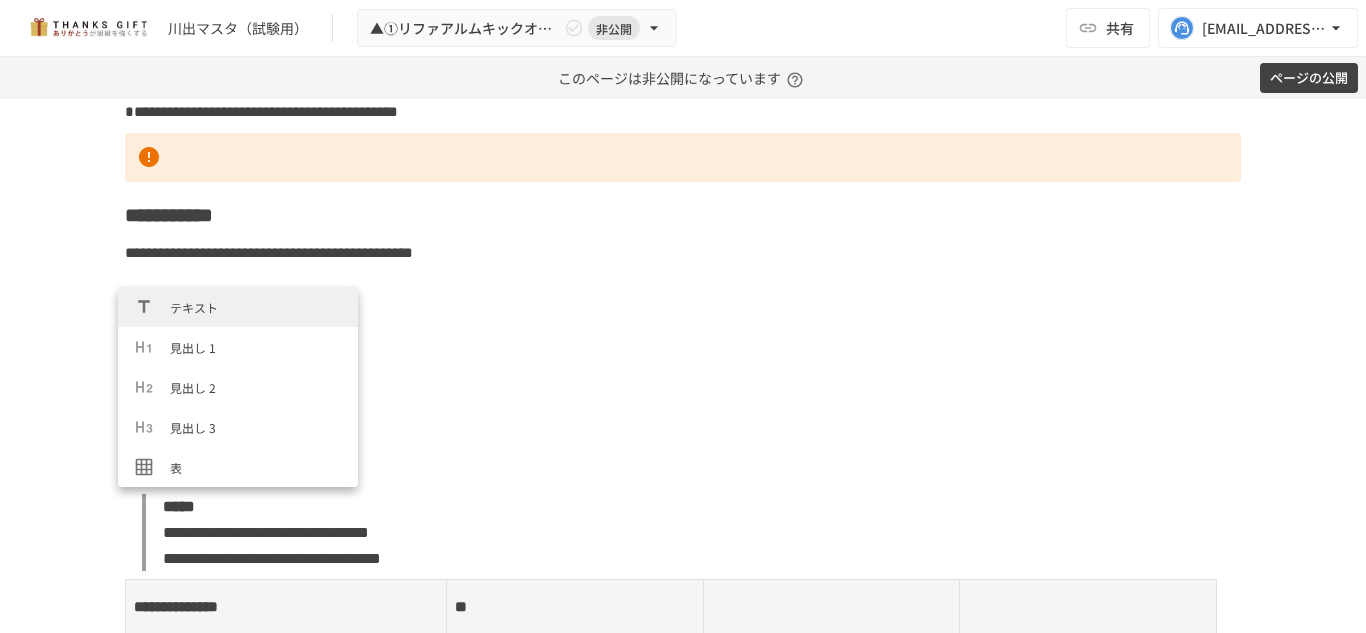 scroll, scrollTop: 6699, scrollLeft: 0, axis: vertical 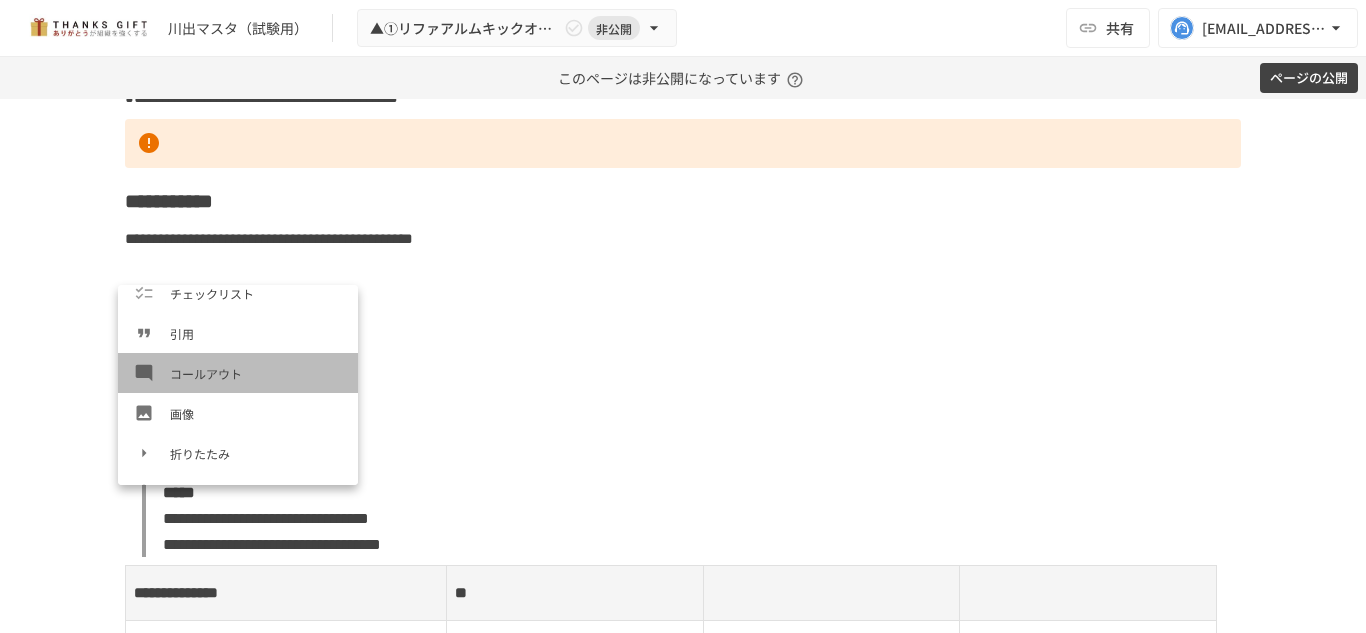 click on "コールアウト" at bounding box center [256, 373] 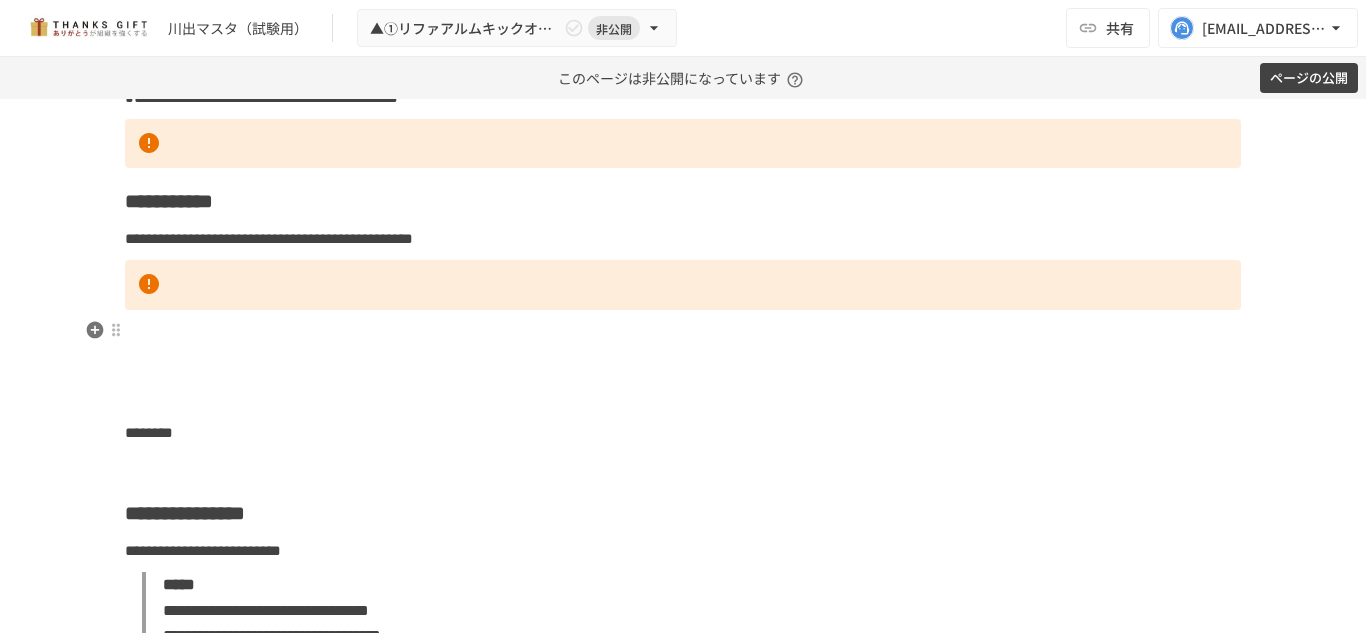 click at bounding box center (683, 331) 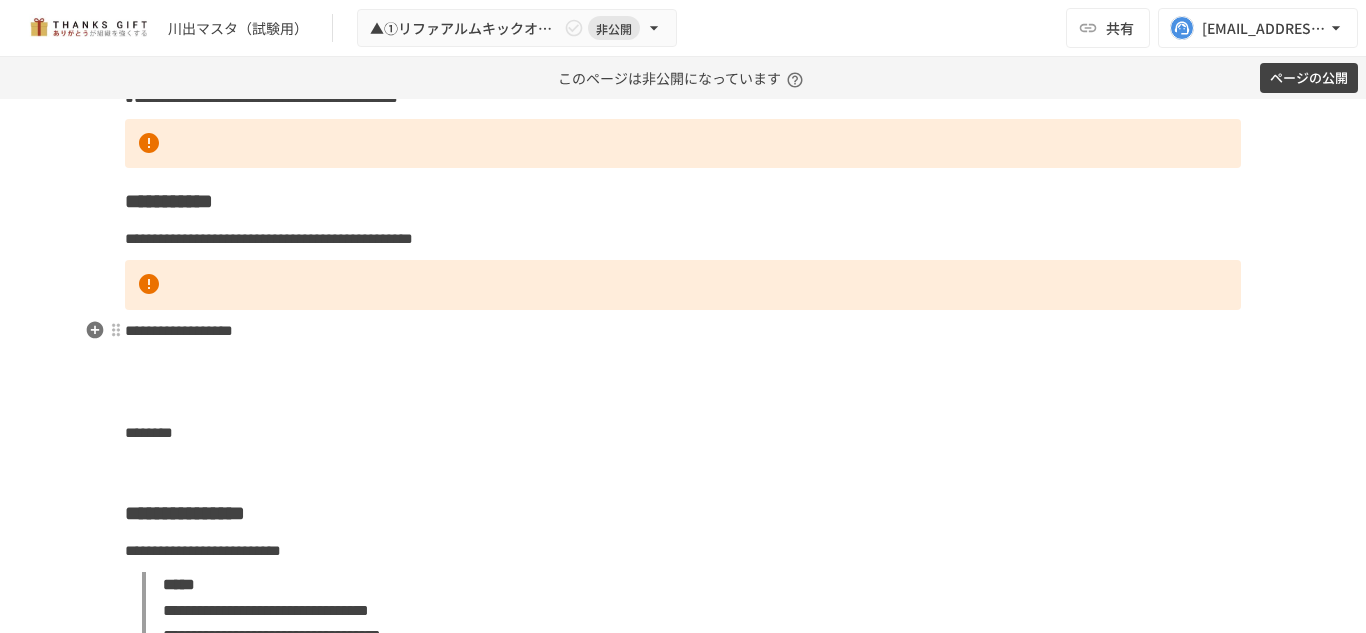 click on "**********" at bounding box center [179, 330] 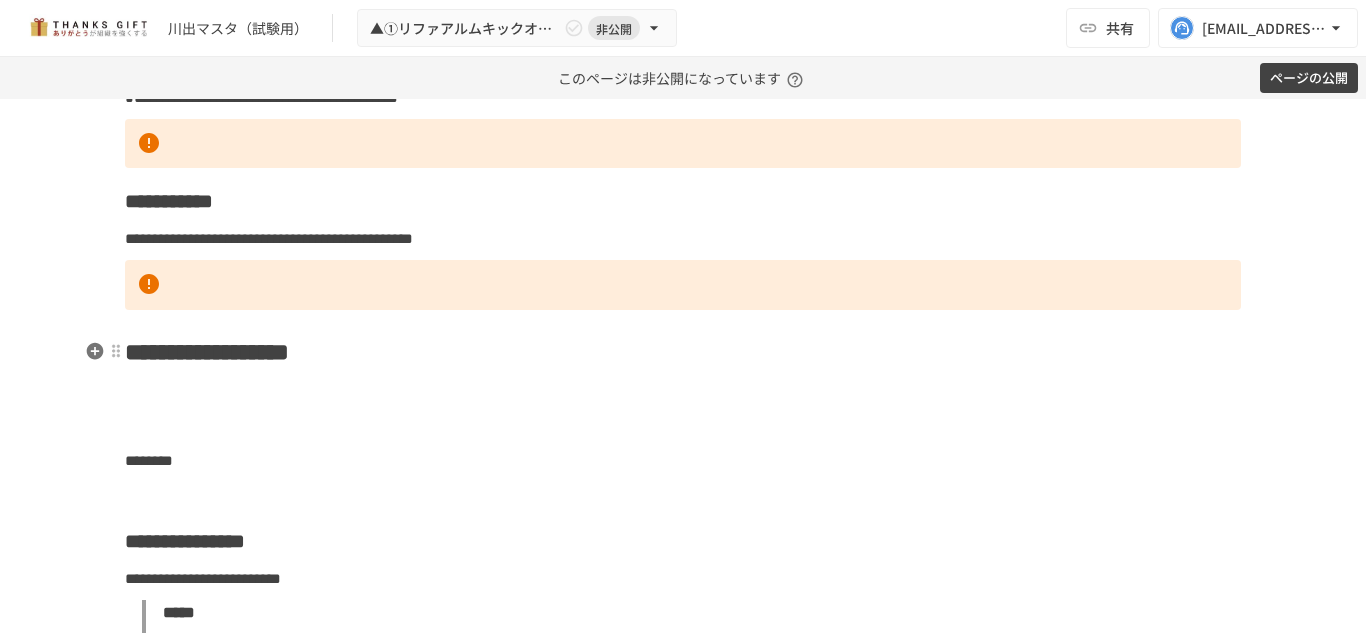 click on "**********" at bounding box center (683, 352) 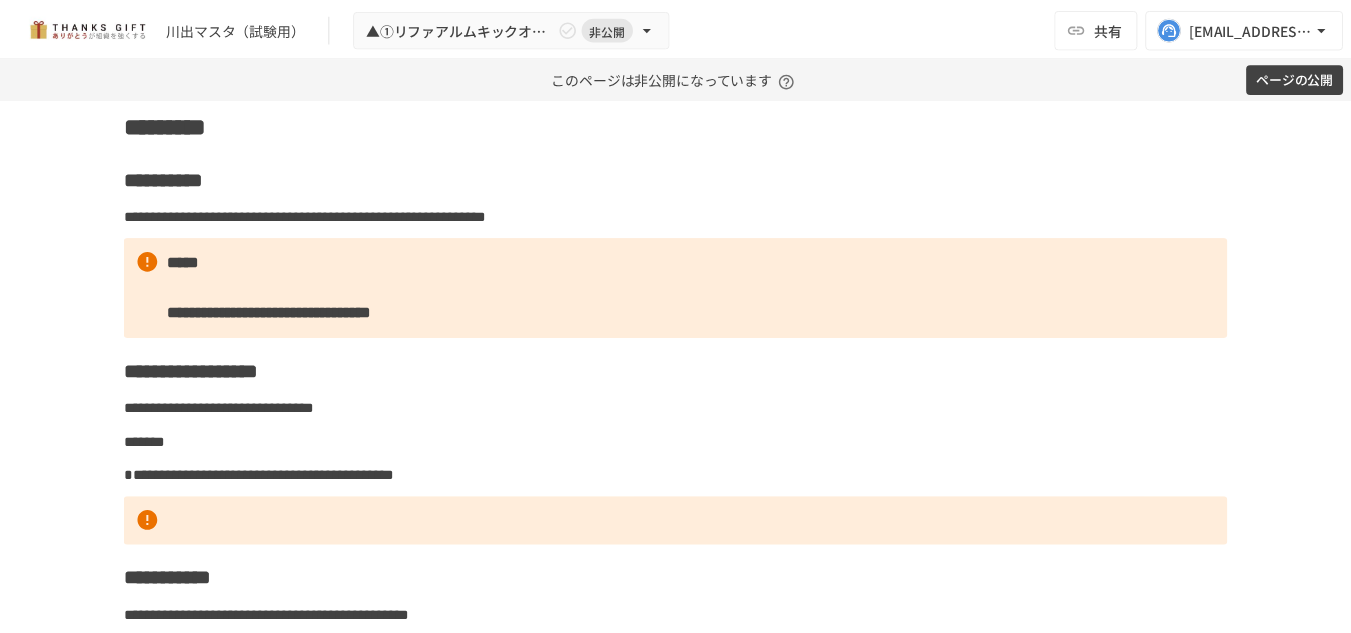 scroll, scrollTop: 6706, scrollLeft: 0, axis: vertical 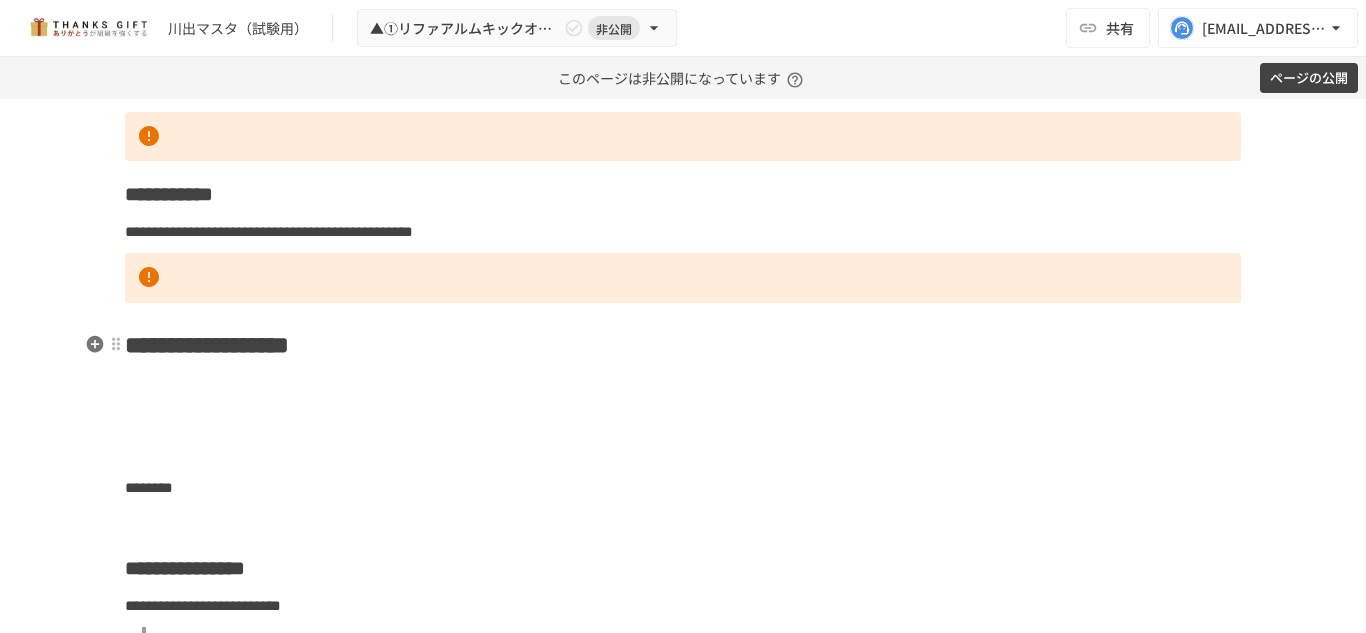 click at bounding box center [683, 386] 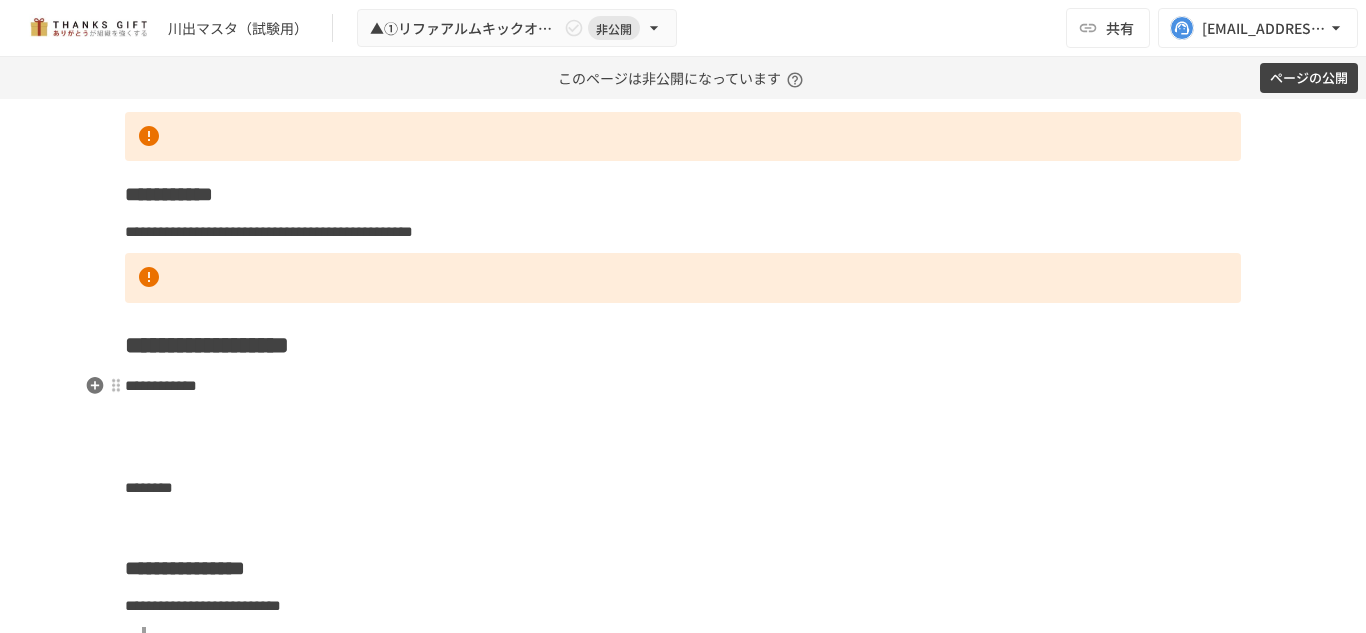 click on "**********" at bounding box center [161, 385] 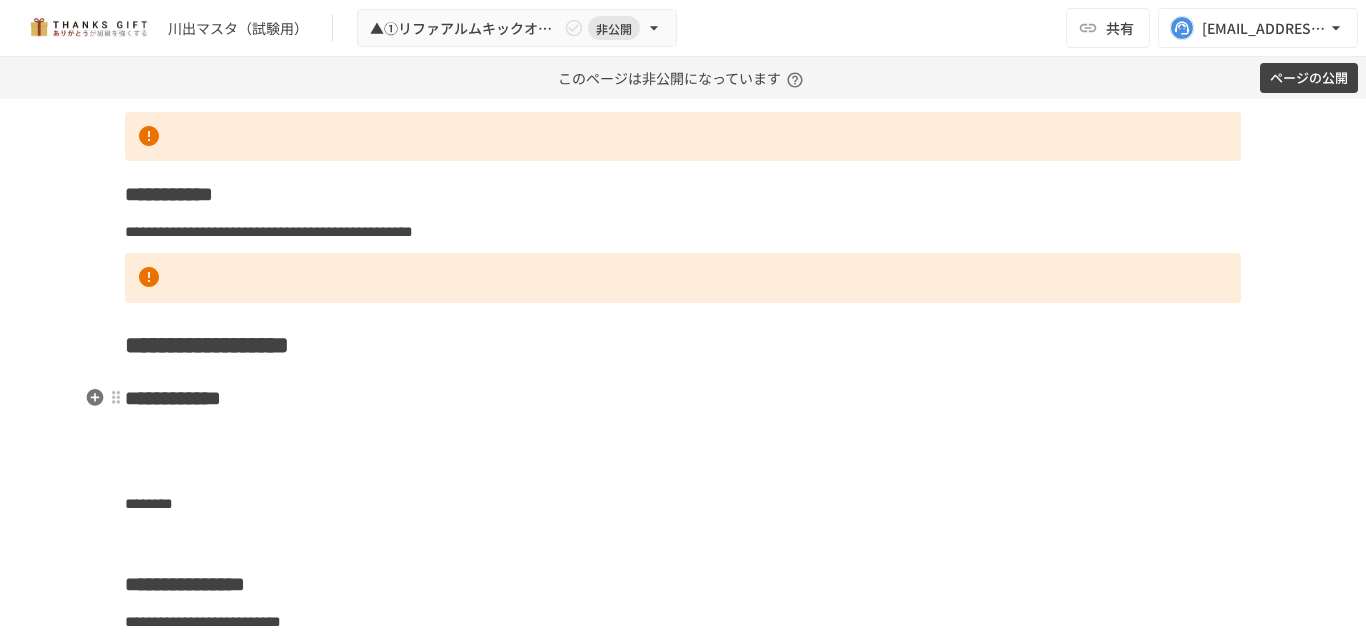 click on "**********" at bounding box center [683, 398] 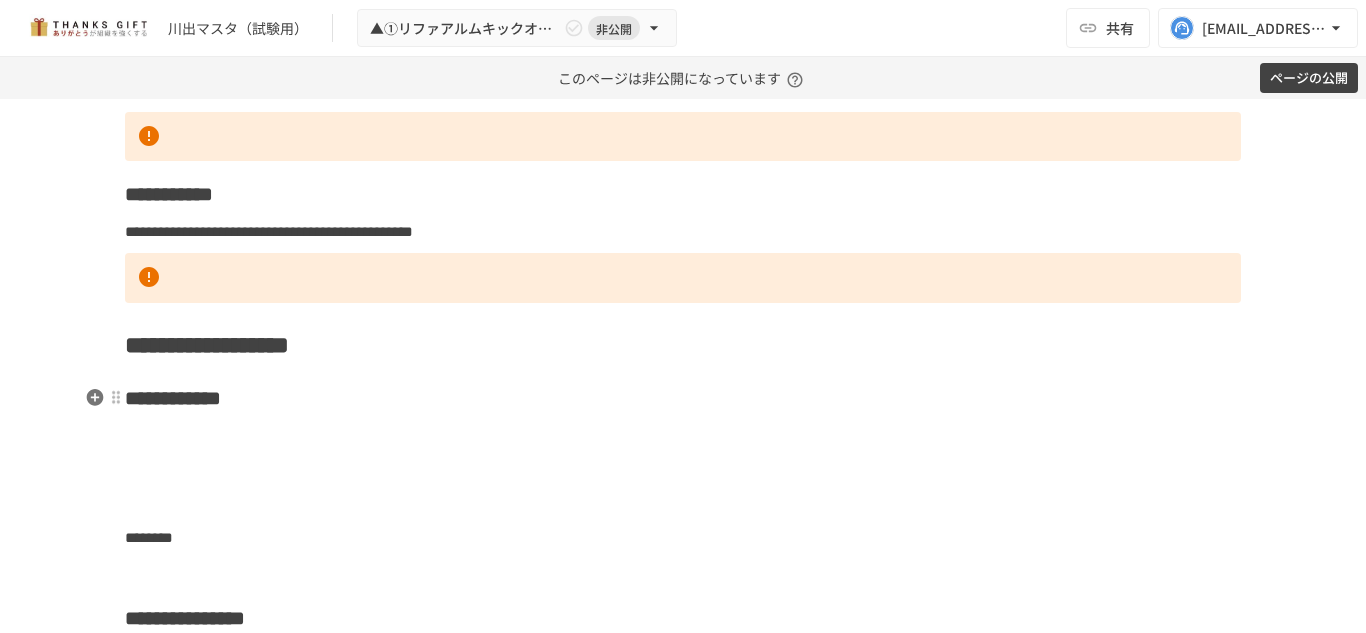 click on "**********" at bounding box center [683, 554] 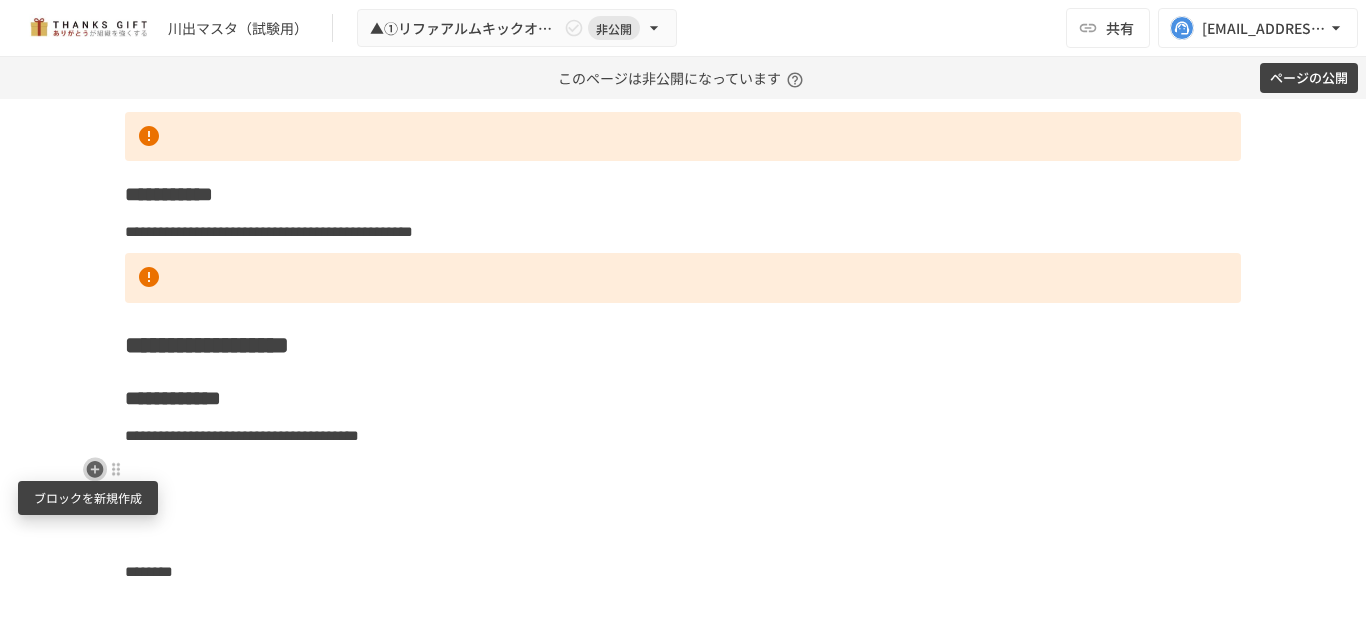click 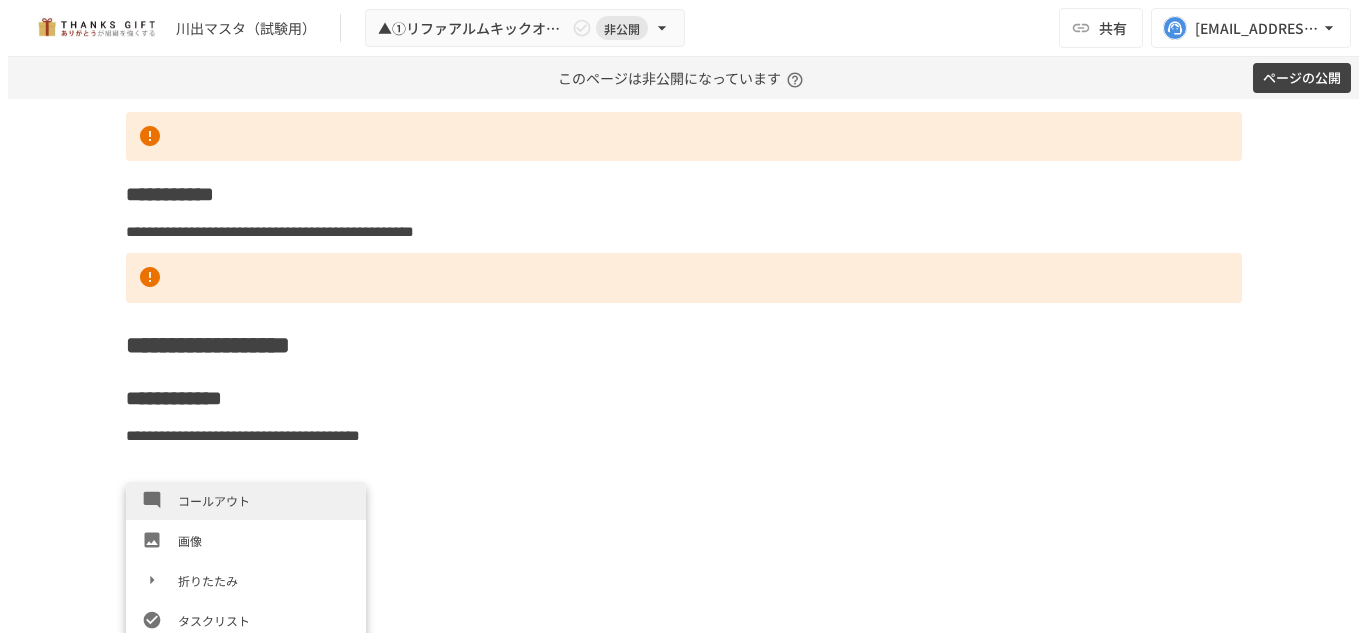 scroll, scrollTop: 363, scrollLeft: 0, axis: vertical 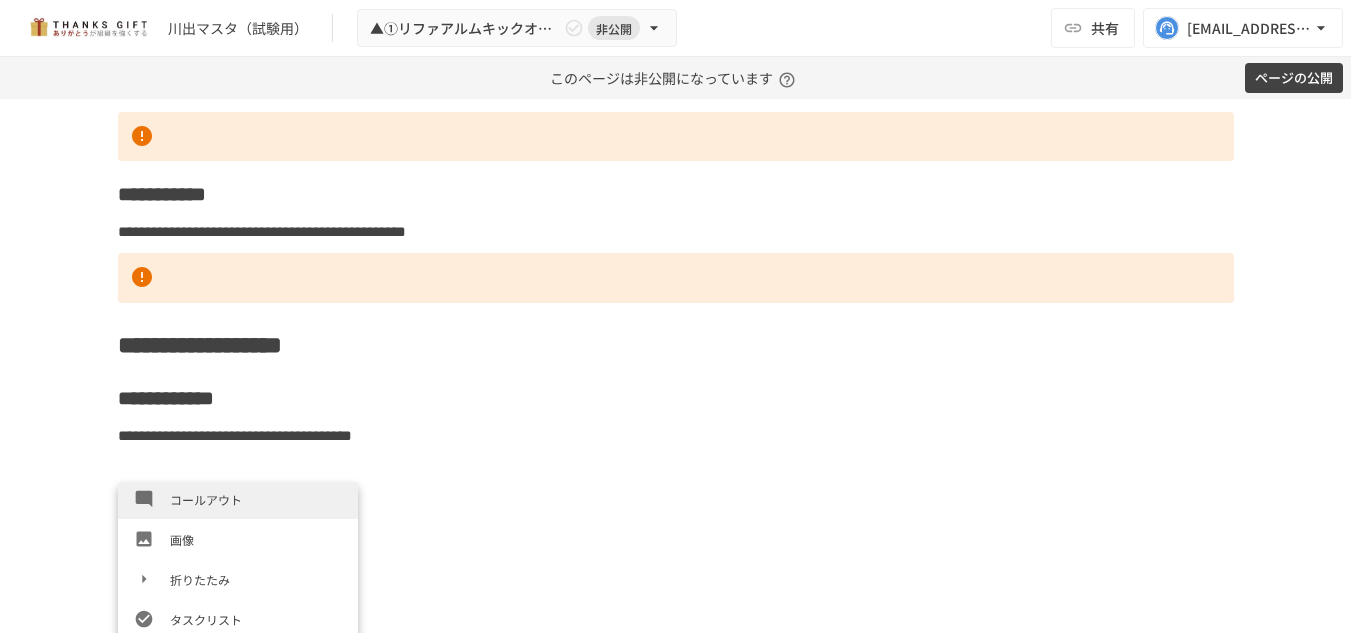 click on "コールアウト" at bounding box center (238, 499) 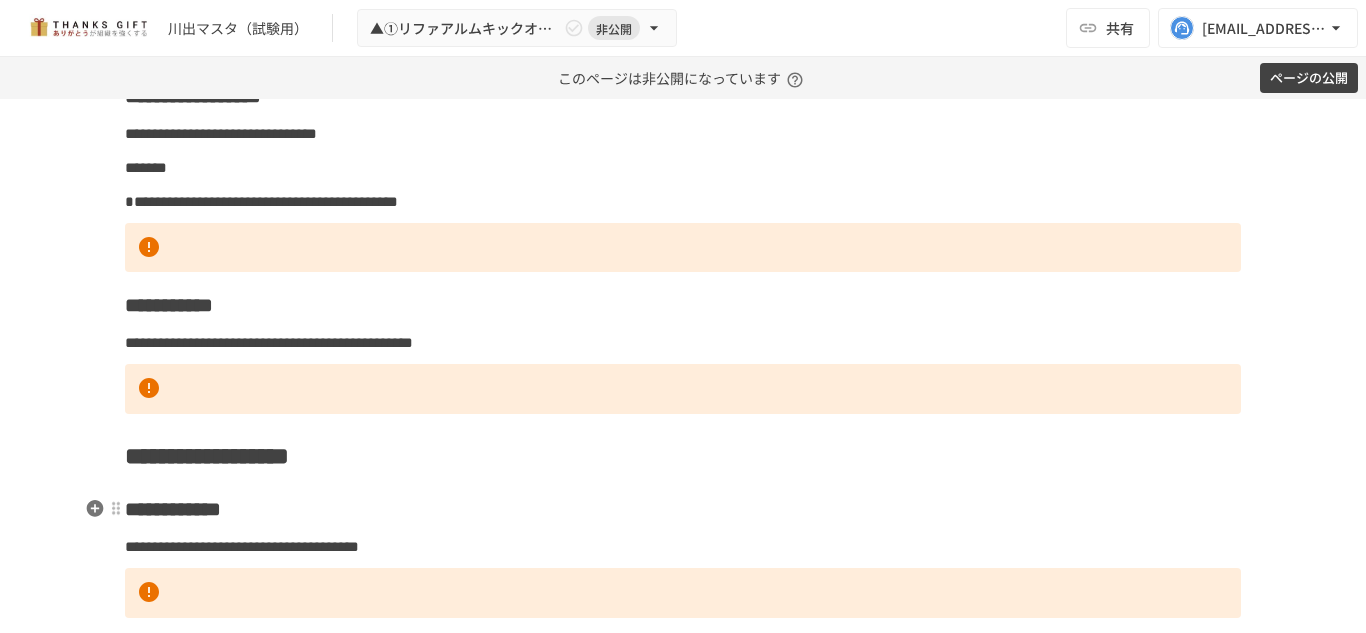 scroll, scrollTop: 6598, scrollLeft: 0, axis: vertical 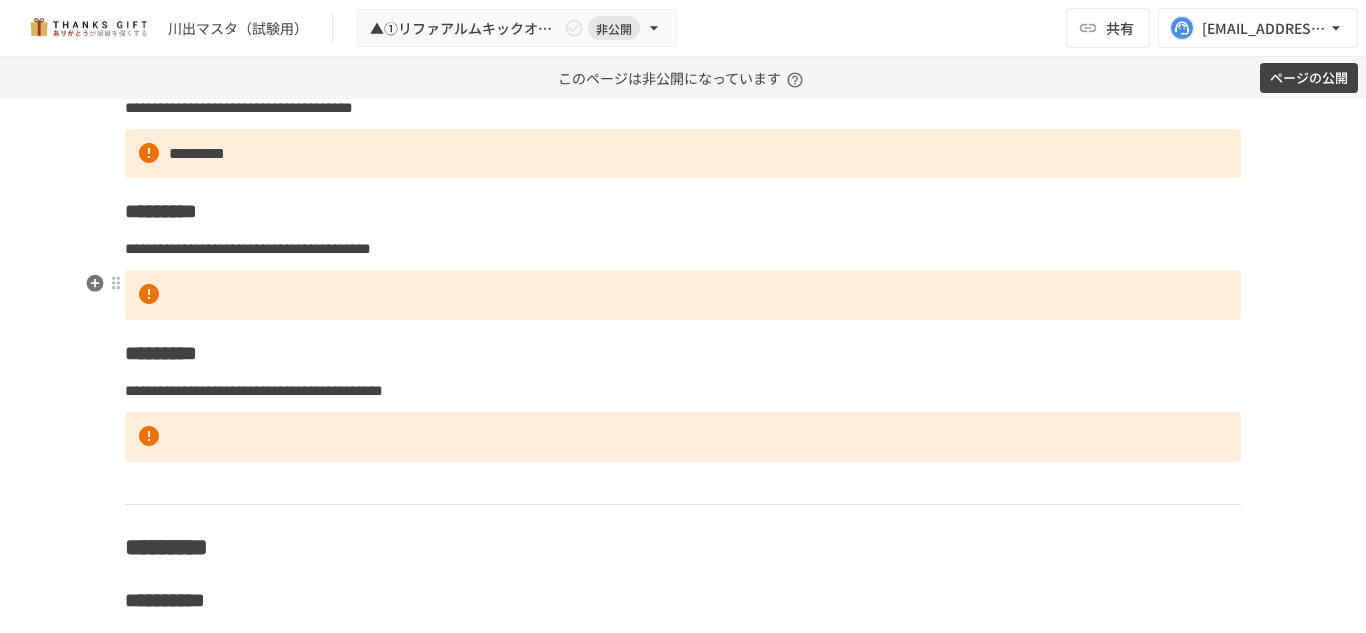 click on "**********" at bounding box center (683, 1390) 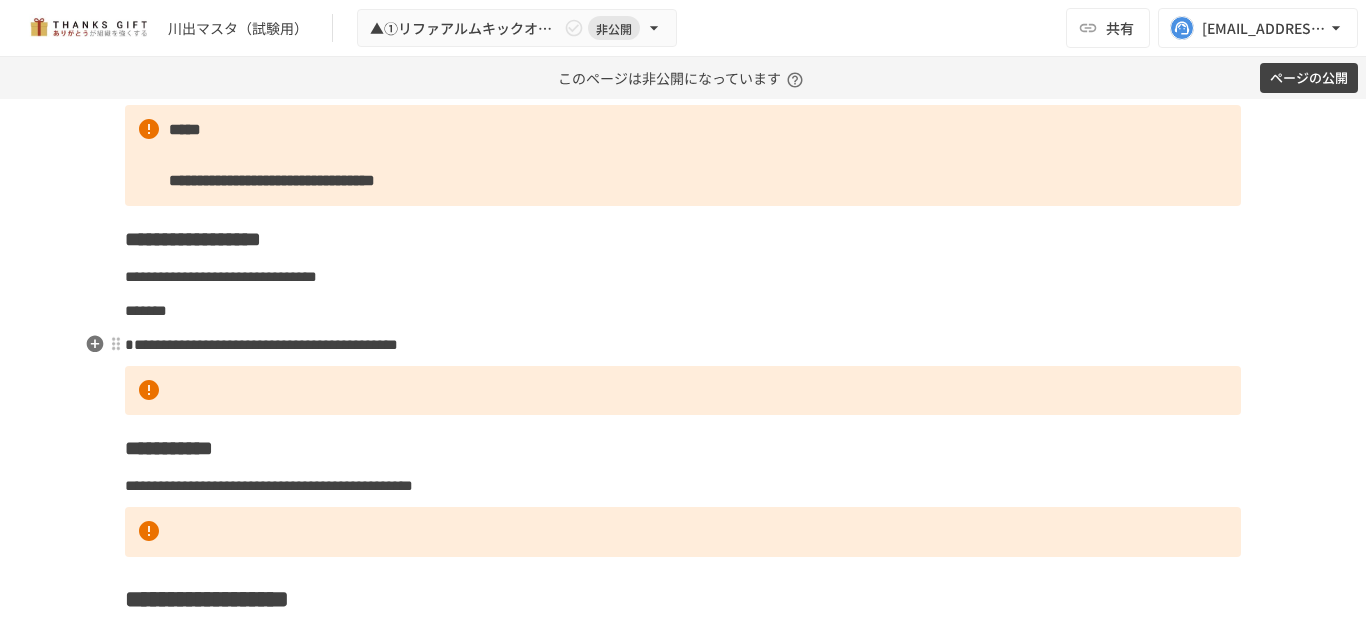 scroll, scrollTop: 6483, scrollLeft: 0, axis: vertical 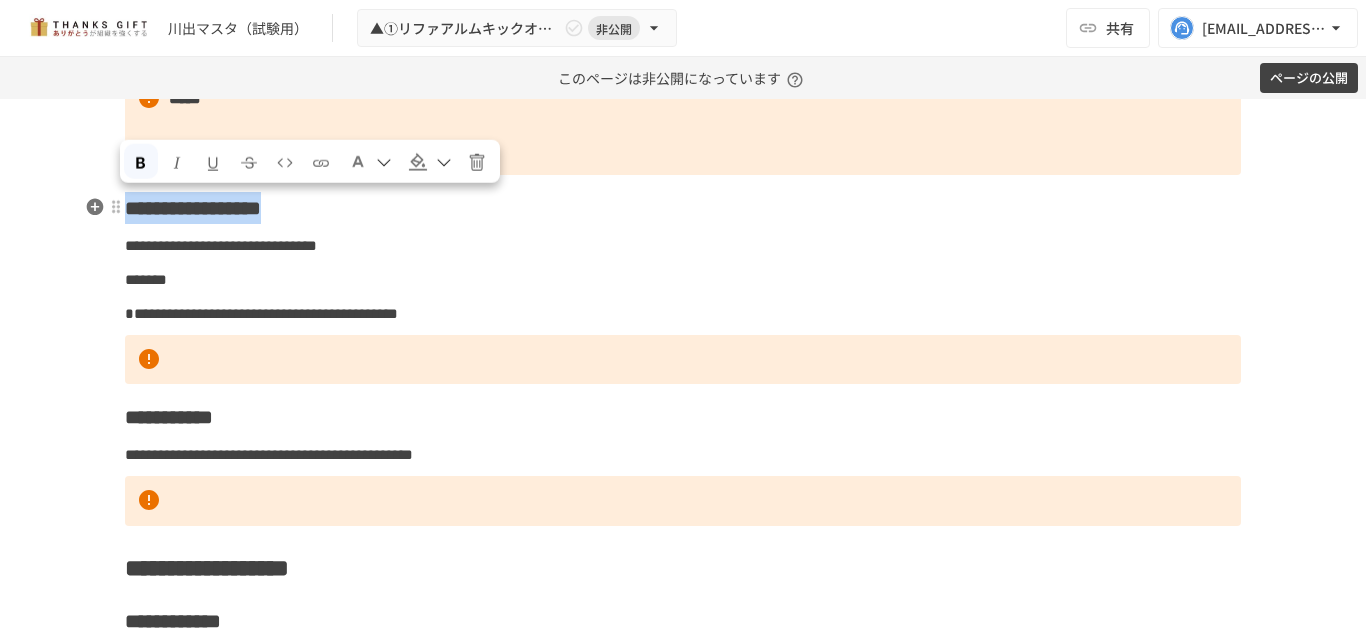drag, startPoint x: 470, startPoint y: 212, endPoint x: 121, endPoint y: 188, distance: 349.82425 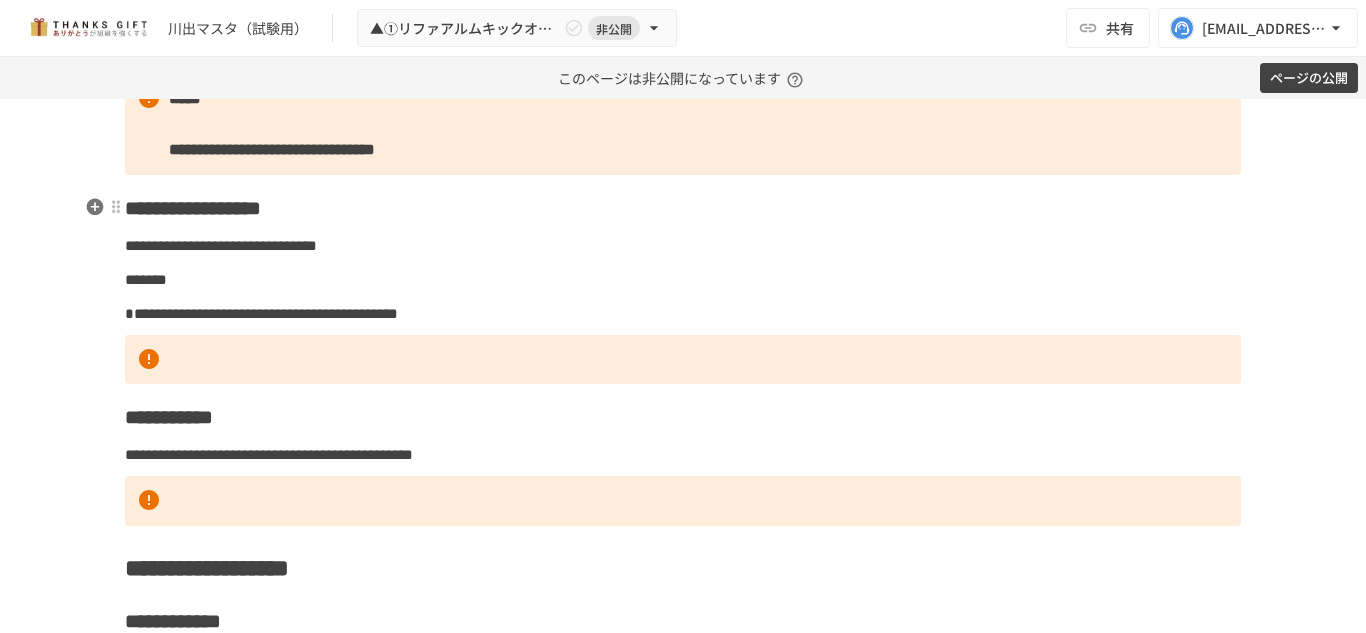 click on "**********" at bounding box center [683, 805] 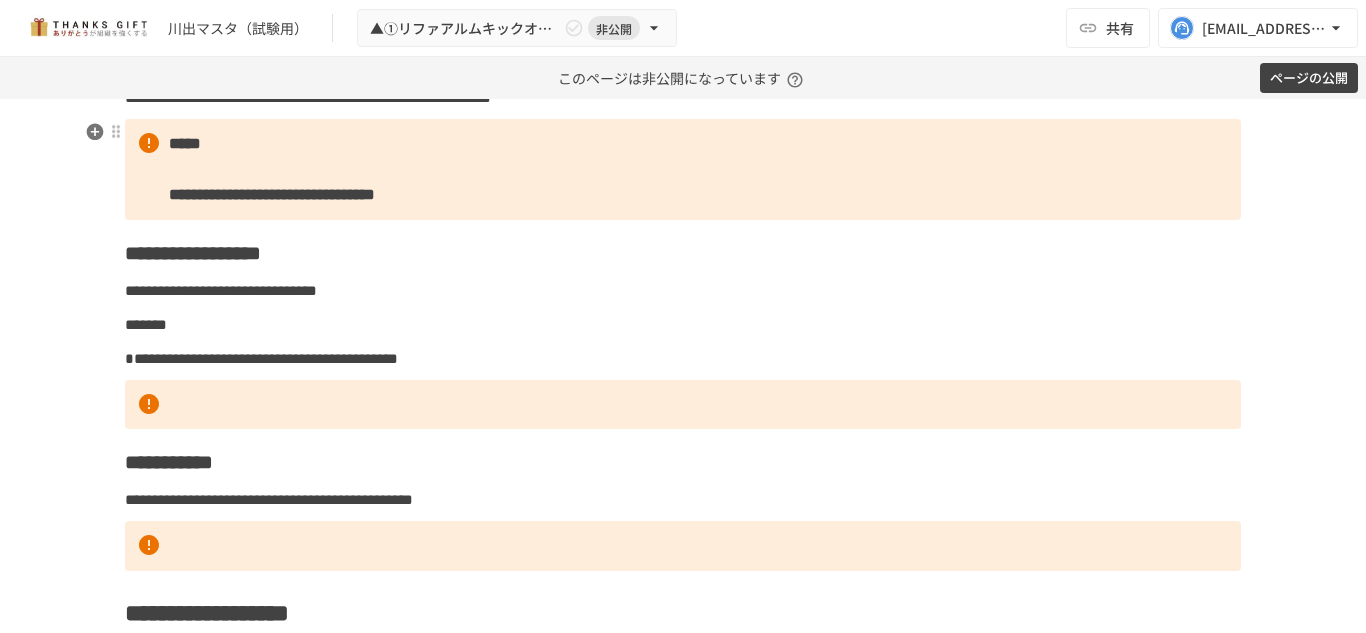 scroll, scrollTop: 6439, scrollLeft: 0, axis: vertical 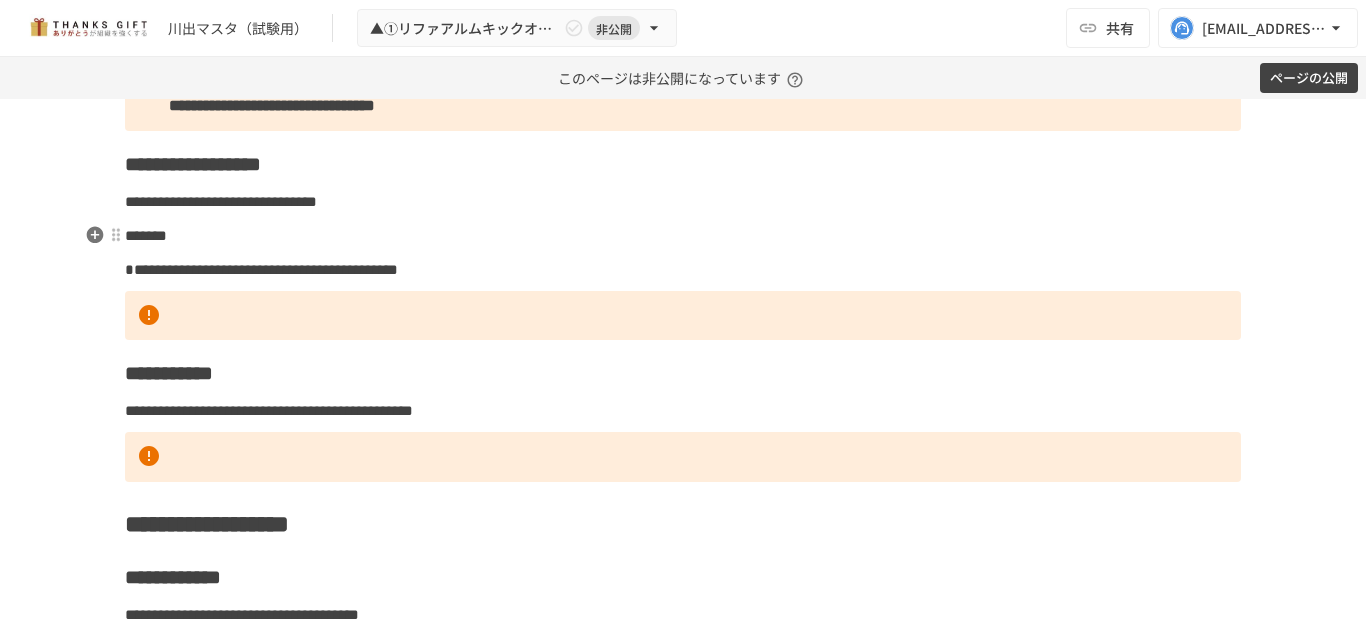 click on "*******" at bounding box center [146, 235] 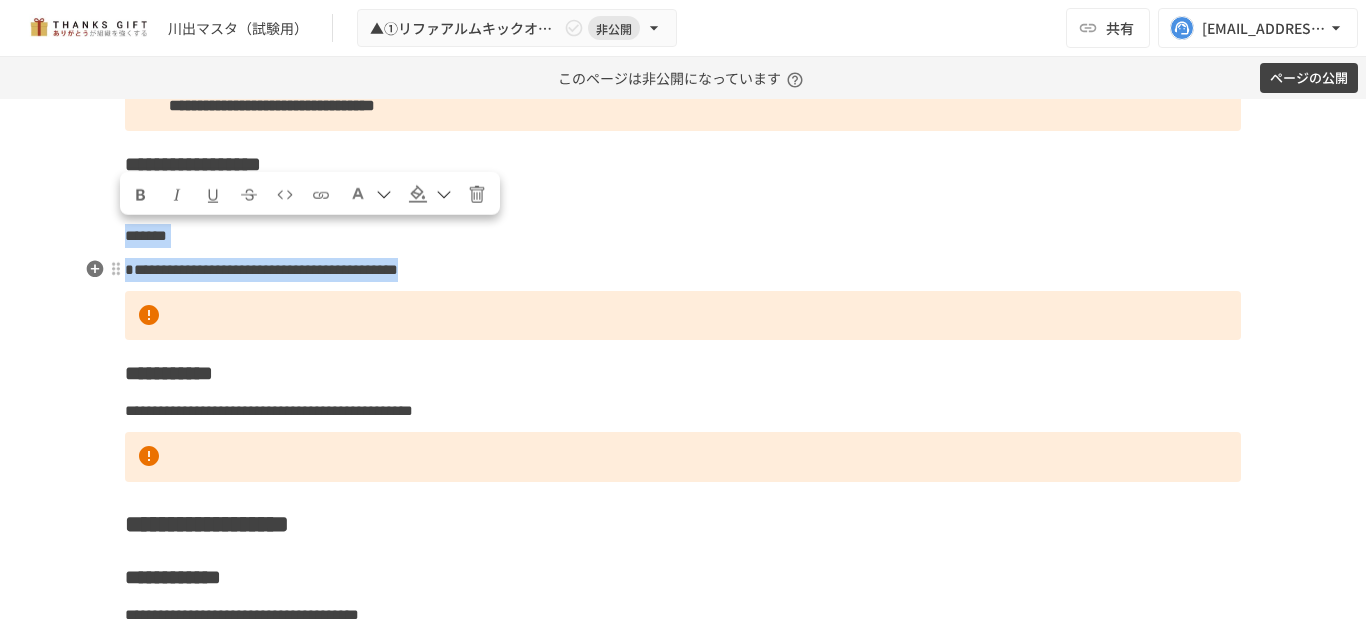 drag, startPoint x: 119, startPoint y: 237, endPoint x: 801, endPoint y: 264, distance: 682.53424 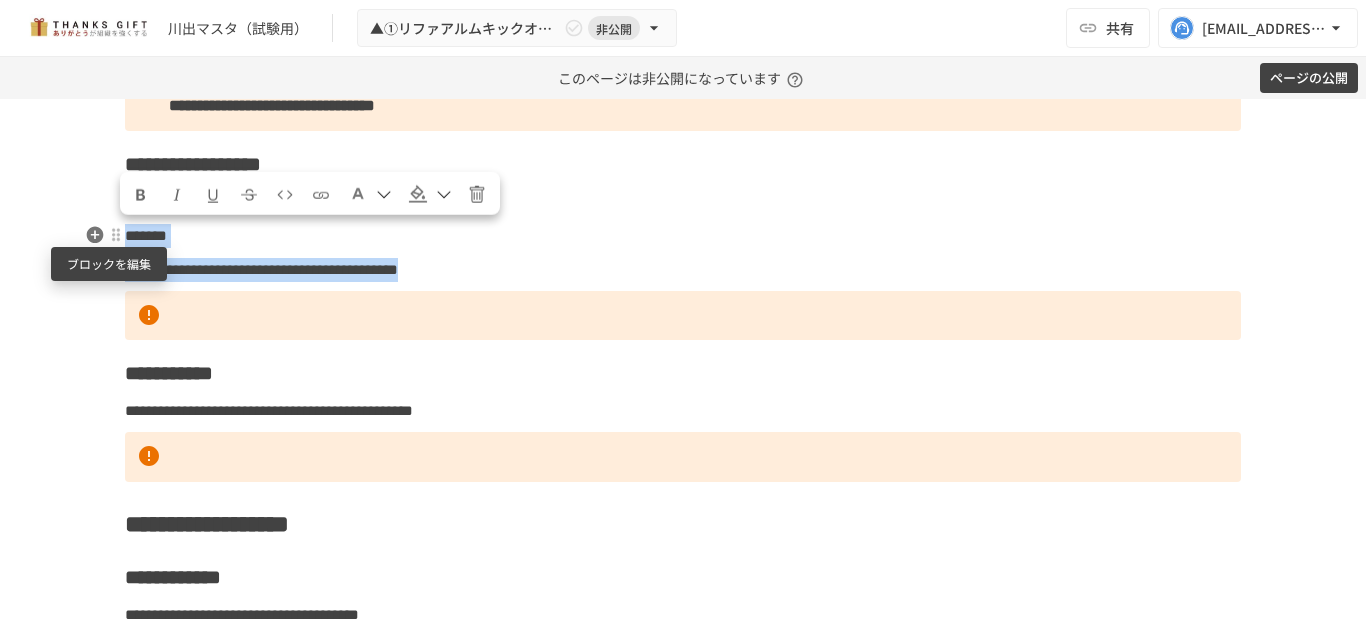 click at bounding box center [116, 235] 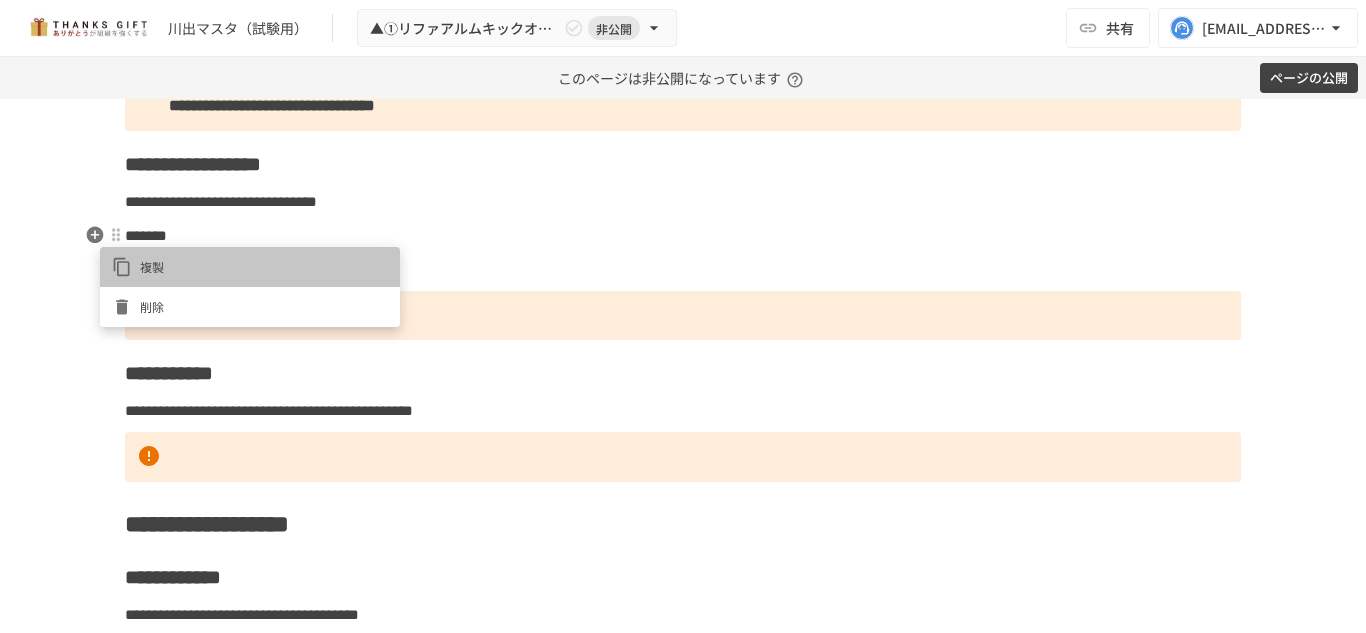click on "複製" at bounding box center (250, 267) 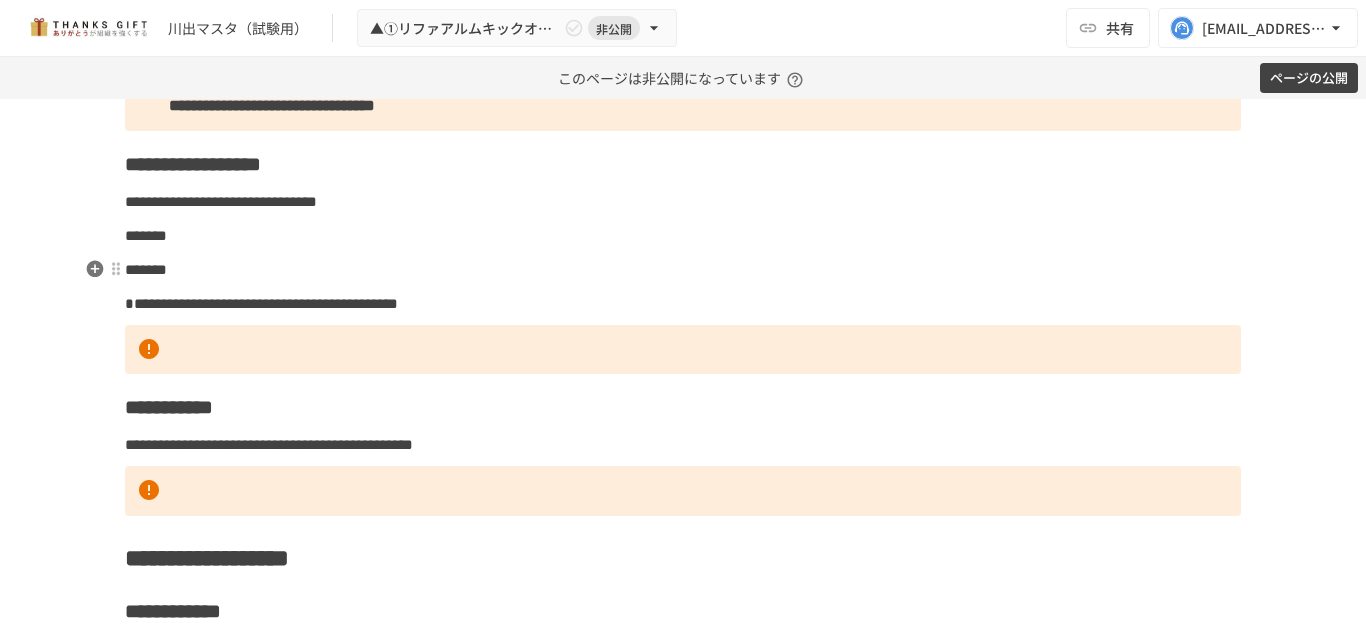 click on "*******" at bounding box center [683, 270] 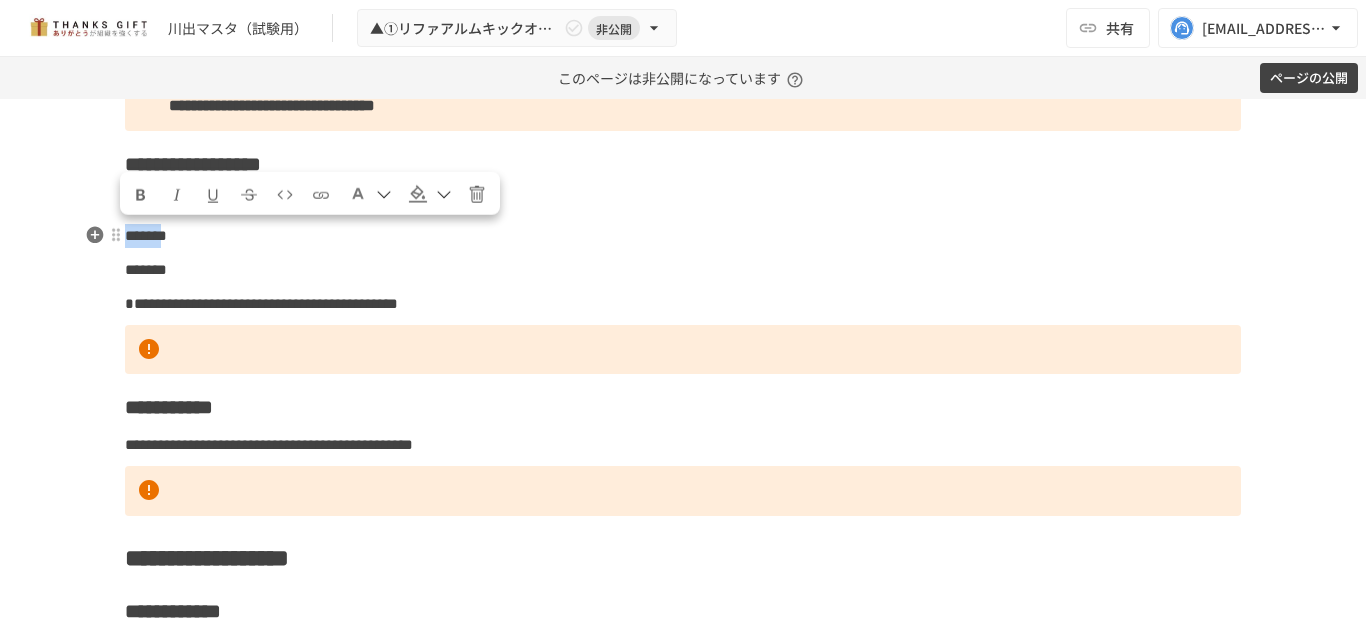 drag, startPoint x: 213, startPoint y: 235, endPoint x: 121, endPoint y: 223, distance: 92.779305 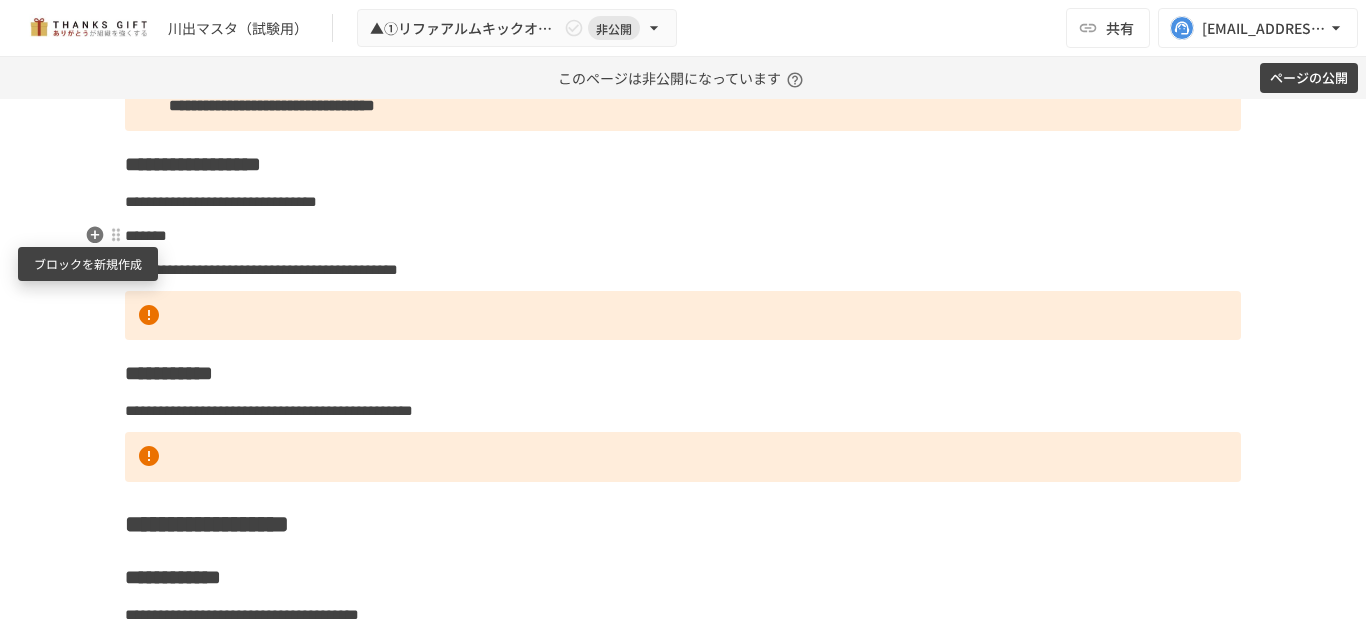 click 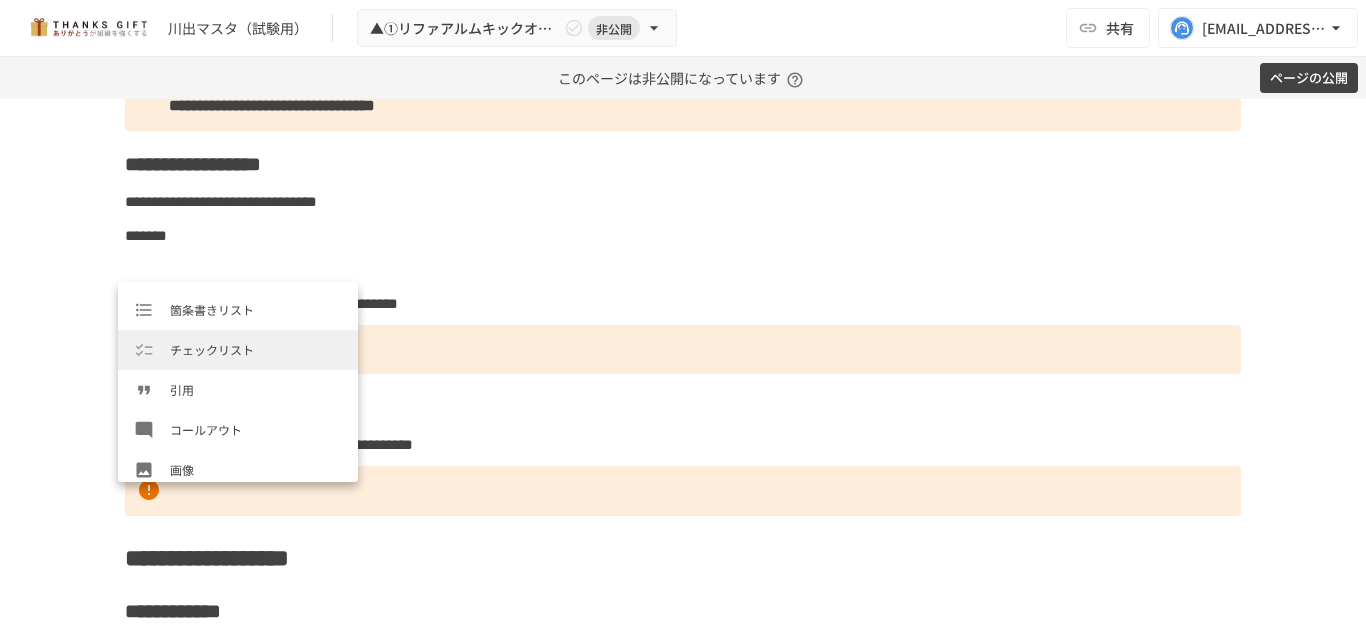 scroll, scrollTop: 233, scrollLeft: 0, axis: vertical 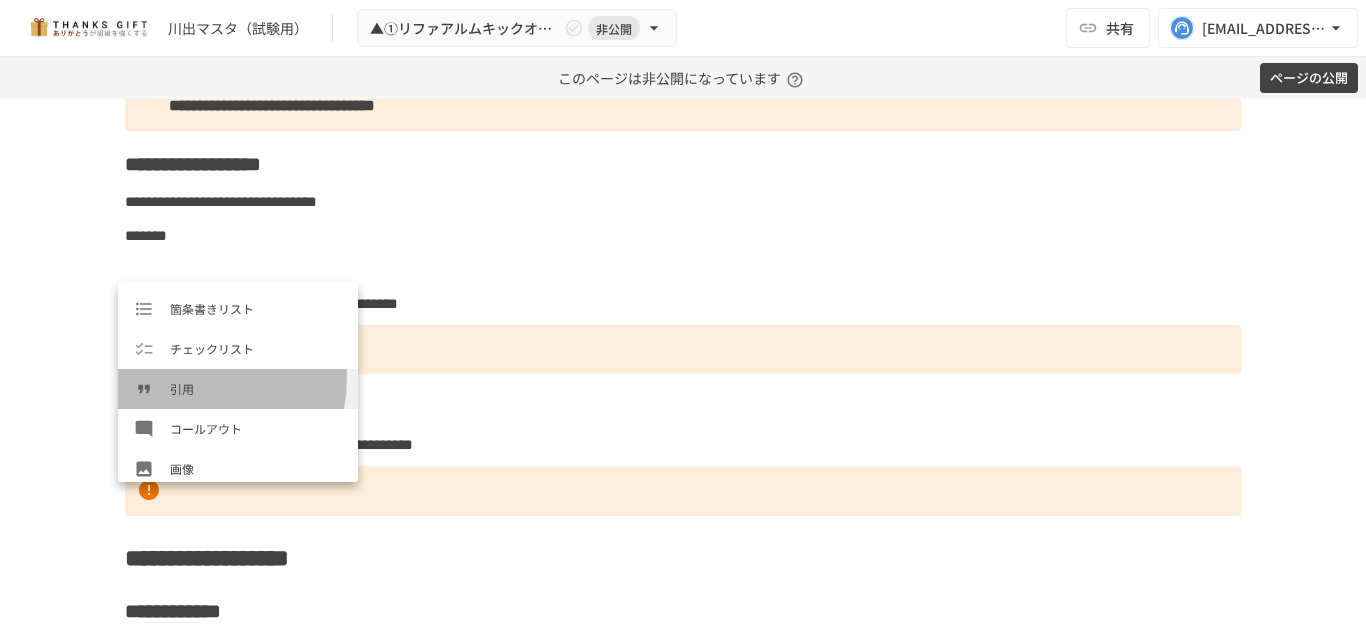 click on "引用" at bounding box center [238, 389] 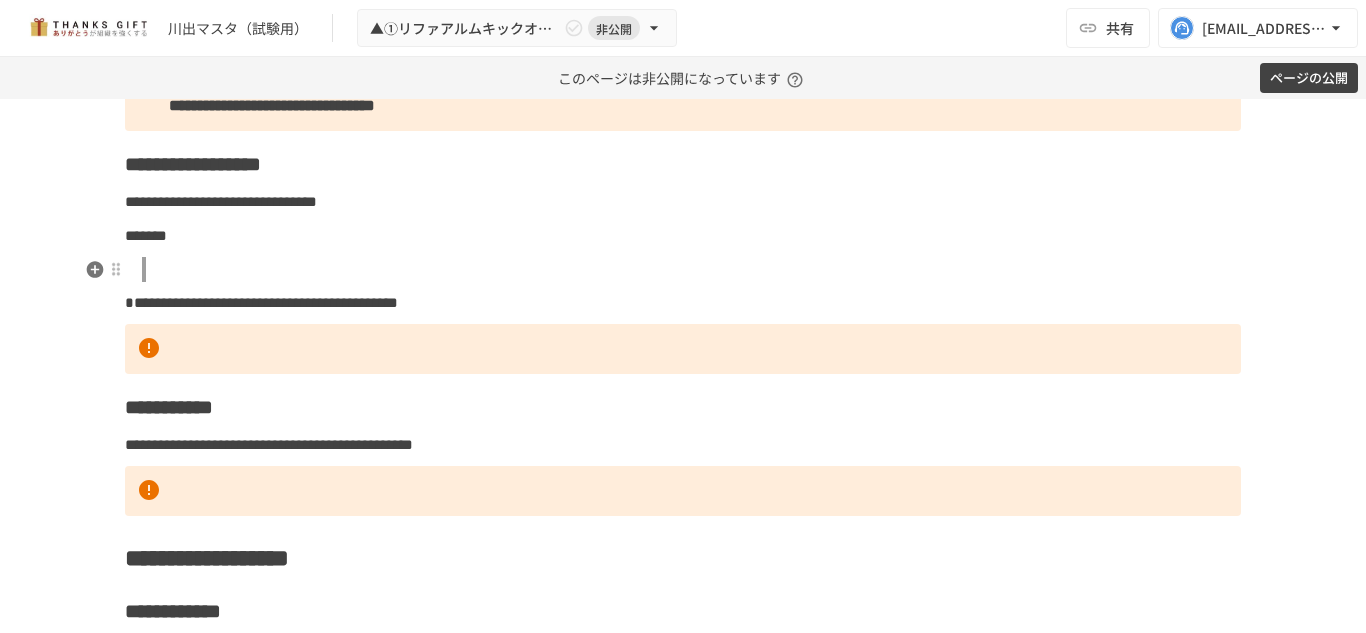 click at bounding box center [691, 270] 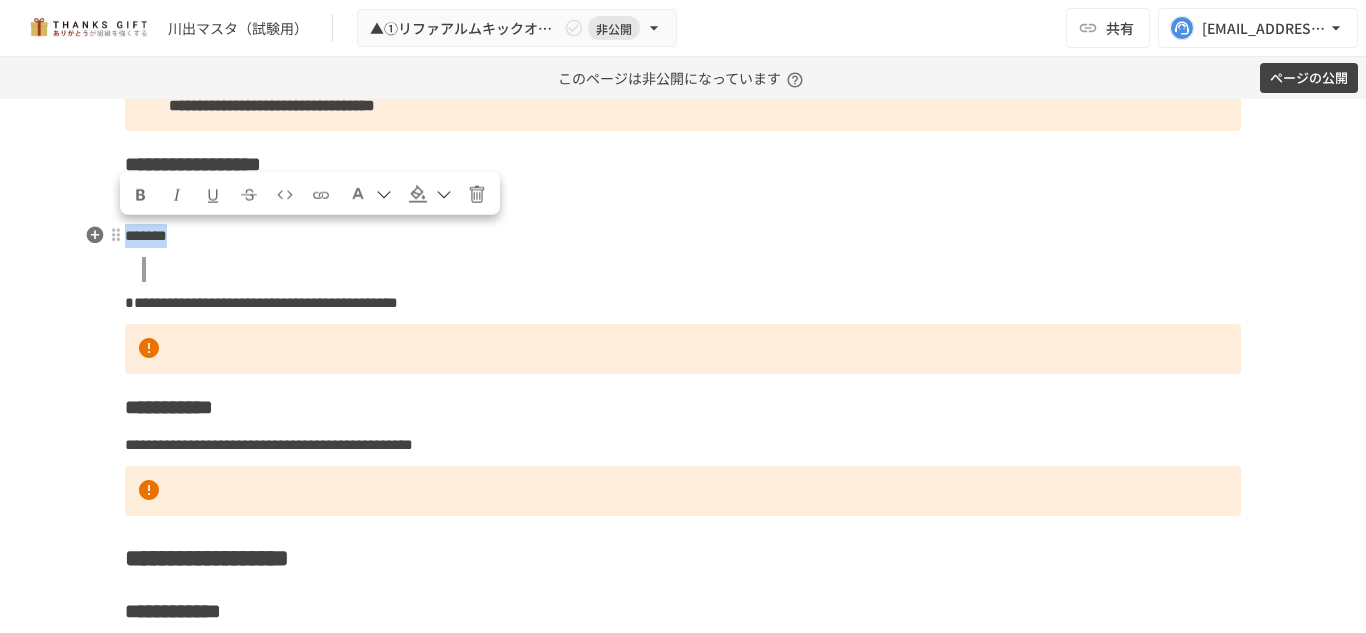 drag, startPoint x: 123, startPoint y: 232, endPoint x: 266, endPoint y: 242, distance: 143.34923 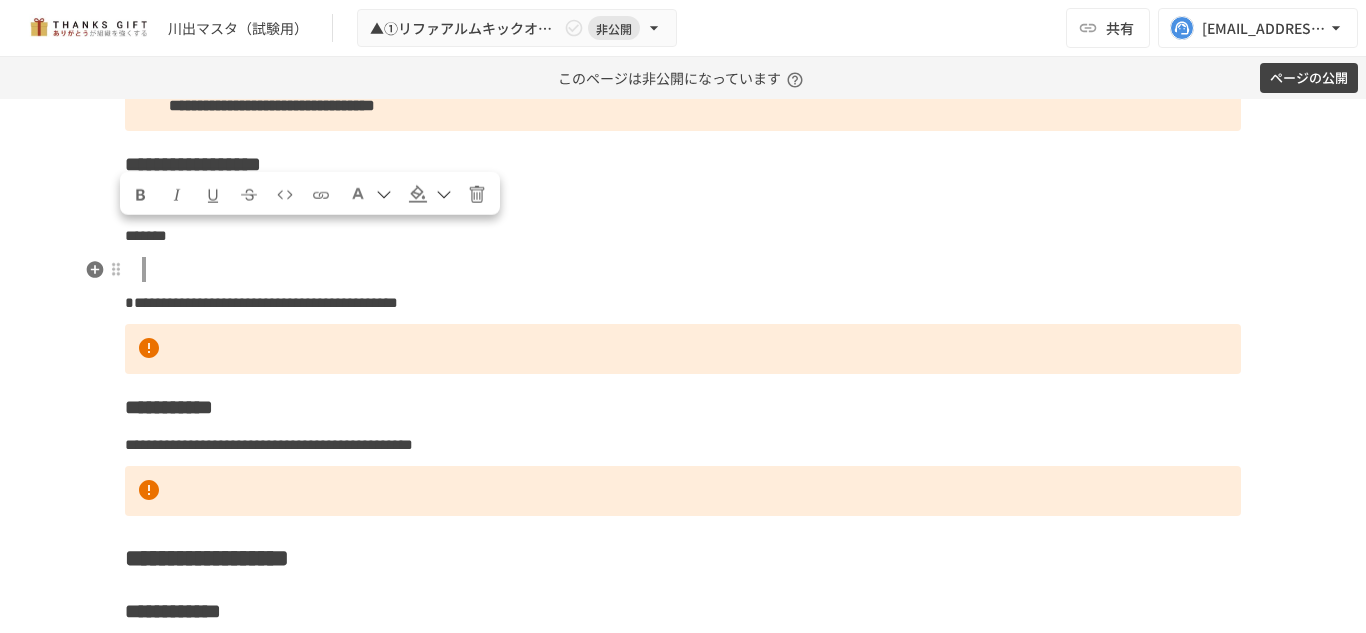 click at bounding box center (691, 270) 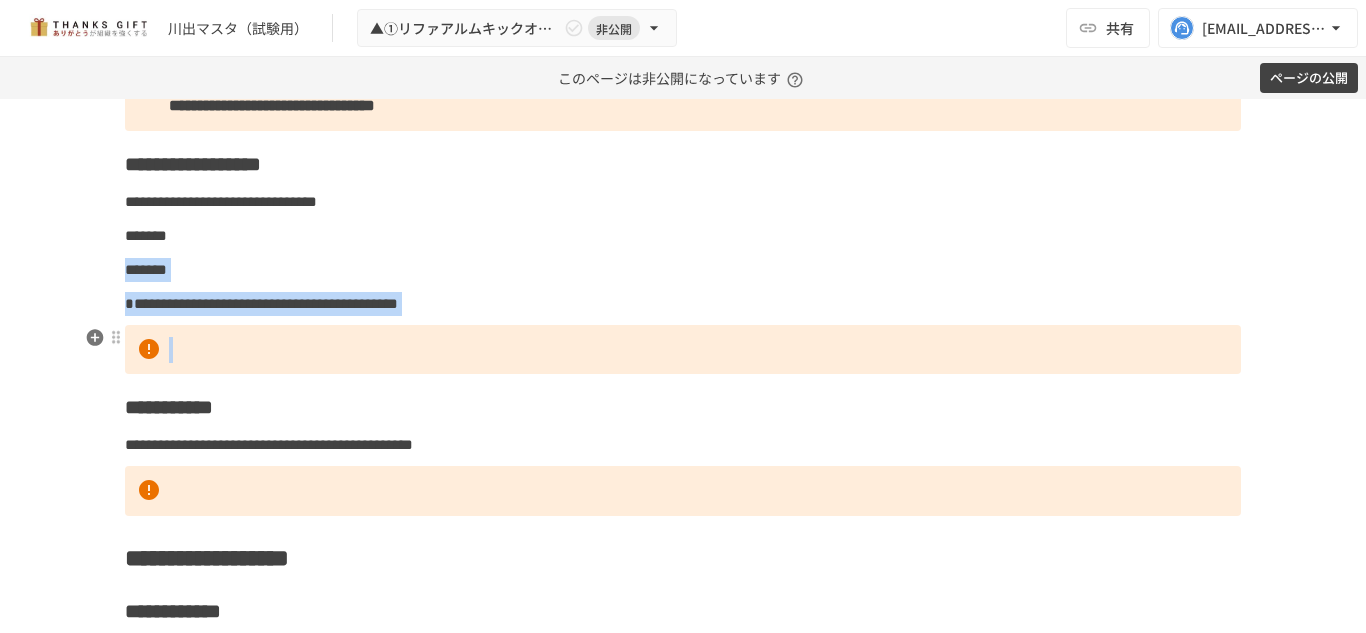 drag, startPoint x: 121, startPoint y: 267, endPoint x: 562, endPoint y: 326, distance: 444.9292 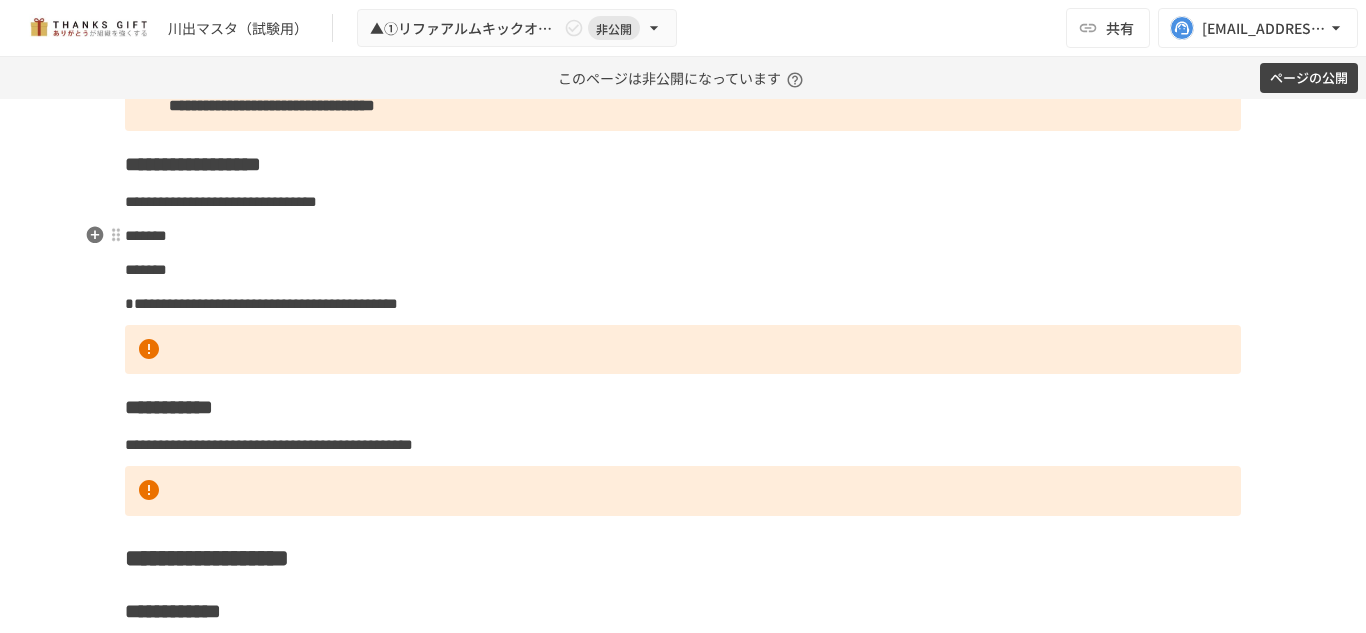 click on "*******" at bounding box center [683, 236] 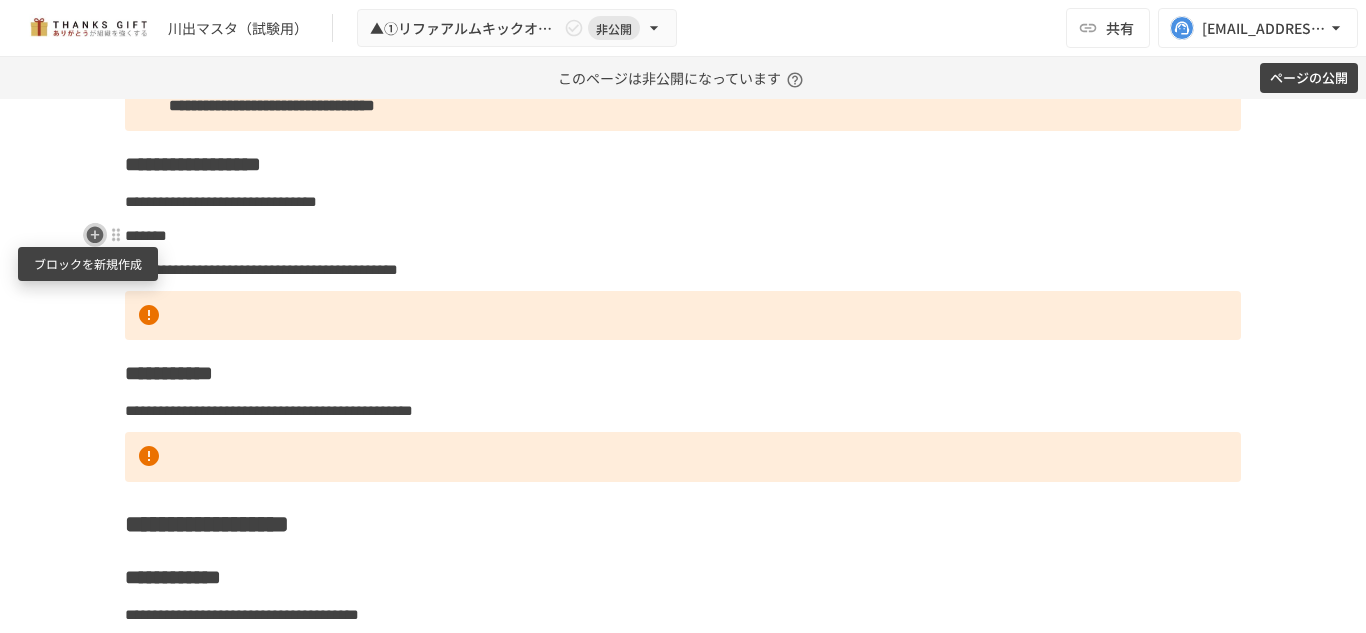 click 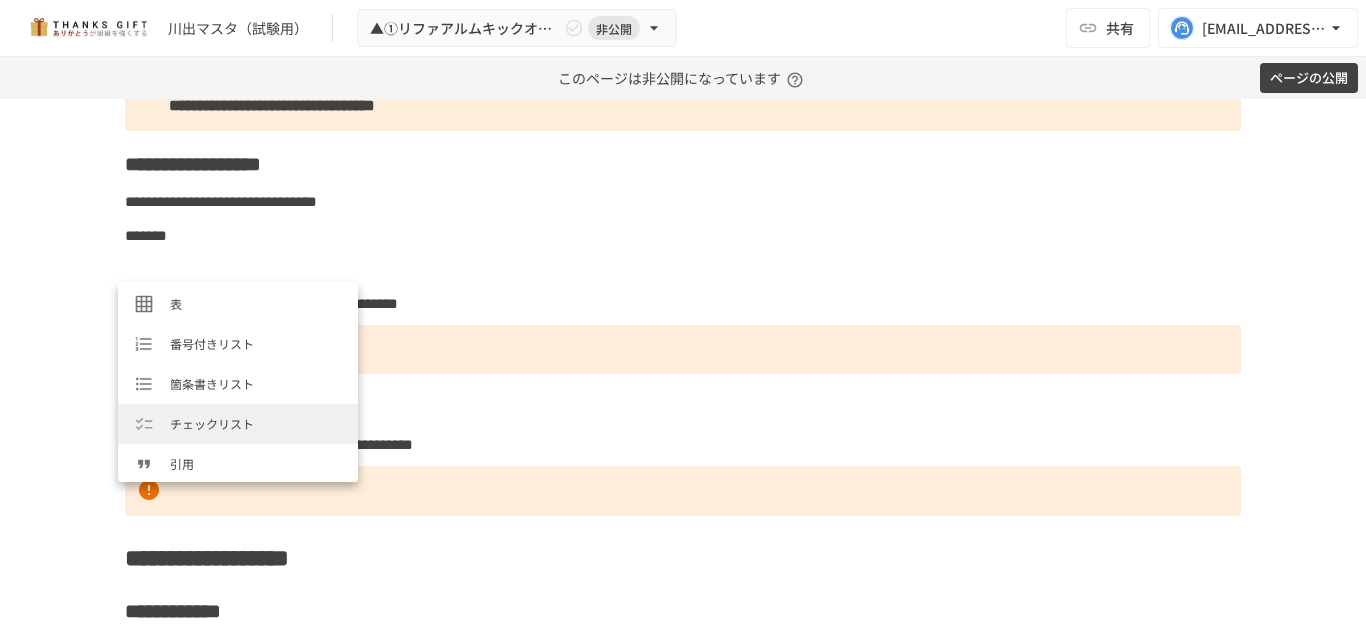scroll, scrollTop: 174, scrollLeft: 0, axis: vertical 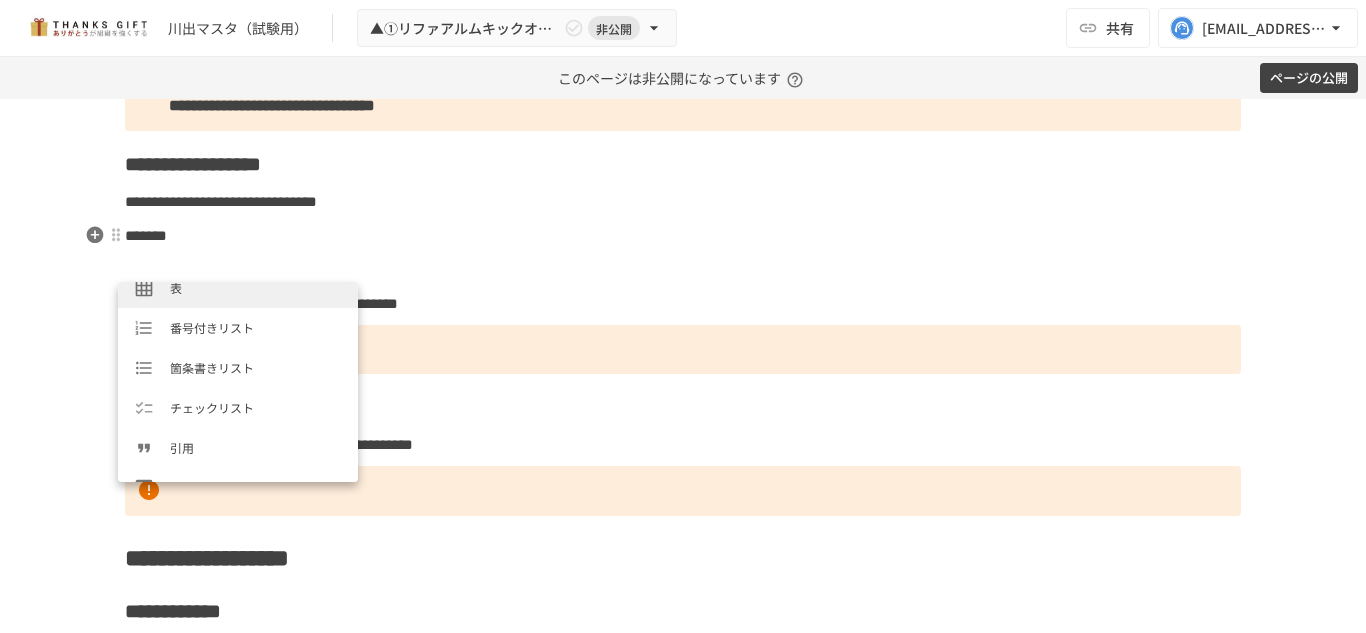 click on "**********" at bounding box center (683, 778) 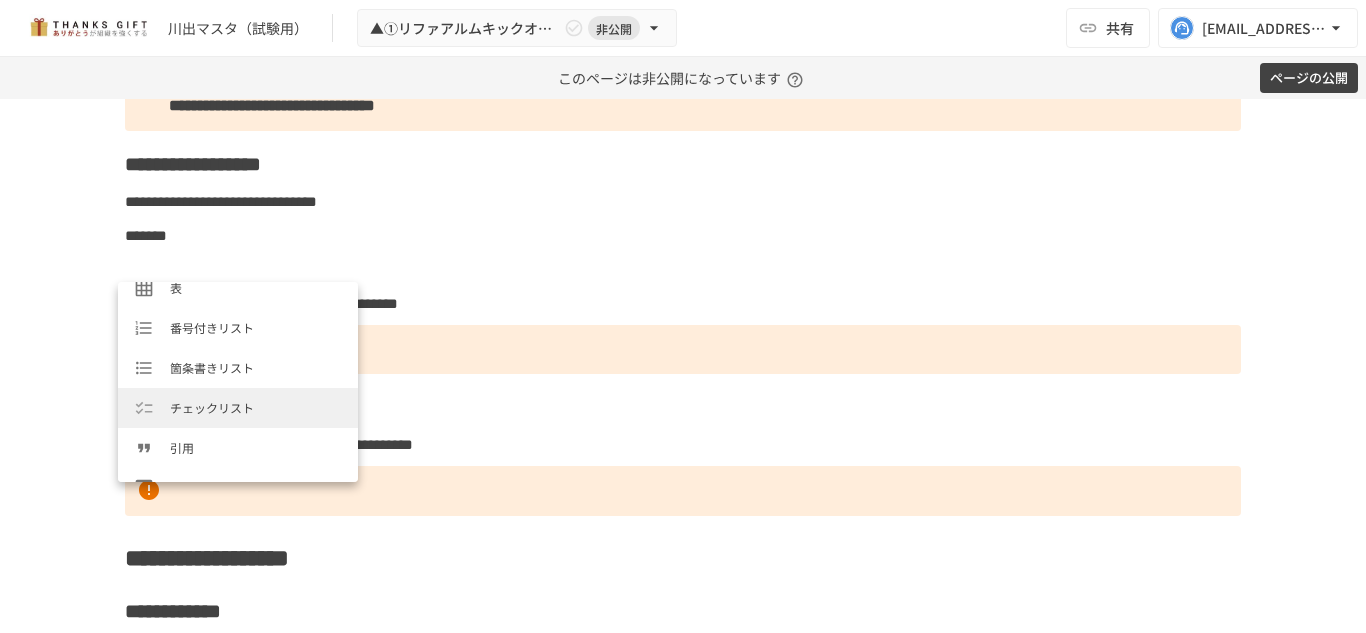 scroll, scrollTop: 209, scrollLeft: 0, axis: vertical 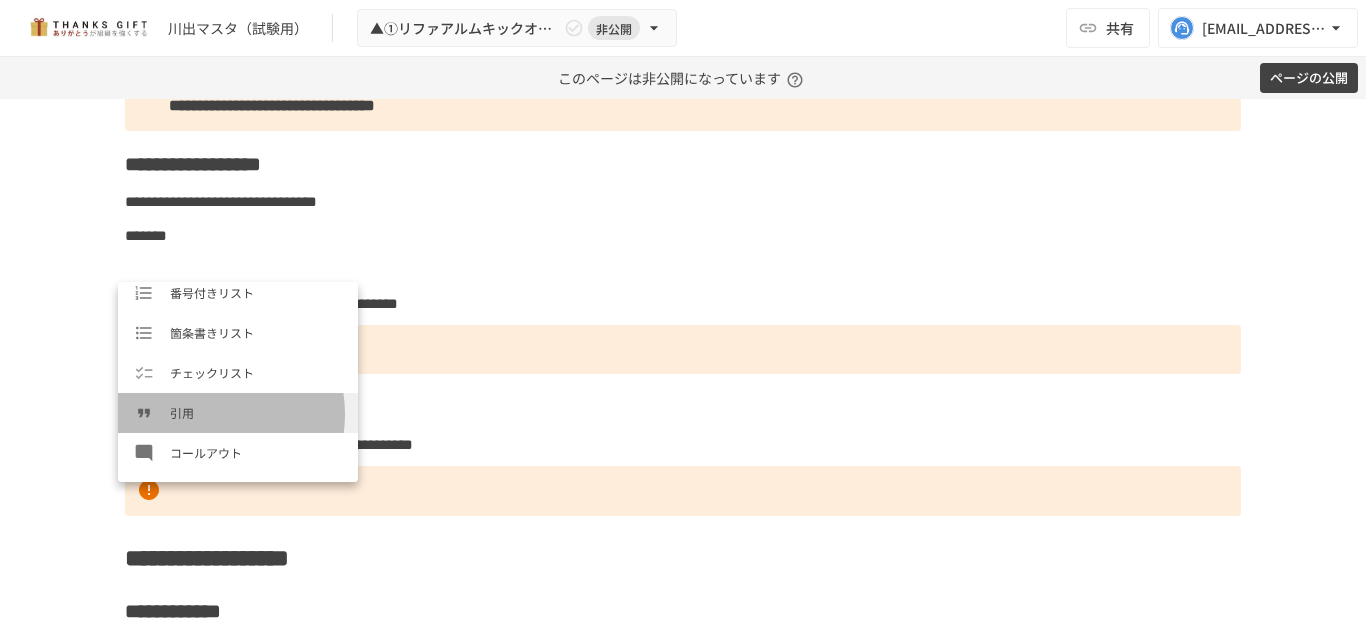 click on "引用" at bounding box center [256, 412] 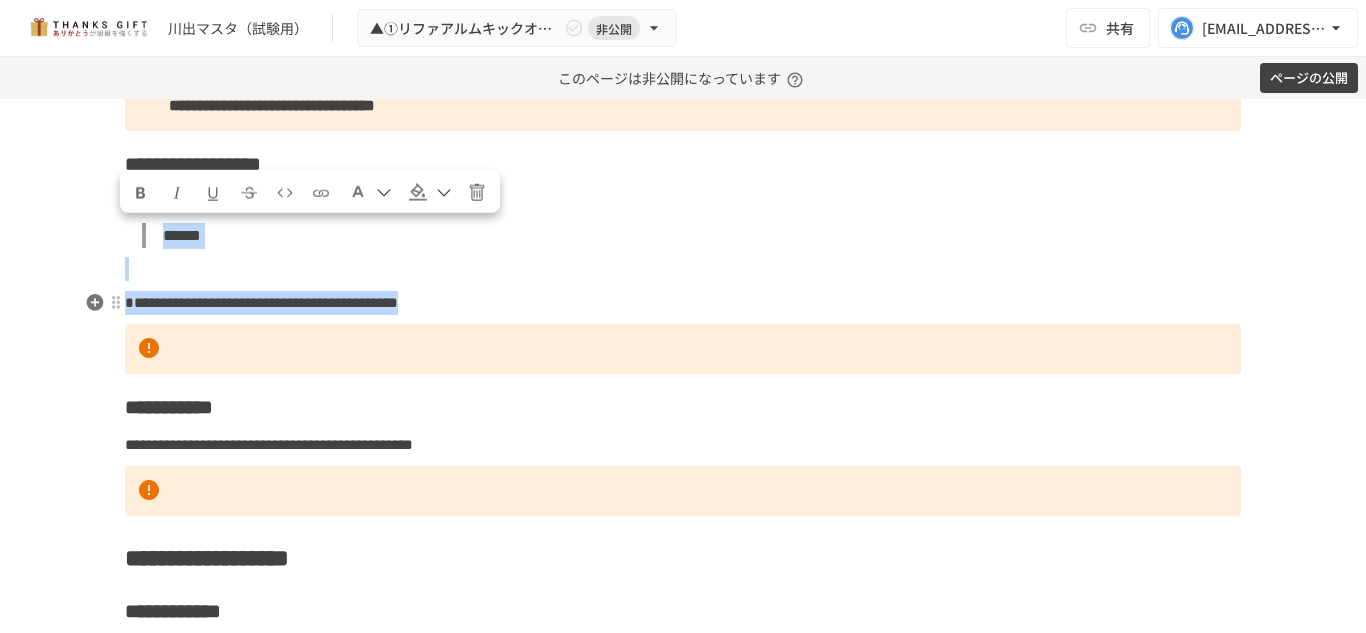 drag, startPoint x: 161, startPoint y: 234, endPoint x: 788, endPoint y: 304, distance: 630.8954 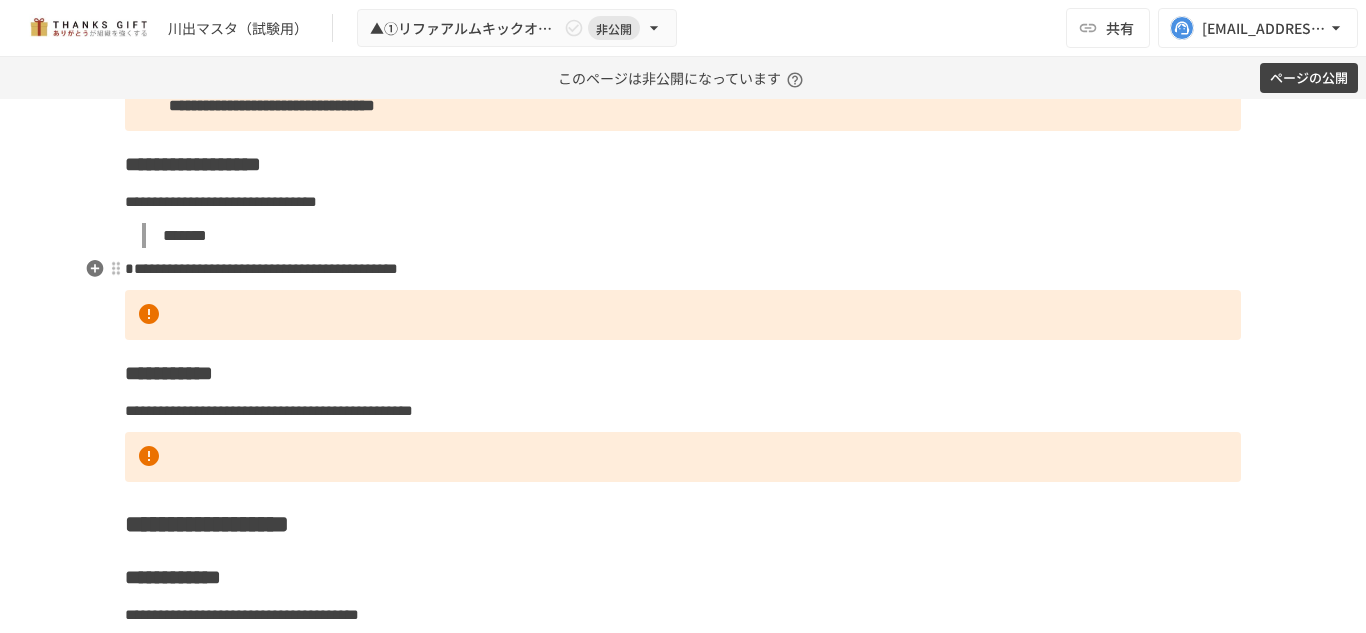 click on "**********" at bounding box center (261, 268) 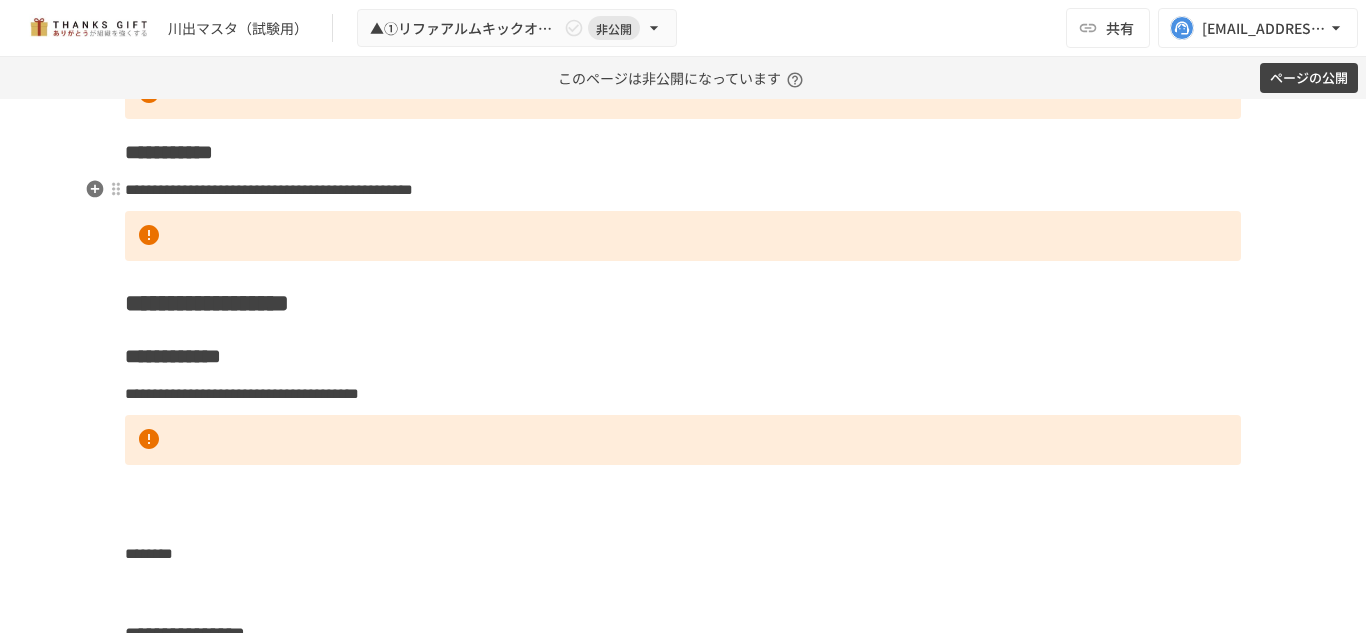 scroll, scrollTop: 6750, scrollLeft: 0, axis: vertical 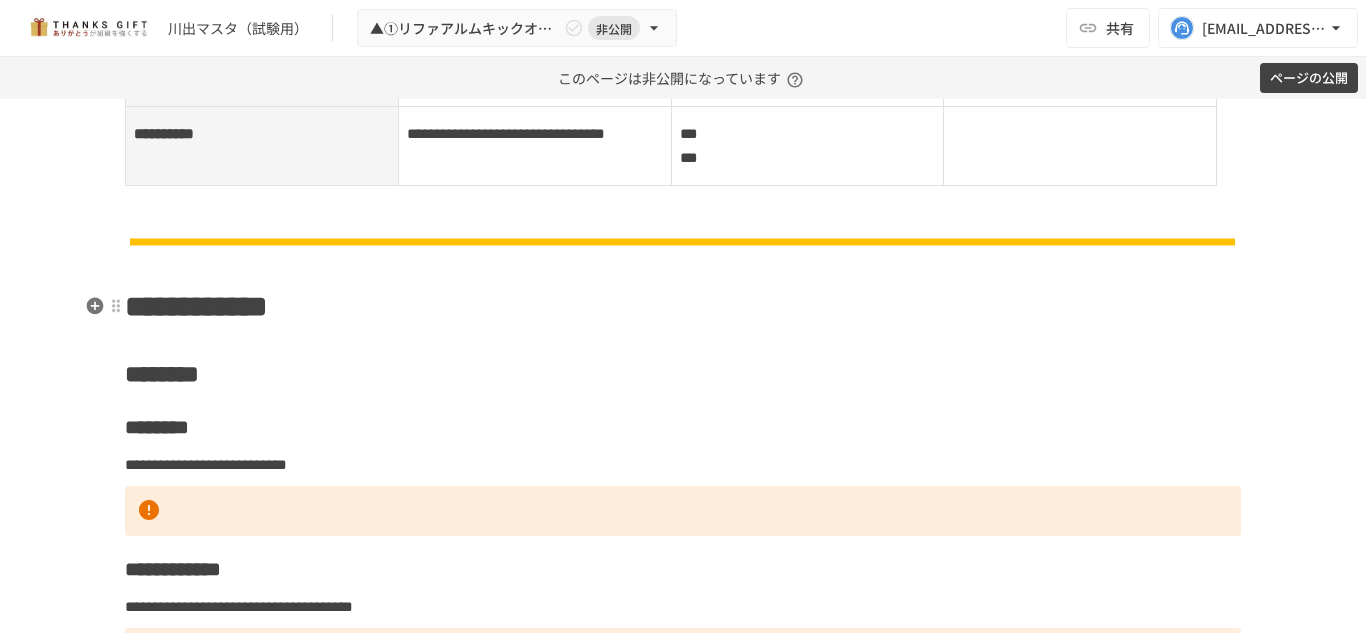 click on "**********" at bounding box center [683, 307] 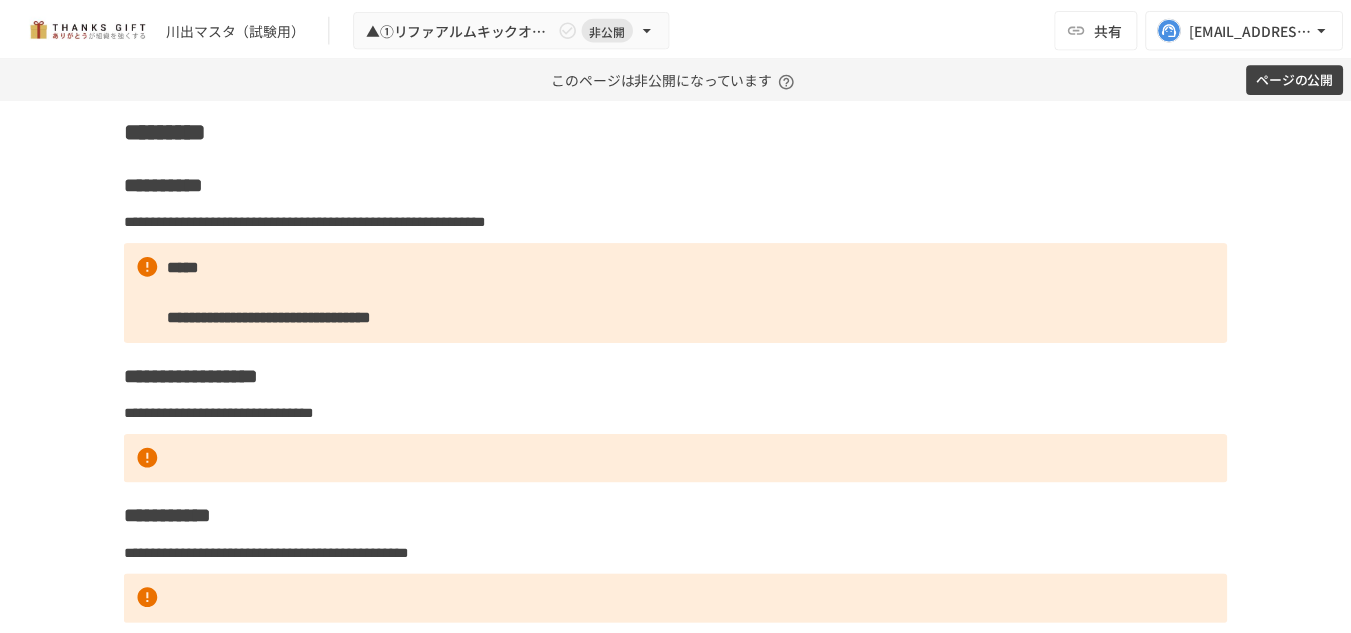 scroll, scrollTop: 6318, scrollLeft: 0, axis: vertical 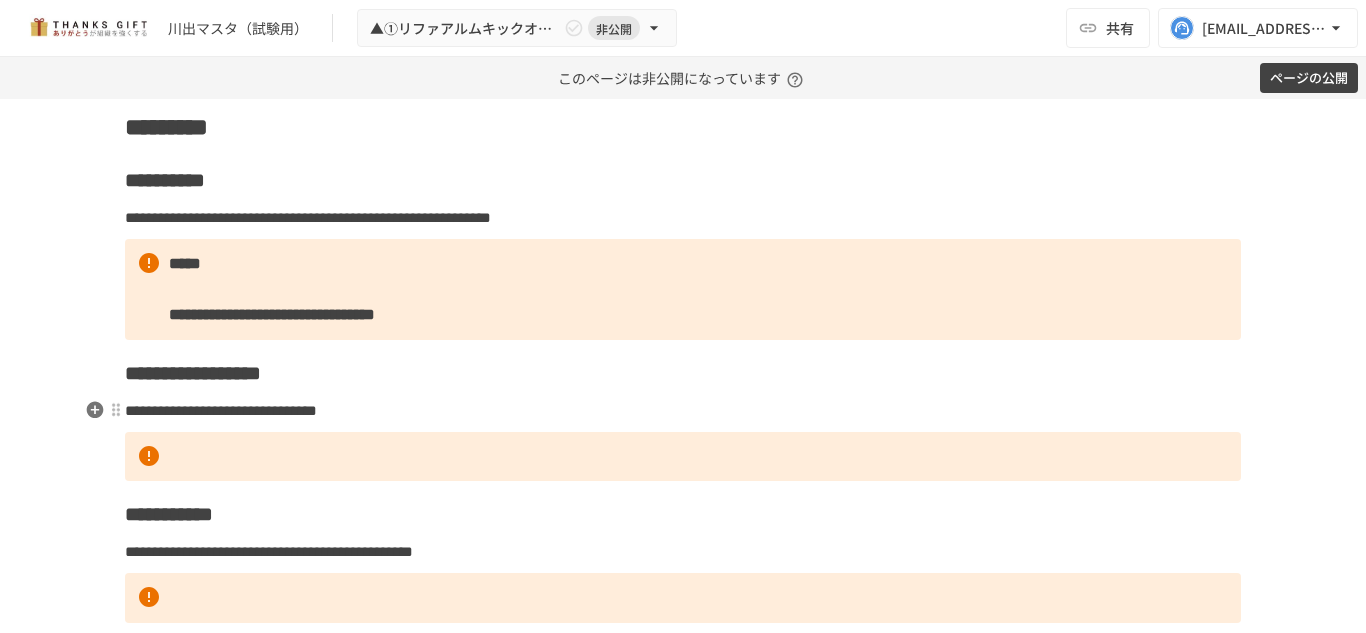 click on "**********" at bounding box center (683, 411) 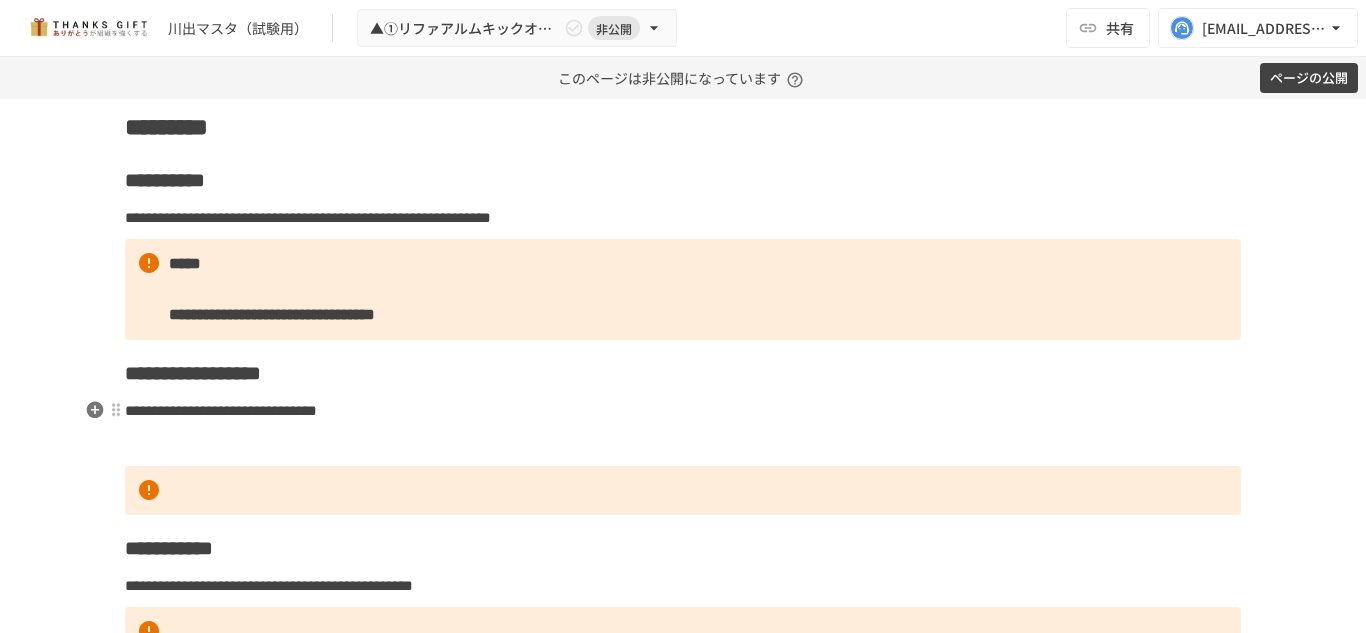 click on "**********" at bounding box center [683, 411] 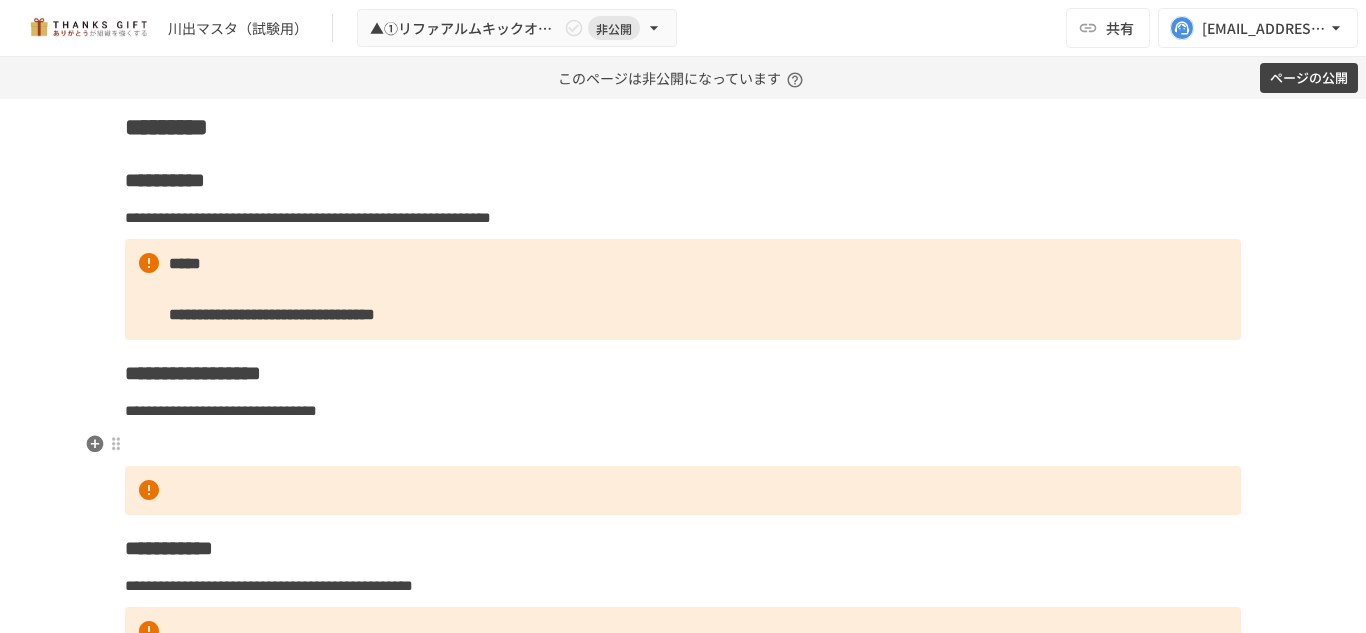 click at bounding box center [683, 445] 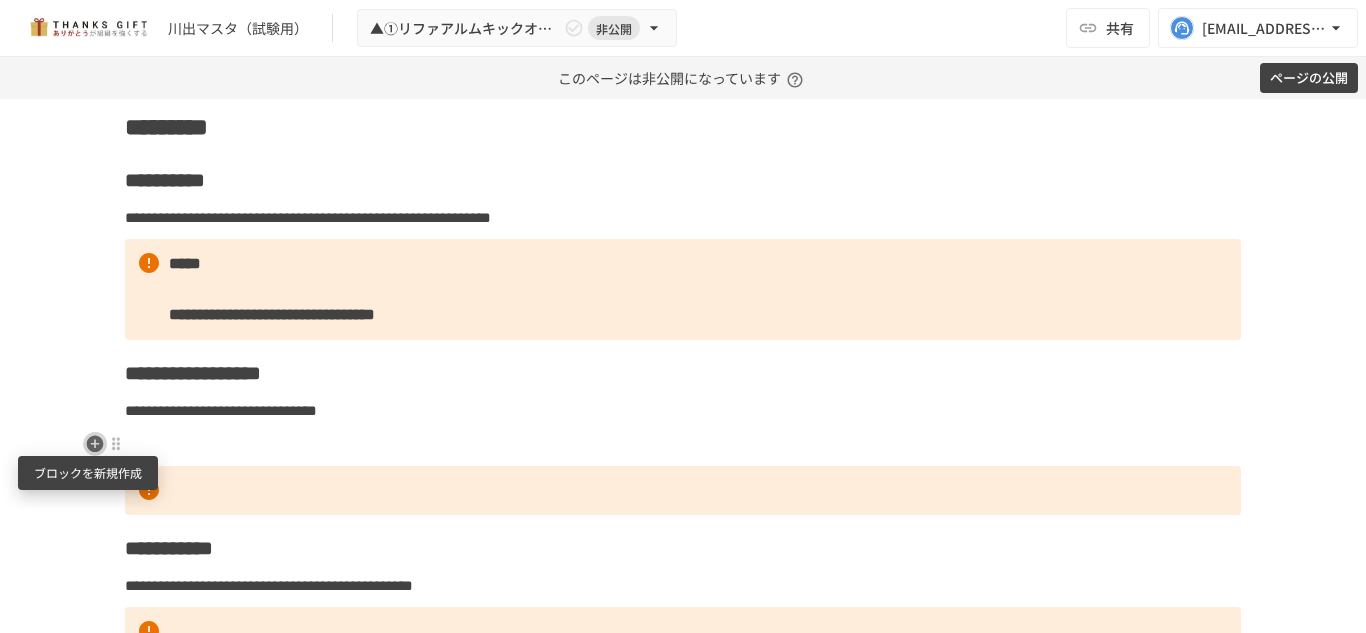 click 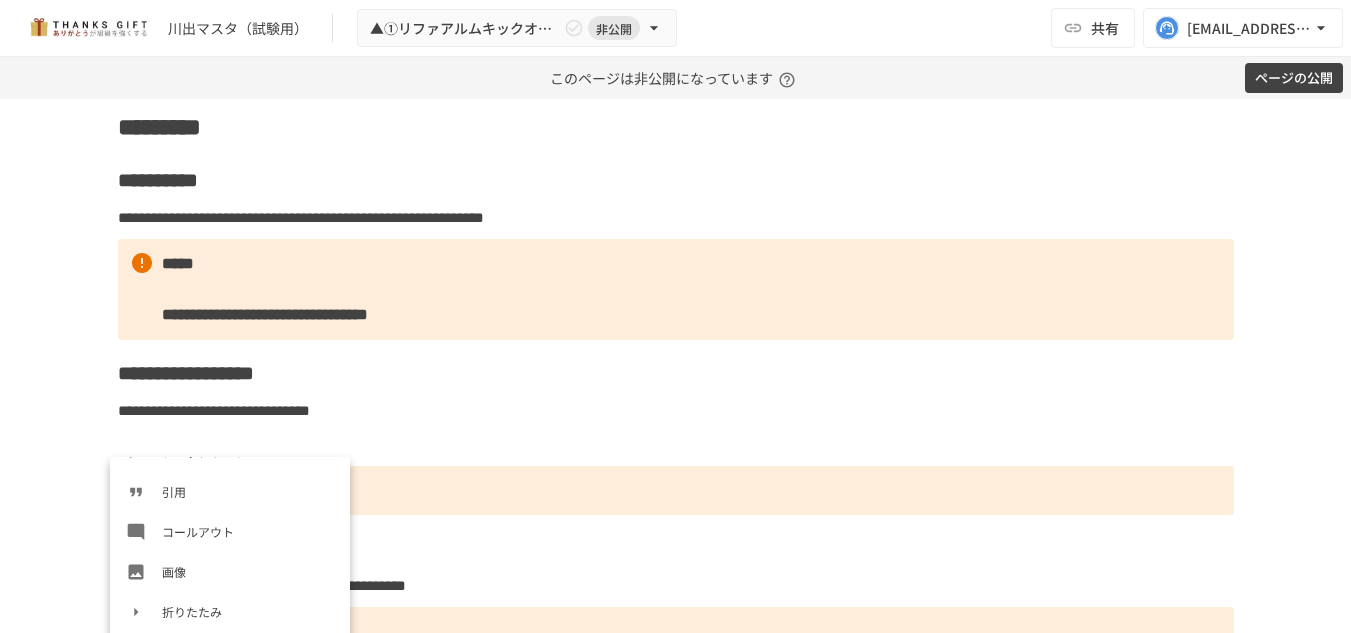scroll, scrollTop: 315, scrollLeft: 0, axis: vertical 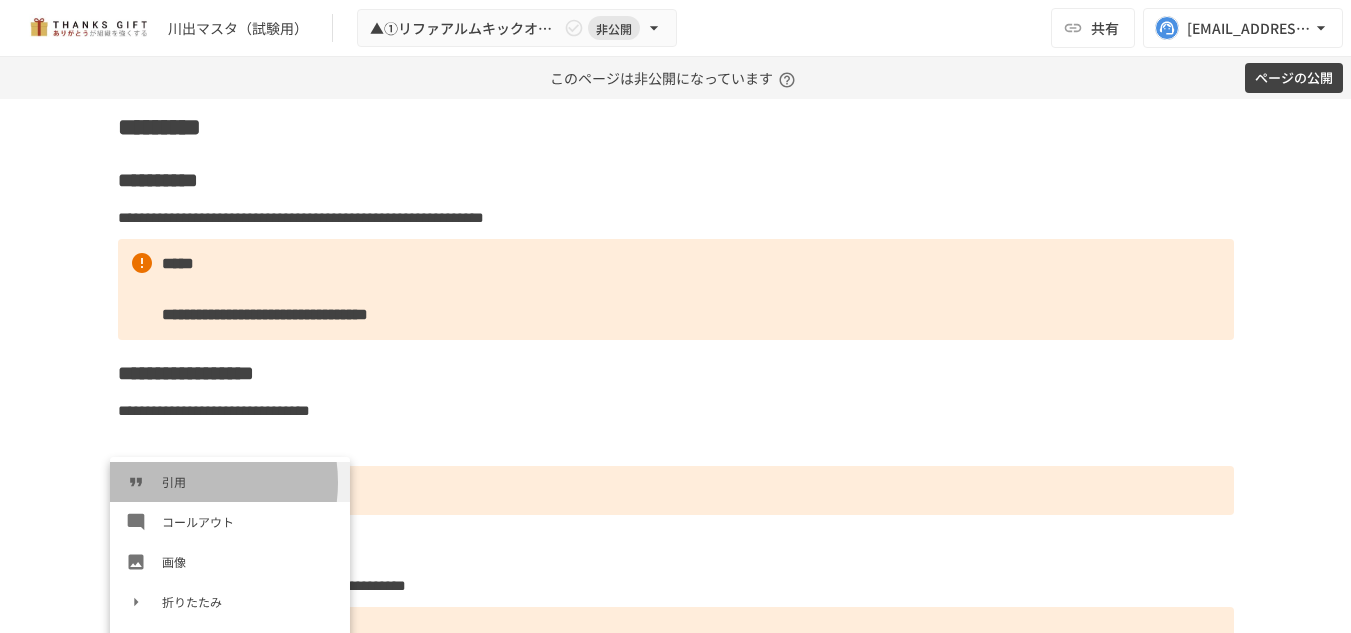 click on "引用" at bounding box center (248, 481) 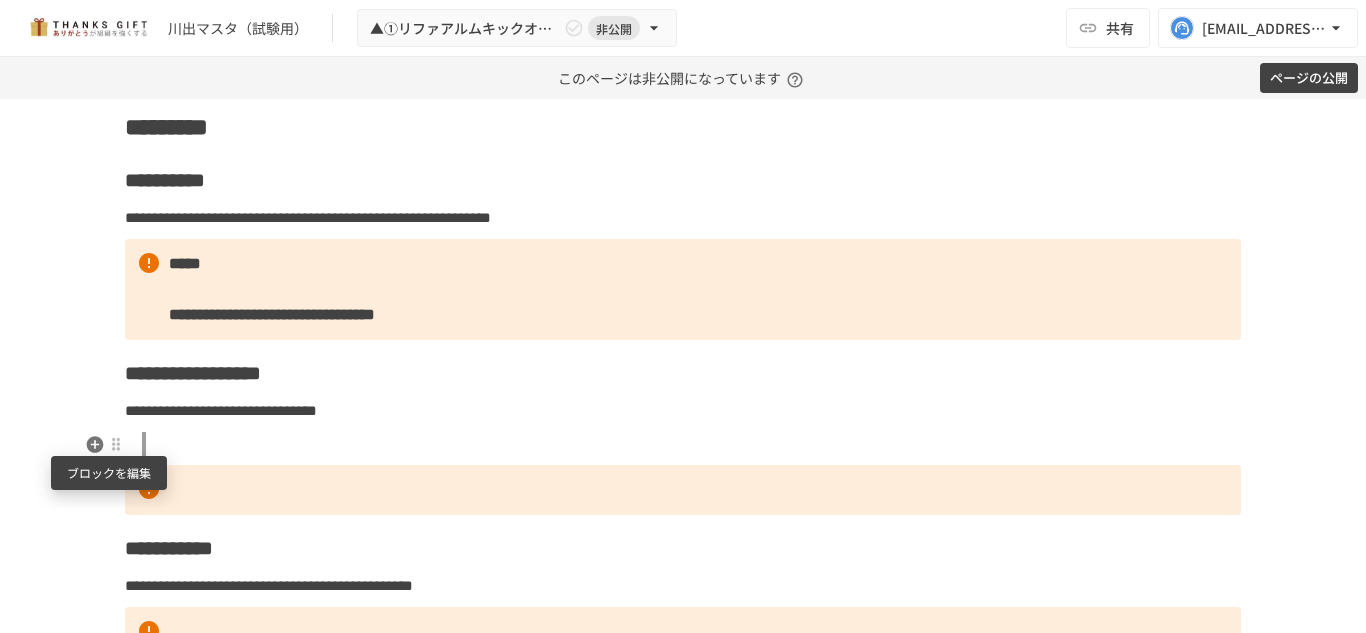 type 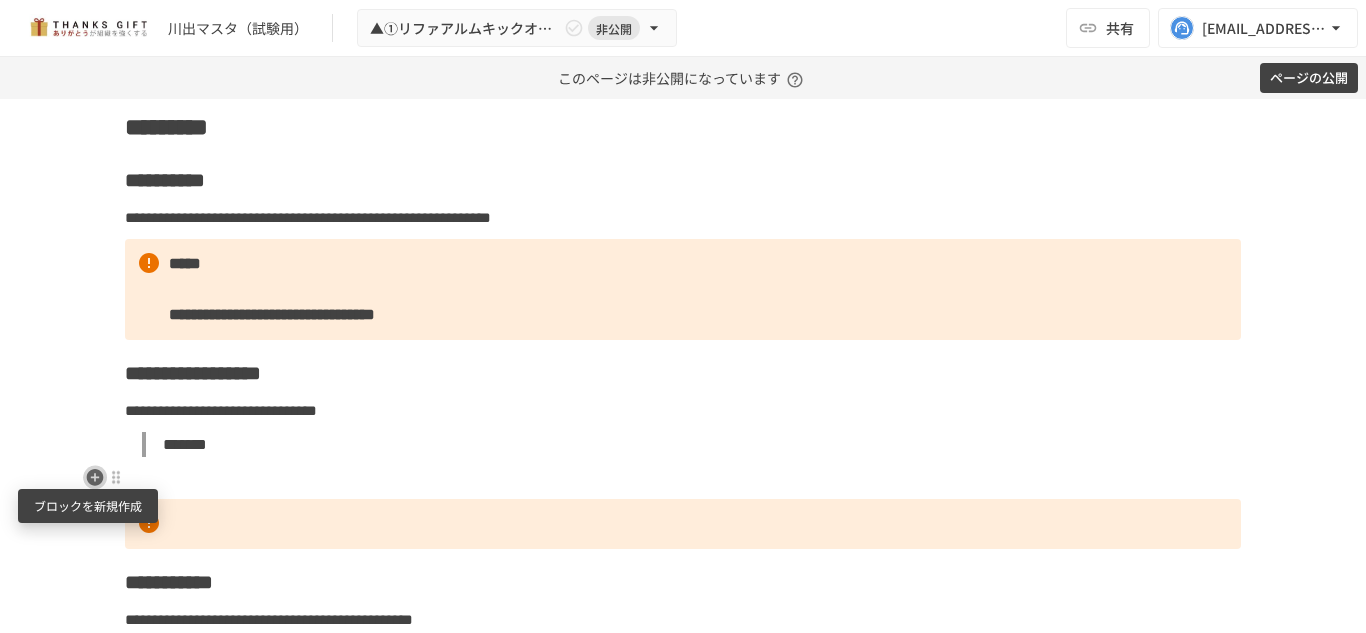 click 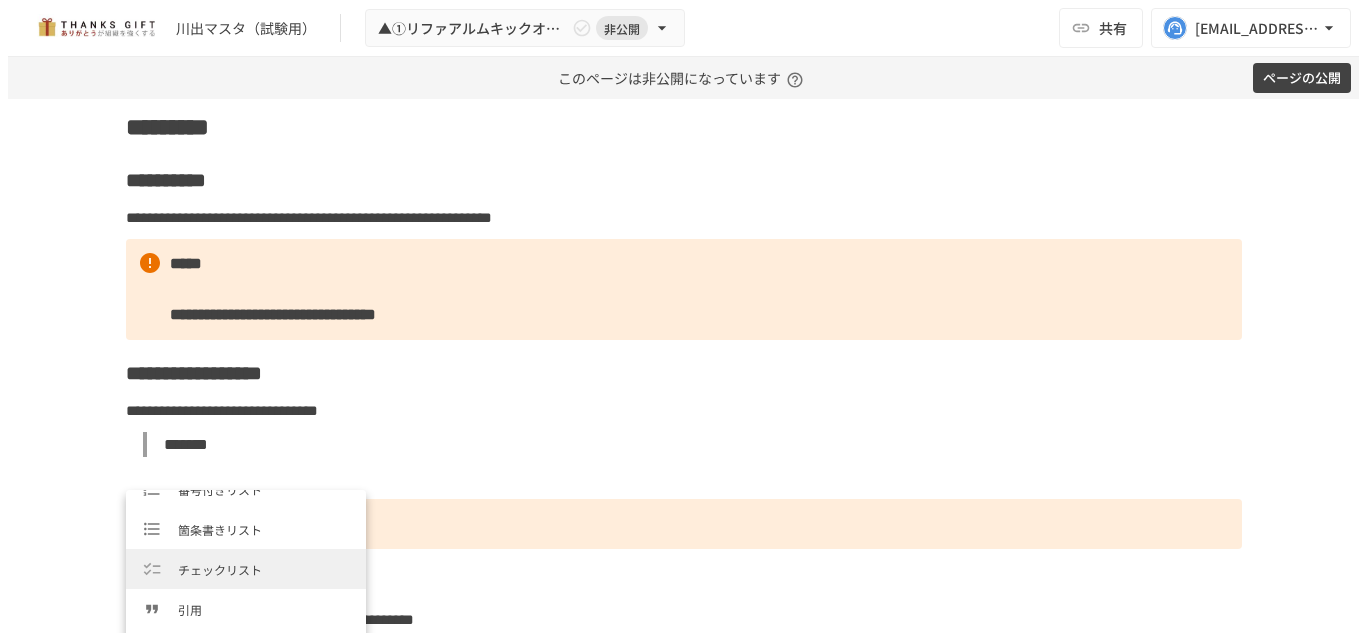 scroll, scrollTop: 260, scrollLeft: 0, axis: vertical 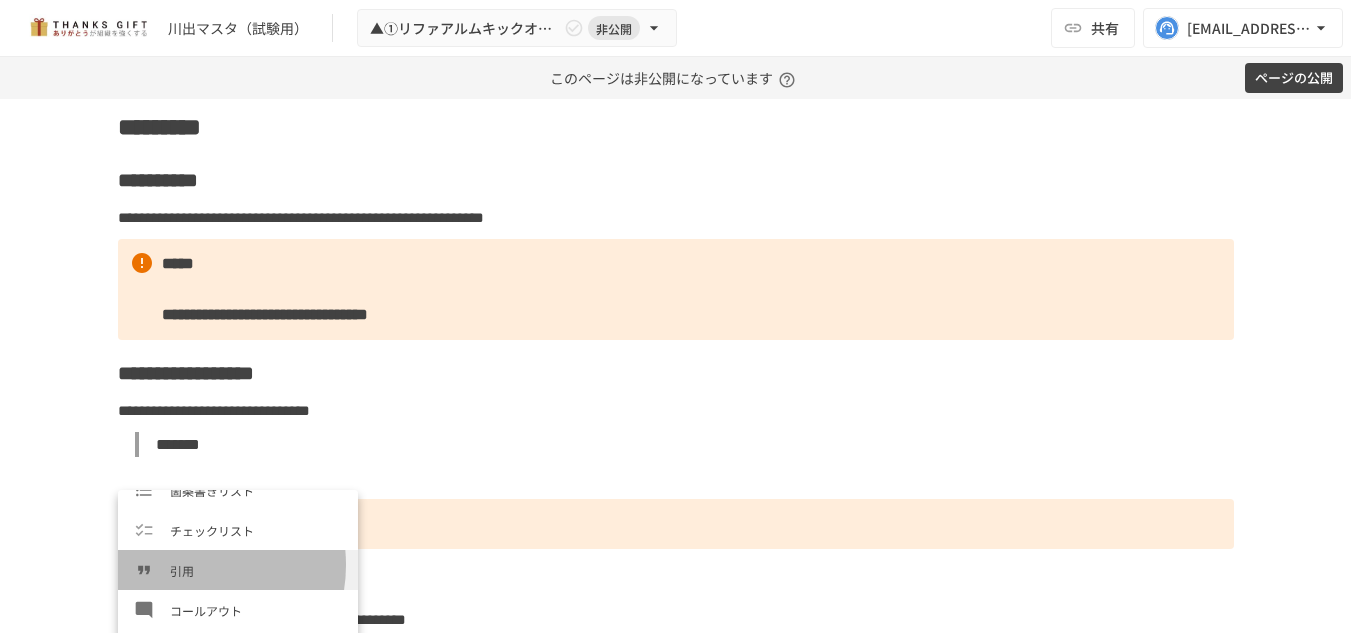 click on "引用" at bounding box center (256, 570) 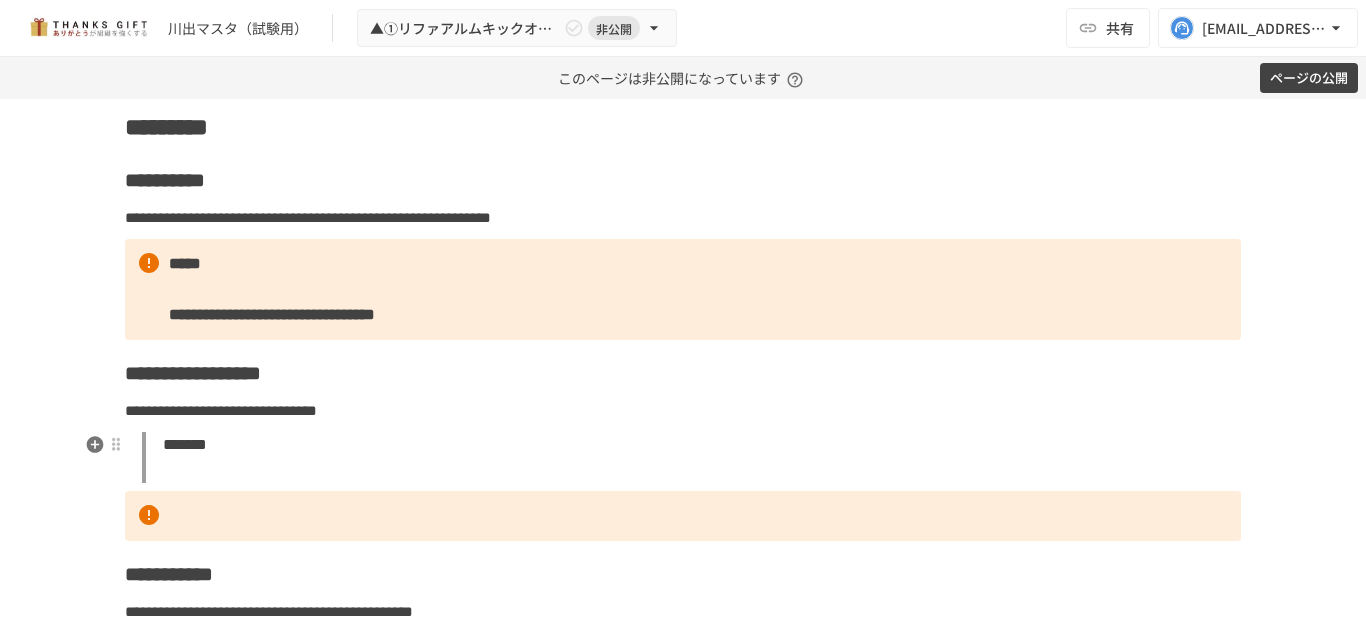 click on "*******" at bounding box center (691, 457) 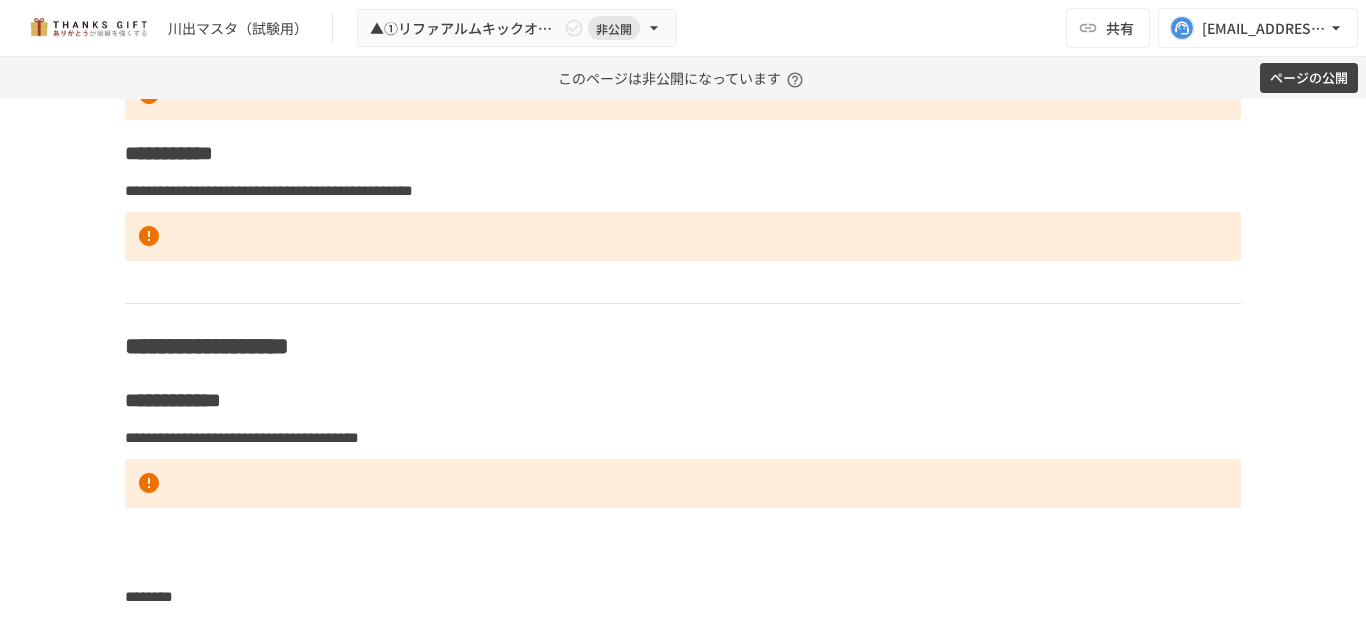 scroll, scrollTop: 6740, scrollLeft: 0, axis: vertical 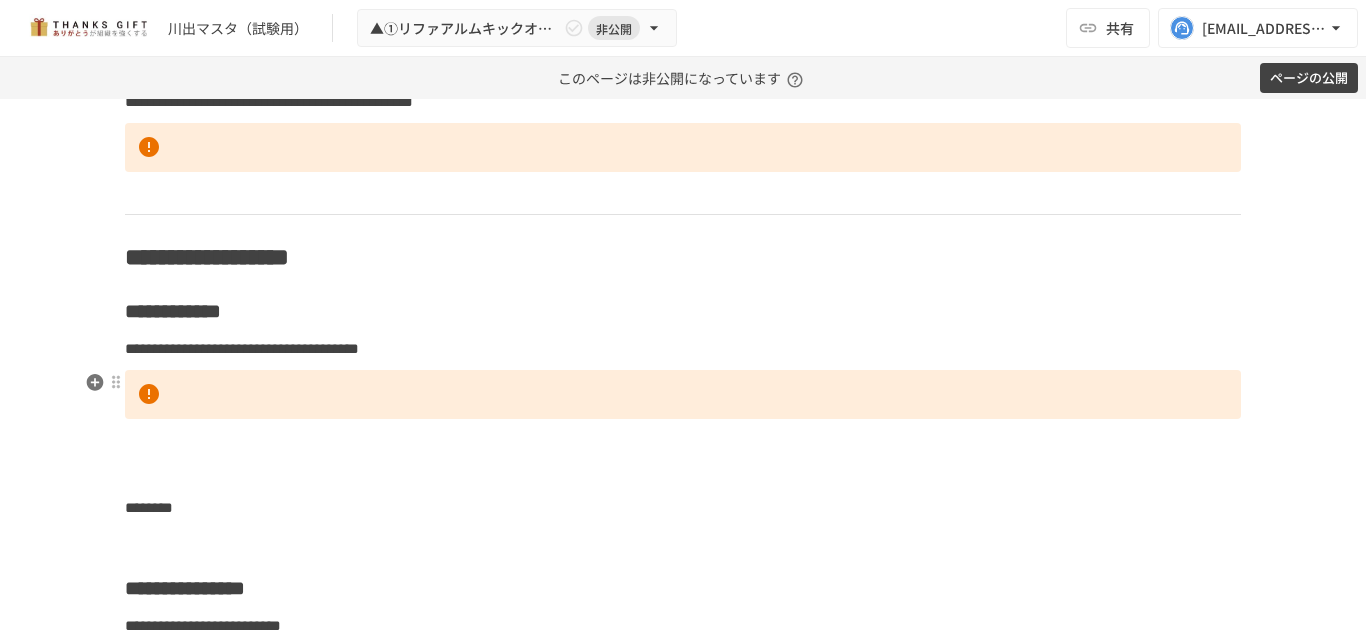 click at bounding box center [683, 395] 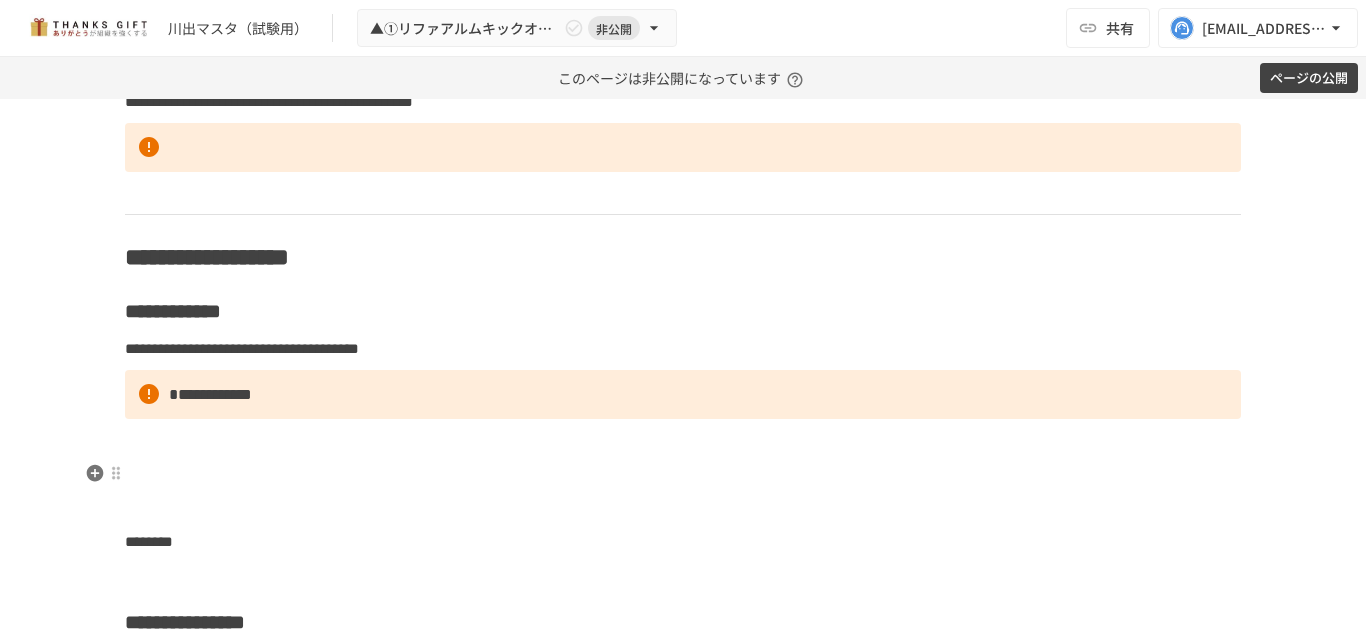 click at bounding box center [683, 474] 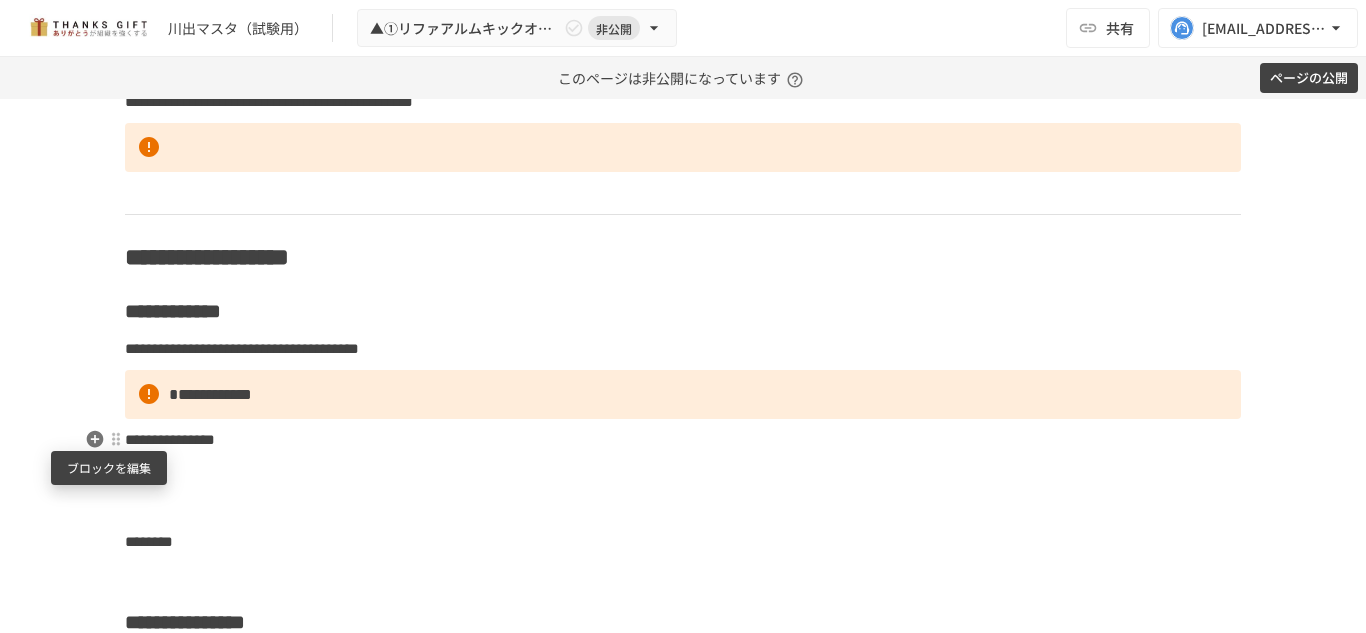 click at bounding box center (116, 439) 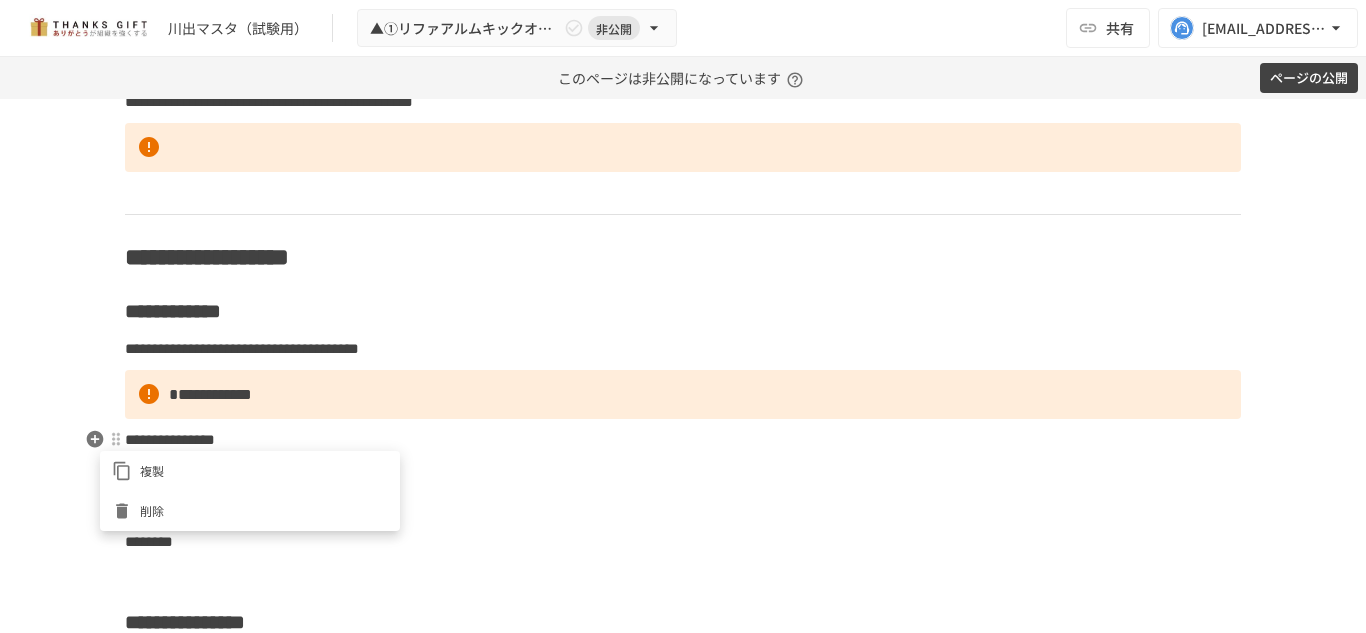 click at bounding box center (683, 316) 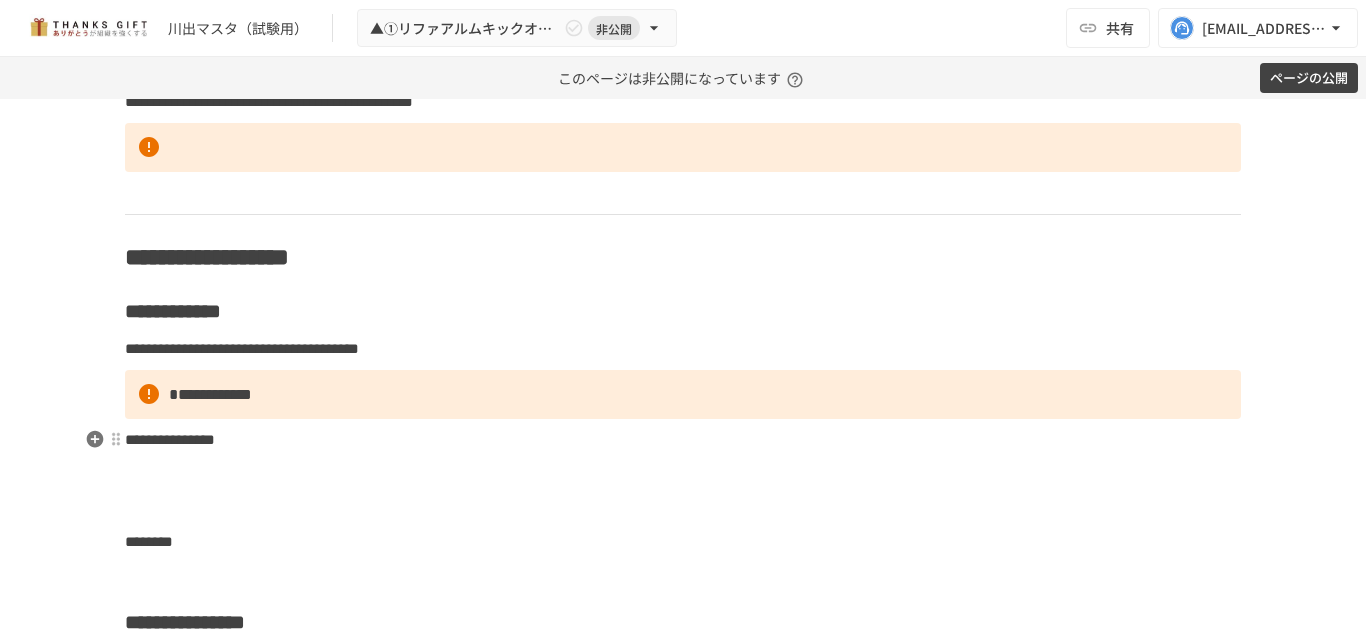 click on "**********" at bounding box center [170, 439] 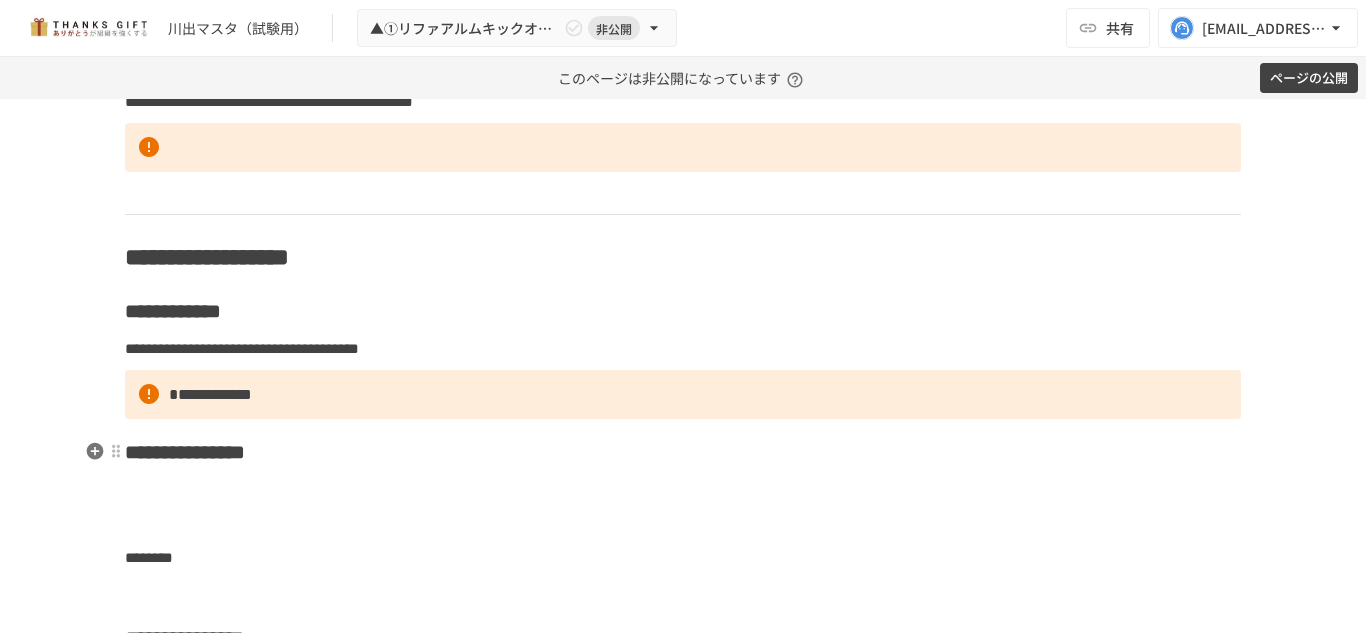click on "**********" at bounding box center [683, 452] 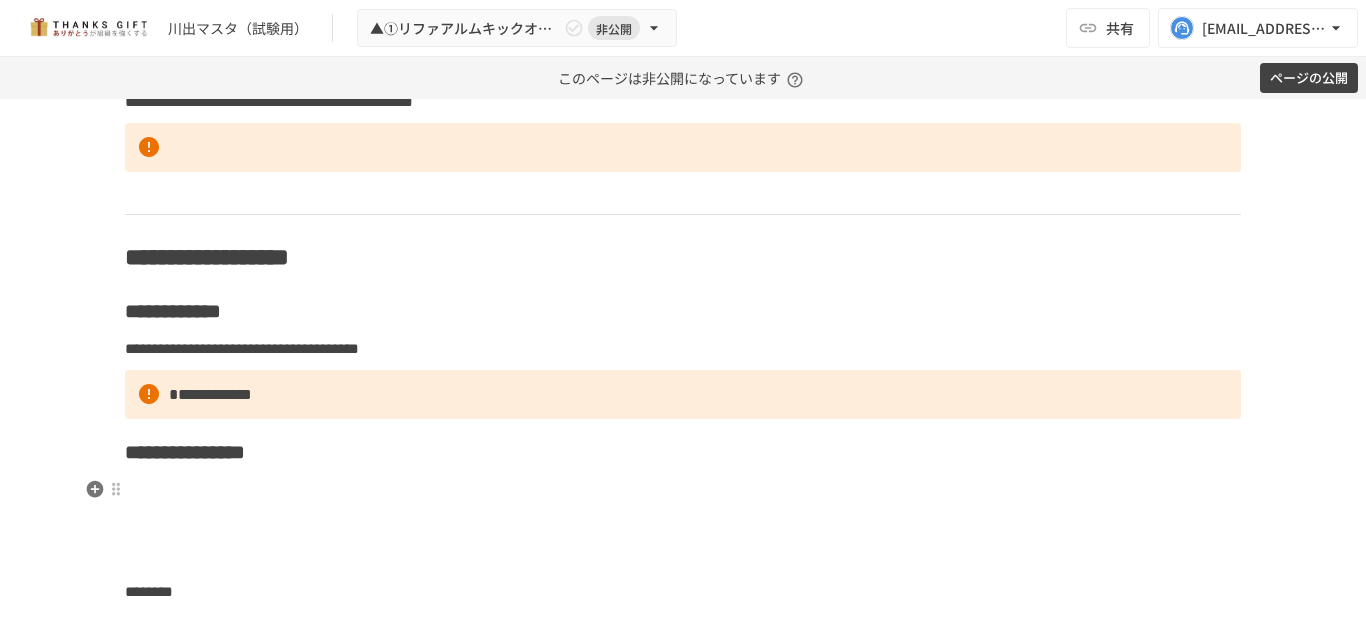 click at bounding box center [683, 490] 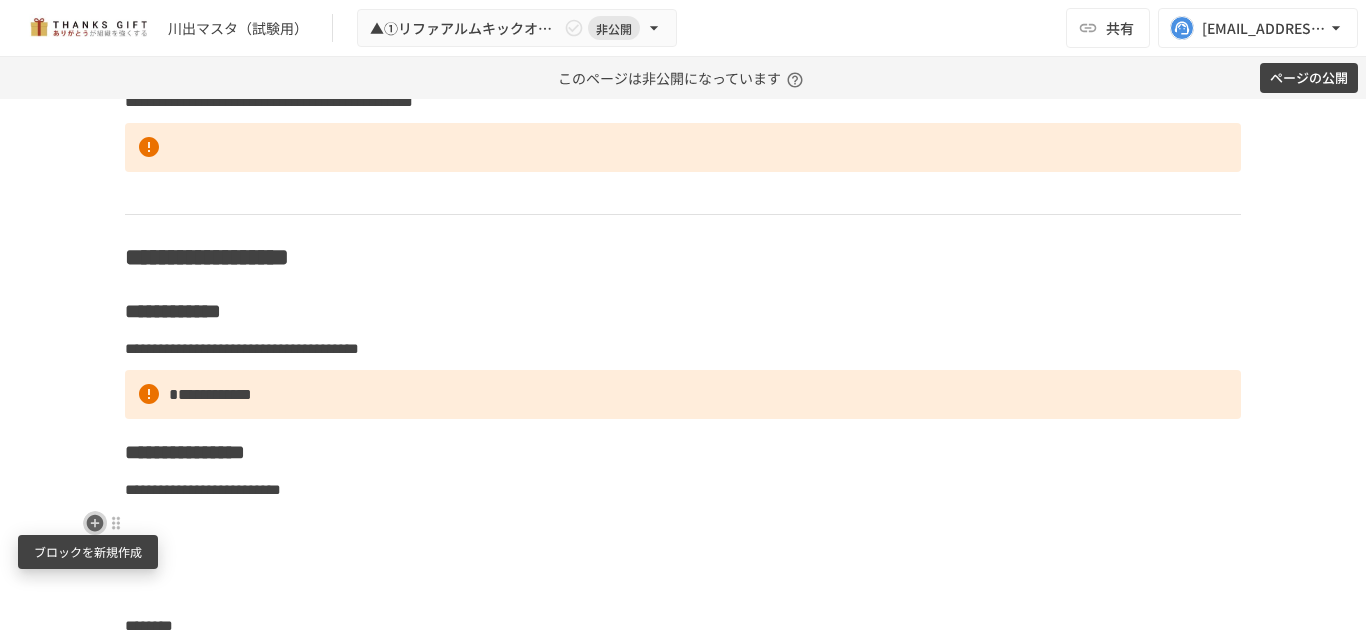 click 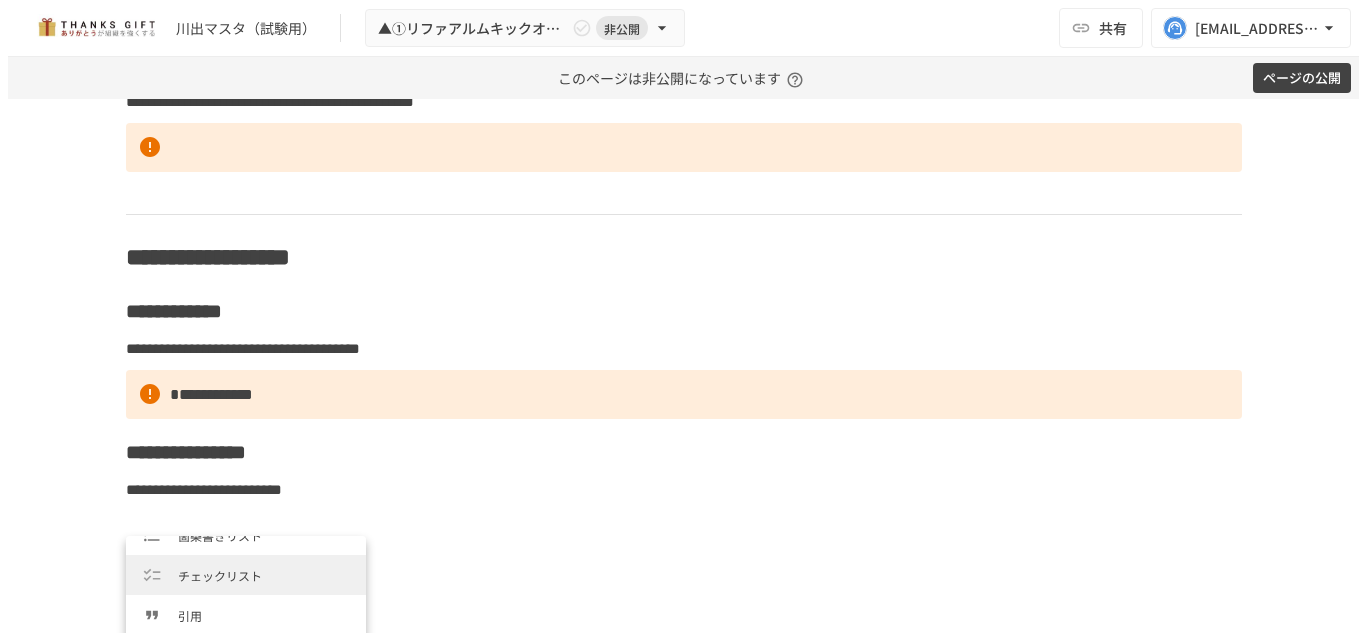scroll, scrollTop: 296, scrollLeft: 0, axis: vertical 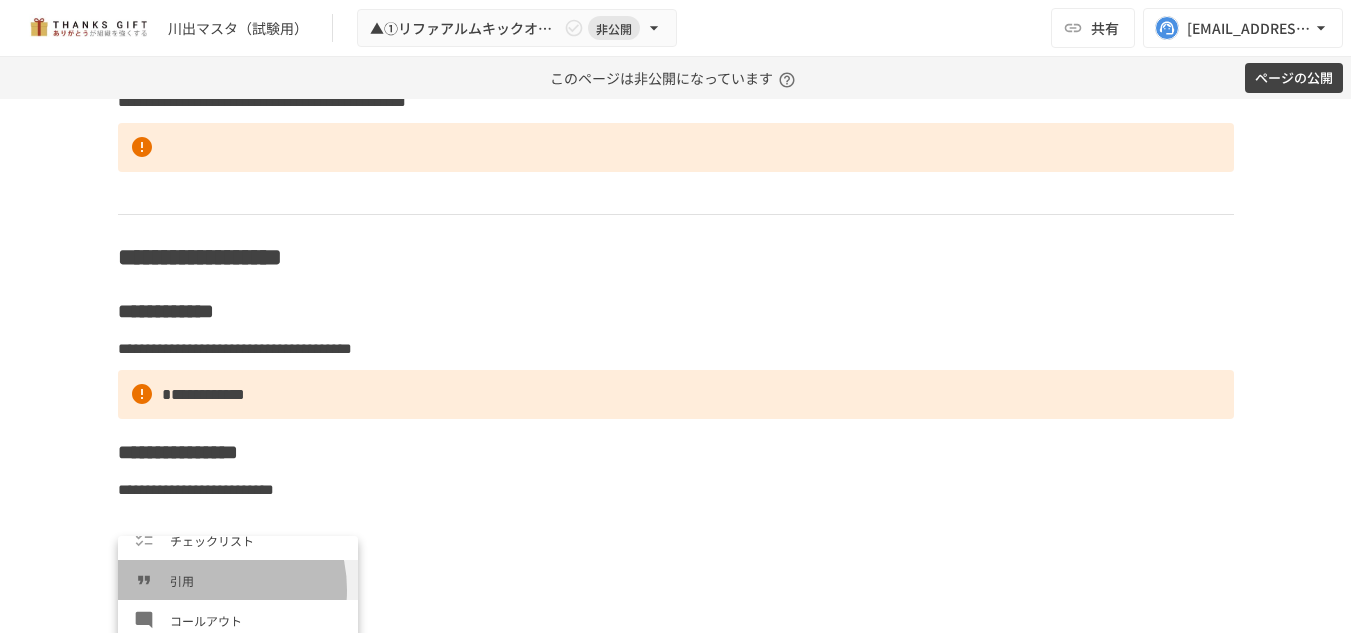click on "引用" at bounding box center (238, 580) 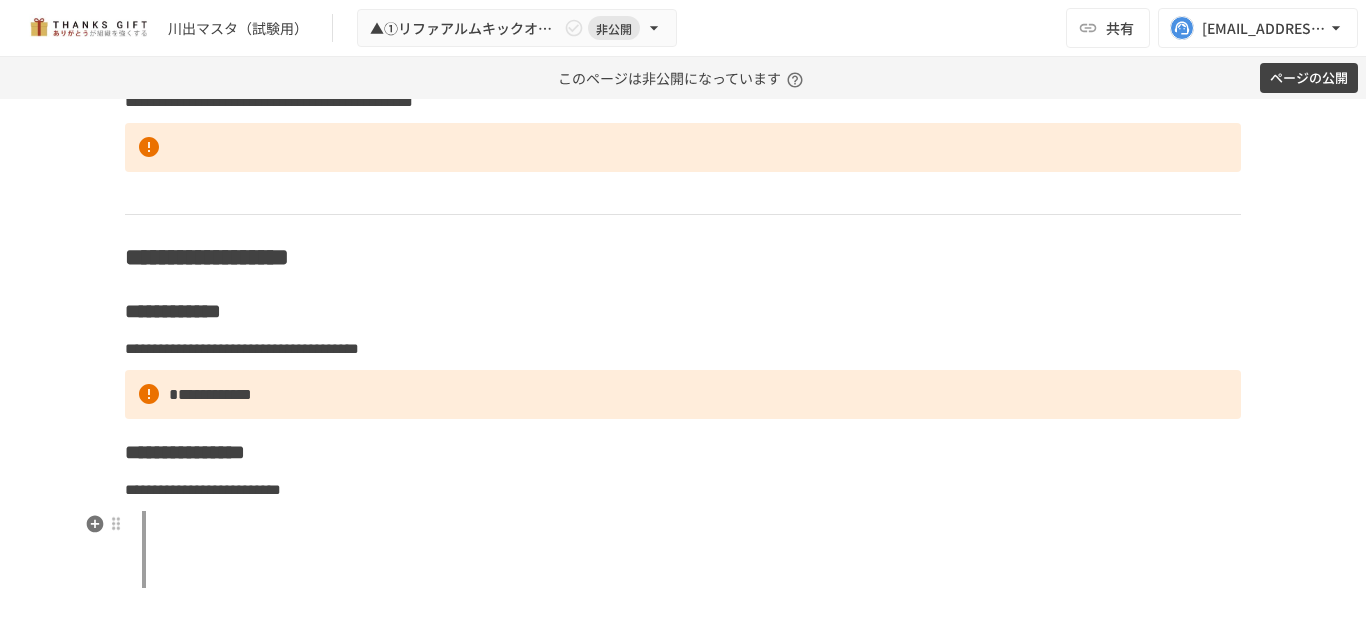 click at bounding box center (691, 549) 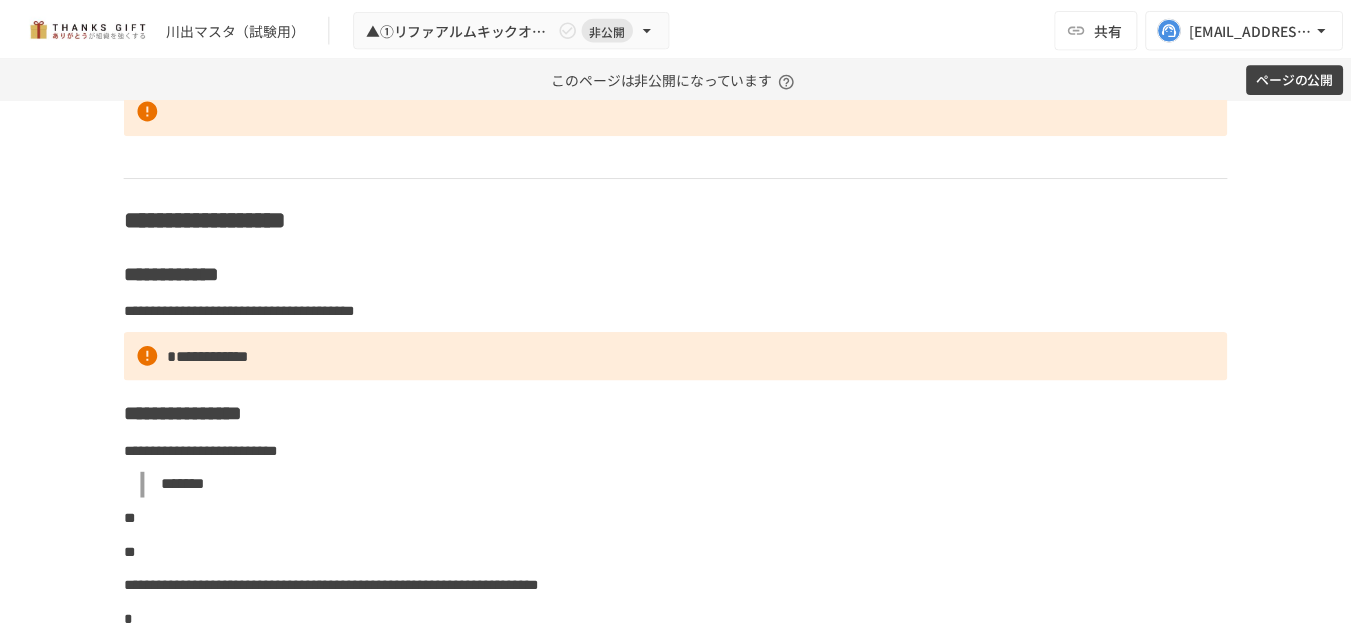 scroll, scrollTop: 6885, scrollLeft: 0, axis: vertical 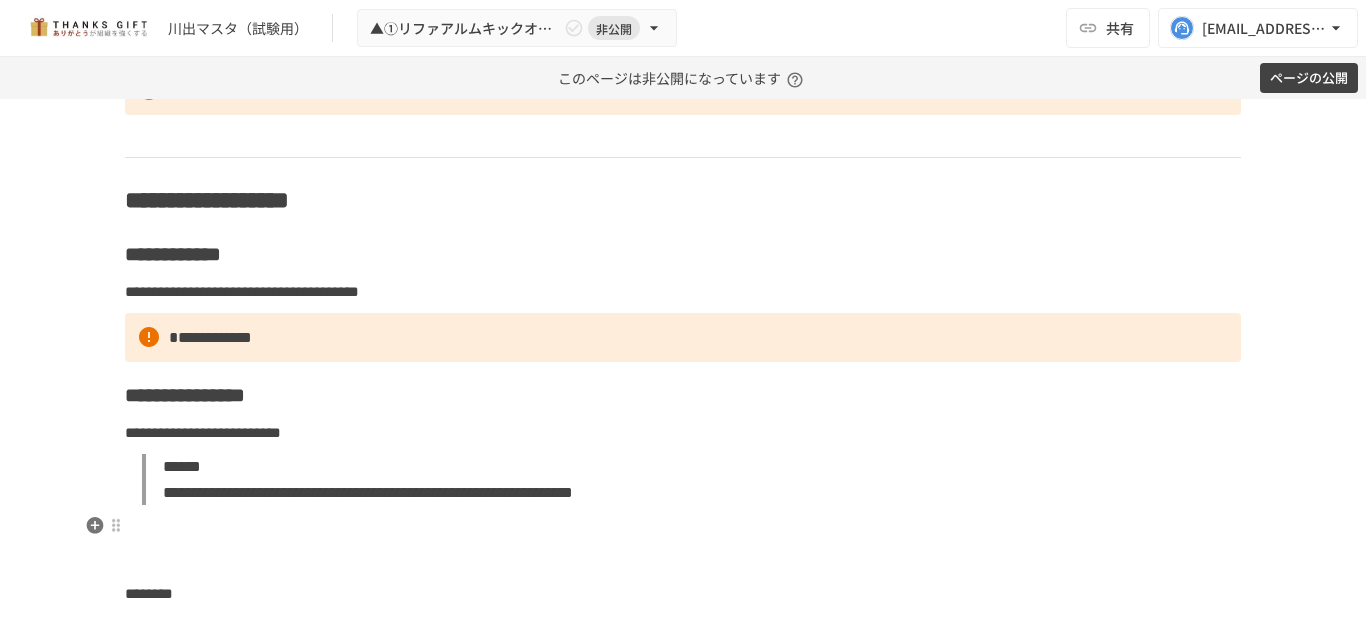 click at bounding box center [683, 526] 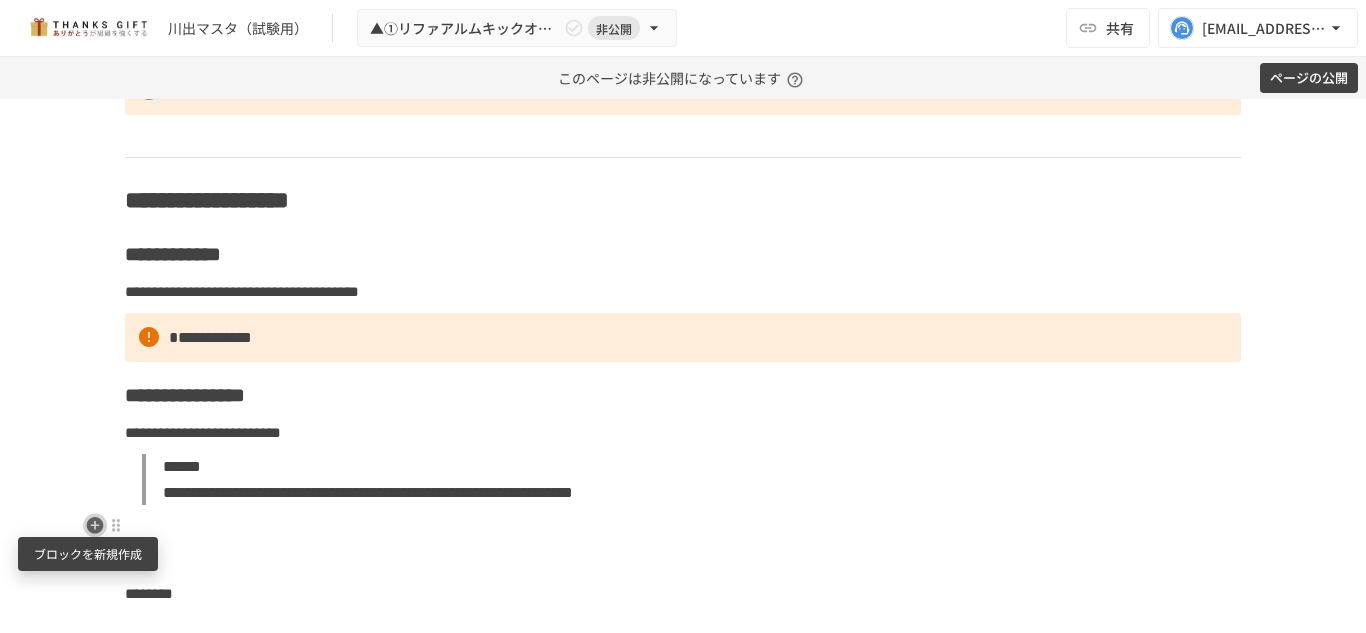 click 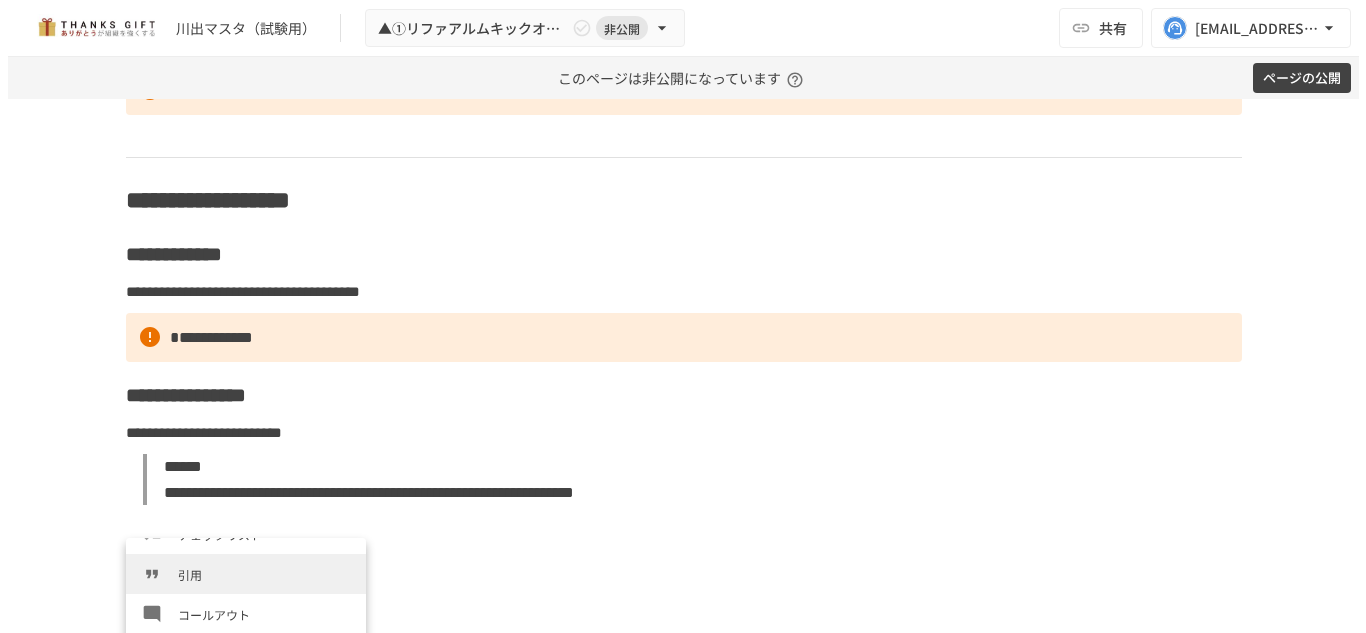 scroll, scrollTop: 316, scrollLeft: 0, axis: vertical 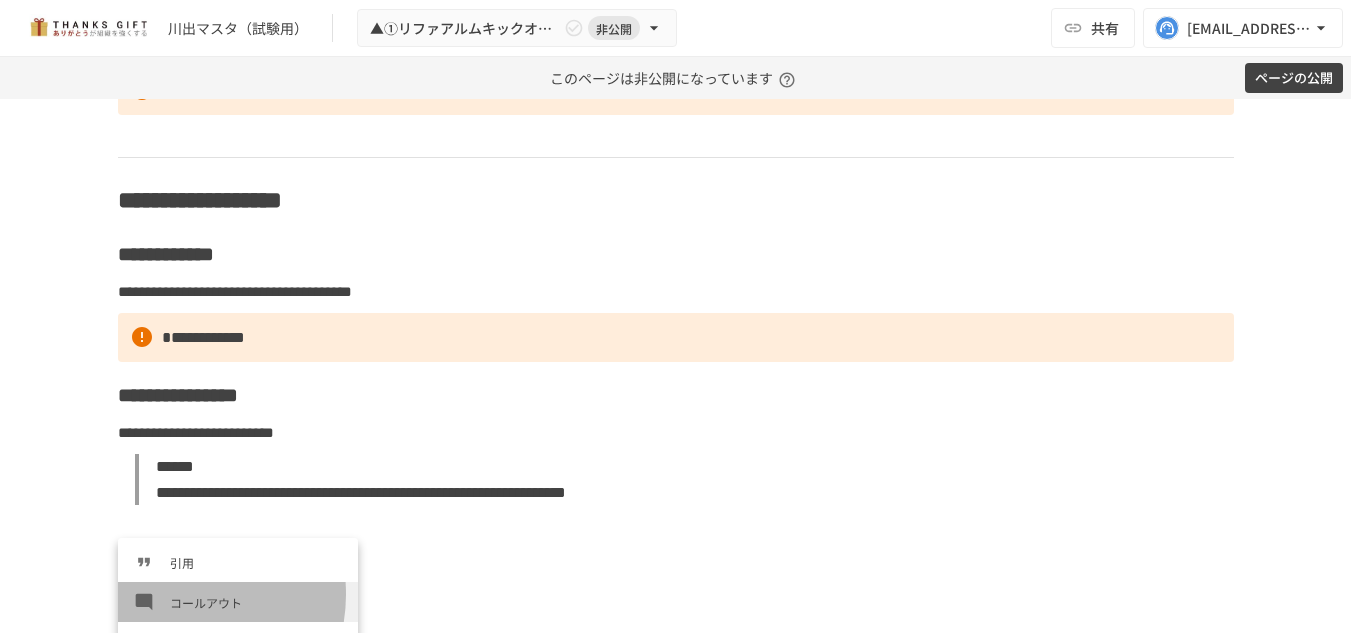 click on "コールアウト" at bounding box center [256, 602] 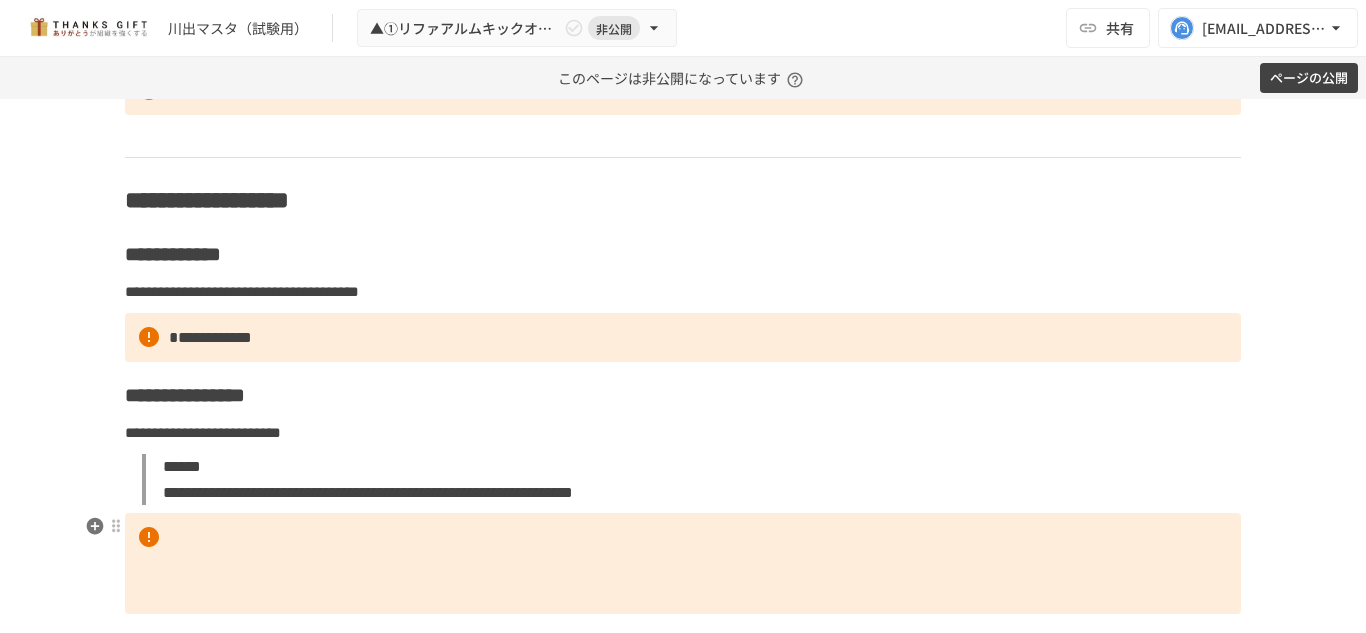 click at bounding box center [683, 563] 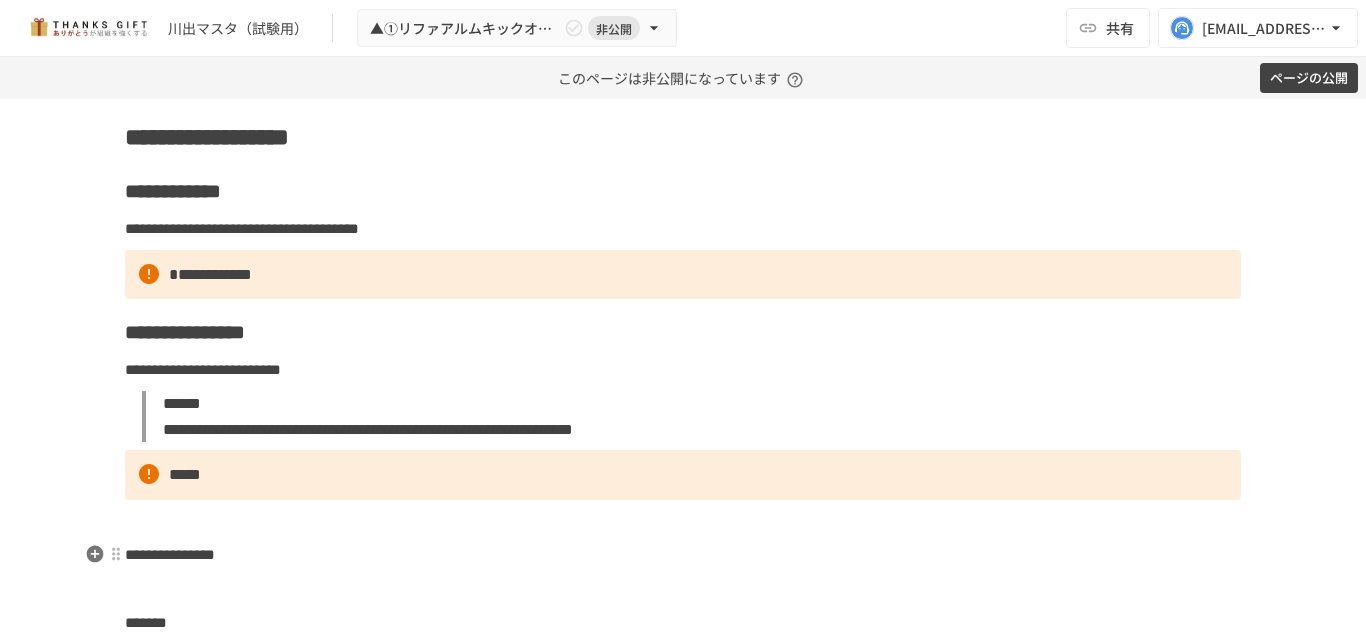 click on "**********" at bounding box center [170, 554] 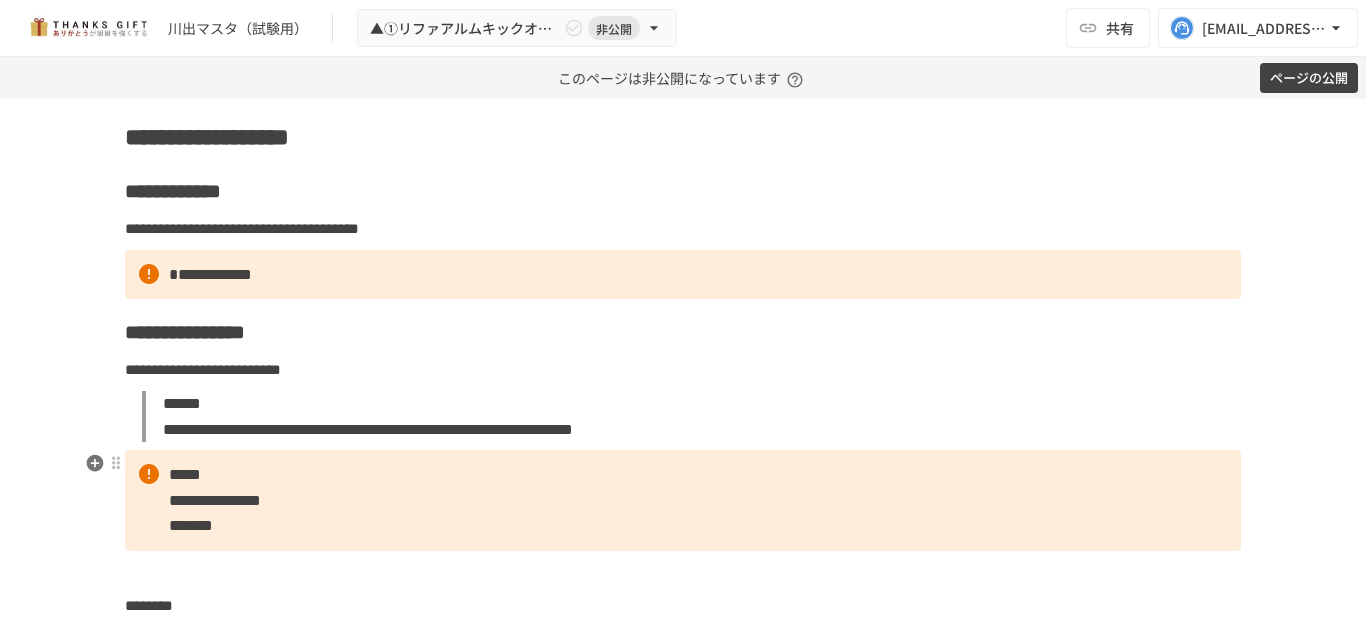 click on "**********" at bounding box center (683, 500) 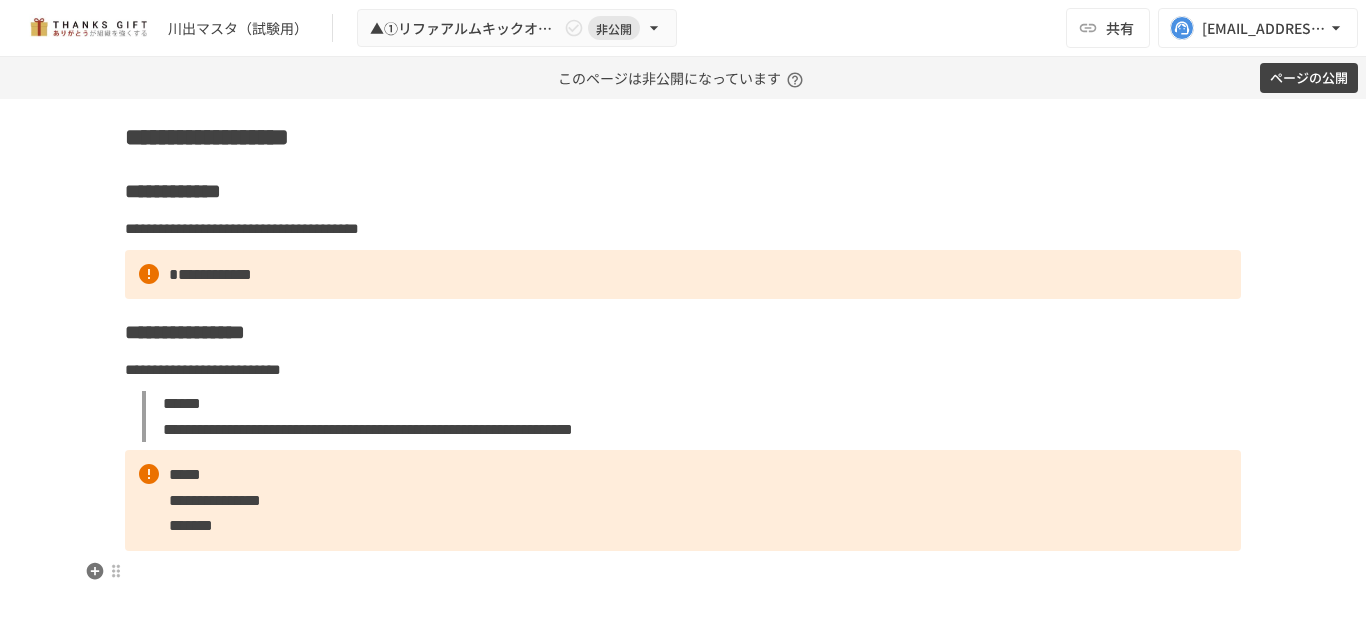 click on "**********" at bounding box center [683, 483] 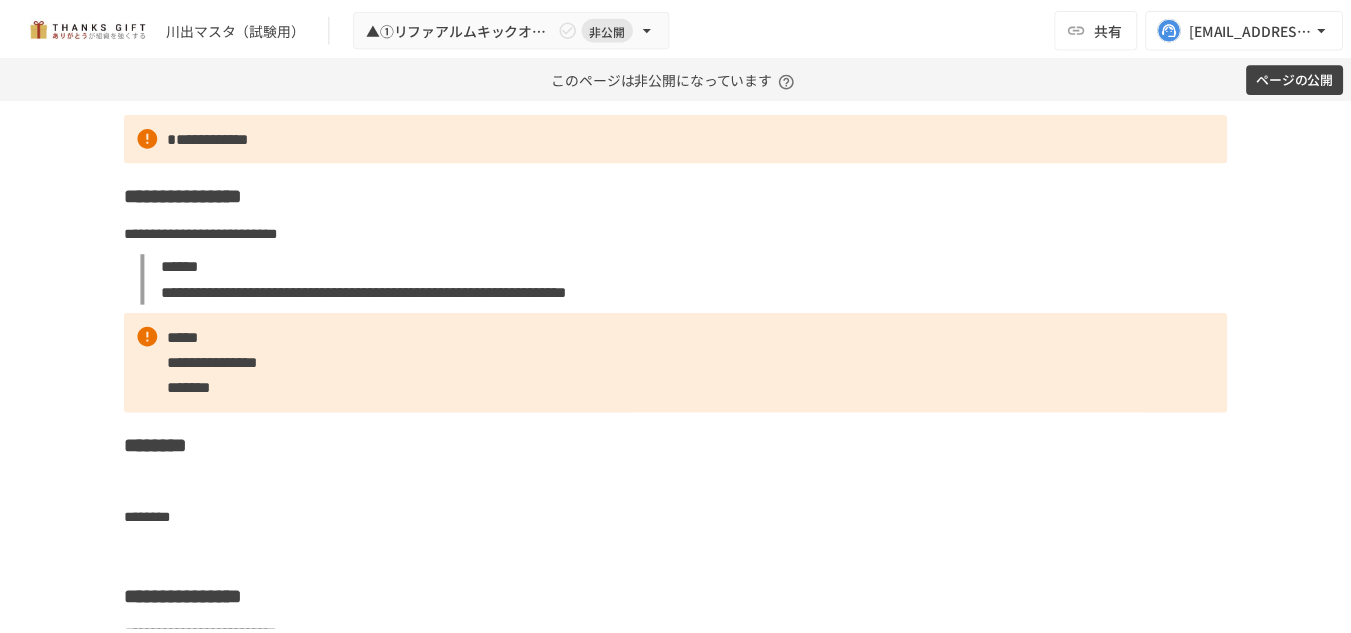 scroll, scrollTop: 7086, scrollLeft: 0, axis: vertical 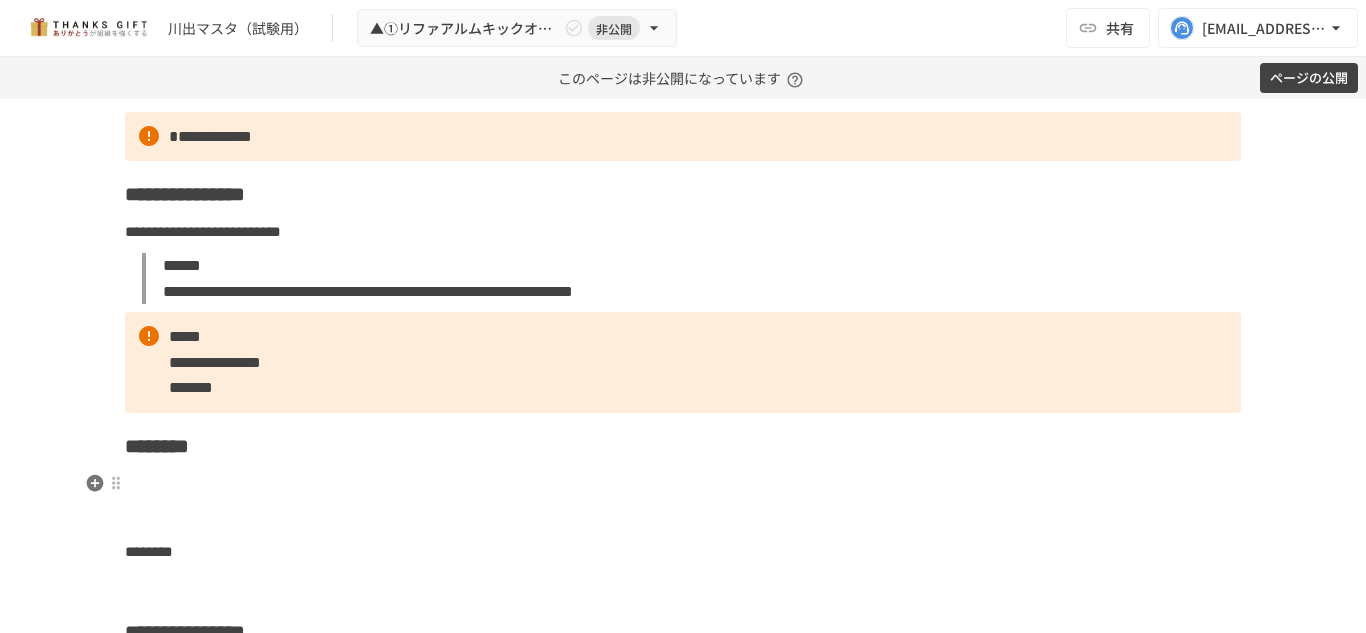 click at bounding box center (683, 484) 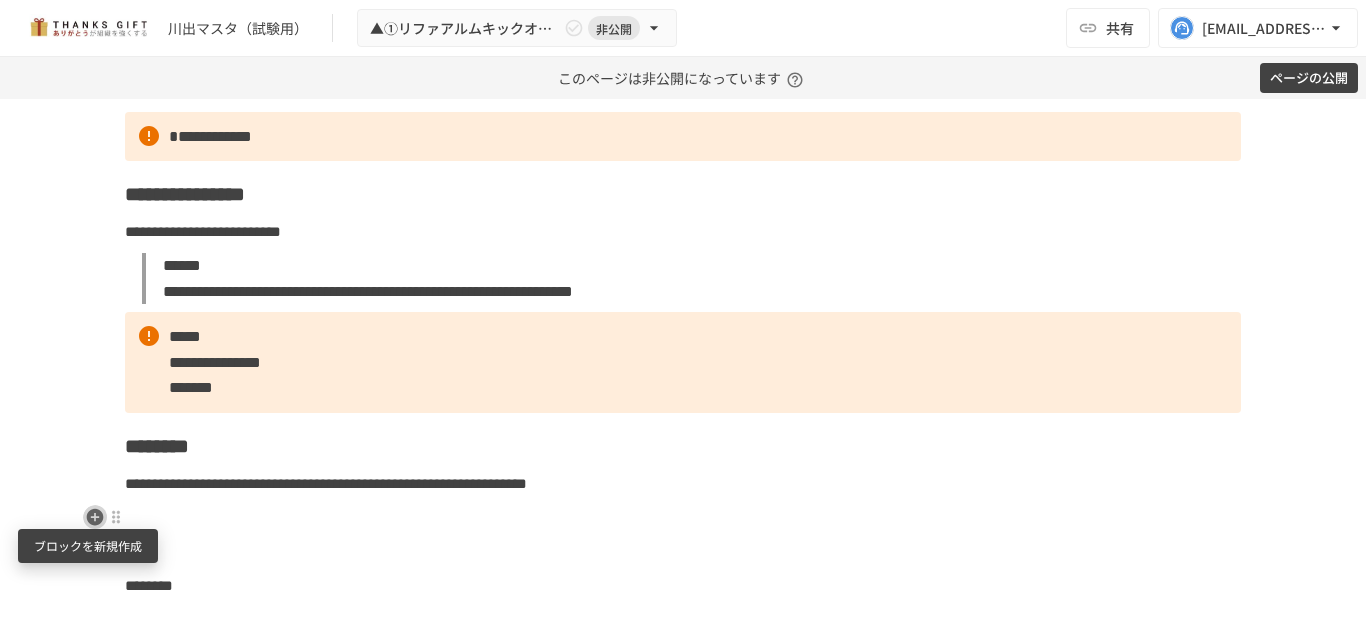 click 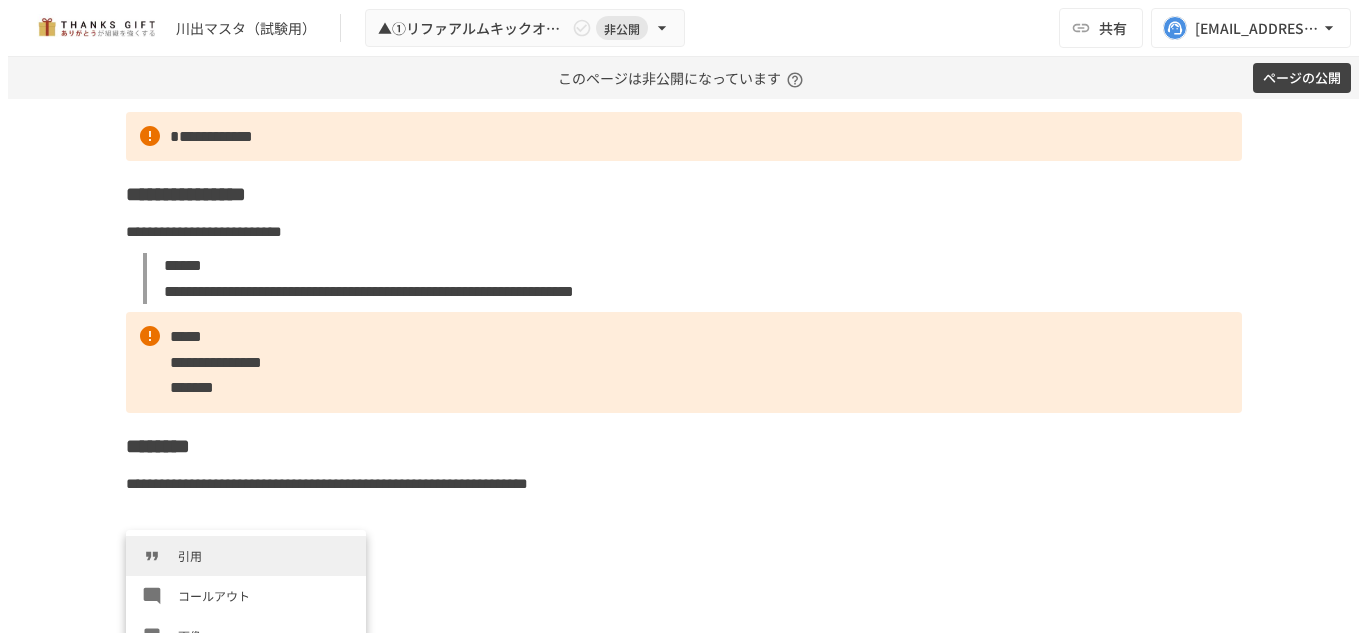 scroll, scrollTop: 329, scrollLeft: 0, axis: vertical 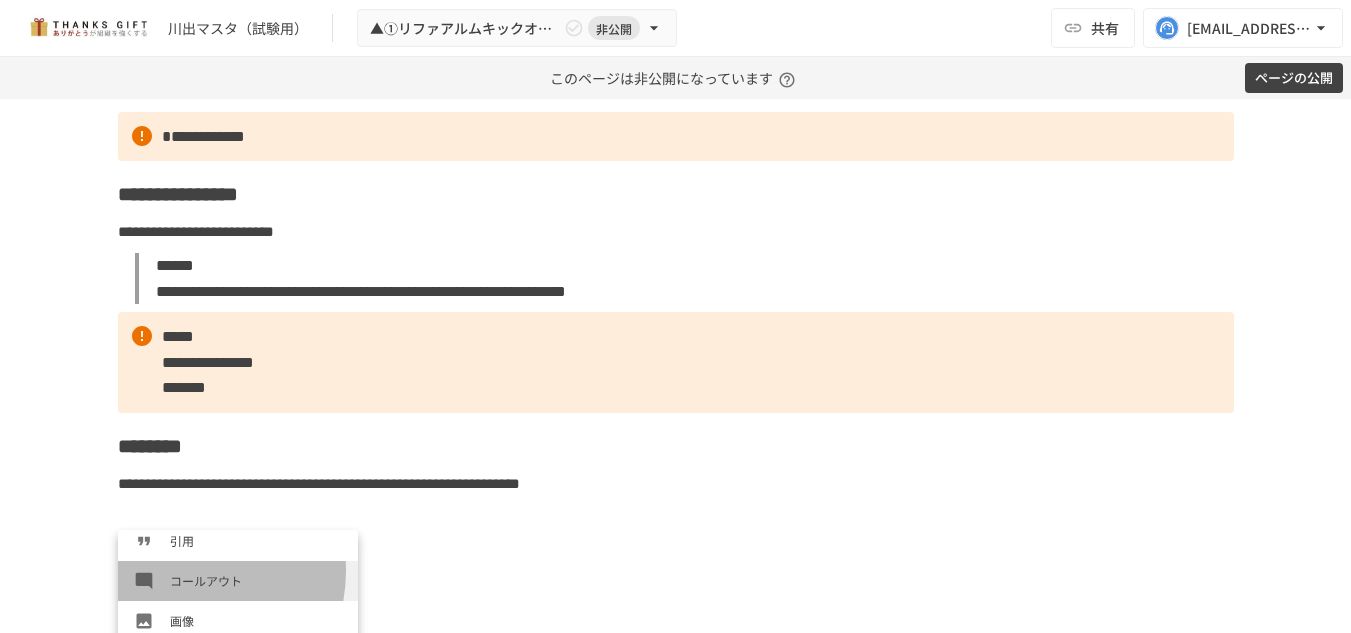 click on "コールアウト" at bounding box center [256, 580] 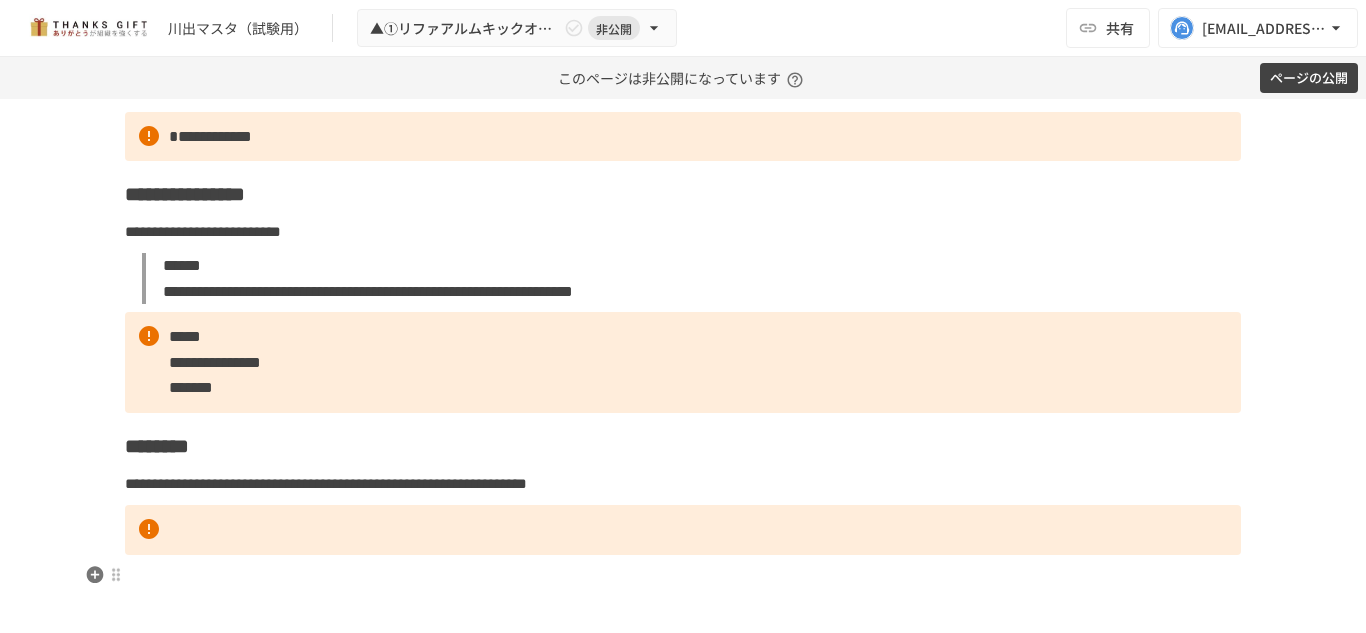 click at bounding box center [683, 576] 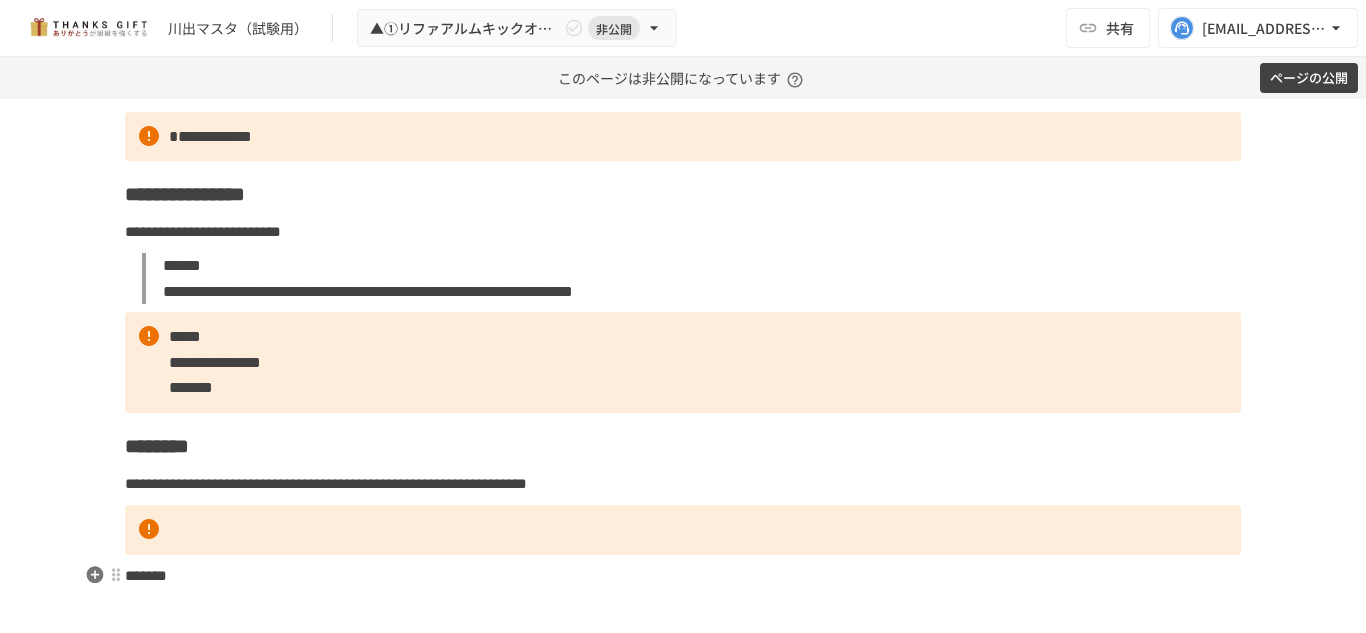 click on "*******" at bounding box center (146, 575) 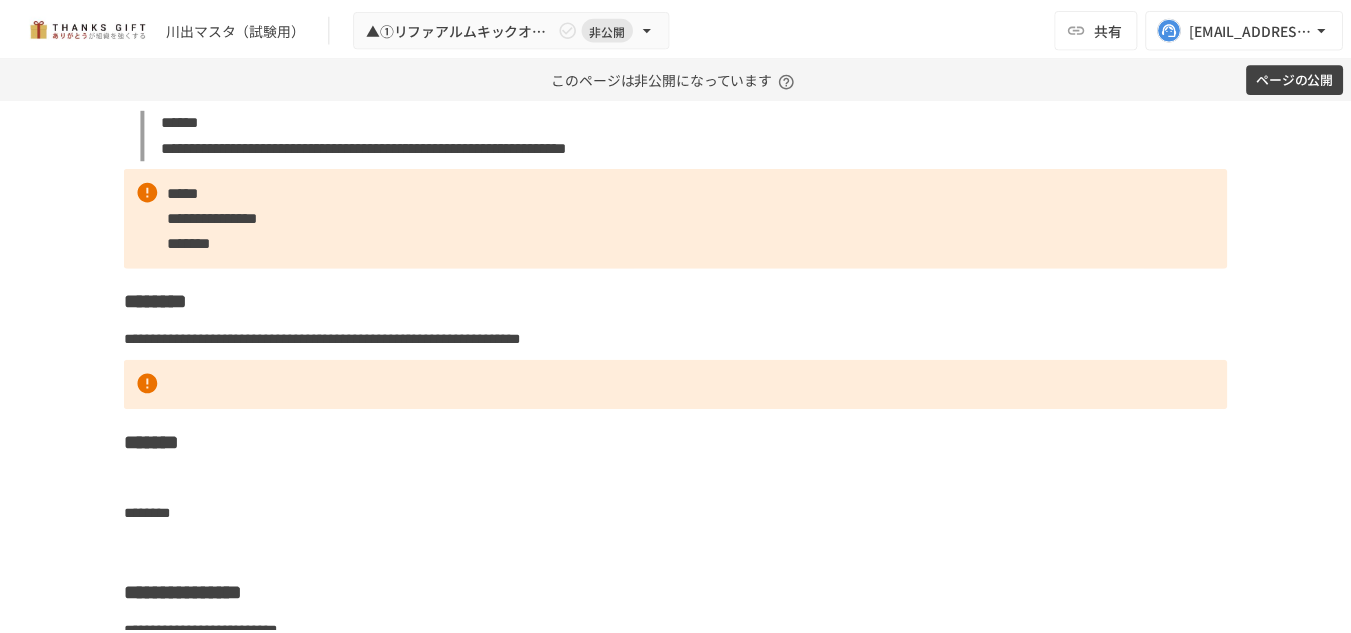 scroll, scrollTop: 7231, scrollLeft: 0, axis: vertical 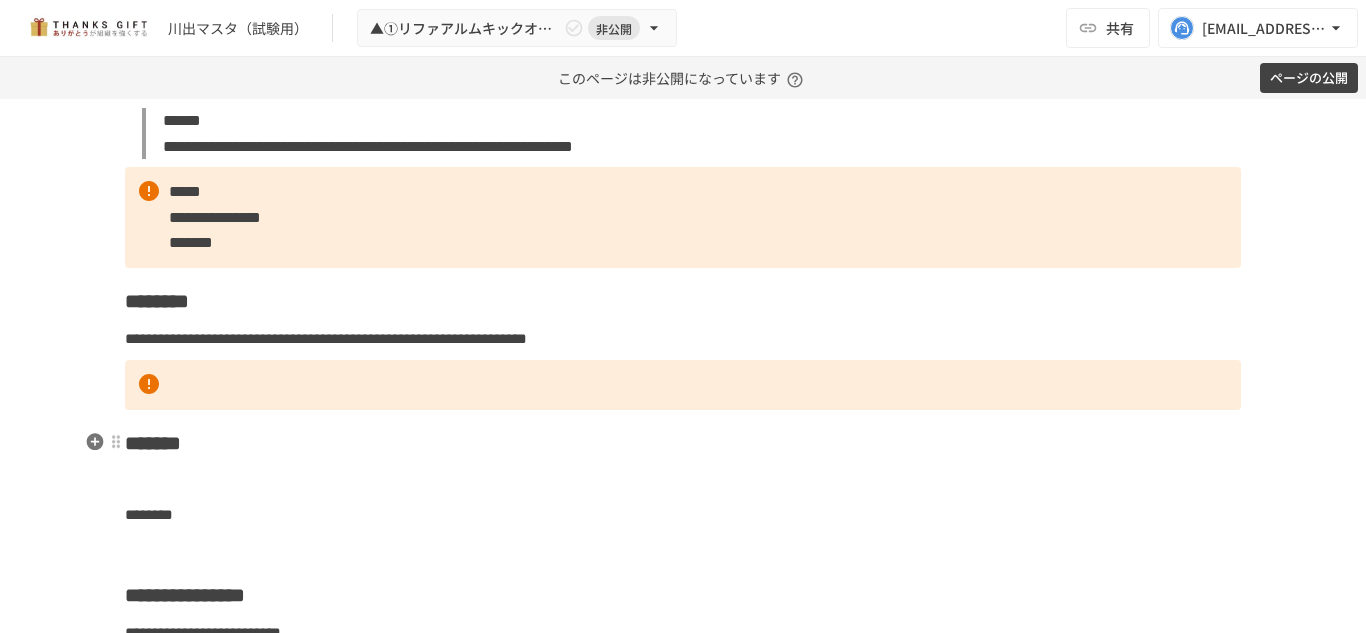 click on "*******" at bounding box center (153, 443) 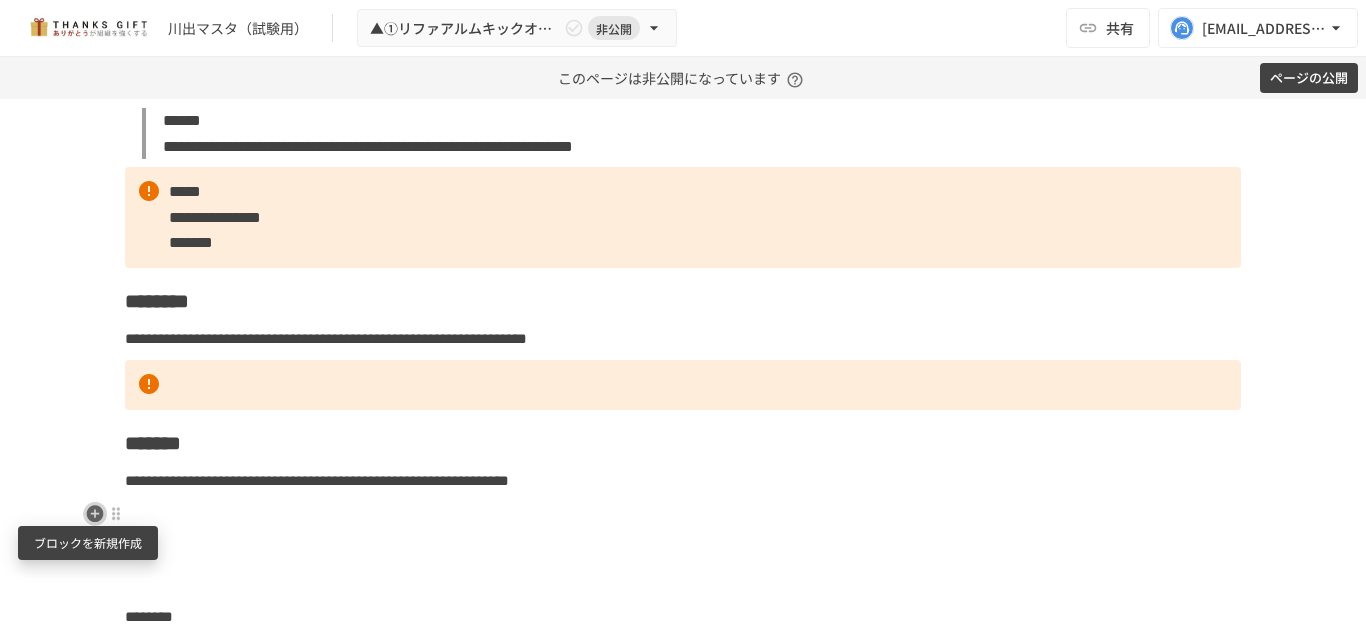 click 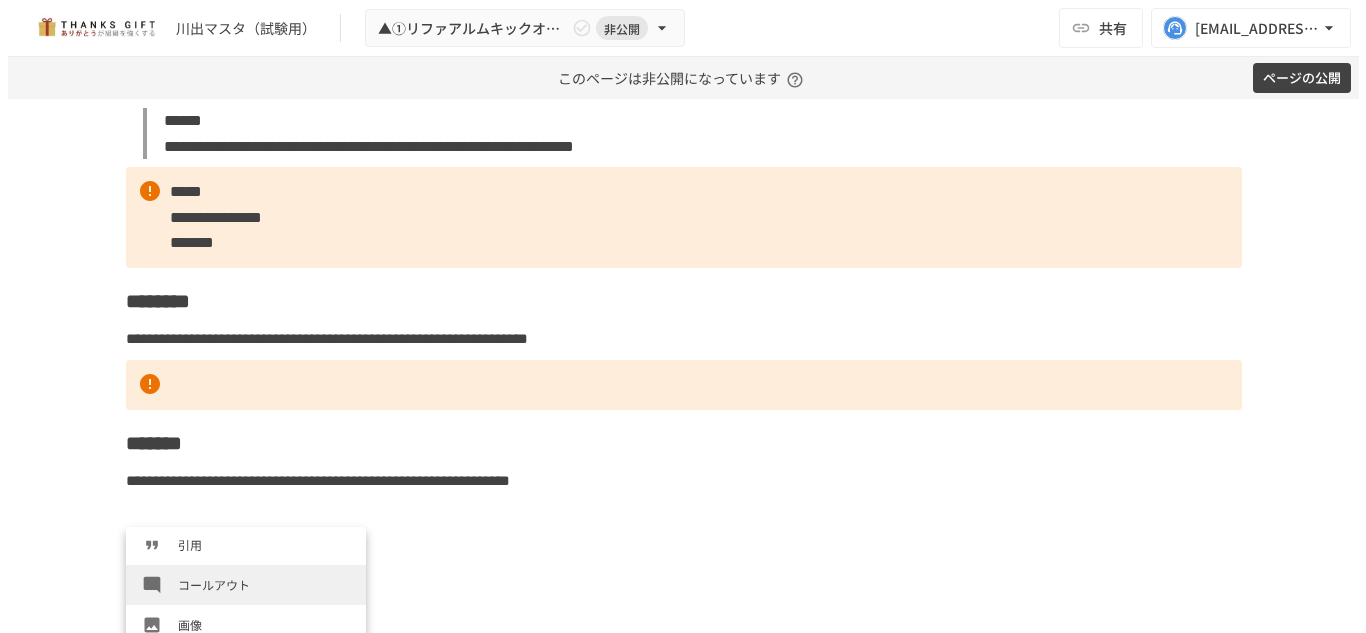 scroll, scrollTop: 308, scrollLeft: 0, axis: vertical 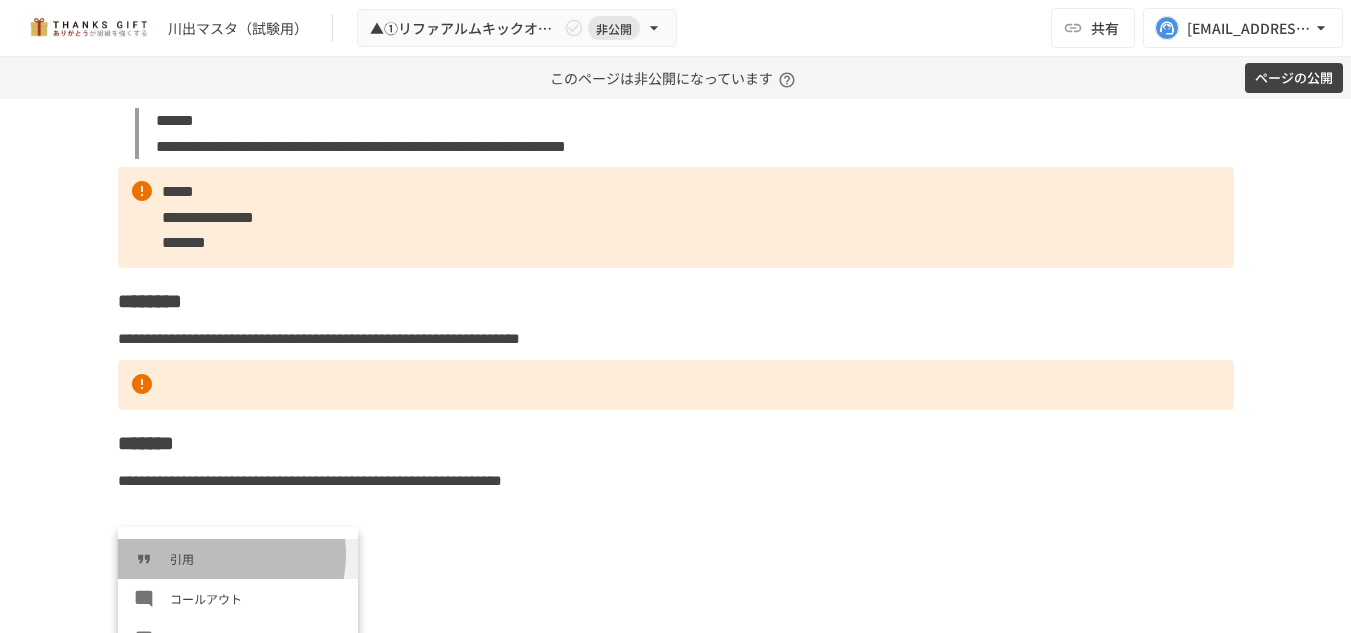 click on "引用" at bounding box center (256, 558) 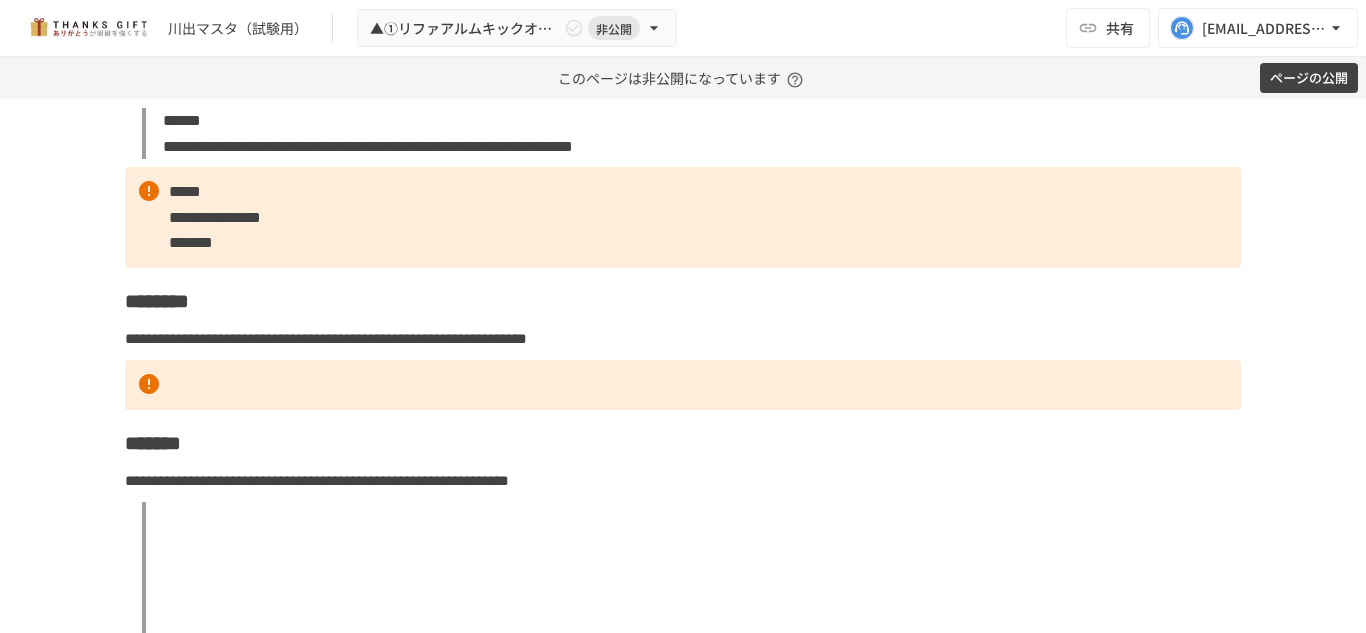 scroll, scrollTop: 7252, scrollLeft: 0, axis: vertical 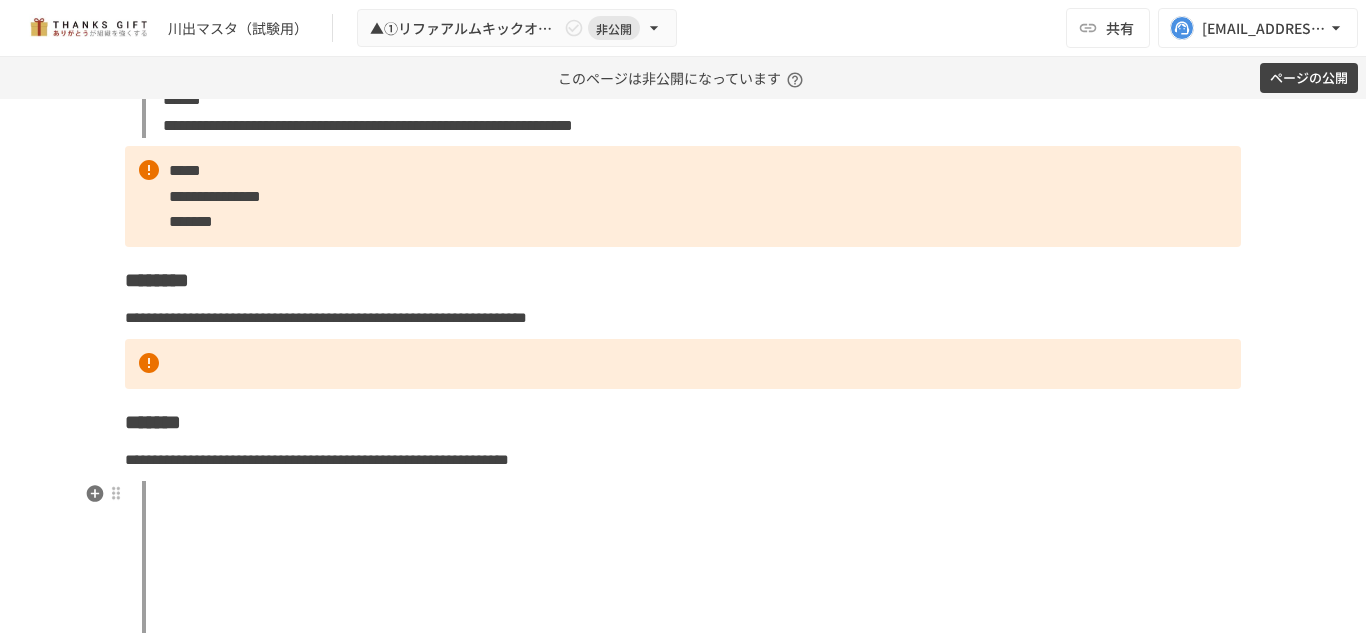 click at bounding box center [691, 558] 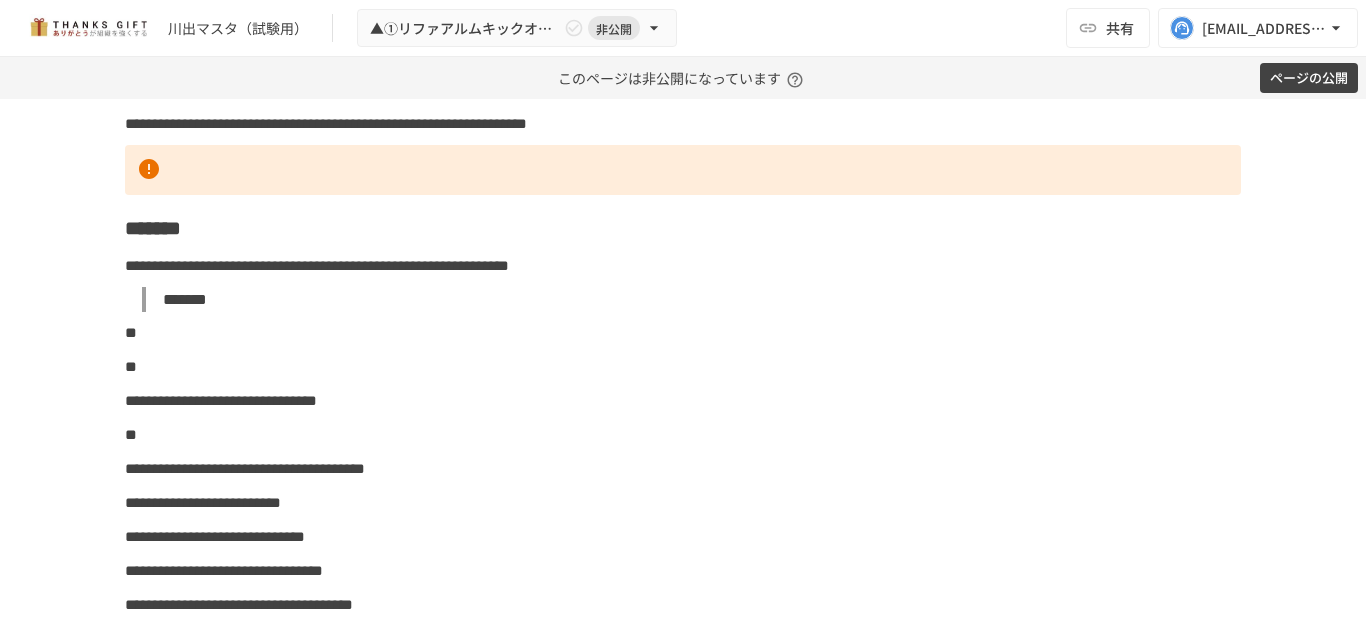 scroll, scrollTop: 7448, scrollLeft: 0, axis: vertical 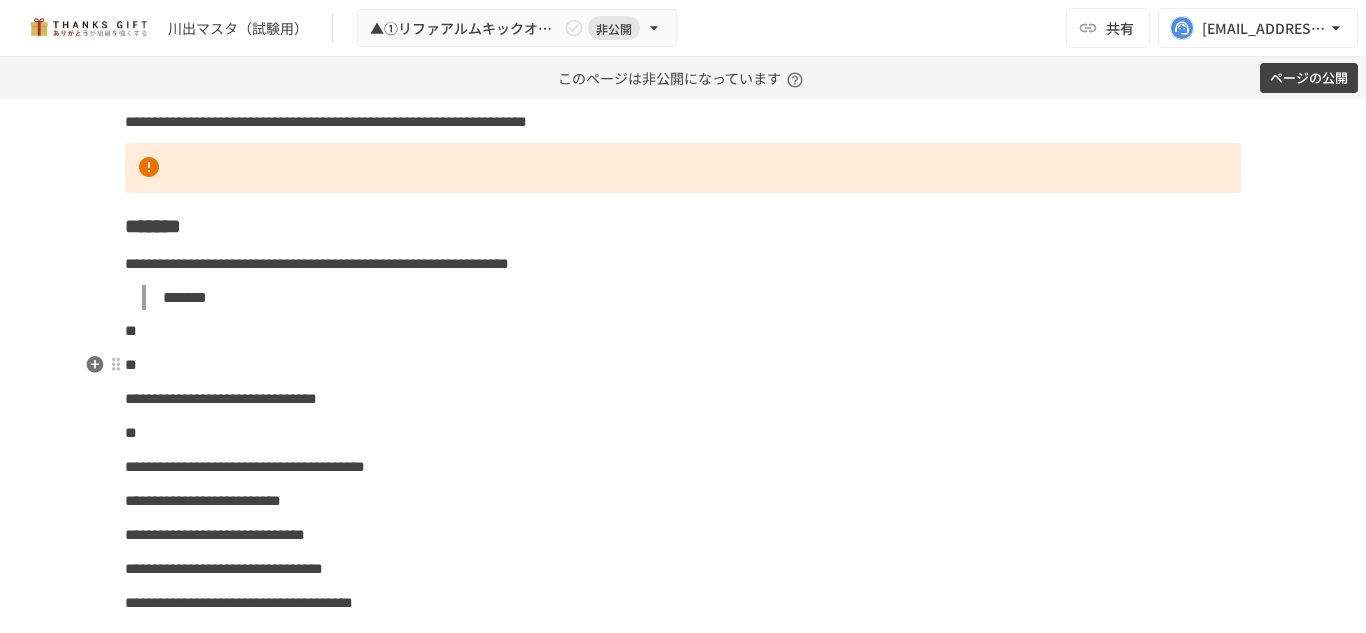 click on "*" at bounding box center [131, 364] 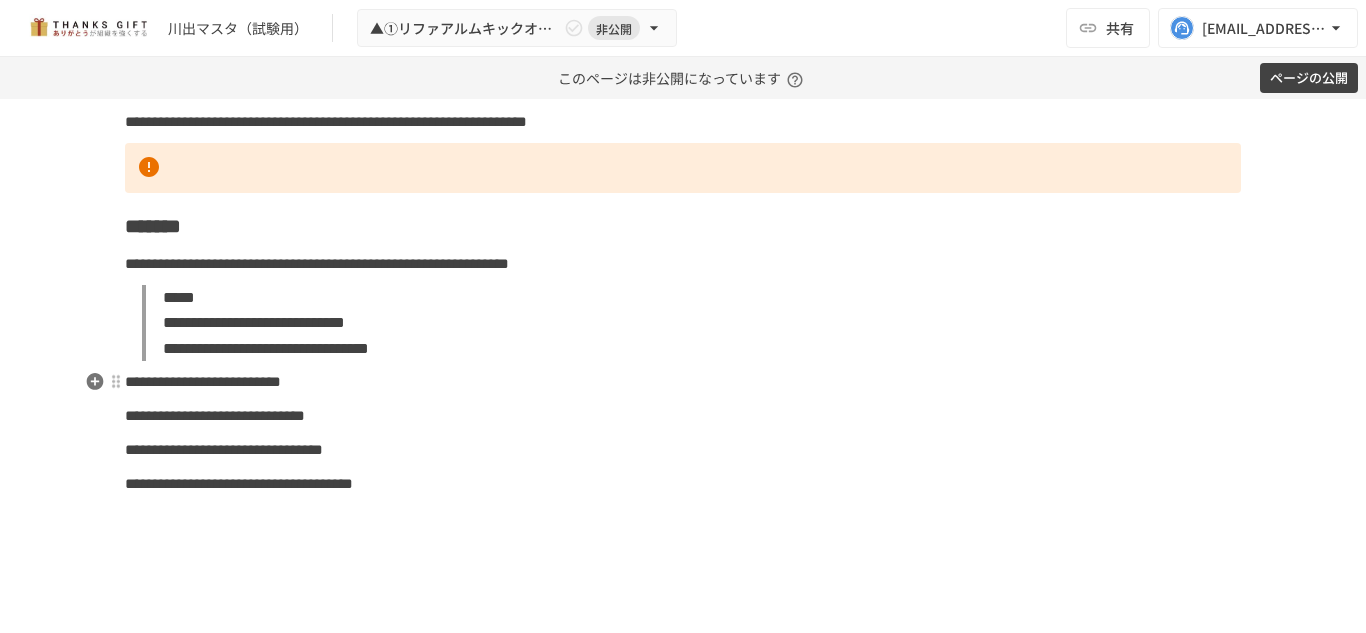 click on "**********" at bounding box center [203, 381] 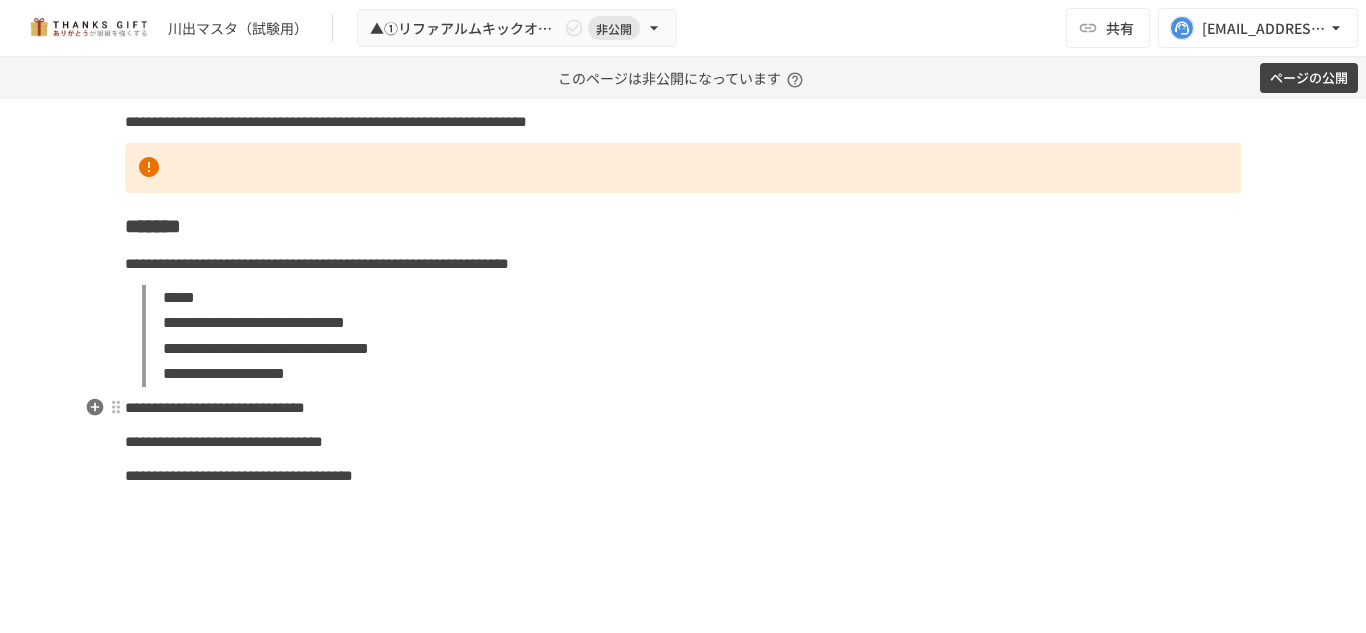 click on "**********" at bounding box center [215, 407] 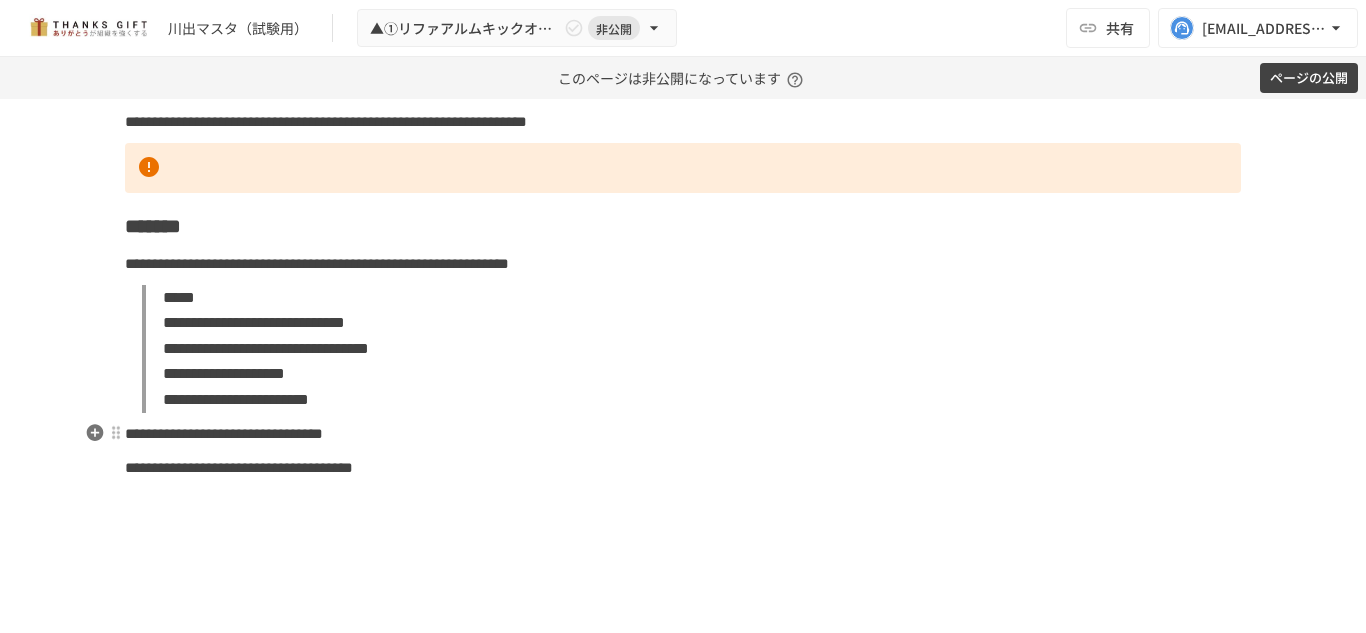 click on "**********" at bounding box center (224, 433) 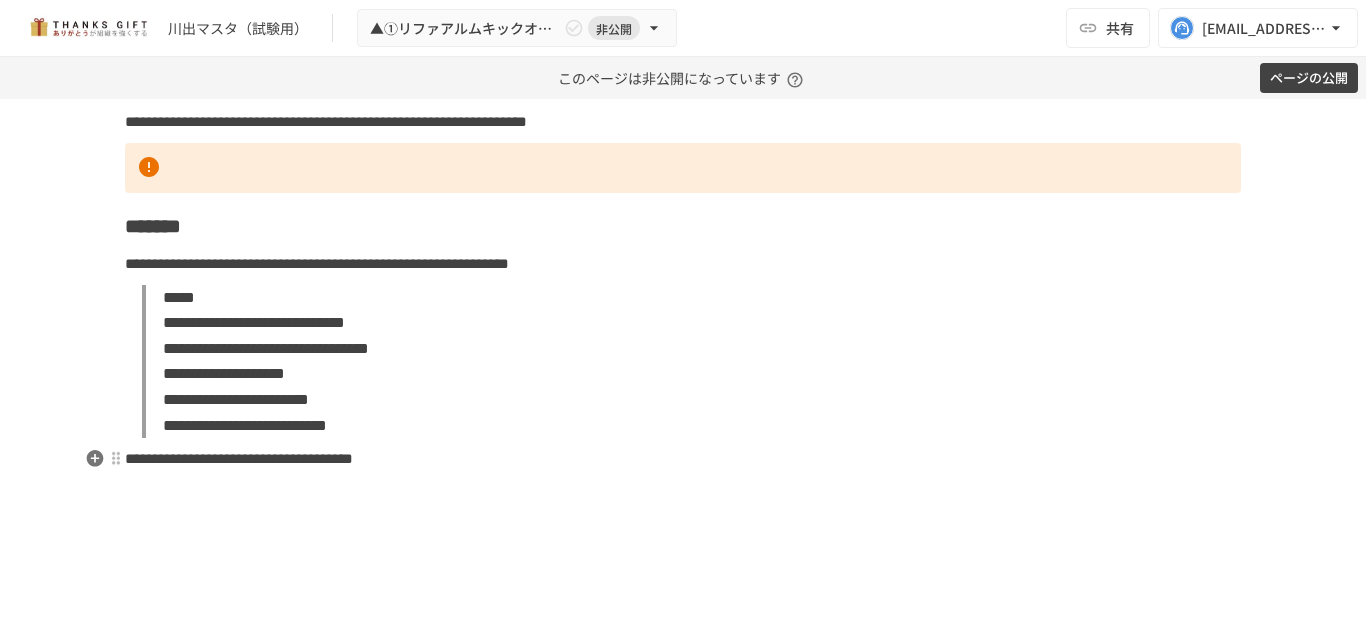 click on "**********" at bounding box center (239, 458) 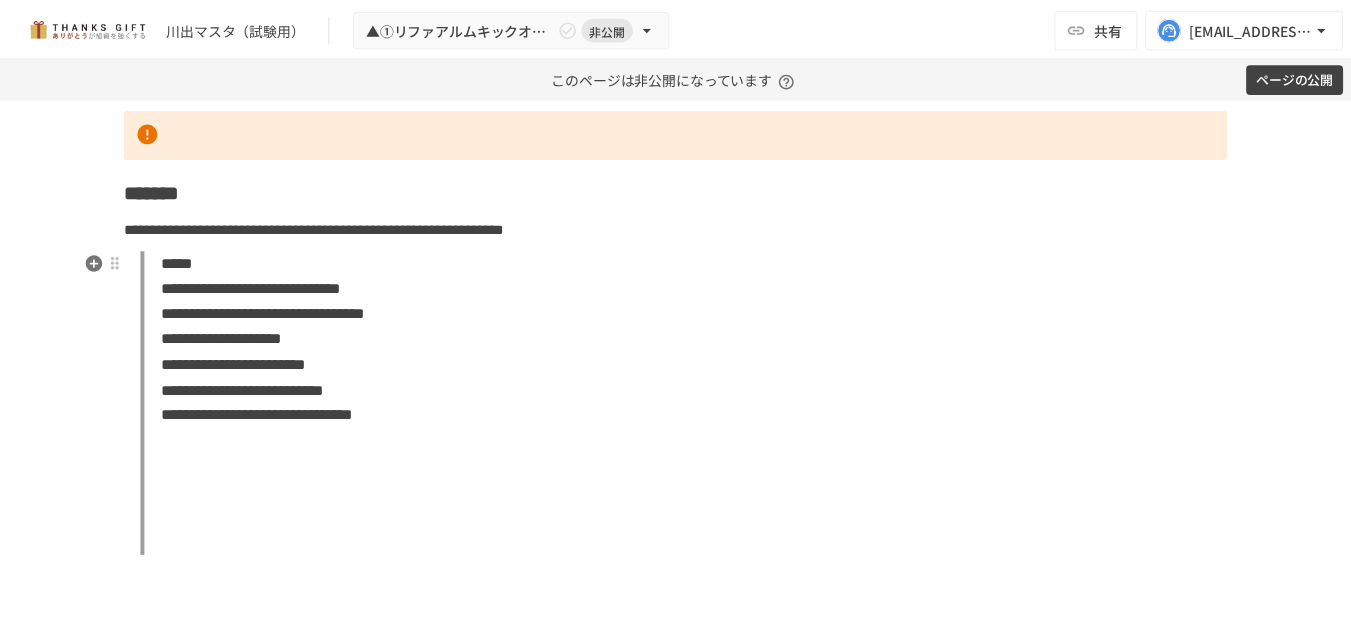 scroll, scrollTop: 7484, scrollLeft: 0, axis: vertical 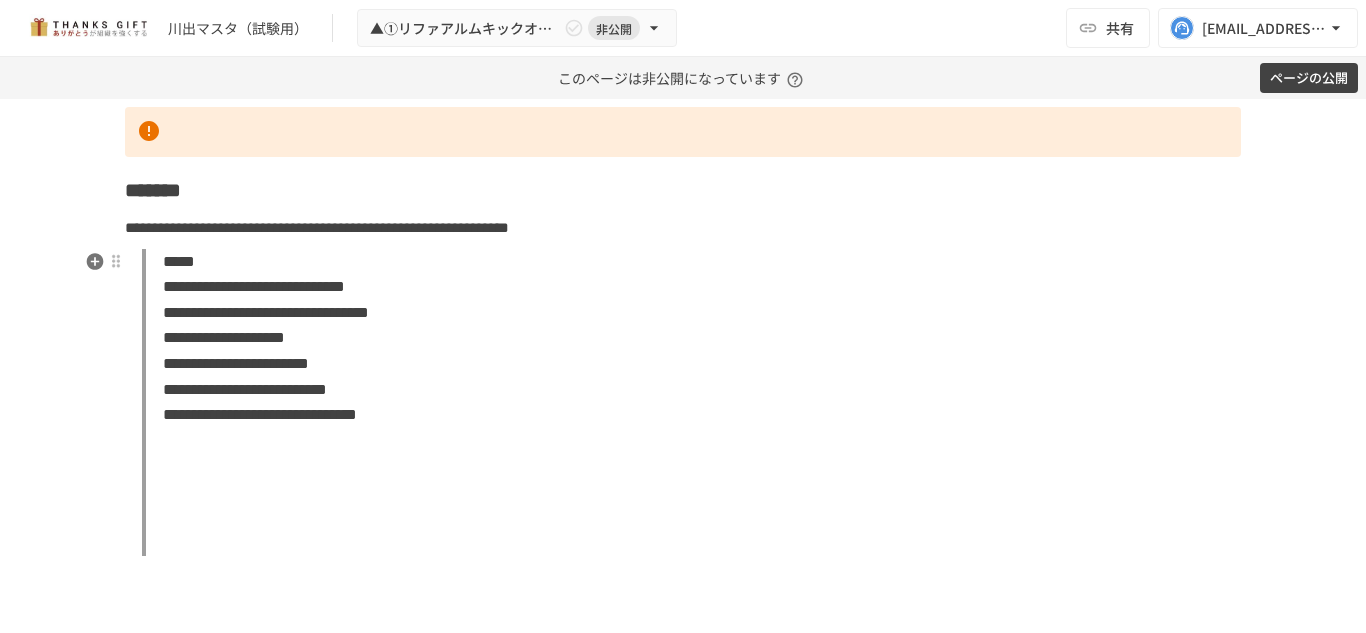 click on "**********" at bounding box center [683, 218] 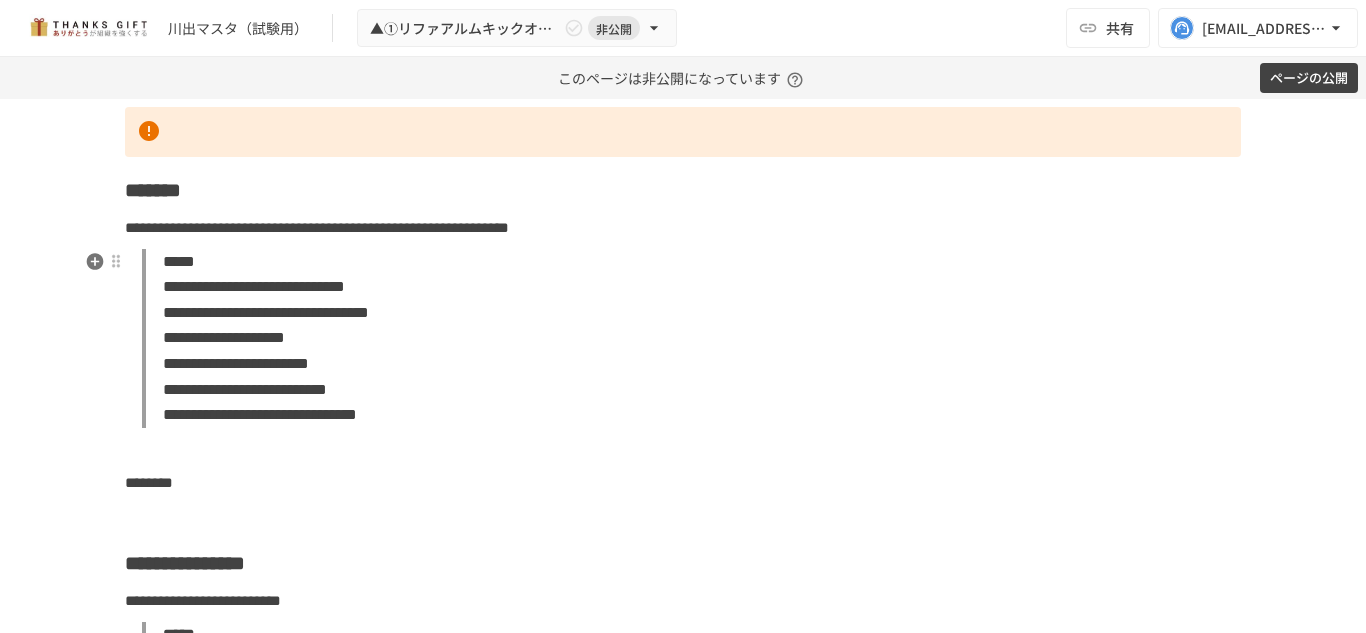 click on "**********" at bounding box center (245, 389) 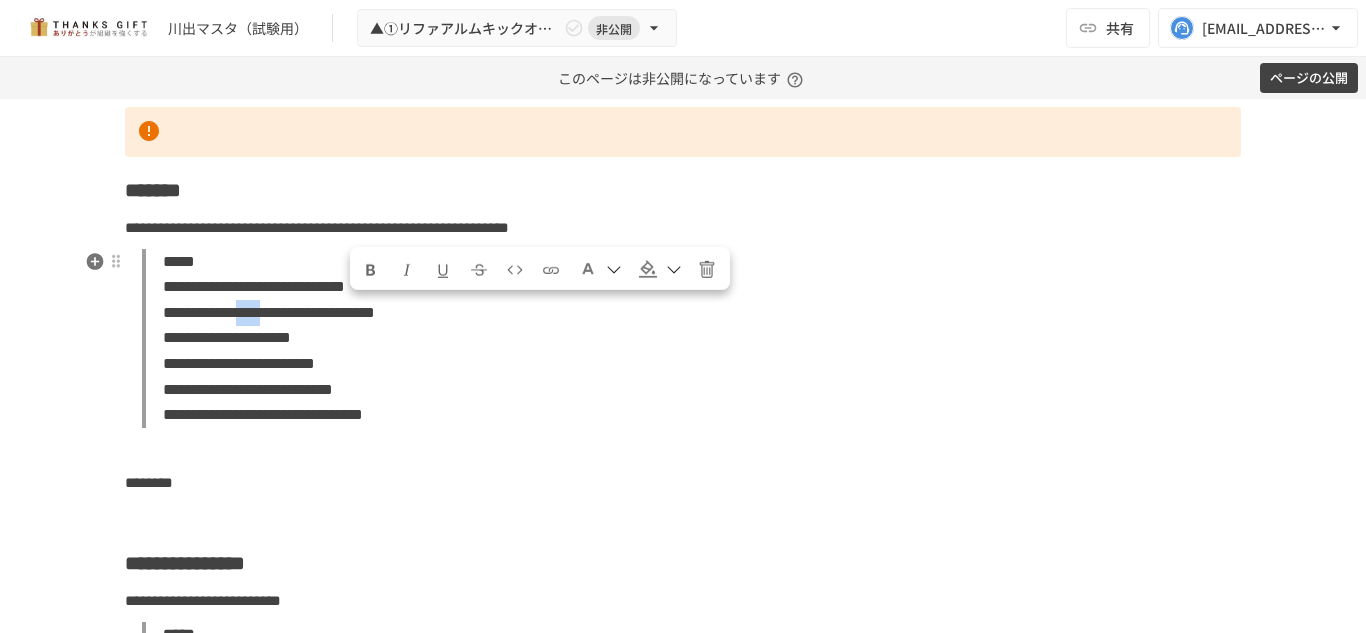 drag, startPoint x: 370, startPoint y: 312, endPoint x: 347, endPoint y: 309, distance: 23.194826 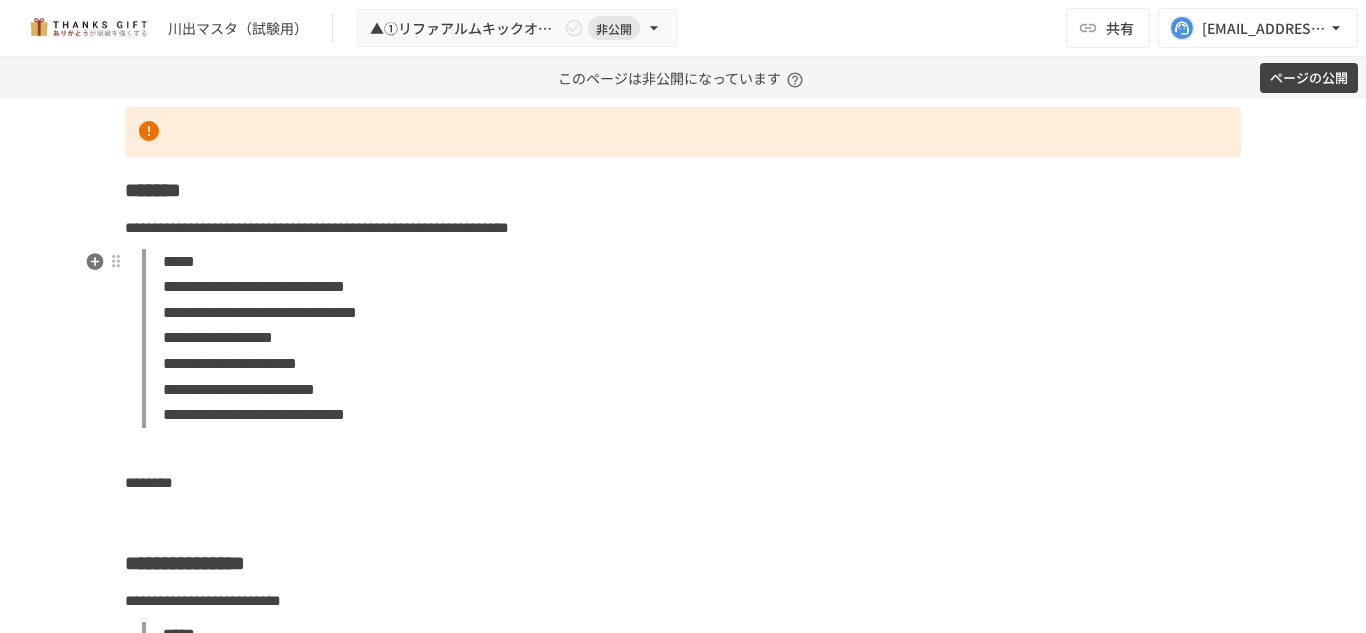 click on "**********" at bounding box center (691, 338) 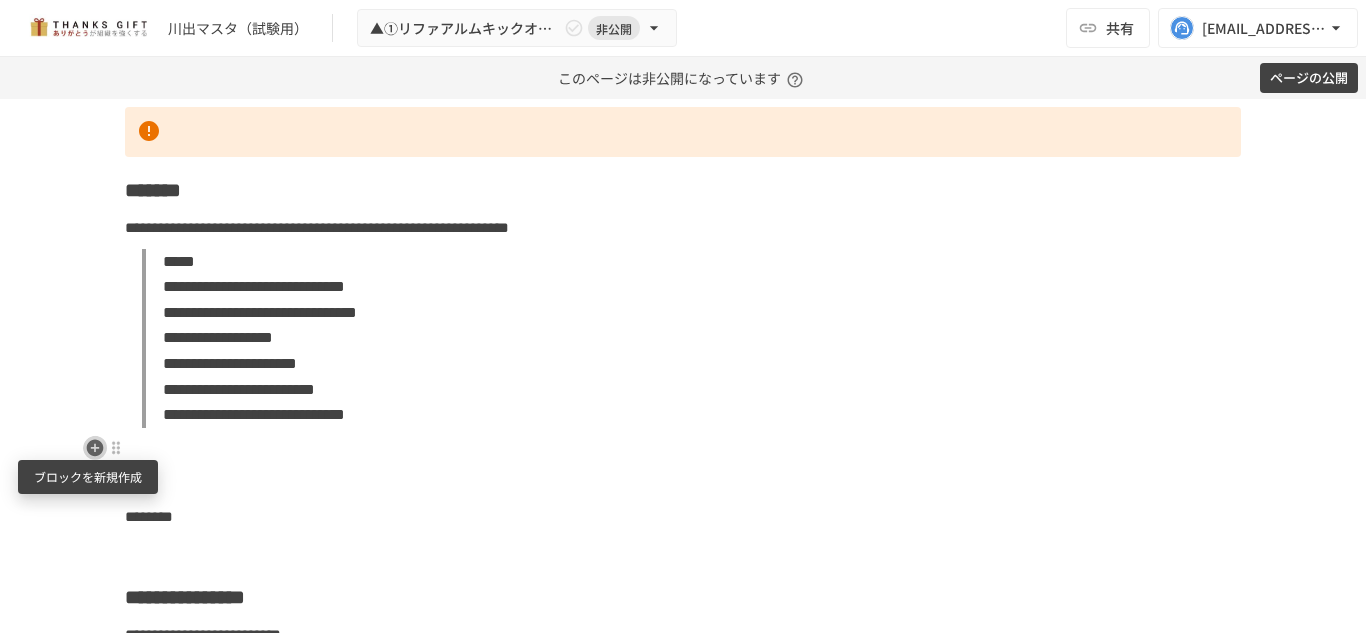 click 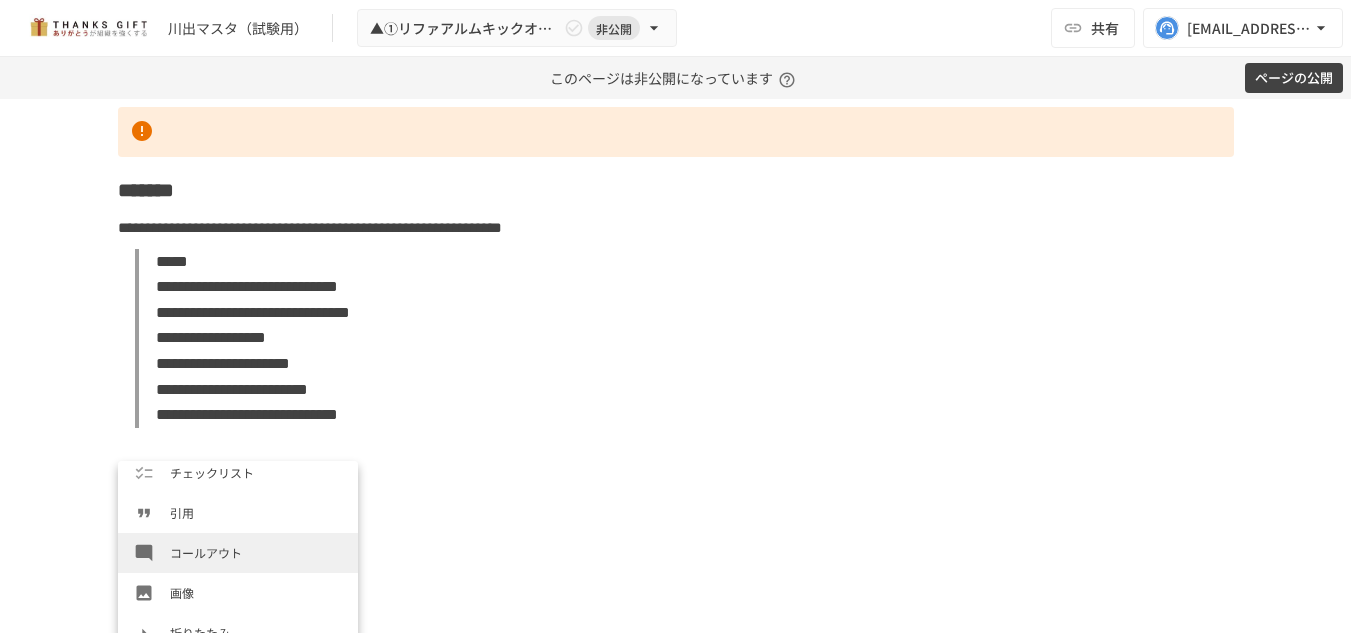scroll, scrollTop: 298, scrollLeft: 0, axis: vertical 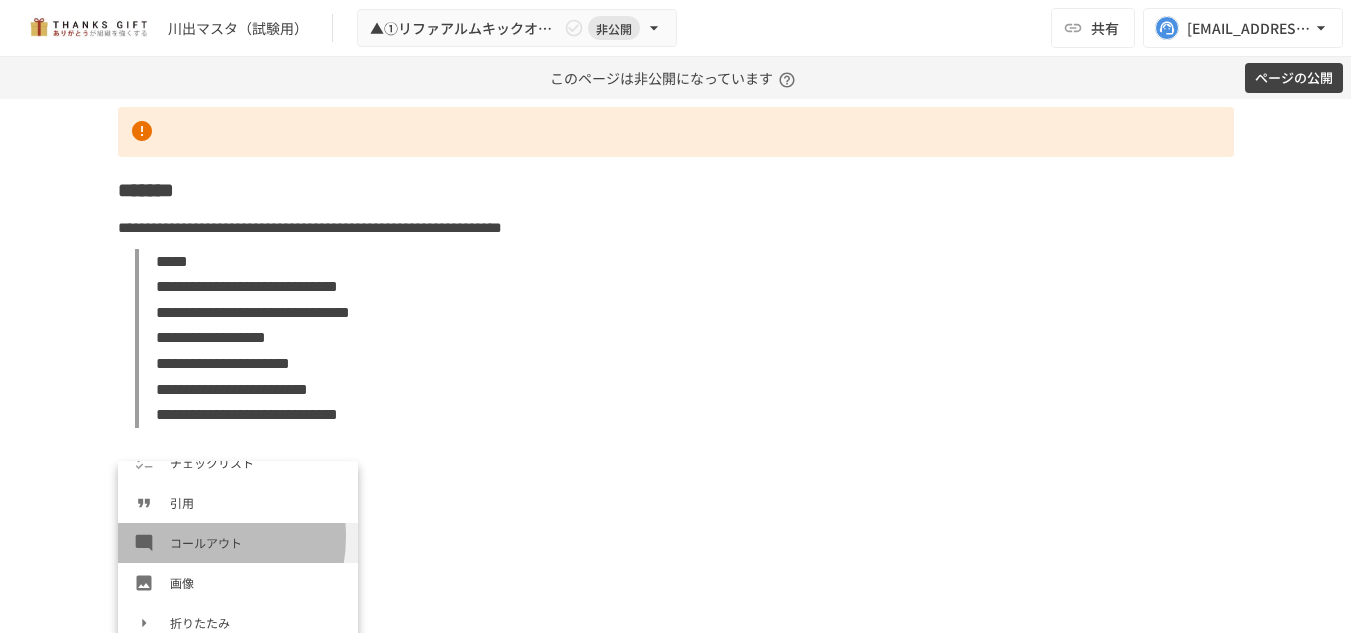 click on "コールアウト" at bounding box center (256, 542) 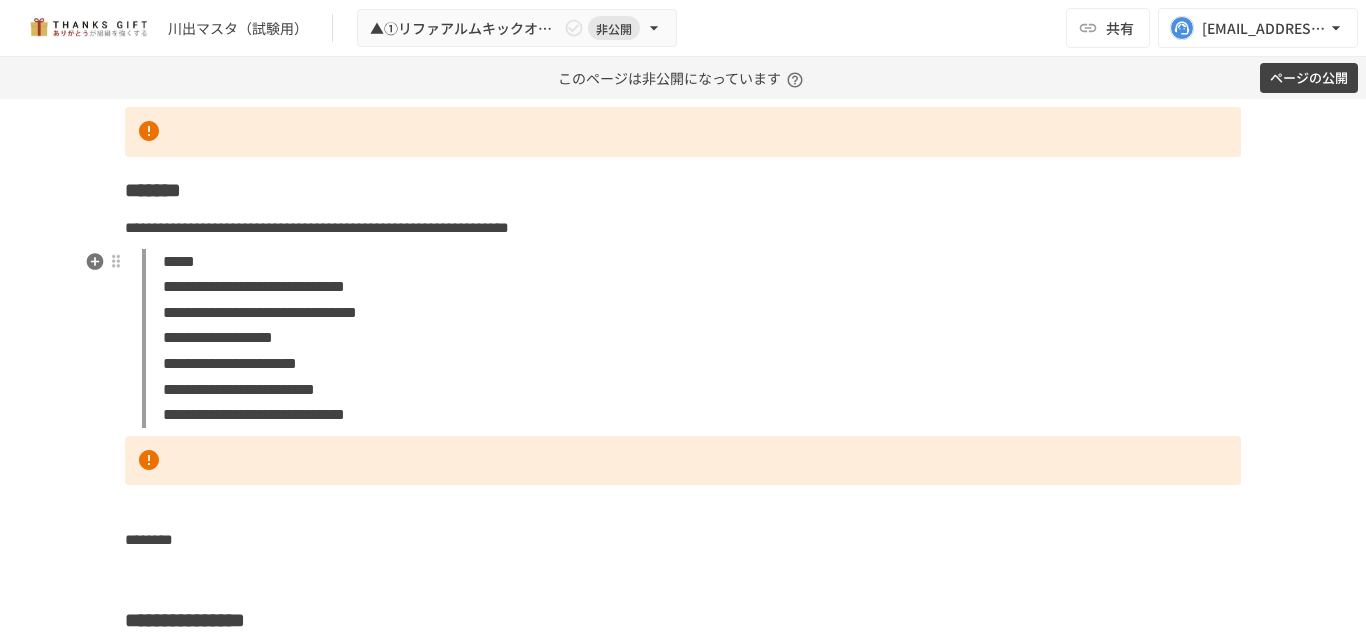 click on "**********" at bounding box center (691, 338) 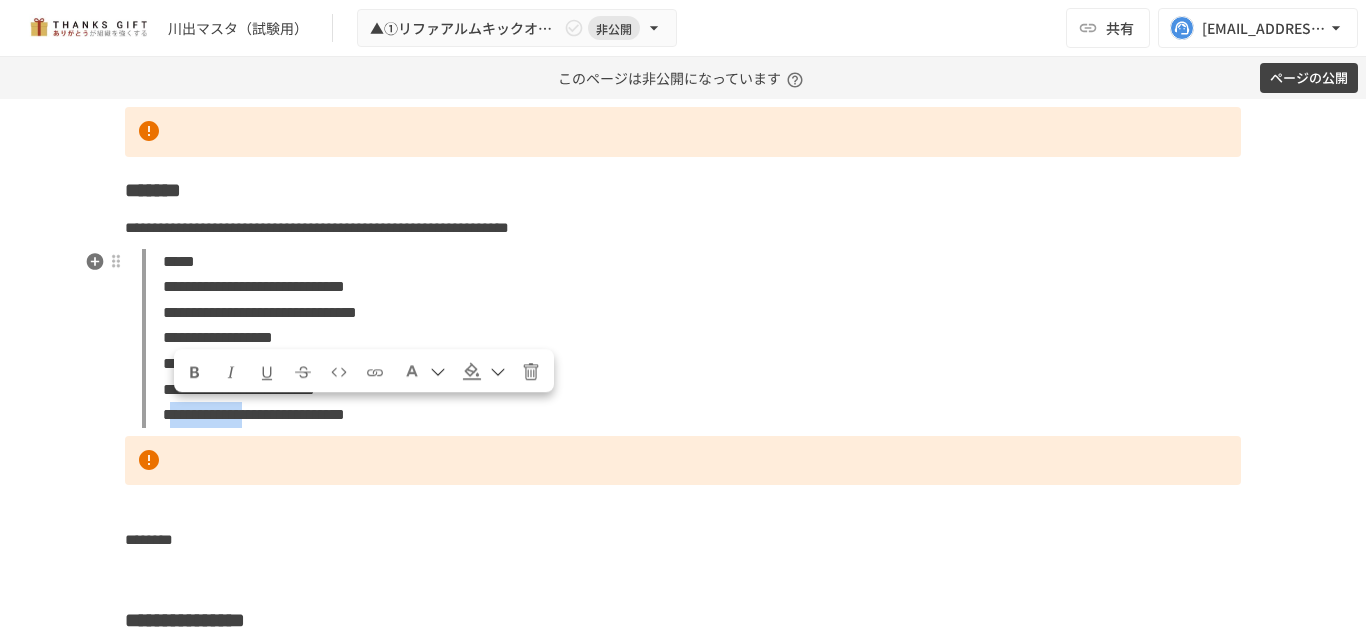drag, startPoint x: 363, startPoint y: 408, endPoint x: 174, endPoint y: 410, distance: 189.01057 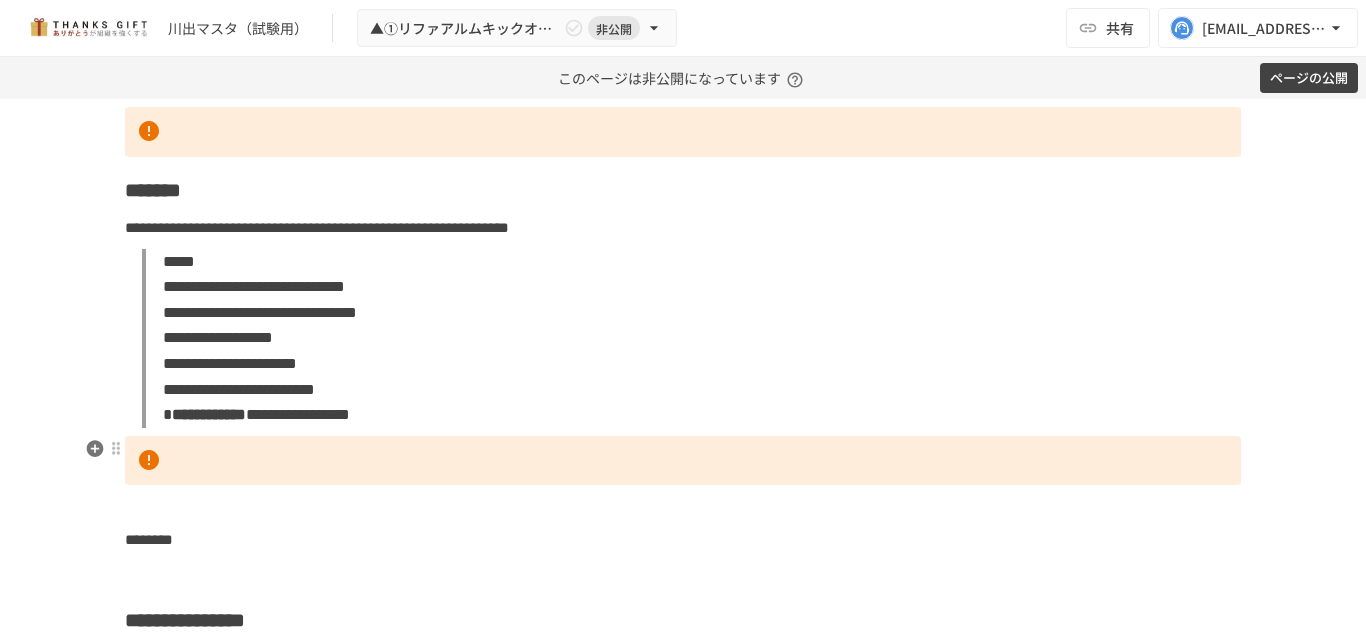 click at bounding box center (683, 461) 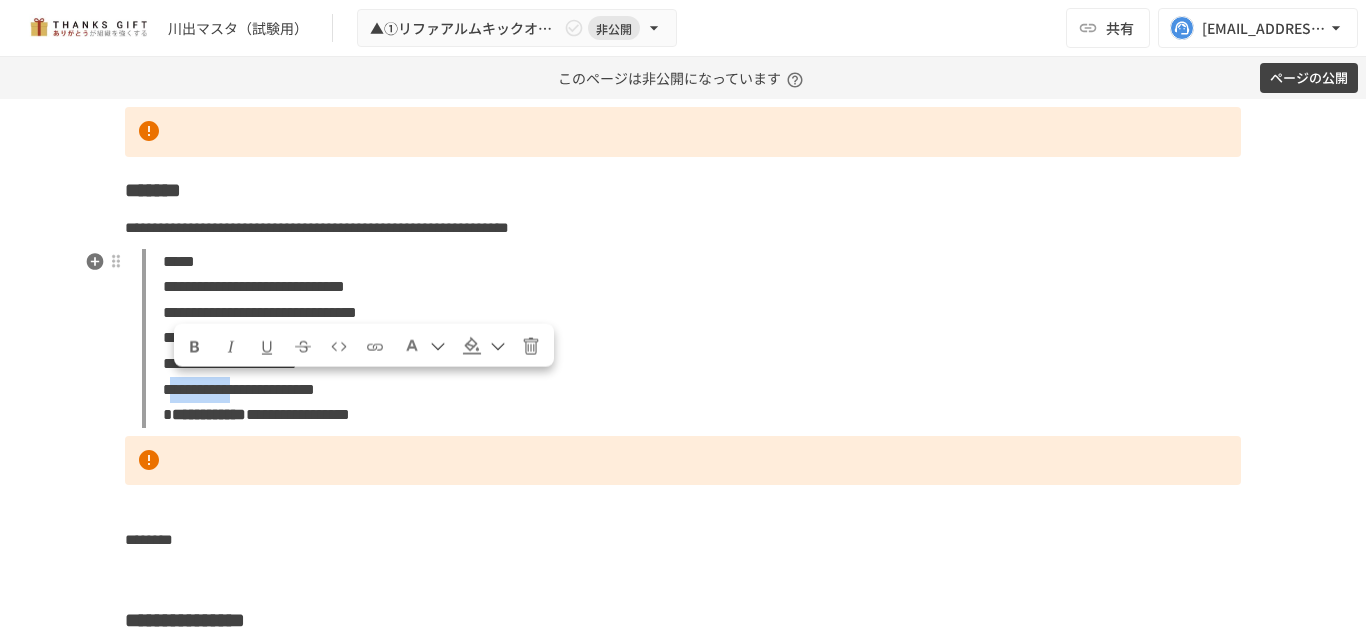 drag, startPoint x: 328, startPoint y: 386, endPoint x: 175, endPoint y: 401, distance: 153.73354 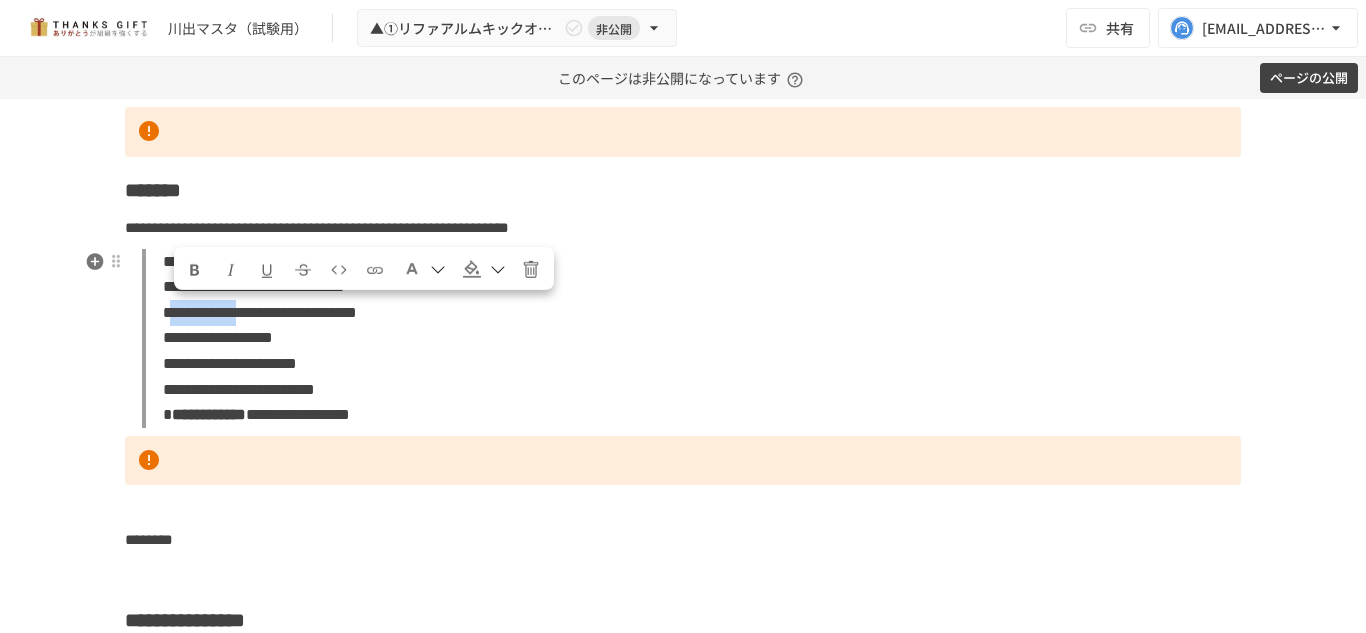 drag, startPoint x: 175, startPoint y: 309, endPoint x: 343, endPoint y: 316, distance: 168.14577 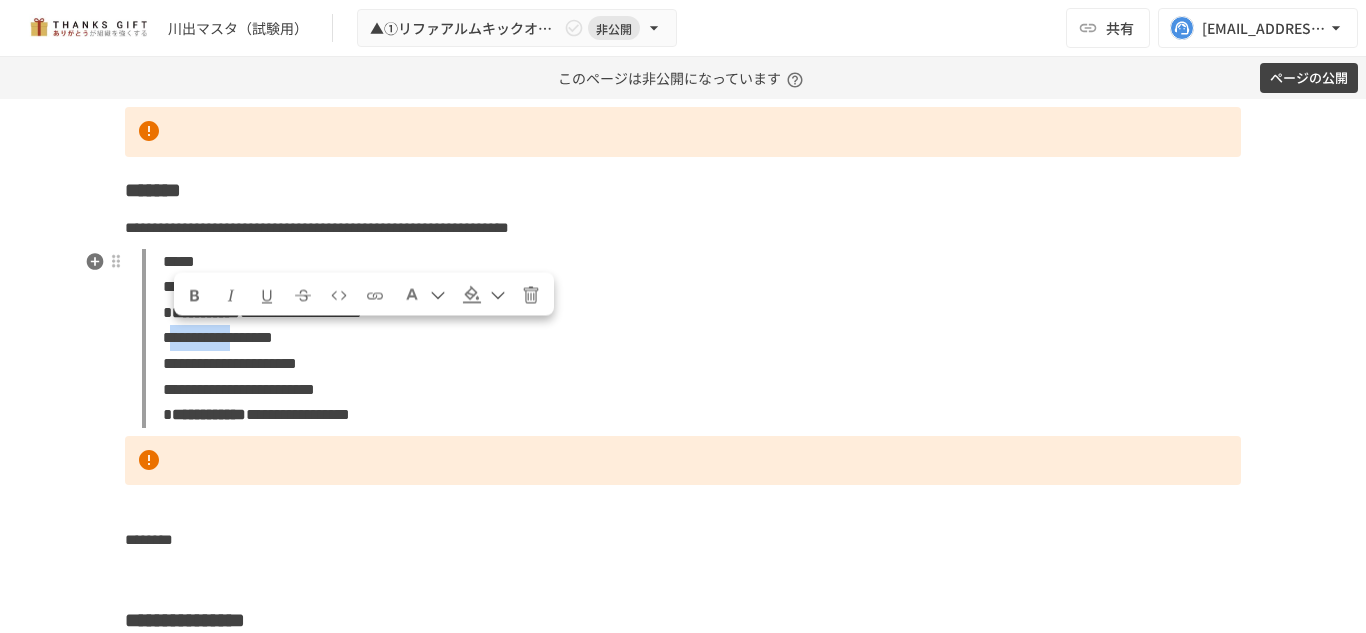 drag, startPoint x: 175, startPoint y: 332, endPoint x: 328, endPoint y: 344, distance: 153.46986 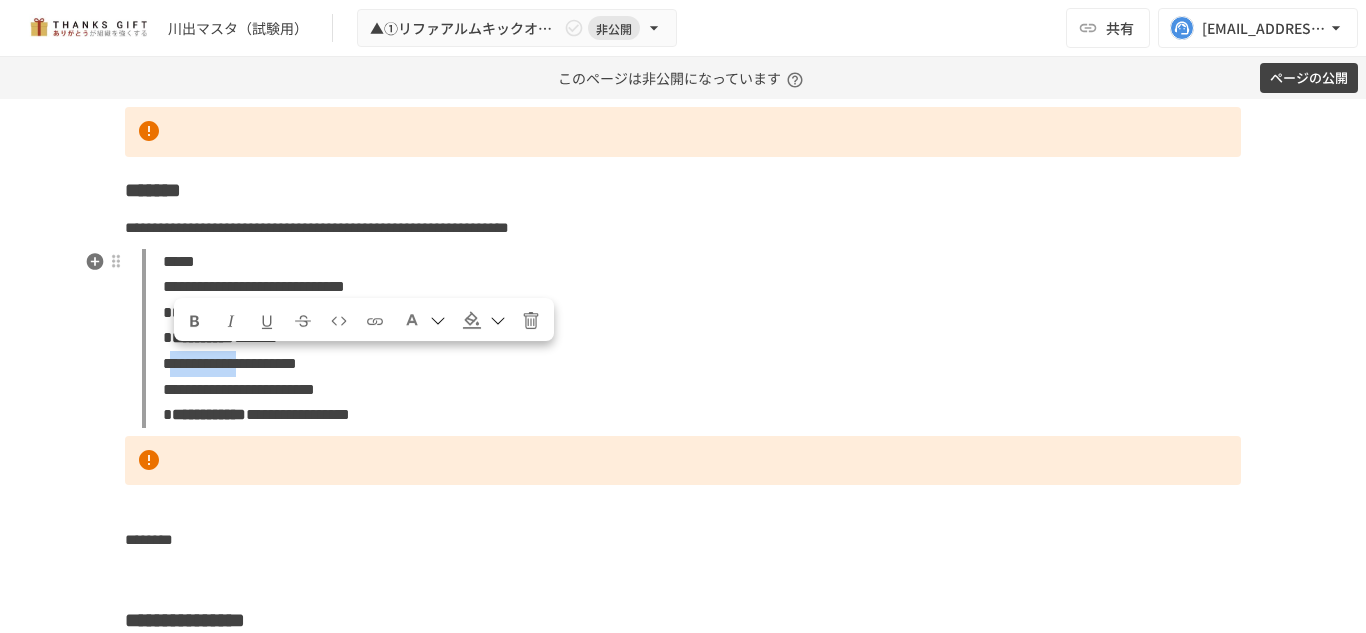 drag, startPoint x: 173, startPoint y: 362, endPoint x: 346, endPoint y: 374, distance: 173.41568 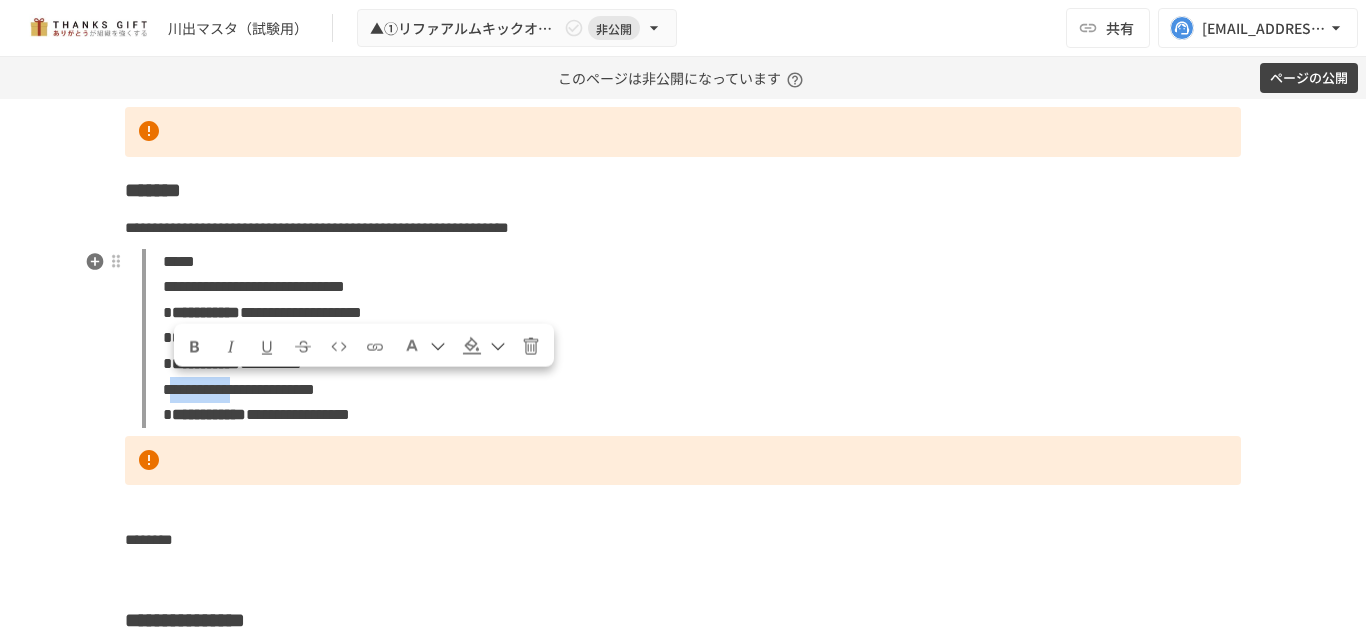 drag, startPoint x: 171, startPoint y: 384, endPoint x: 332, endPoint y: 389, distance: 161.07762 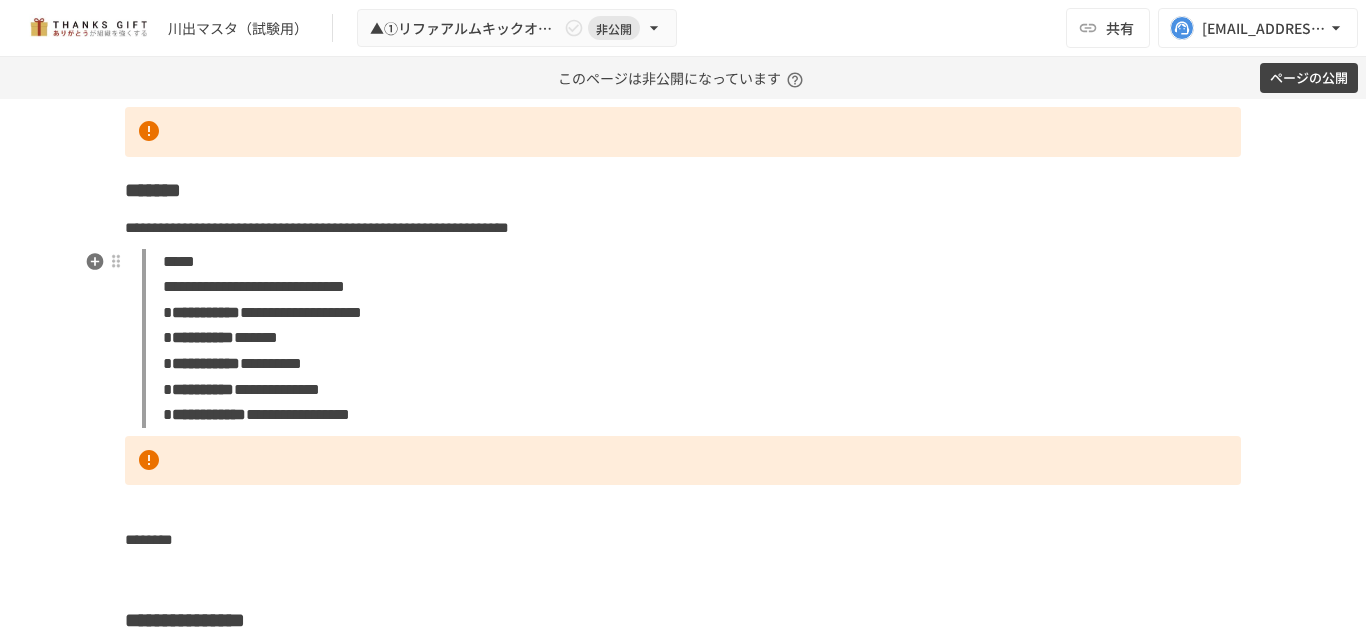 click on "**********" at bounding box center (691, 338) 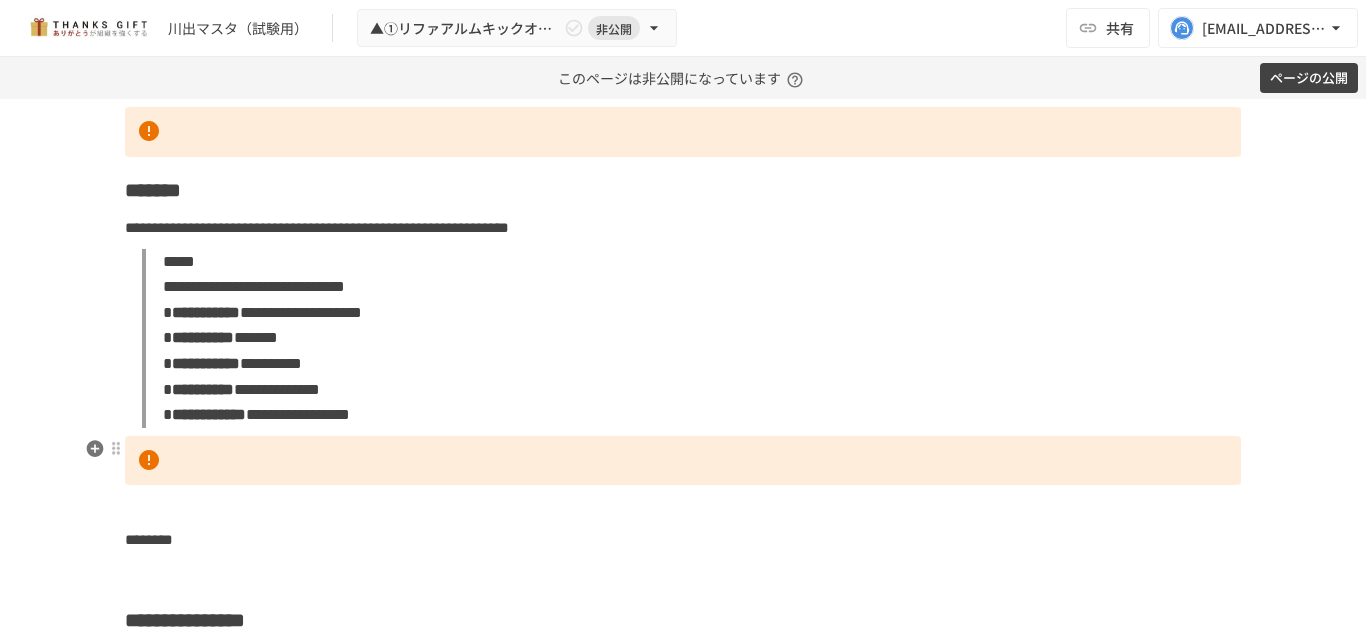click at bounding box center [683, 461] 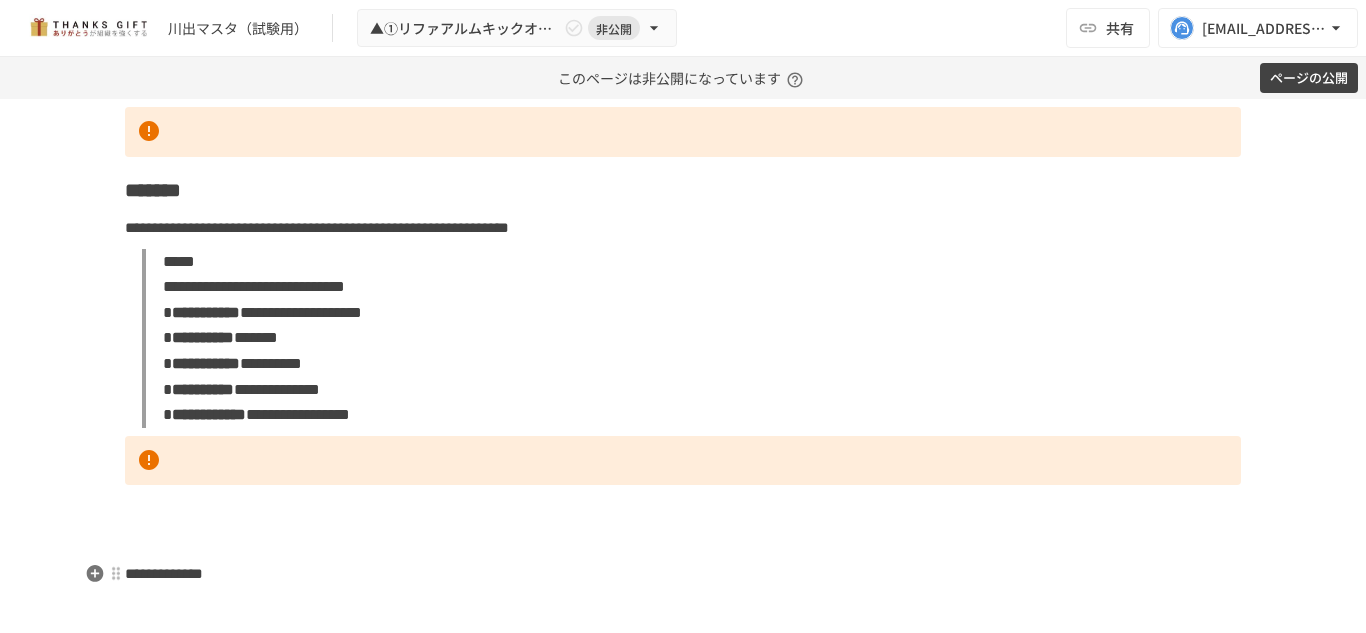 click on "**********" at bounding box center (164, 573) 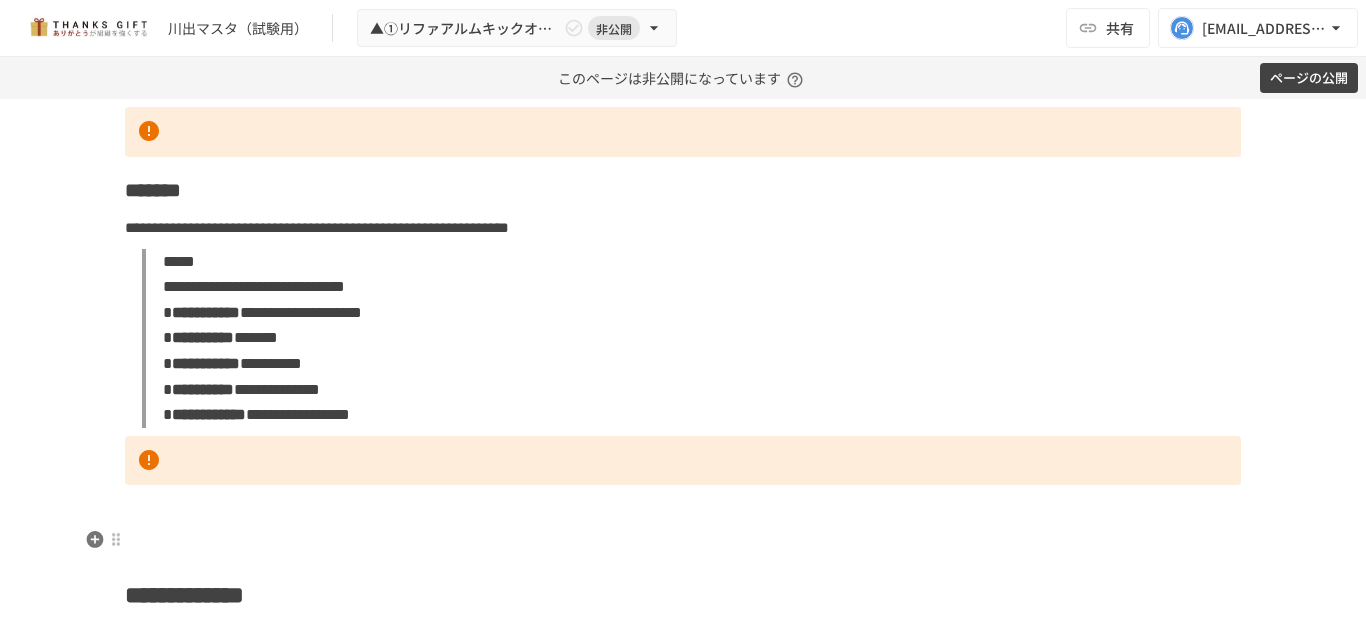 click on "**********" at bounding box center [683, 231] 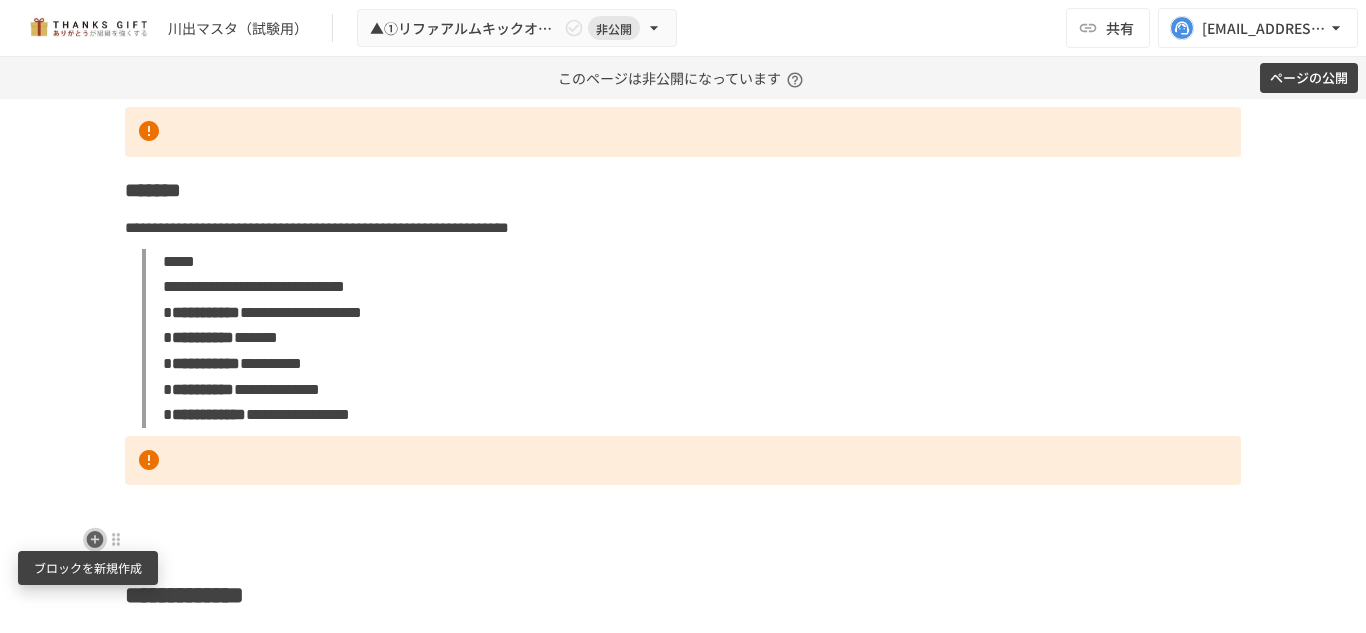 click 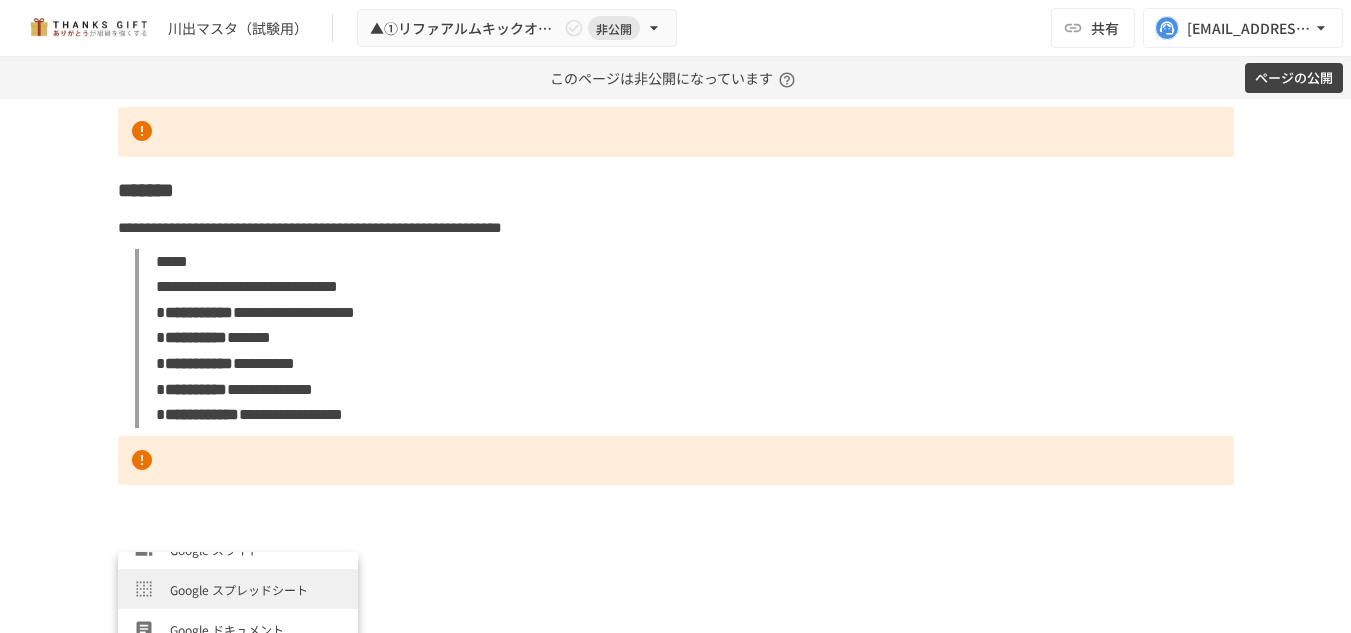 scroll, scrollTop: 582, scrollLeft: 0, axis: vertical 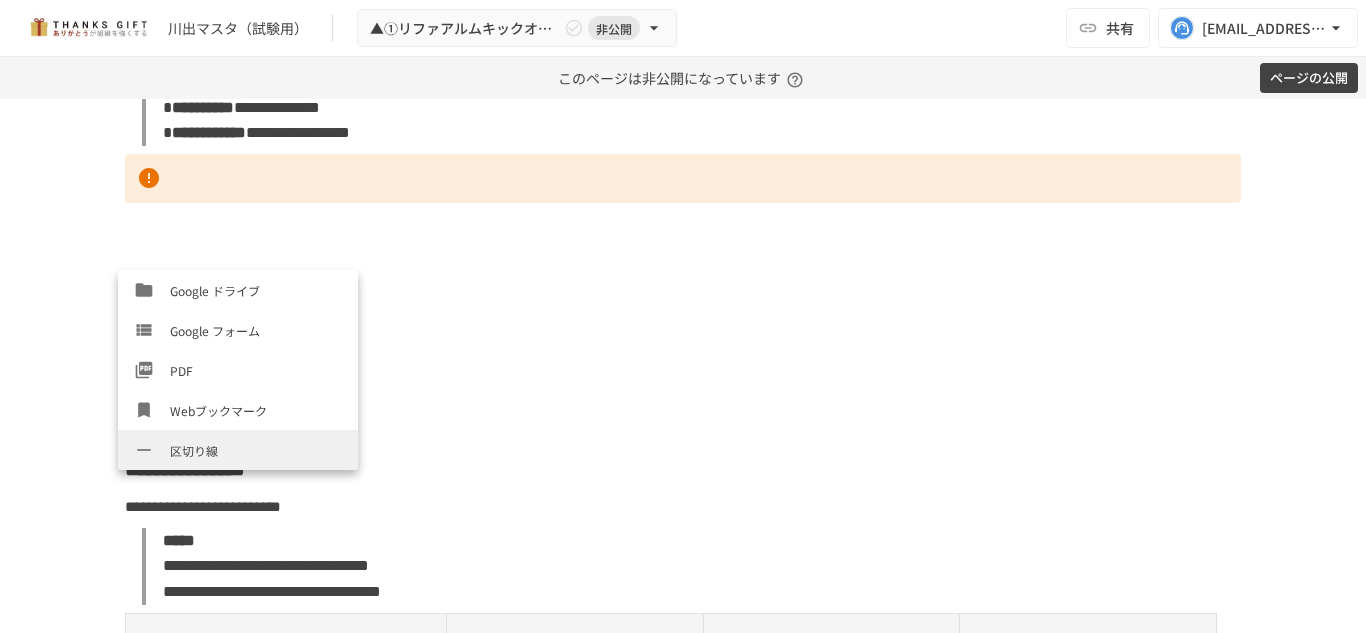 click on "区切り線" at bounding box center (238, 450) 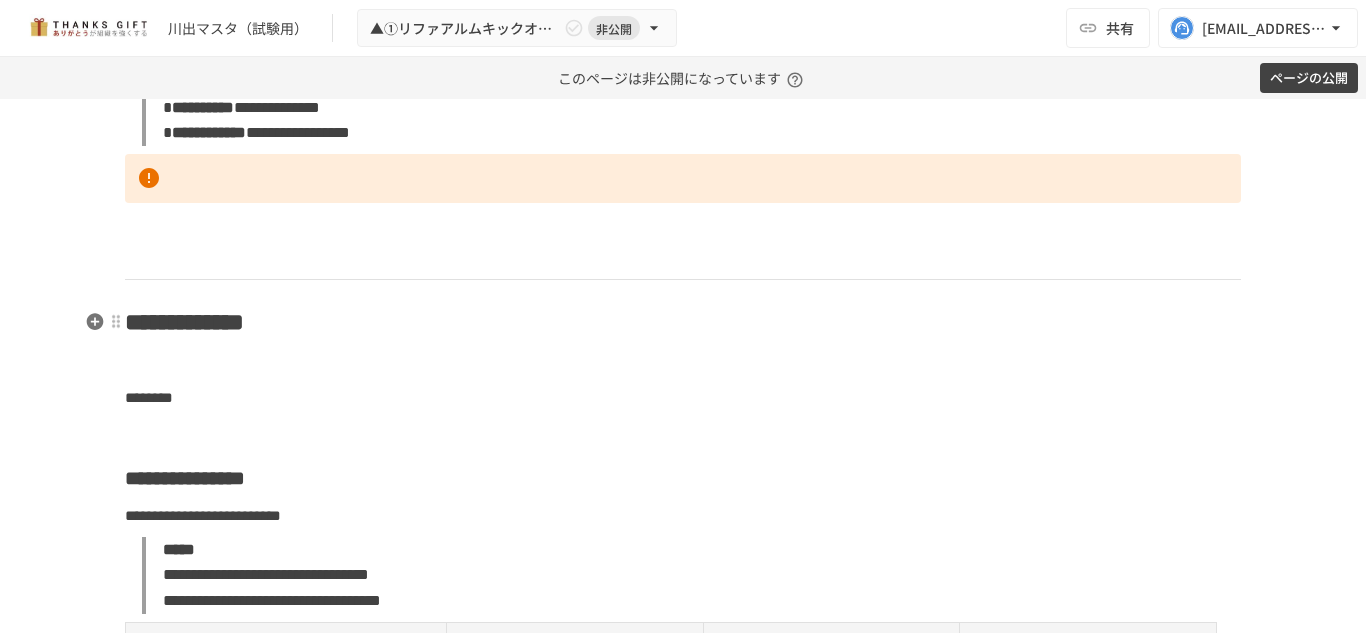 click on "**********" at bounding box center (683, -47) 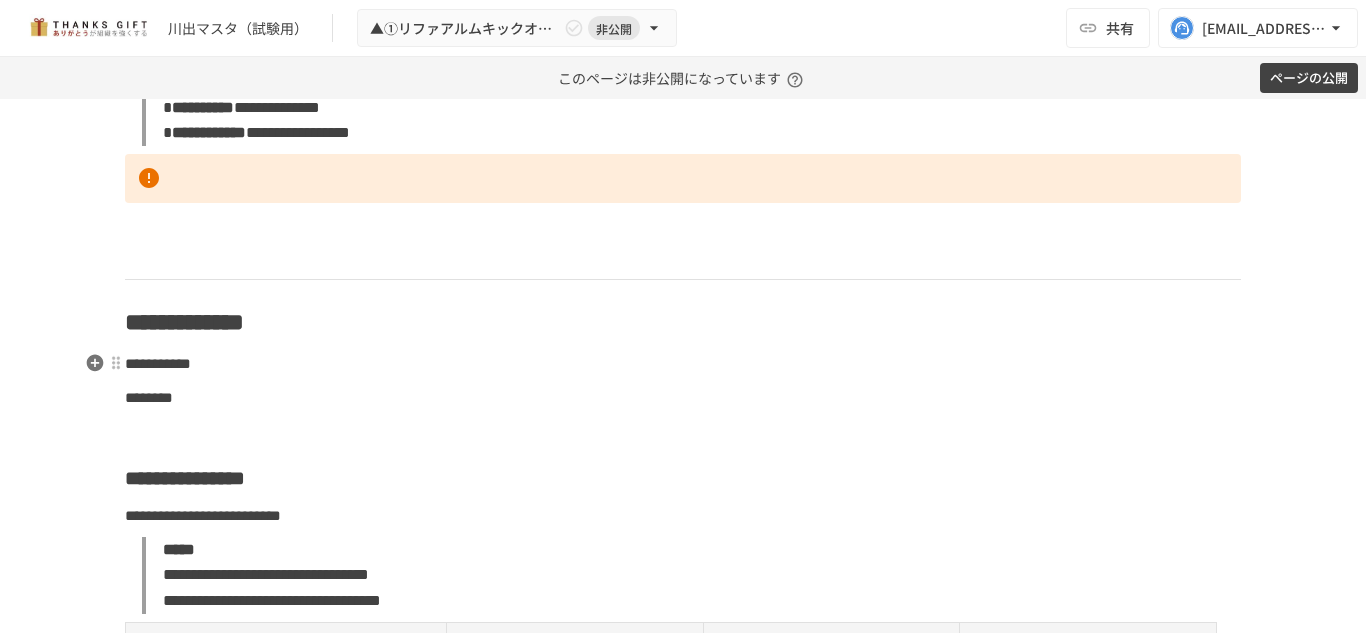 click on "**********" at bounding box center [158, 363] 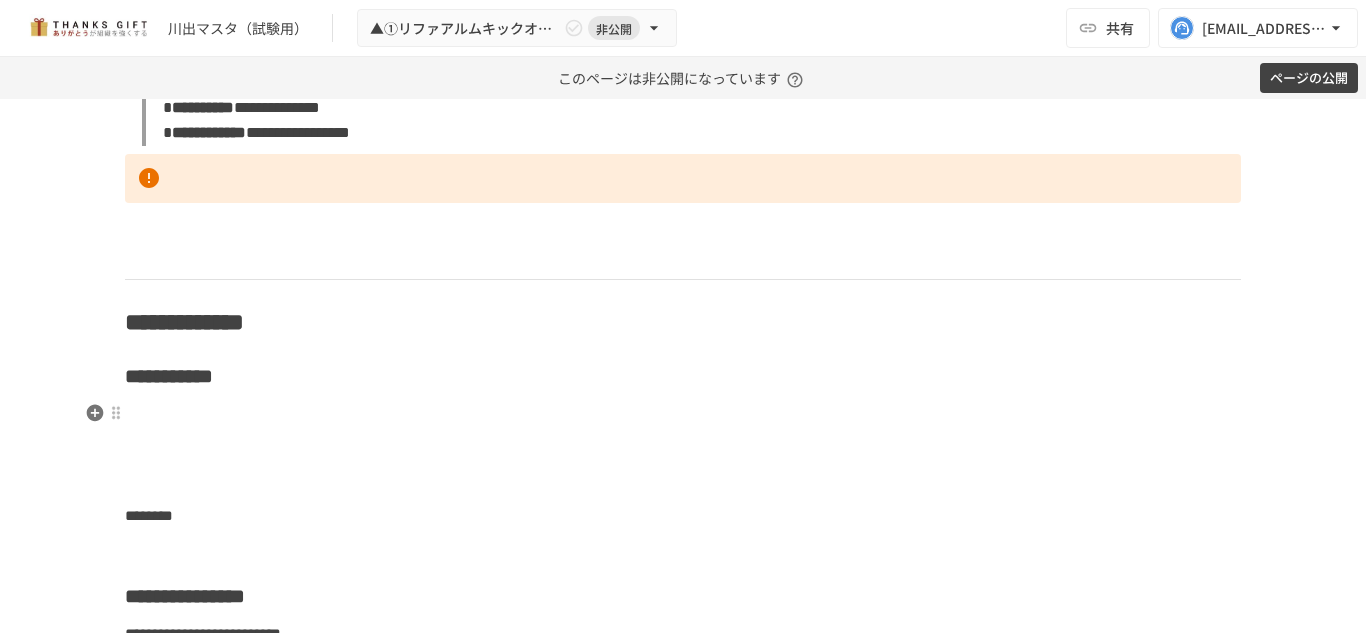 click at bounding box center [683, 414] 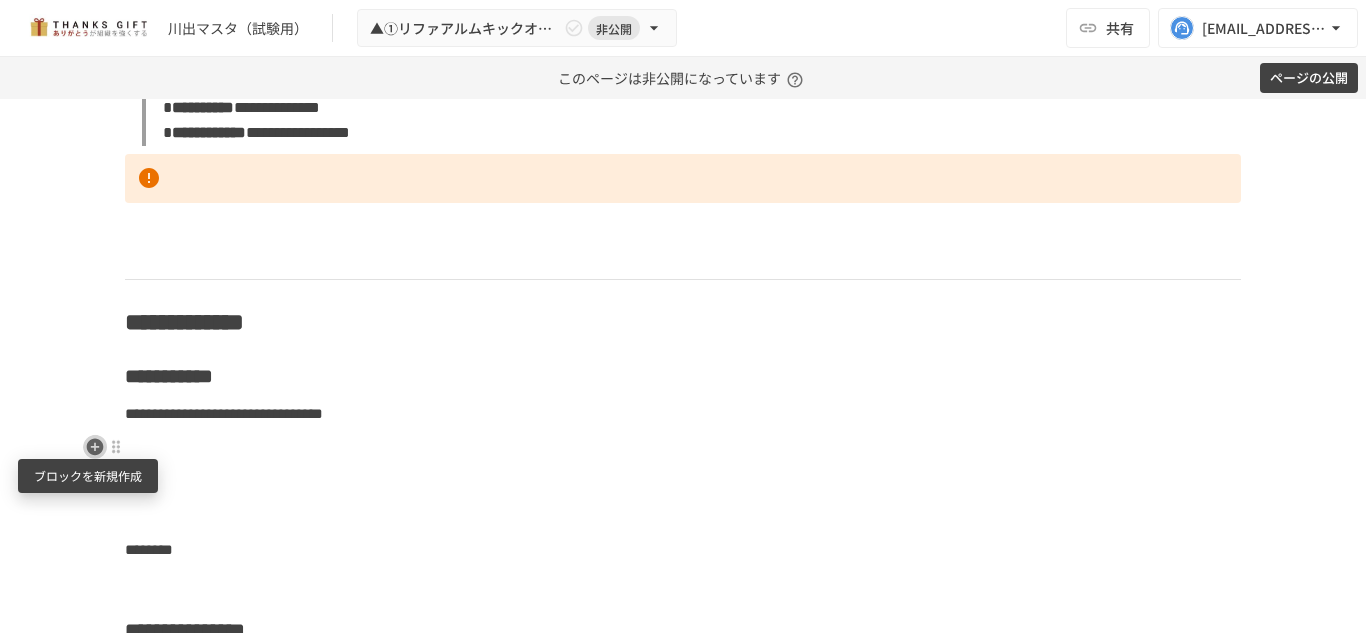 click 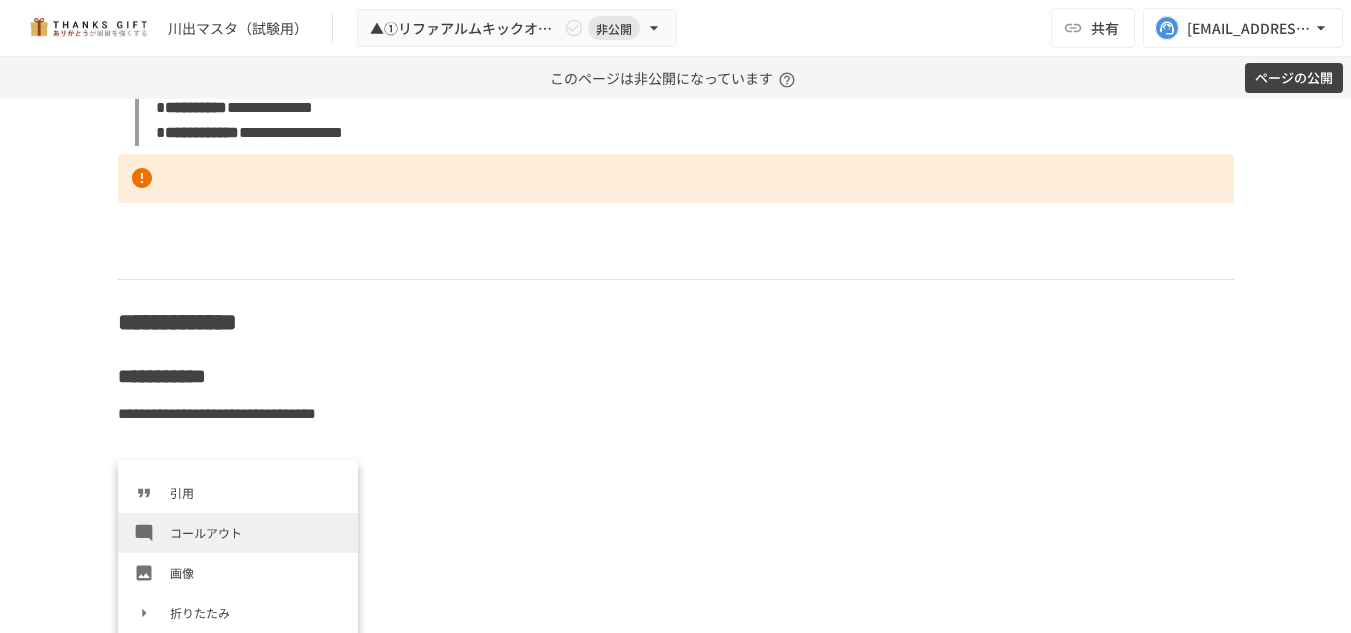 scroll, scrollTop: 309, scrollLeft: 0, axis: vertical 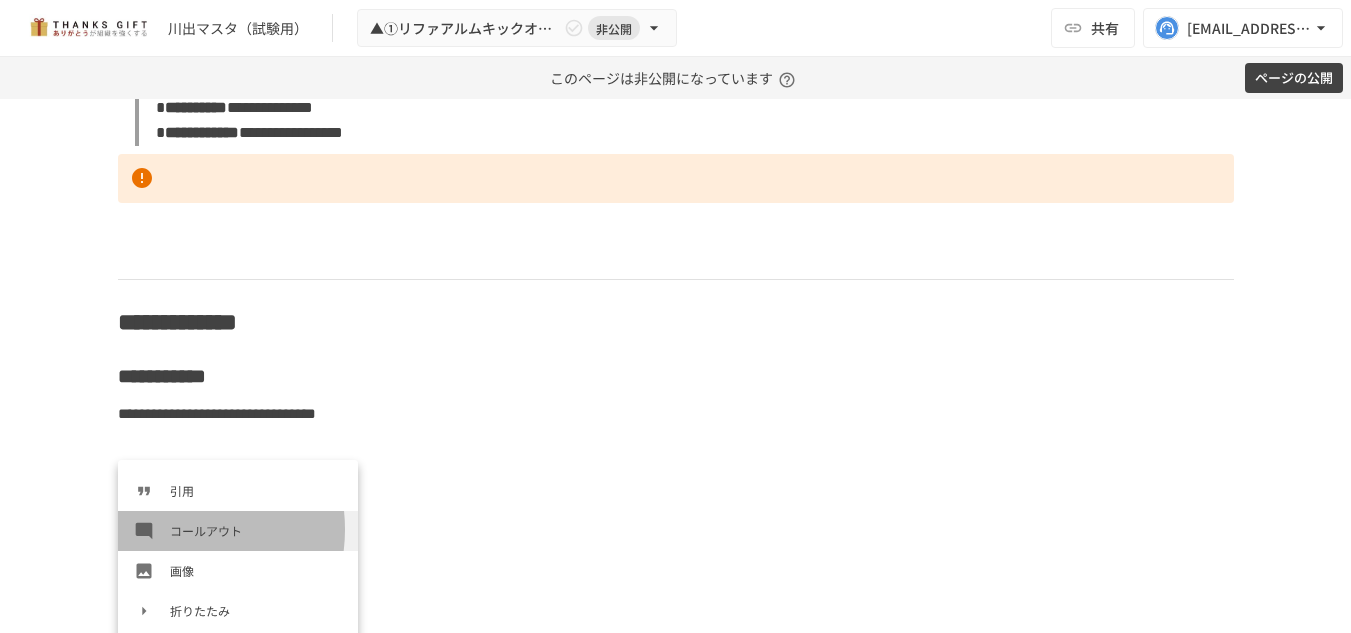 click on "コールアウト" at bounding box center (256, 530) 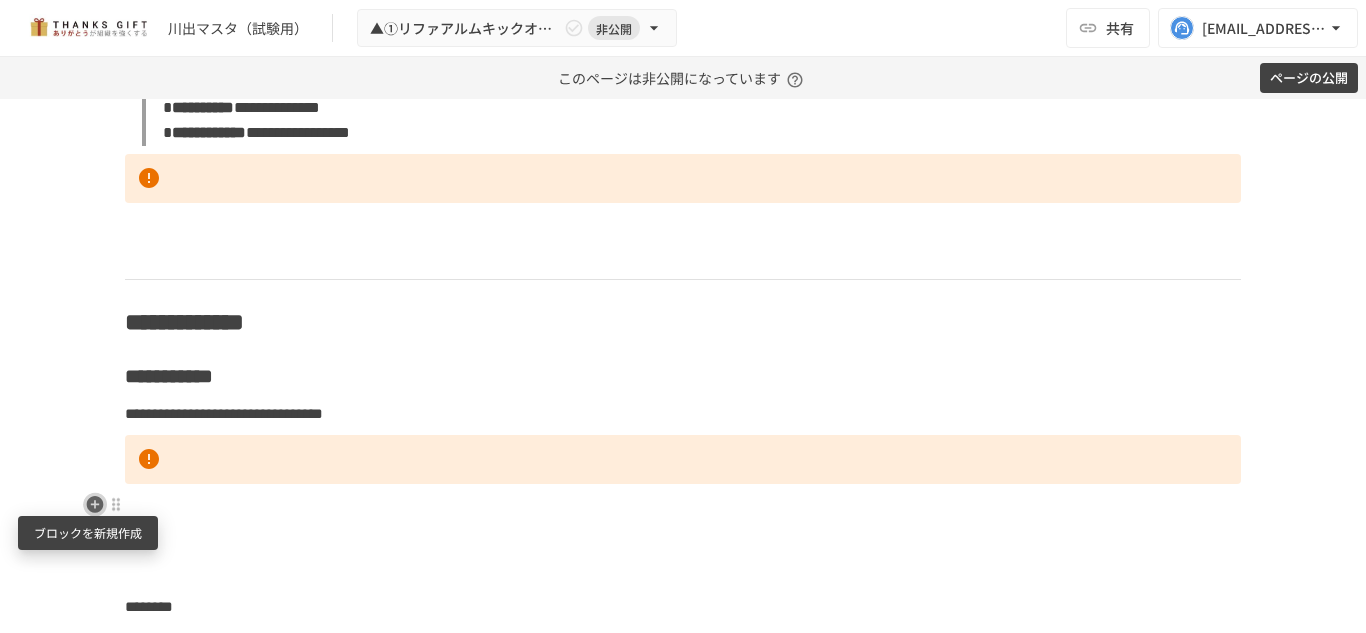 click 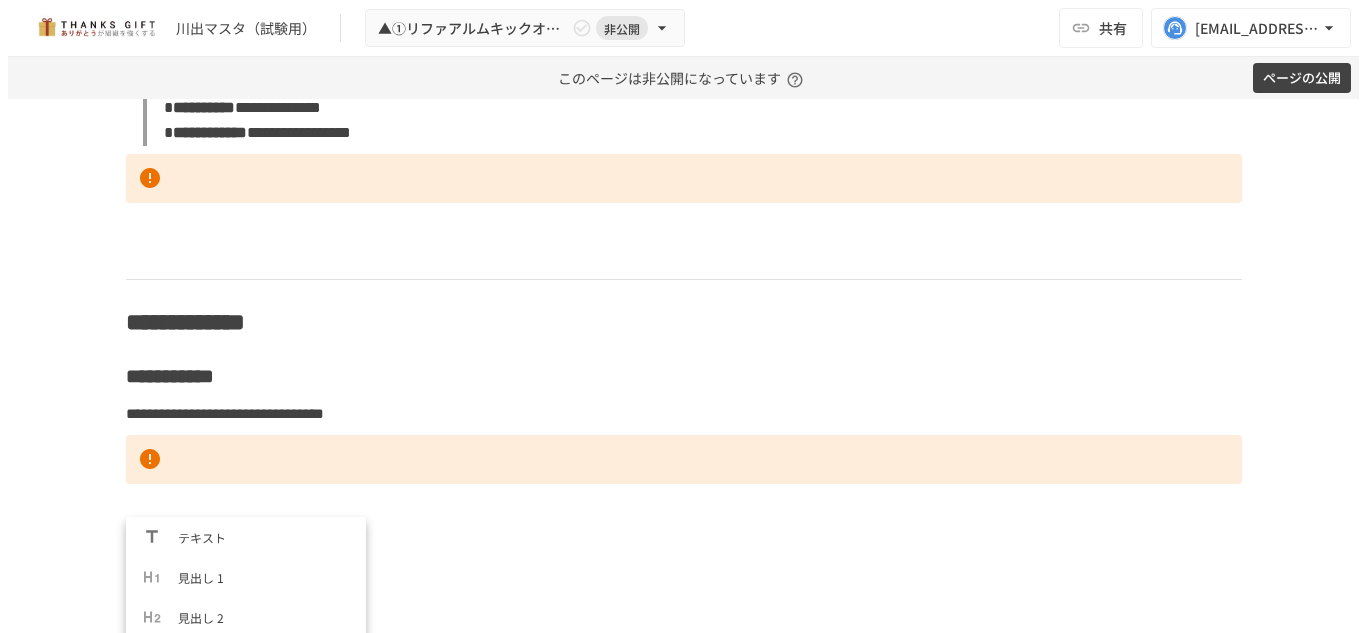scroll, scrollTop: 680, scrollLeft: 0, axis: vertical 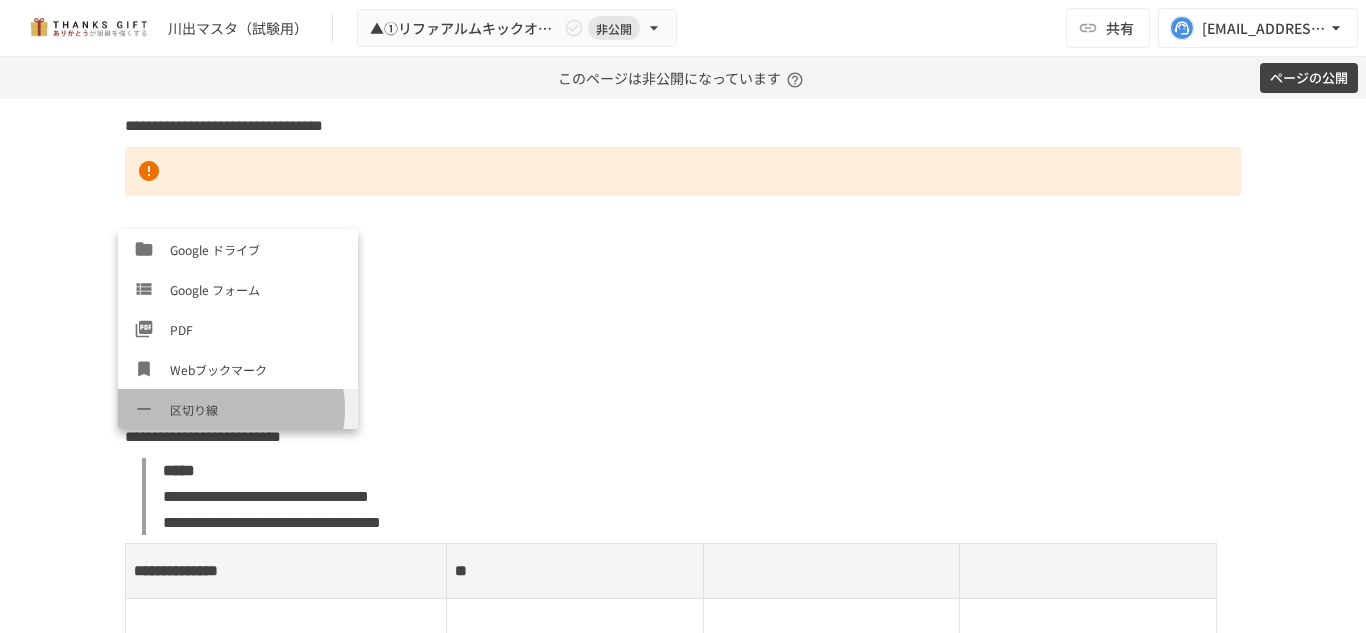 click on "区切り線" at bounding box center (256, 409) 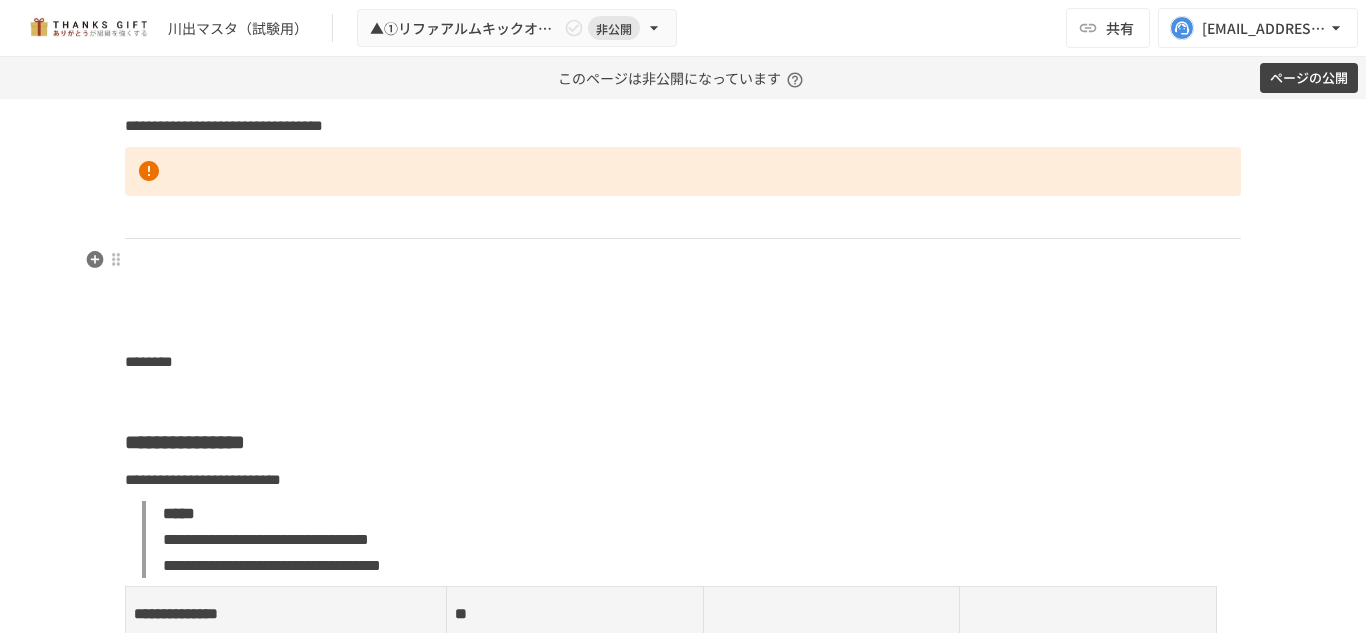 click at bounding box center (683, 260) 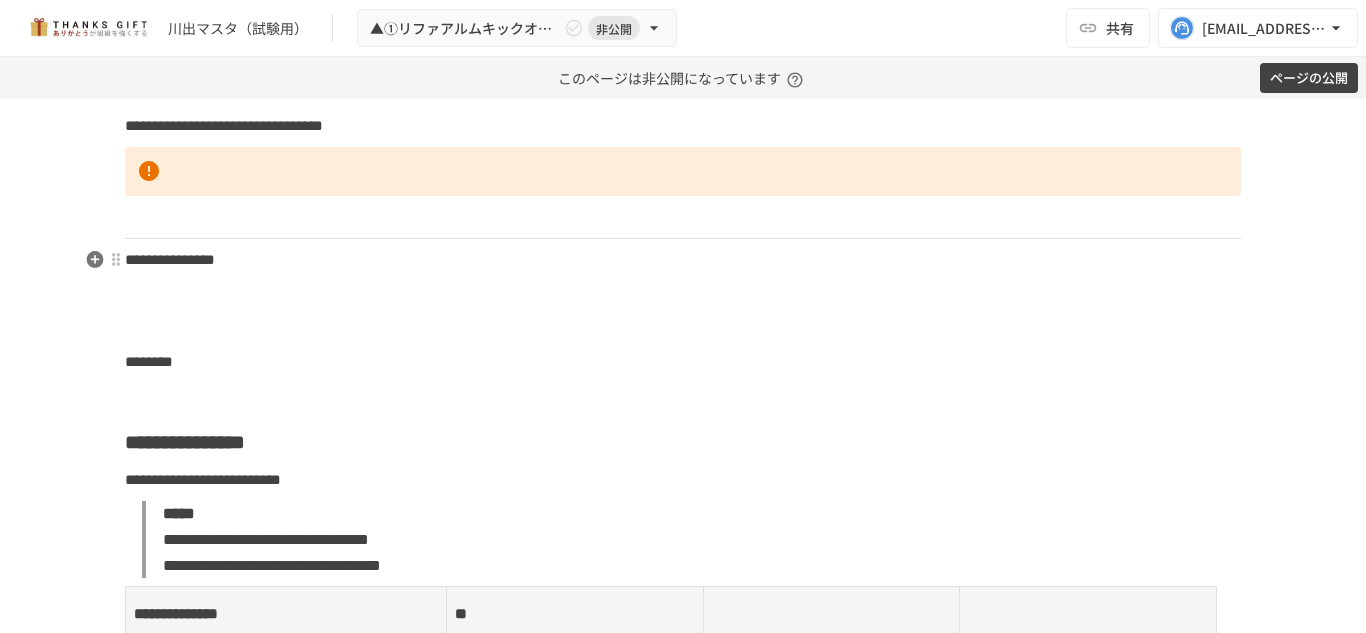 click on "**********" at bounding box center (170, 259) 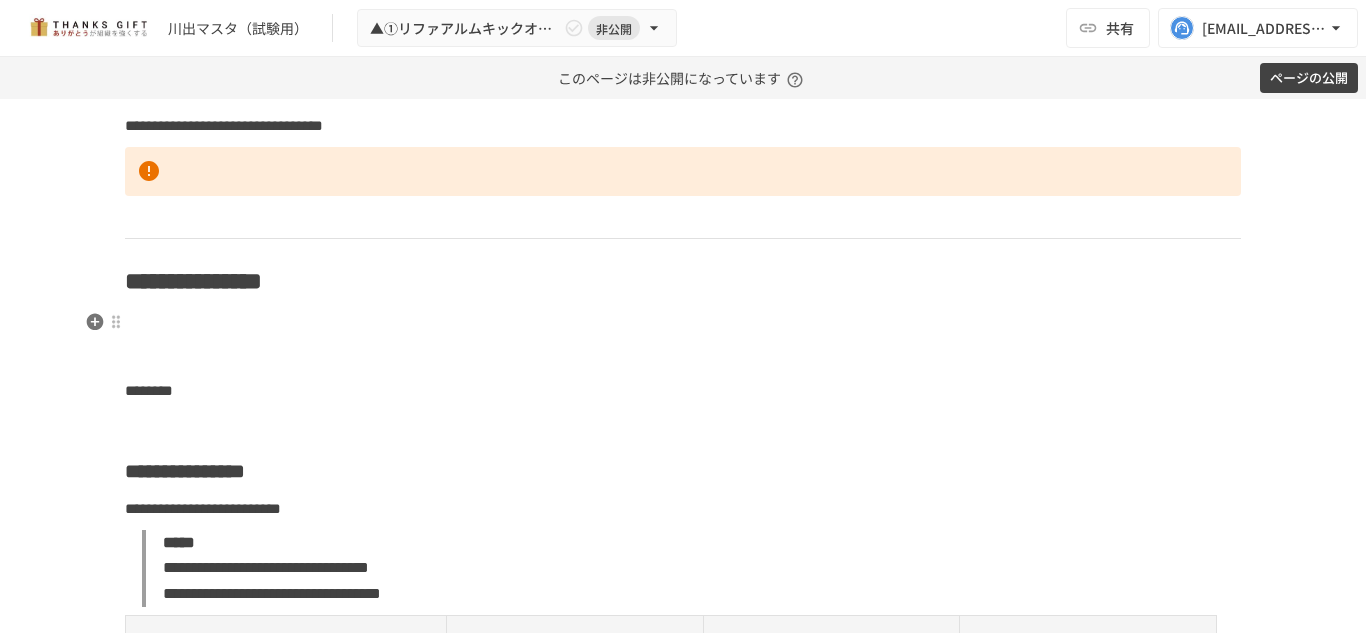 click at bounding box center [683, 323] 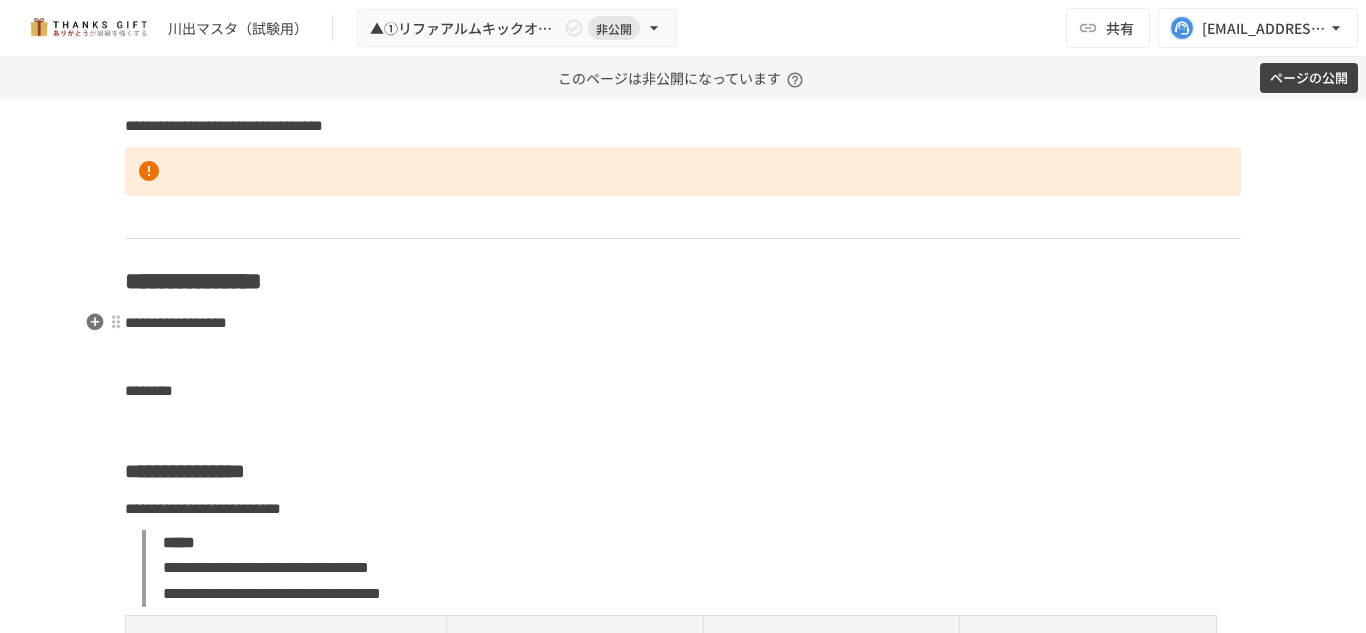 click on "**********" at bounding box center (176, 322) 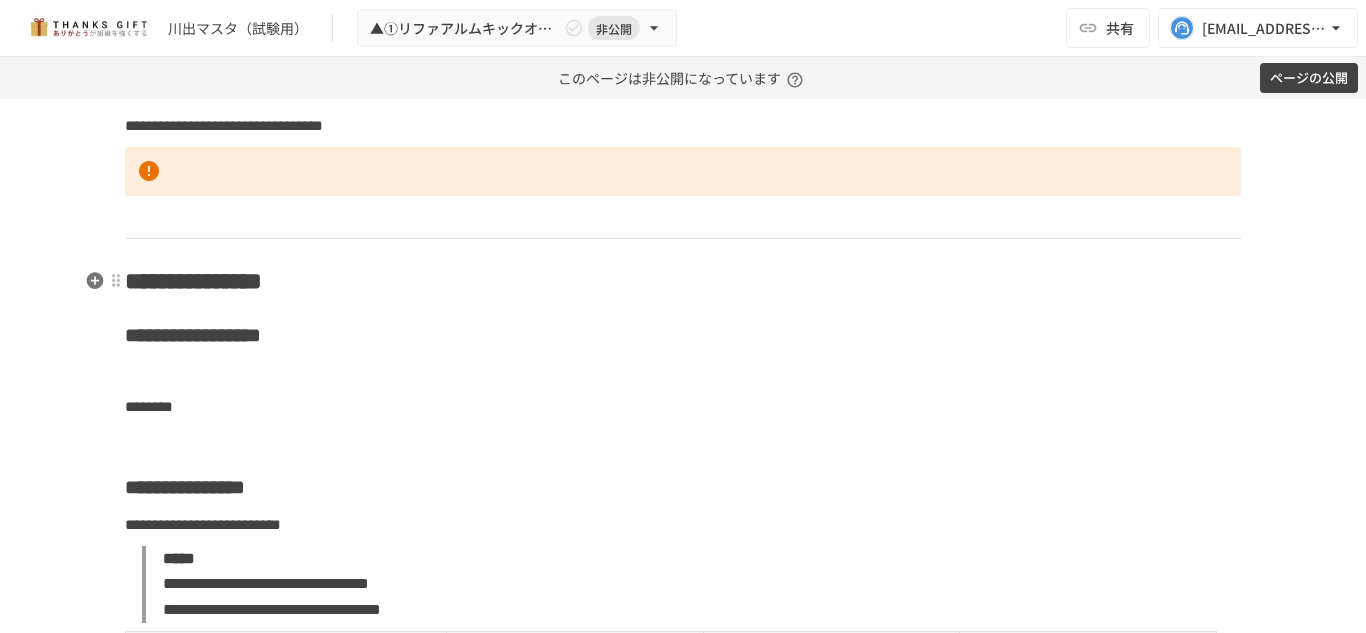 click on "**********" at bounding box center [193, 281] 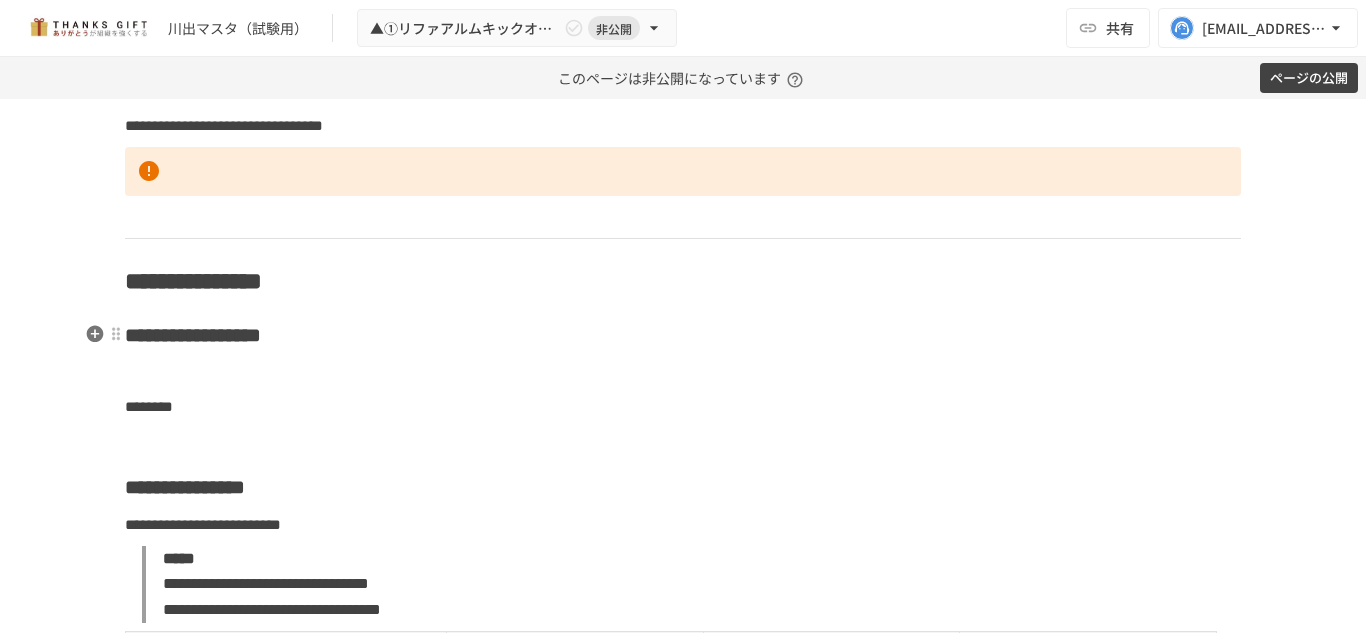 click on "**********" at bounding box center [683, 335] 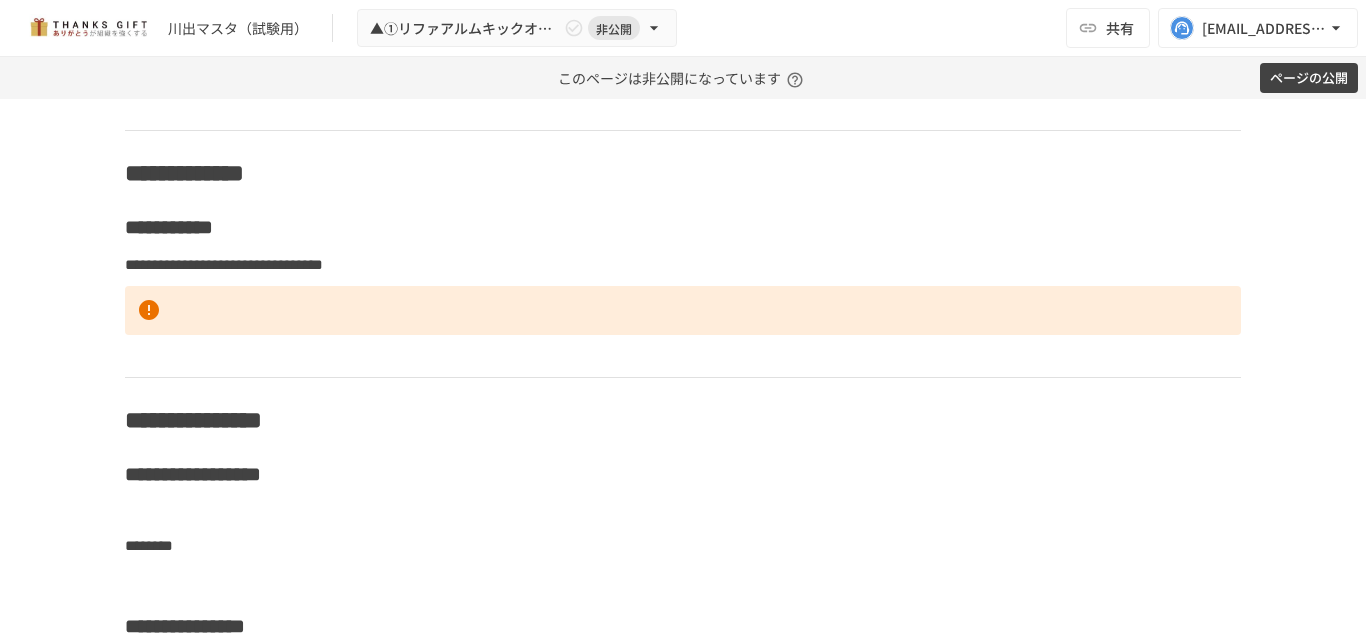 scroll, scrollTop: 7915, scrollLeft: 0, axis: vertical 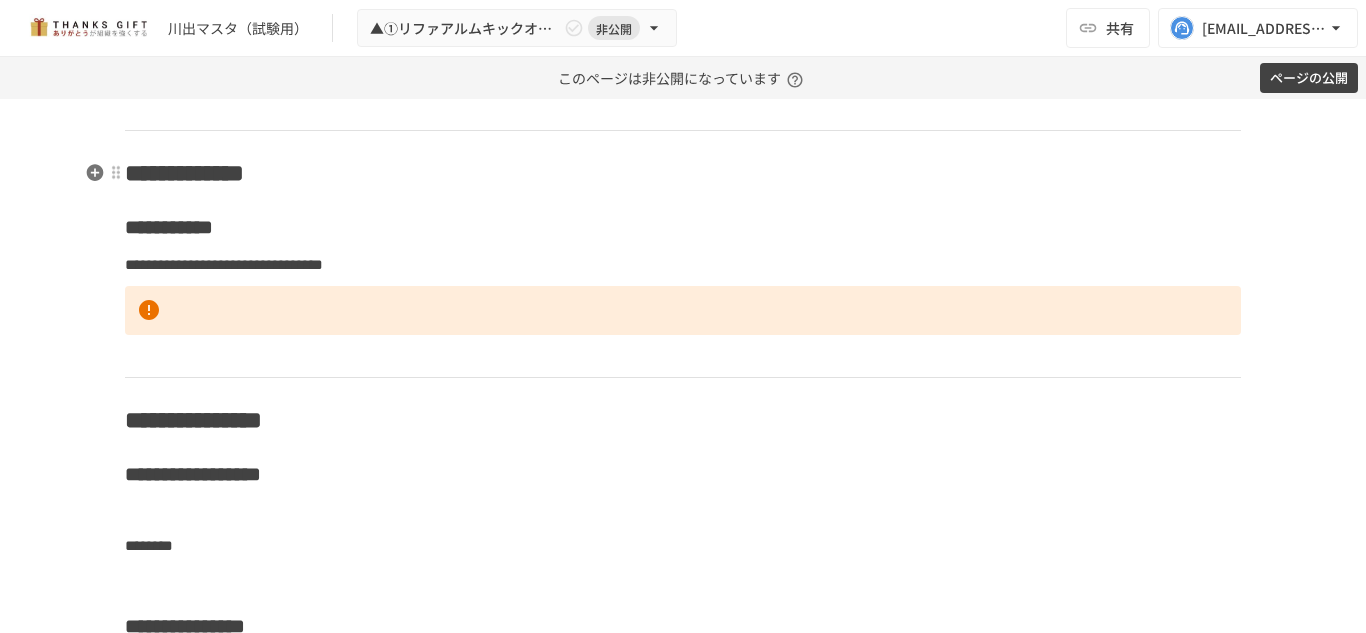 click on "**********" at bounding box center (184, 173) 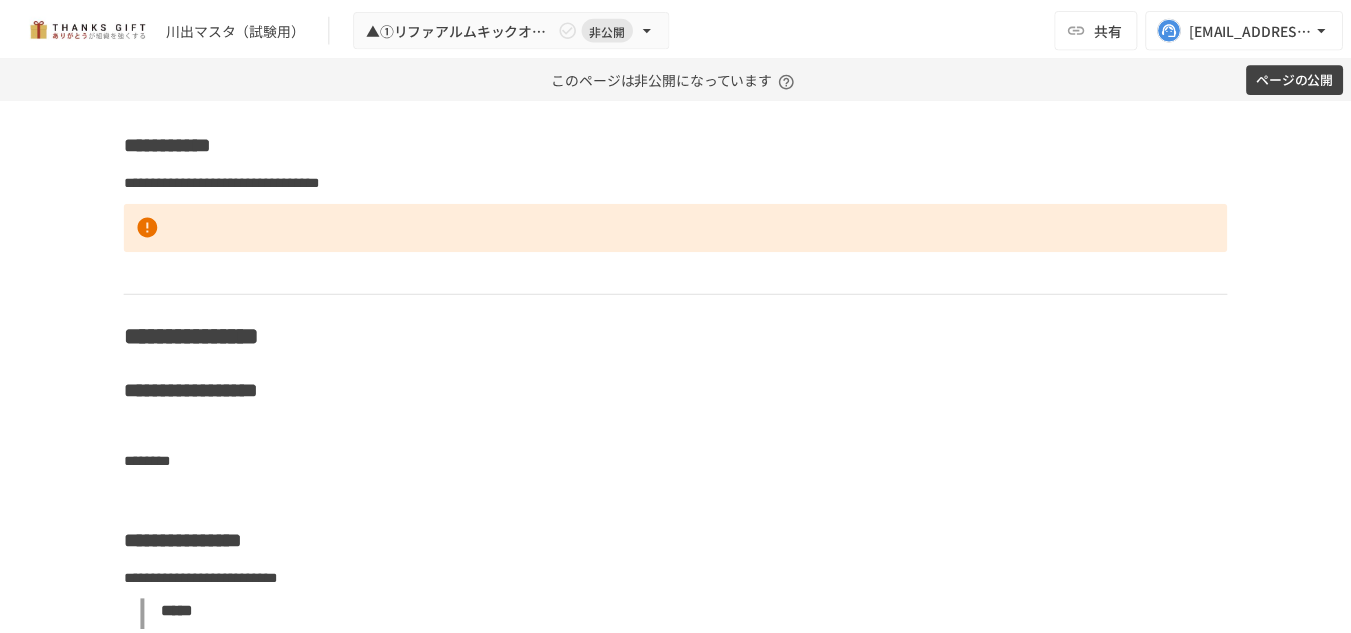 scroll, scrollTop: 8012, scrollLeft: 0, axis: vertical 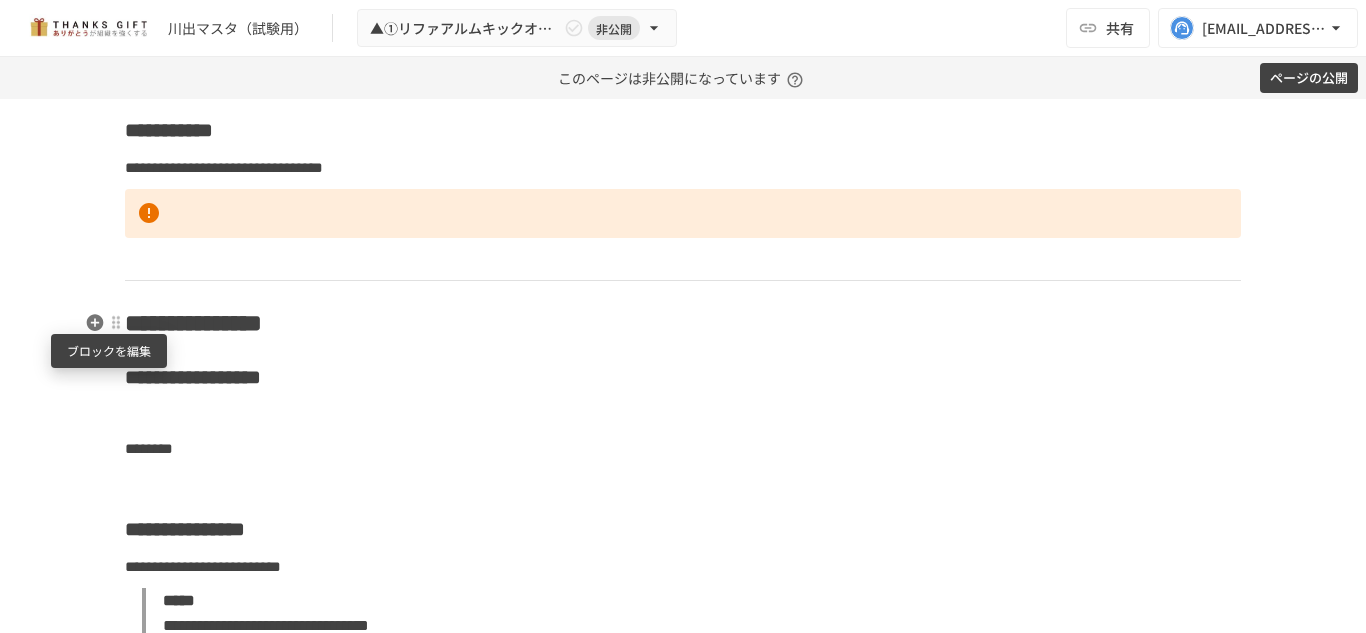 click at bounding box center [116, 322] 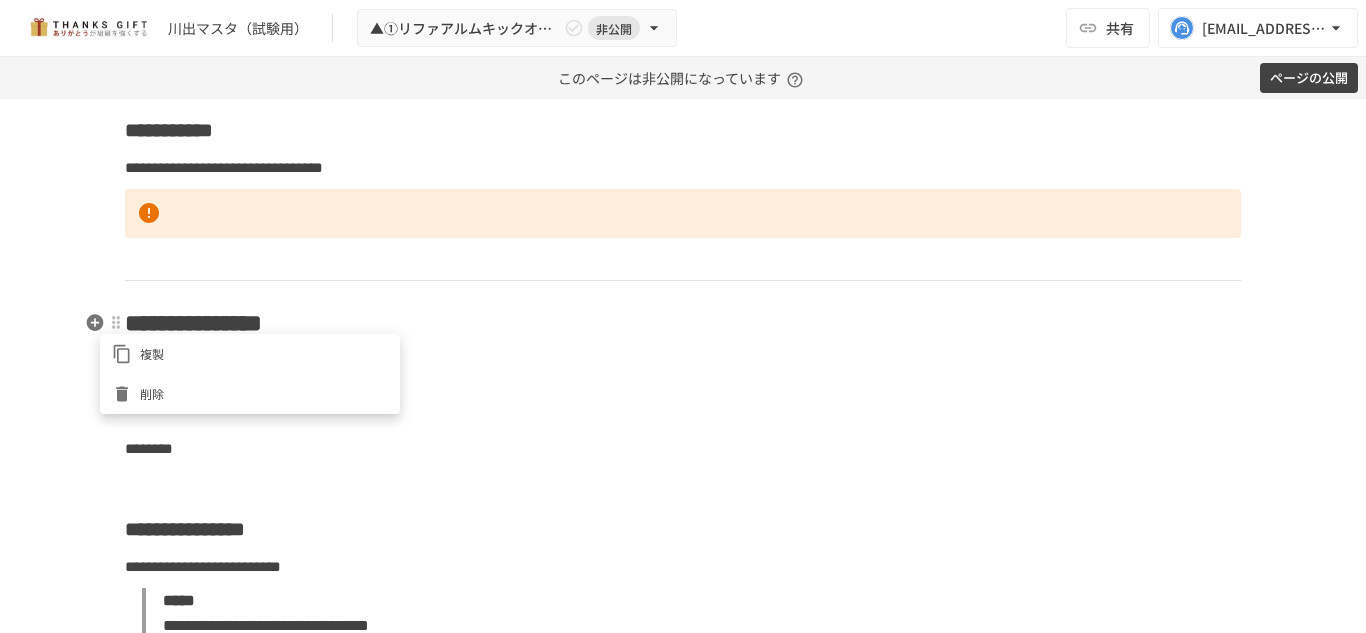 click at bounding box center [683, 316] 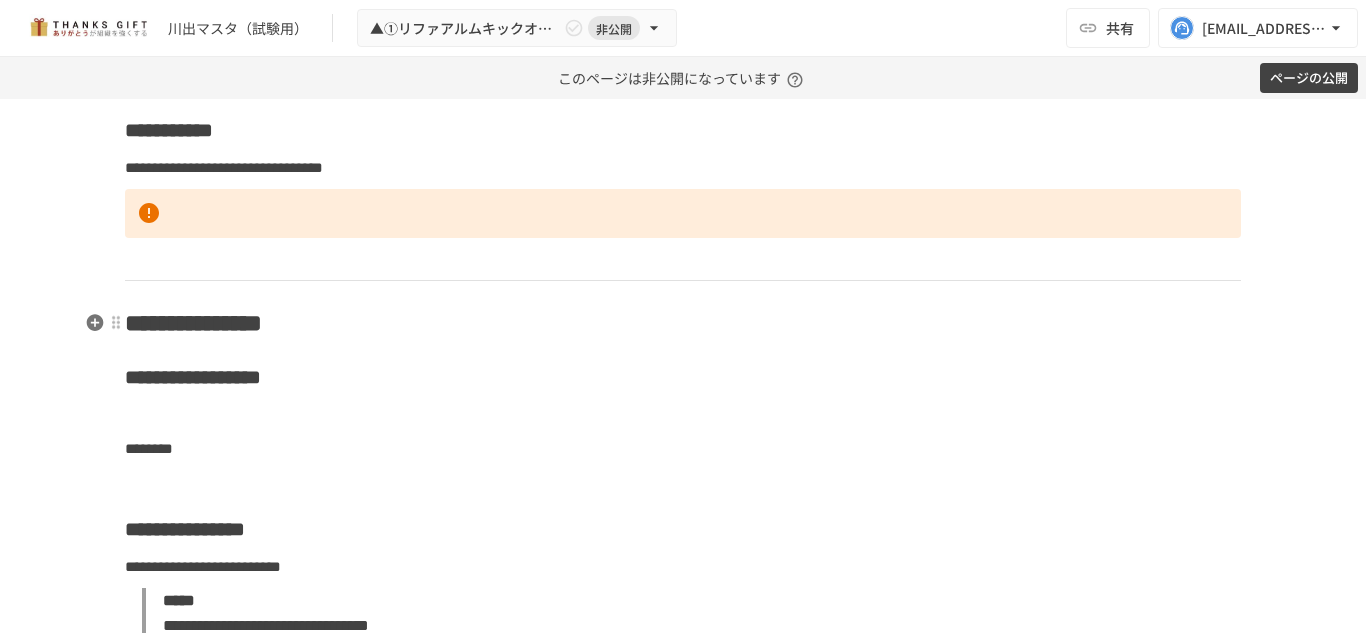 click on "**********" at bounding box center [193, 323] 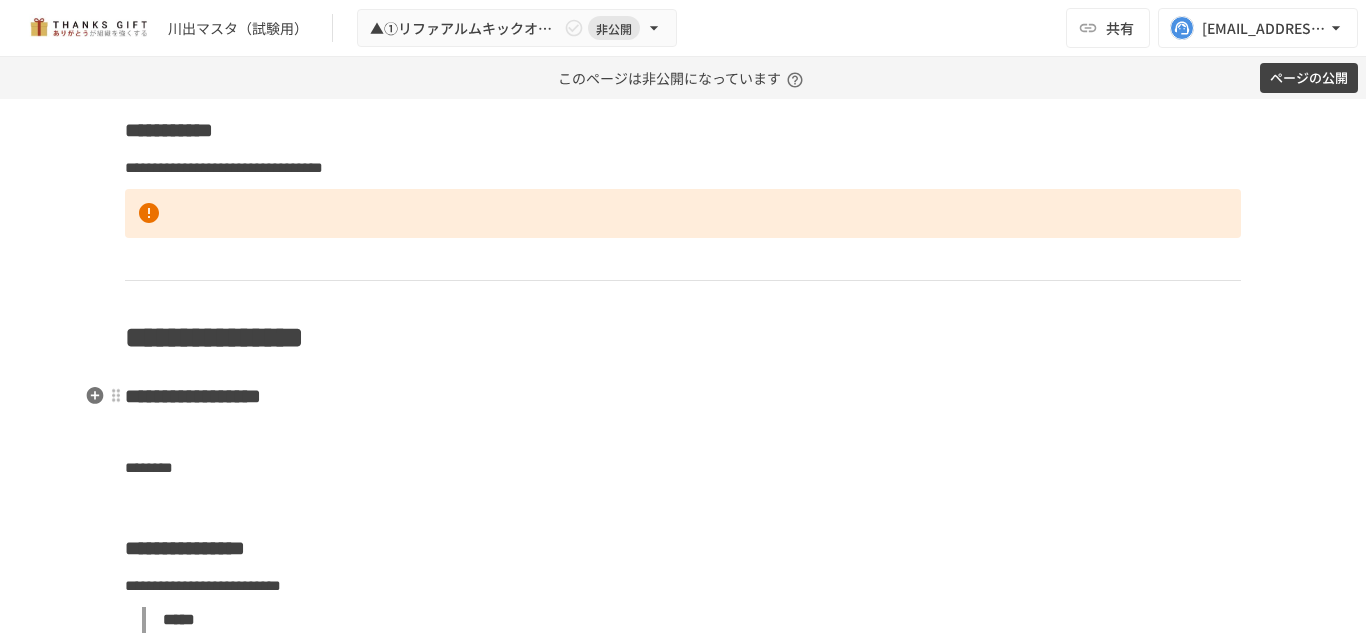 click on "**********" at bounding box center [193, 396] 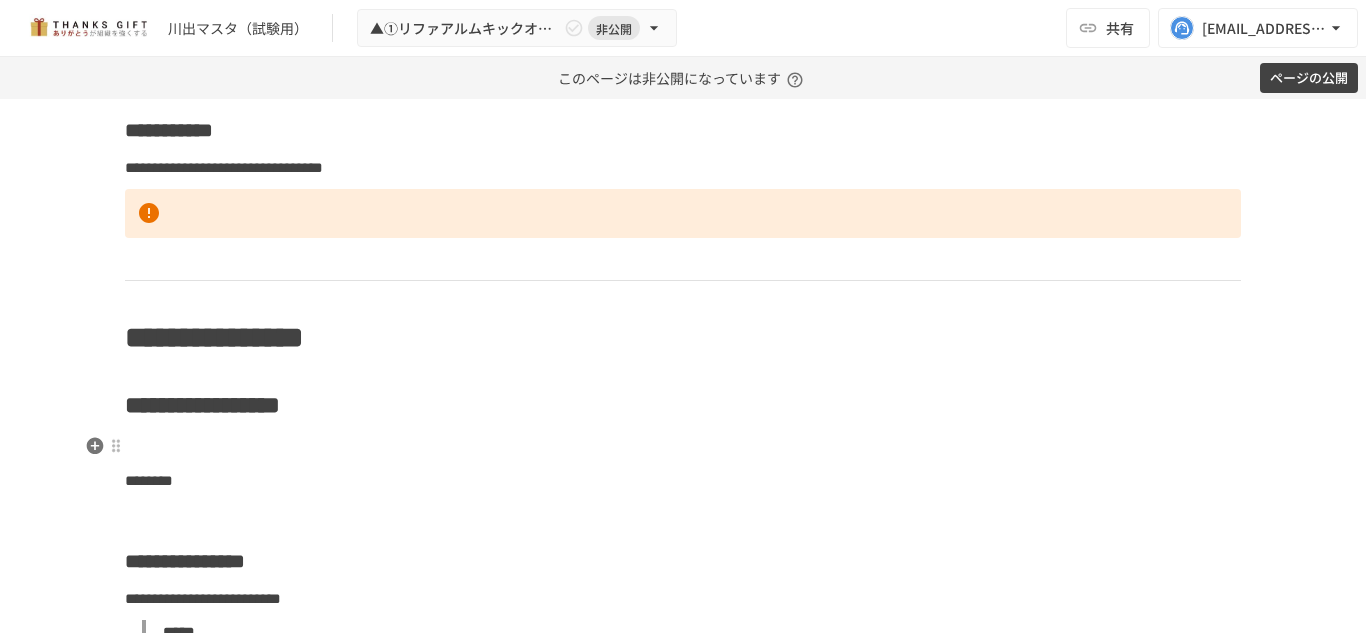 click at bounding box center (683, 447) 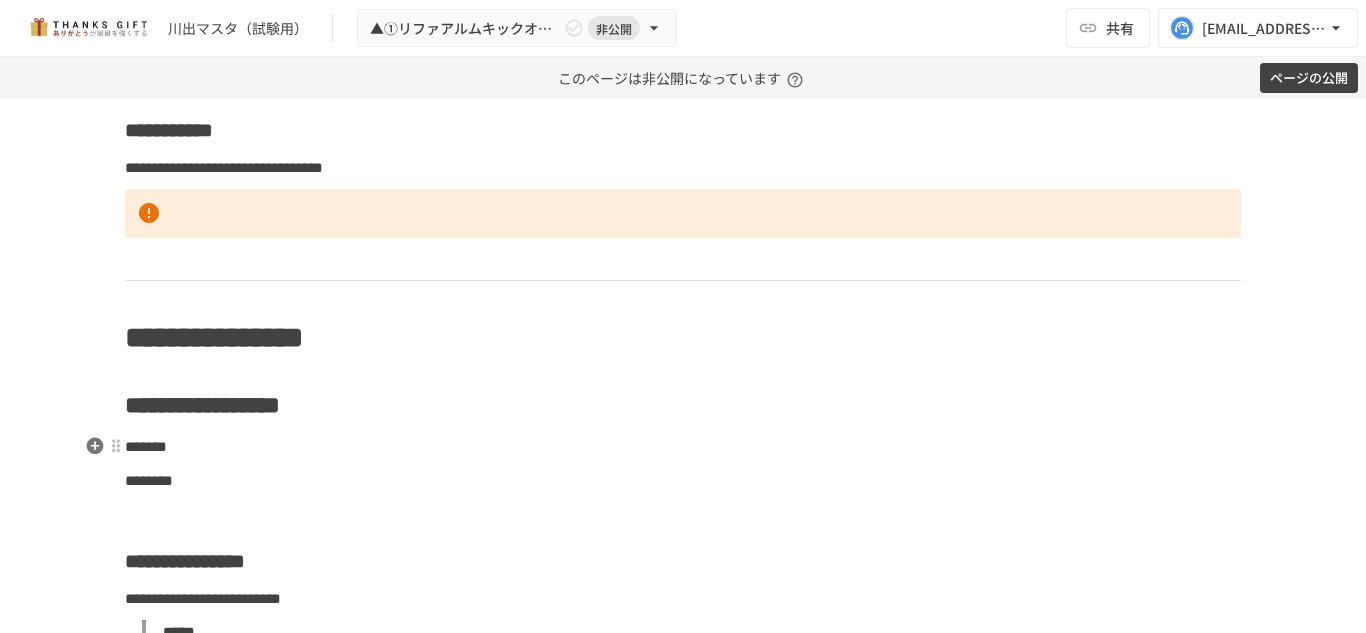 click on "*******" at bounding box center [146, 446] 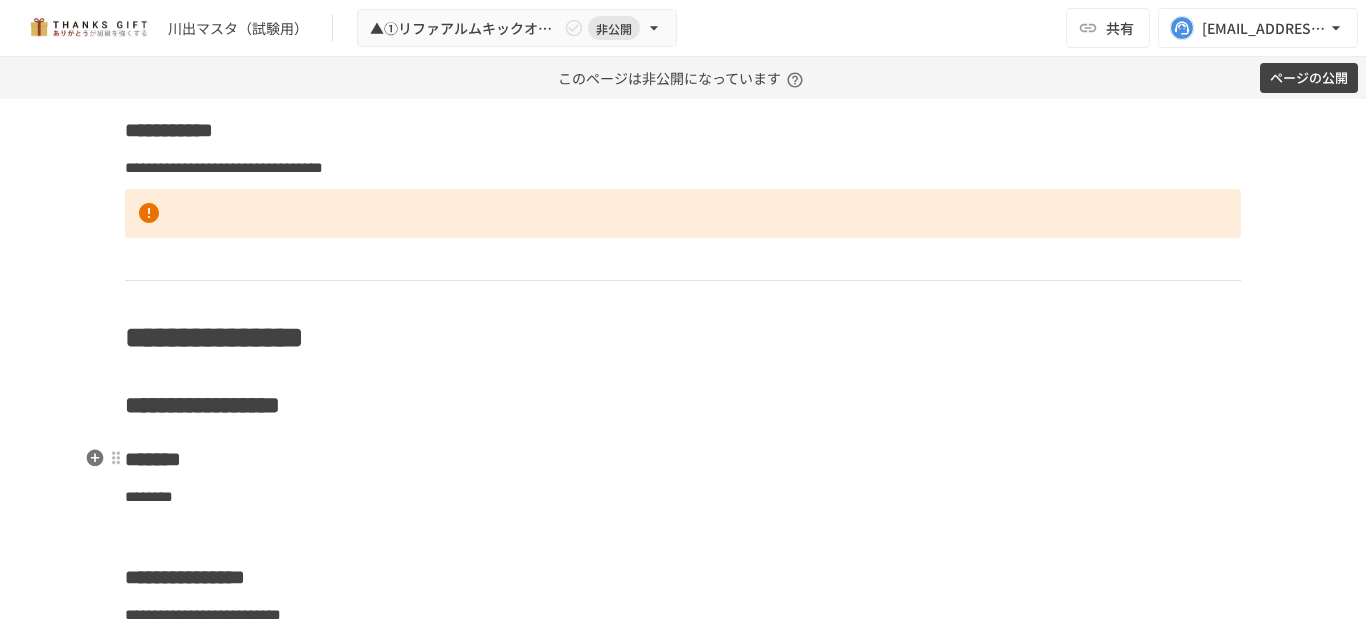 click on "*******" at bounding box center (683, 459) 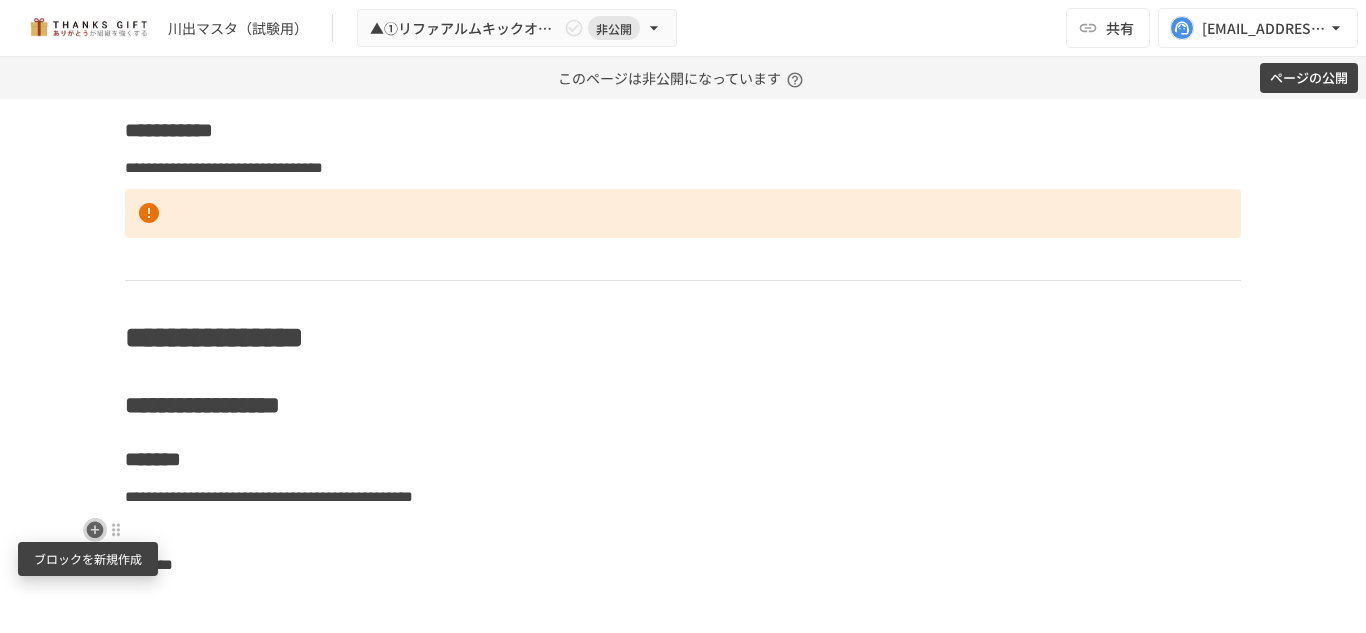 click 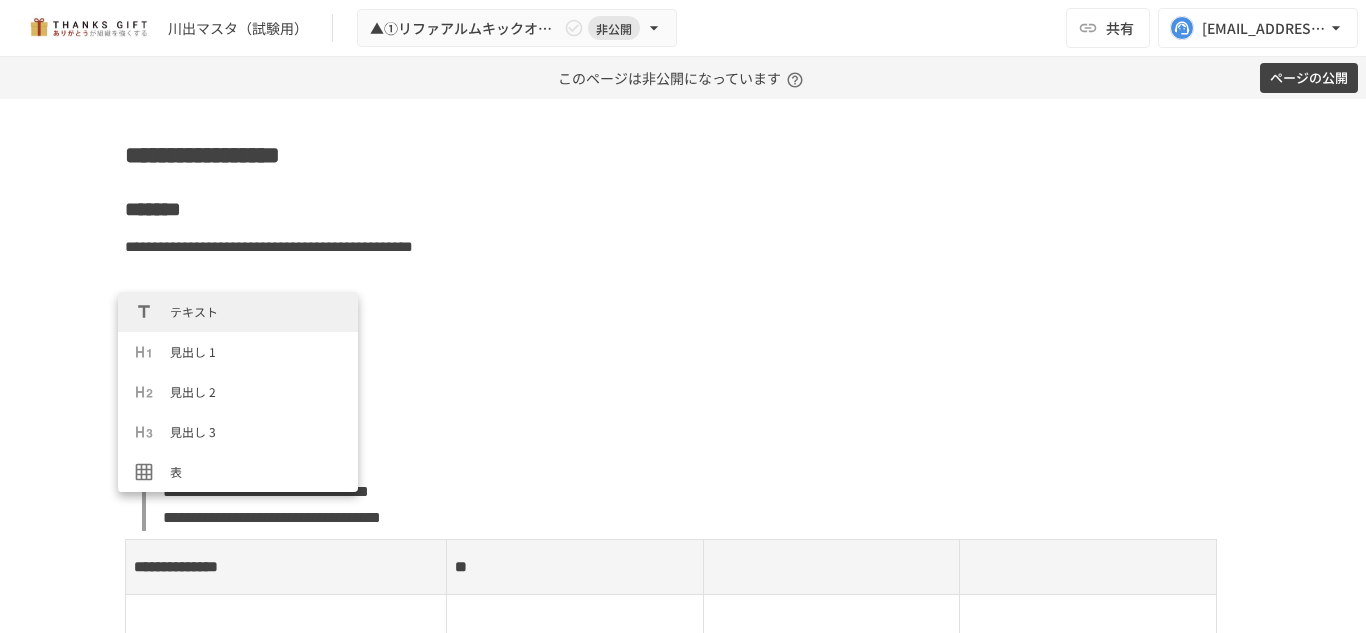 scroll, scrollTop: 8263, scrollLeft: 0, axis: vertical 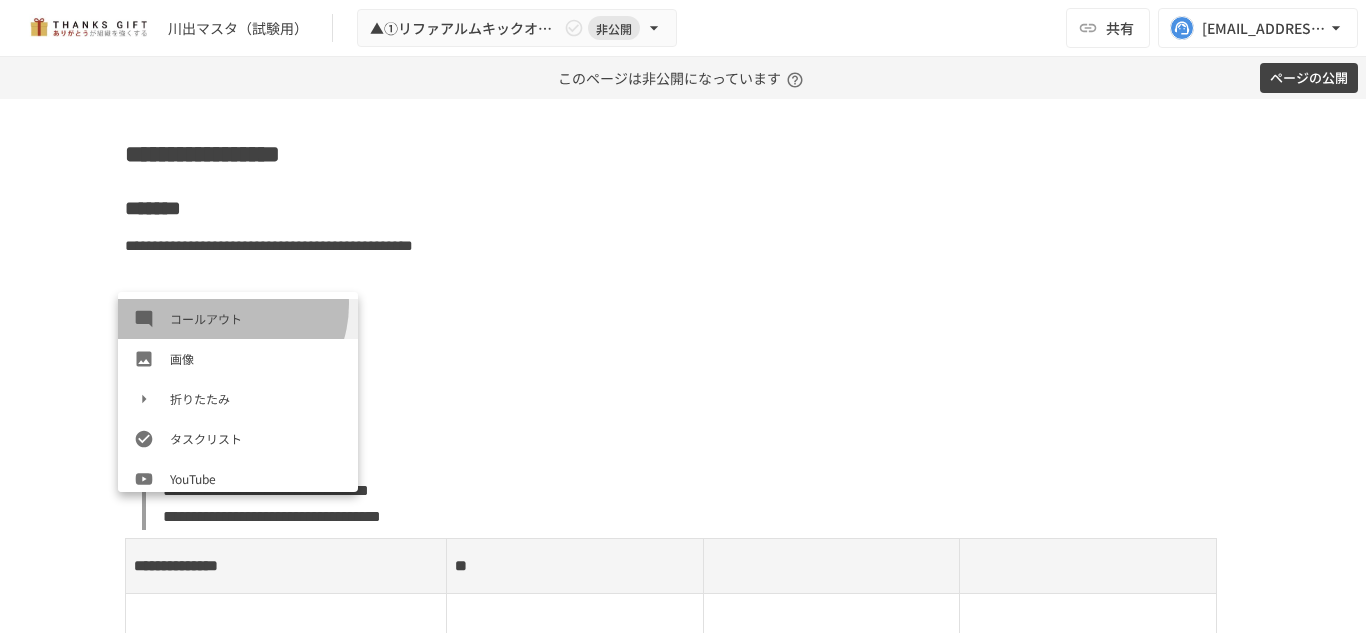 click on "コールアウト" at bounding box center (238, 319) 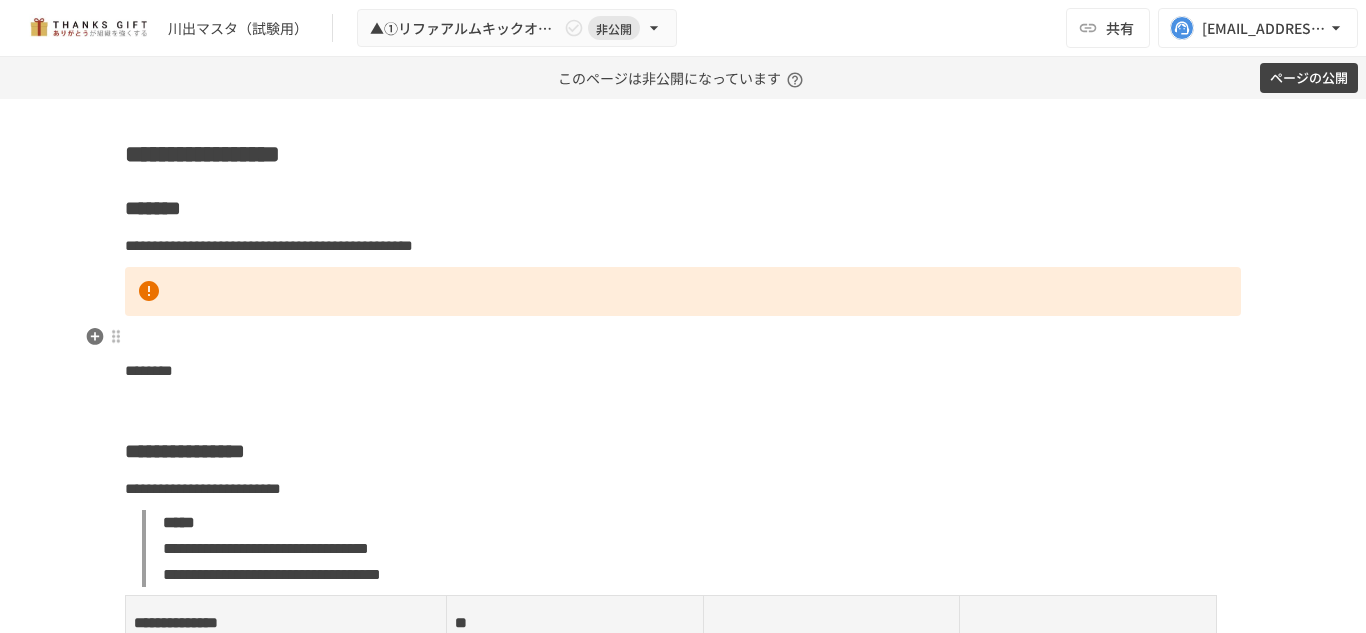 click at bounding box center (683, 337) 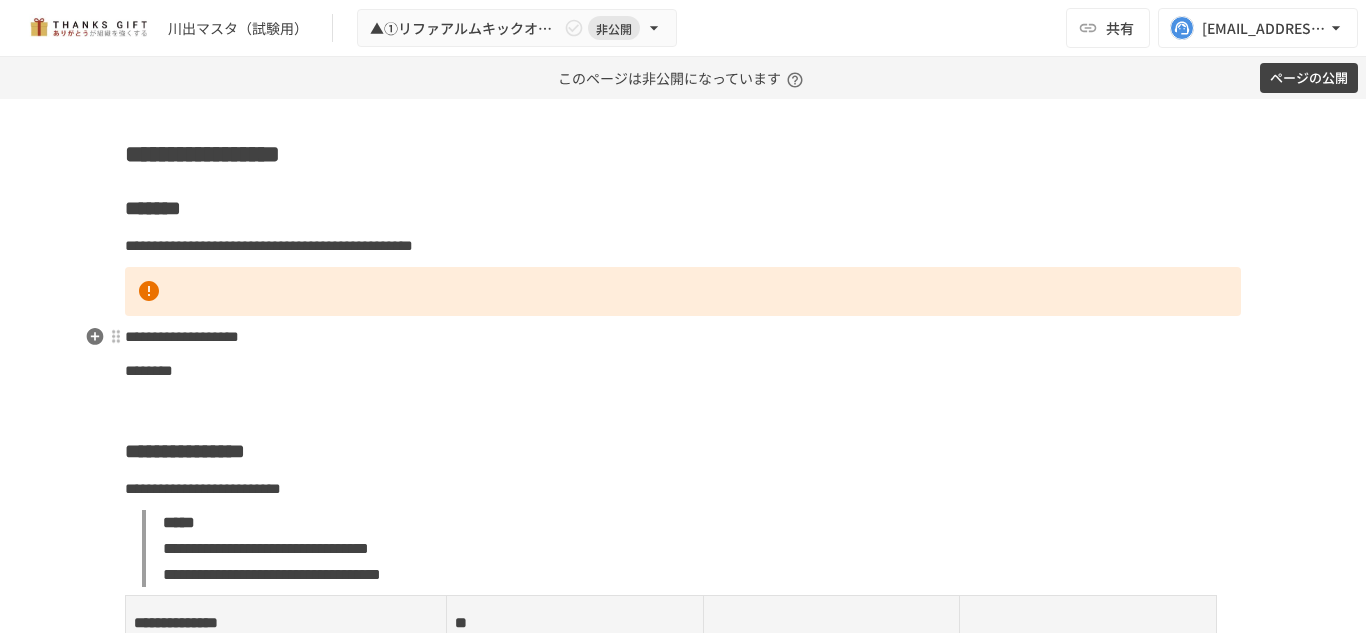 click on "**********" at bounding box center [182, 336] 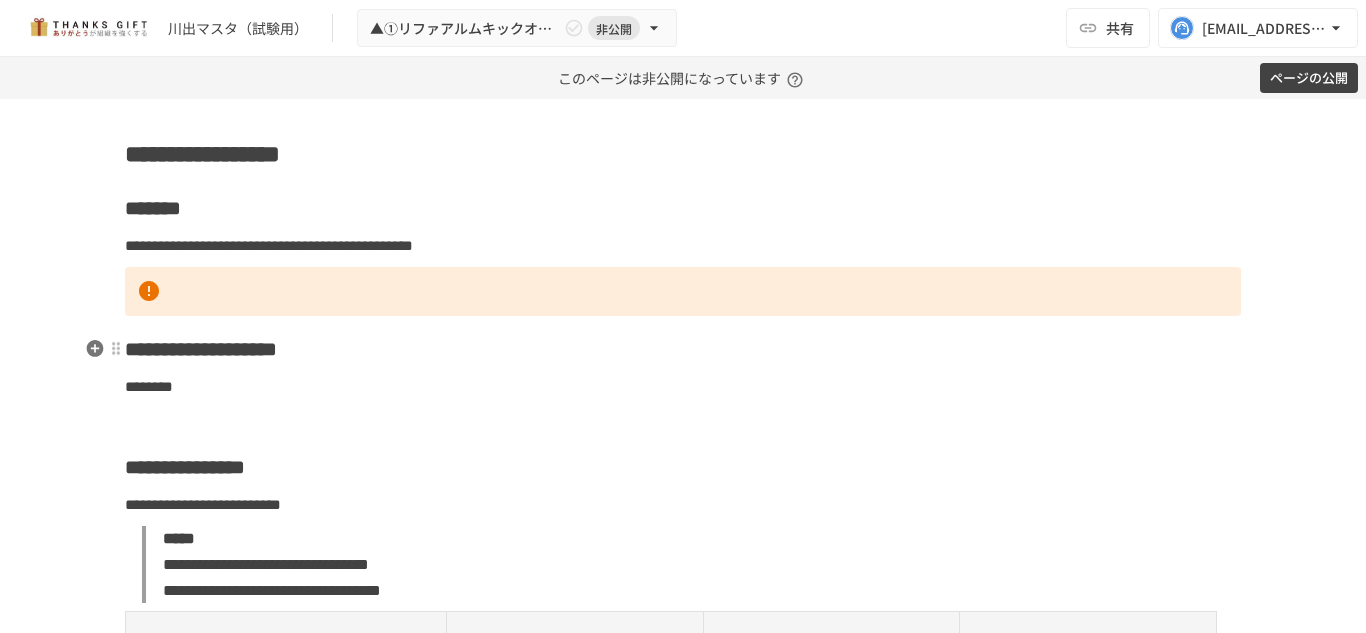 click on "**********" at bounding box center [683, 349] 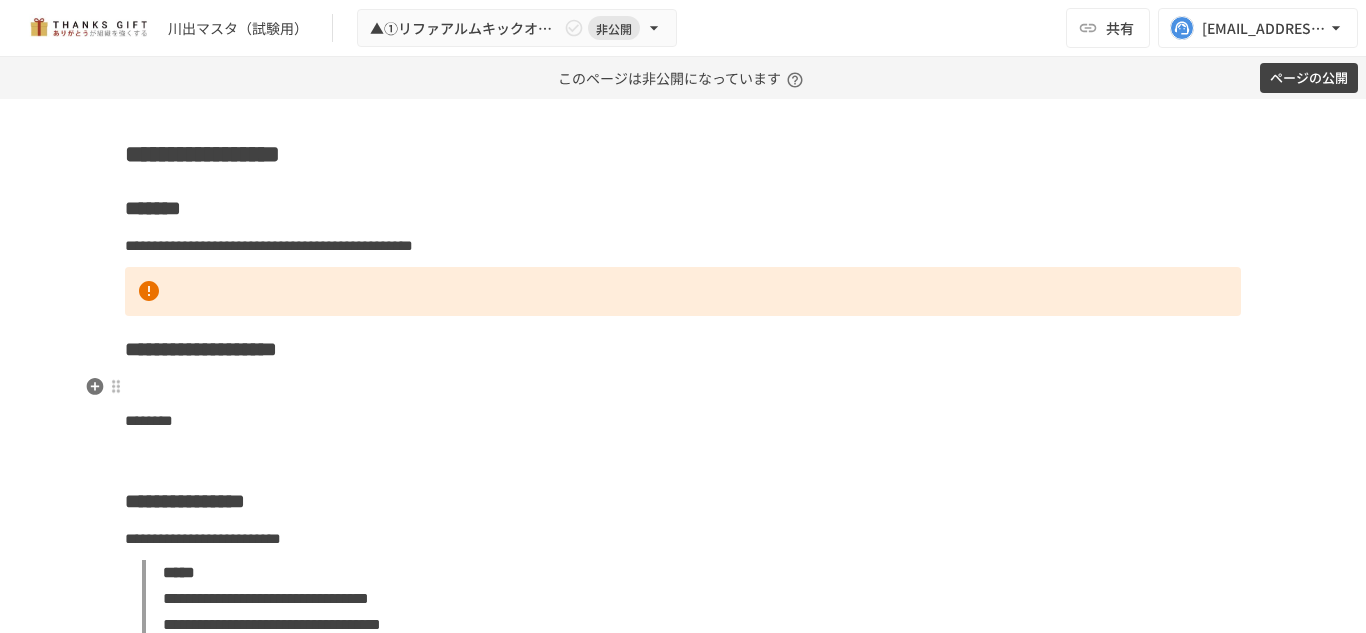 click at bounding box center (683, 387) 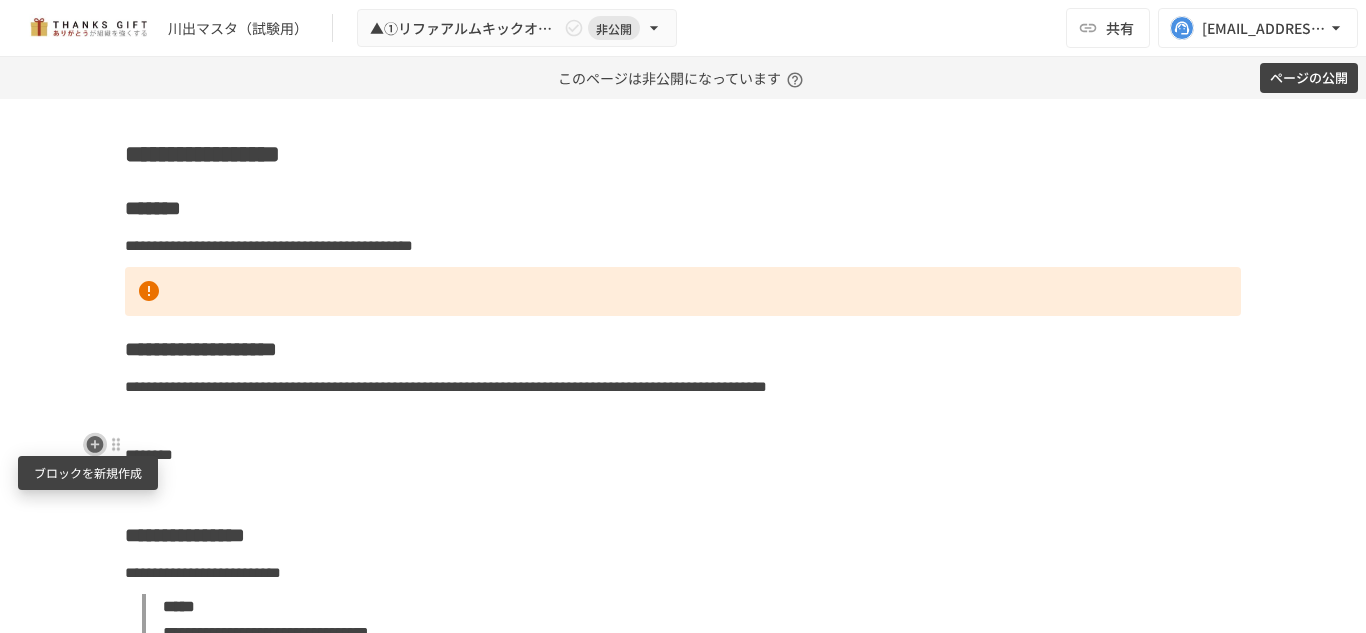 click 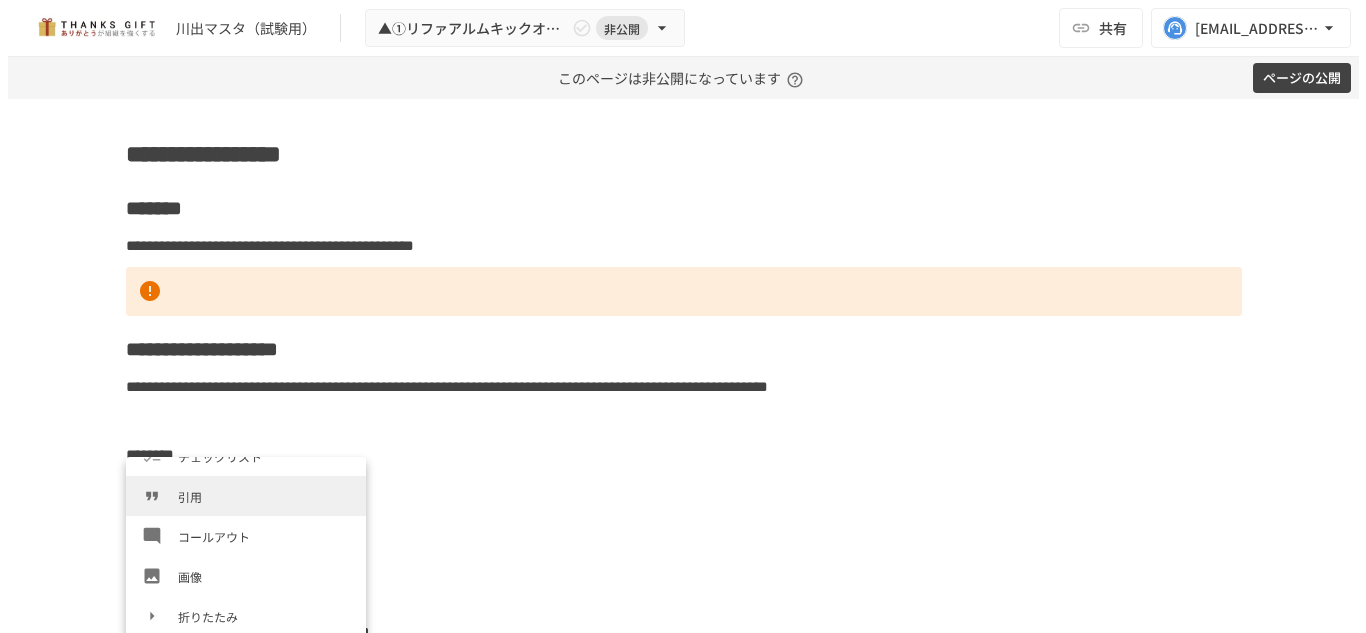 scroll, scrollTop: 302, scrollLeft: 0, axis: vertical 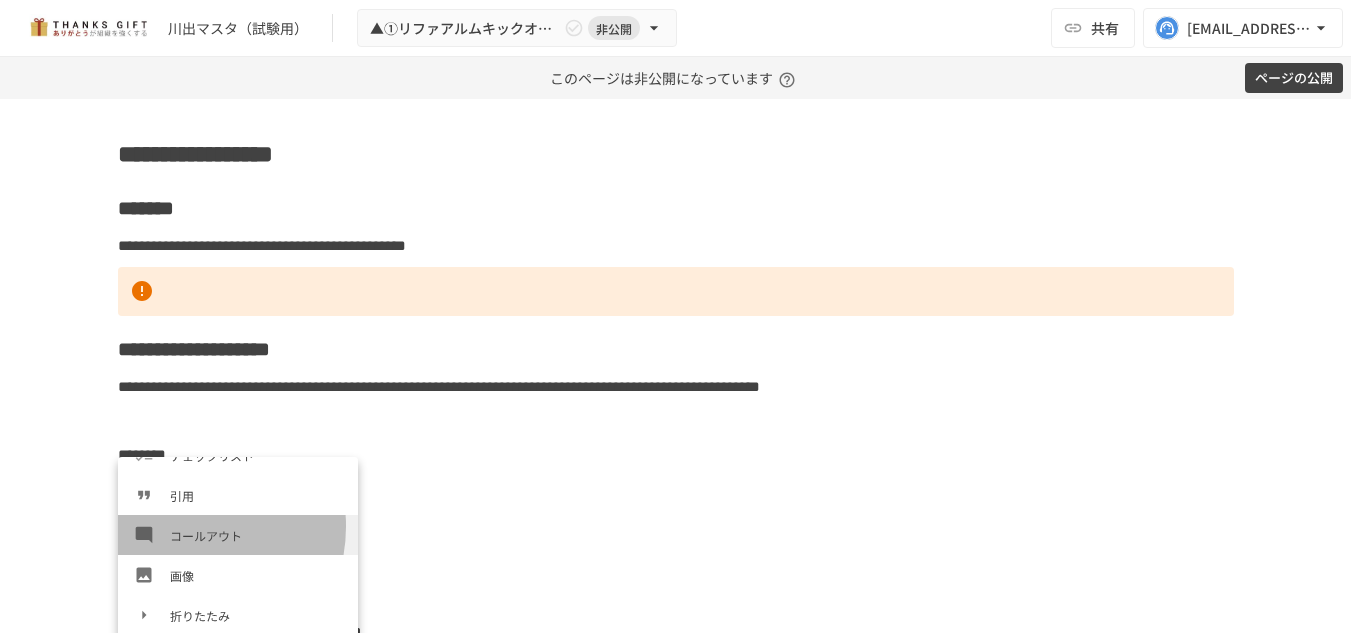 click on "コールアウト" at bounding box center [256, 535] 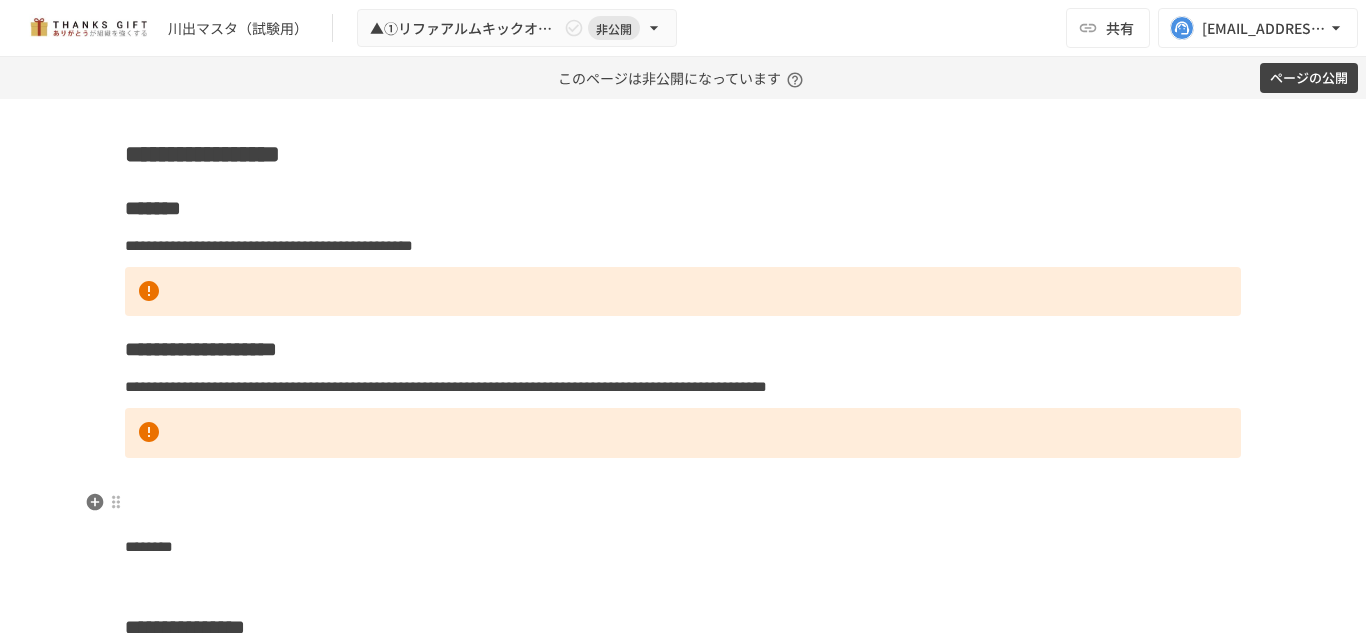 click at bounding box center [683, 479] 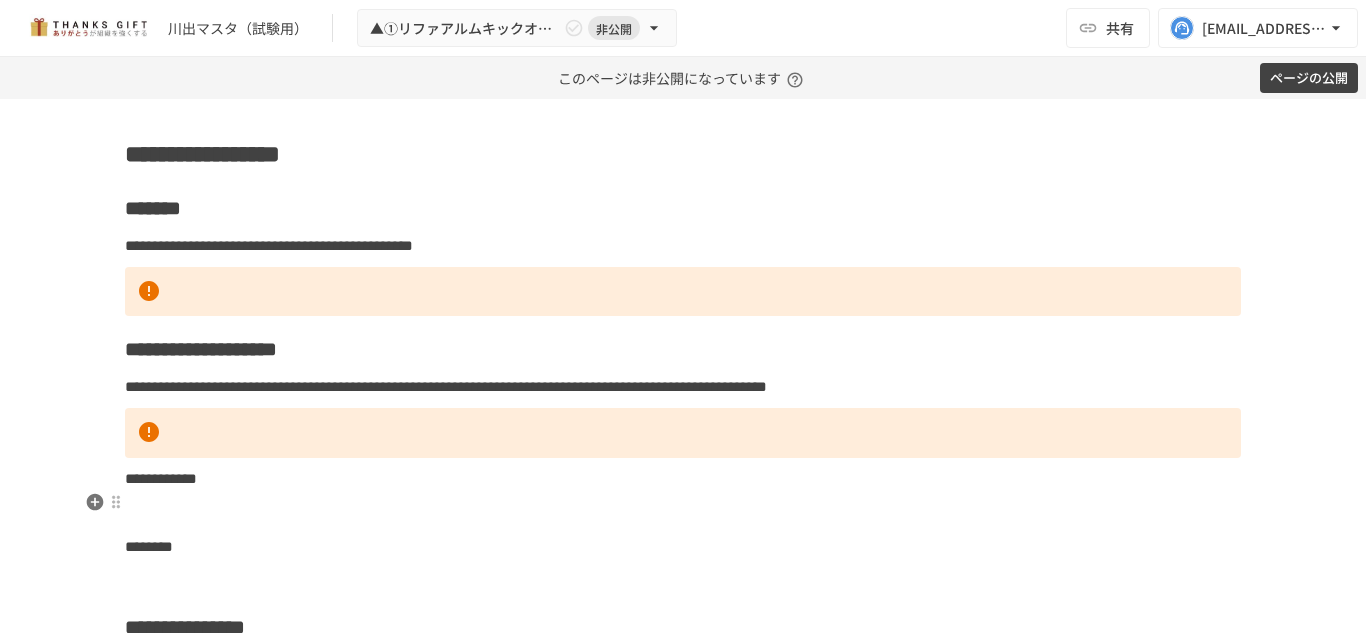 click on "**********" at bounding box center (161, 478) 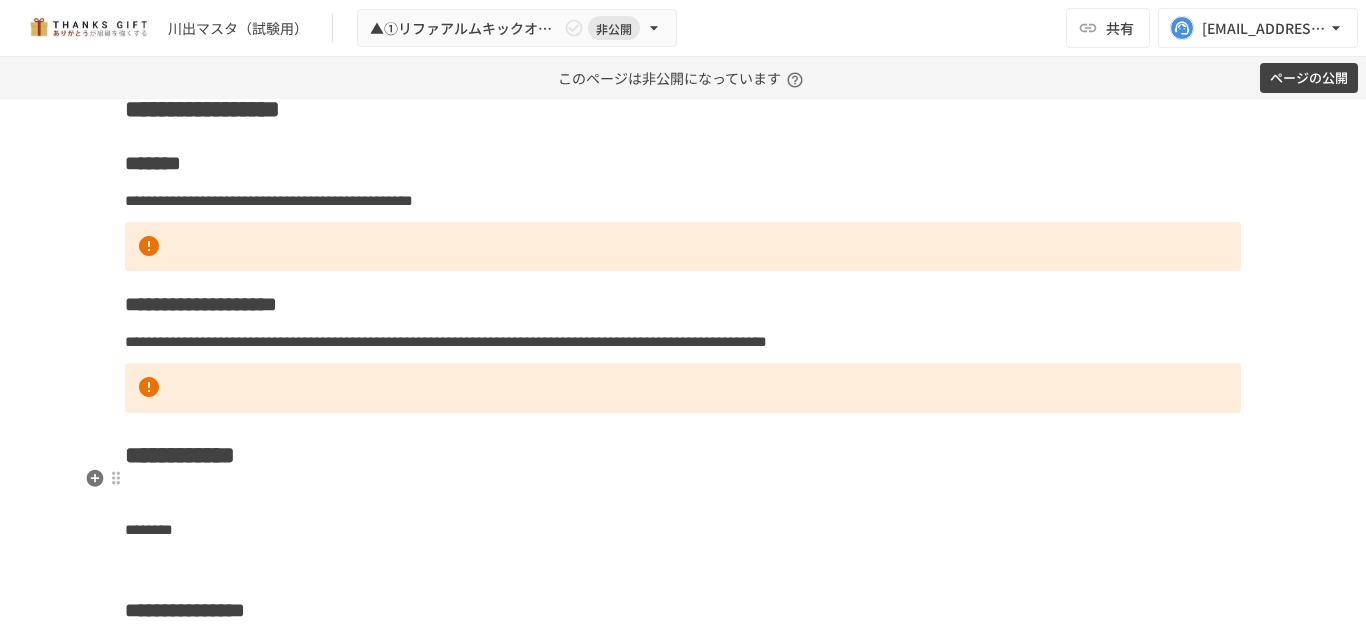 scroll, scrollTop: 8308, scrollLeft: 0, axis: vertical 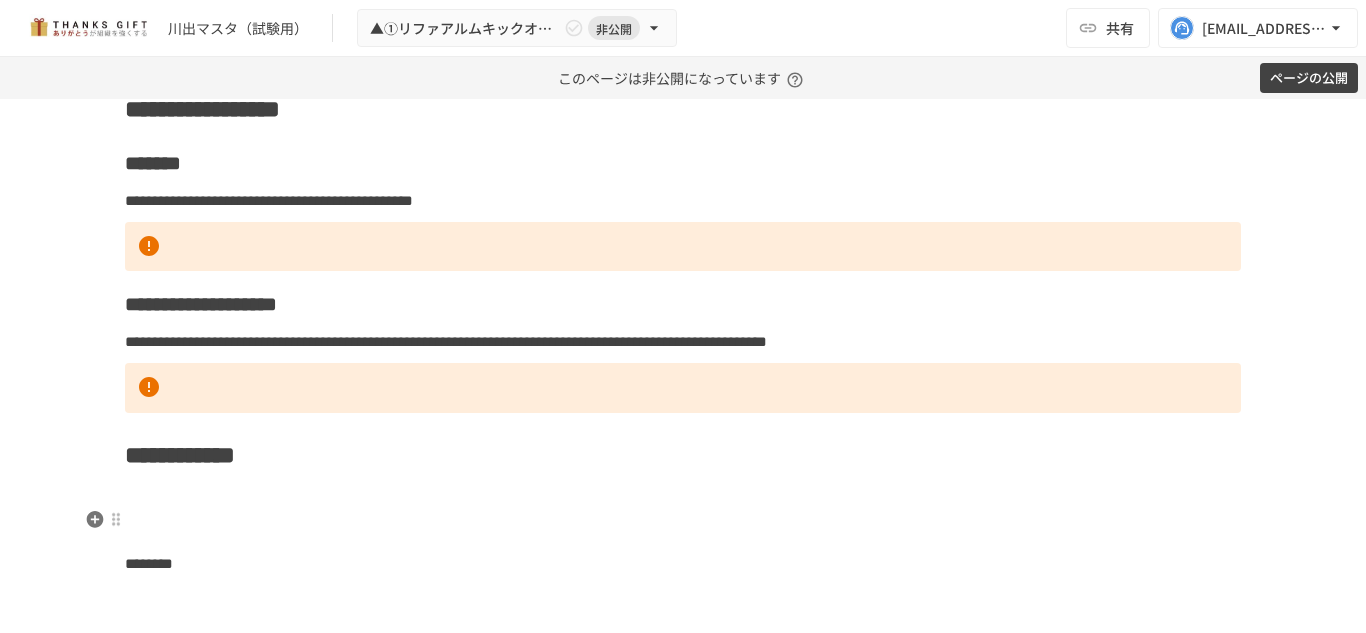 click at bounding box center (683, 496) 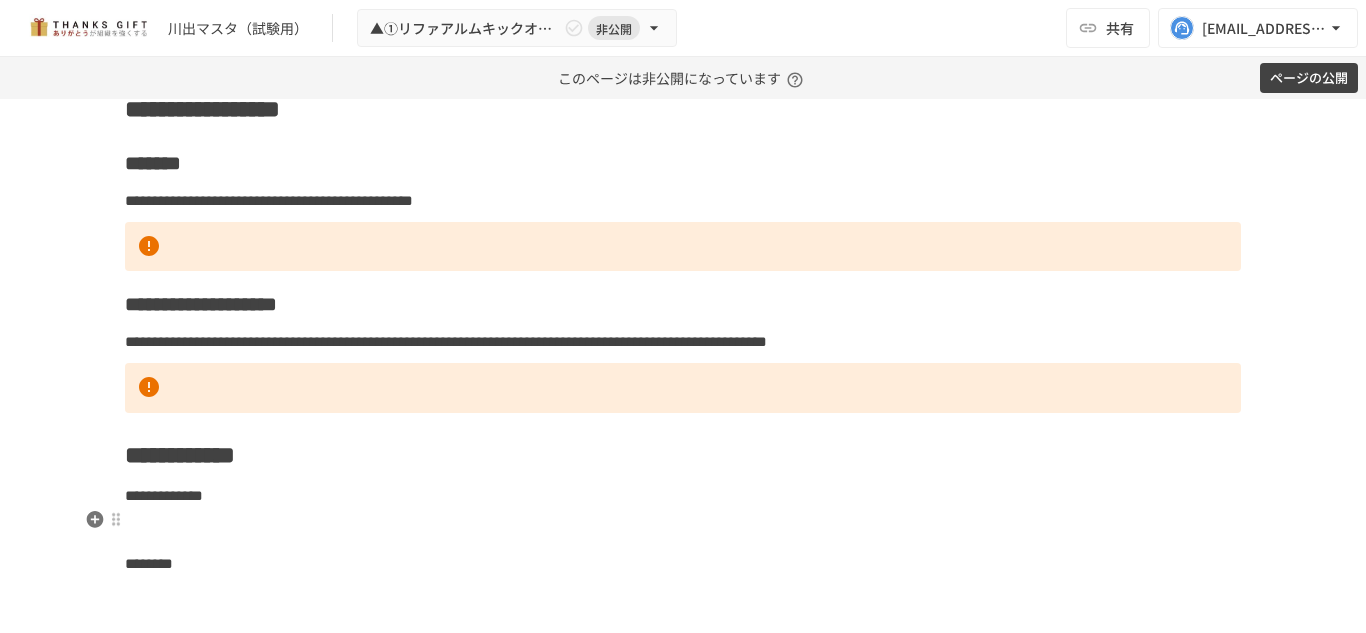 click on "**********" at bounding box center (164, 495) 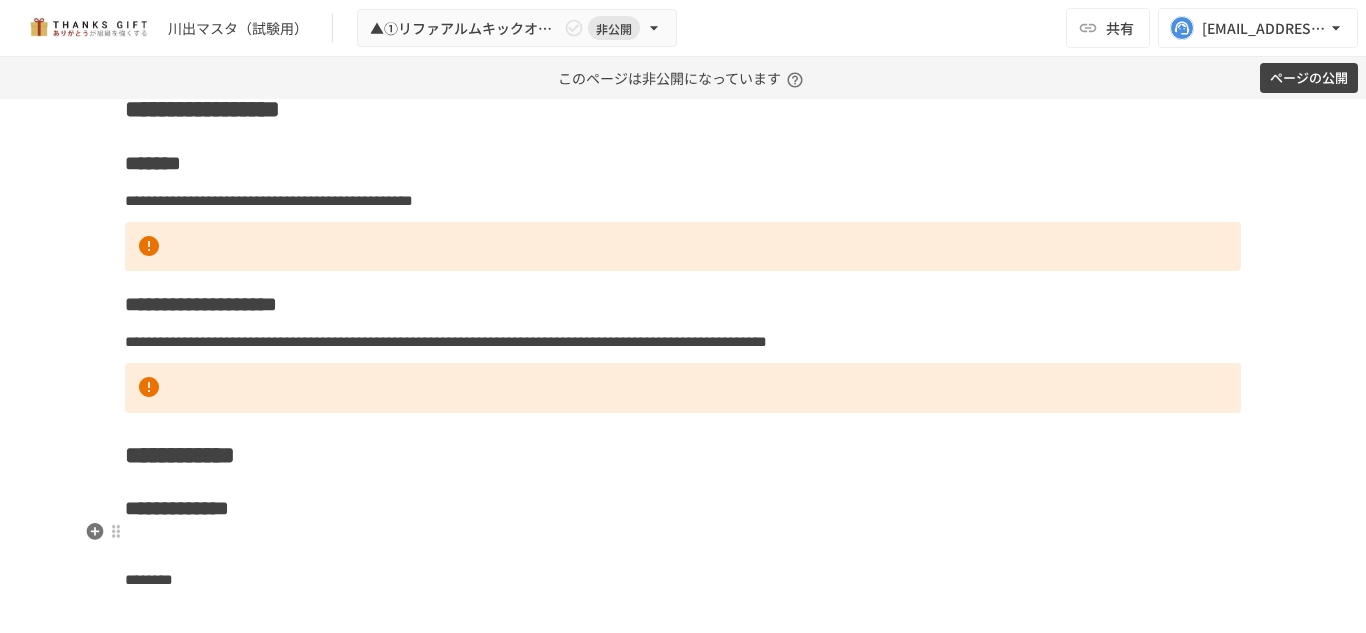 click on "**********" at bounding box center (683, -226) 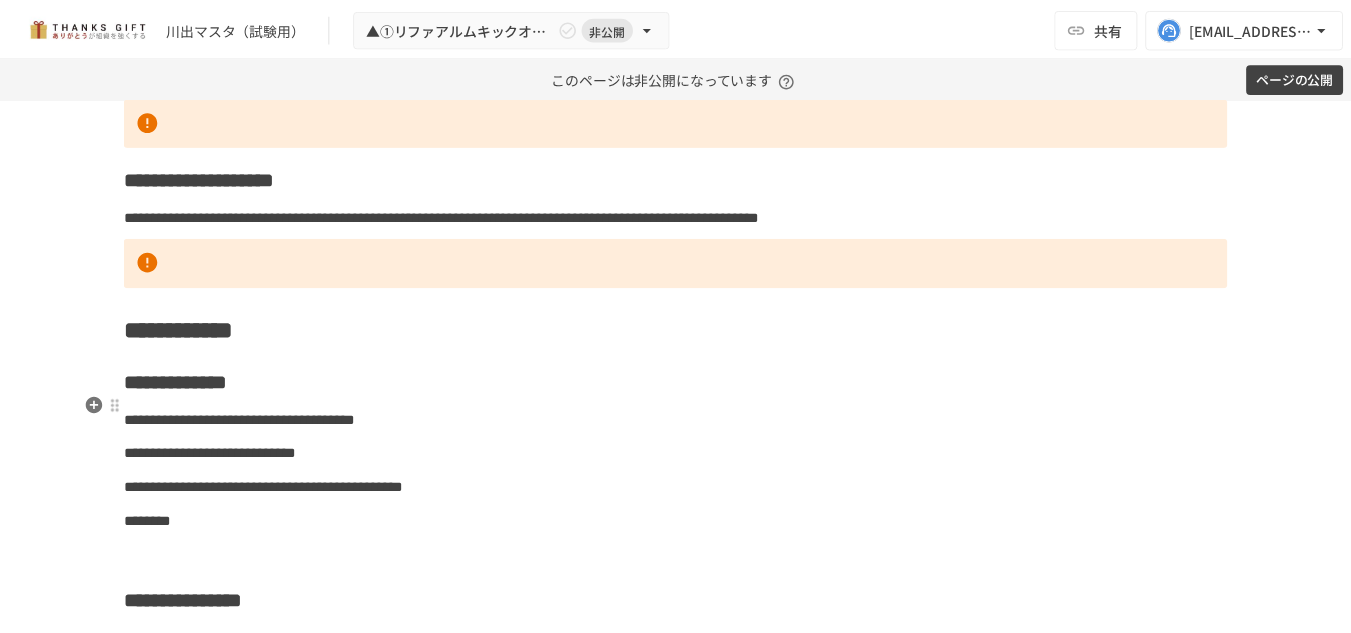 scroll, scrollTop: 8453, scrollLeft: 0, axis: vertical 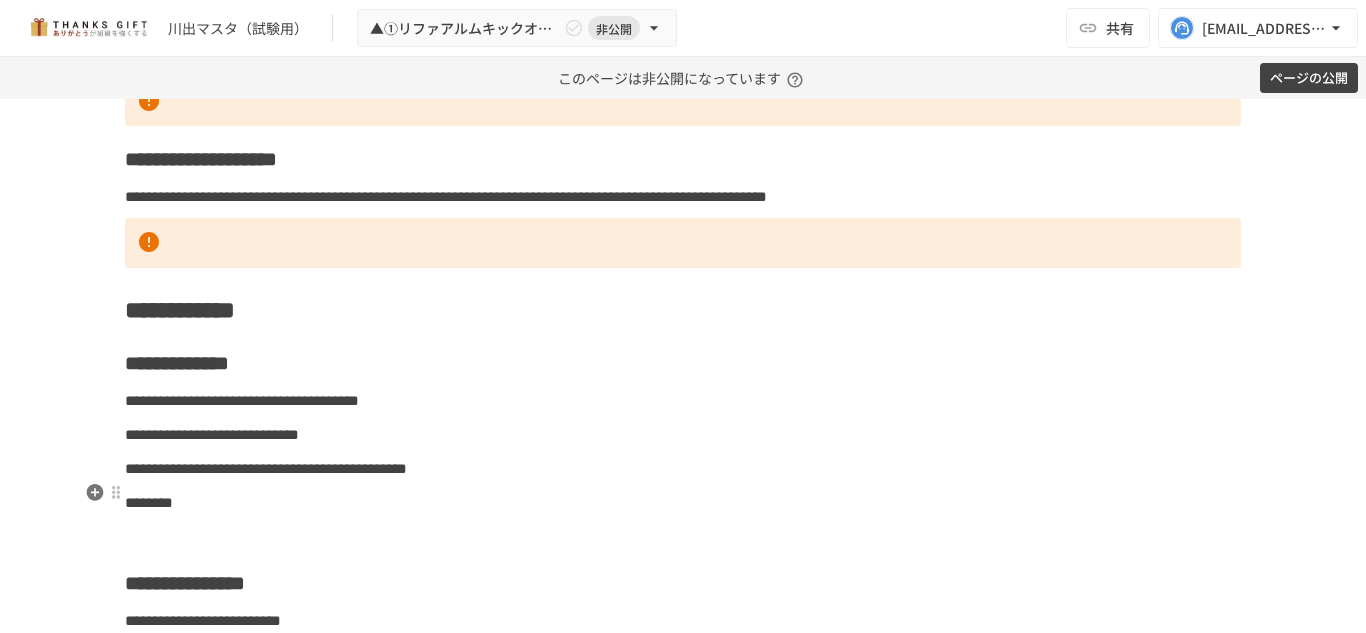 click on "**********" at bounding box center (266, 468) 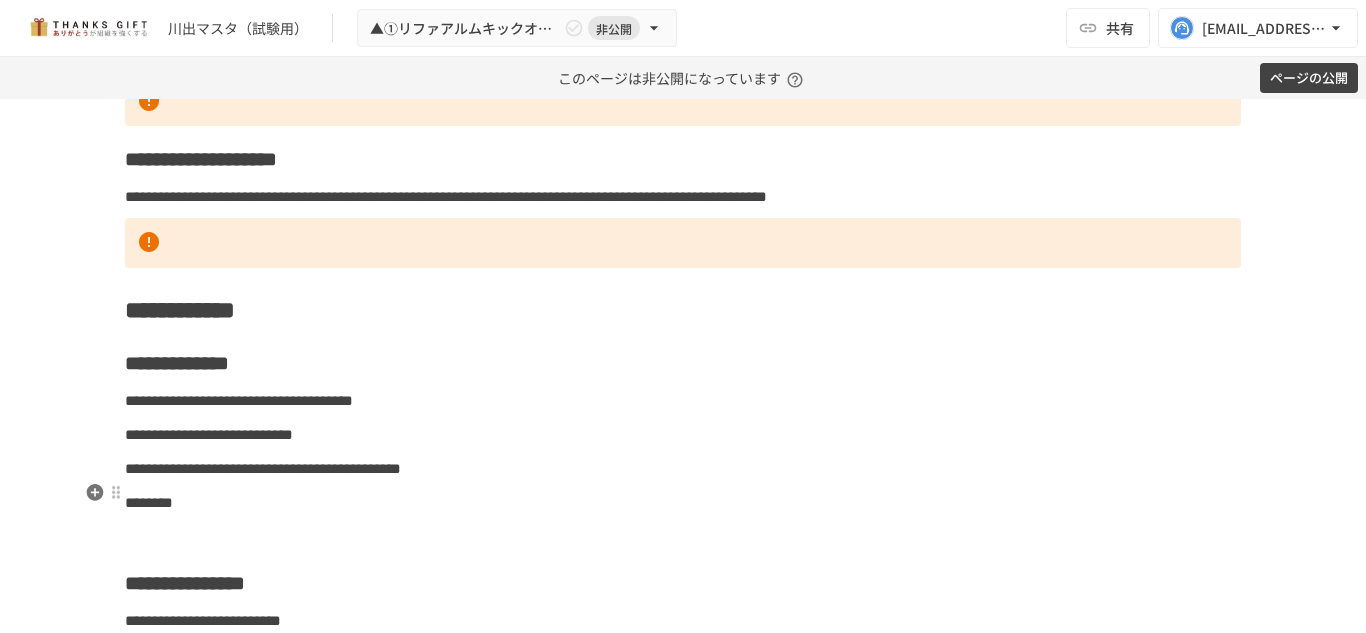click on "**********" at bounding box center [683, 469] 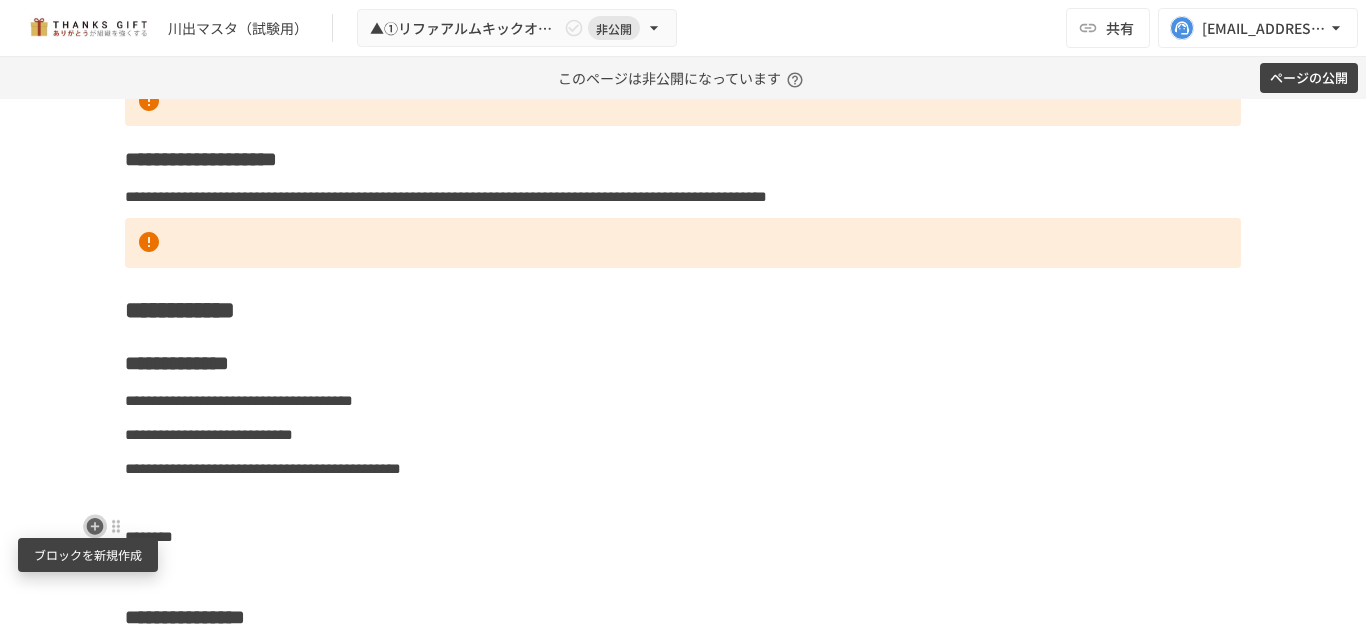 click 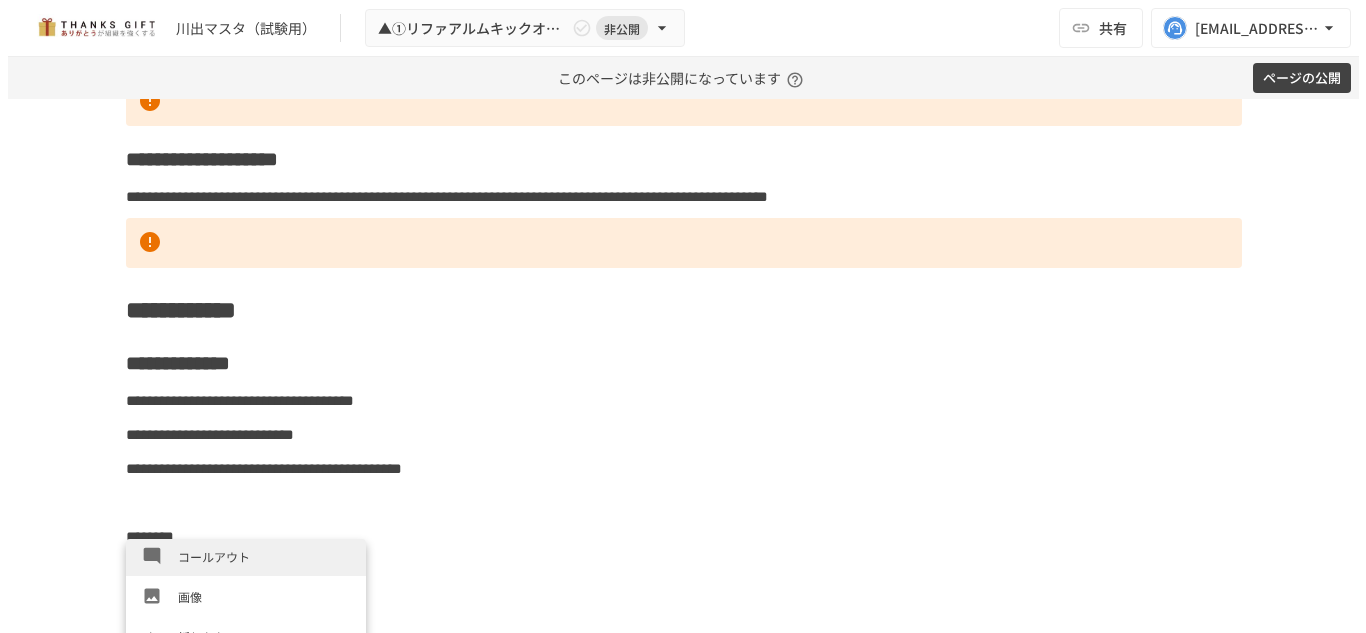 scroll, scrollTop: 364, scrollLeft: 0, axis: vertical 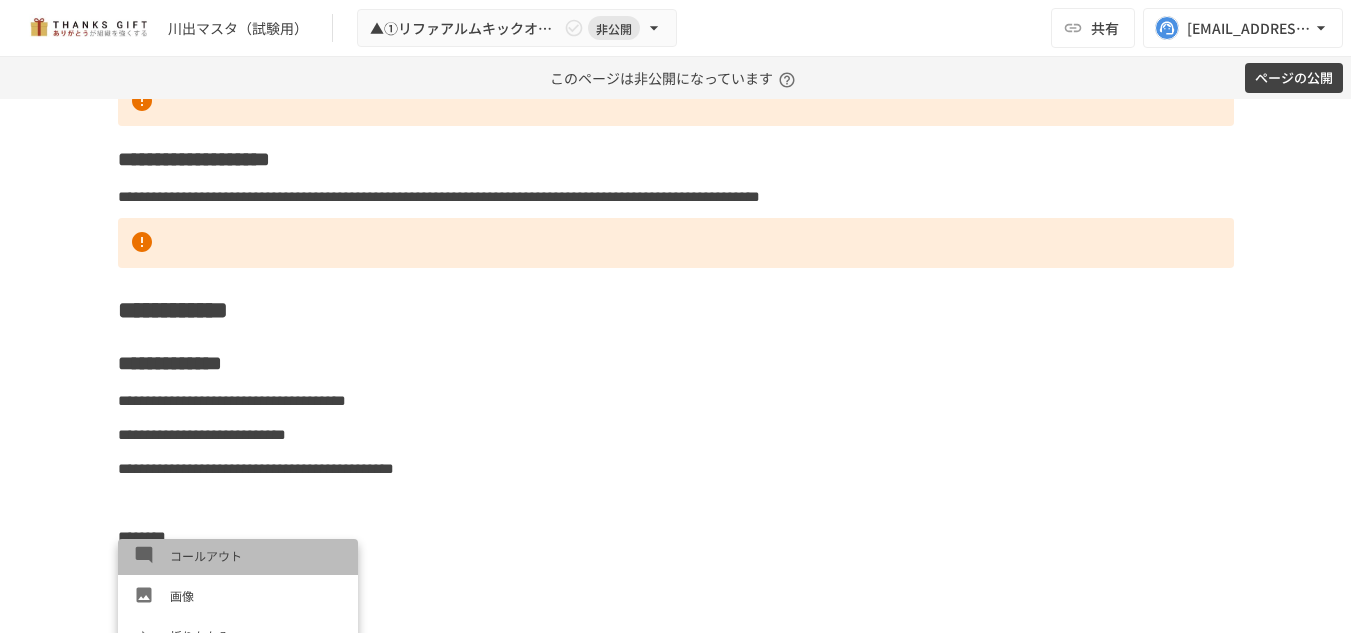 click on "コールアウト" at bounding box center [238, 555] 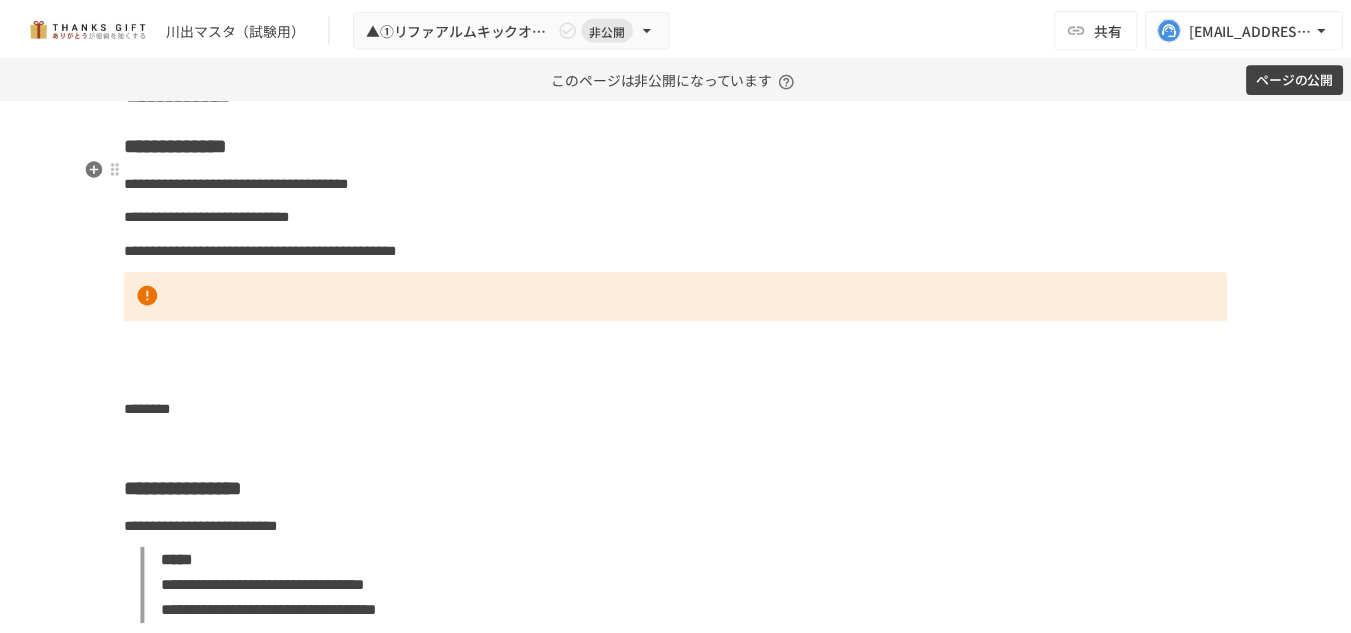 scroll, scrollTop: 8678, scrollLeft: 0, axis: vertical 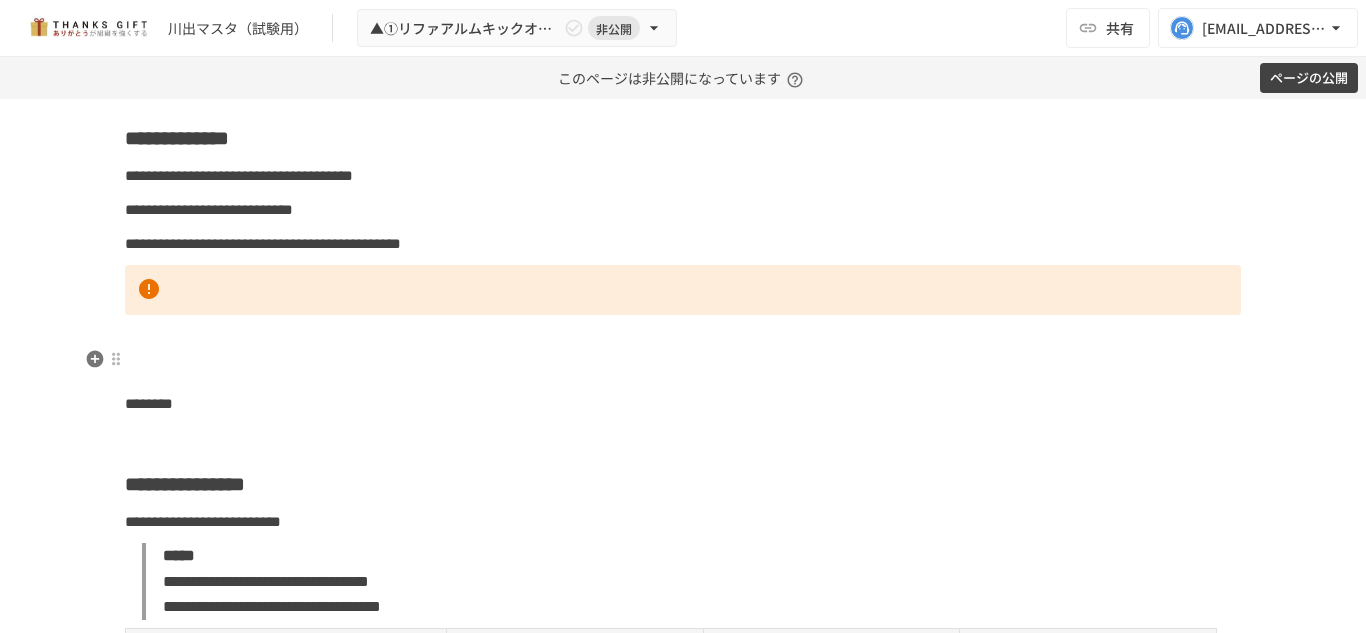 click at bounding box center [683, 336] 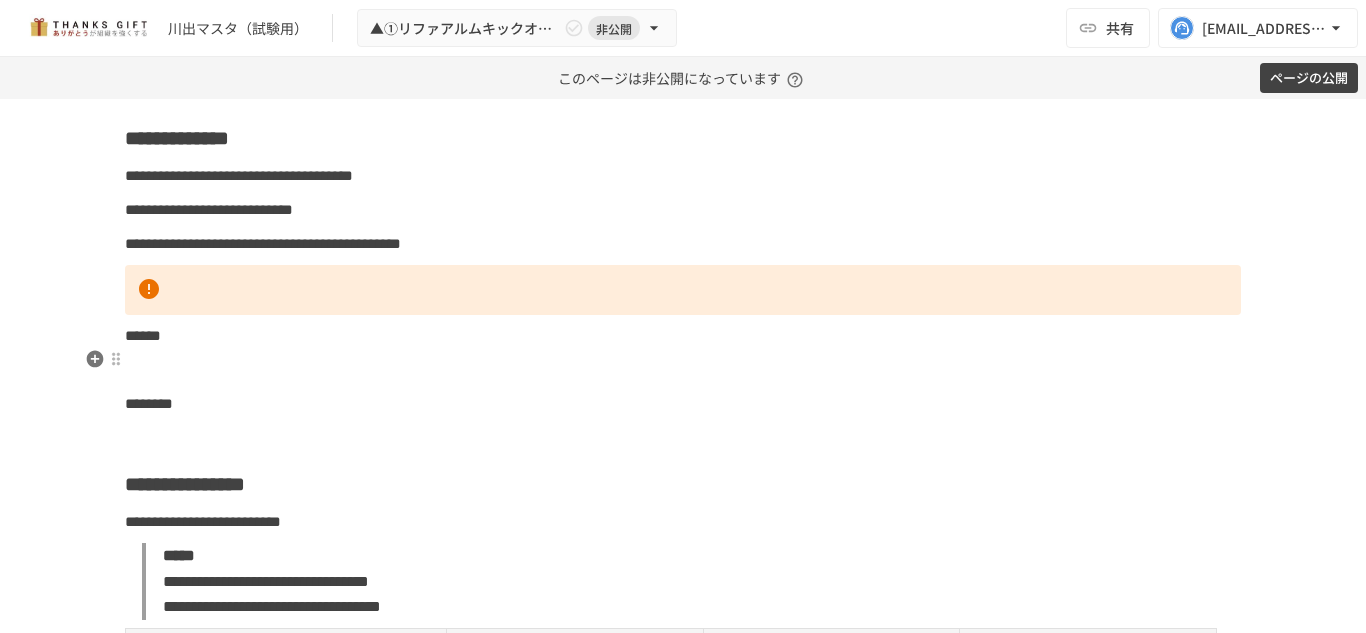 click on "******" at bounding box center [143, 335] 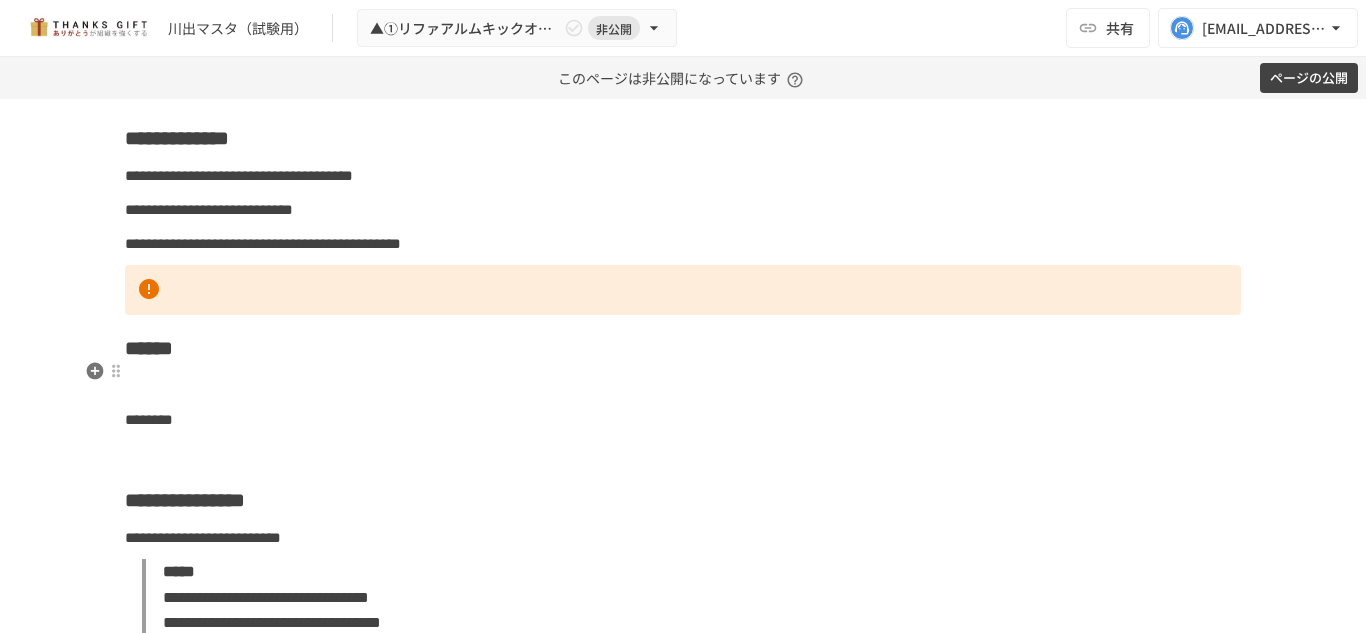 click on "******" at bounding box center (683, 348) 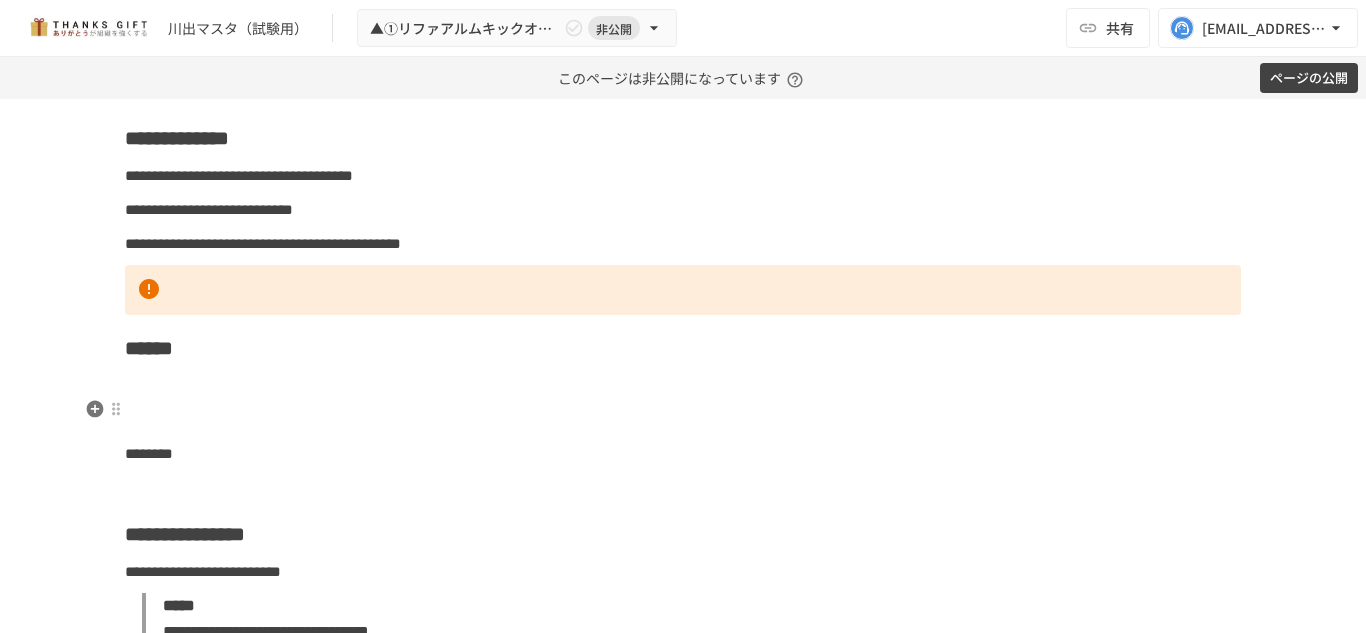 click at bounding box center [683, 386] 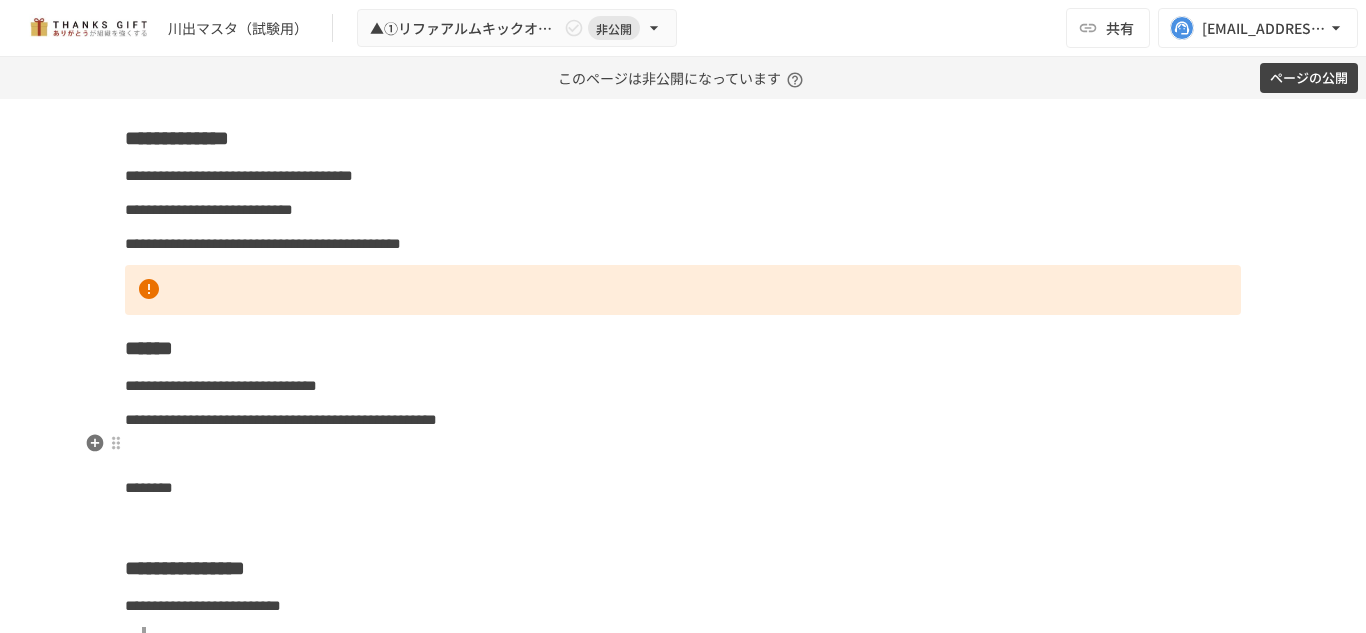 click on "**********" at bounding box center [281, 419] 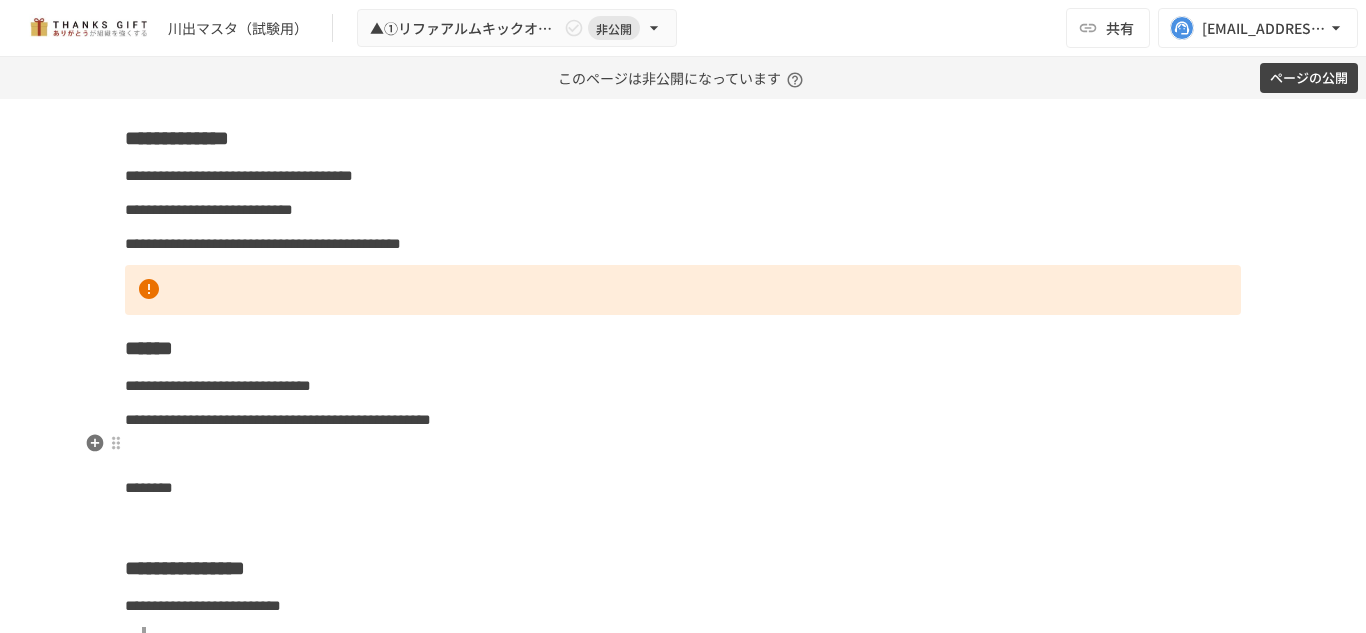 drag, startPoint x: 43, startPoint y: 336, endPoint x: 138, endPoint y: 464, distance: 159.40201 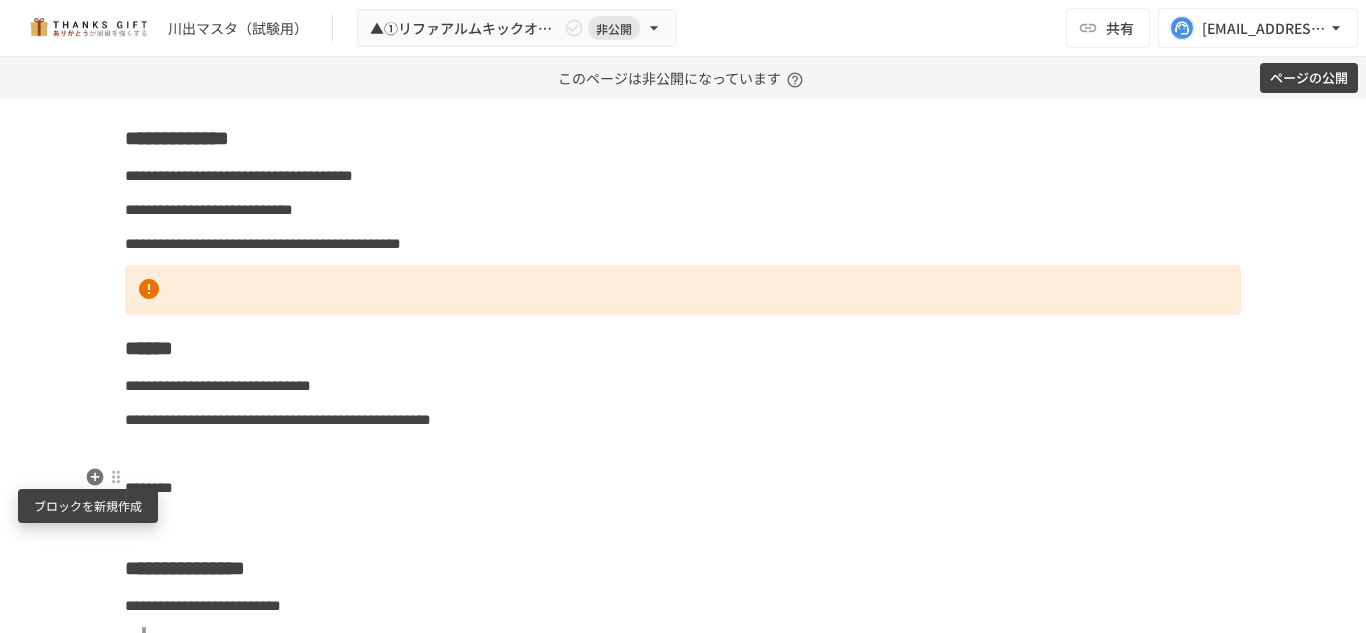 click 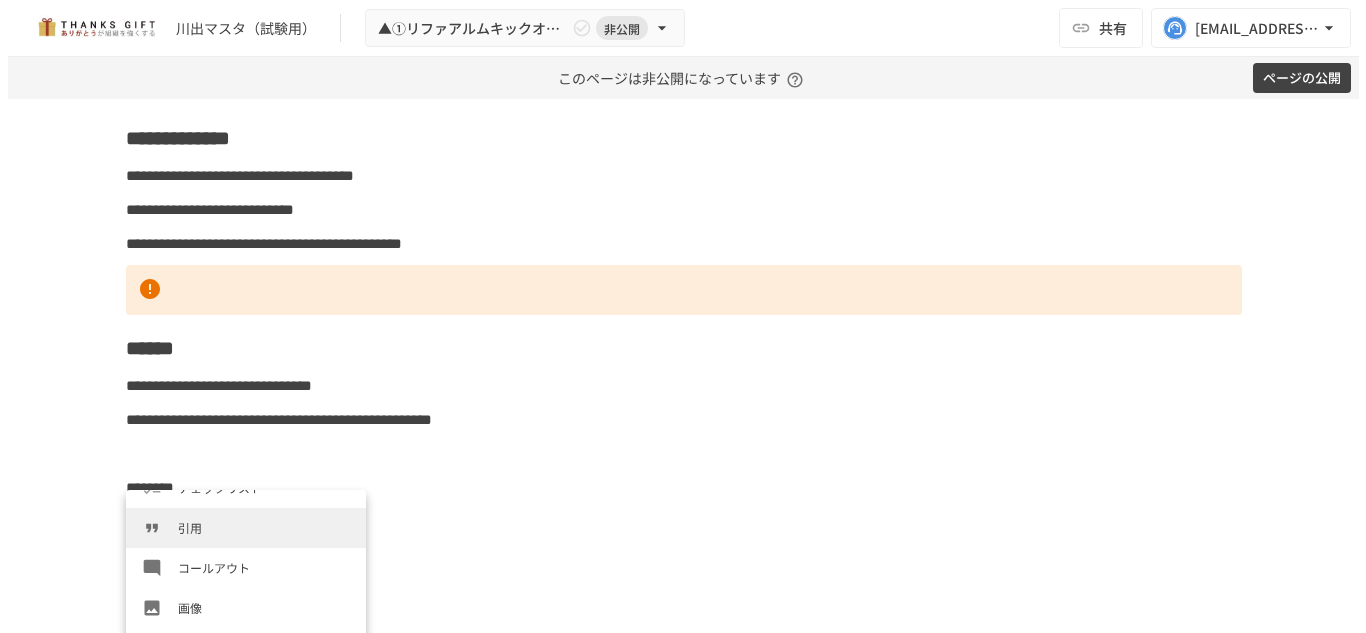 scroll, scrollTop: 309, scrollLeft: 0, axis: vertical 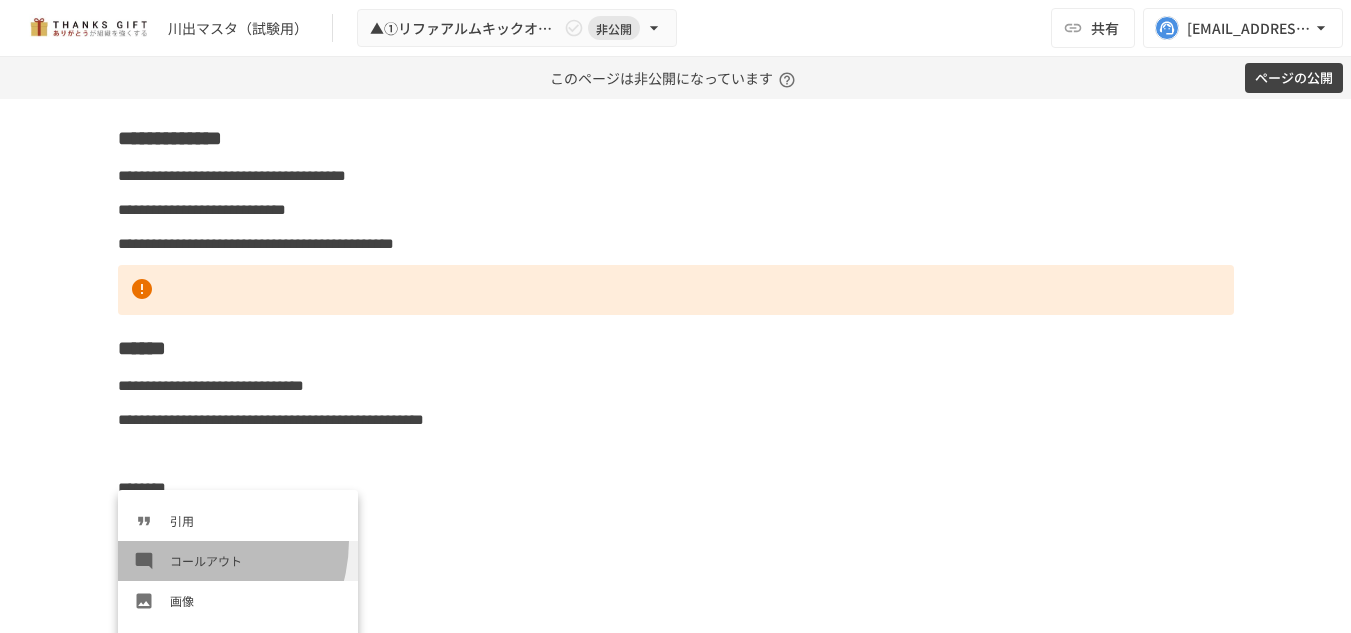 click on "コールアウト" at bounding box center (238, 561) 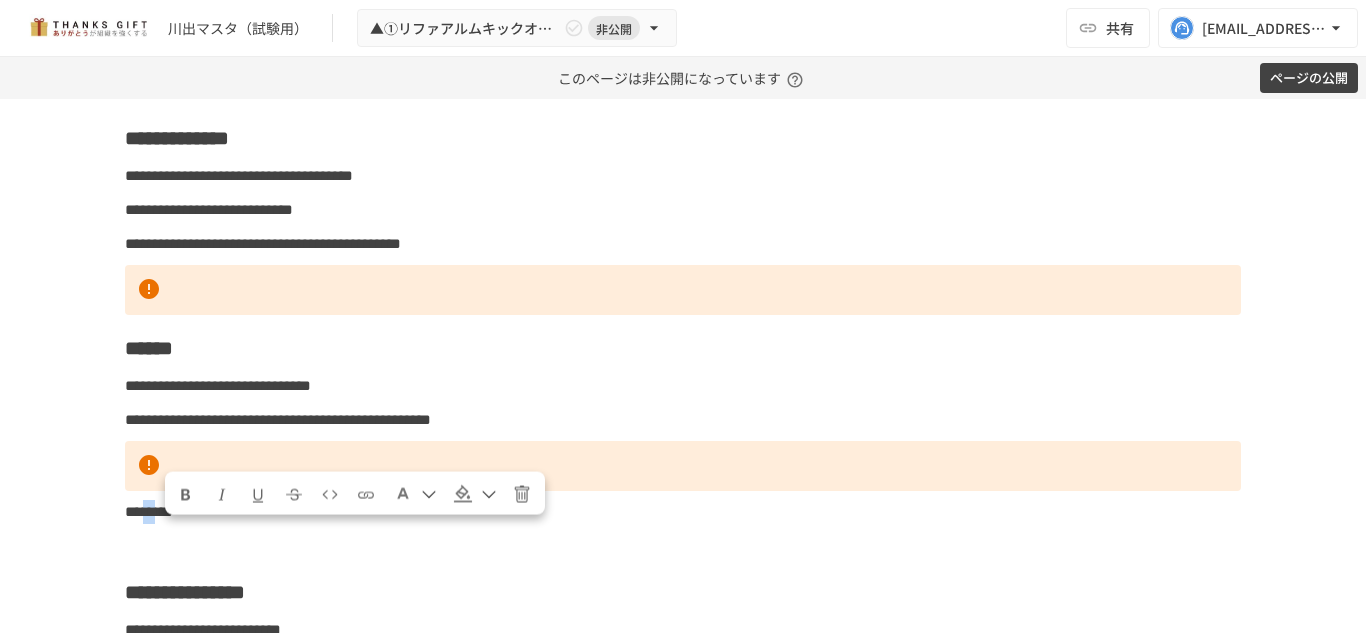 click on "********" at bounding box center [149, 511] 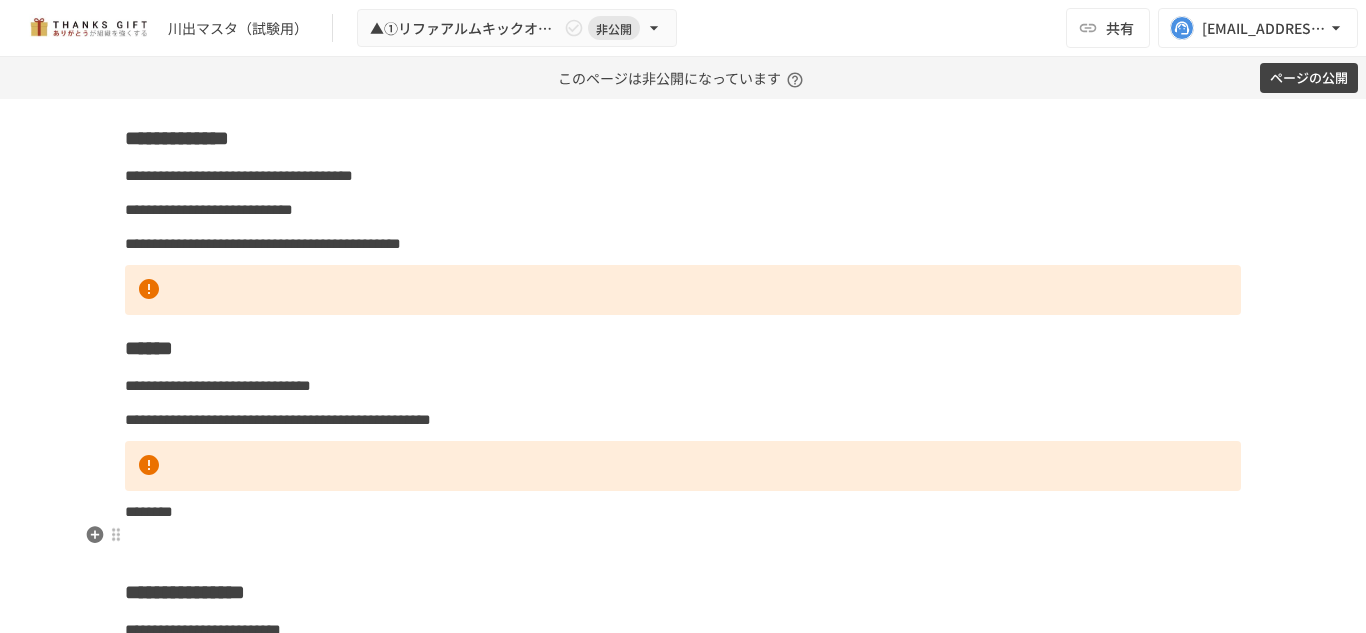 click on "********" at bounding box center (149, 511) 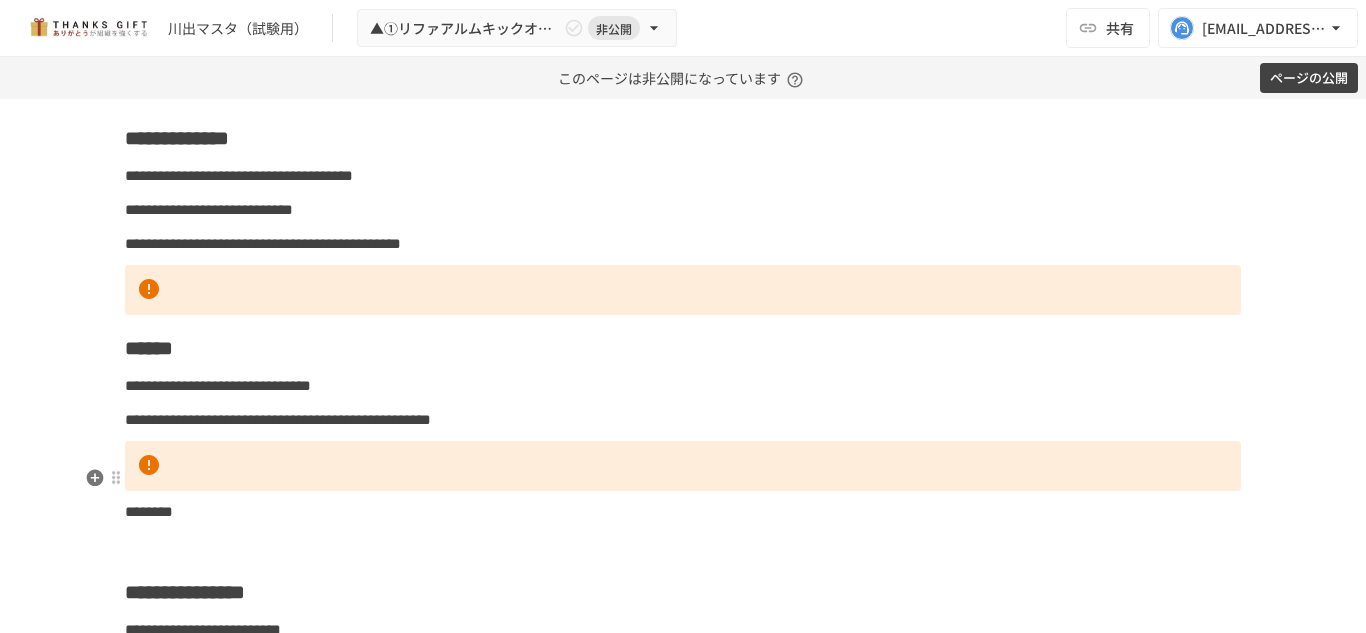 click at bounding box center [683, 466] 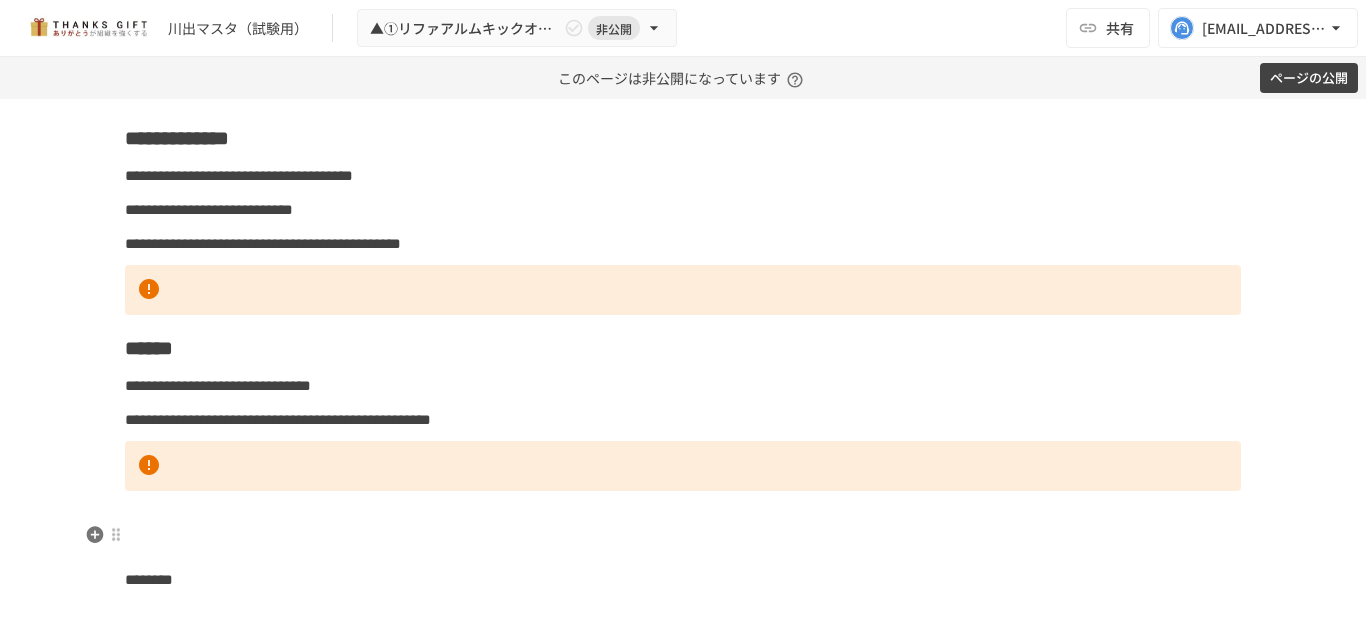 click at bounding box center [683, 512] 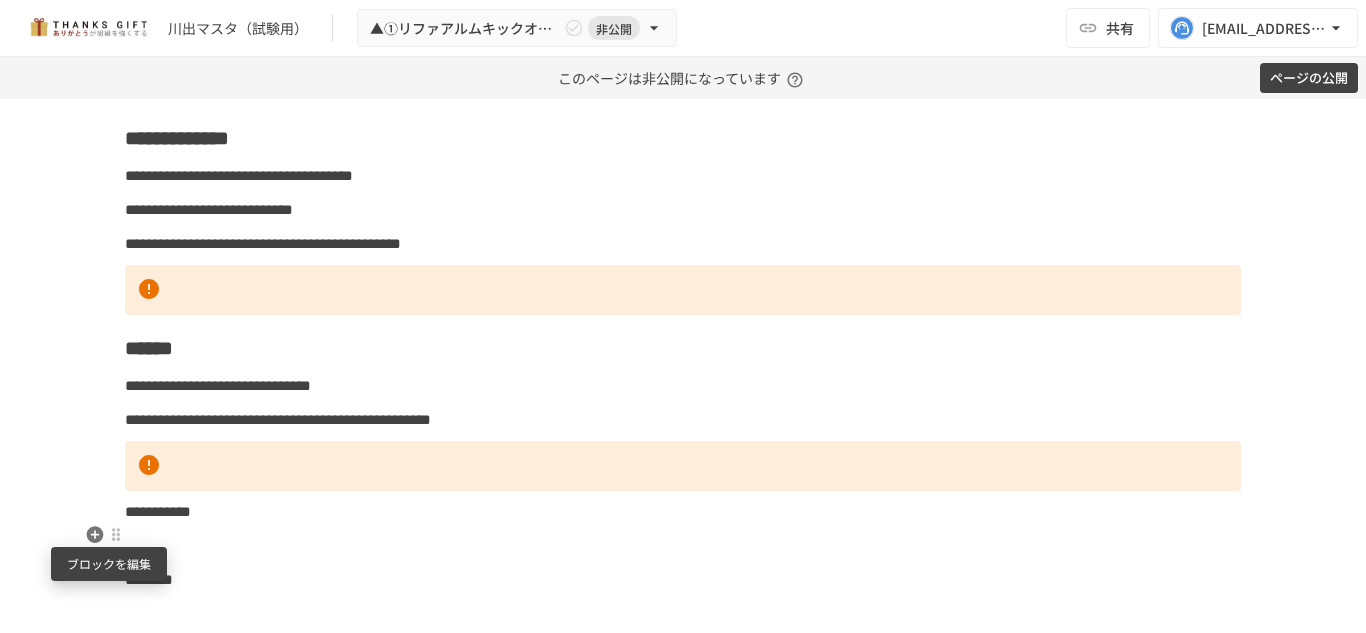click at bounding box center [116, 535] 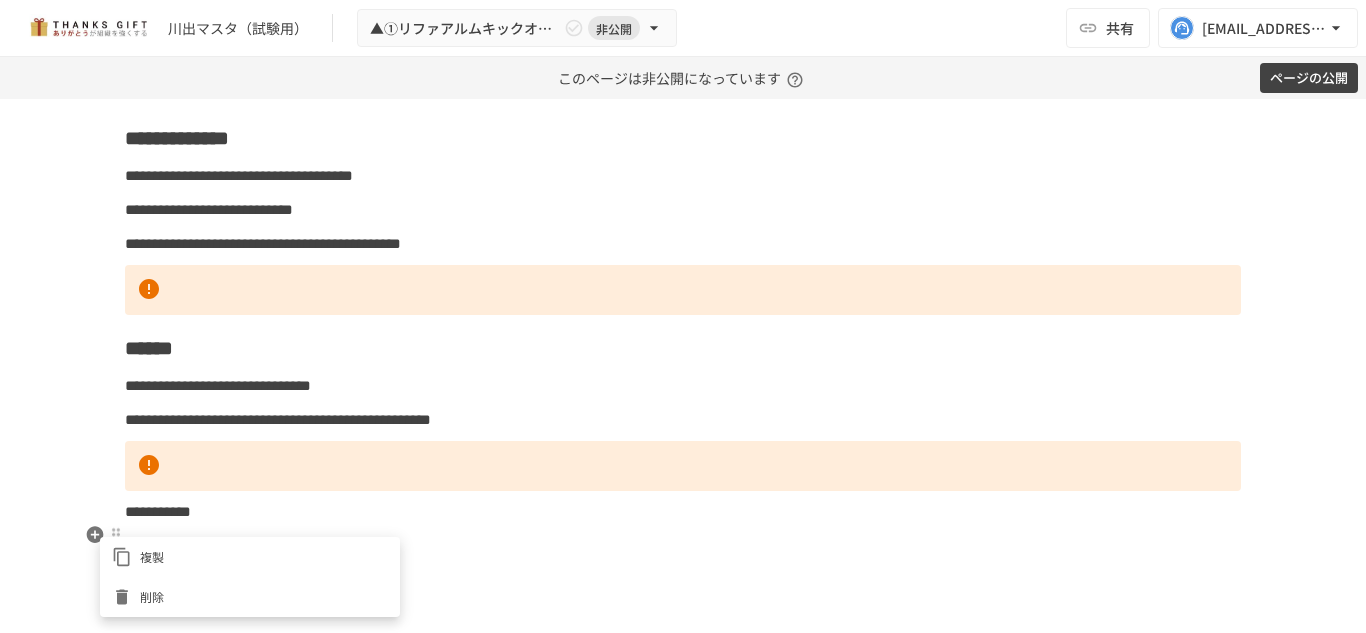 click at bounding box center [683, 316] 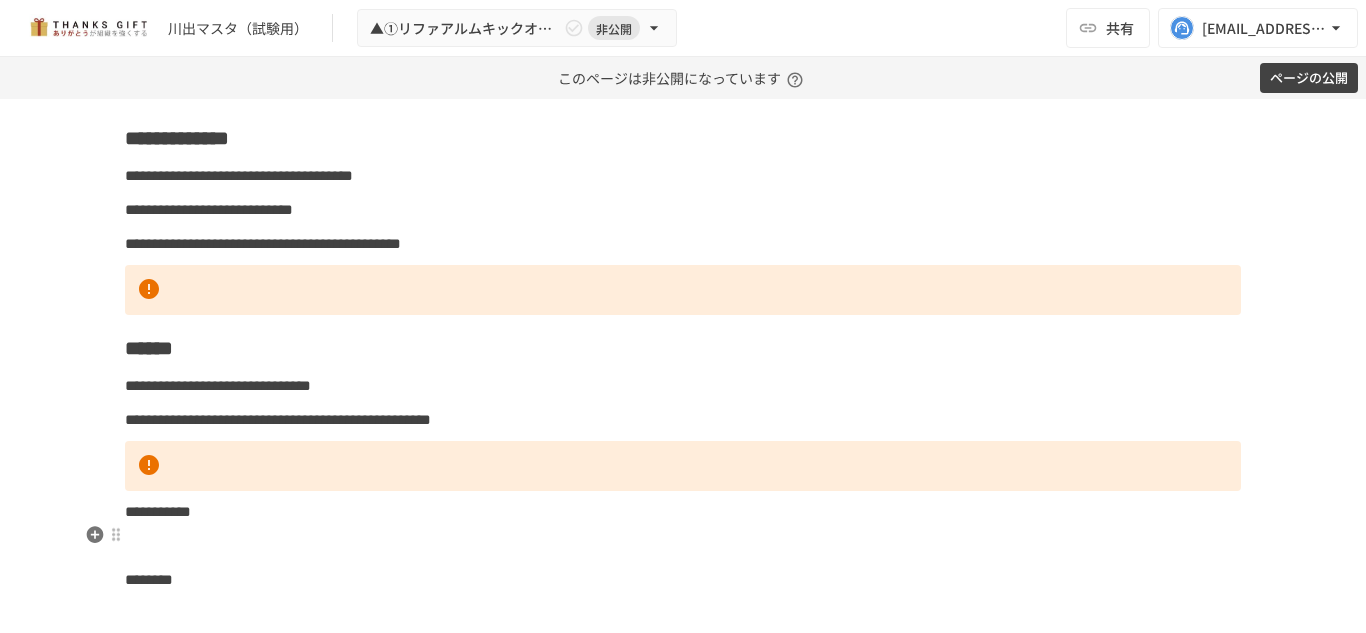 click on "**********" at bounding box center (158, 511) 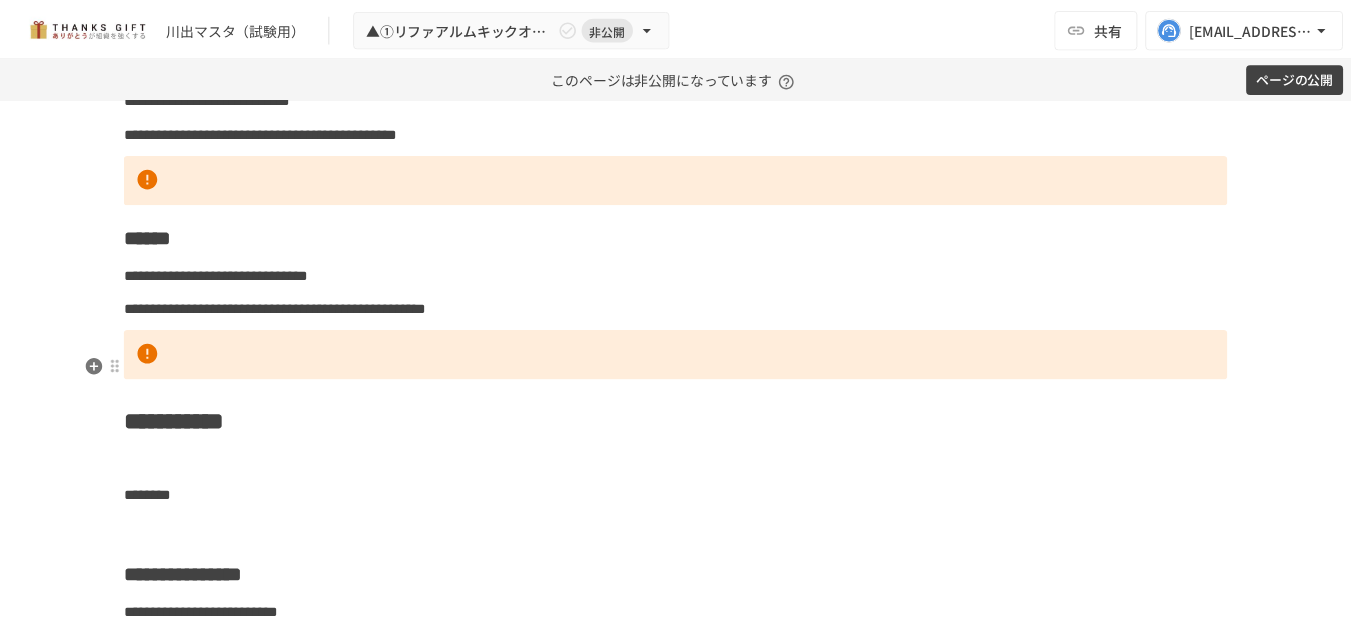scroll, scrollTop: 8793, scrollLeft: 0, axis: vertical 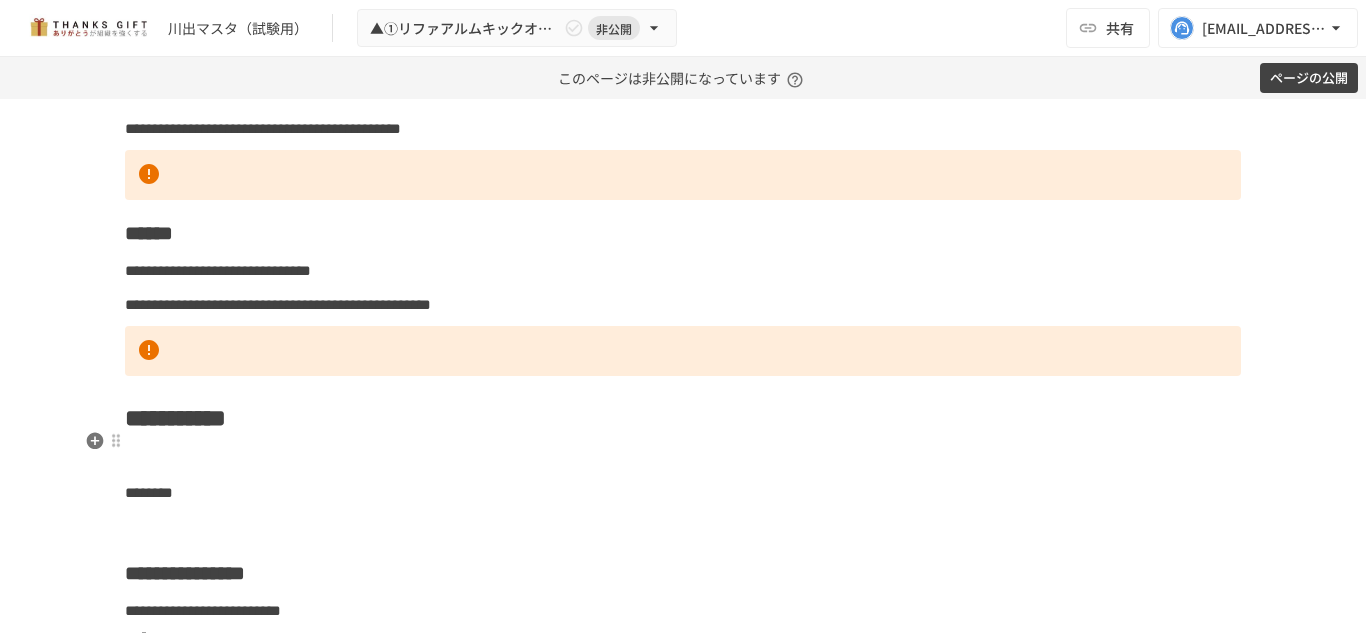 click on "**********" at bounding box center [683, 418] 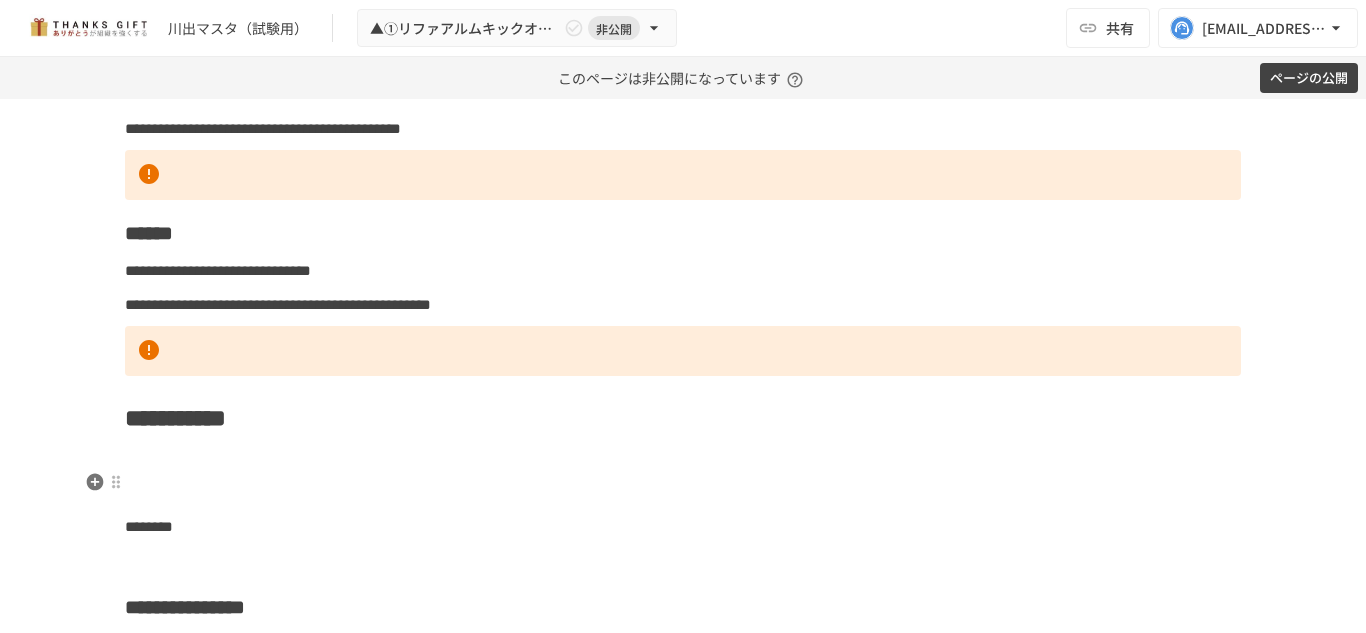 click at bounding box center (683, 459) 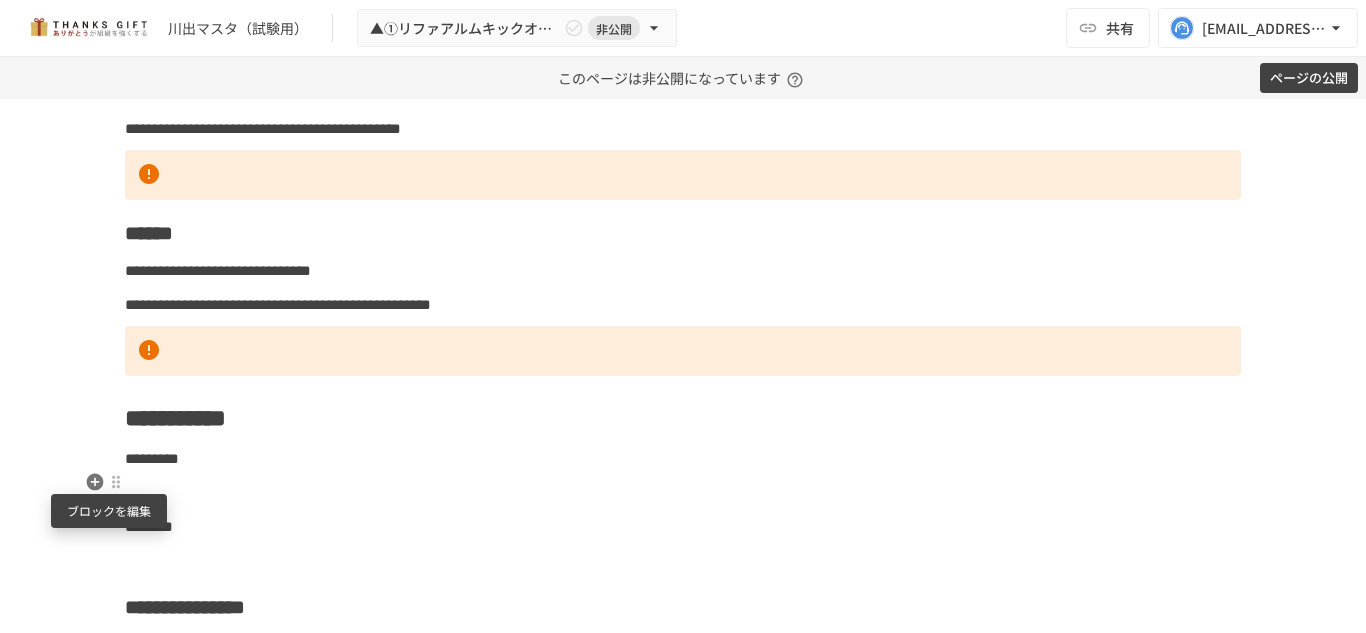 click at bounding box center (116, 482) 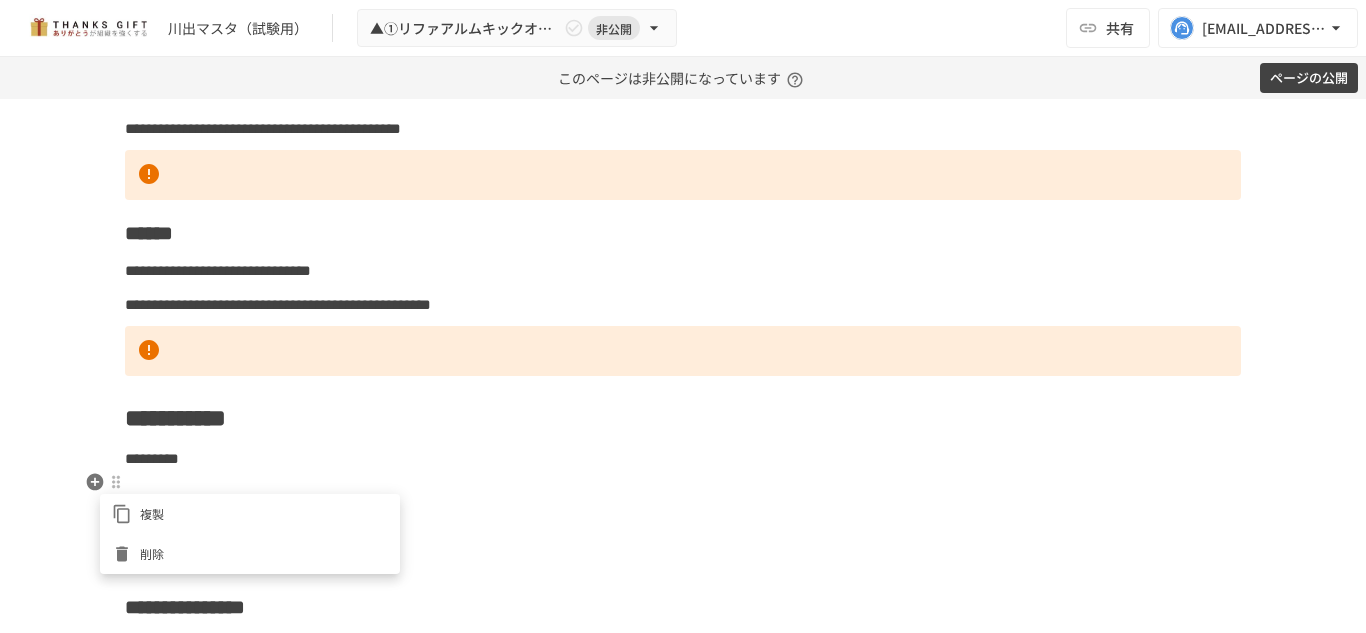click at bounding box center [683, 316] 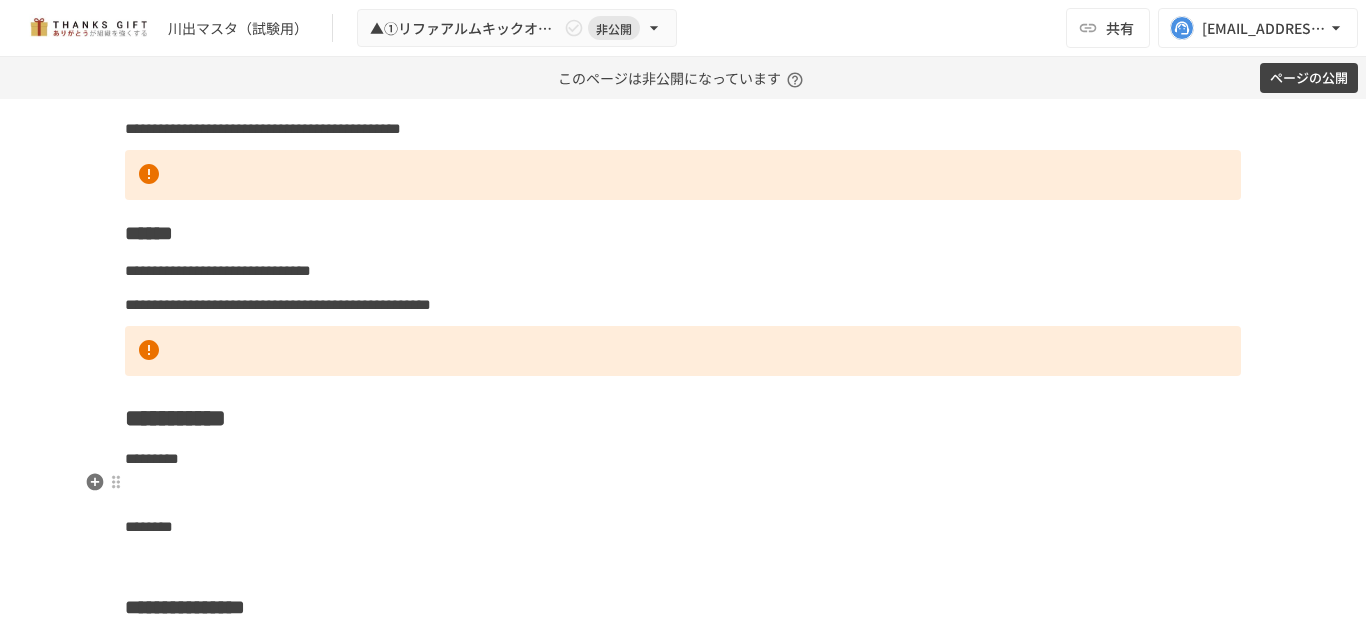 click on "*********" at bounding box center (152, 458) 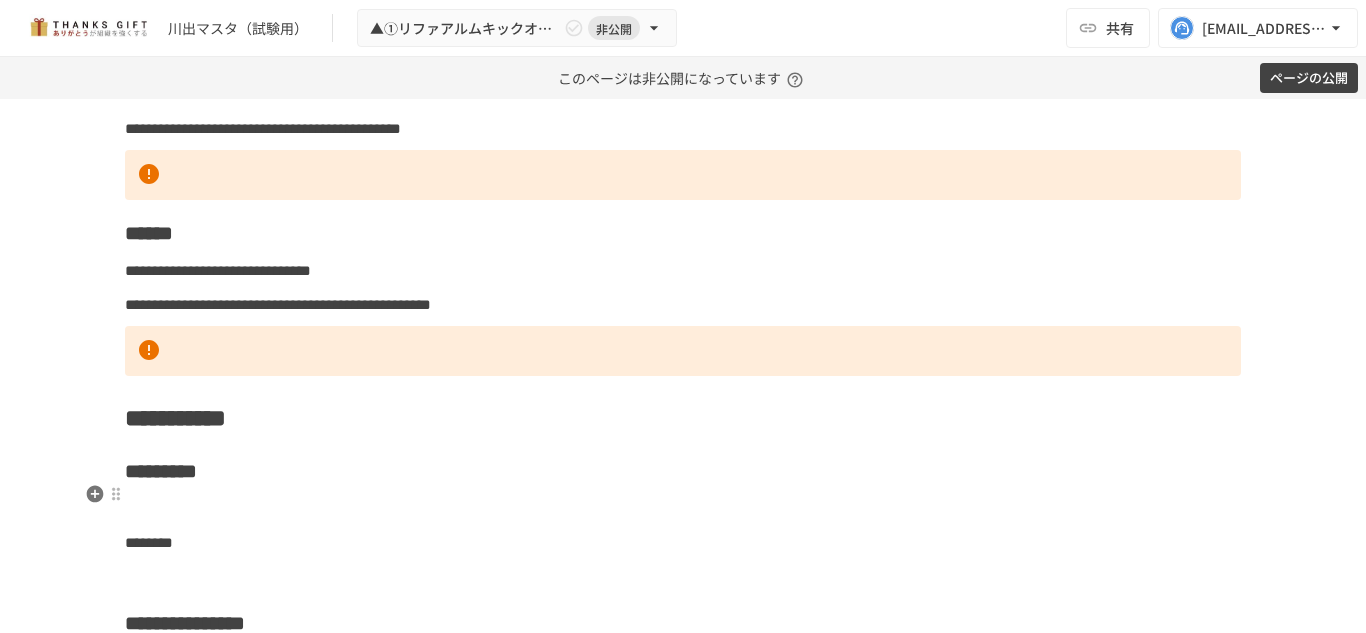 click on "*********" at bounding box center [683, 471] 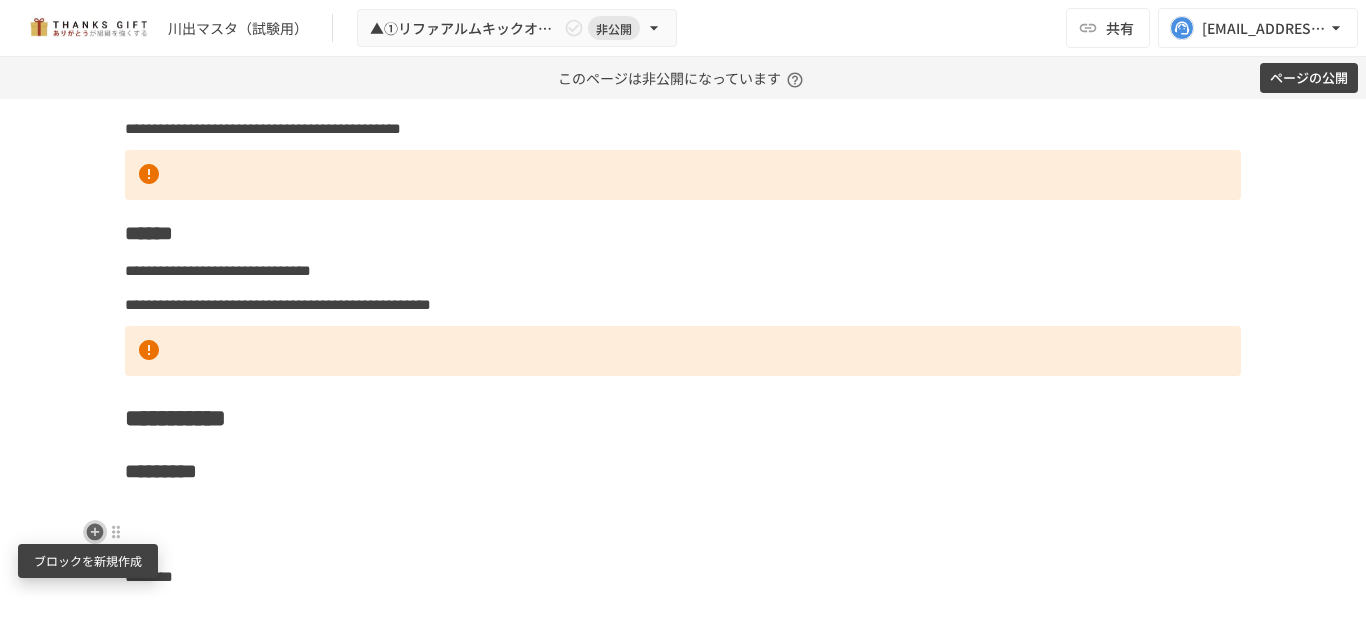 click 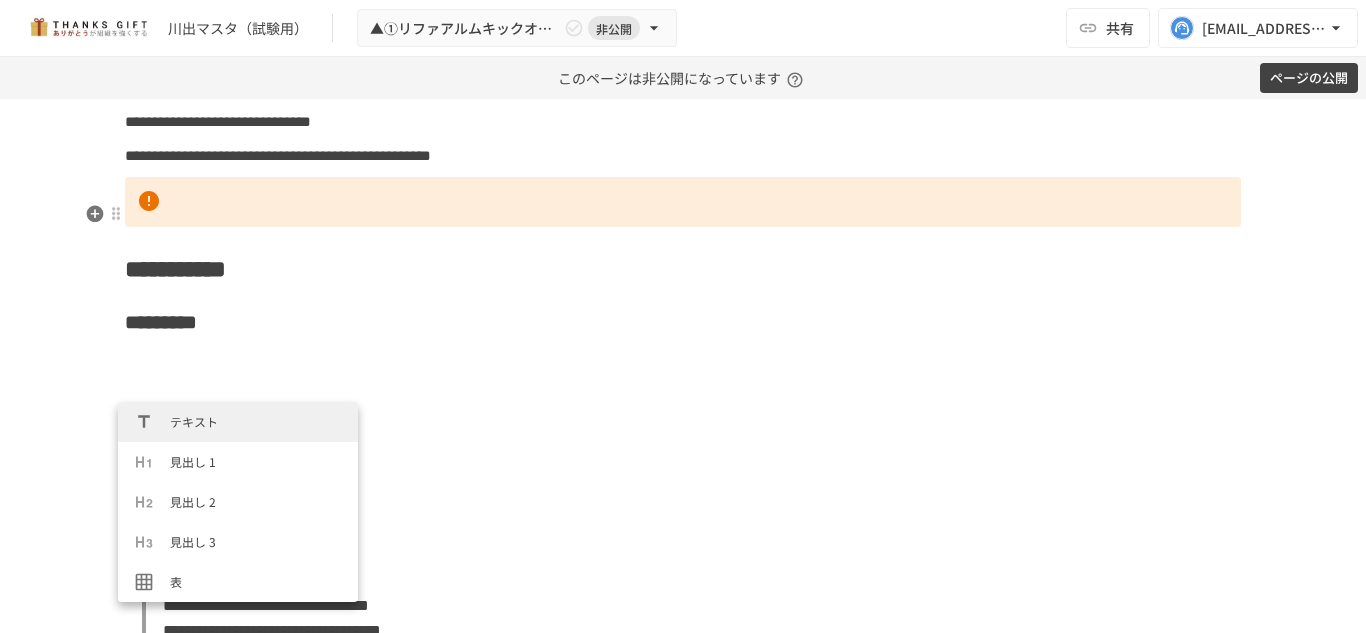 scroll, scrollTop: 8943, scrollLeft: 0, axis: vertical 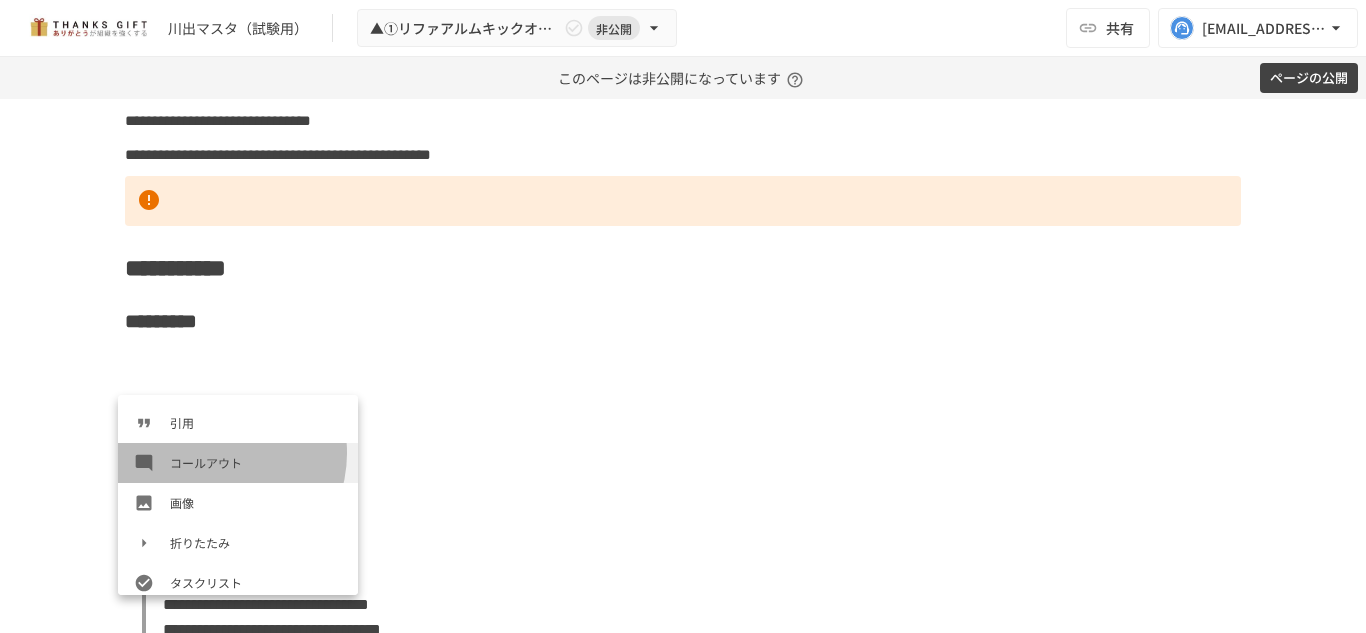 click on "コールアウト" at bounding box center (256, 462) 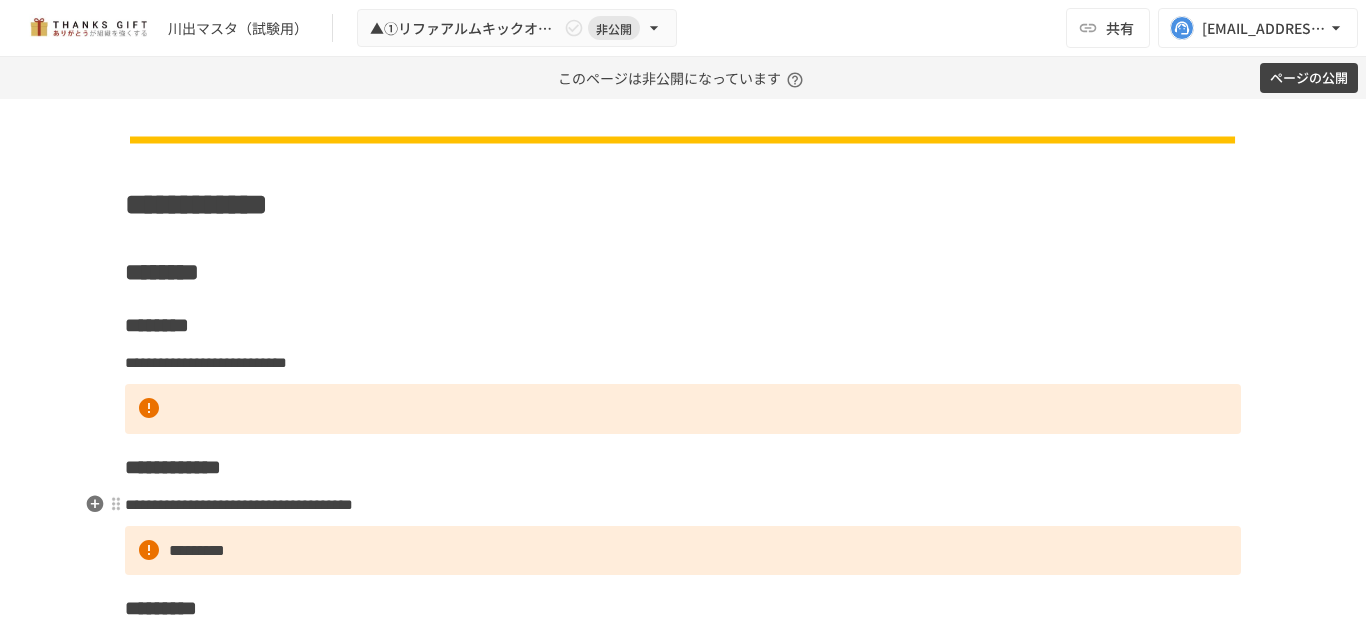 scroll, scrollTop: 5500, scrollLeft: 0, axis: vertical 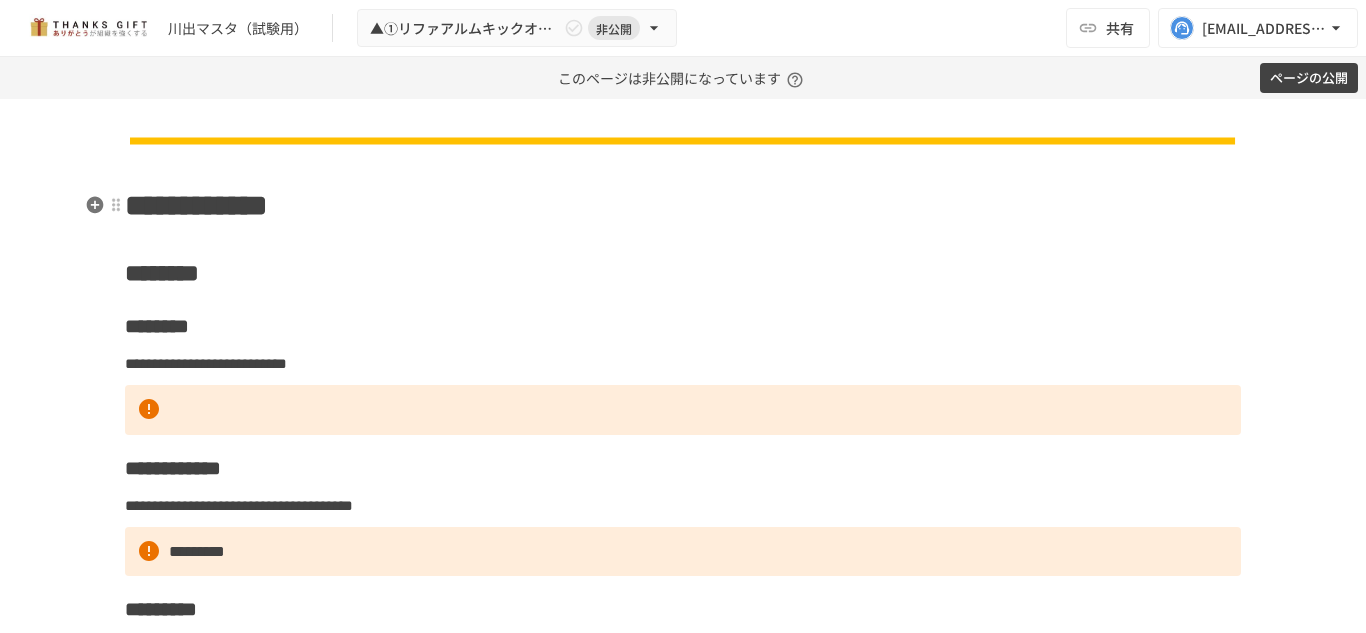 click on "**********" at bounding box center [196, 205] 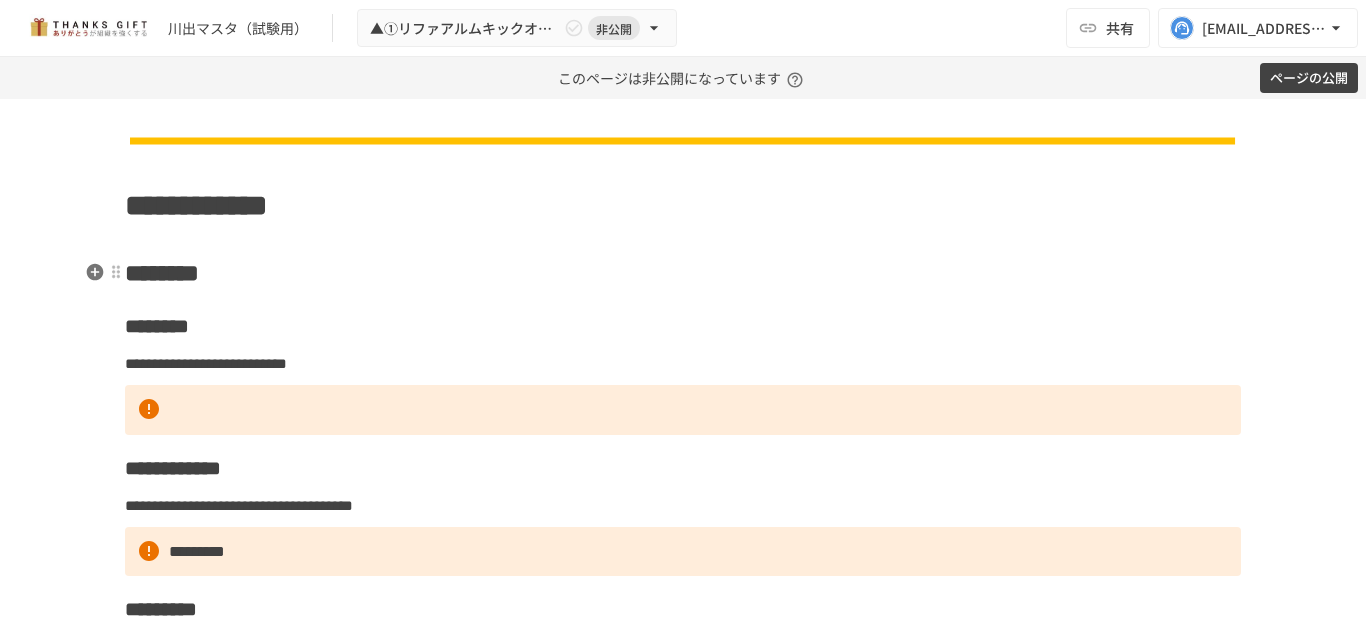 click on "********" at bounding box center (162, 273) 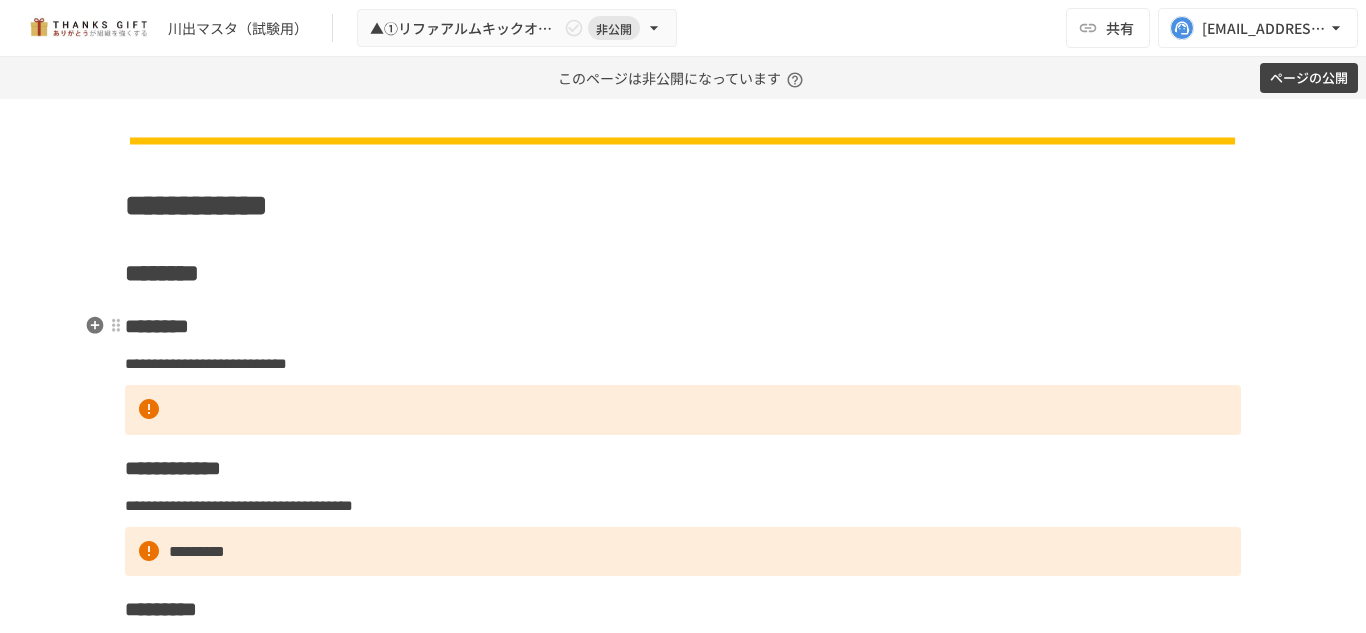 click on "********" at bounding box center (157, 326) 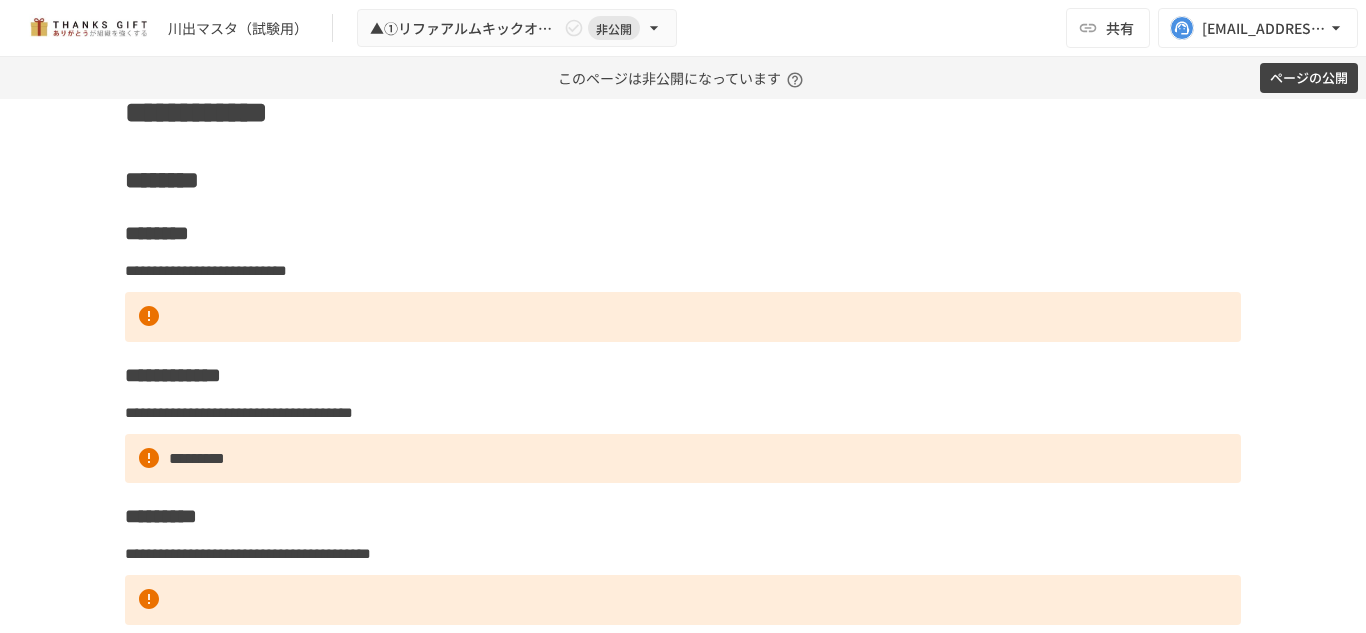 scroll, scrollTop: 5594, scrollLeft: 0, axis: vertical 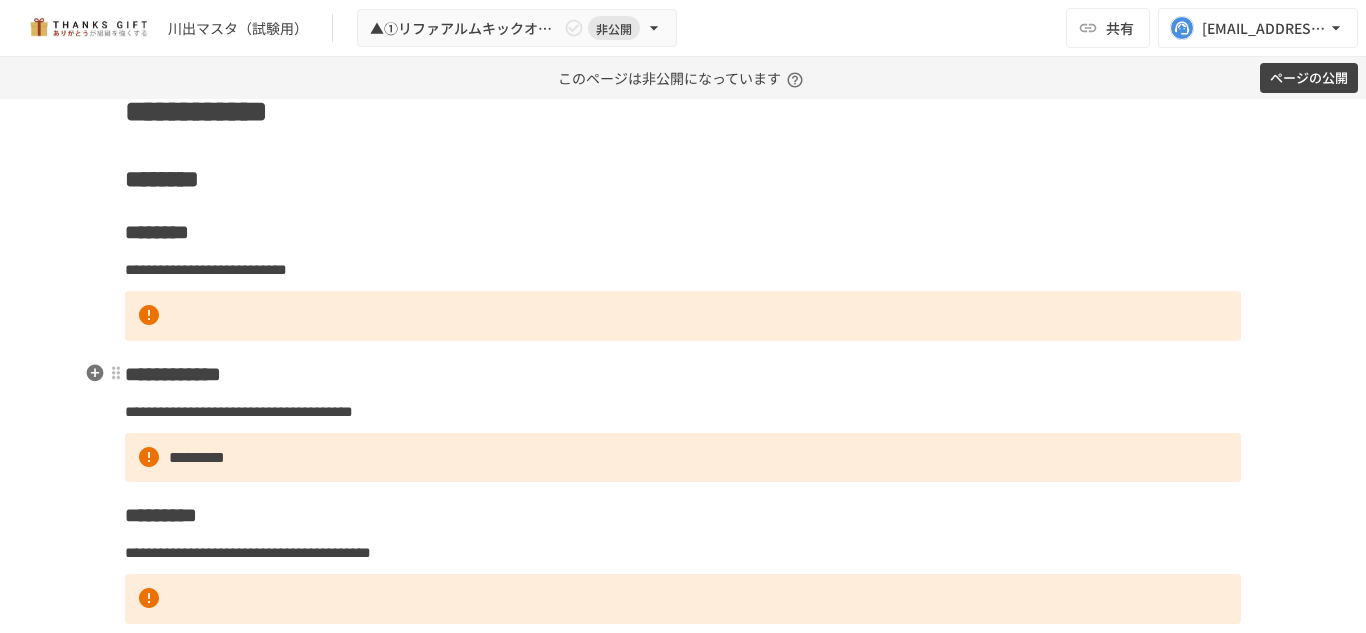 click on "**********" at bounding box center (173, 374) 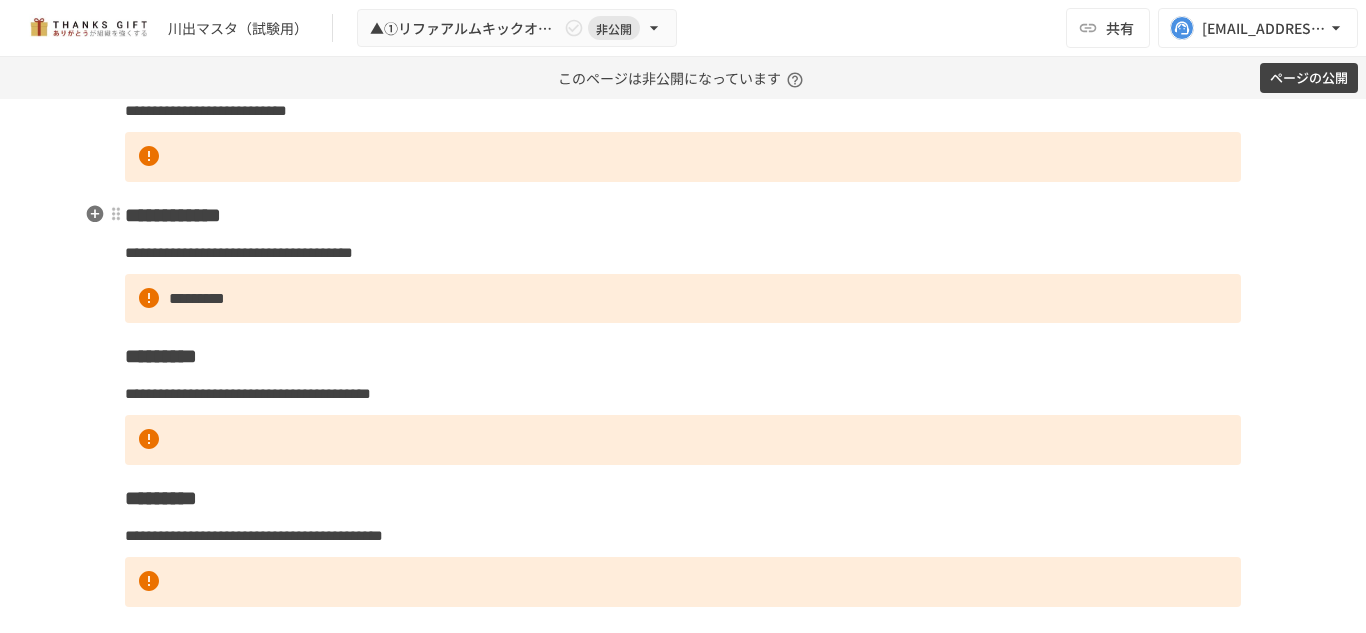 scroll, scrollTop: 5755, scrollLeft: 0, axis: vertical 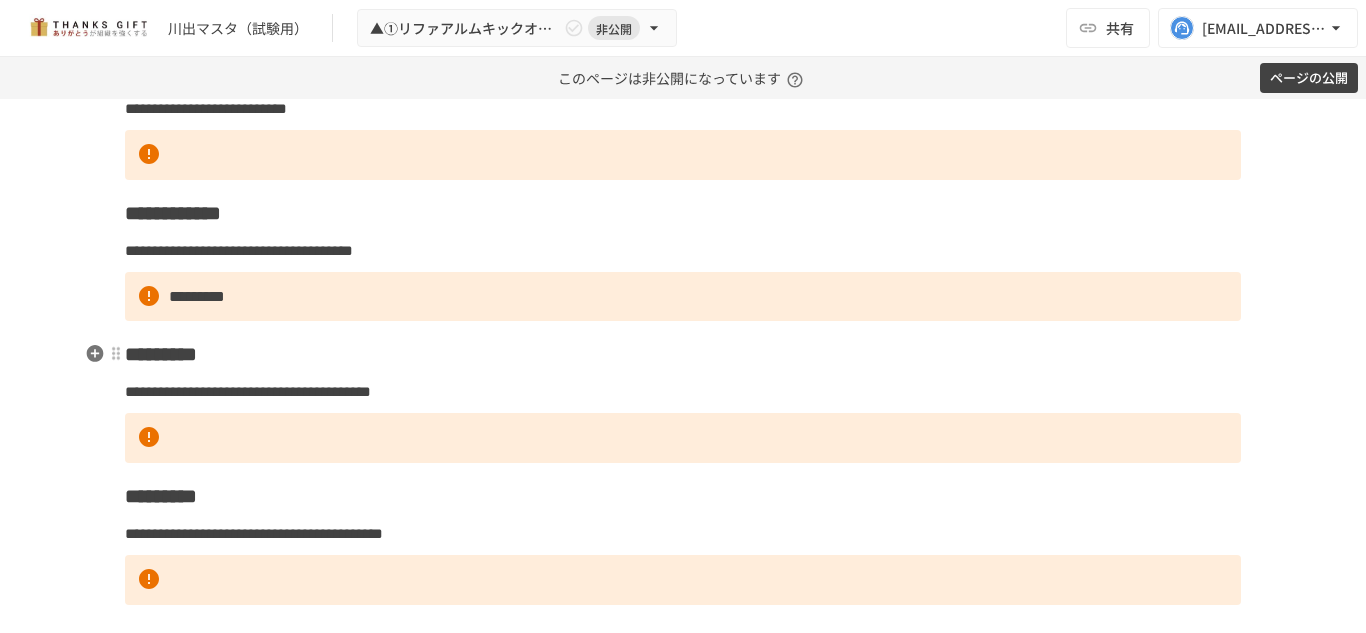 click on "*********" at bounding box center (161, 354) 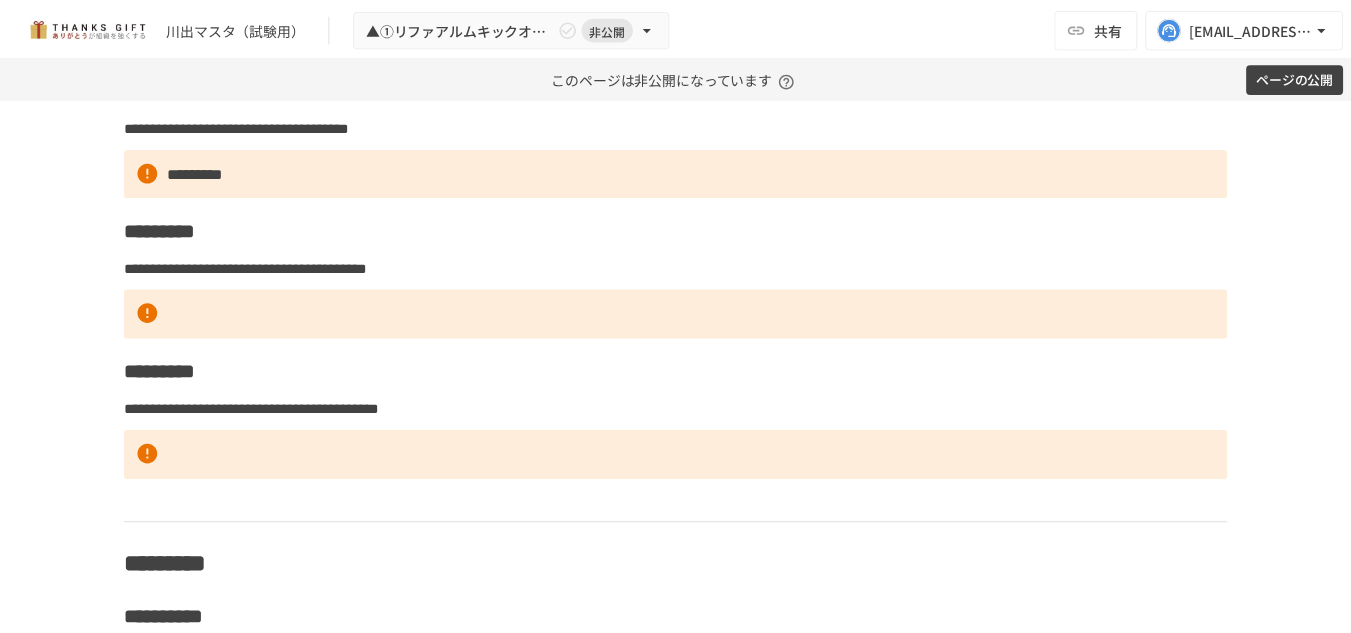 scroll, scrollTop: 5879, scrollLeft: 0, axis: vertical 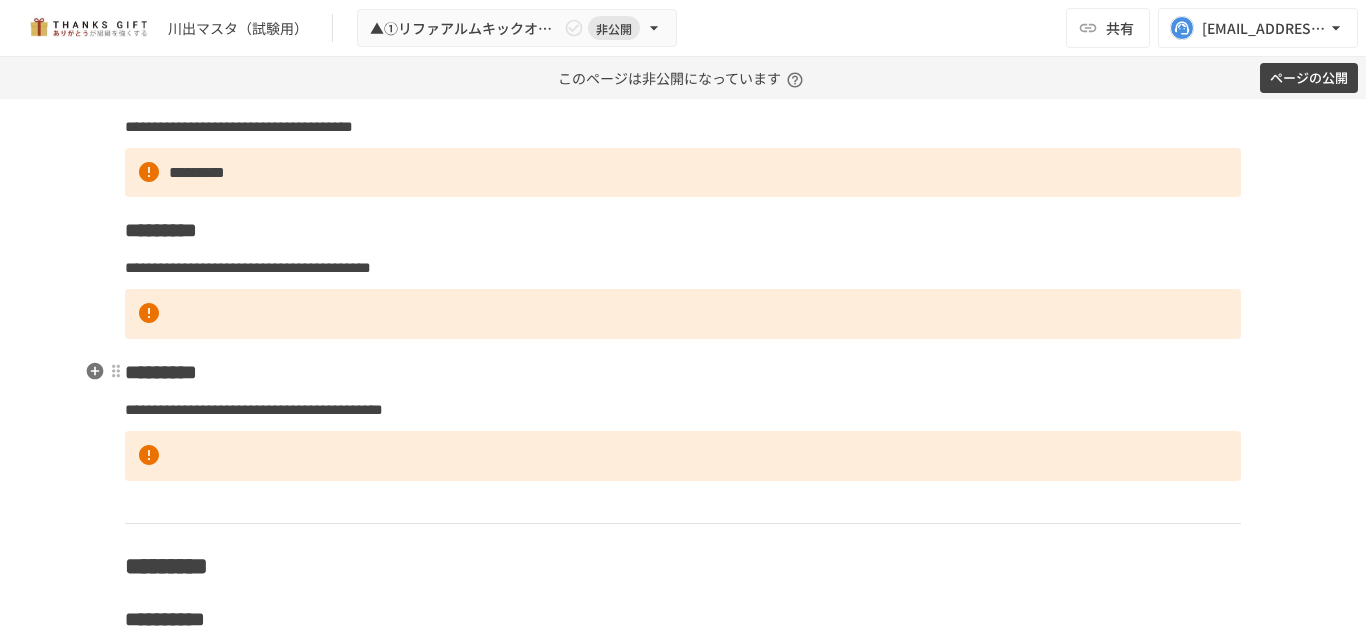 click on "*********" at bounding box center (161, 372) 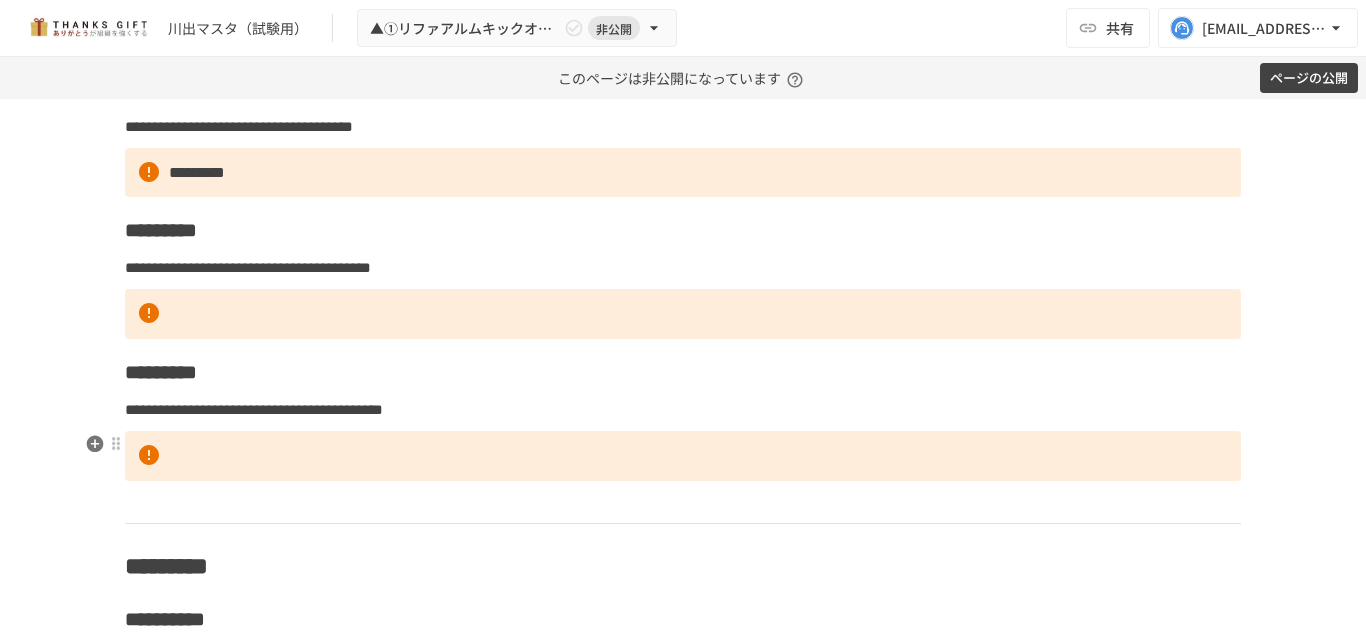 click at bounding box center (683, 456) 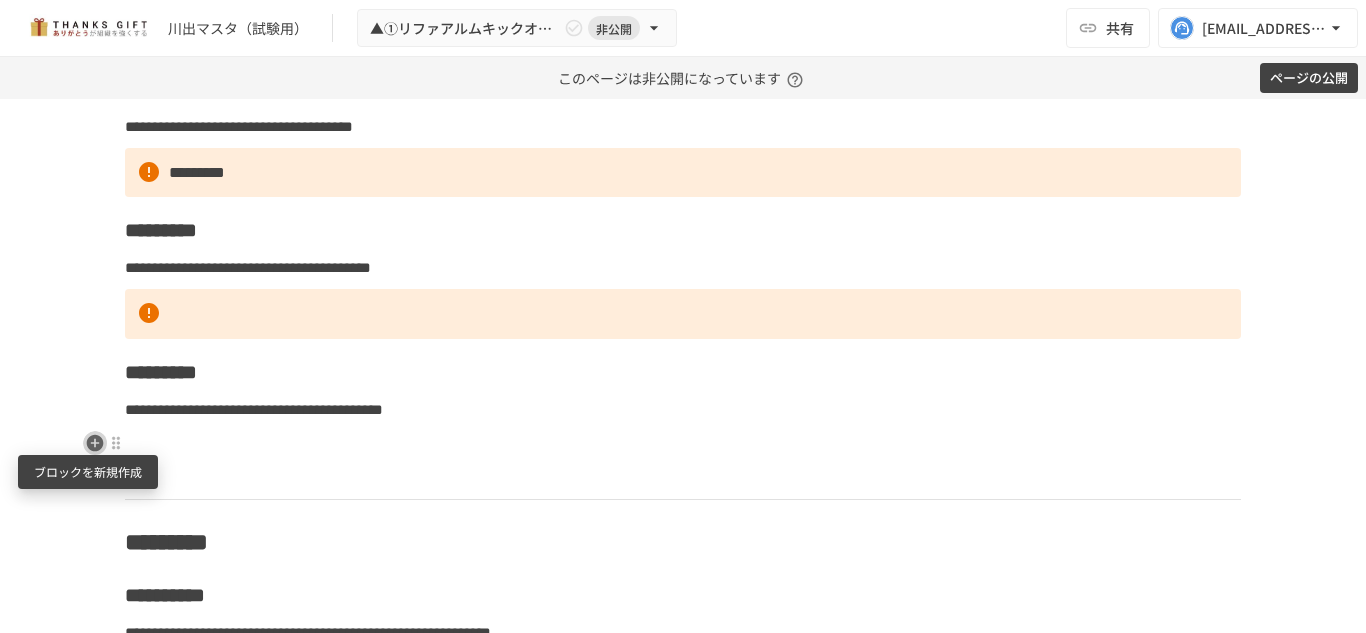 click 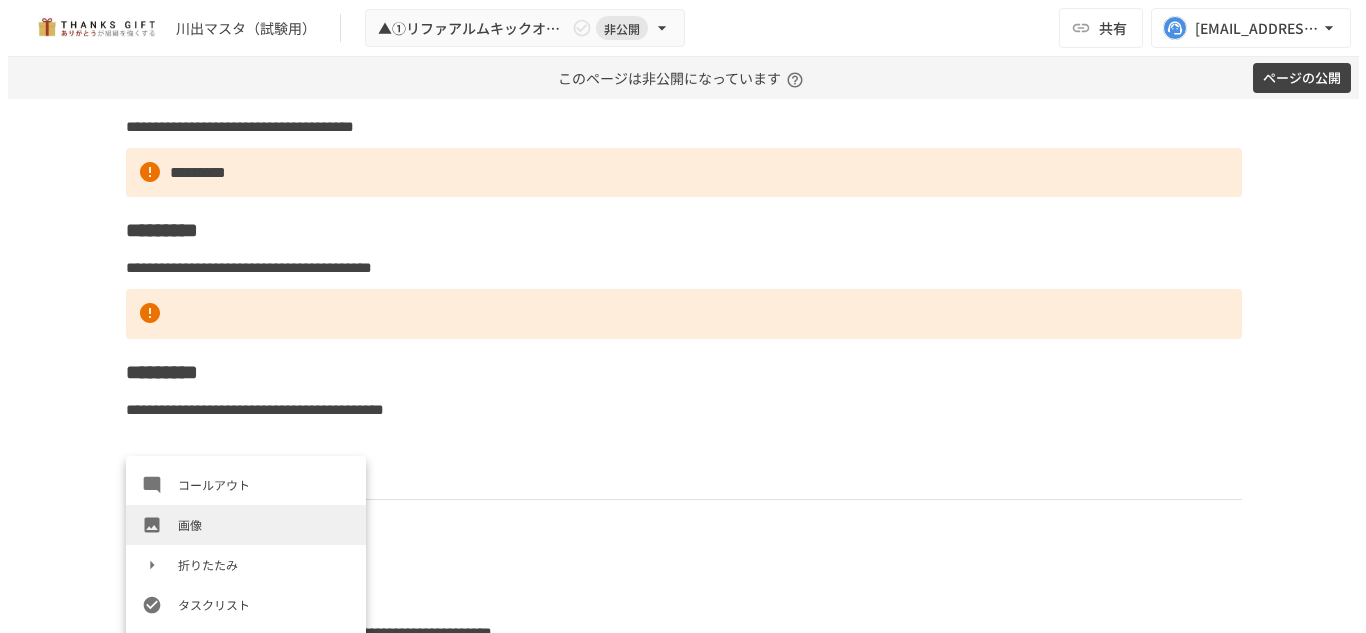 scroll, scrollTop: 356, scrollLeft: 0, axis: vertical 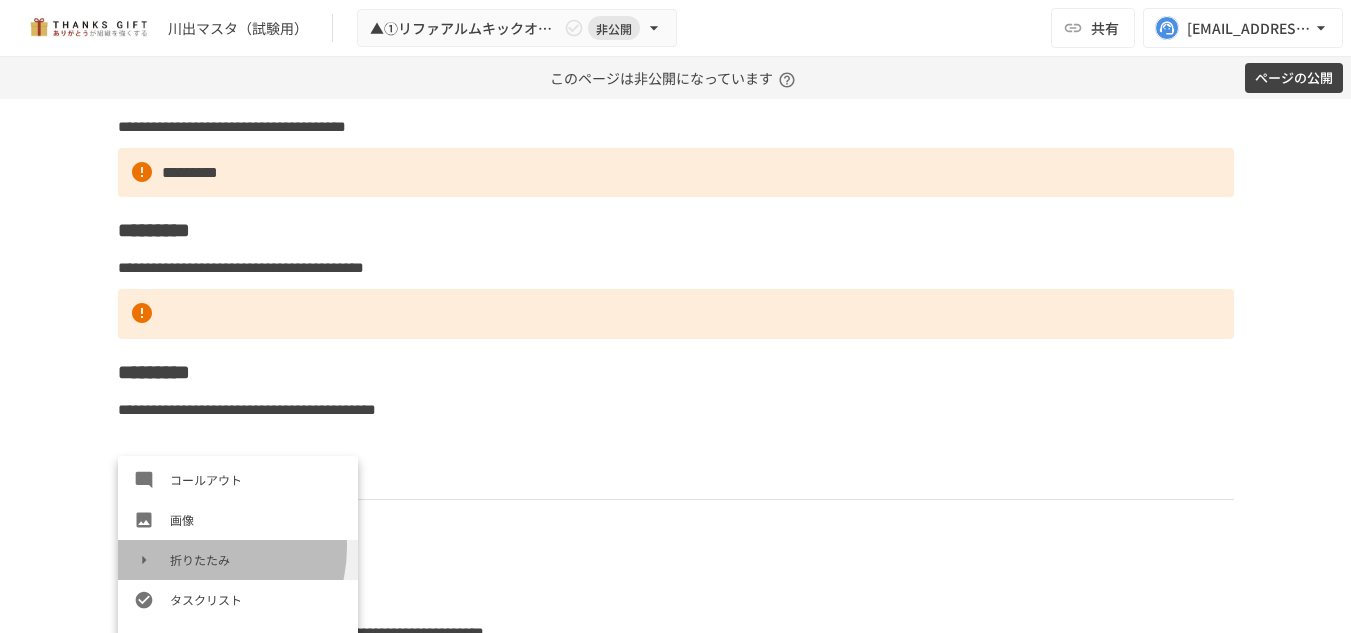 click on "折りたたみ" at bounding box center [238, 560] 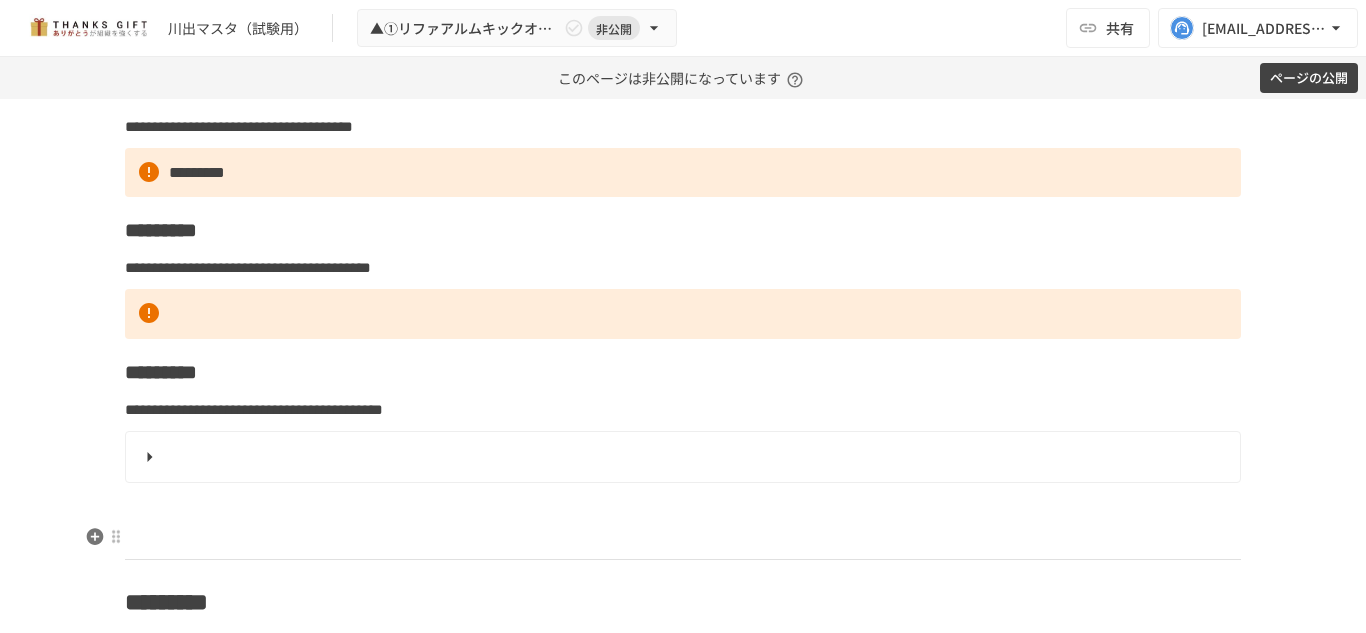 click at bounding box center (683, 538) 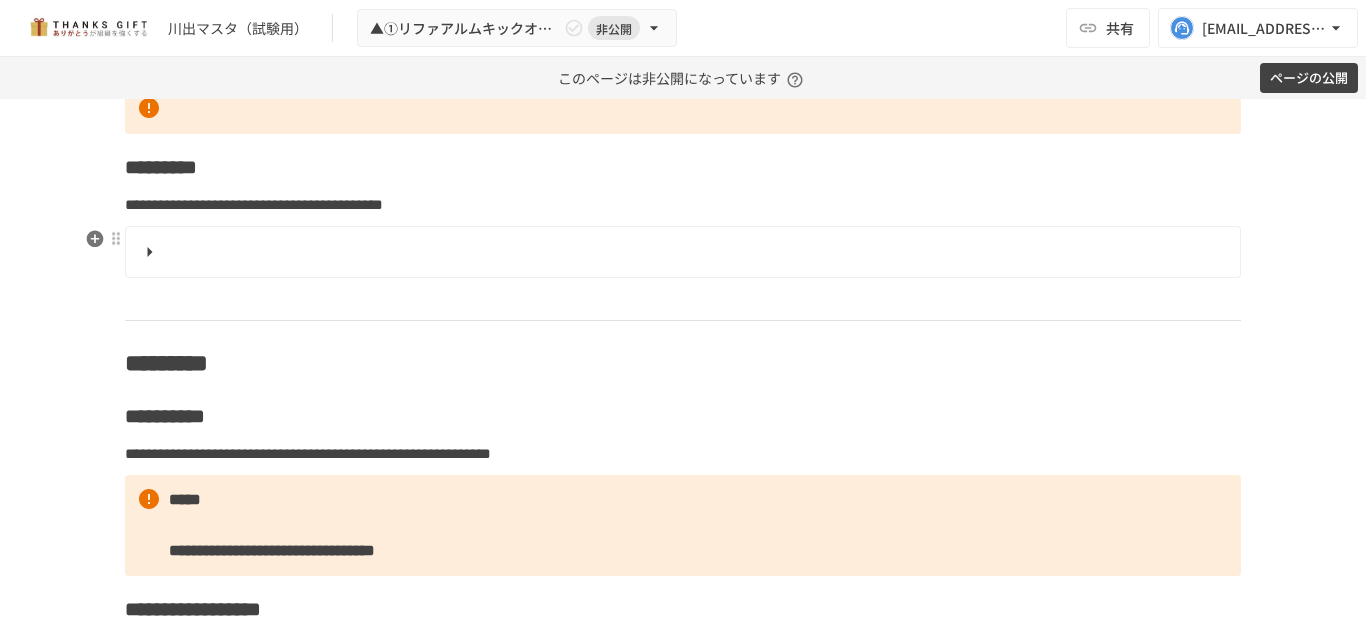 scroll, scrollTop: 6091, scrollLeft: 0, axis: vertical 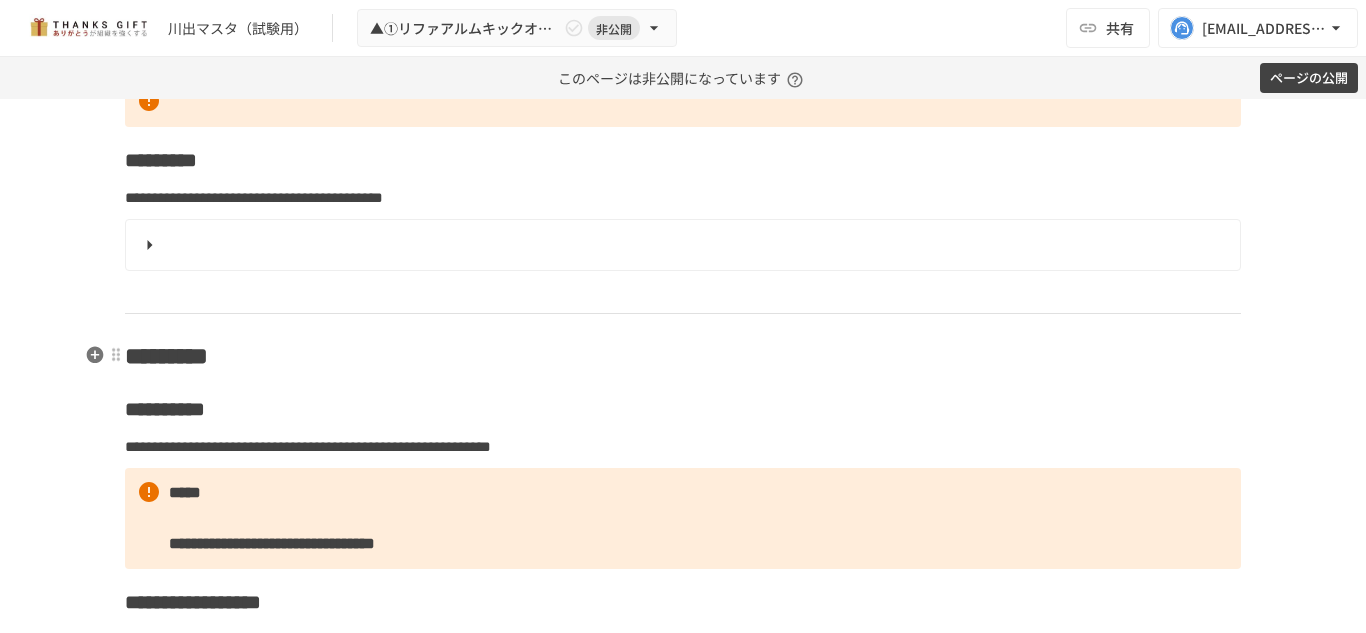 click on "*********" at bounding box center (166, 356) 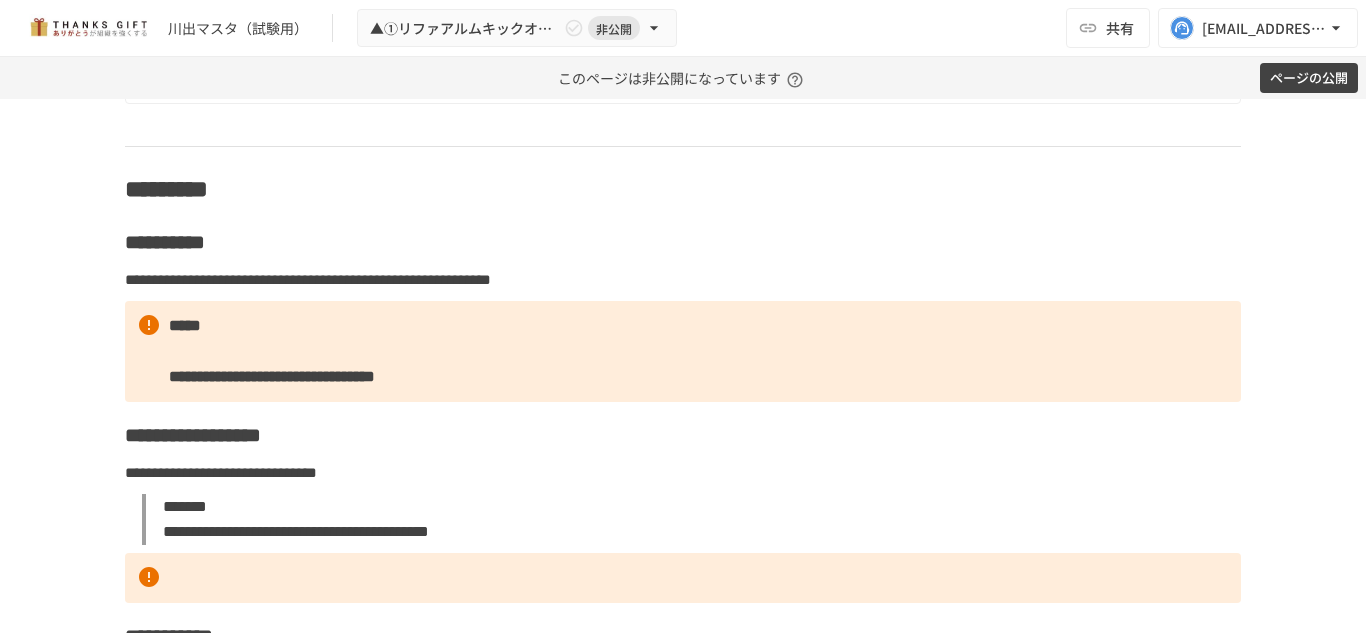 scroll, scrollTop: 6273, scrollLeft: 0, axis: vertical 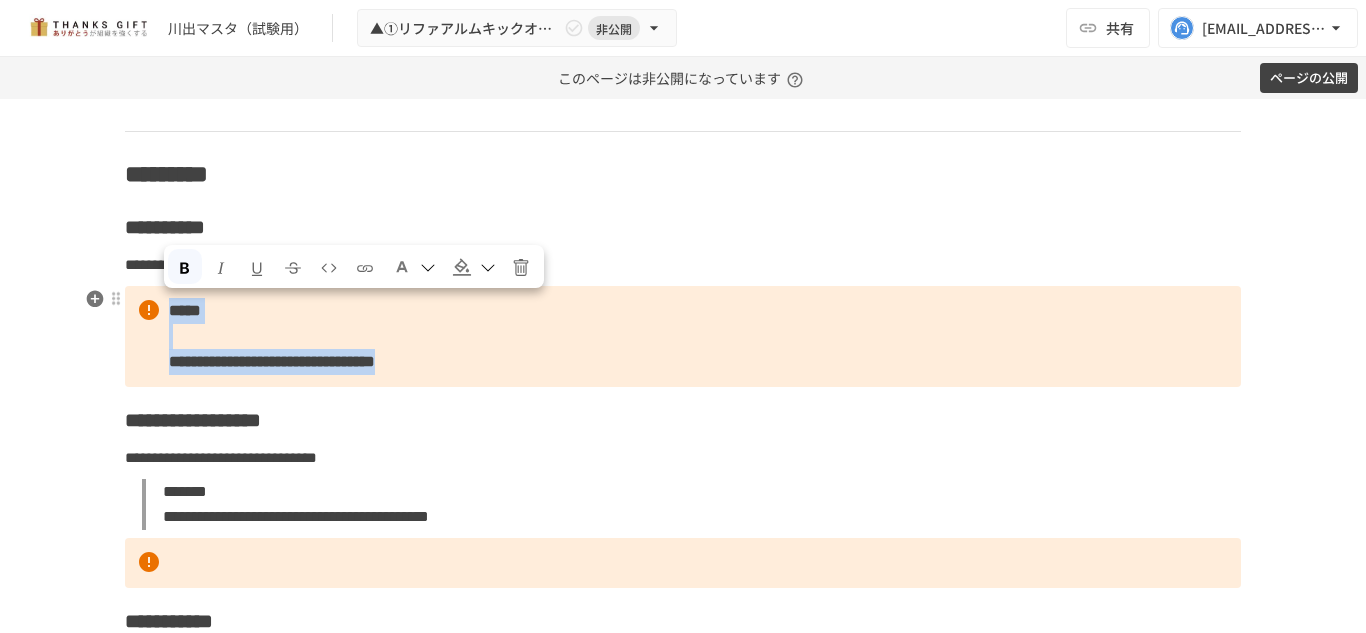 drag, startPoint x: 662, startPoint y: 360, endPoint x: 161, endPoint y: 303, distance: 504.2321 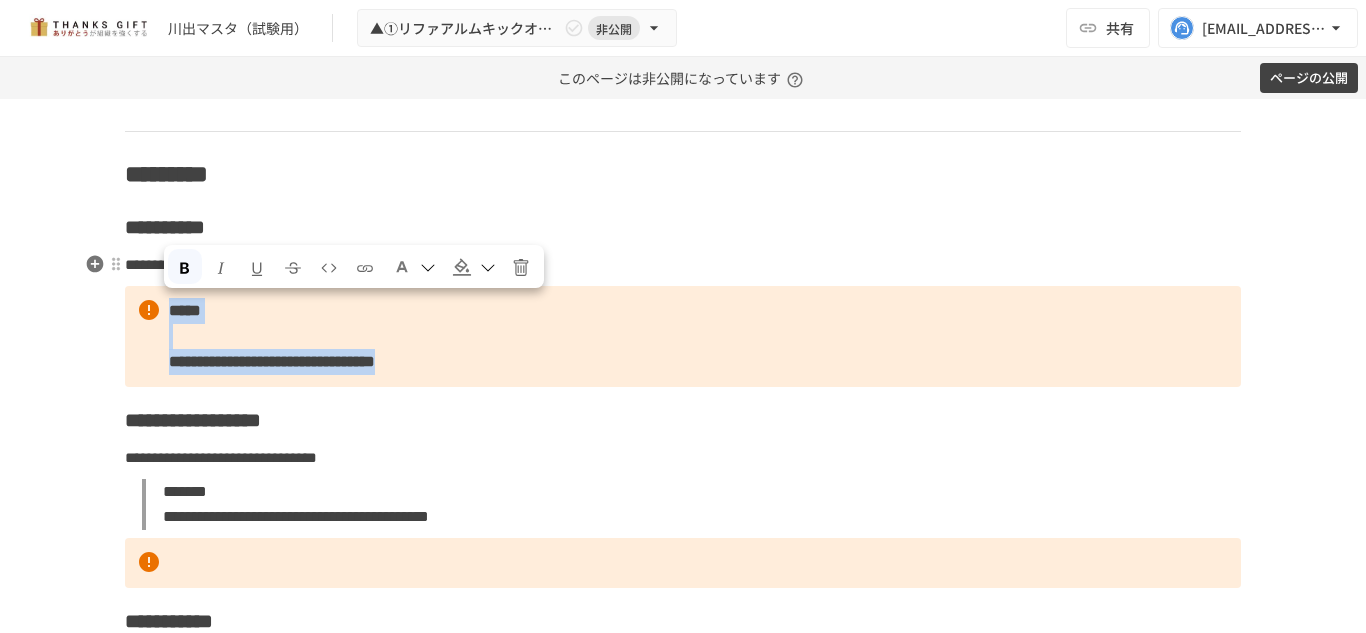 click at bounding box center (185, 266) 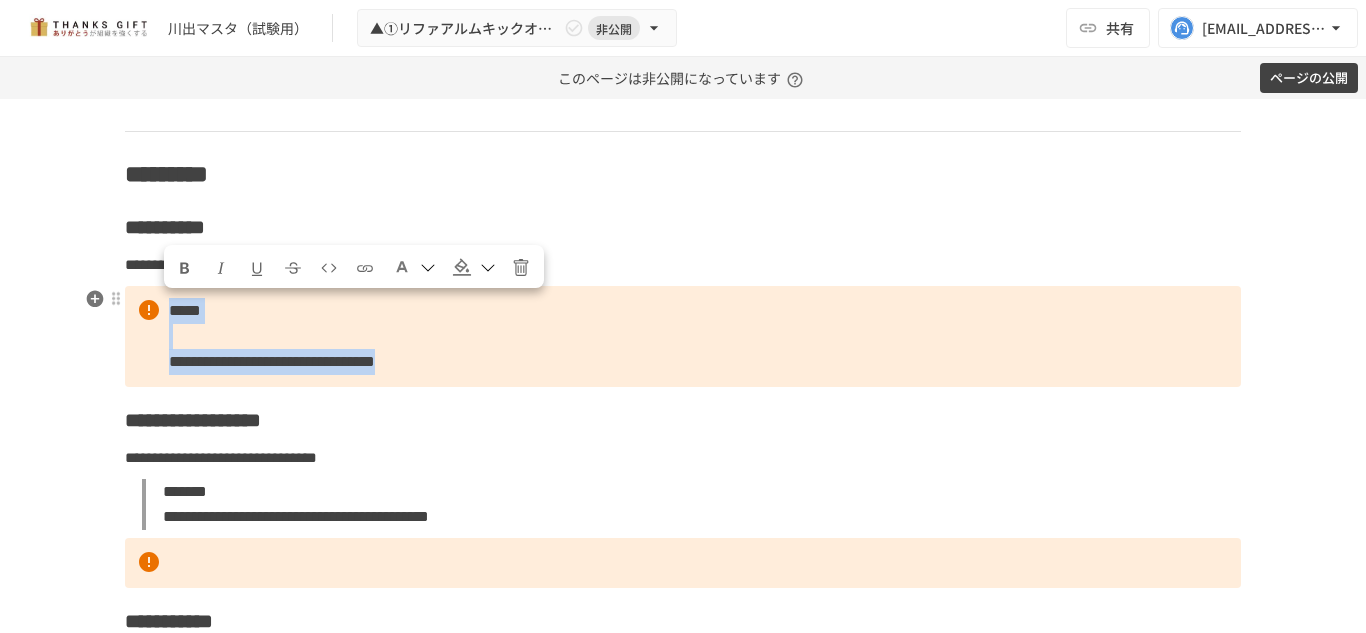 click on "**********" at bounding box center [683, 336] 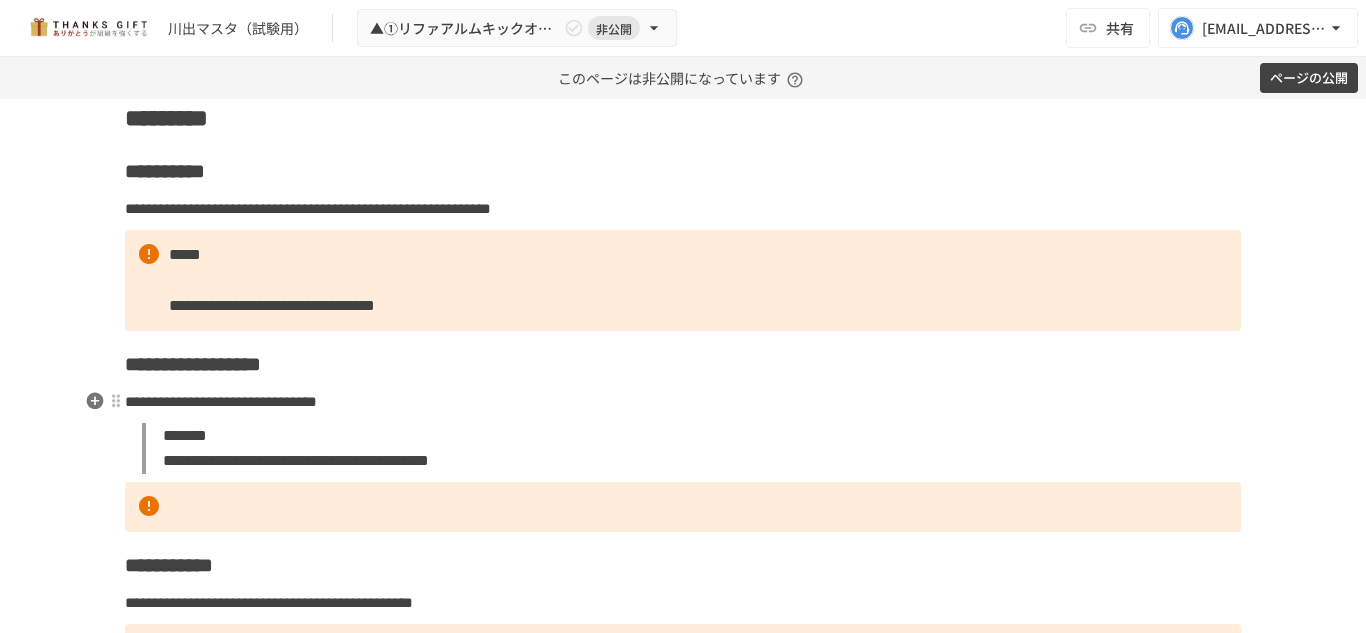 scroll, scrollTop: 6332, scrollLeft: 0, axis: vertical 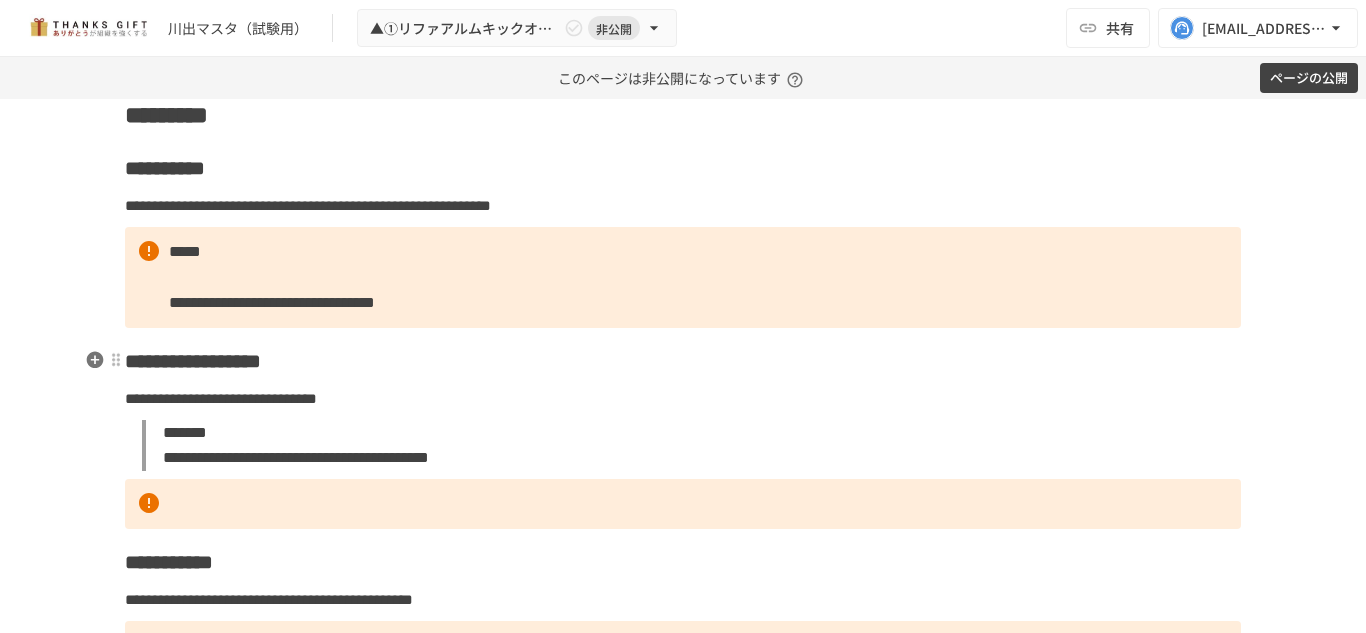 click on "**********" at bounding box center [193, 361] 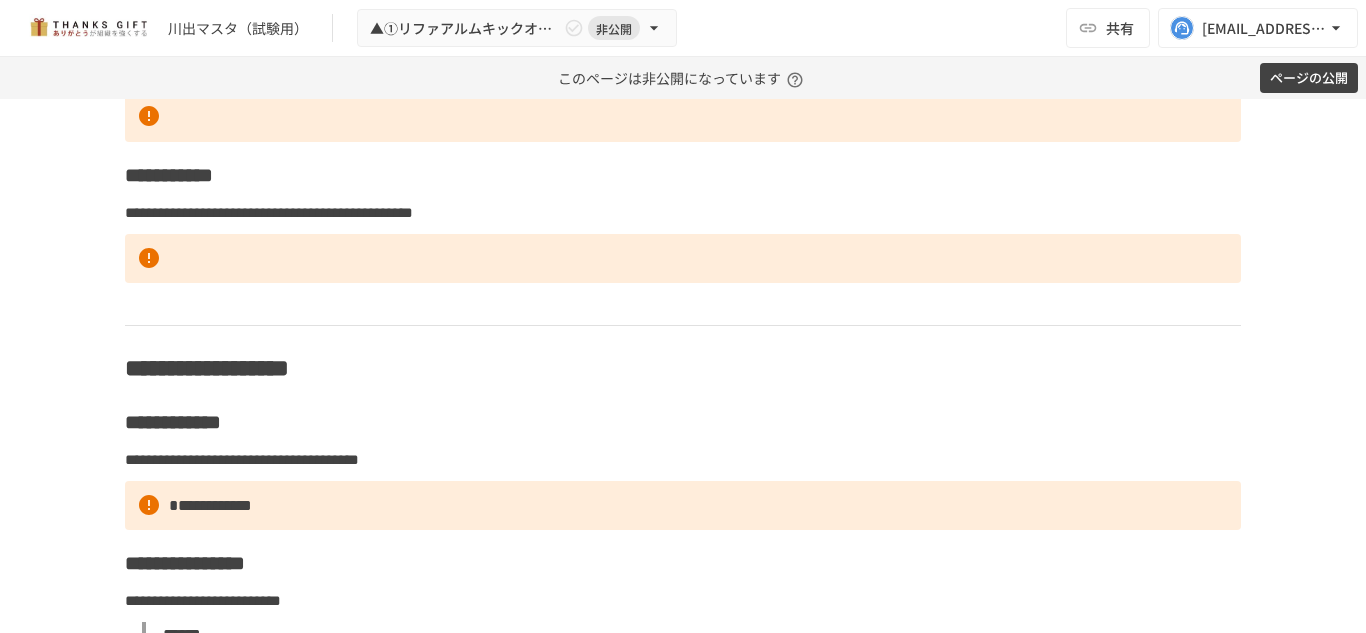 scroll, scrollTop: 6721, scrollLeft: 0, axis: vertical 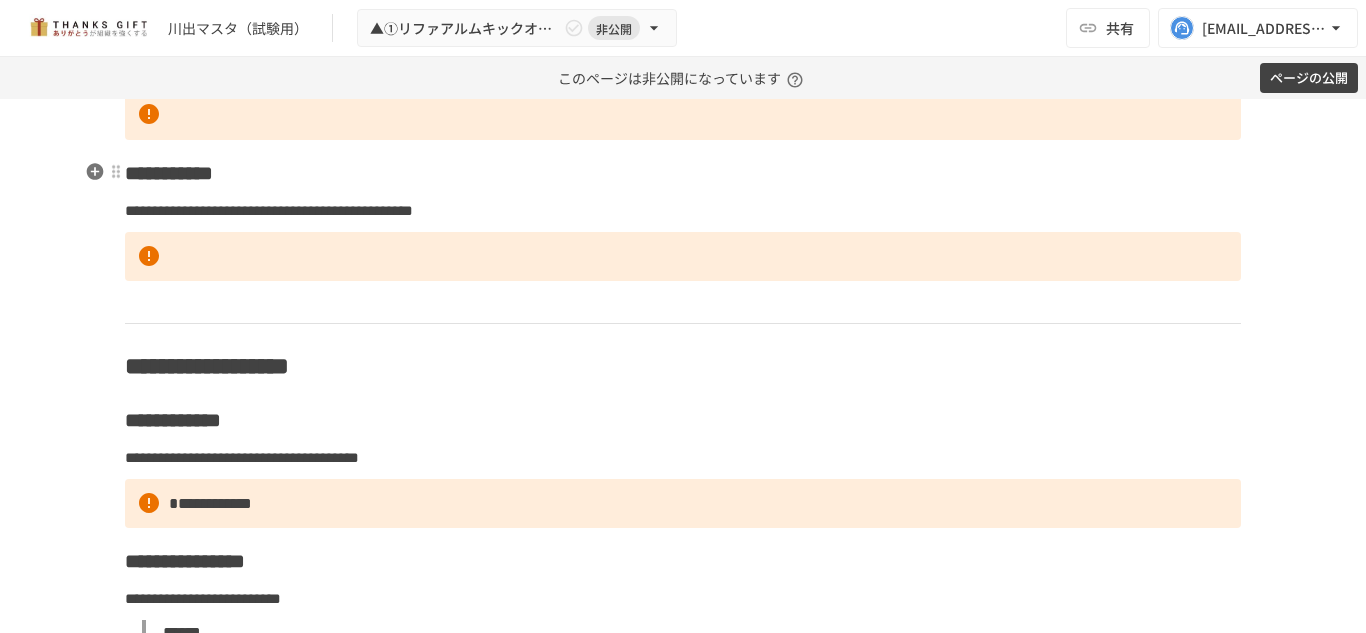 click on "**********" at bounding box center (169, 173) 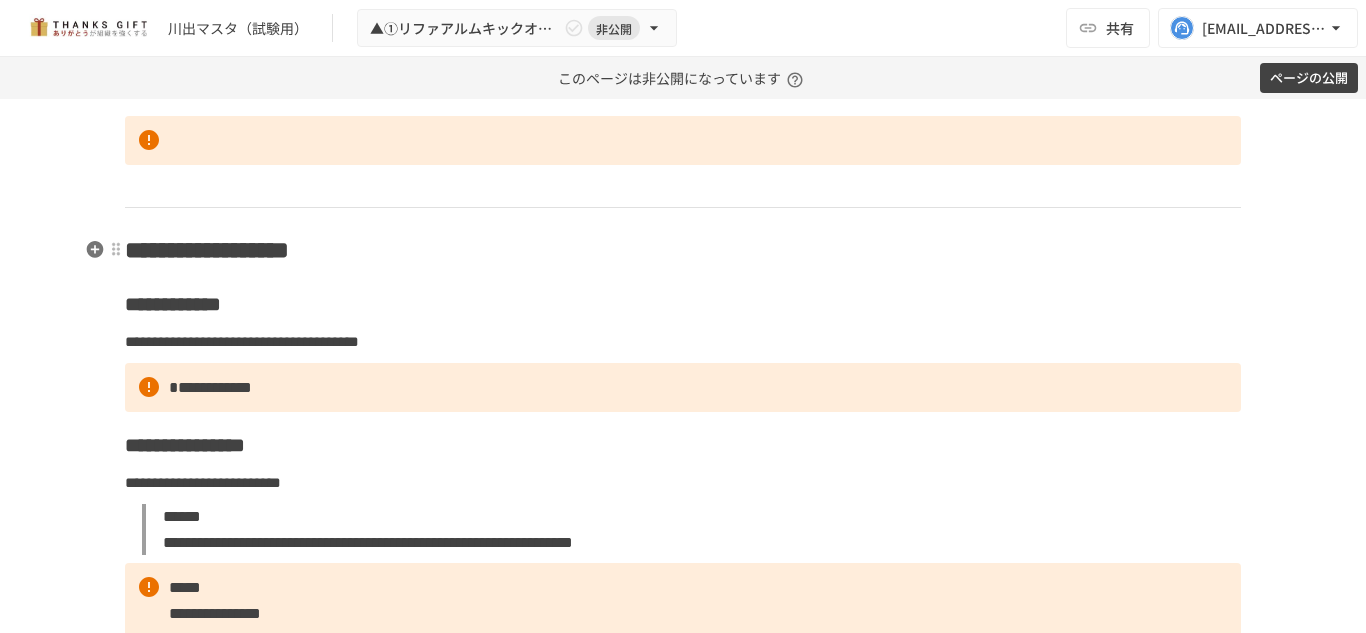 scroll, scrollTop: 6841, scrollLeft: 0, axis: vertical 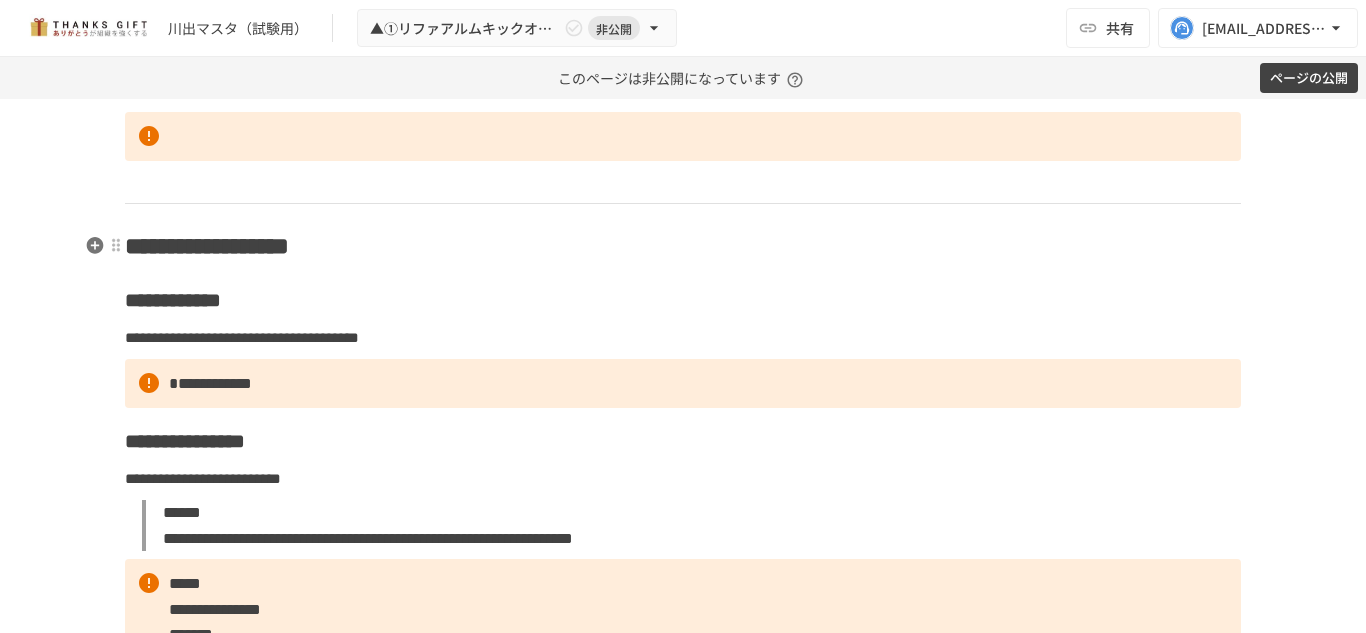 click on "**********" at bounding box center (207, 246) 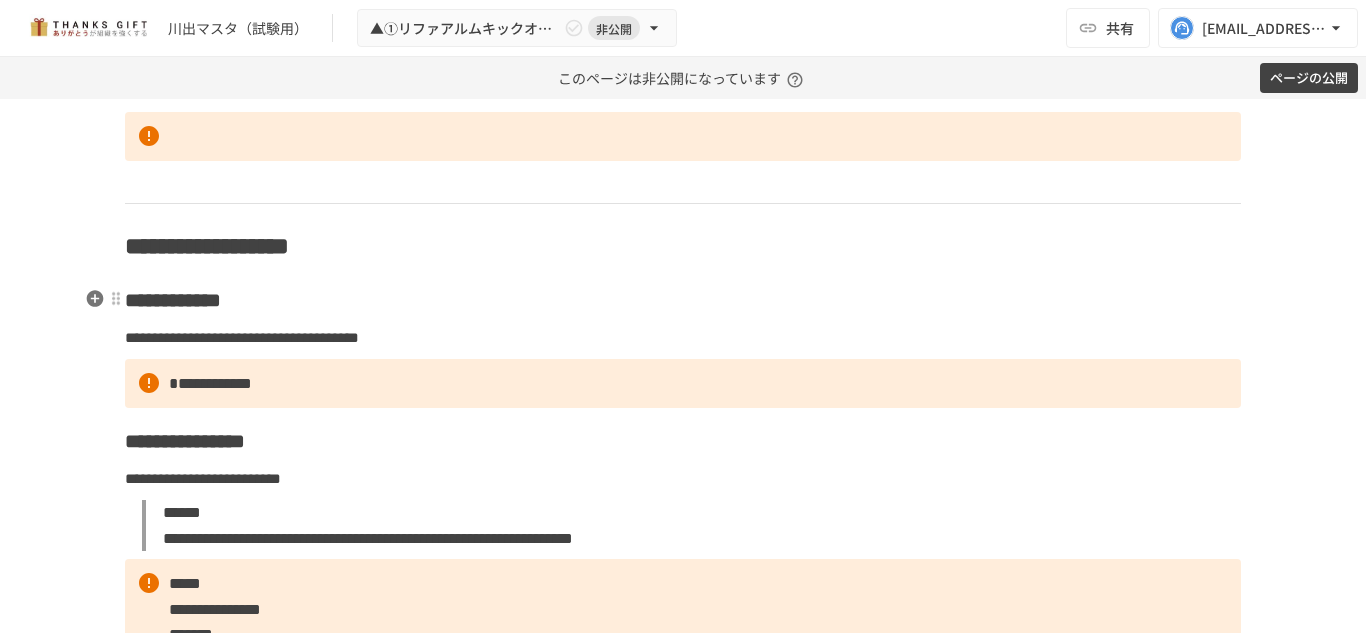 click on "**********" at bounding box center (173, 300) 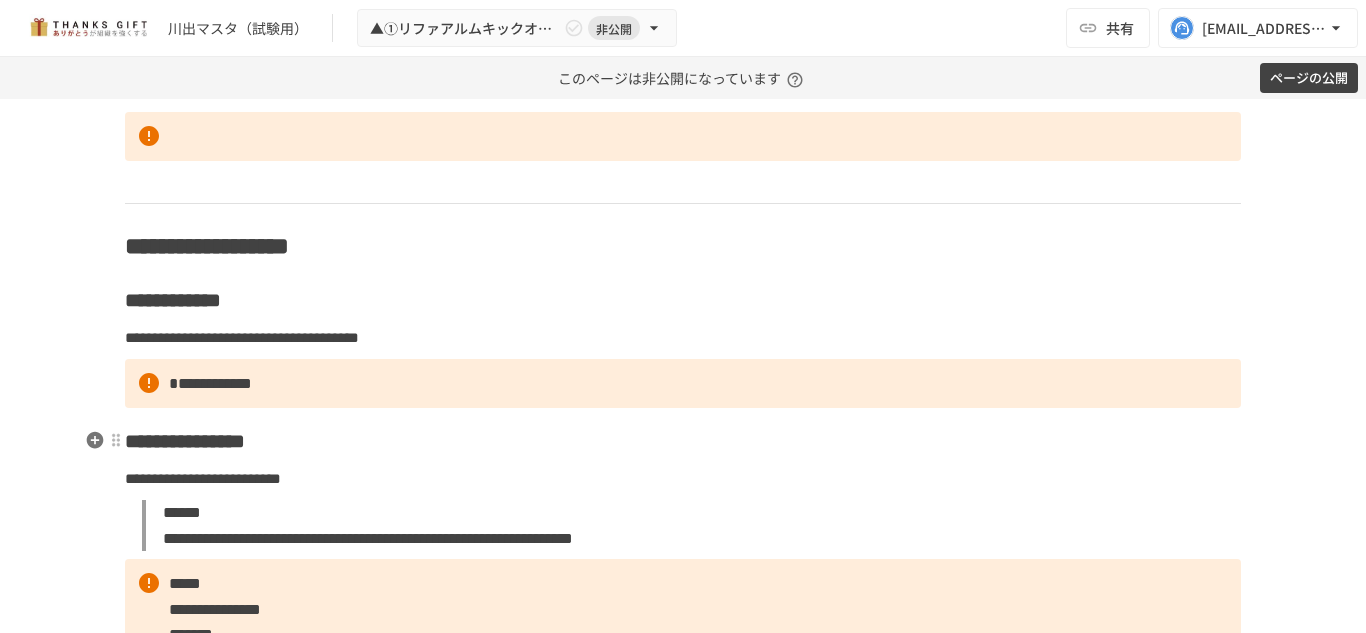 click on "**********" at bounding box center (185, 441) 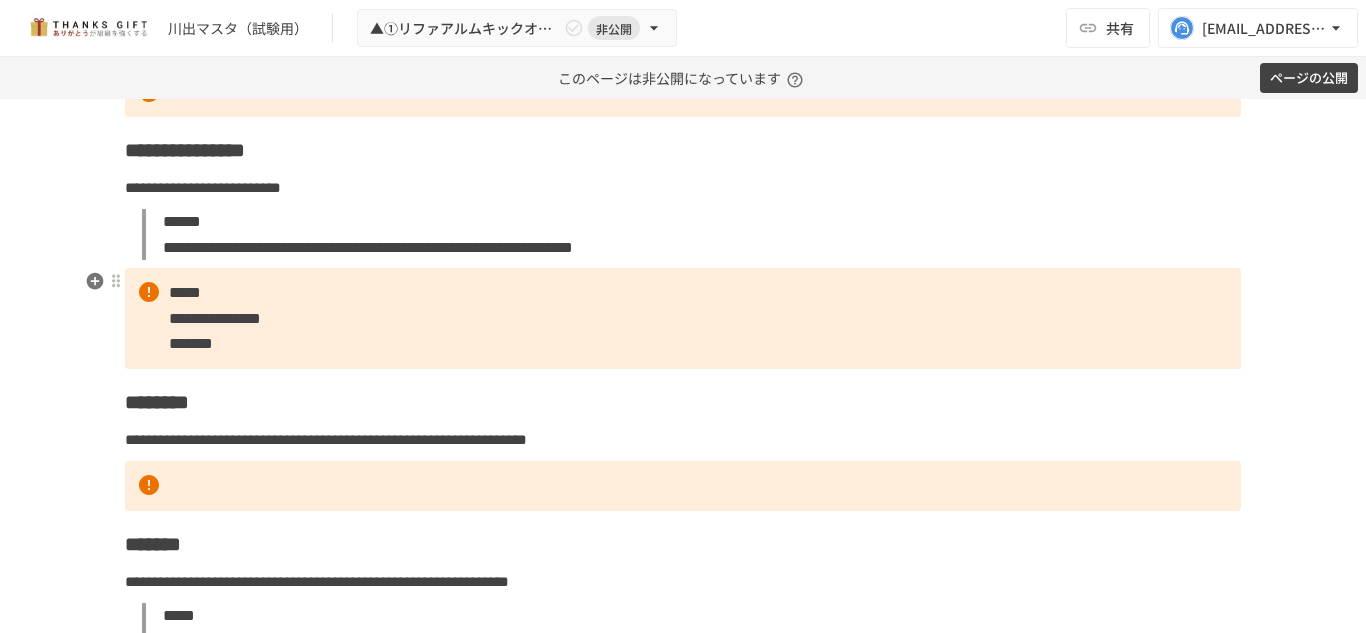 scroll, scrollTop: 7137, scrollLeft: 0, axis: vertical 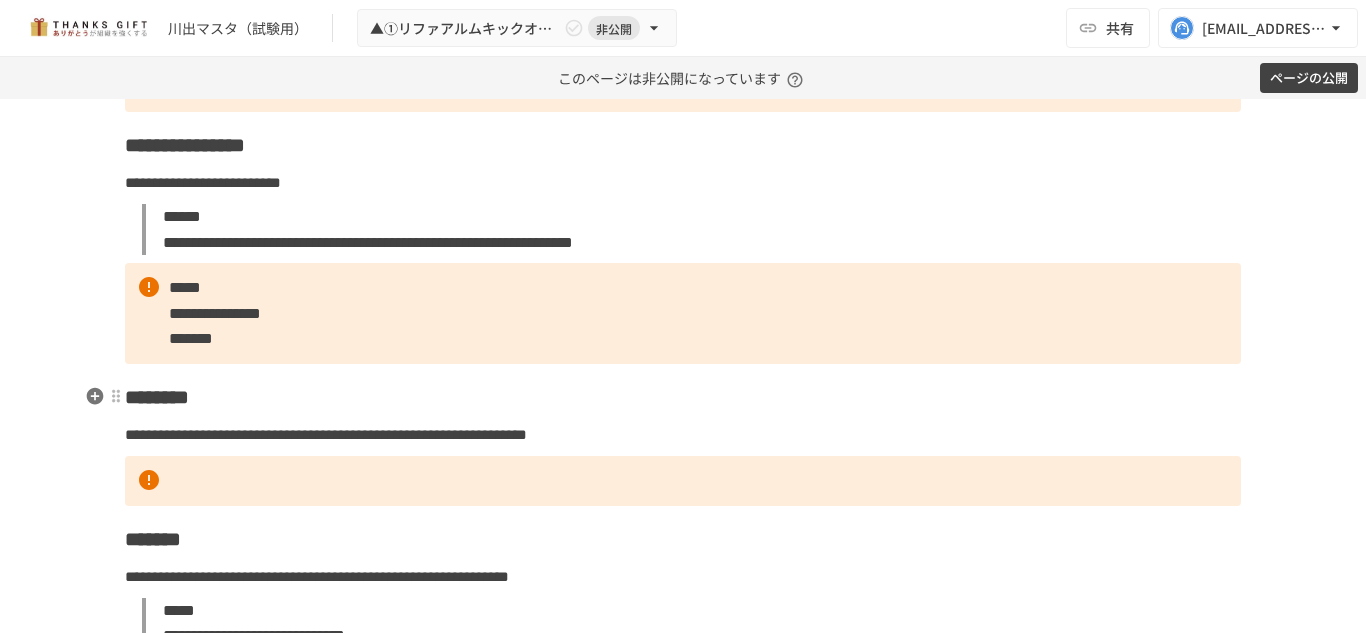 click on "********" at bounding box center (157, 397) 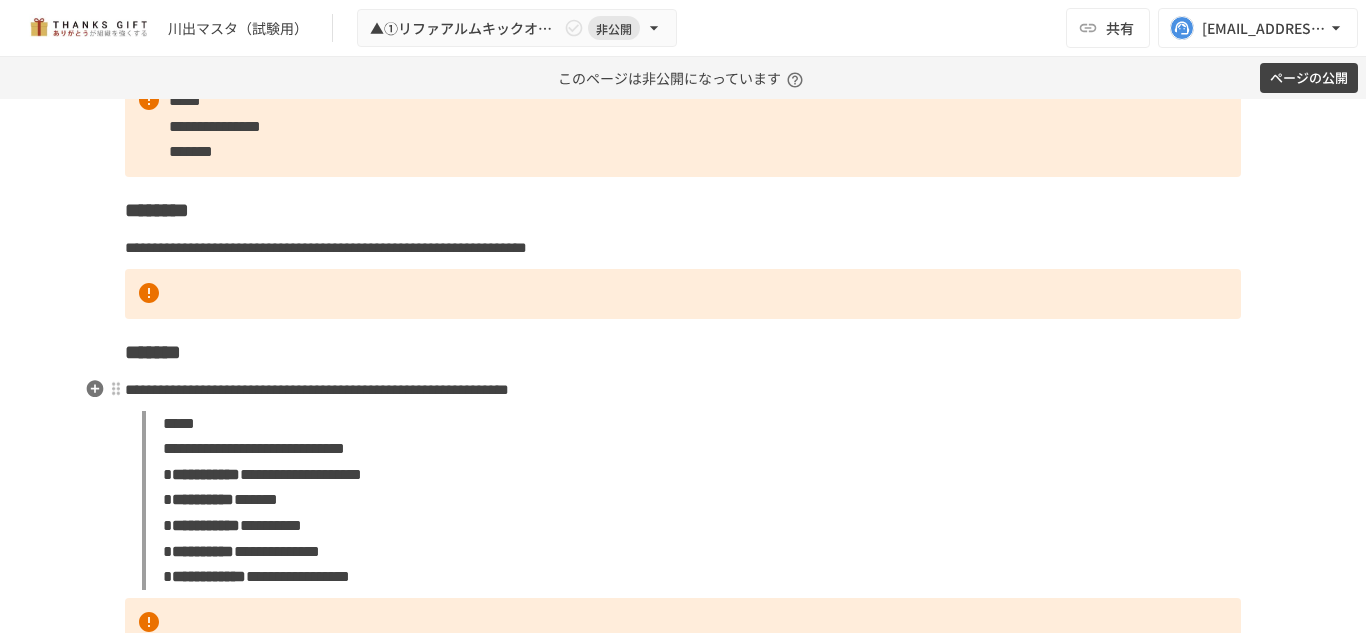 scroll, scrollTop: 7337, scrollLeft: 0, axis: vertical 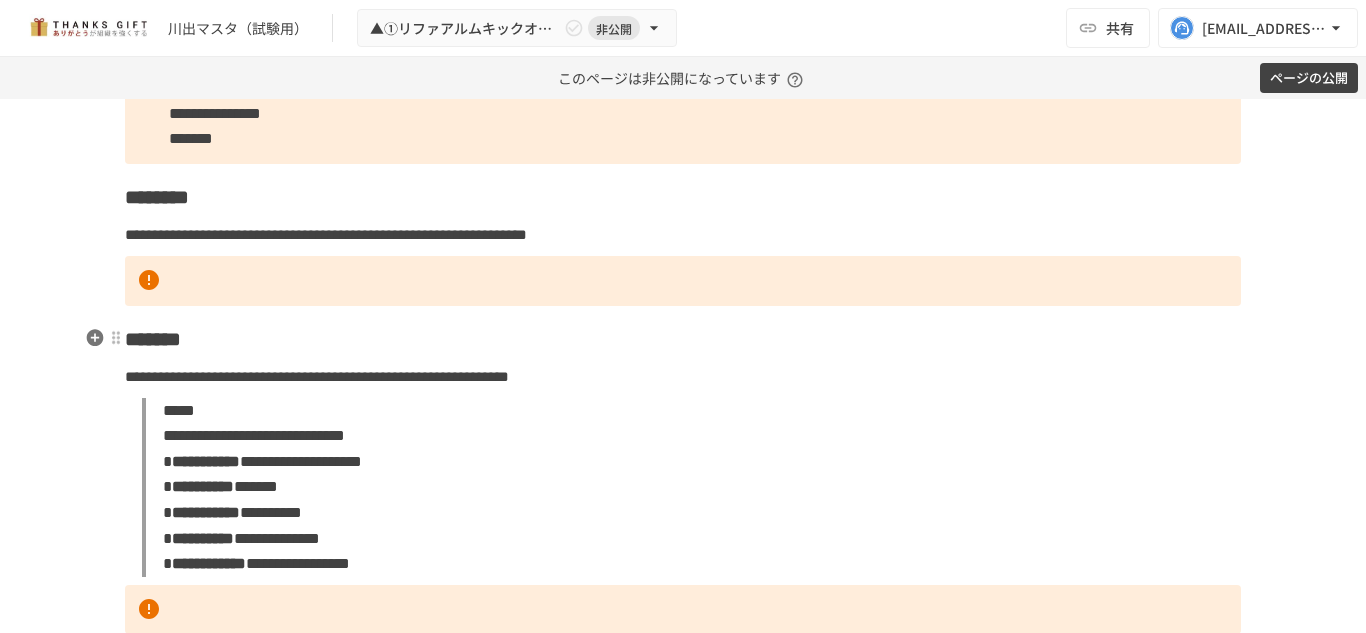 click on "*******" at bounding box center (153, 339) 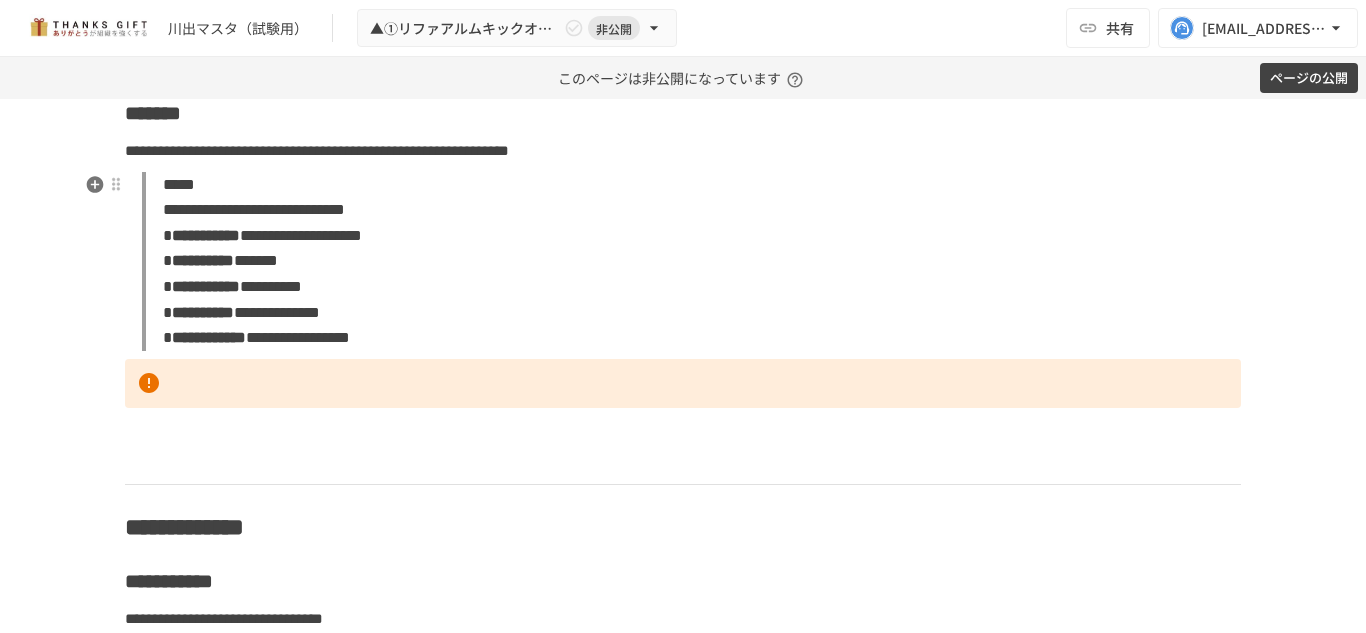 scroll, scrollTop: 7564, scrollLeft: 0, axis: vertical 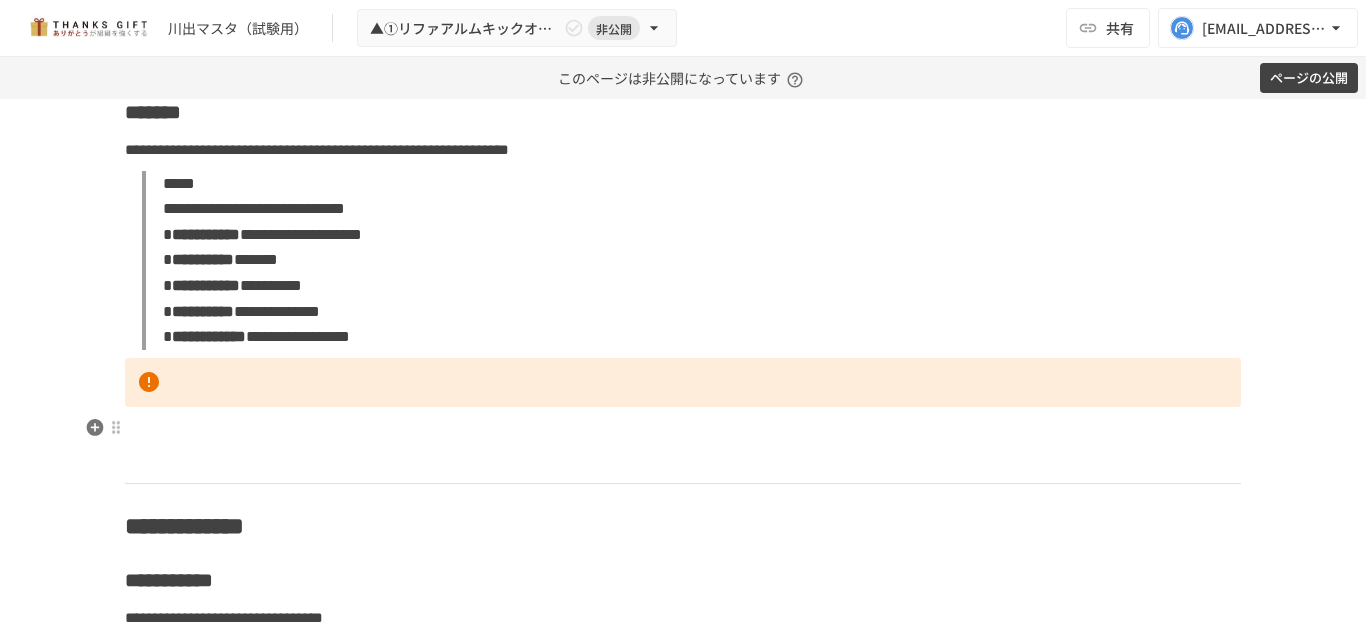 click on "**********" at bounding box center (683, 771) 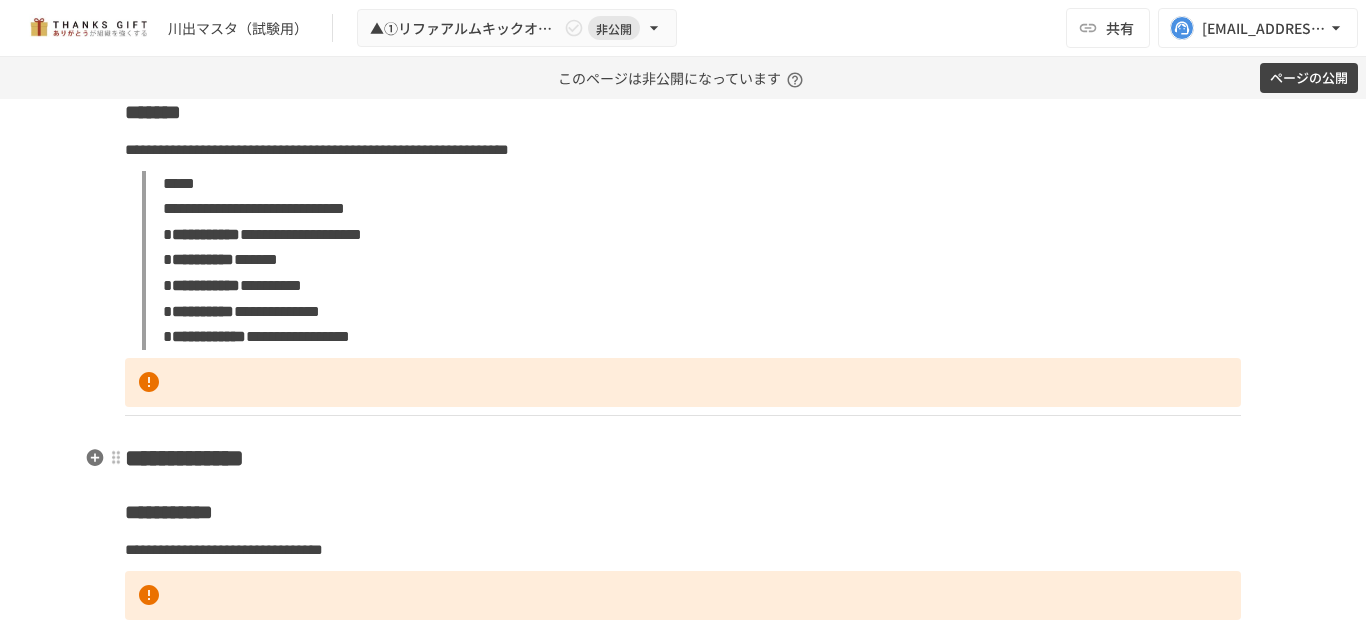 click on "**********" at bounding box center [184, 458] 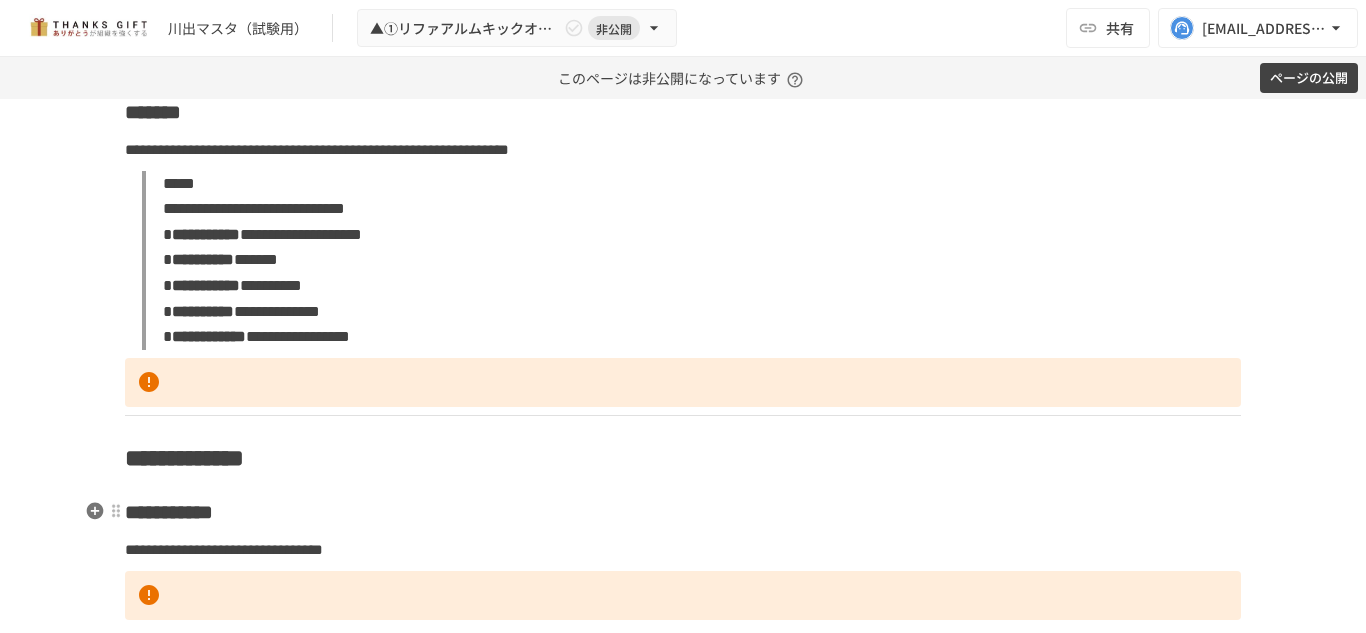 click on "**********" at bounding box center (169, 512) 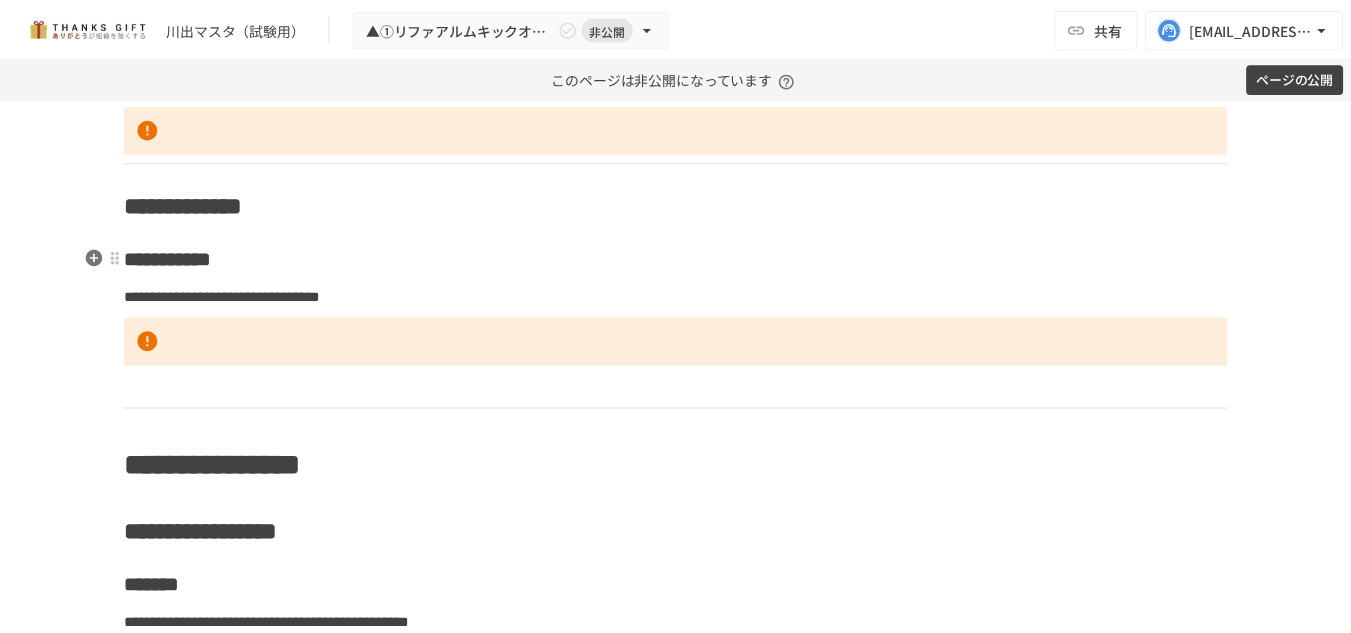 scroll, scrollTop: 7819, scrollLeft: 0, axis: vertical 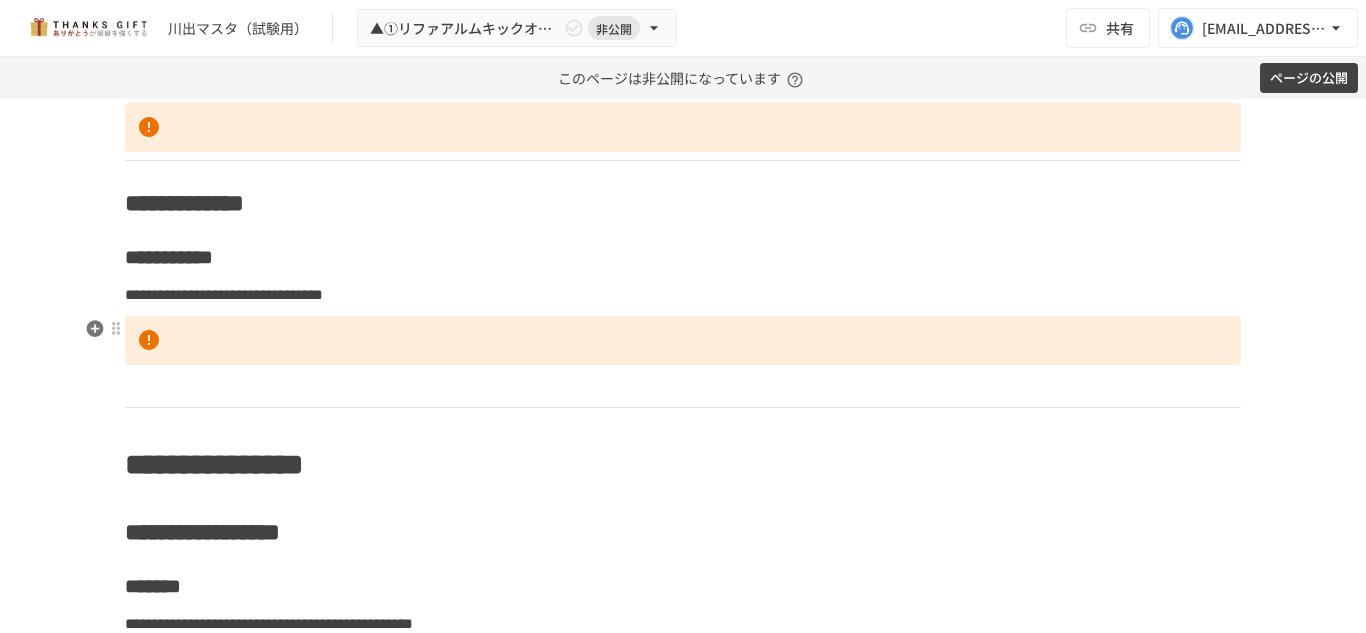 click at bounding box center [683, 341] 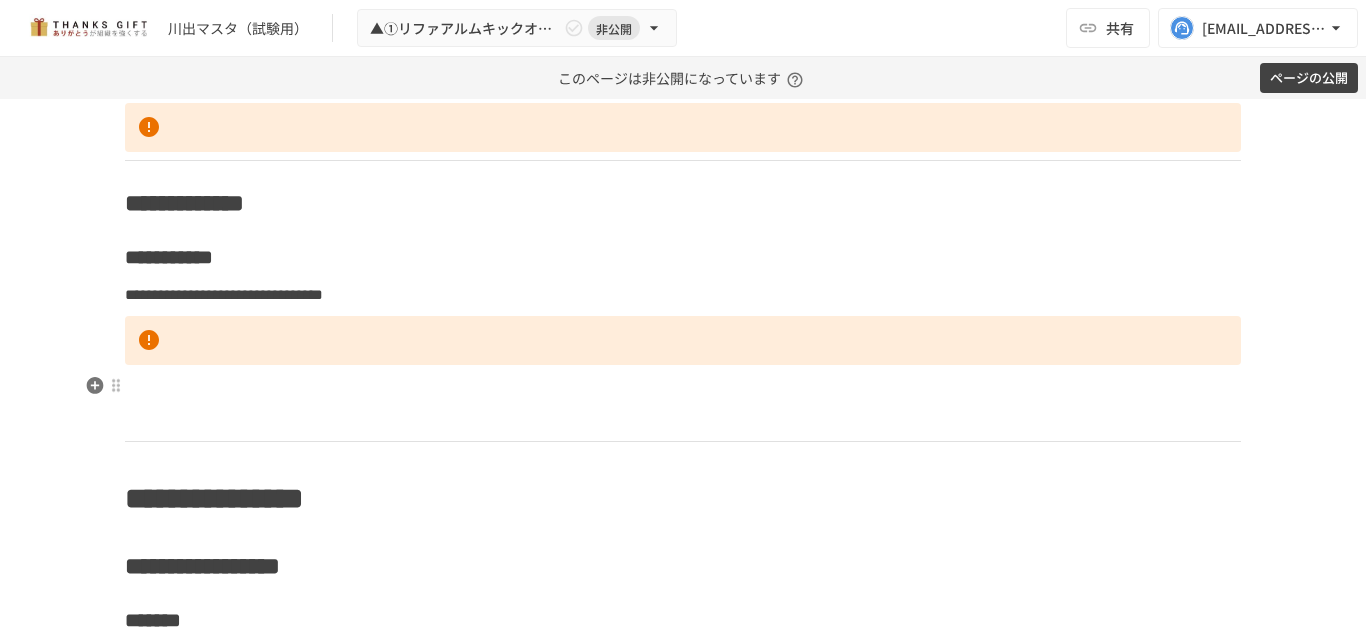 click at bounding box center [683, 386] 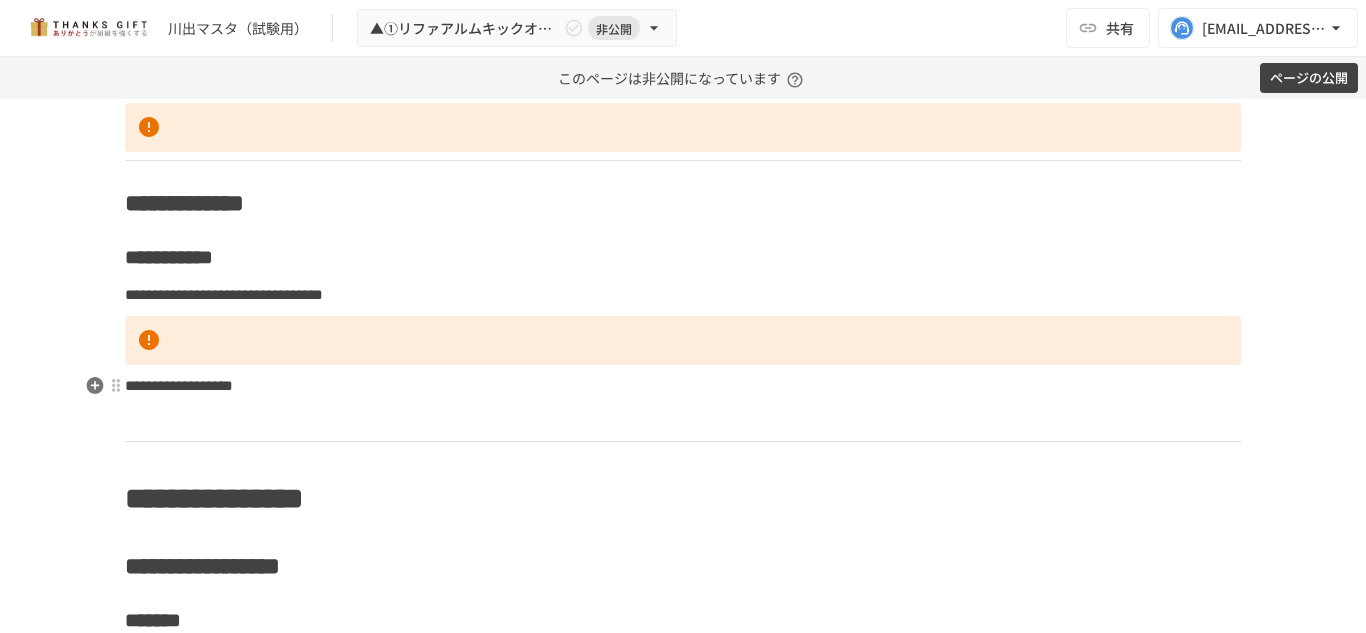 click on "**********" at bounding box center (179, 385) 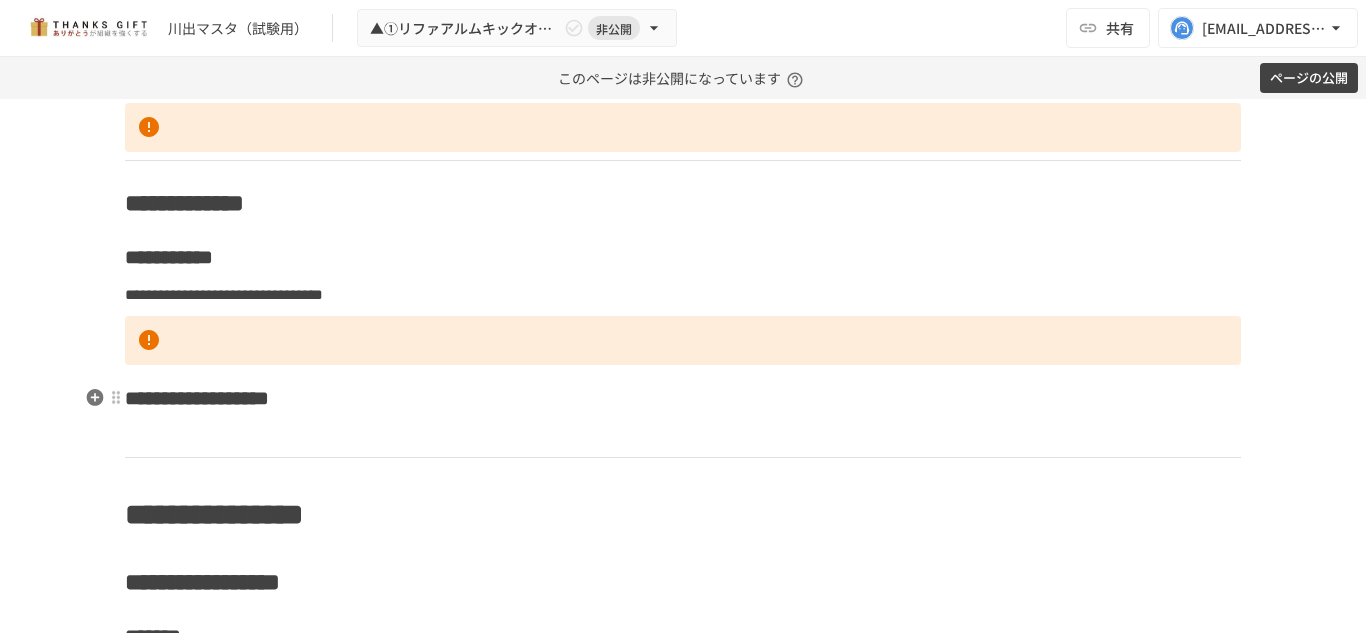 click on "**********" at bounding box center (683, 398) 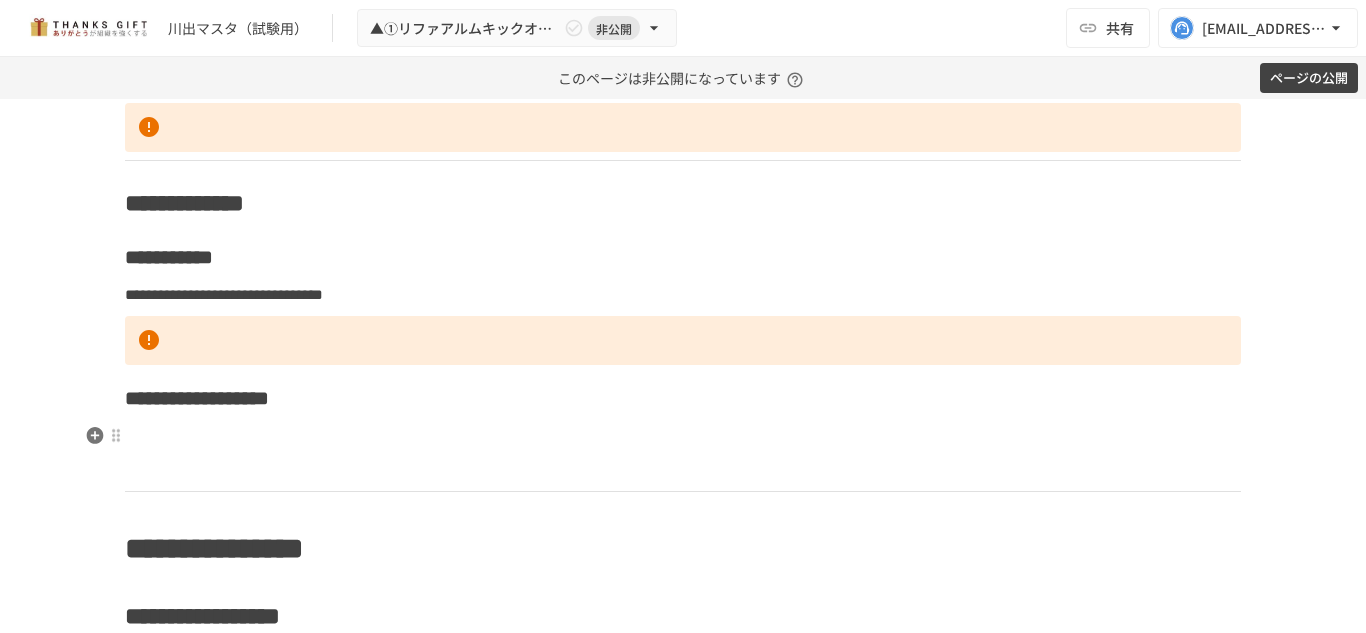 click at bounding box center [683, 436] 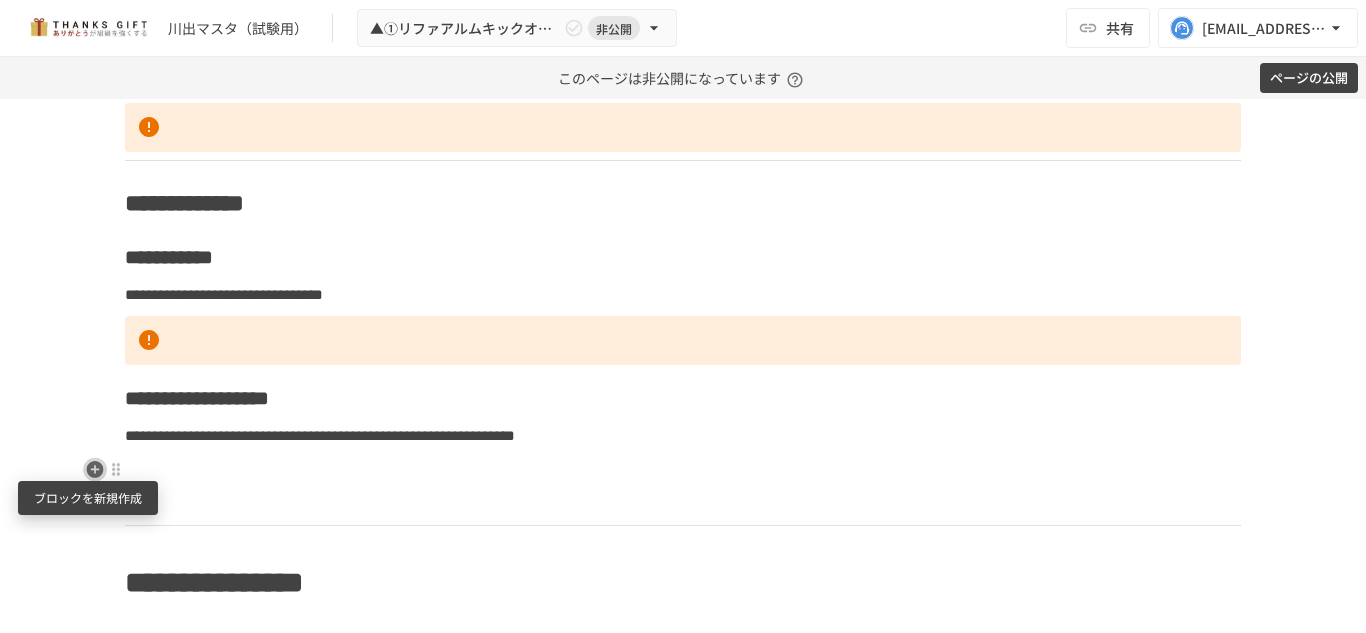 click 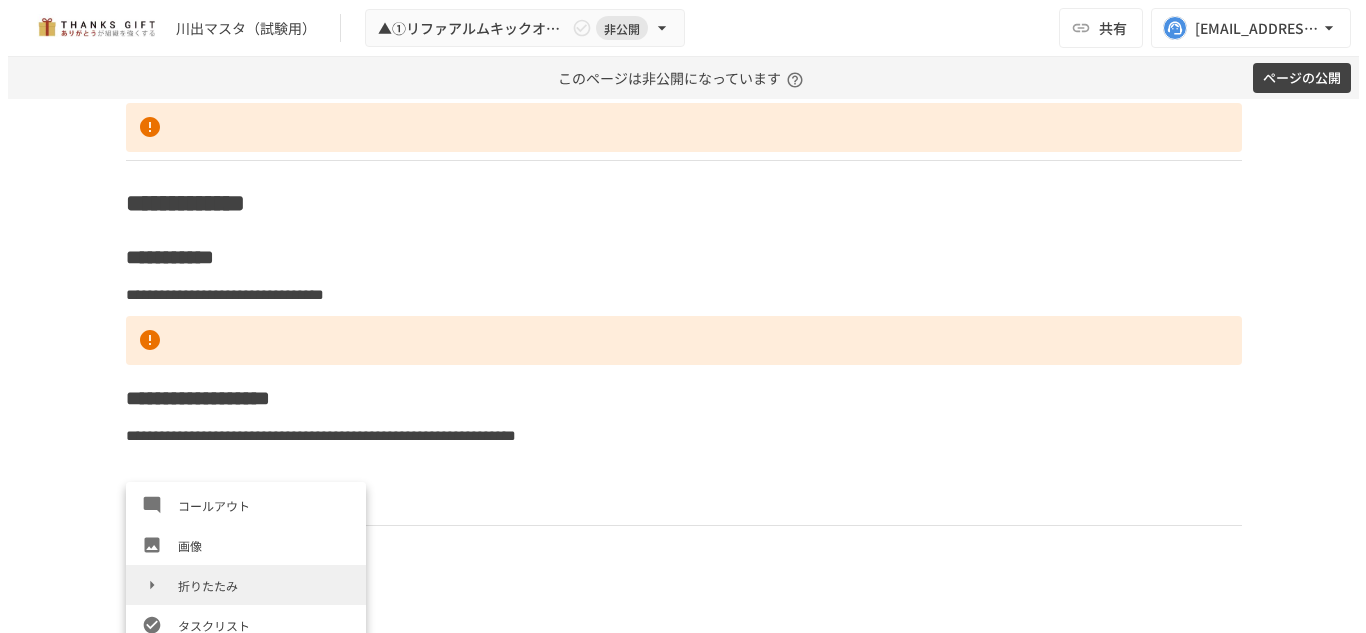 scroll, scrollTop: 339, scrollLeft: 0, axis: vertical 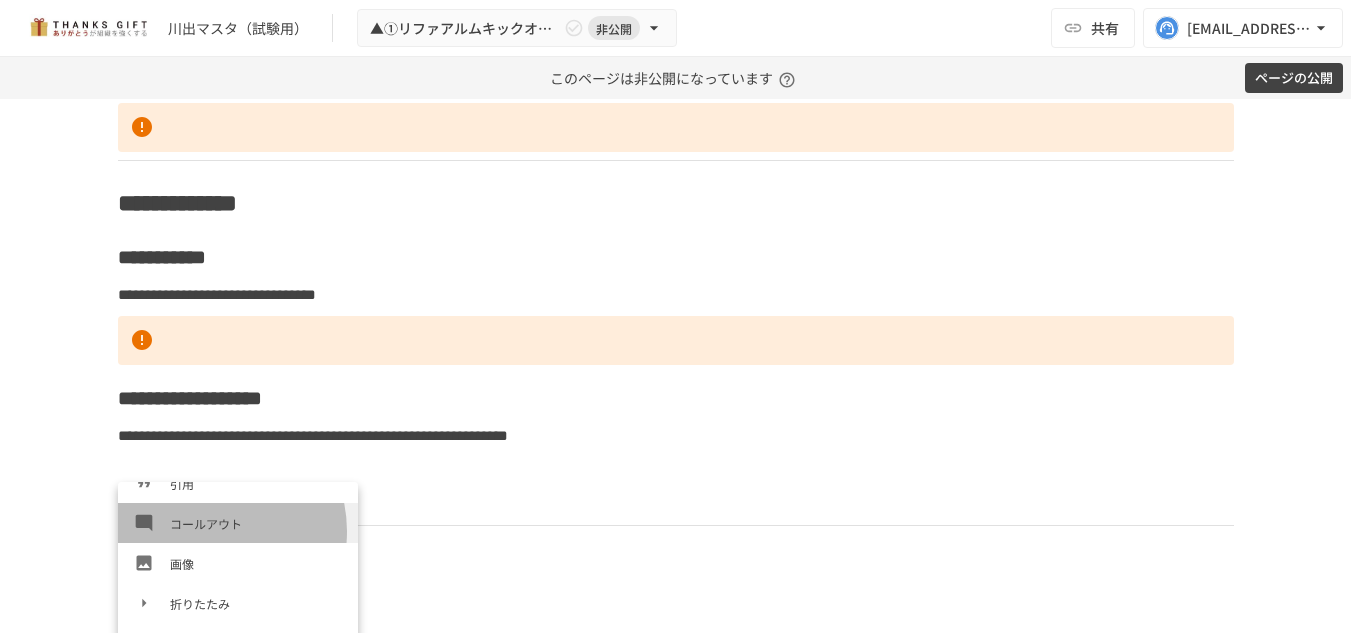 click on "コールアウト" at bounding box center [256, 523] 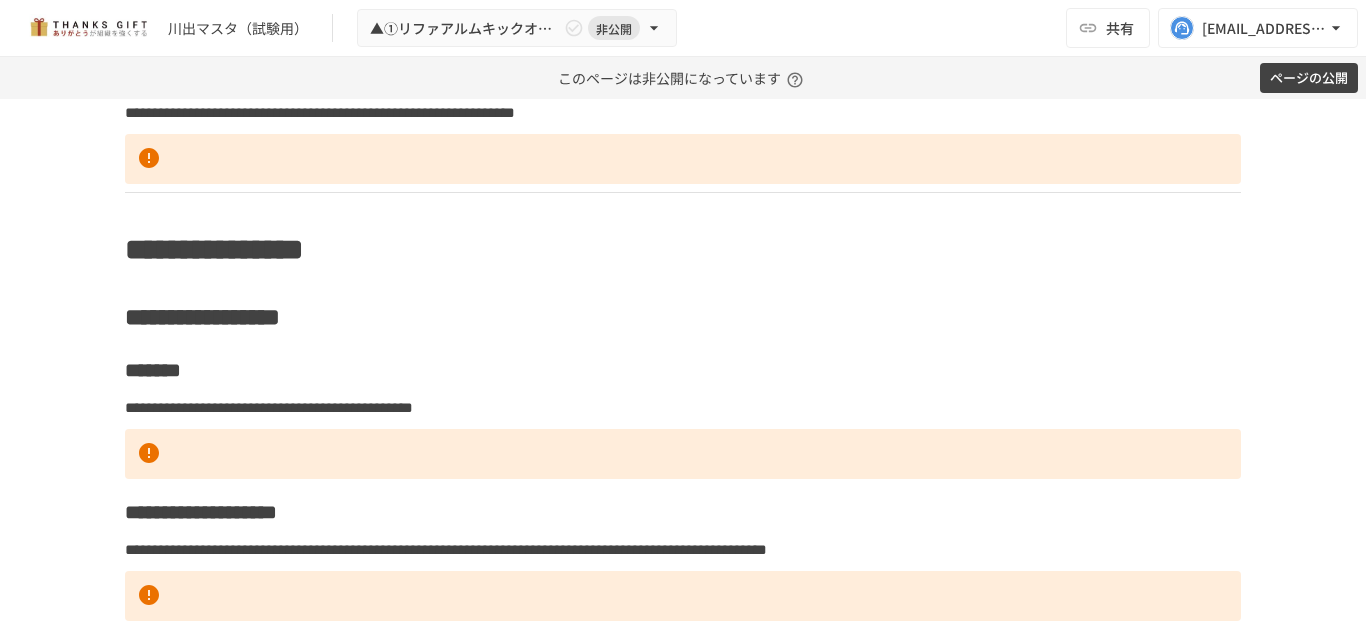 scroll, scrollTop: 8143, scrollLeft: 0, axis: vertical 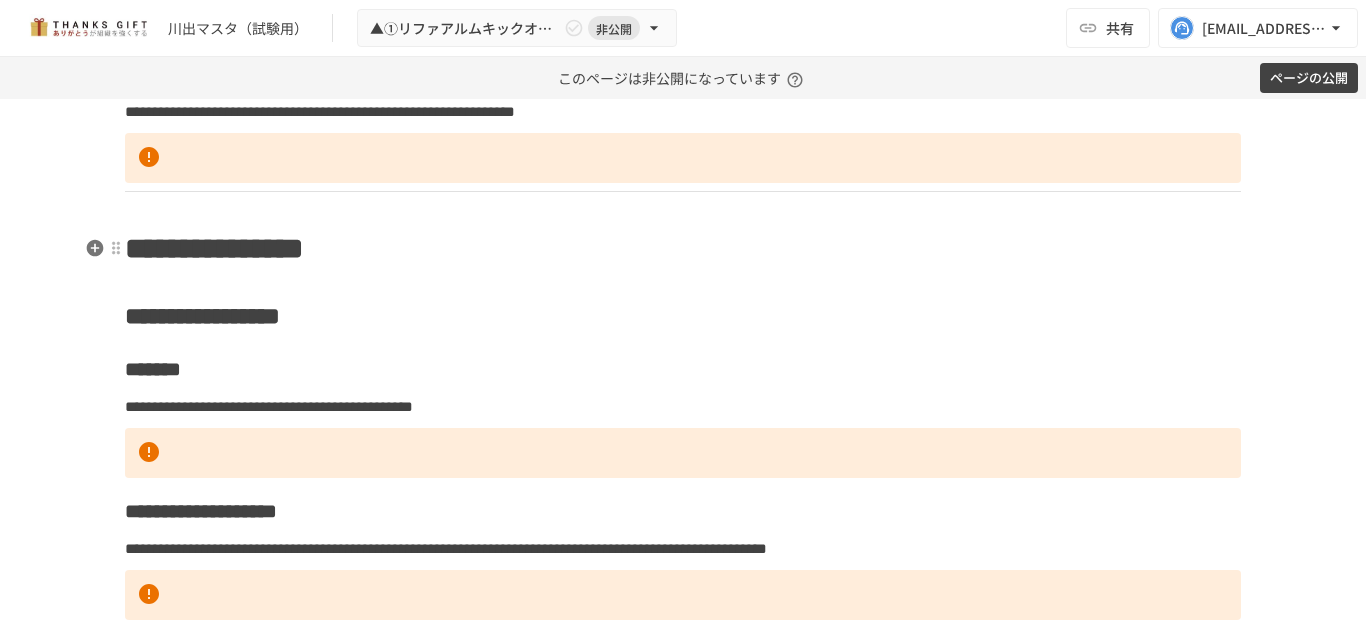 click on "**********" at bounding box center [683, 249] 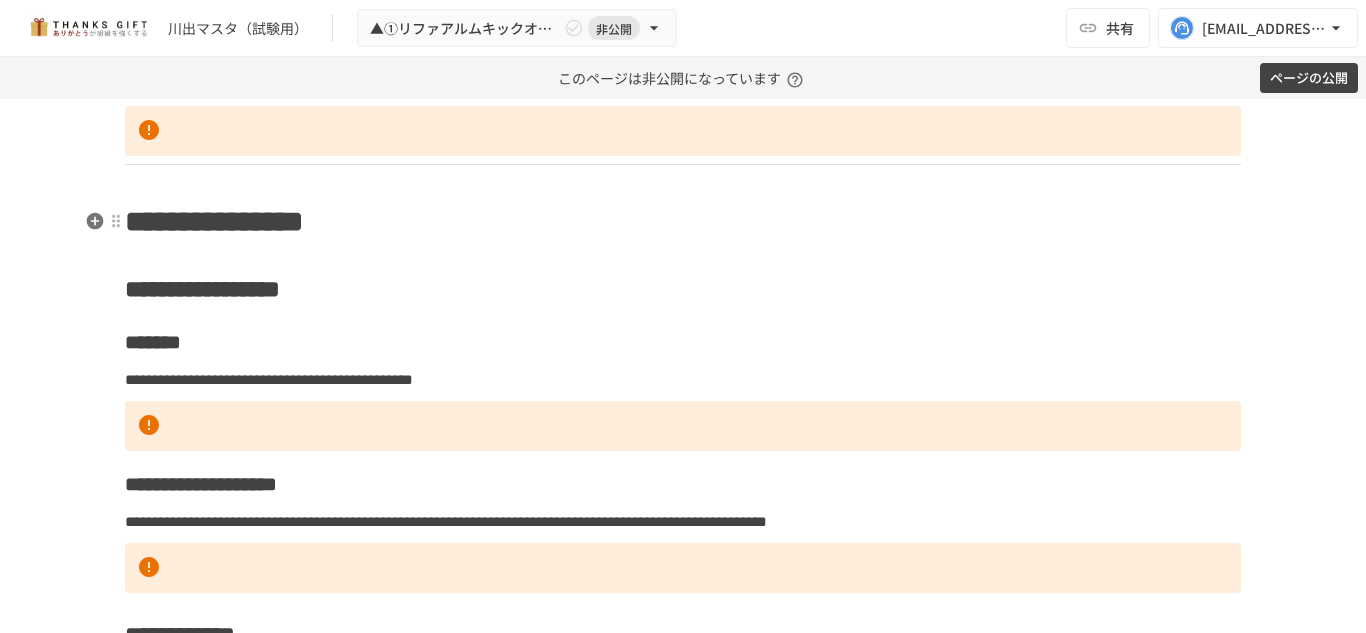 scroll, scrollTop: 8173, scrollLeft: 0, axis: vertical 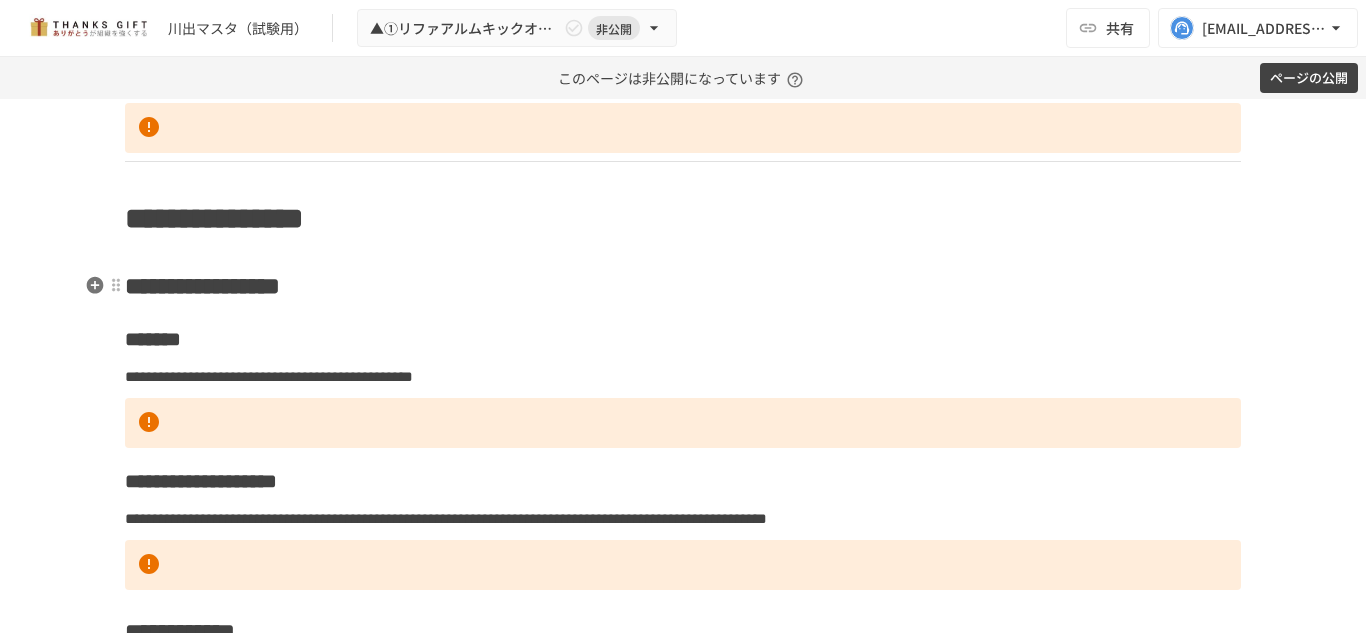 click on "**********" at bounding box center (202, 286) 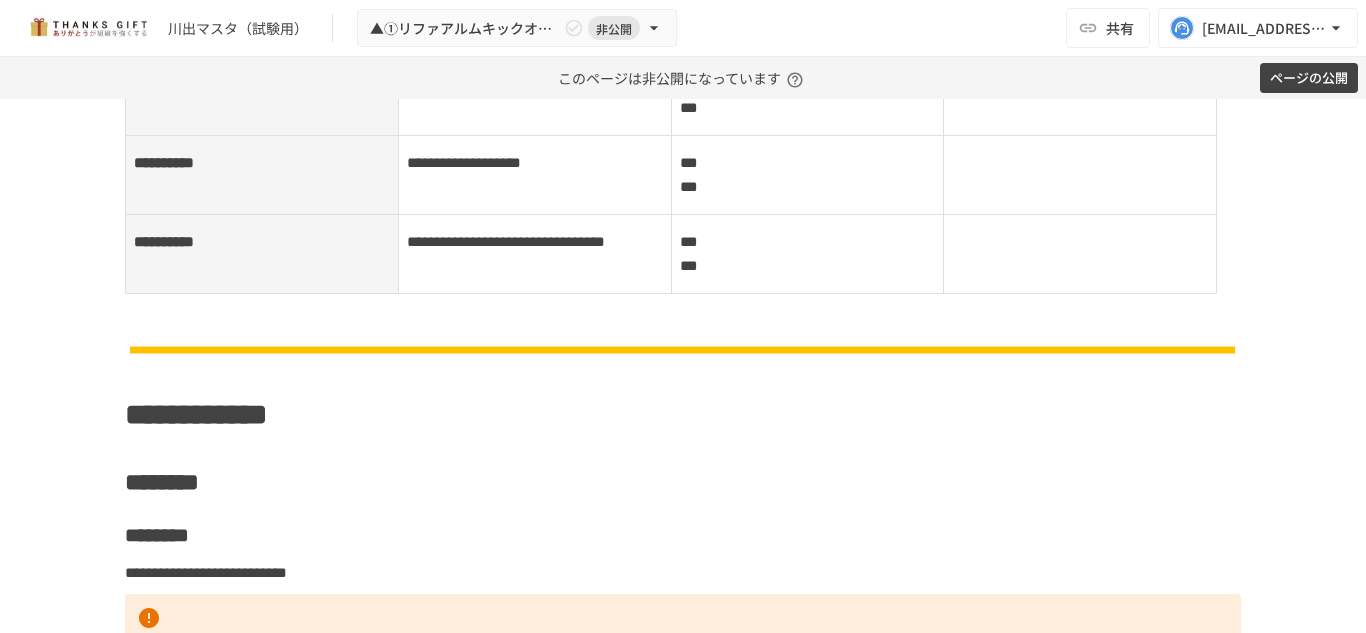 scroll, scrollTop: 5450, scrollLeft: 0, axis: vertical 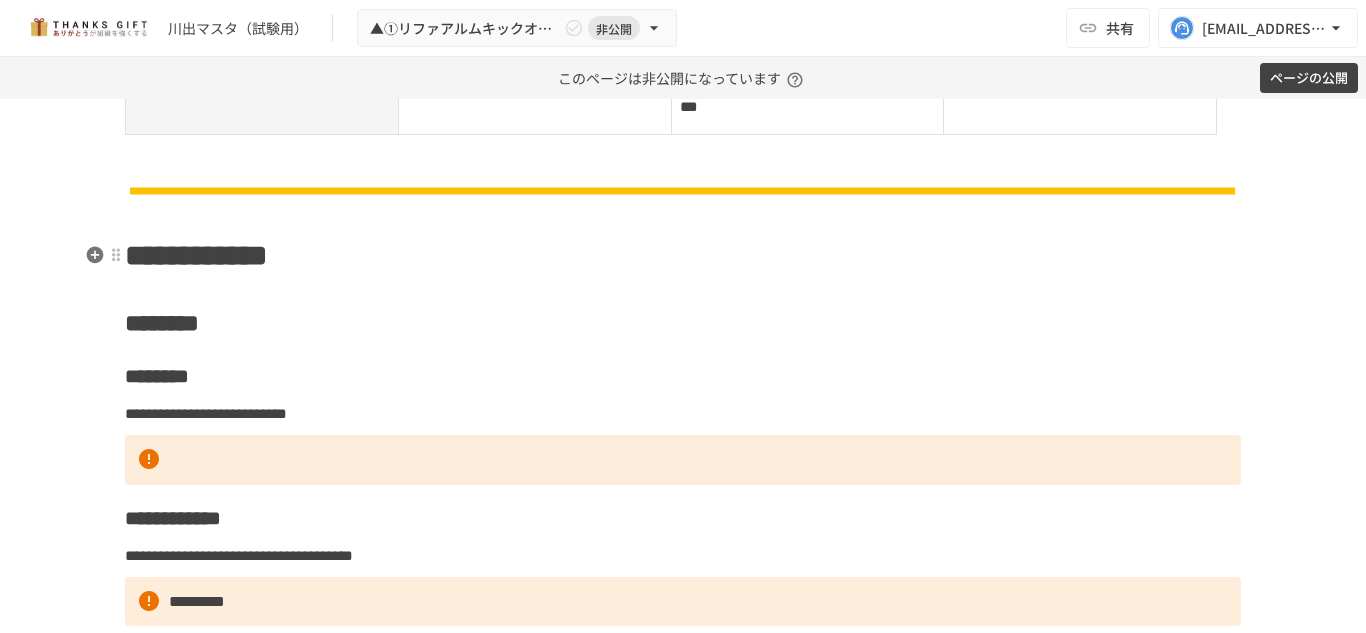 click on "**********" at bounding box center [196, 255] 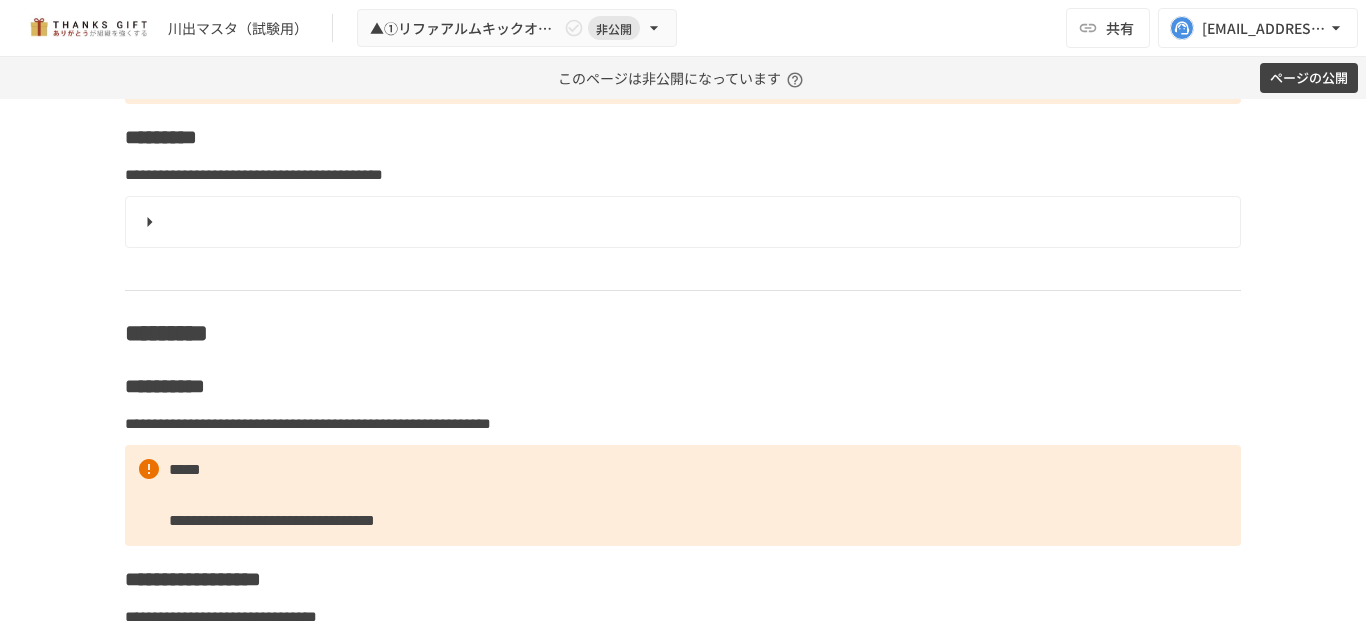 scroll, scrollTop: 6115, scrollLeft: 0, axis: vertical 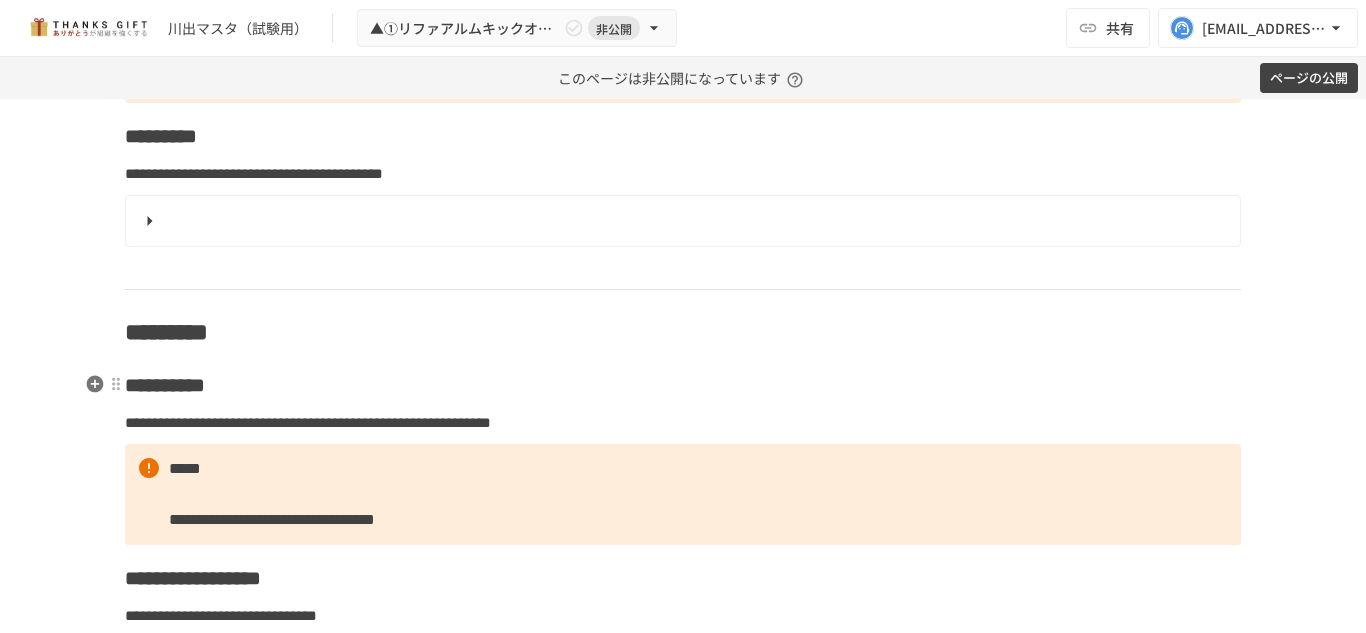 click on "**********" at bounding box center [165, 385] 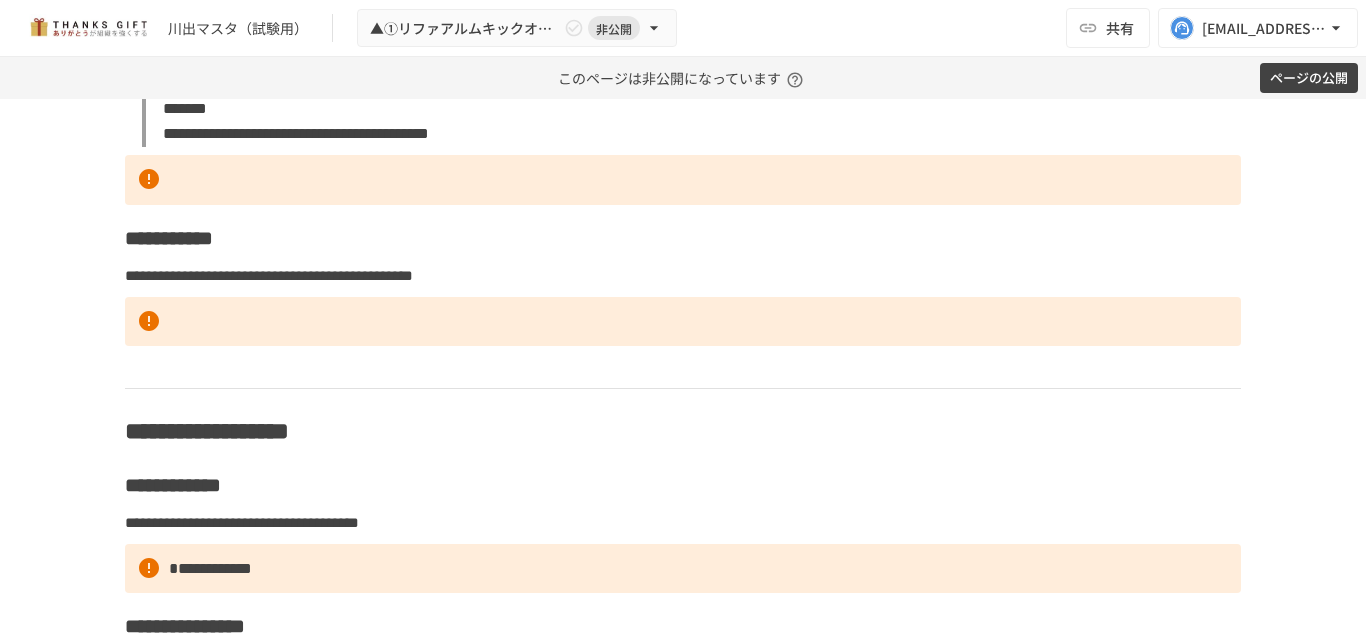 scroll, scrollTop: 6657, scrollLeft: 0, axis: vertical 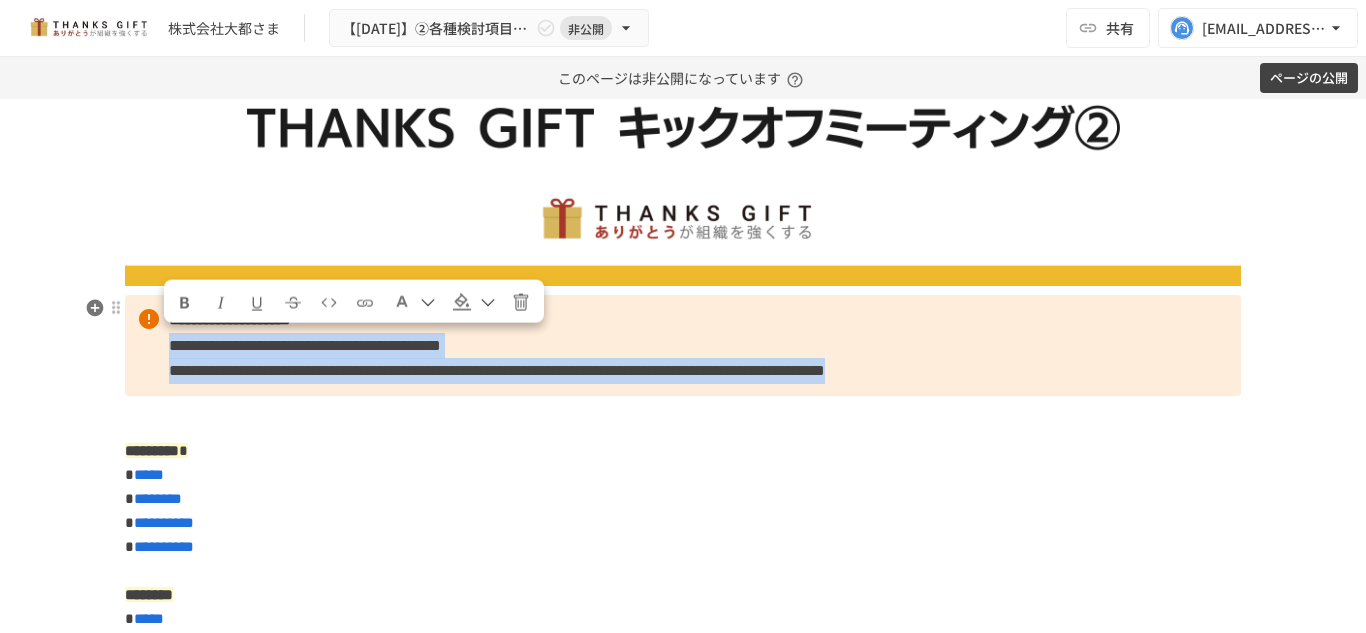 drag, startPoint x: 1060, startPoint y: 374, endPoint x: 151, endPoint y: 338, distance: 909.7126 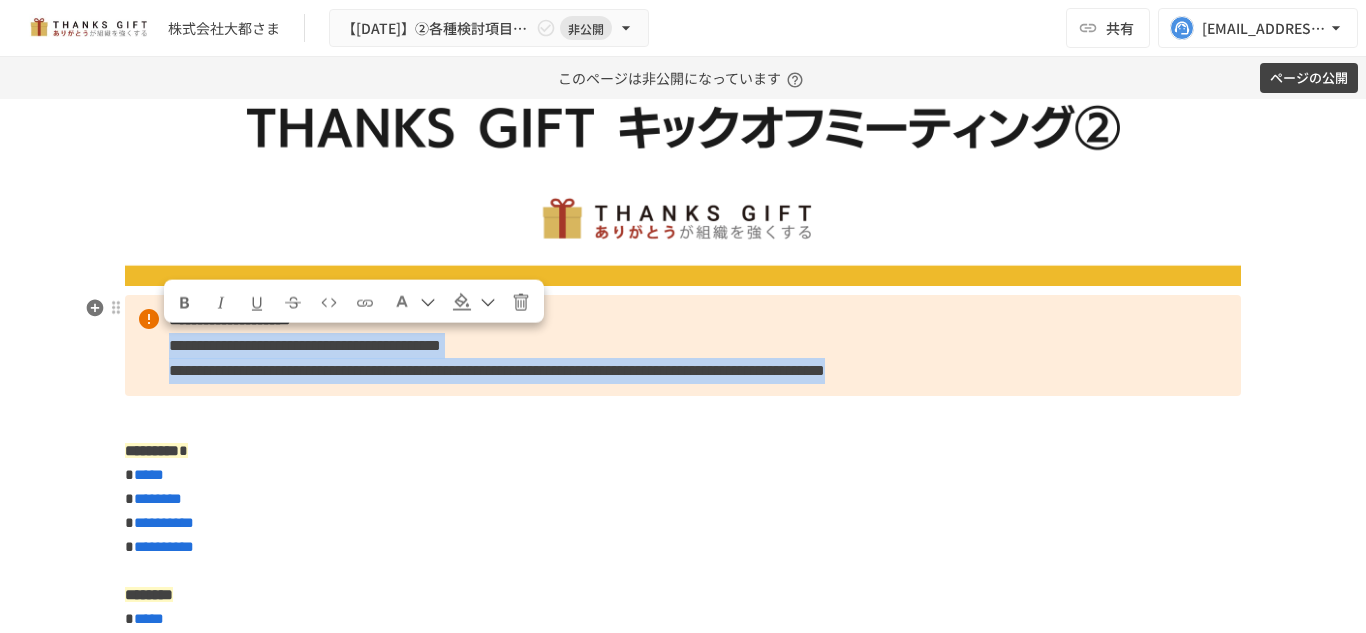 click on "**********" at bounding box center [683, 345] 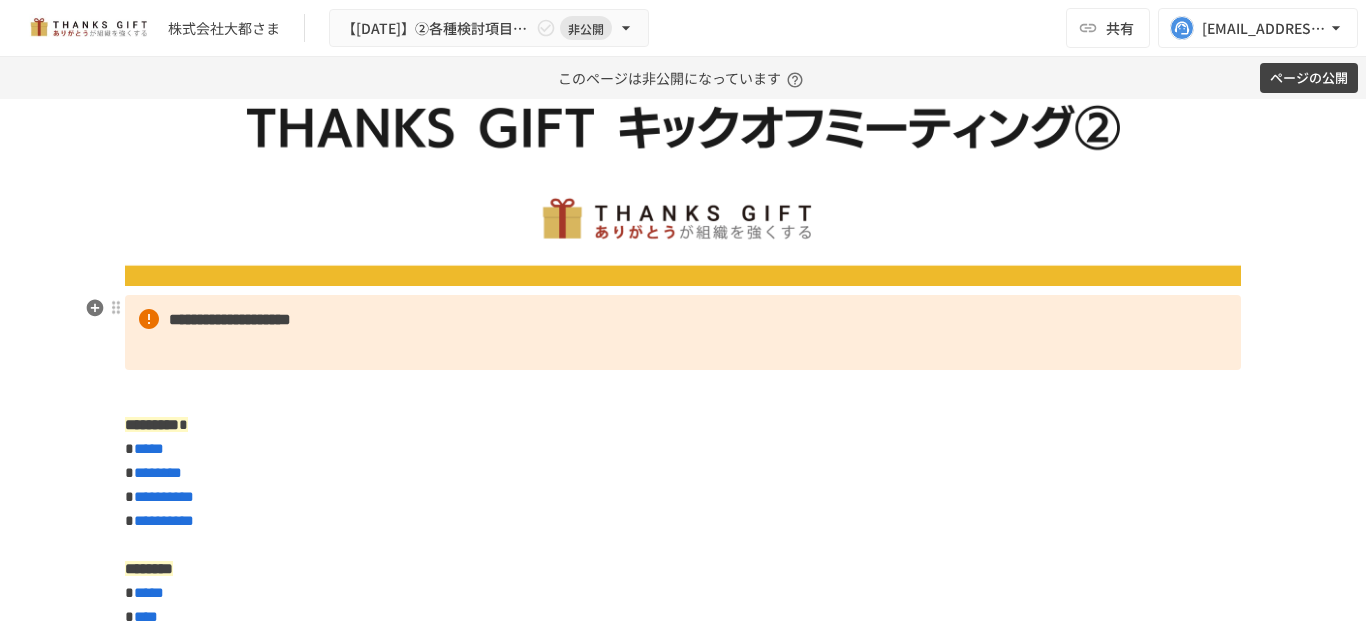 click on "**********" at bounding box center [683, 332] 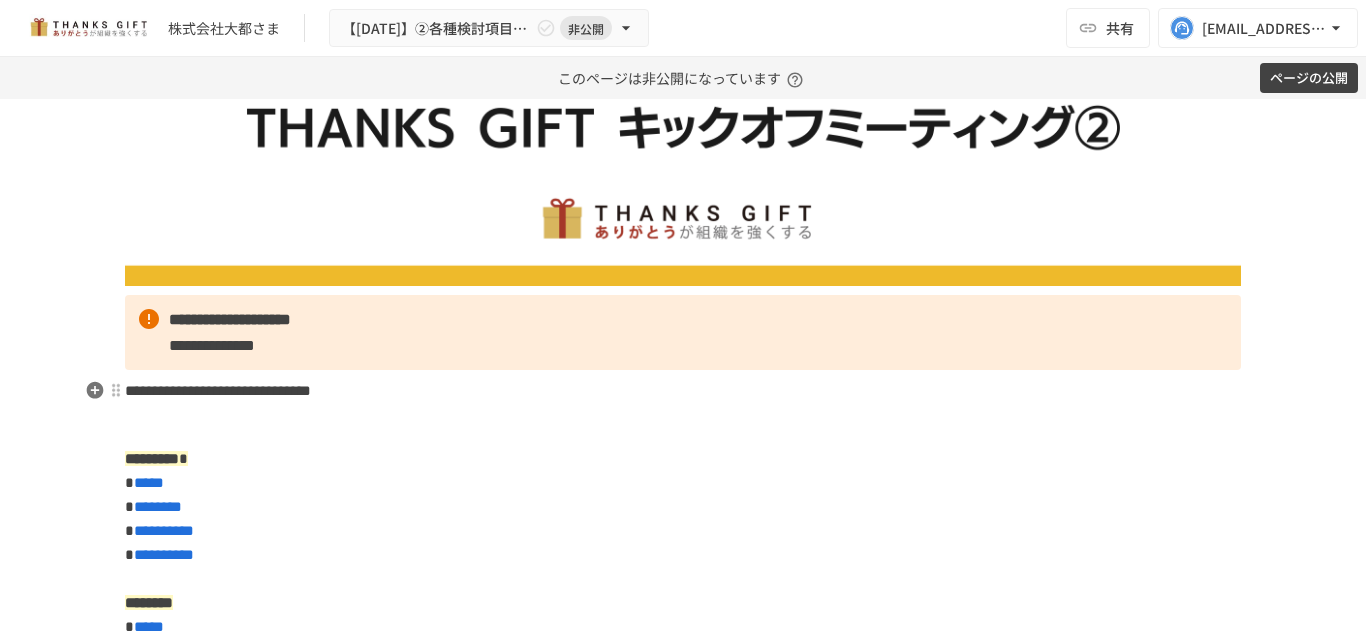 click on "**********" at bounding box center (218, 390) 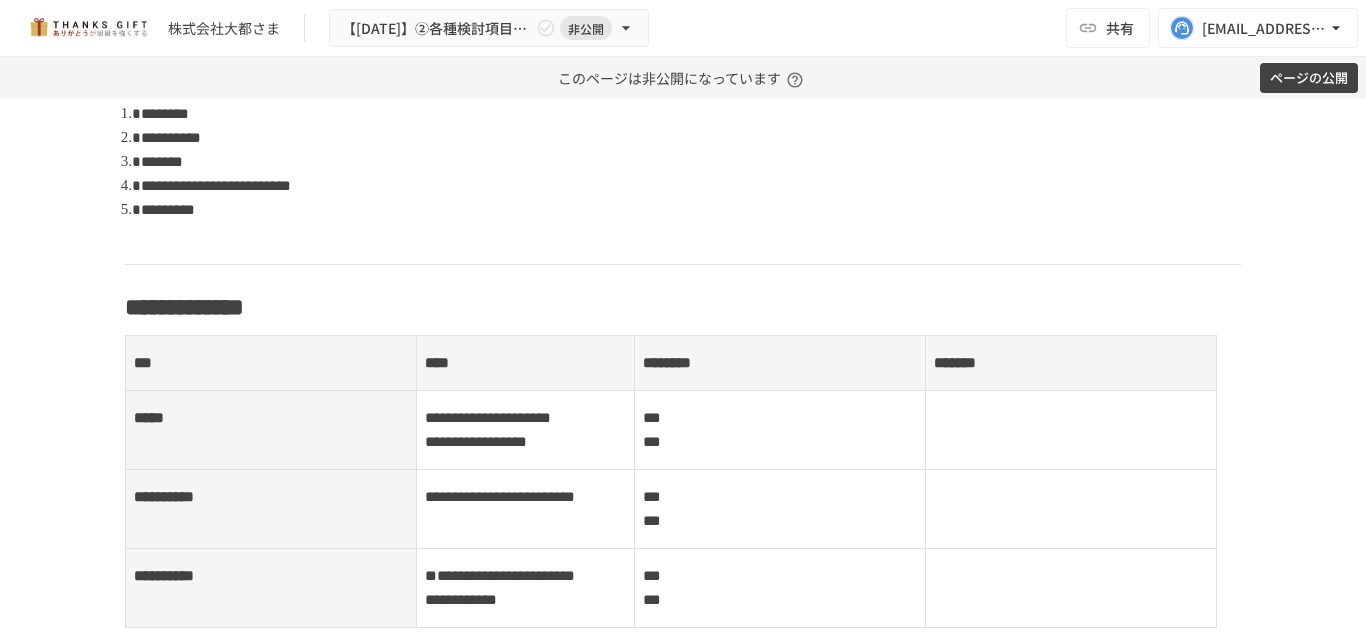 scroll, scrollTop: 843, scrollLeft: 0, axis: vertical 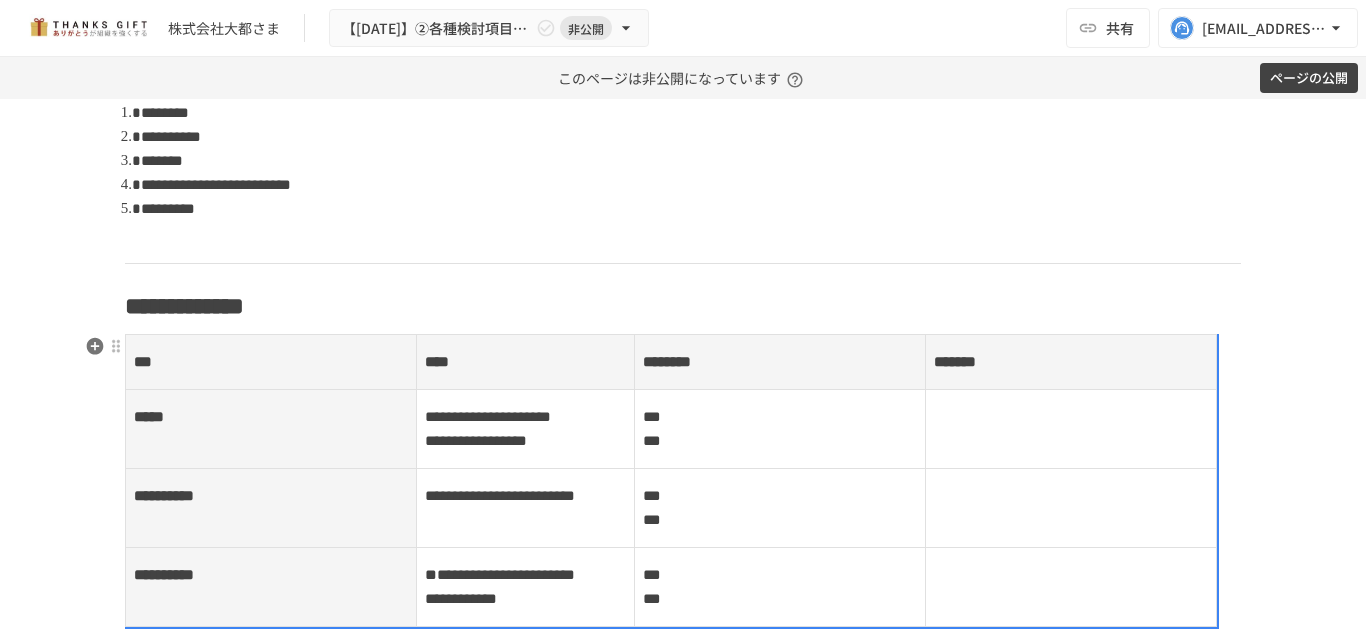 click on "***" at bounding box center (271, 362) 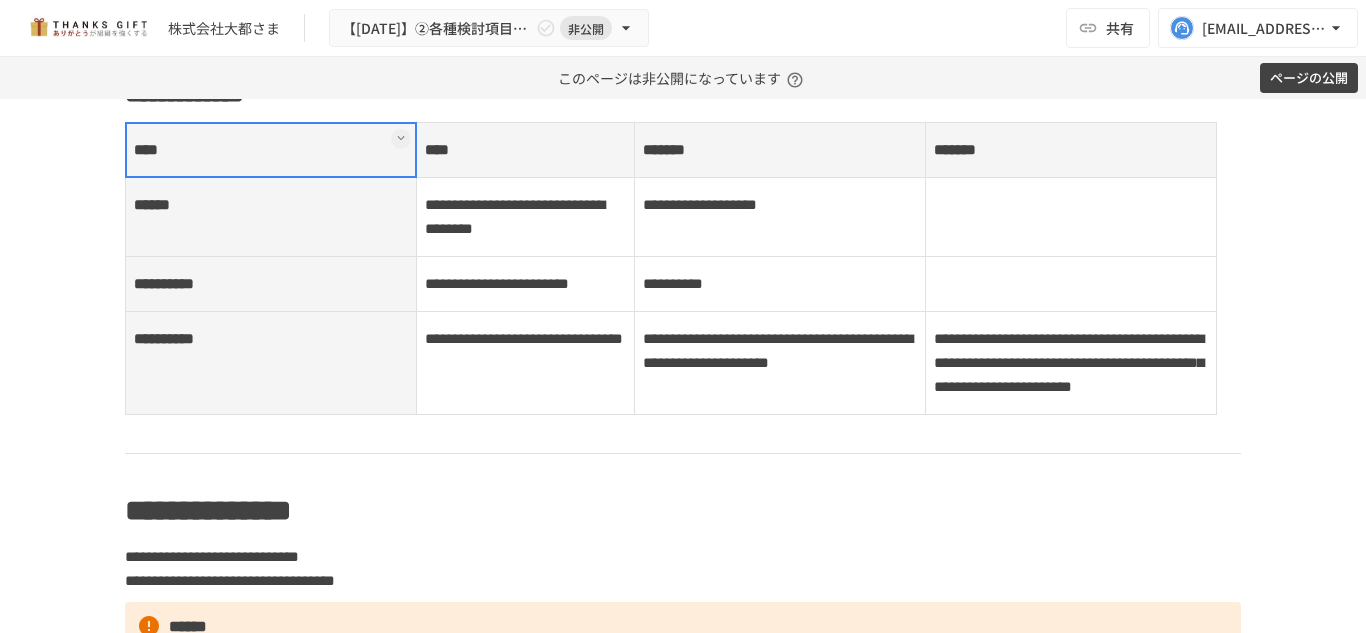 scroll, scrollTop: 1061, scrollLeft: 0, axis: vertical 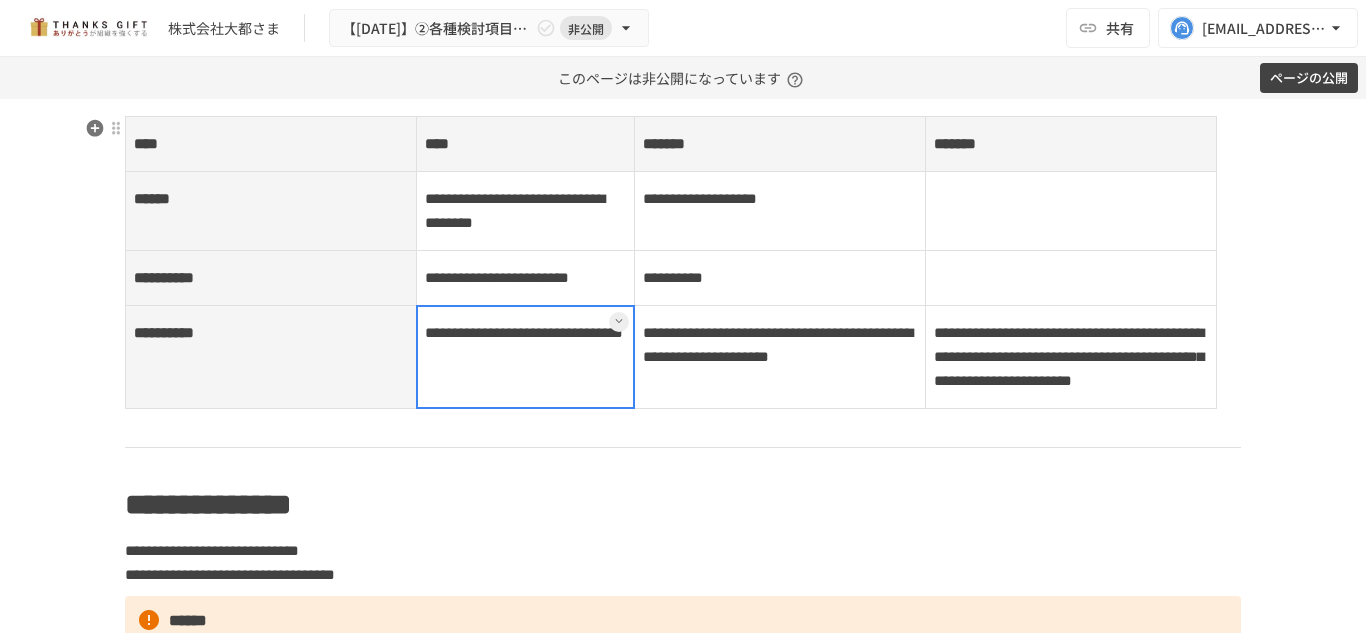 click on "**********" at bounding box center (525, 357) 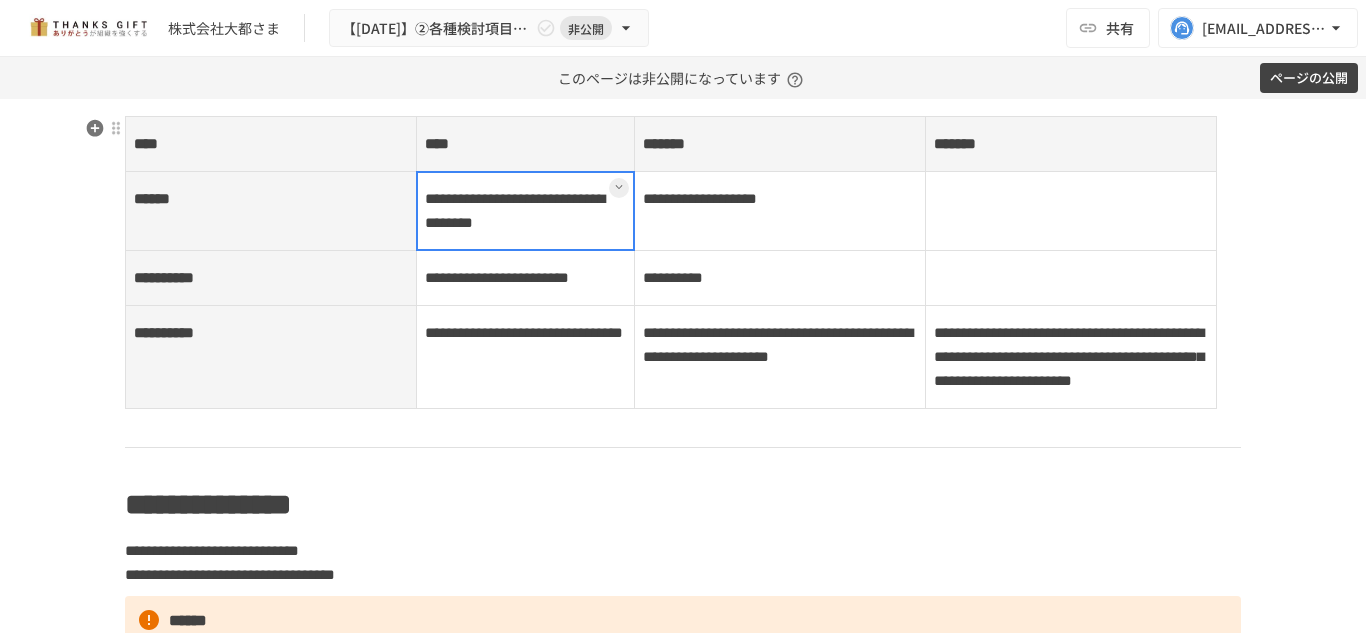 click on "**********" at bounding box center (525, 211) 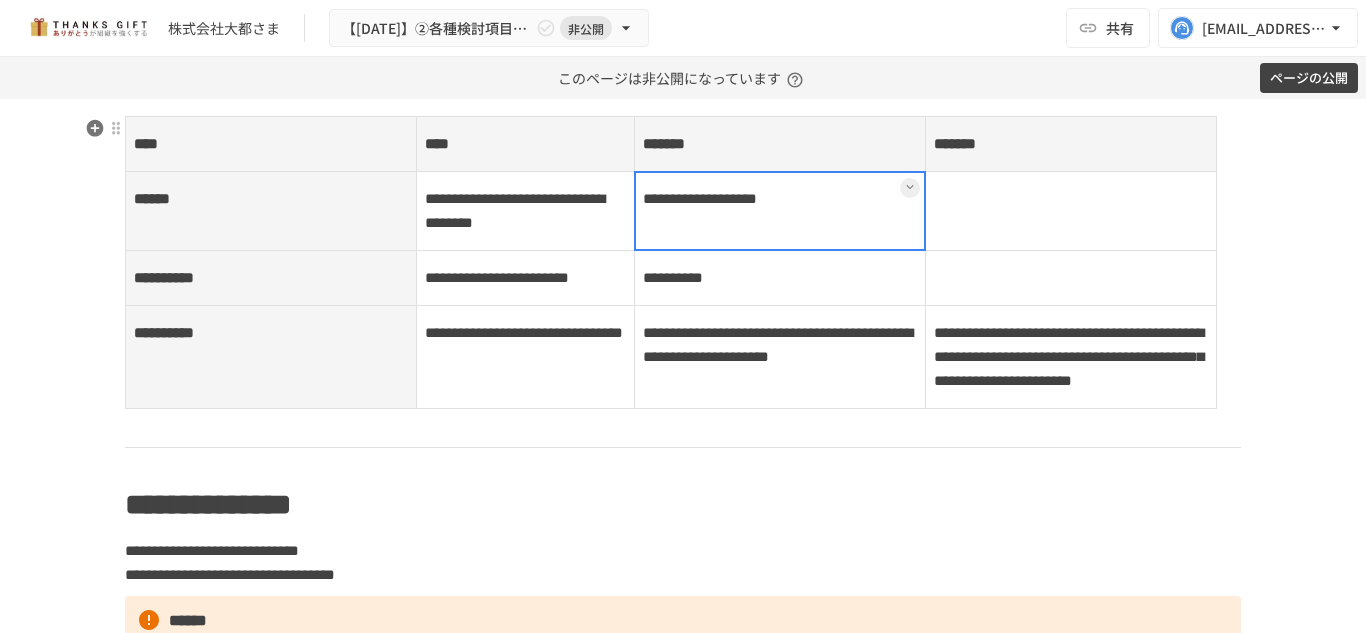 click at bounding box center [780, 211] 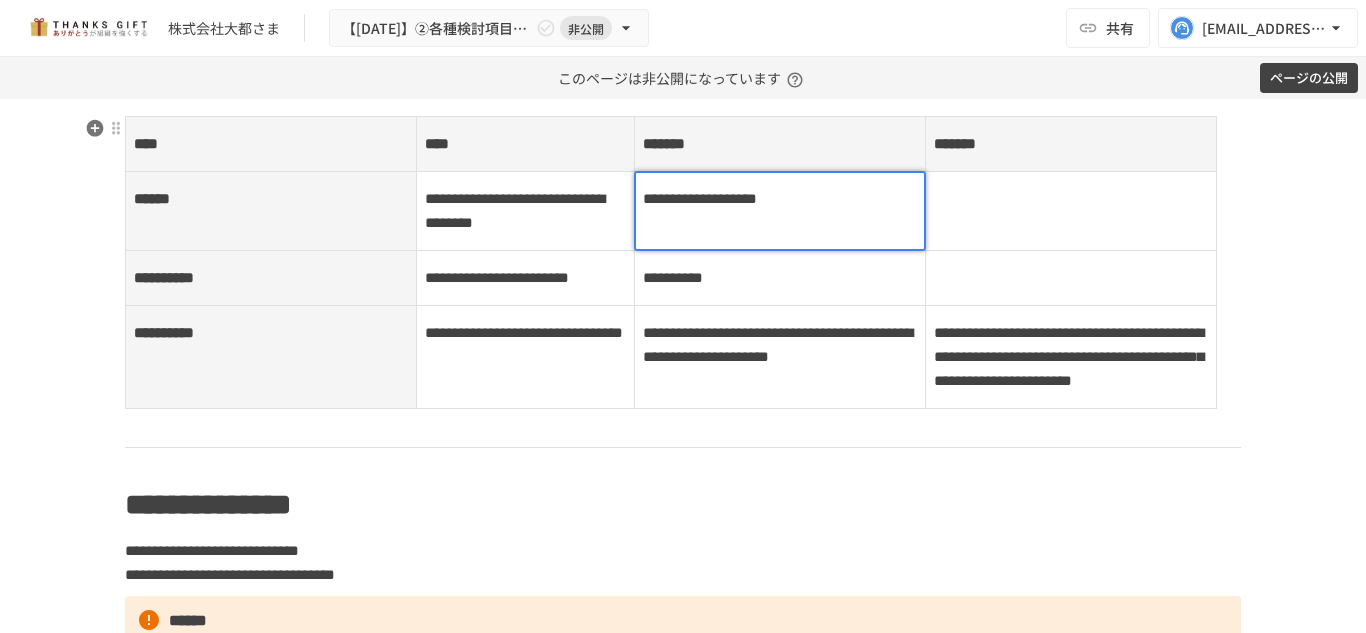 click on "**********" at bounding box center [700, 198] 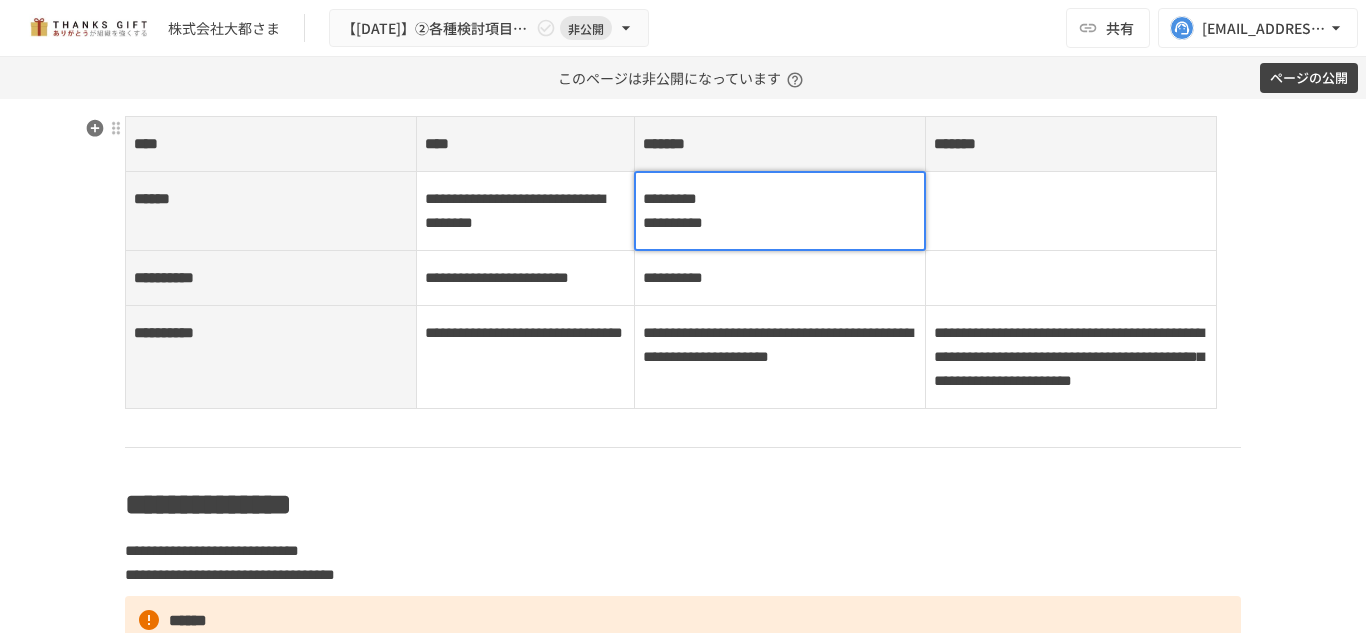 click on "**********" at bounding box center [780, 278] 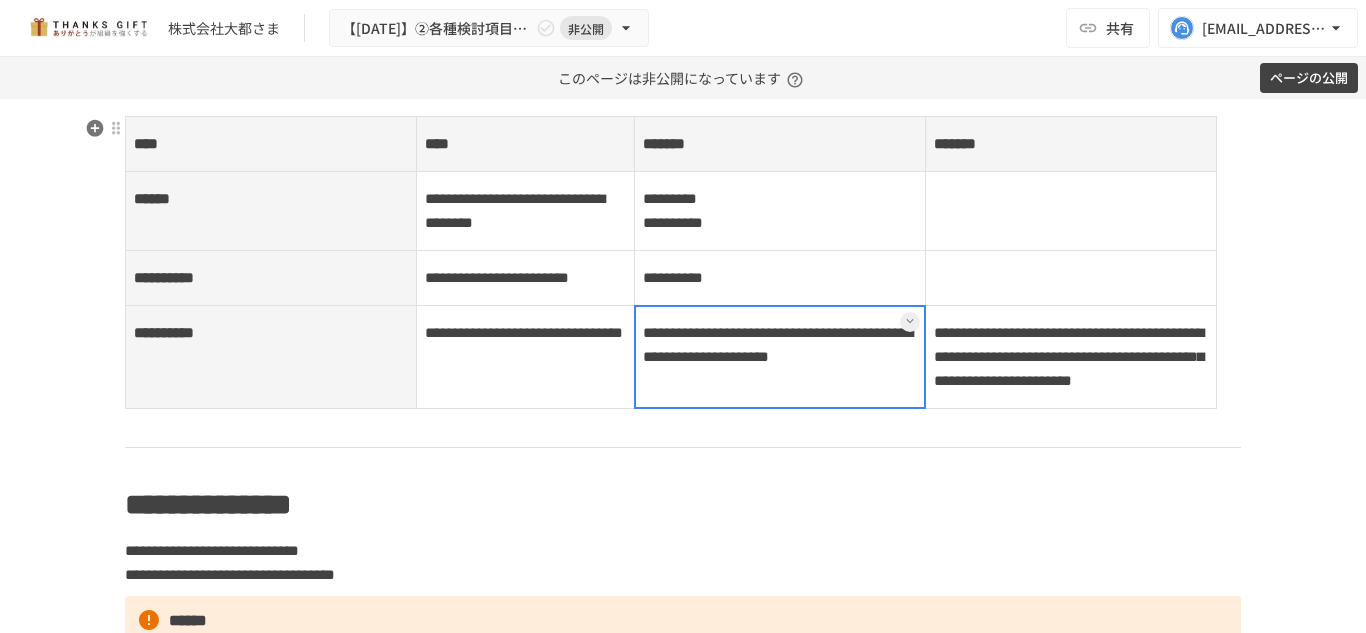 click on "**********" at bounding box center (780, 357) 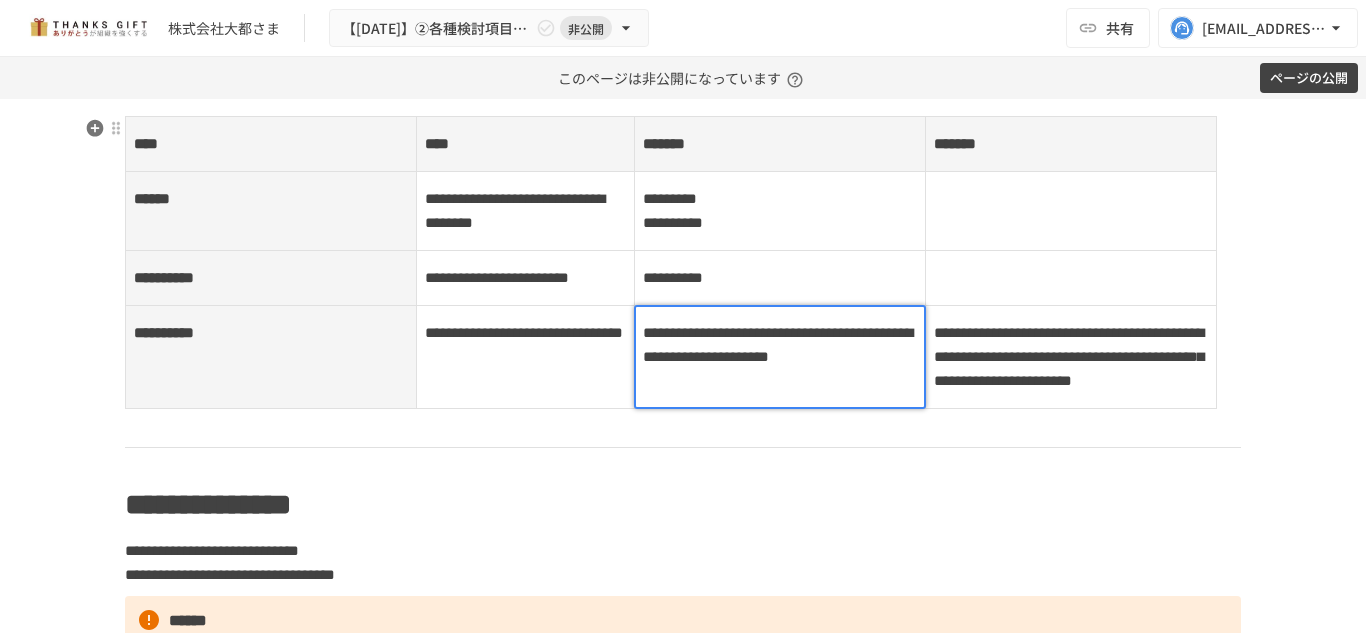 click on "**********" at bounding box center (778, 344) 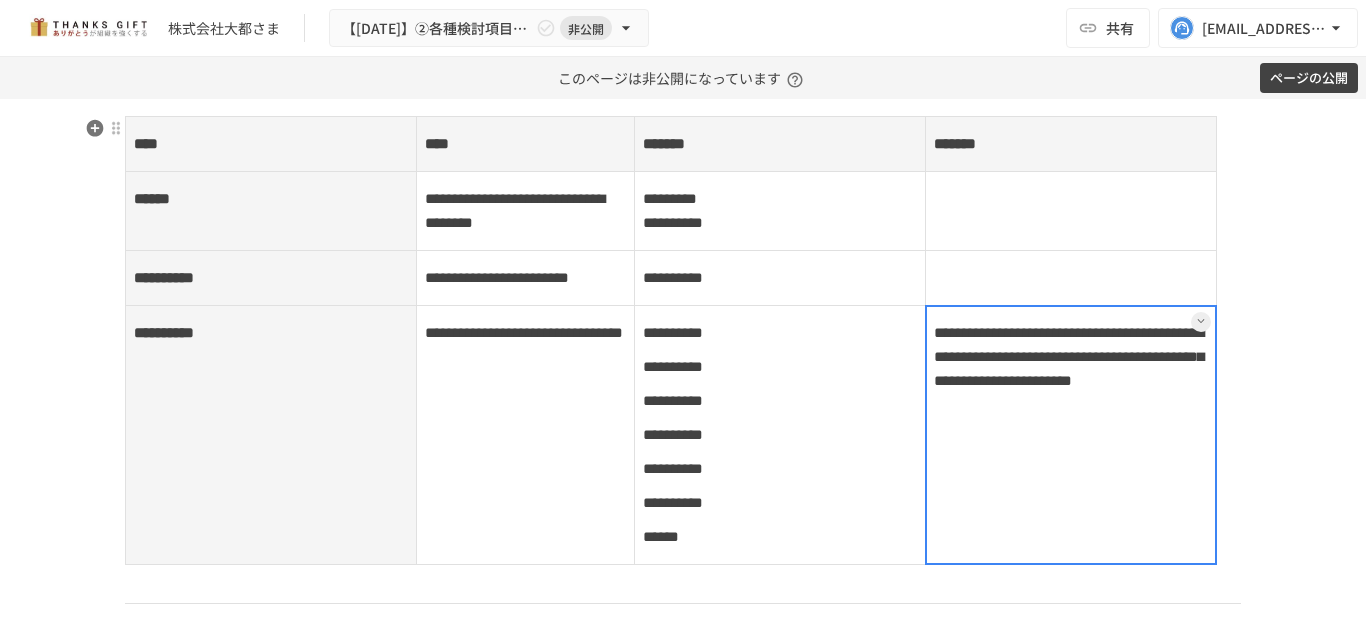 click on "**********" at bounding box center [1071, 435] 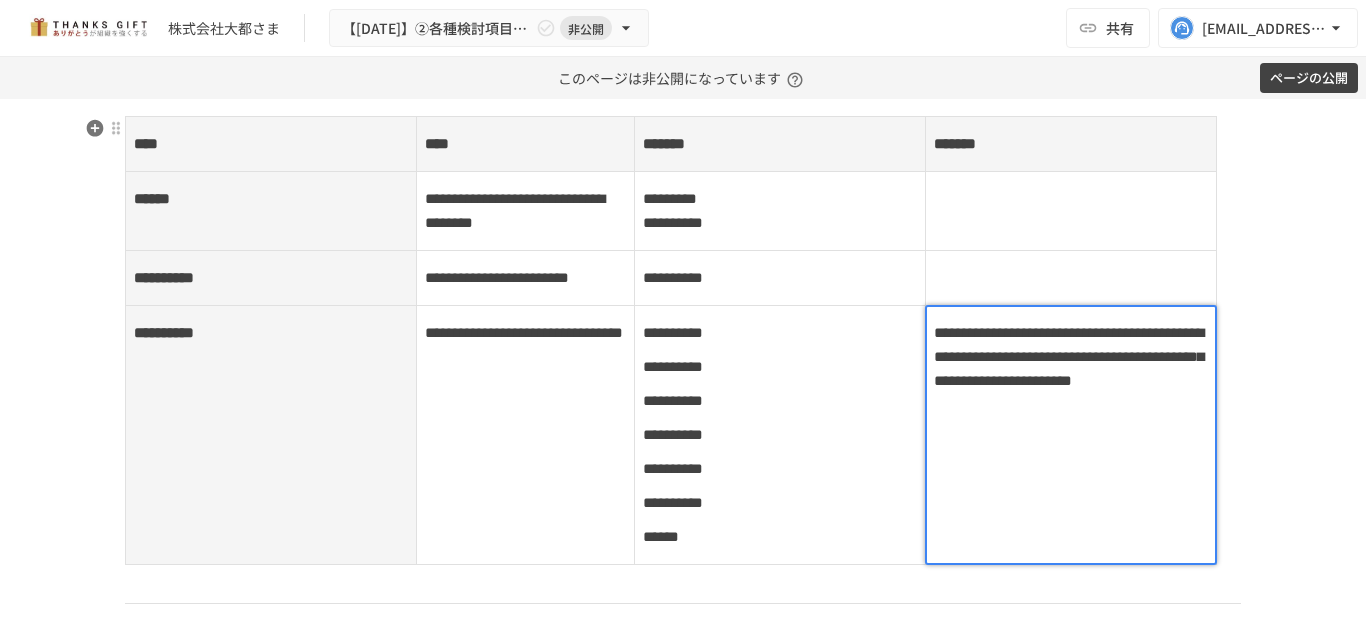 click on "**********" at bounding box center [1071, 357] 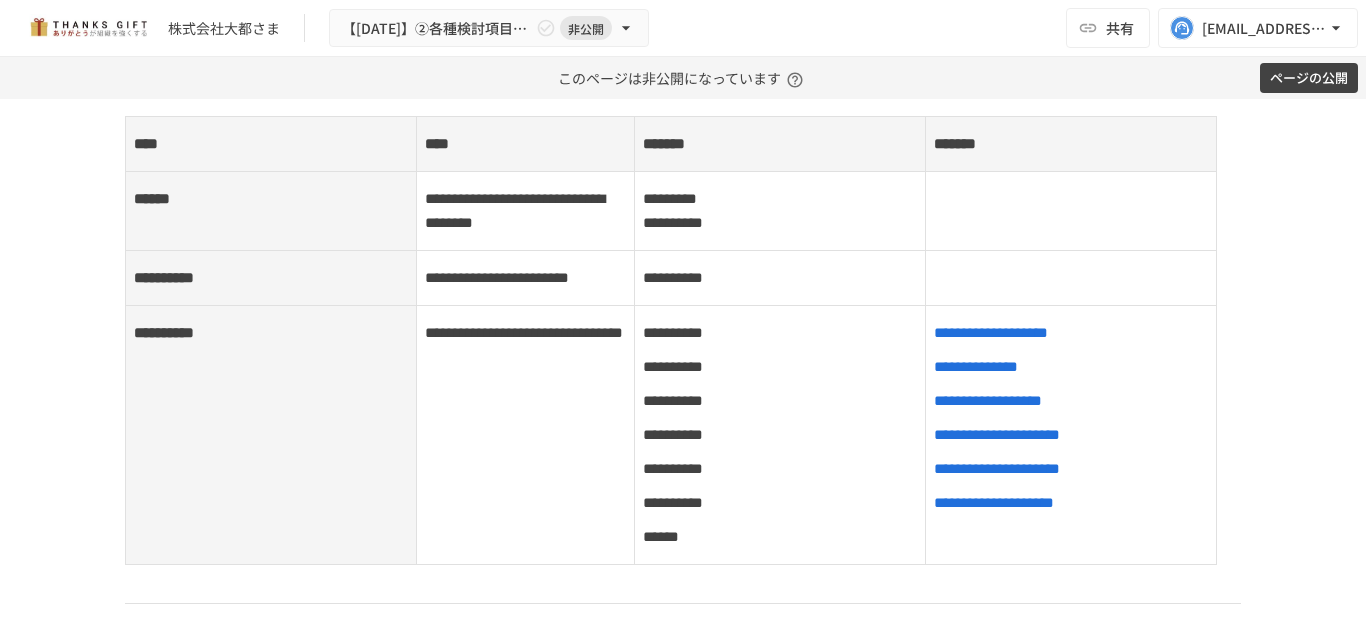 click on "**********" at bounding box center [683, 366] 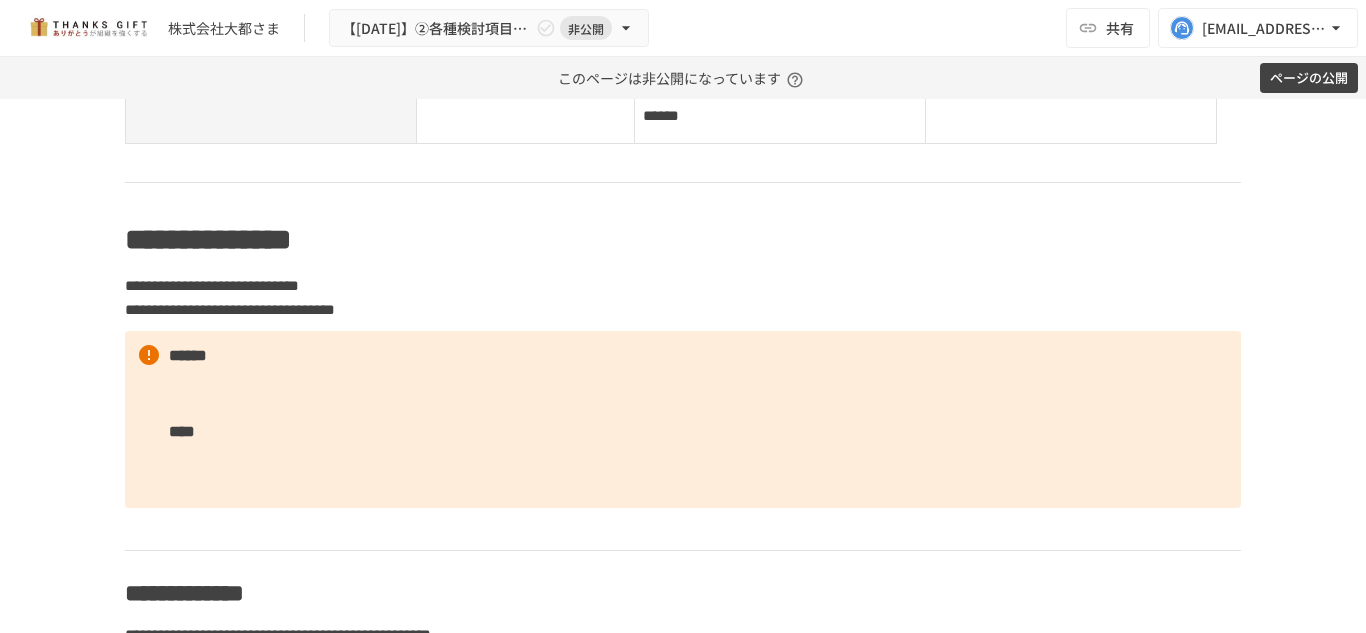 scroll, scrollTop: 1548, scrollLeft: 0, axis: vertical 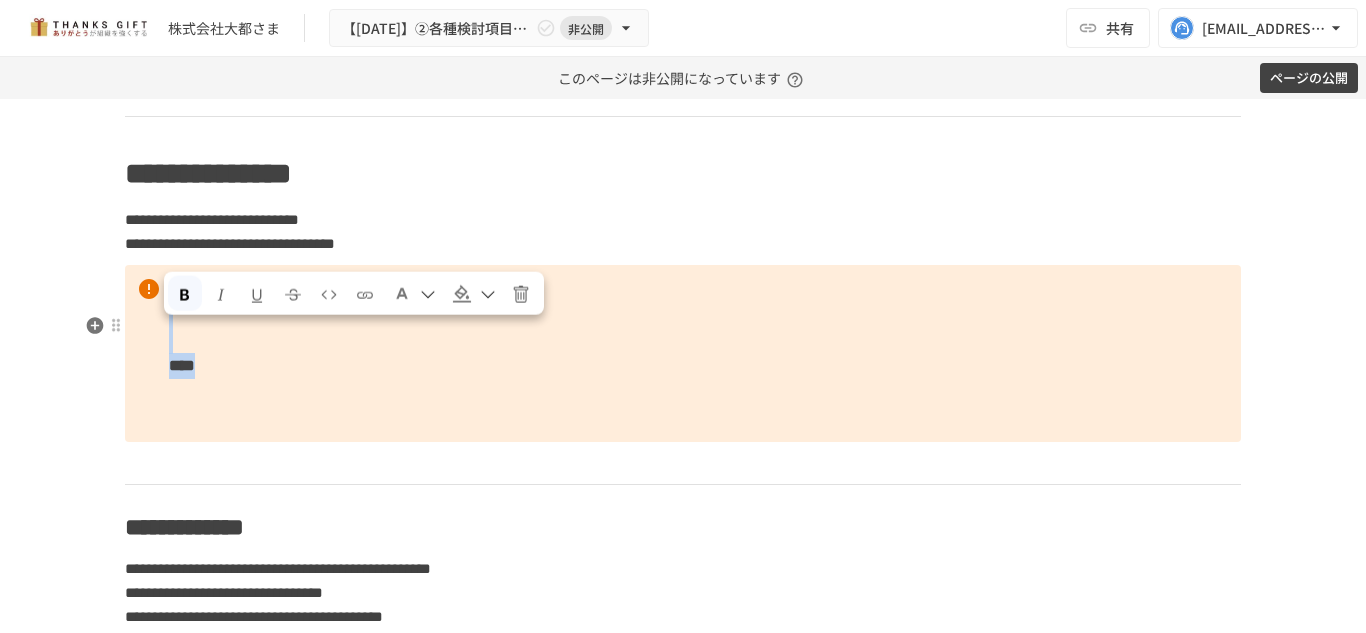 drag, startPoint x: 233, startPoint y: 421, endPoint x: 157, endPoint y: 340, distance: 111.07205 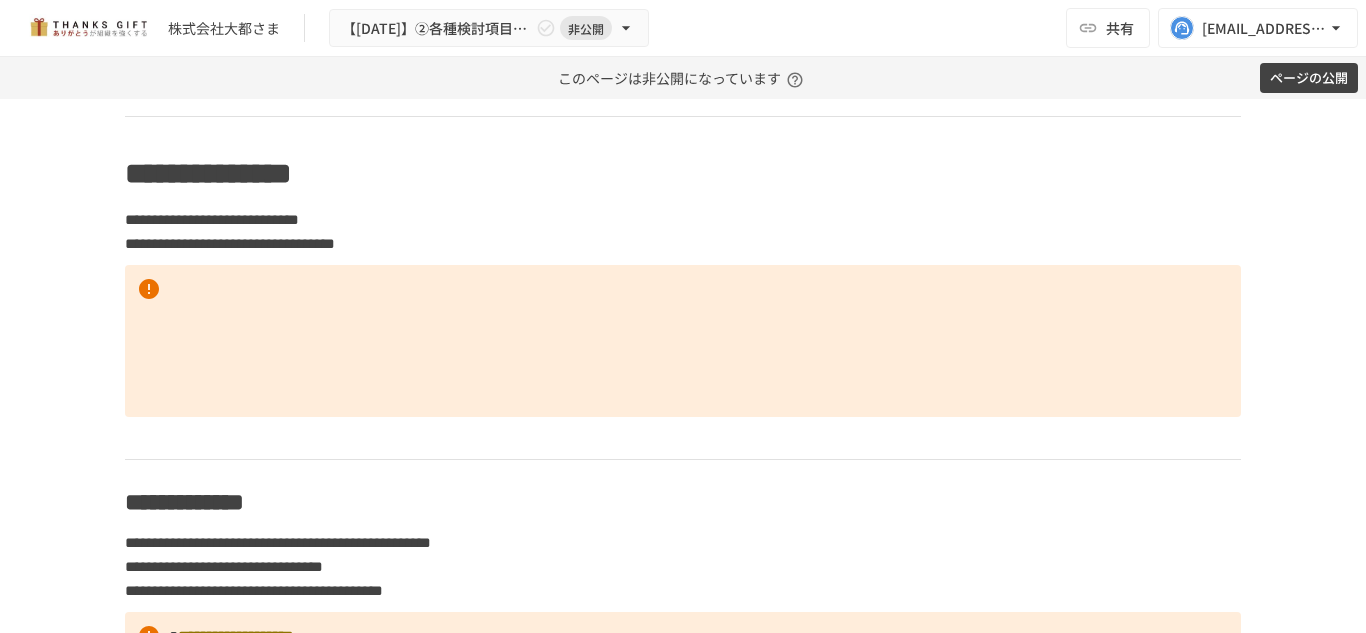 scroll, scrollTop: 1580, scrollLeft: 0, axis: vertical 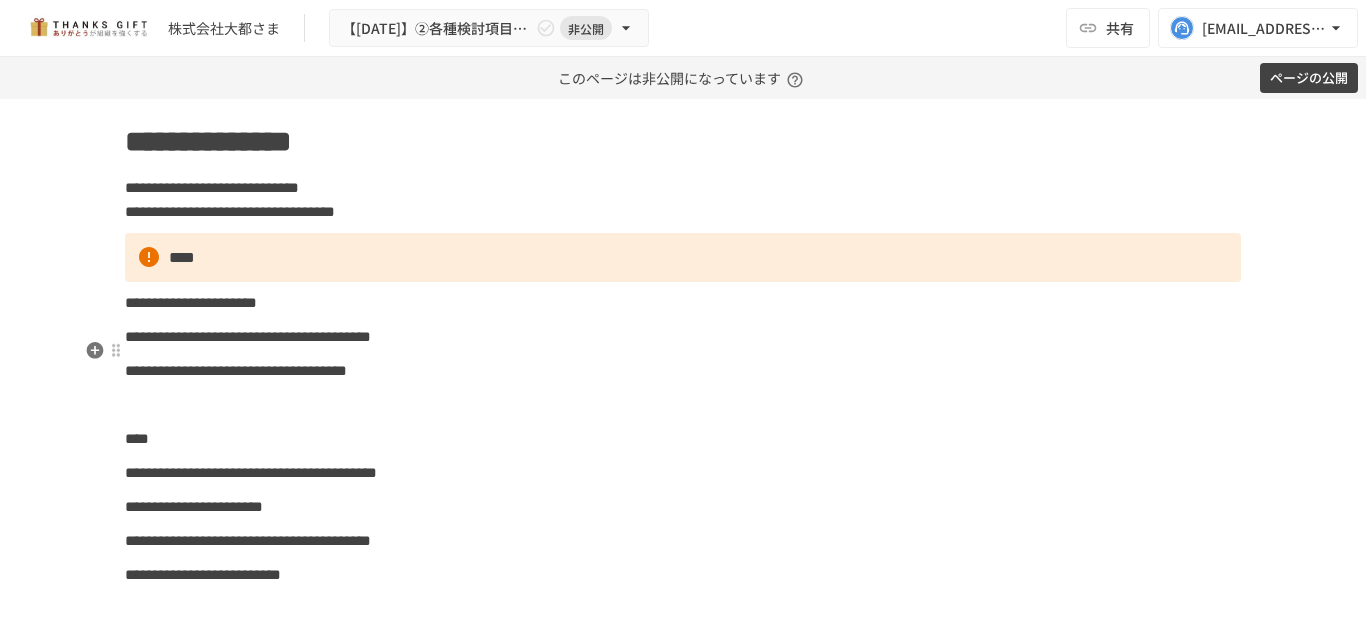 click on "**********" at bounding box center [191, 302] 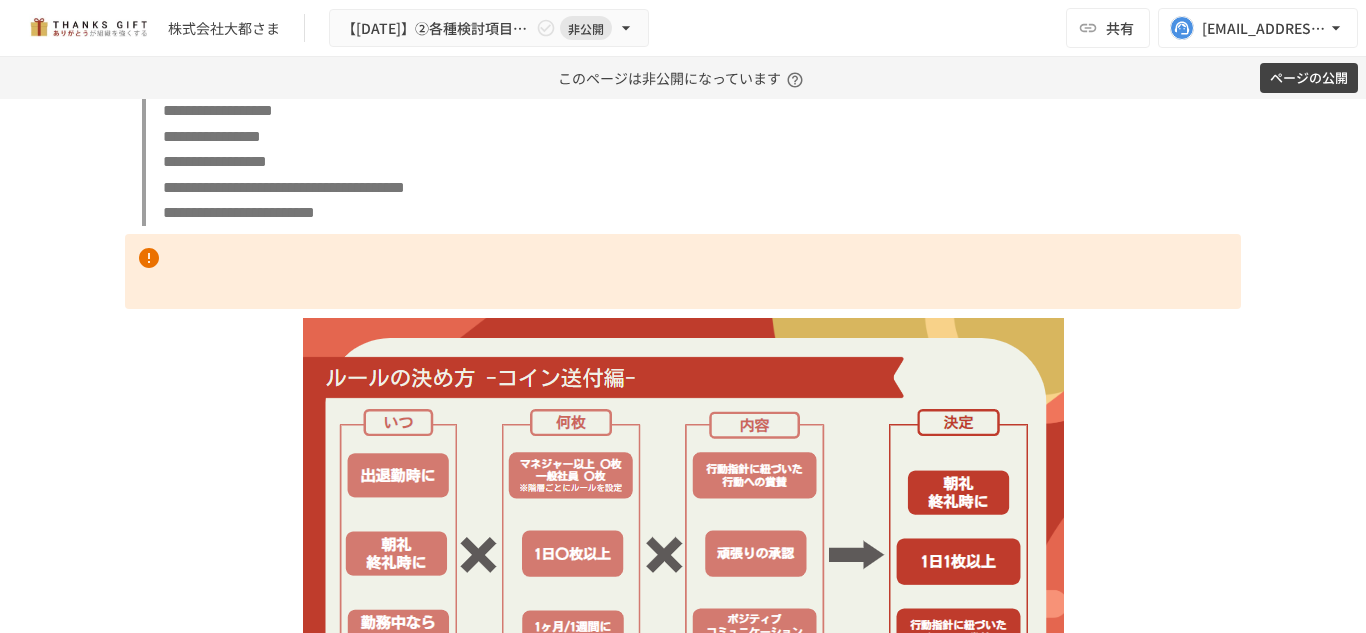 scroll, scrollTop: 3543, scrollLeft: 0, axis: vertical 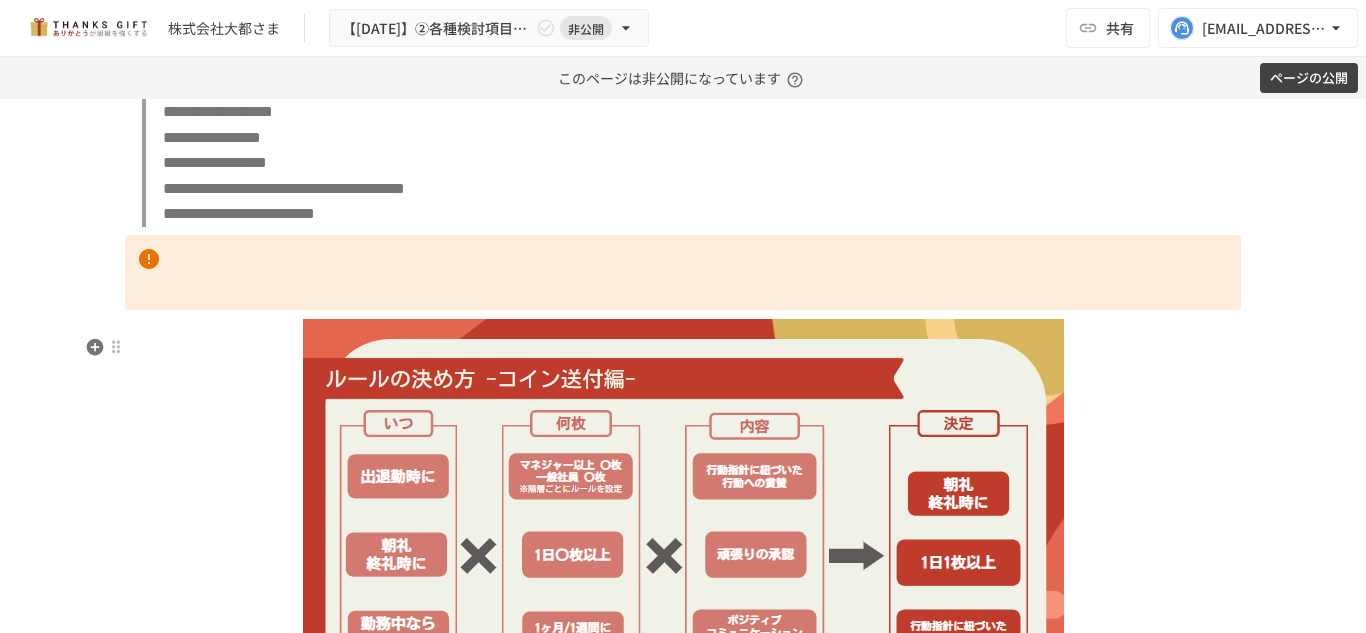 click at bounding box center (683, 272) 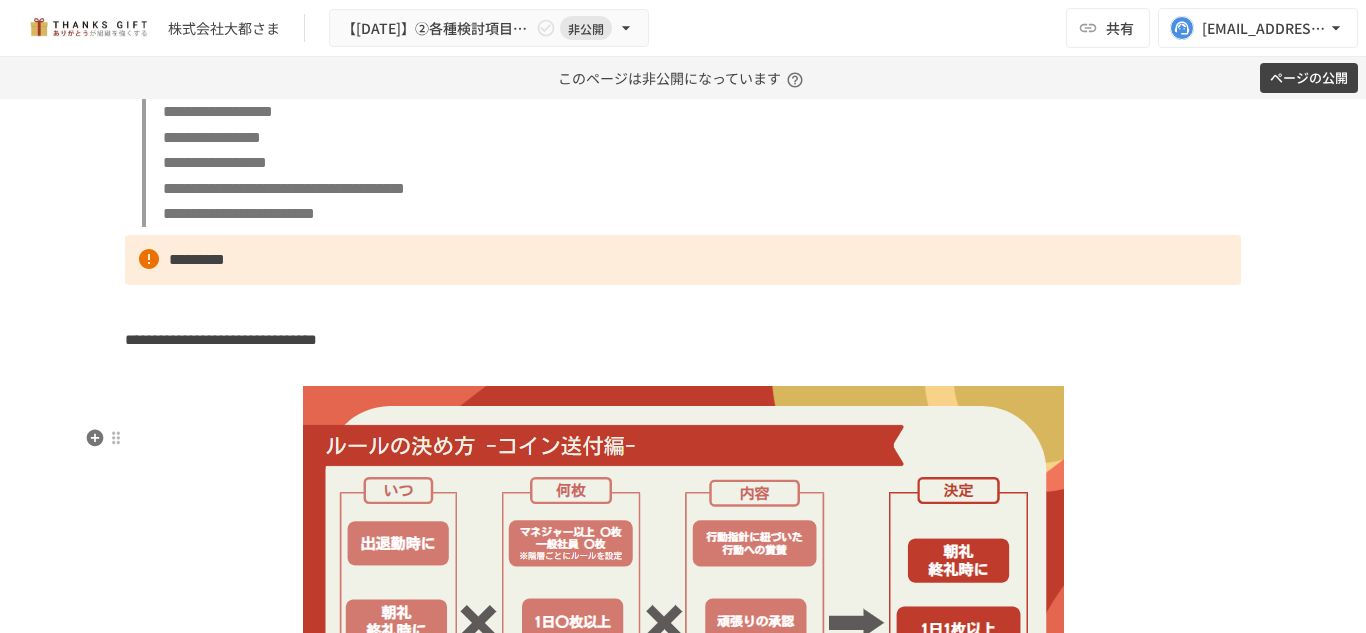 click on "**********" at bounding box center [221, 339] 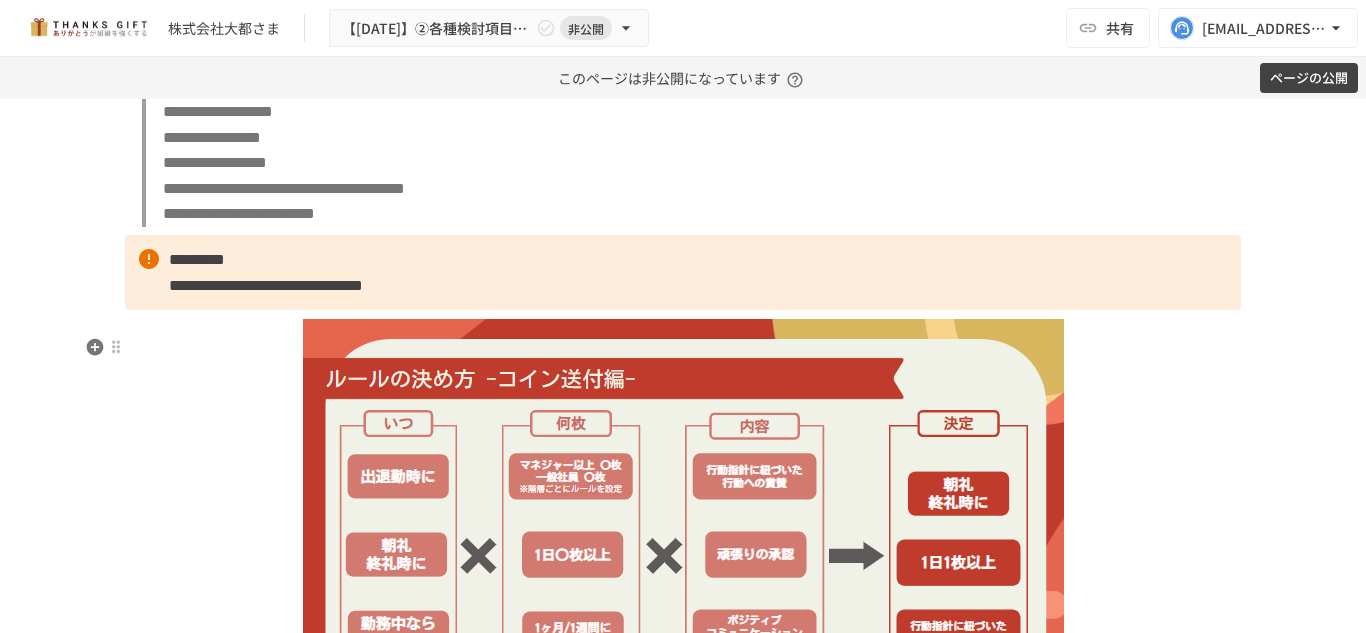 click on "*********" at bounding box center (197, 259) 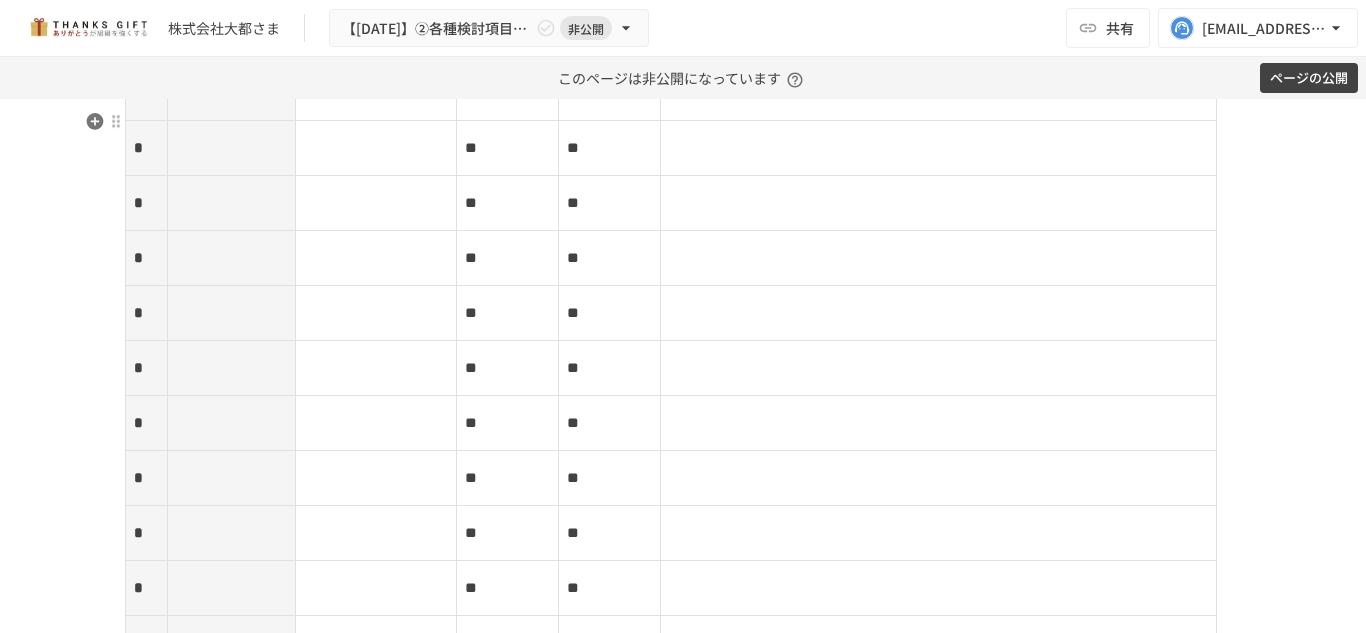 scroll, scrollTop: 5168, scrollLeft: 0, axis: vertical 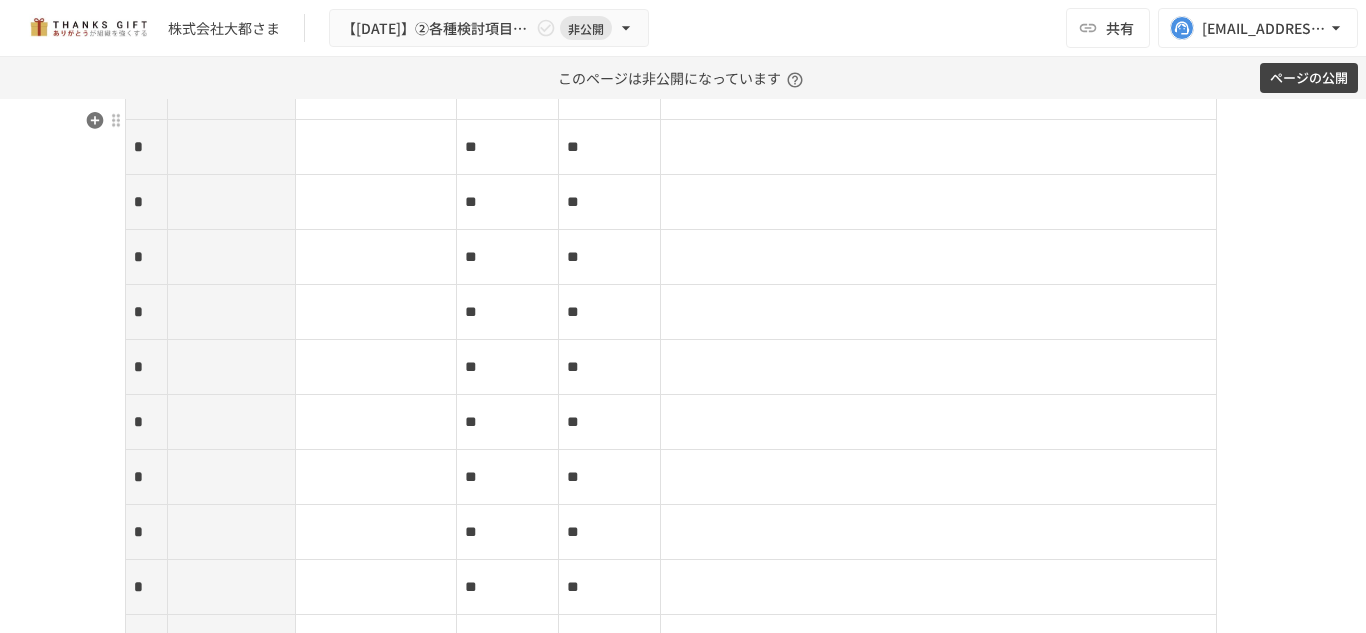 click at bounding box center (231, 92) 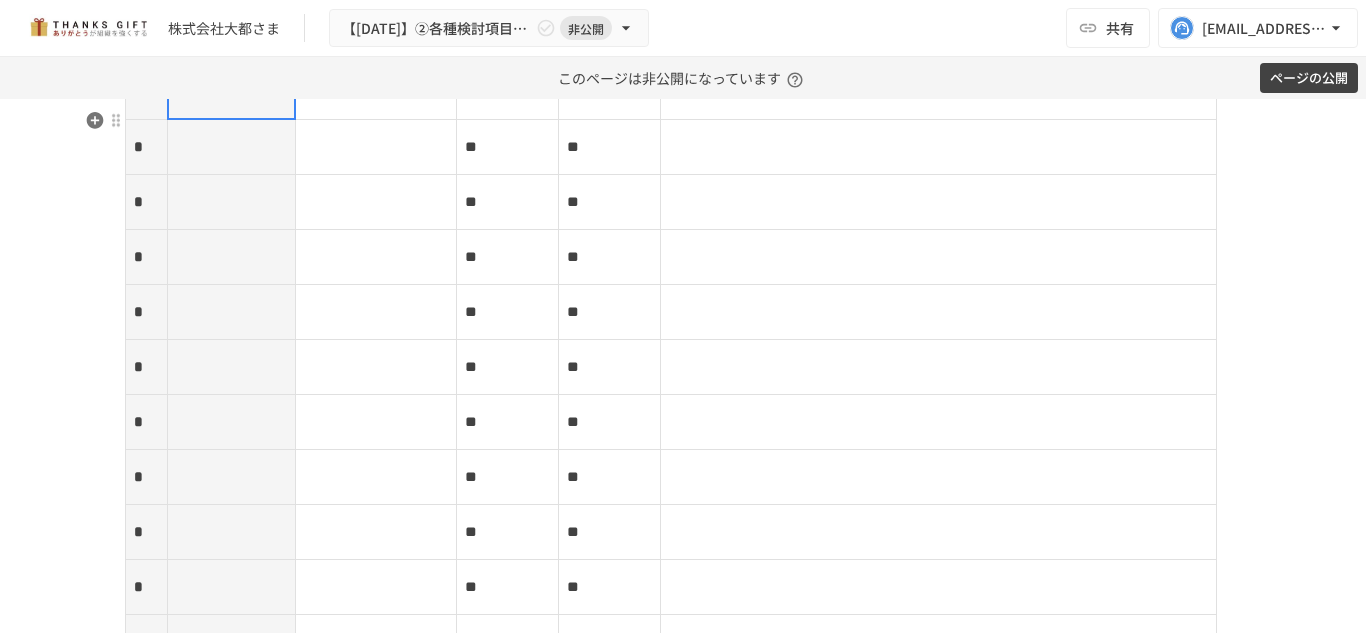 click at bounding box center (231, 92) 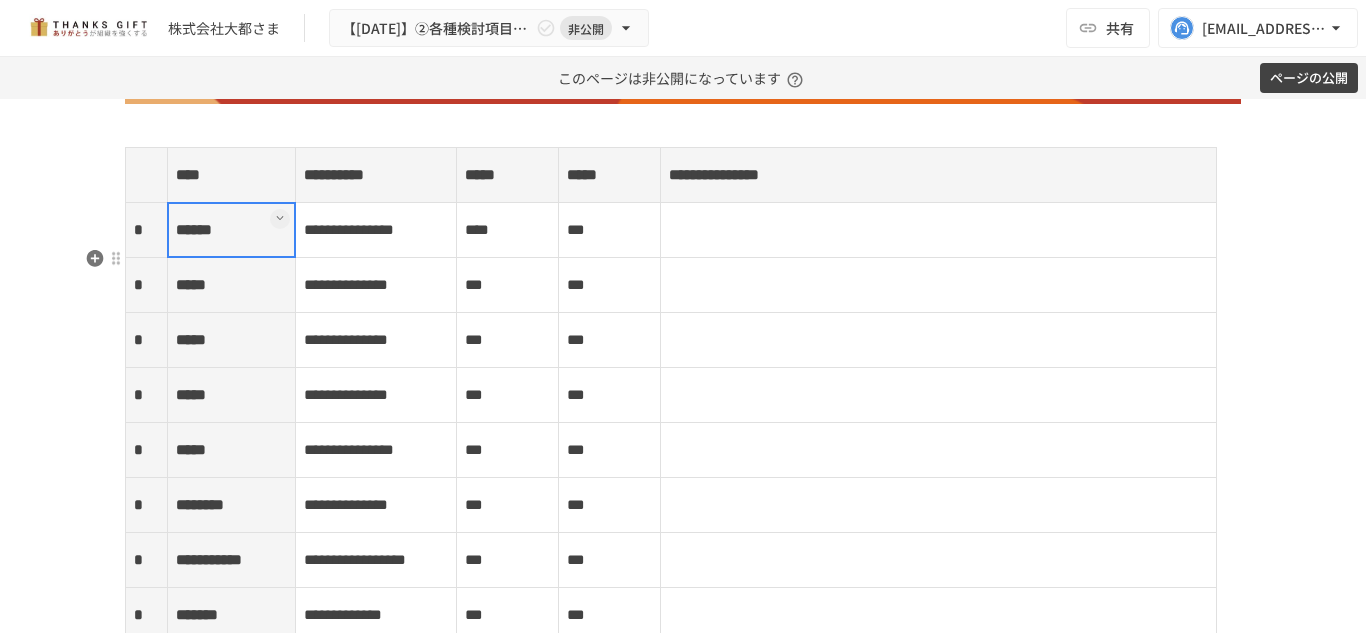 scroll, scrollTop: 5029, scrollLeft: 0, axis: vertical 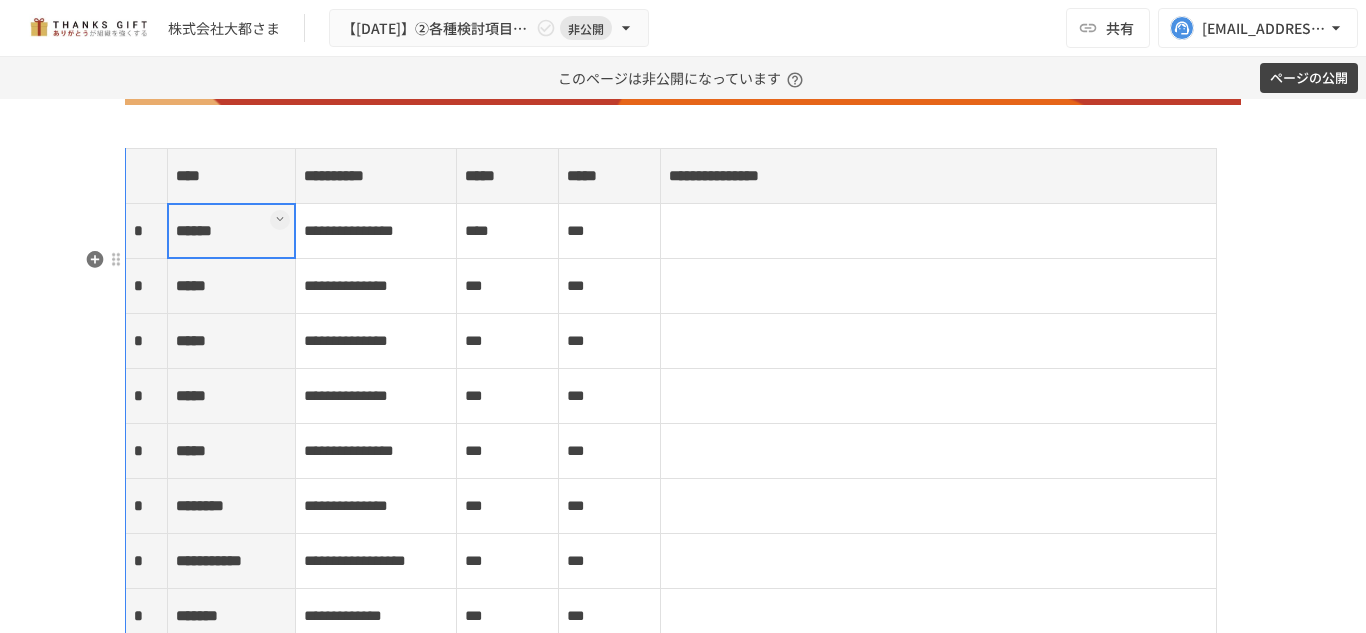 click at bounding box center [295, 176] 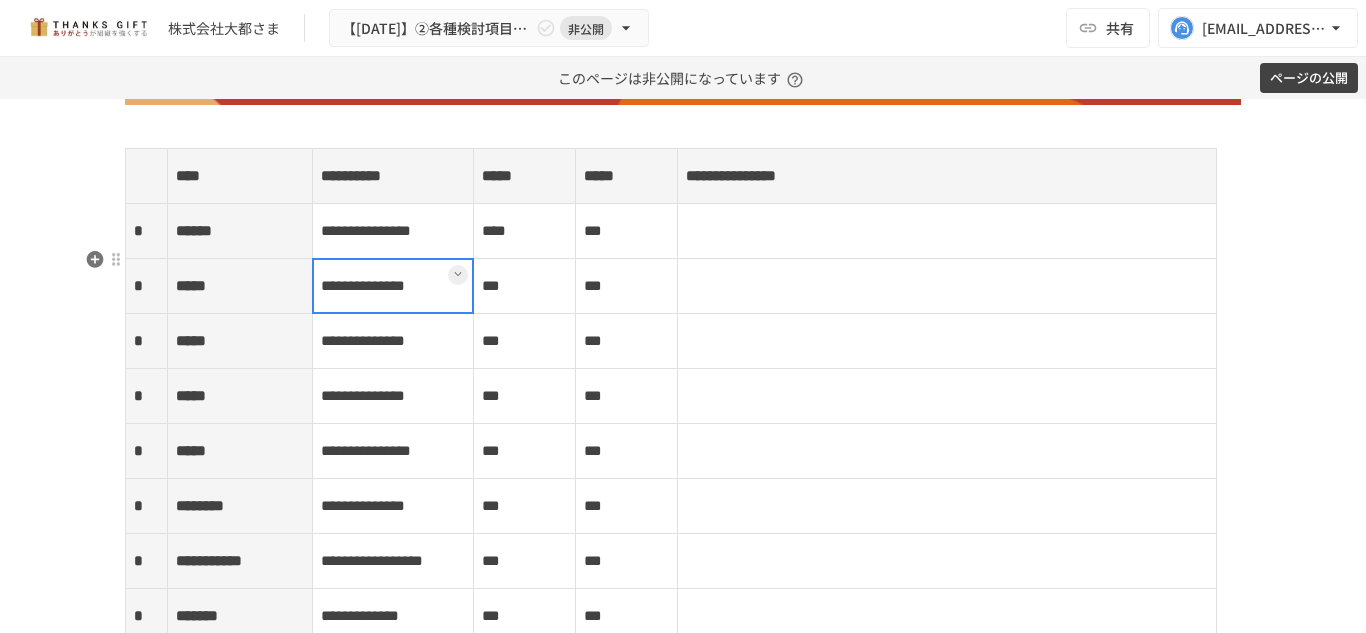 click on "**********" at bounding box center (393, 286) 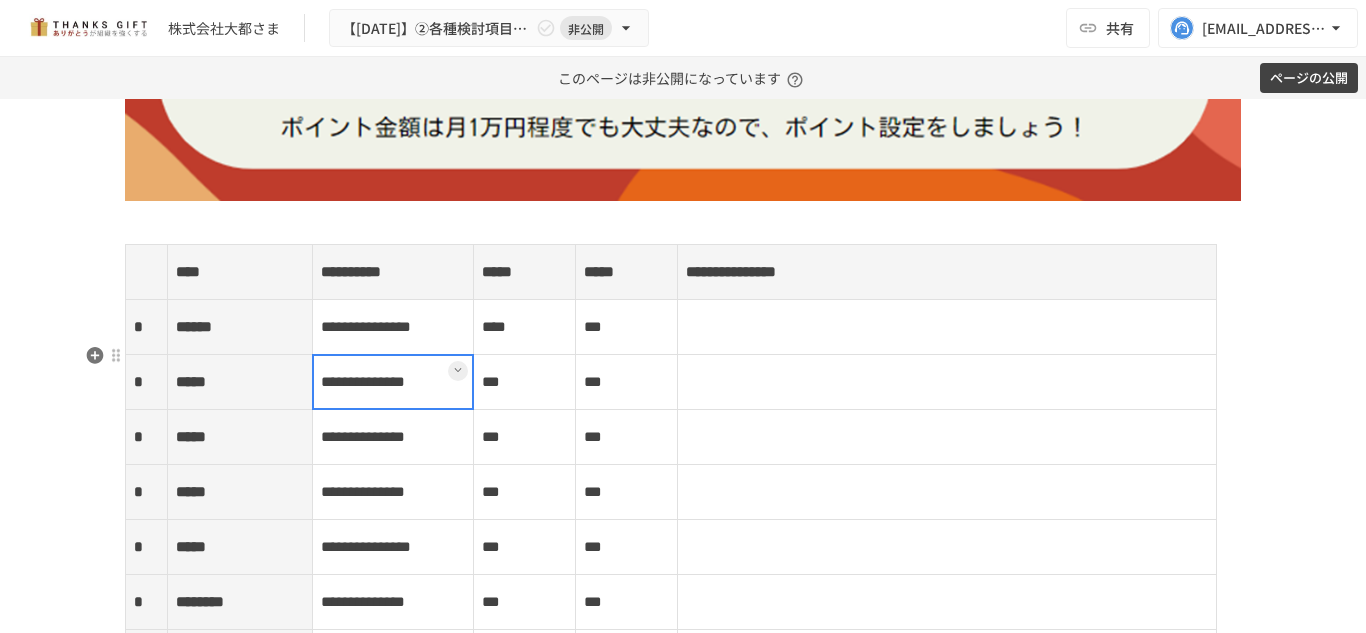 scroll, scrollTop: 4930, scrollLeft: 0, axis: vertical 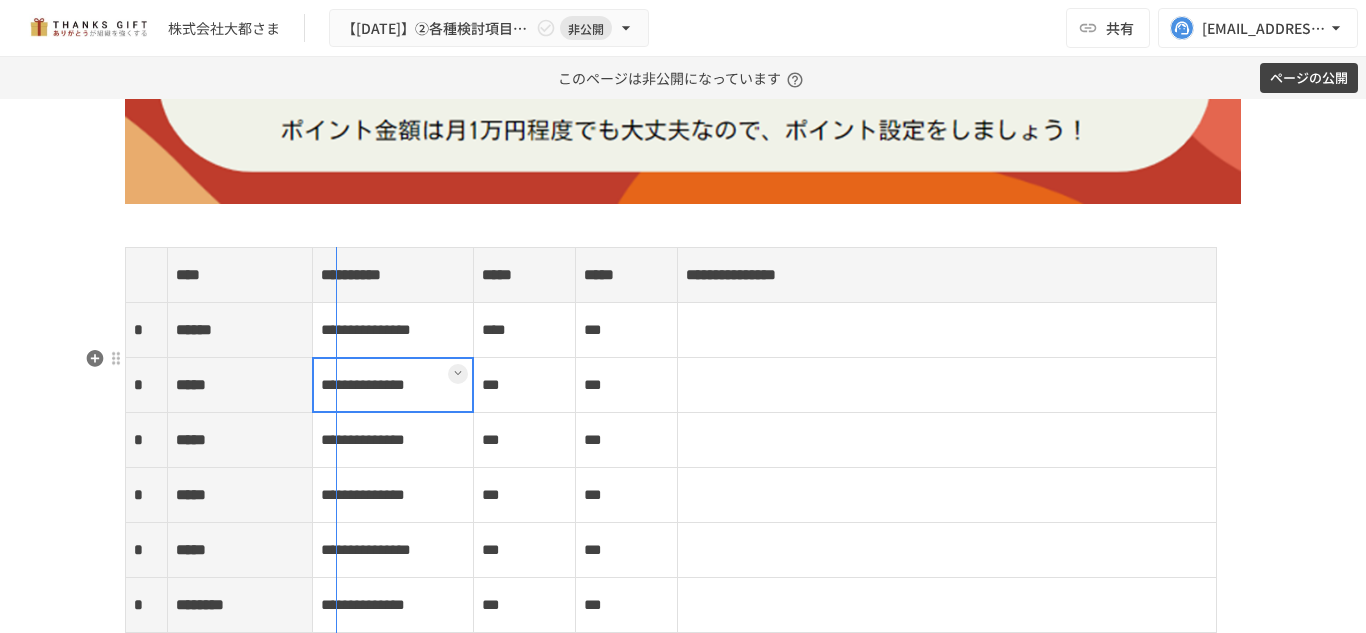 drag, startPoint x: 300, startPoint y: 373, endPoint x: 332, endPoint y: 374, distance: 32.01562 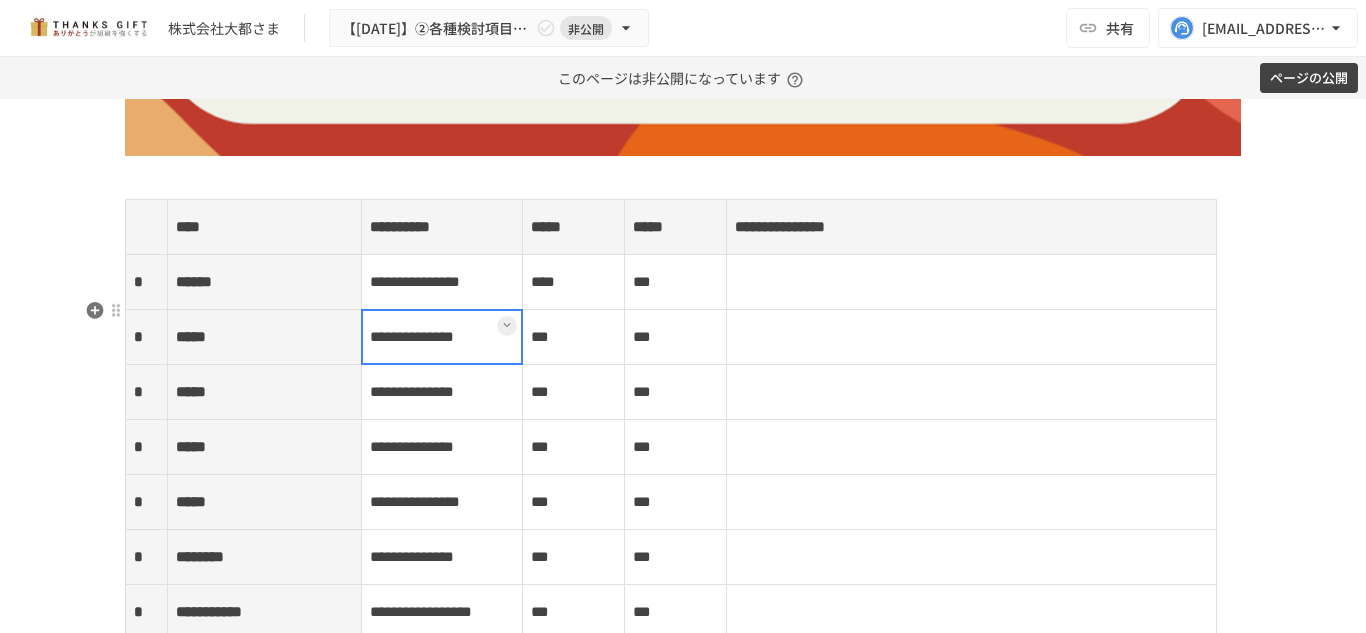 scroll, scrollTop: 4977, scrollLeft: 0, axis: vertical 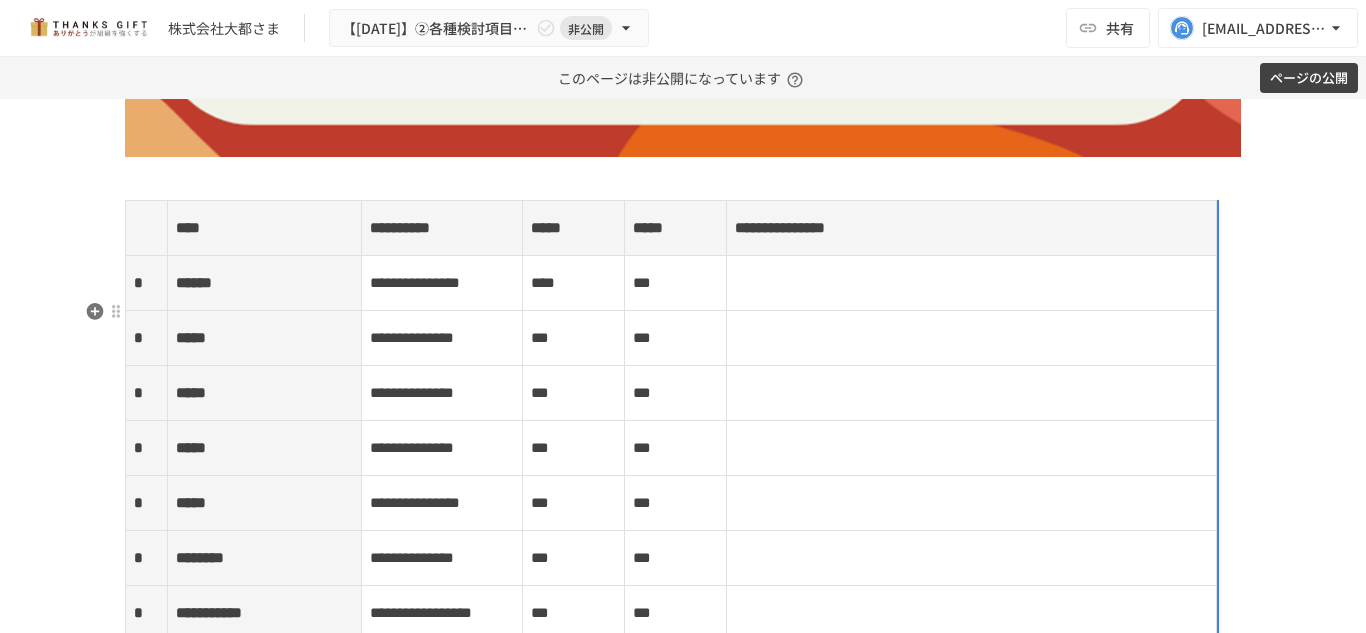 click at bounding box center [361, 228] 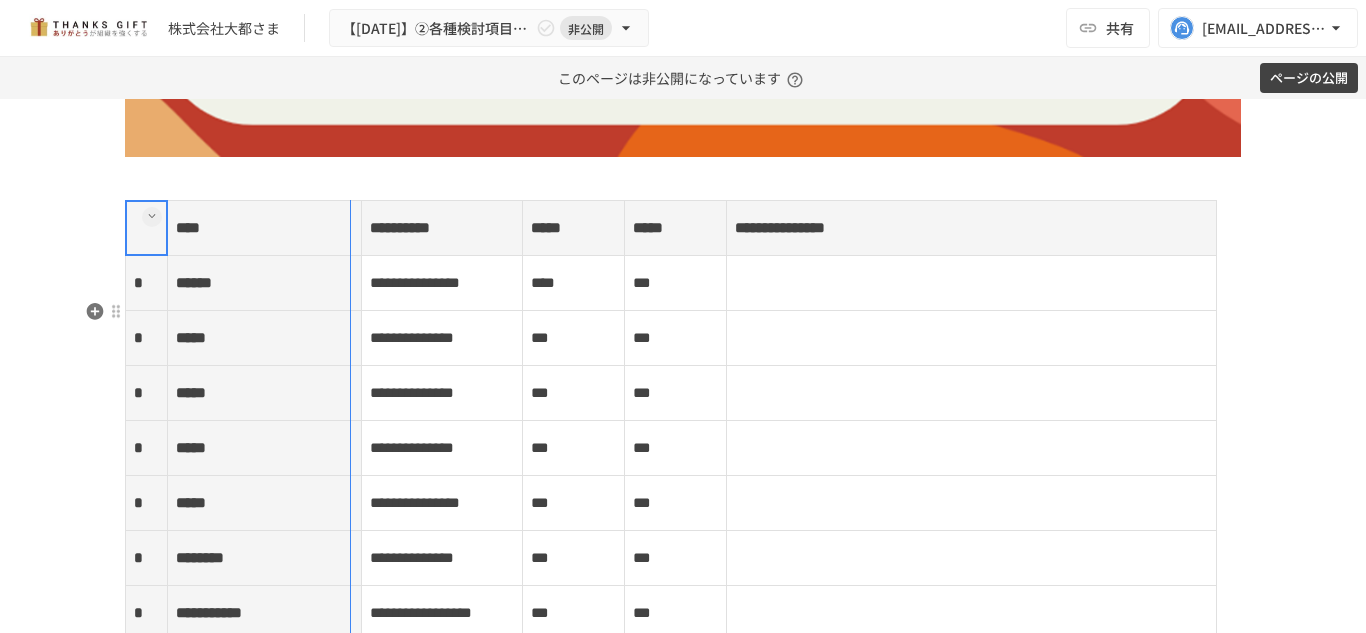 click on "**********" at bounding box center (683, 600) 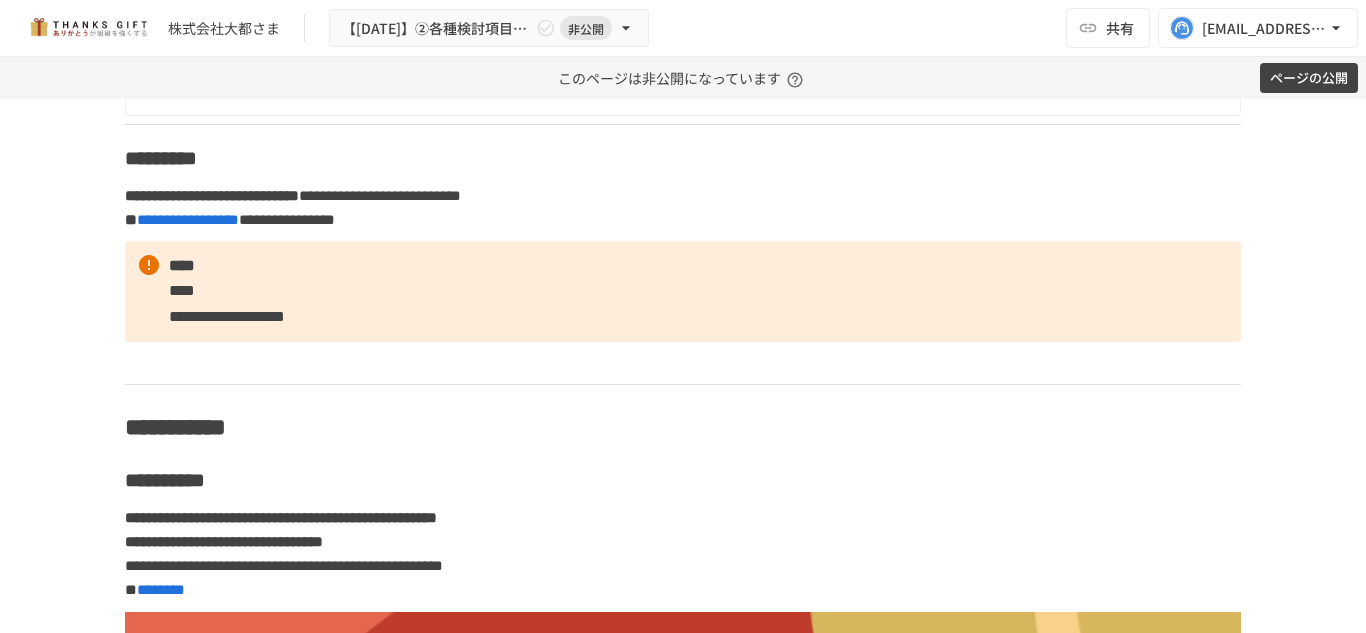 scroll, scrollTop: 5923, scrollLeft: 0, axis: vertical 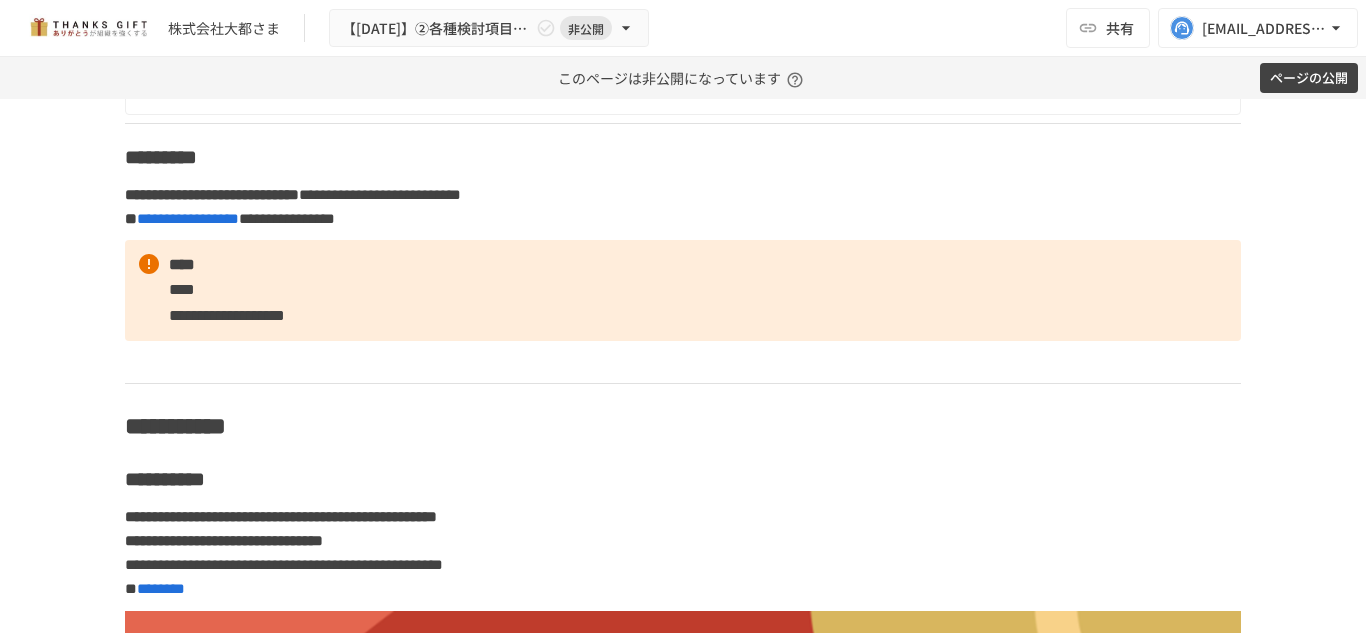 click at bounding box center [529, -3] 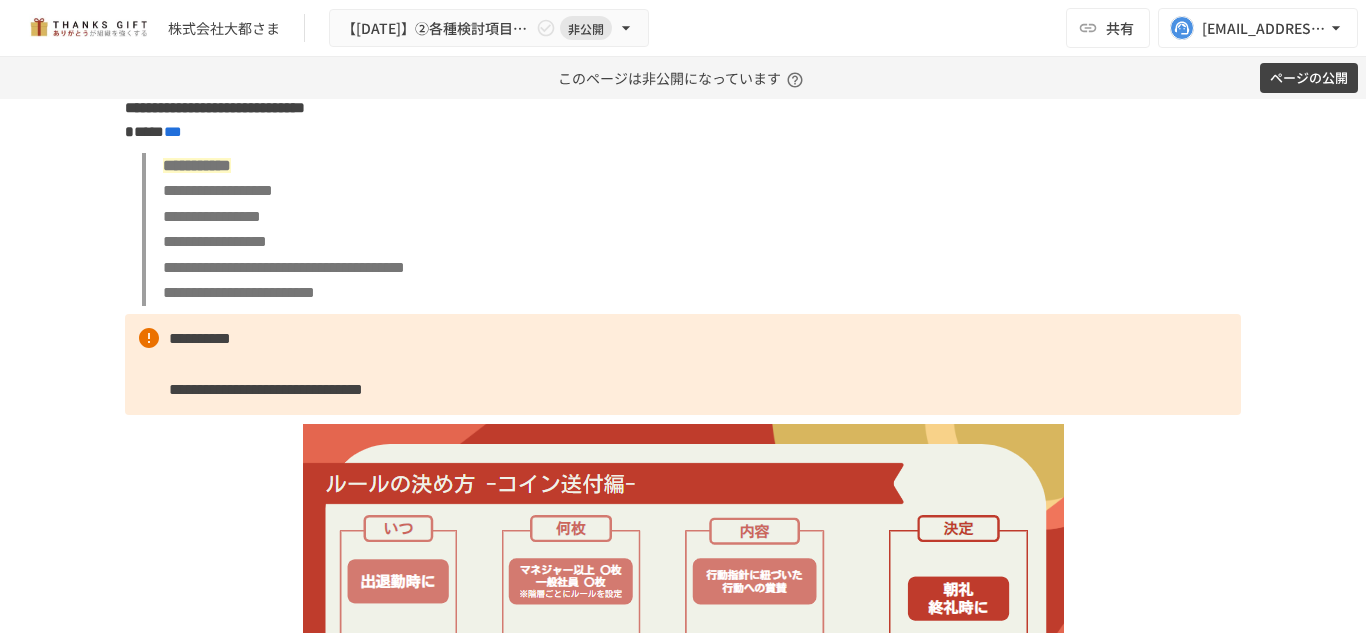 scroll, scrollTop: 3466, scrollLeft: 0, axis: vertical 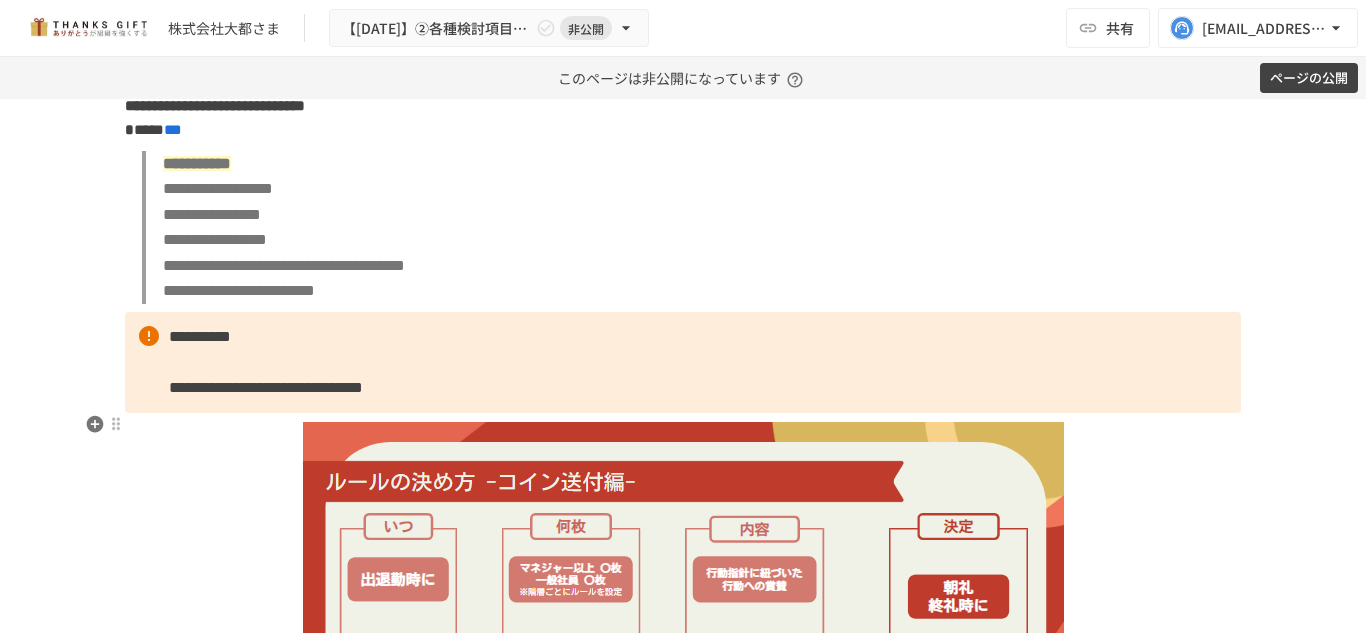 click on "**********" at bounding box center [266, 387] 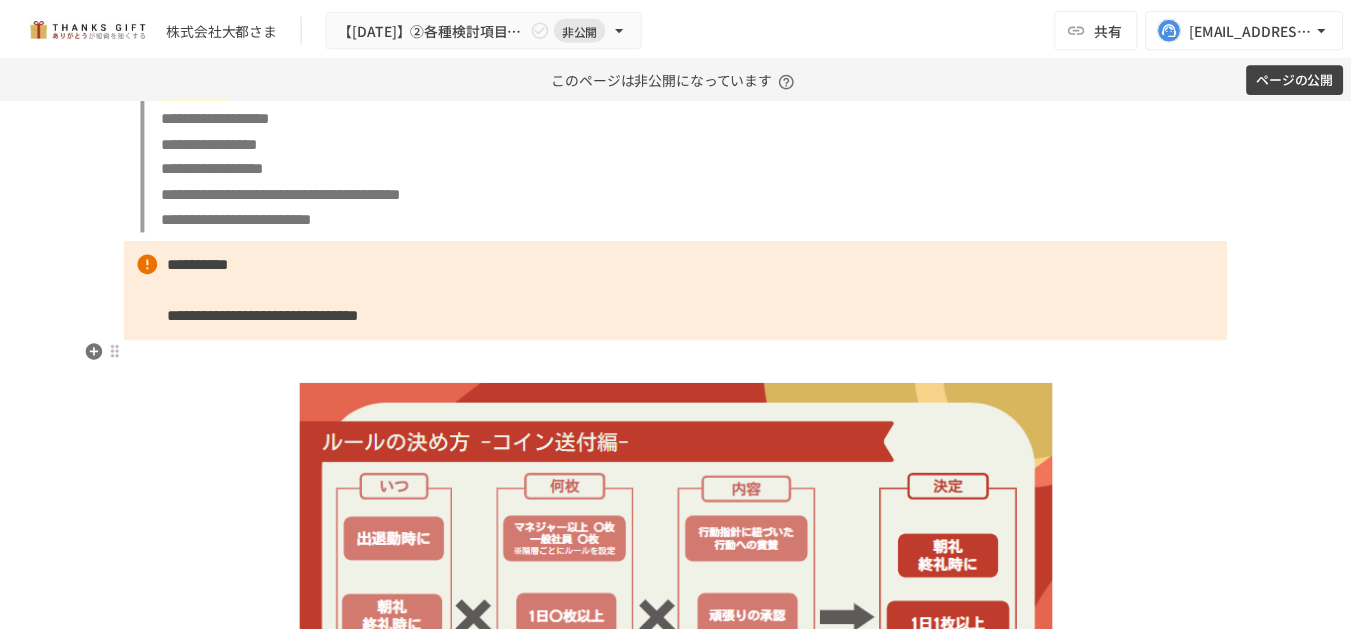 scroll, scrollTop: 3539, scrollLeft: 0, axis: vertical 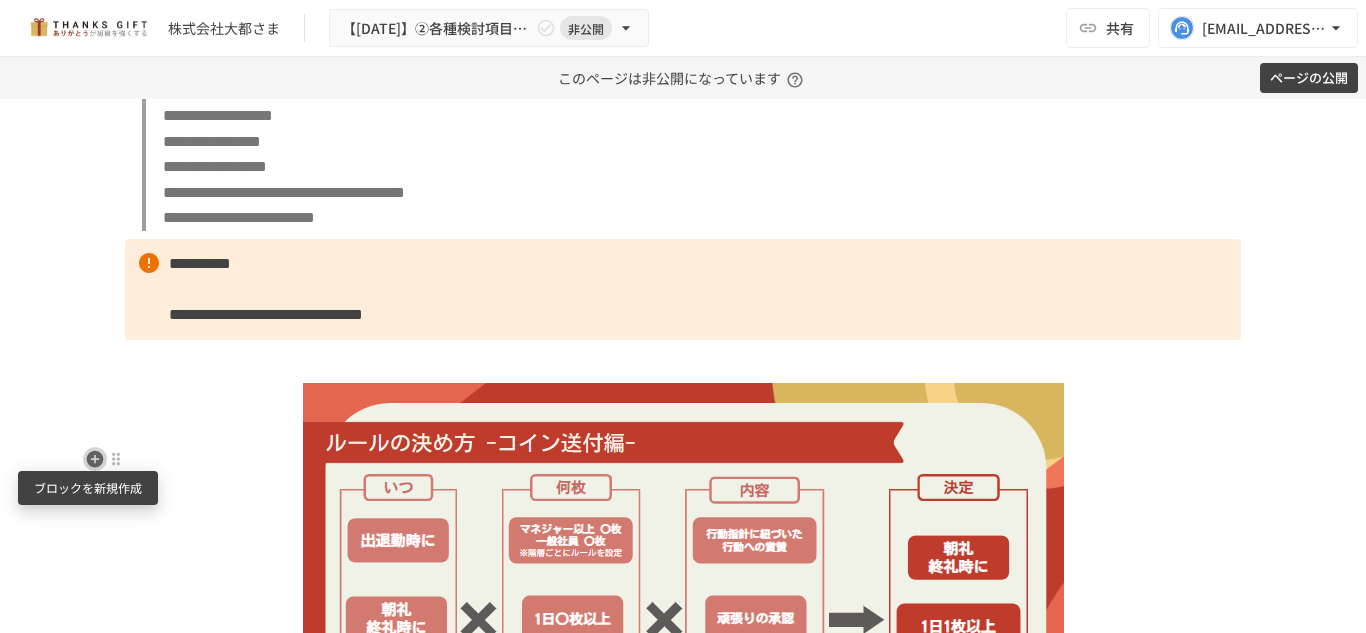 click 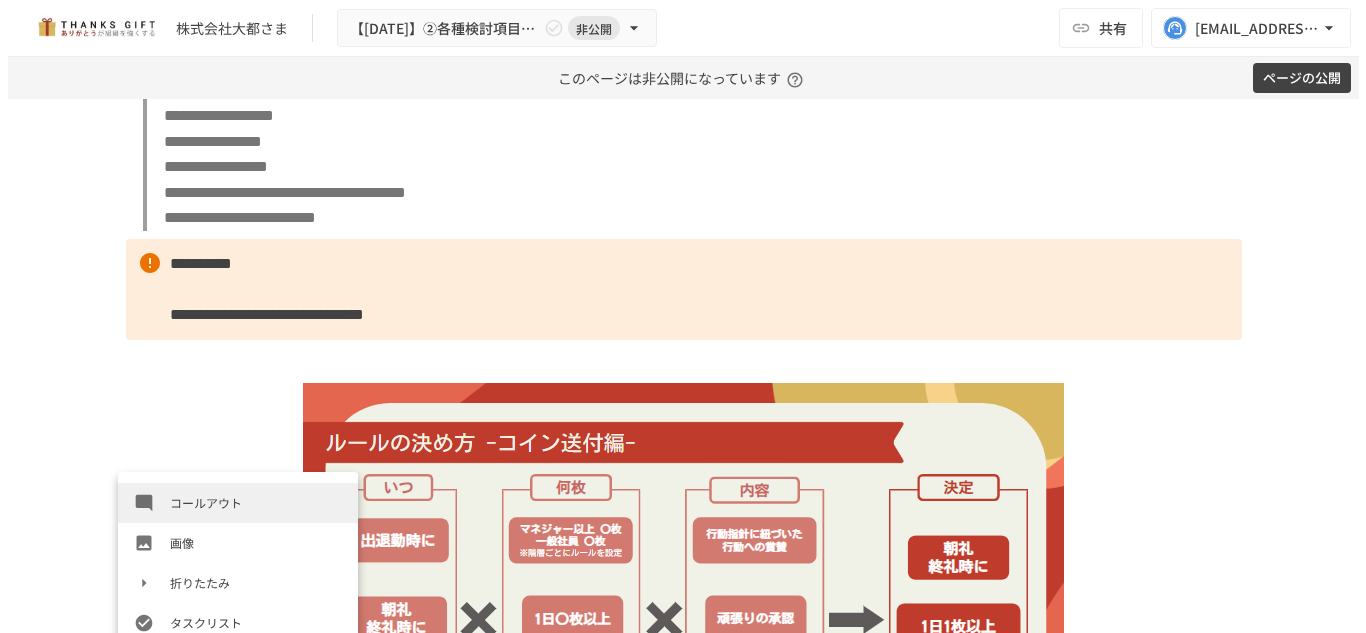 scroll, scrollTop: 330, scrollLeft: 0, axis: vertical 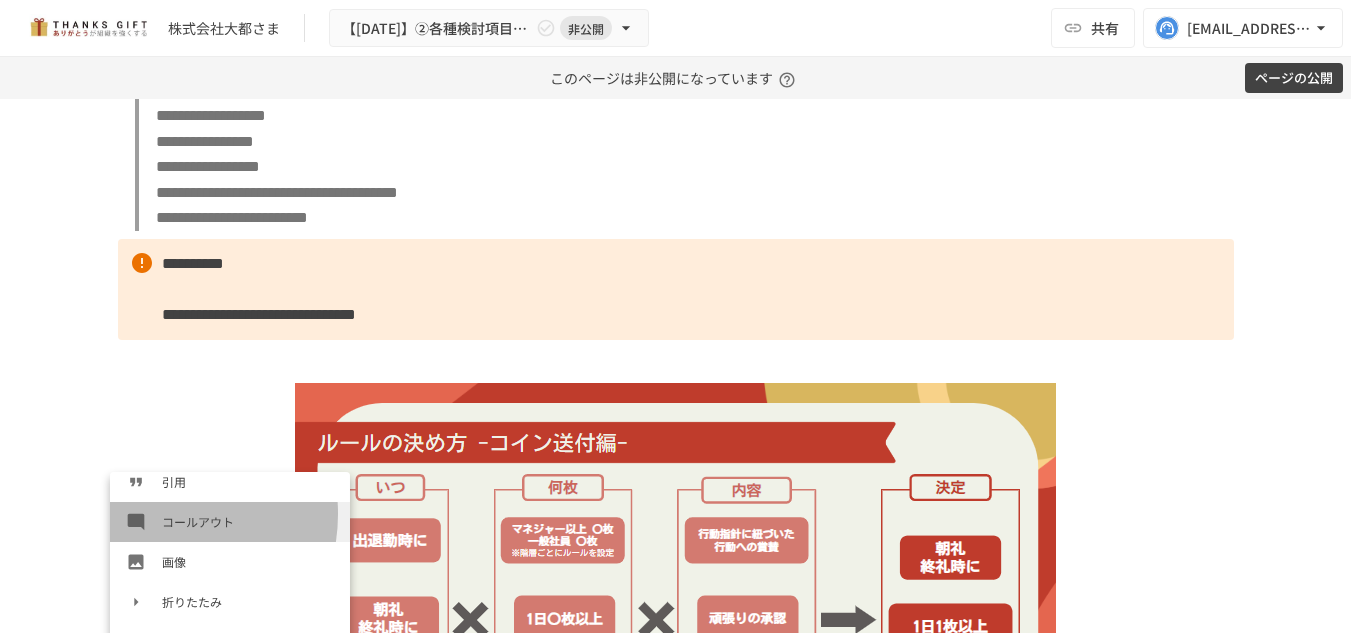 click at bounding box center (144, 522) 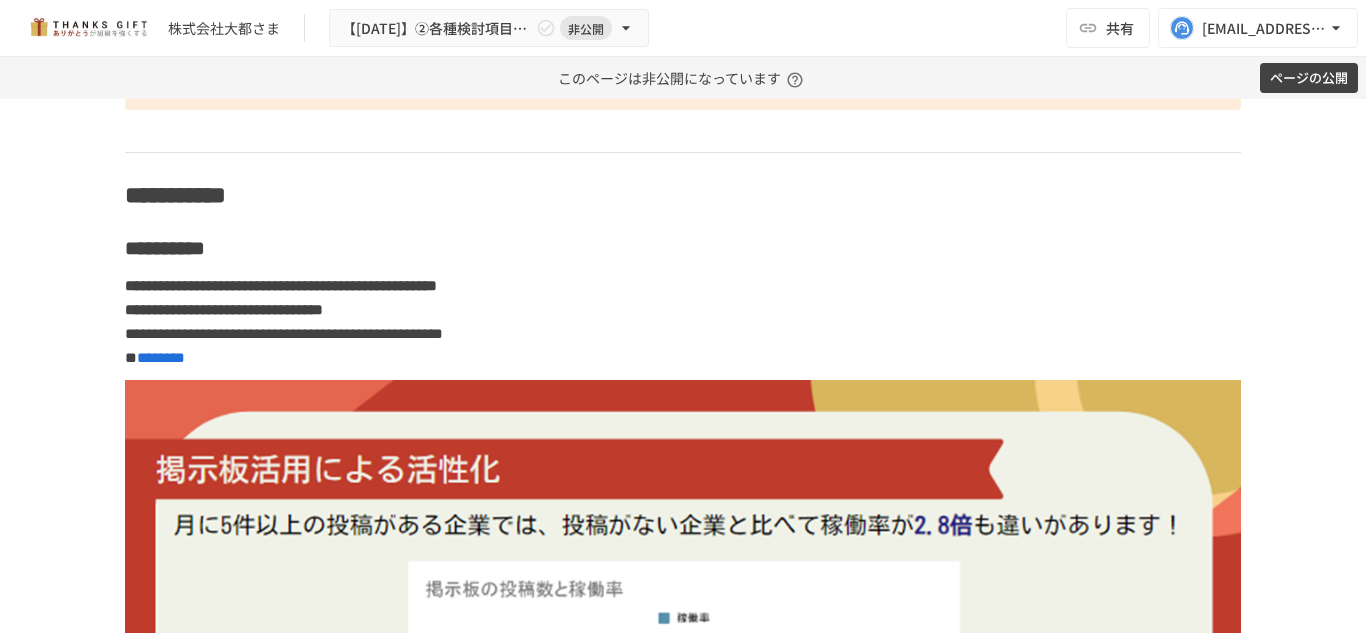 scroll, scrollTop: 6238, scrollLeft: 0, axis: vertical 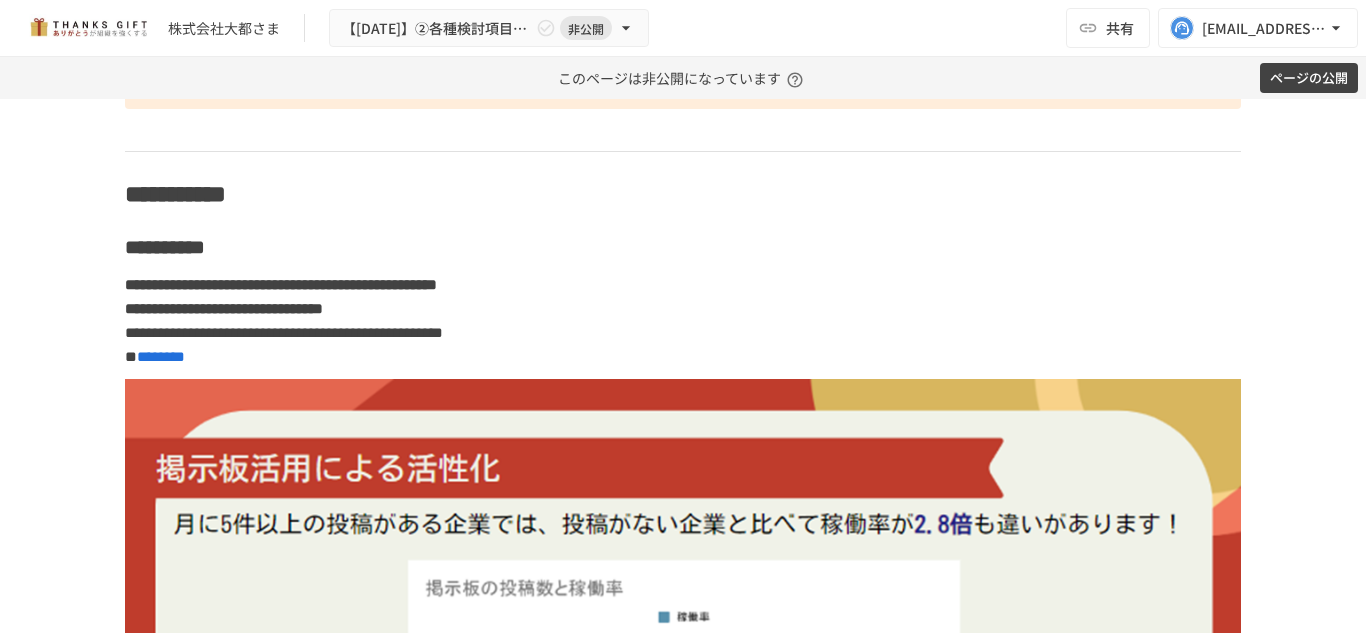 click on "**********" at bounding box center (683, -578) 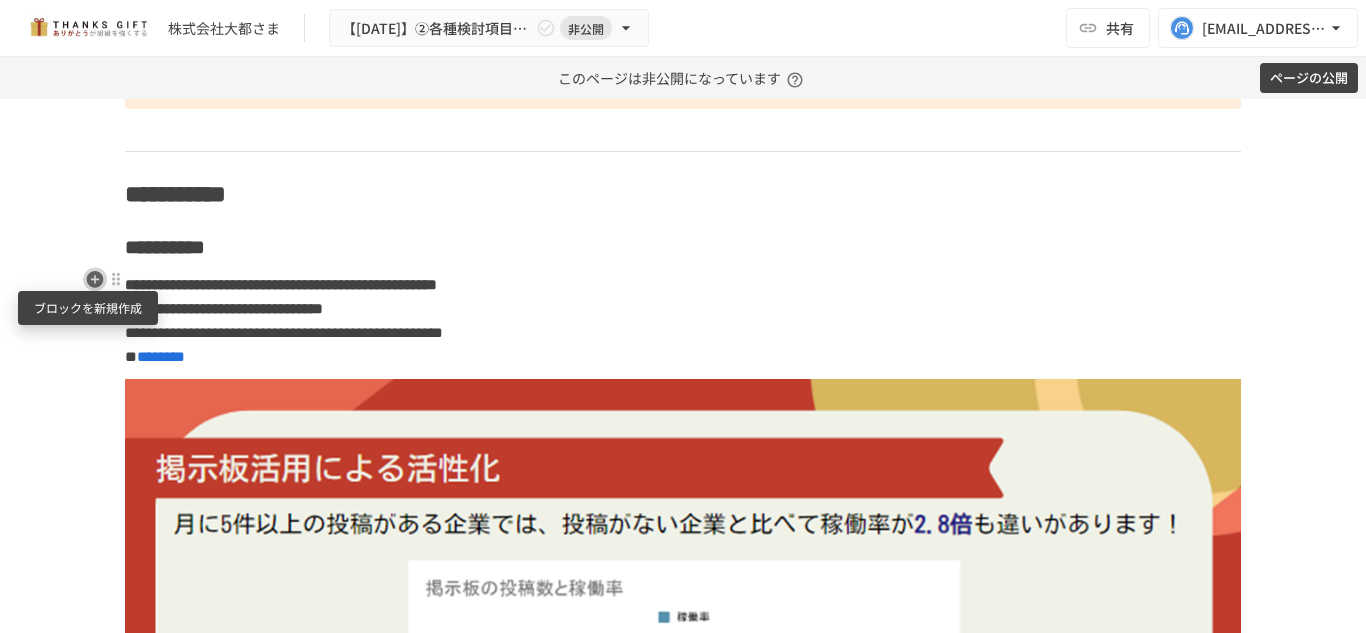 click 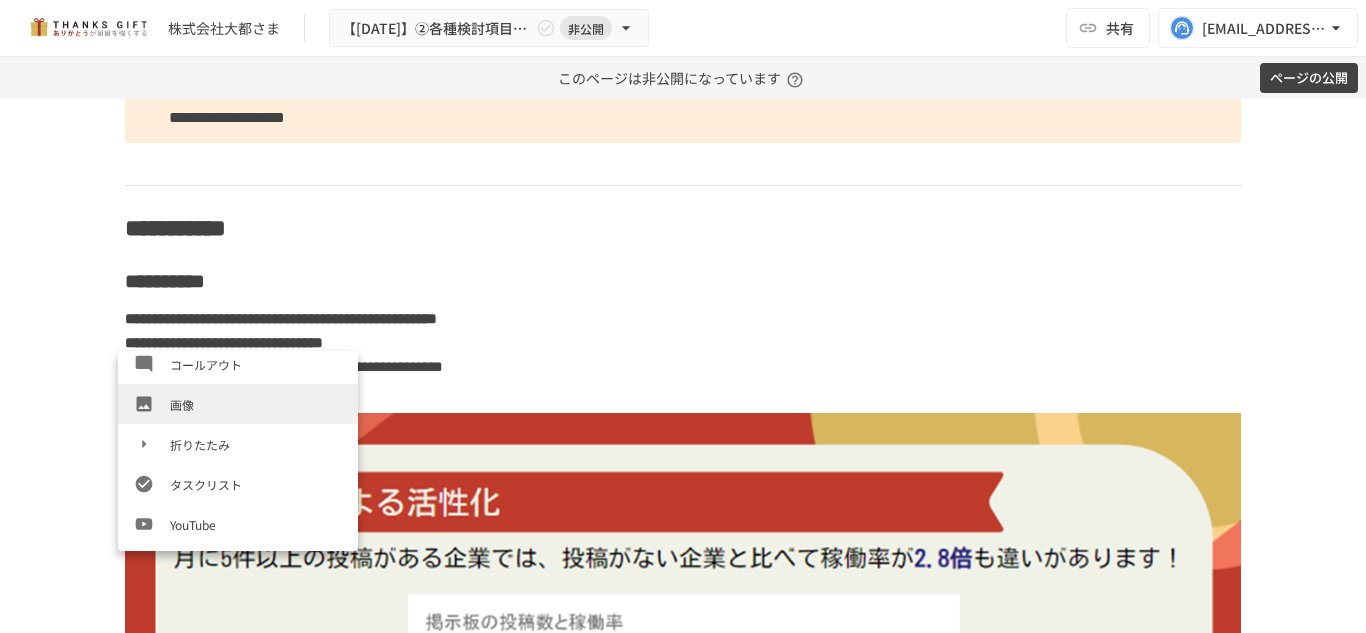 scroll, scrollTop: 368, scrollLeft: 0, axis: vertical 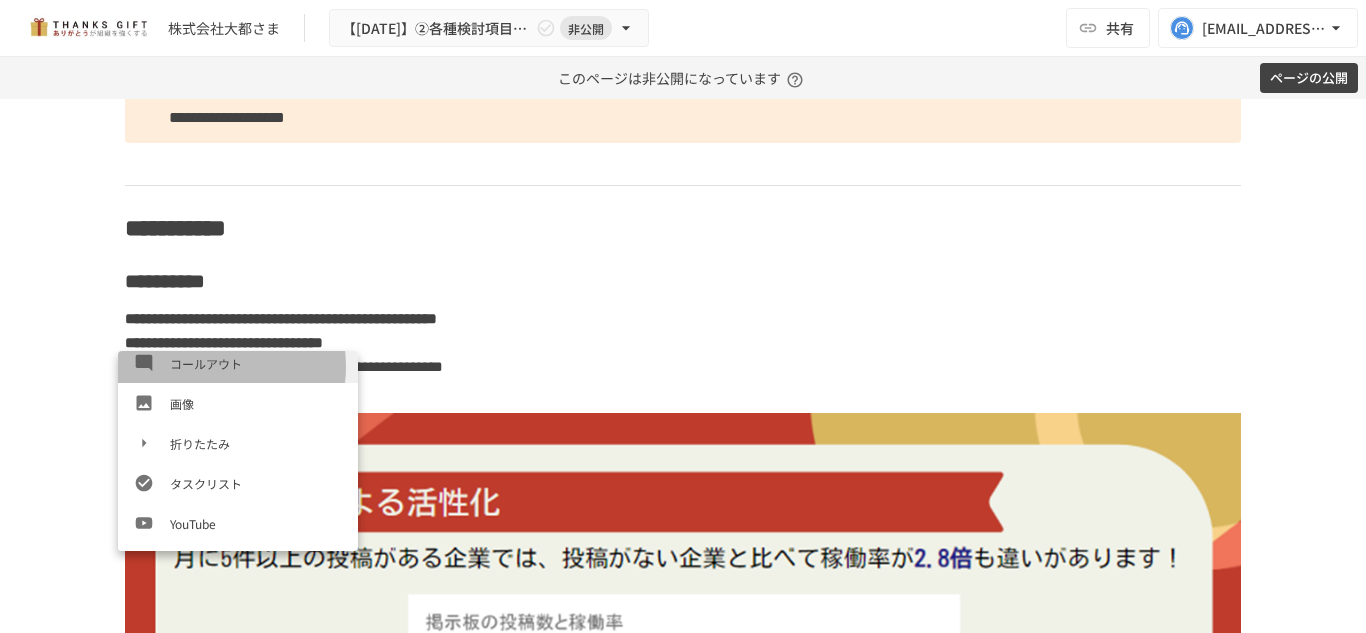 click on "コールアウト" at bounding box center [256, 363] 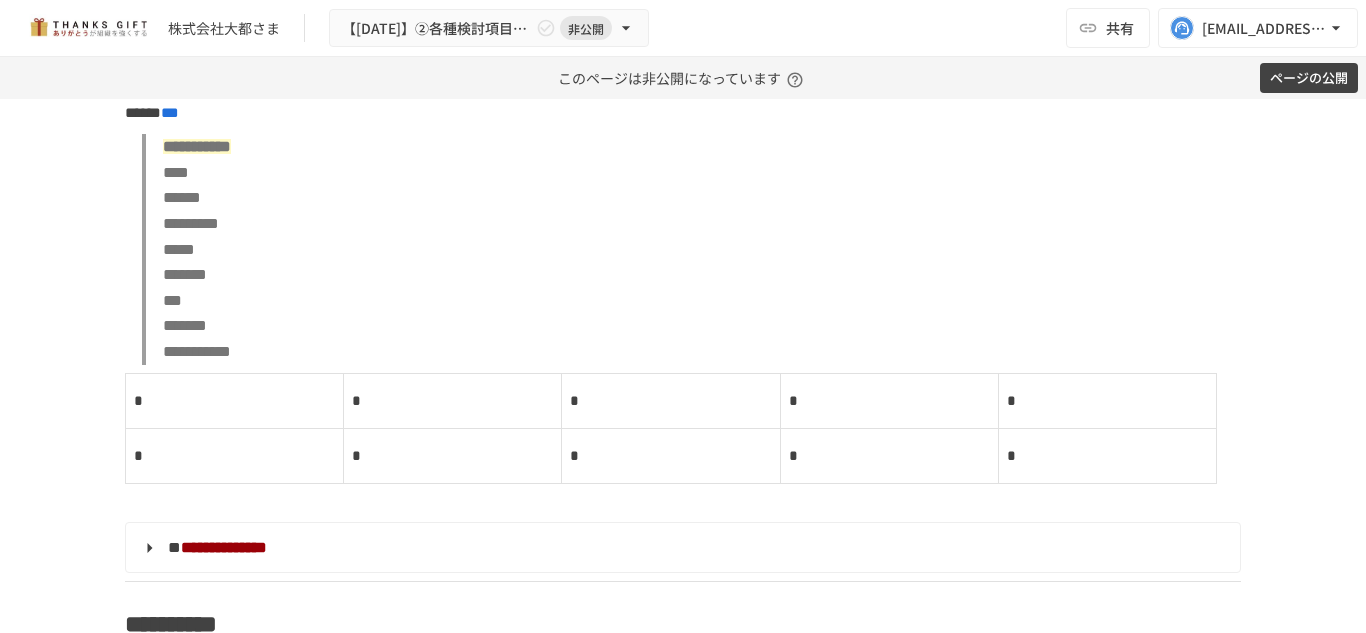 scroll, scrollTop: 8227, scrollLeft: 0, axis: vertical 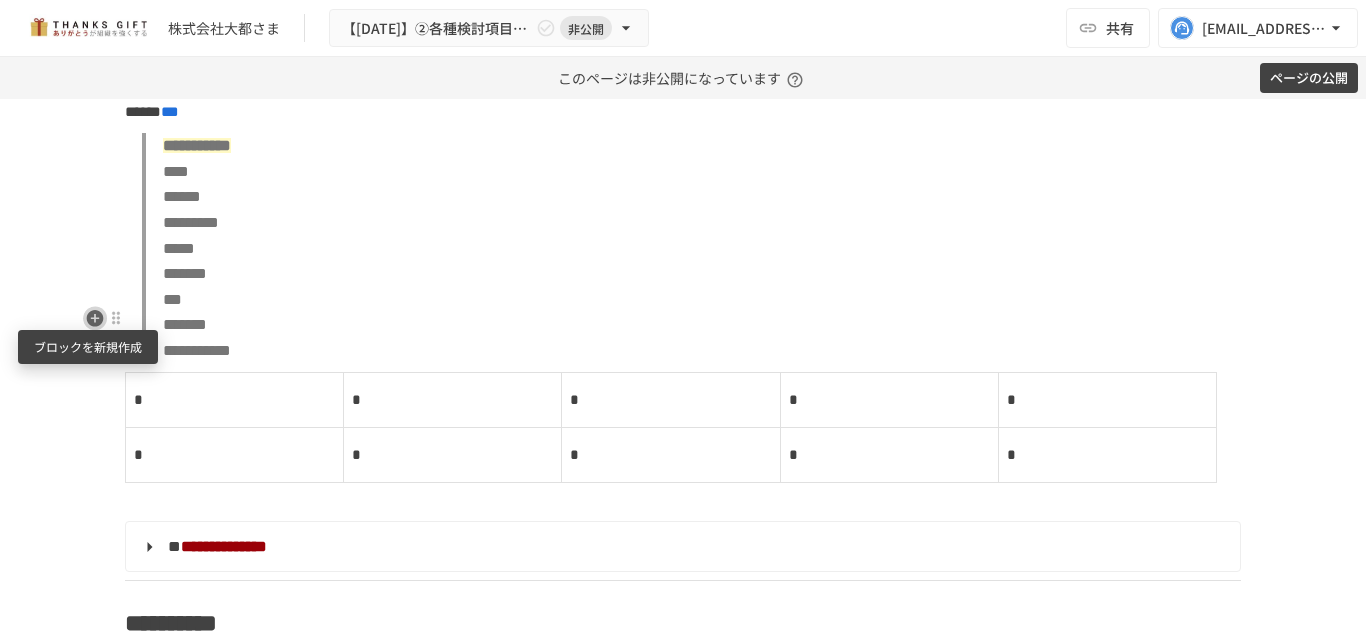 click 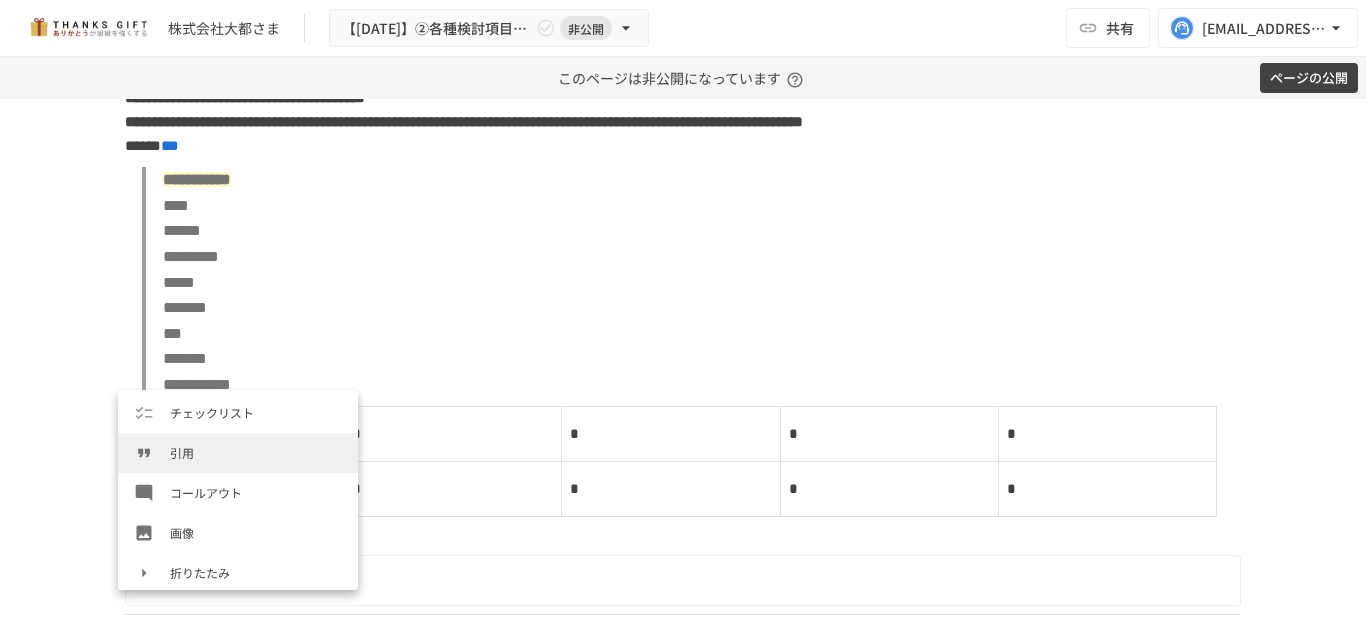 scroll, scrollTop: 278, scrollLeft: 0, axis: vertical 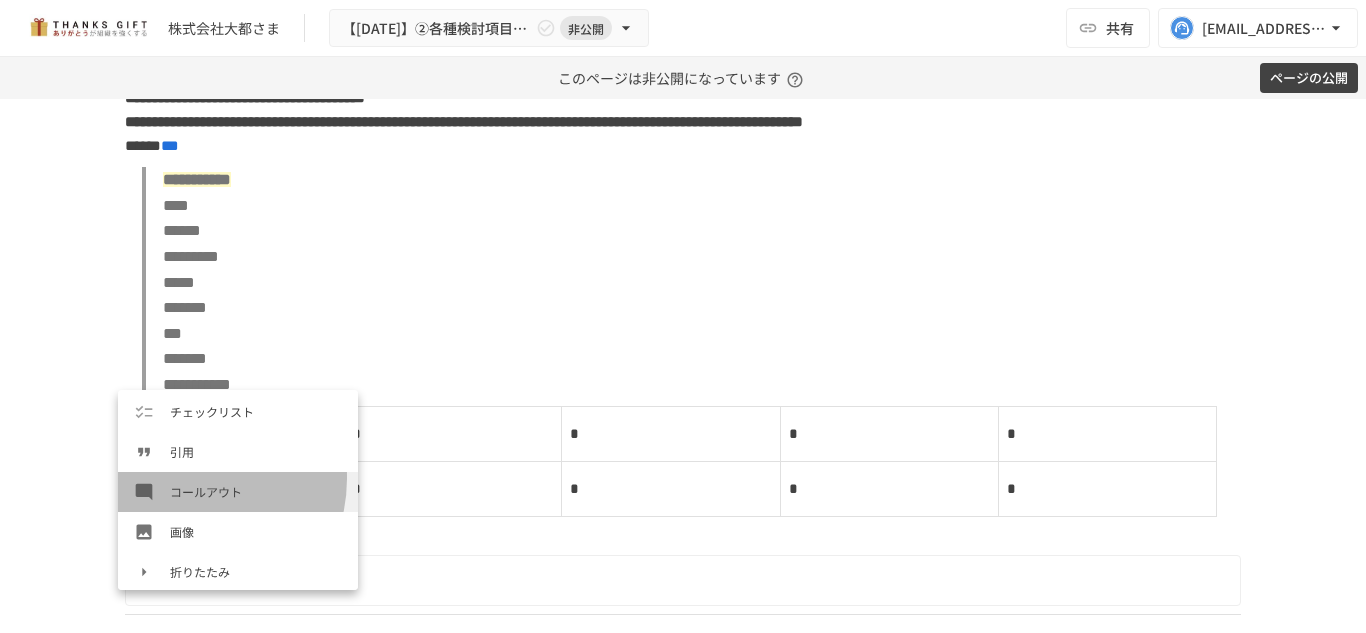 click on "コールアウト" at bounding box center [238, 492] 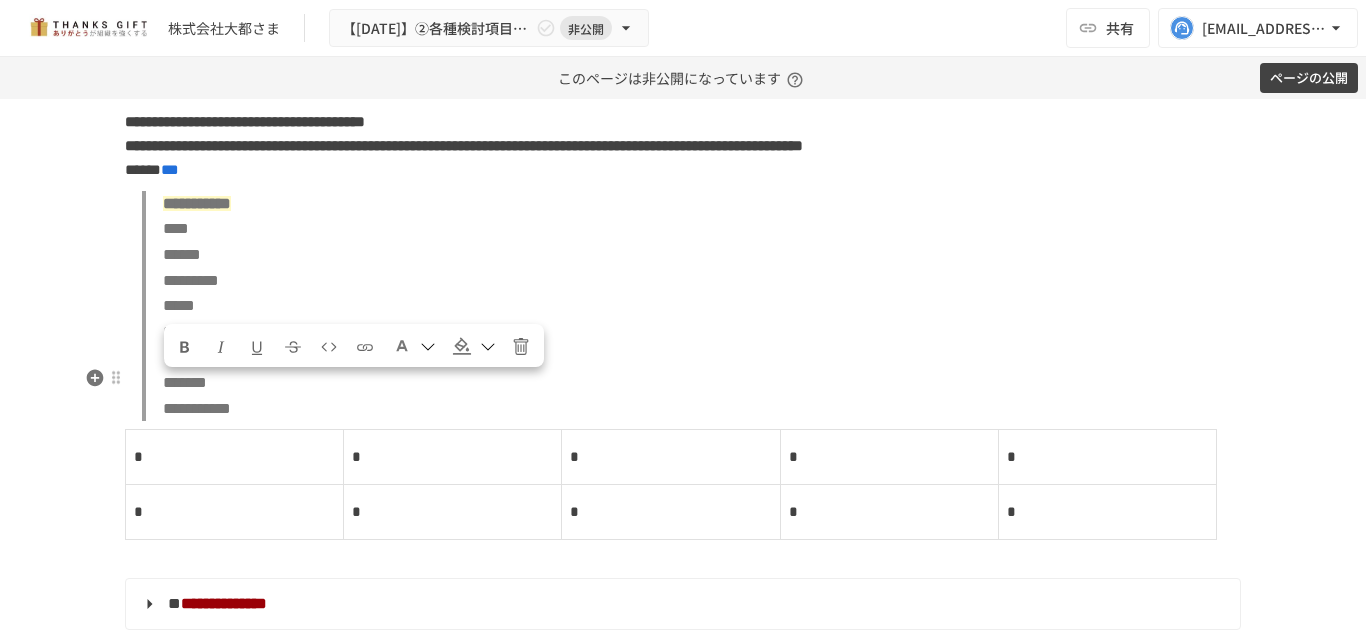 drag, startPoint x: 159, startPoint y: 386, endPoint x: 266, endPoint y: 386, distance: 107 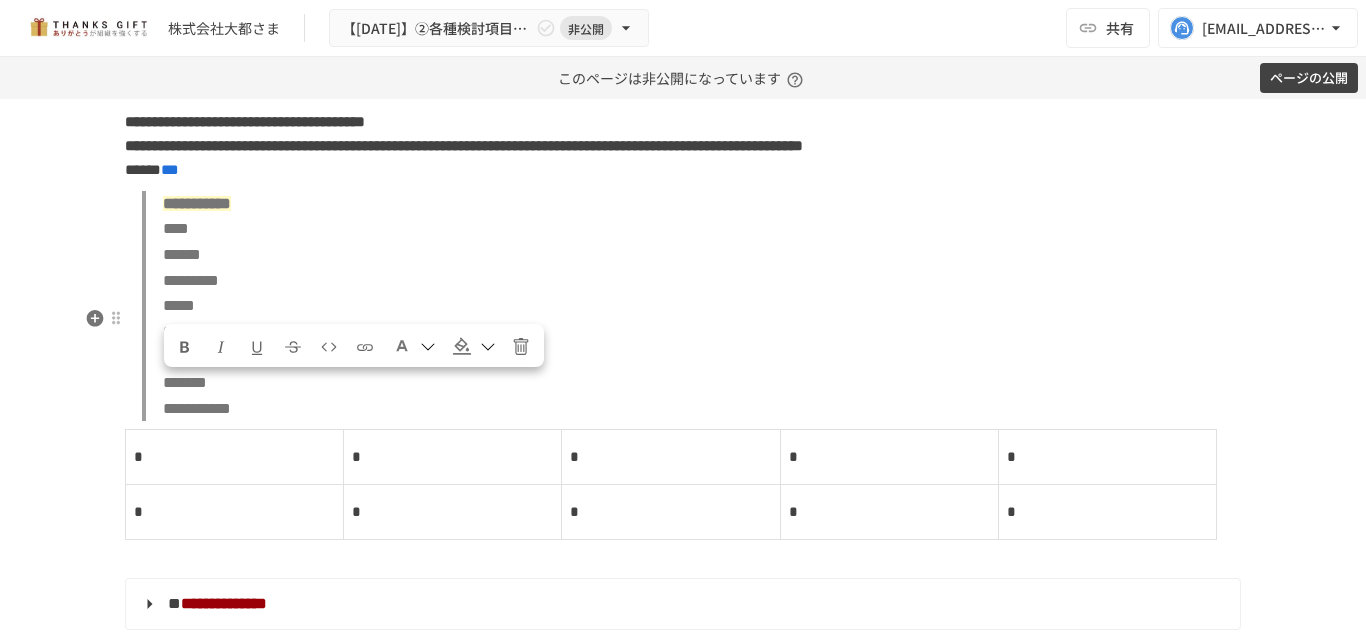 click at bounding box center (185, 345) 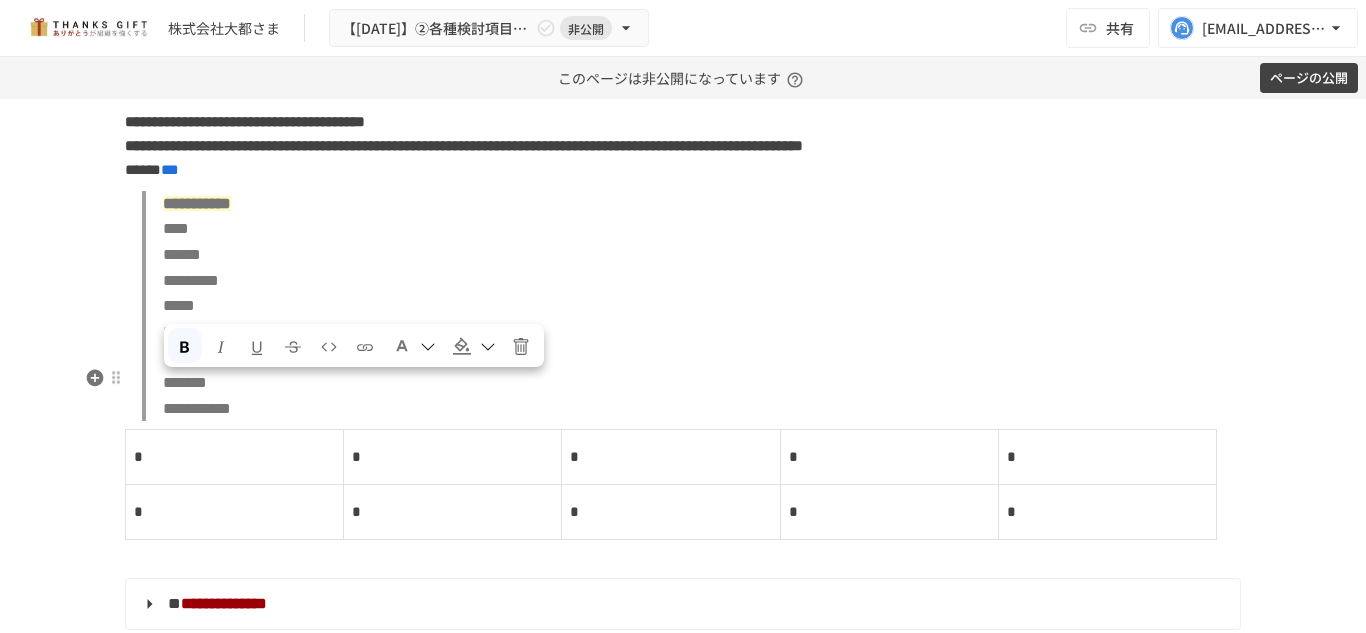 click on "******" at bounding box center [683, -45] 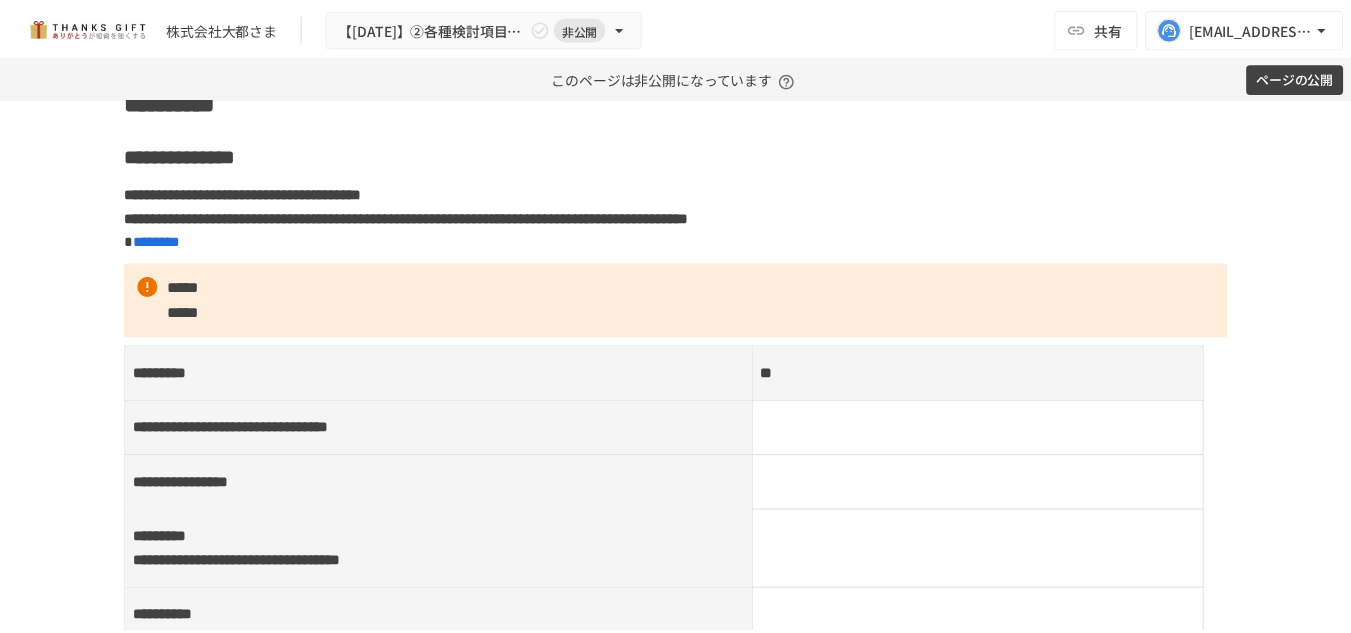 scroll, scrollTop: 8832, scrollLeft: 0, axis: vertical 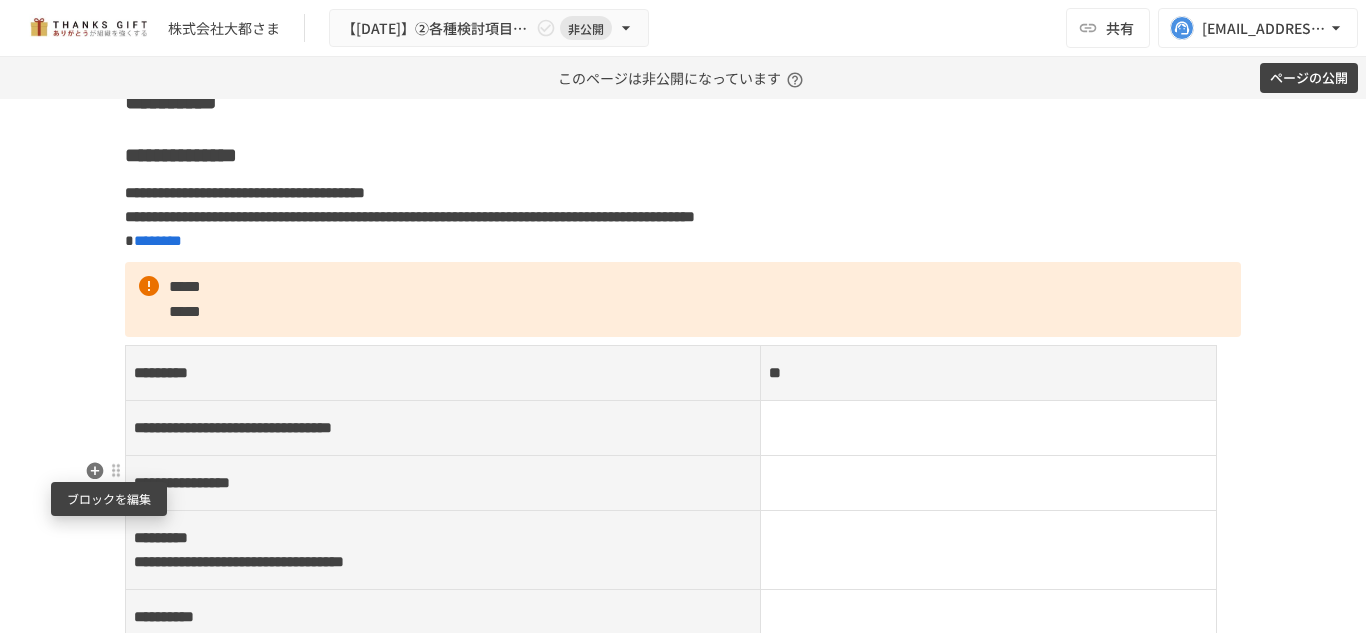 click at bounding box center (116, 470) 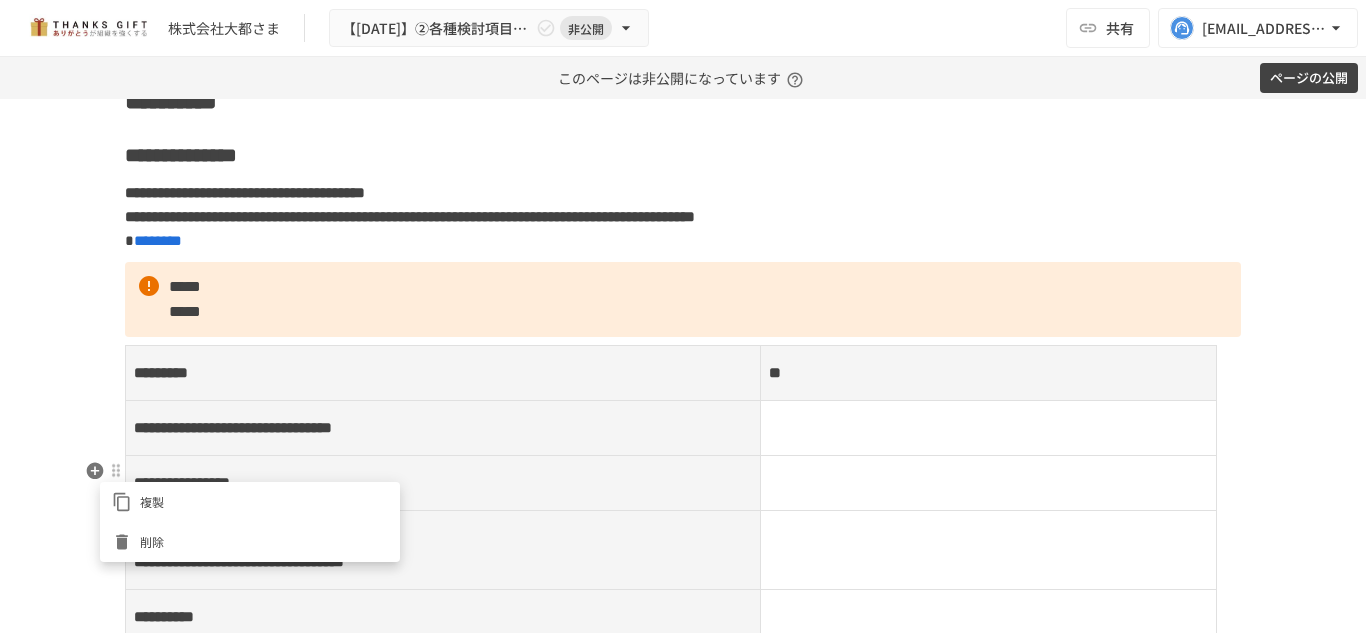 click at bounding box center (683, 316) 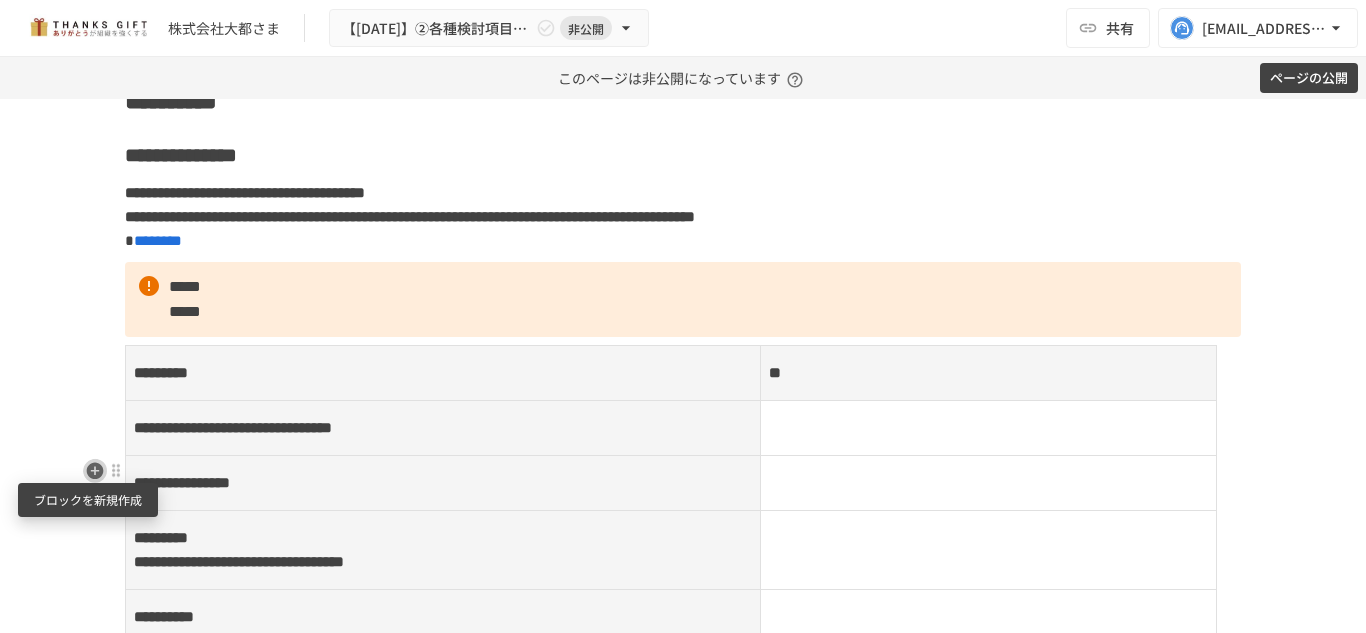 click 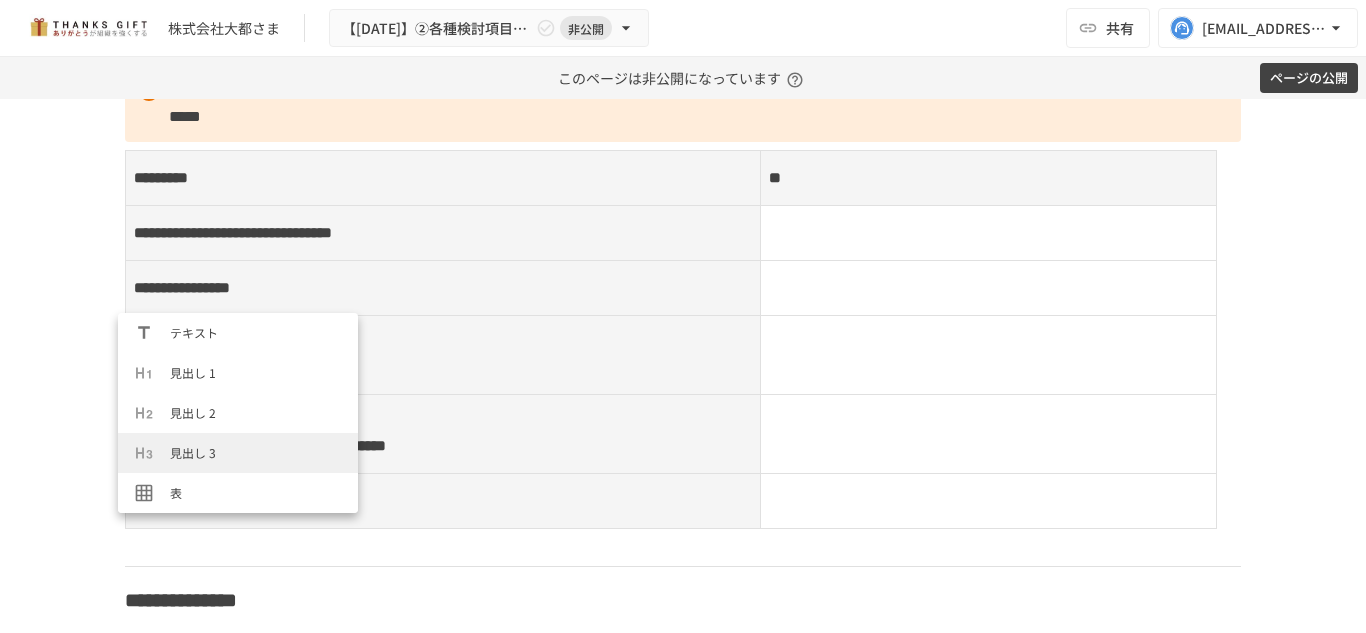 scroll, scrollTop: 9062, scrollLeft: 0, axis: vertical 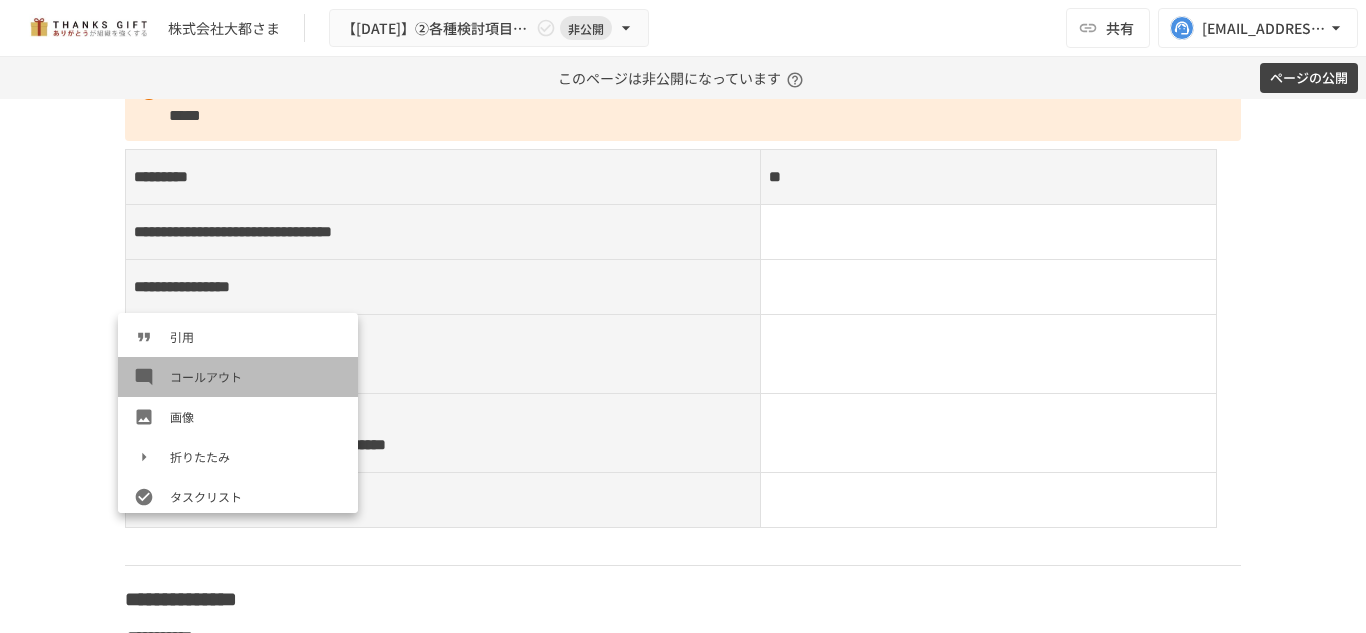 click on "コールアウト" at bounding box center (238, 377) 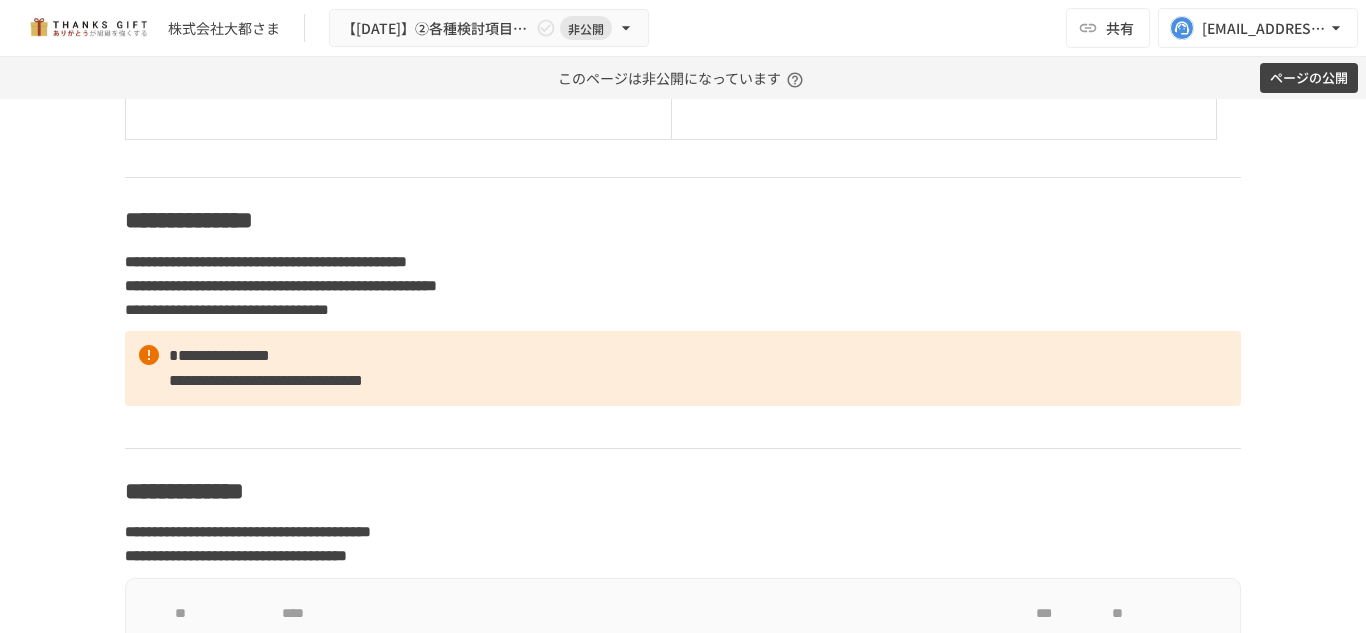 scroll, scrollTop: 10102, scrollLeft: 0, axis: vertical 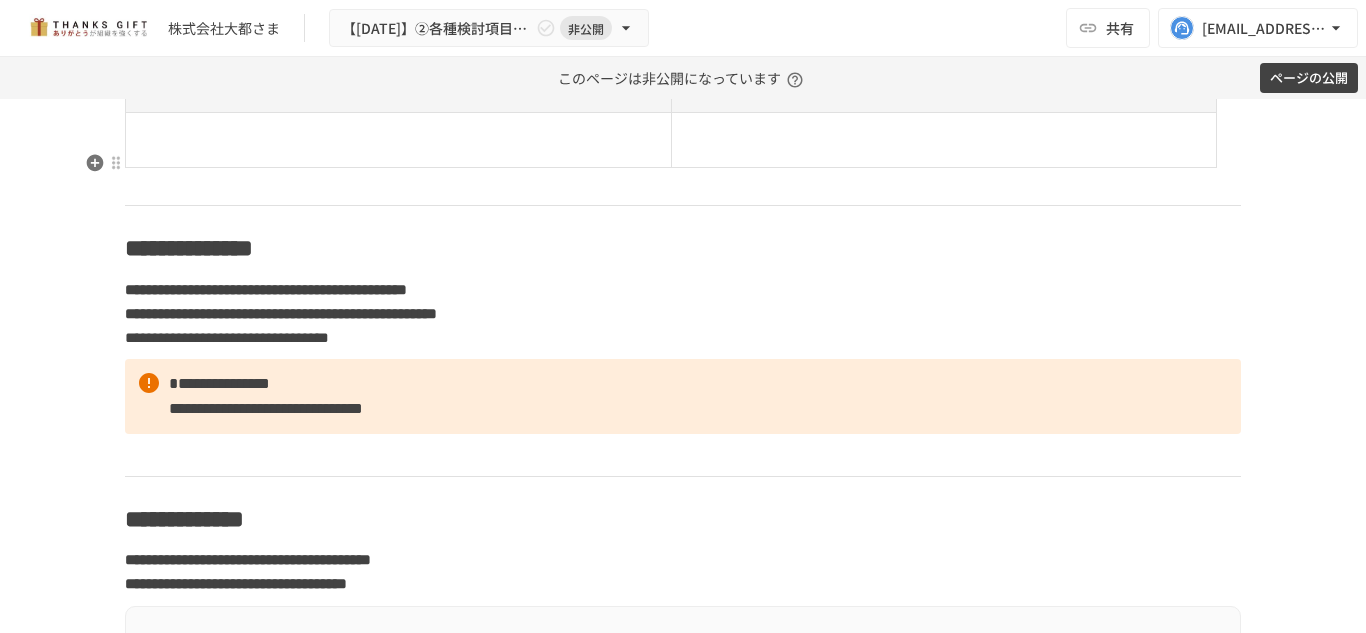 click at bounding box center [683, -142] 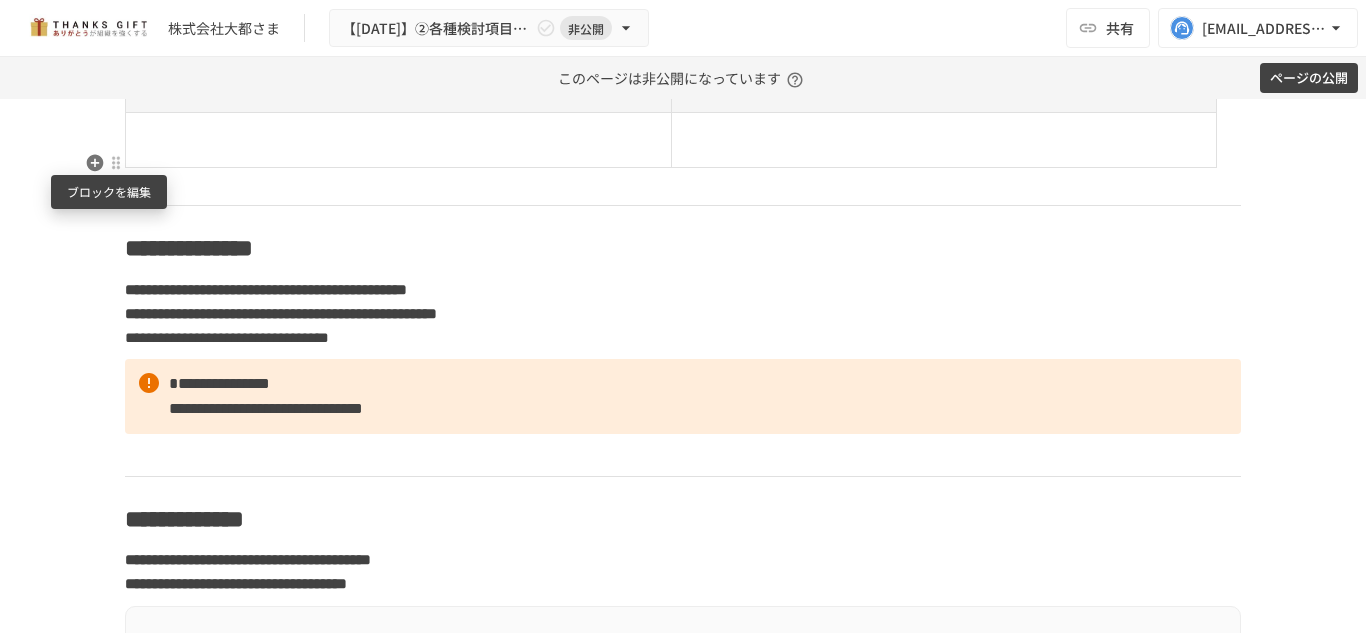 click at bounding box center (116, 163) 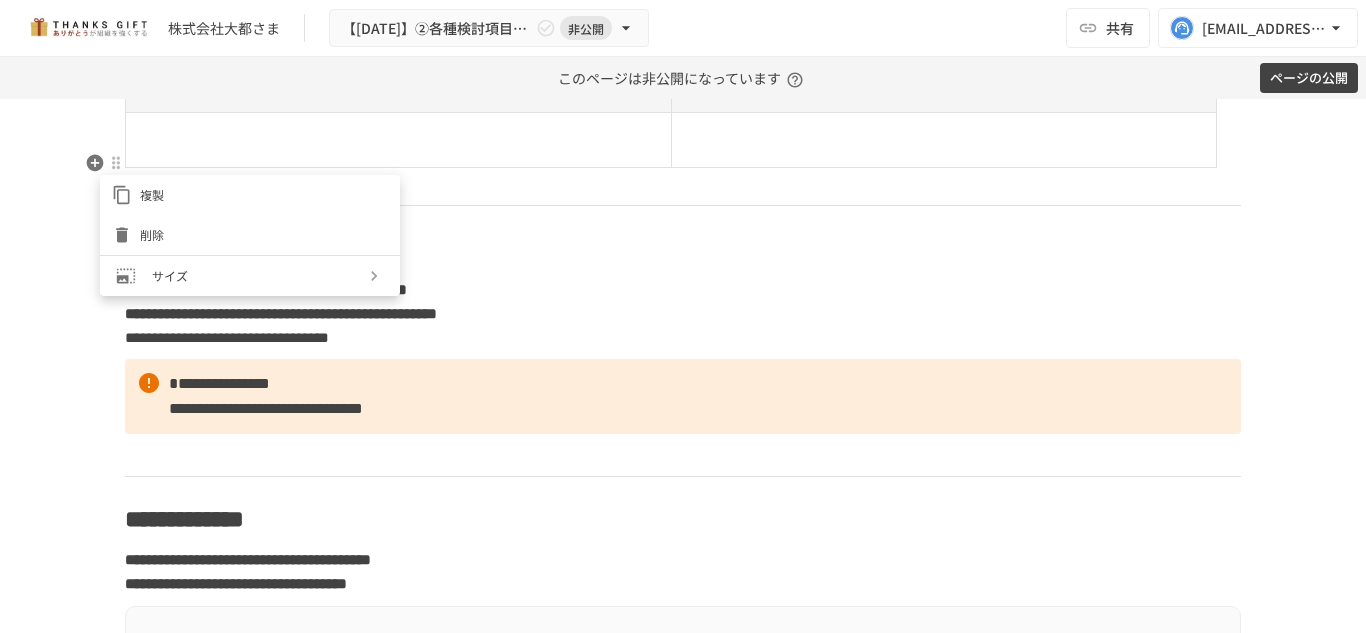 click at bounding box center (683, 316) 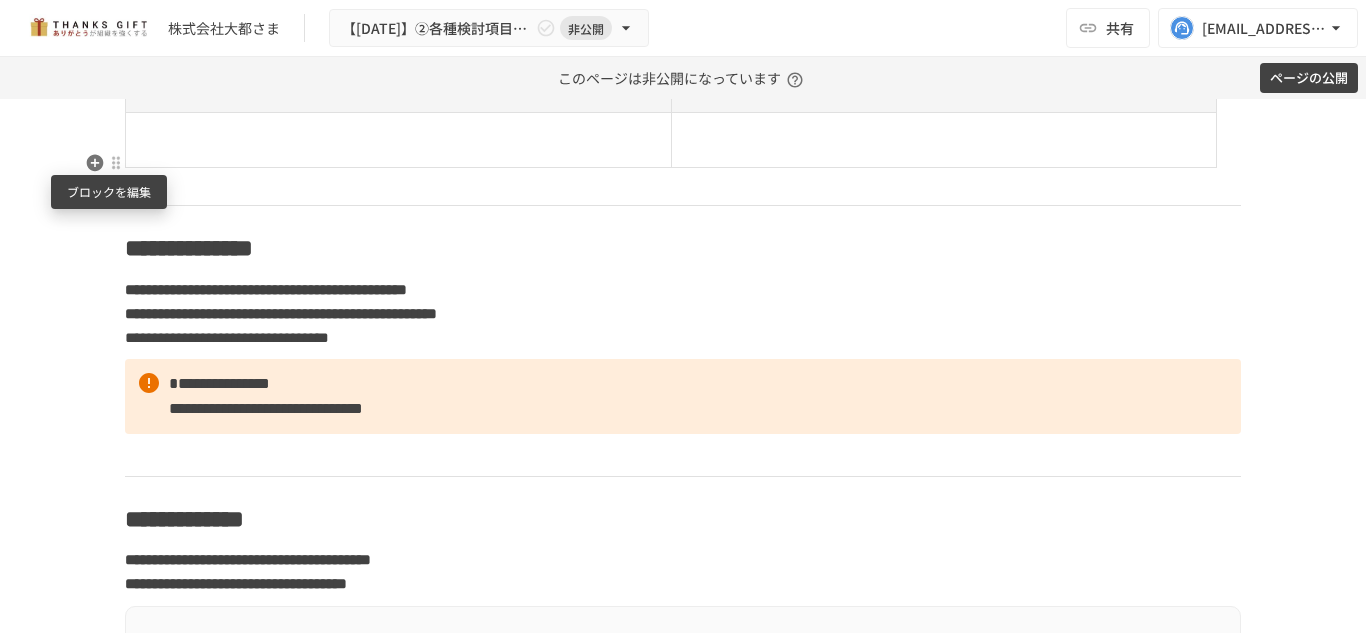 click at bounding box center (116, 163) 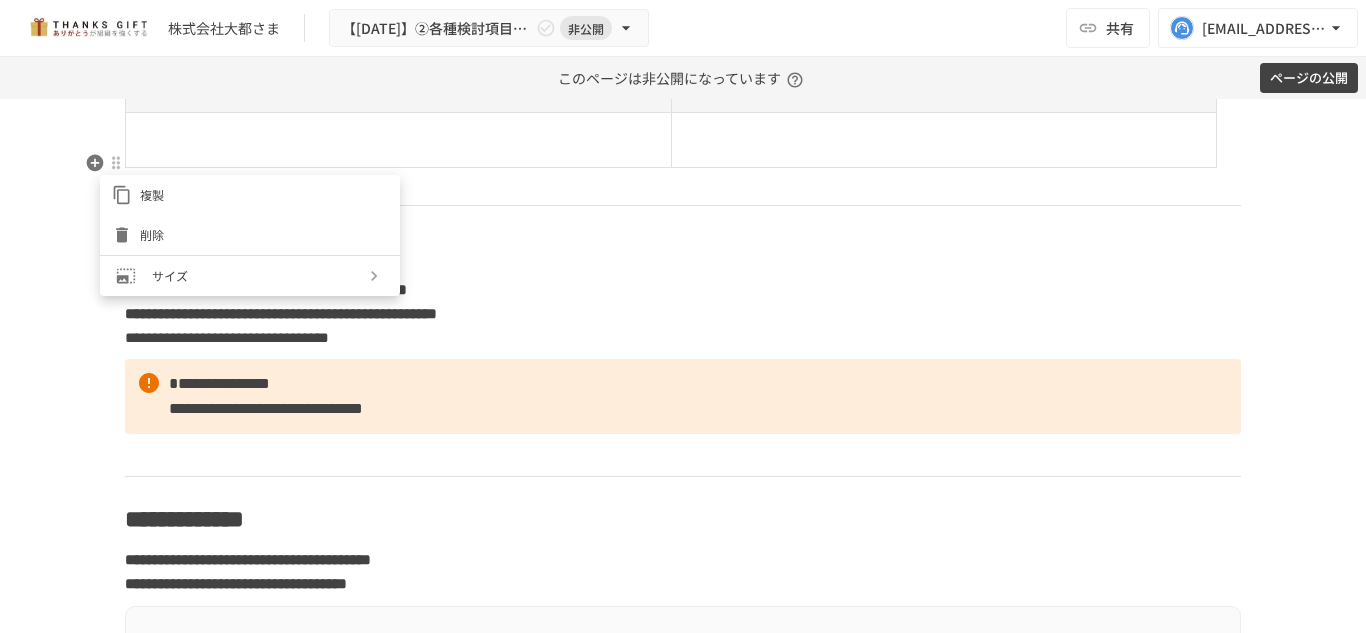 click at bounding box center (683, 316) 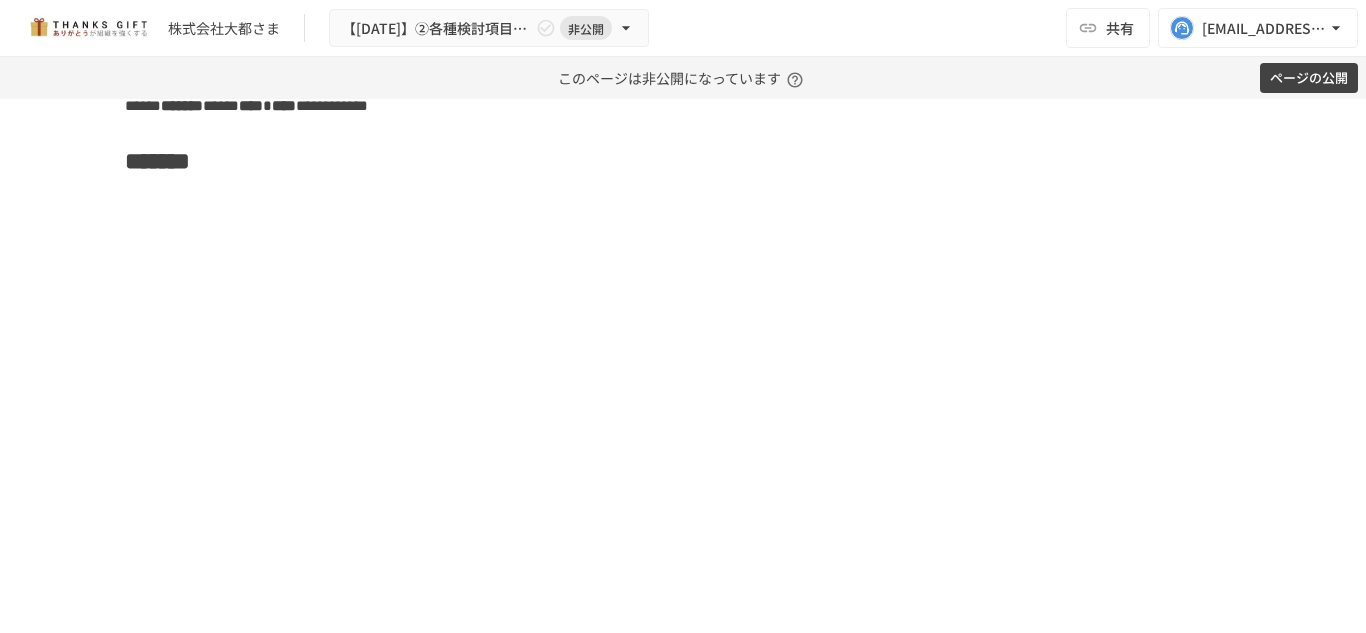 scroll, scrollTop: 15000, scrollLeft: 0, axis: vertical 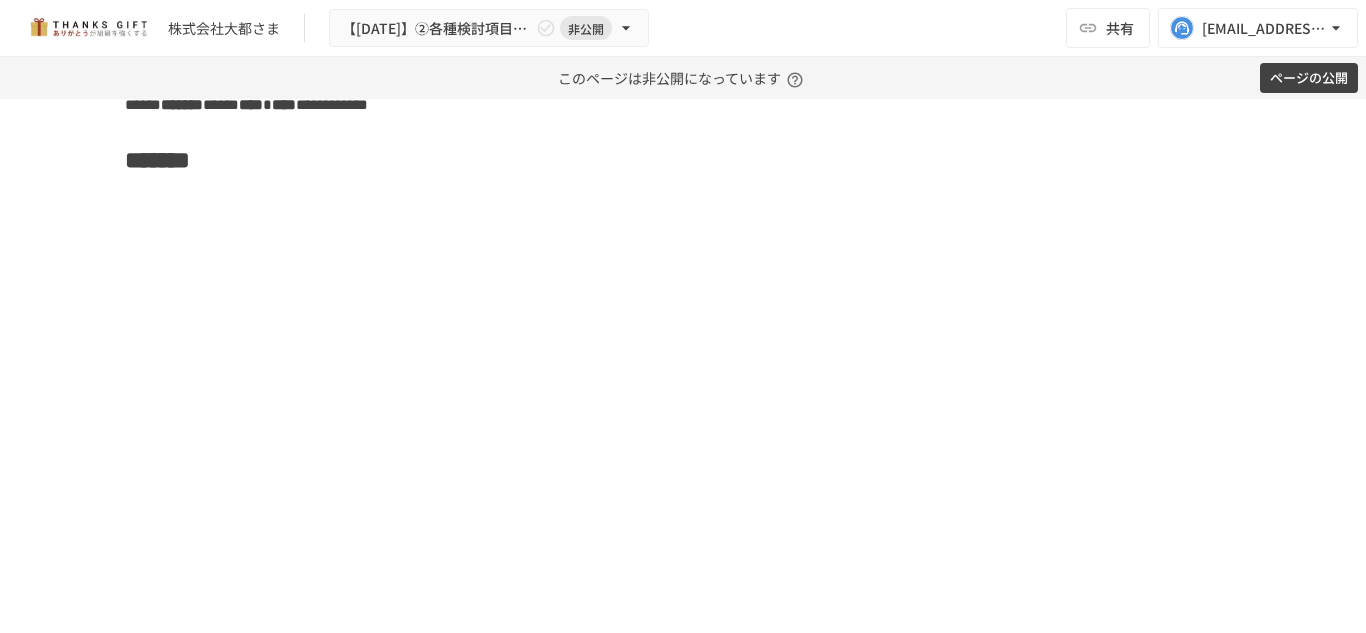 click 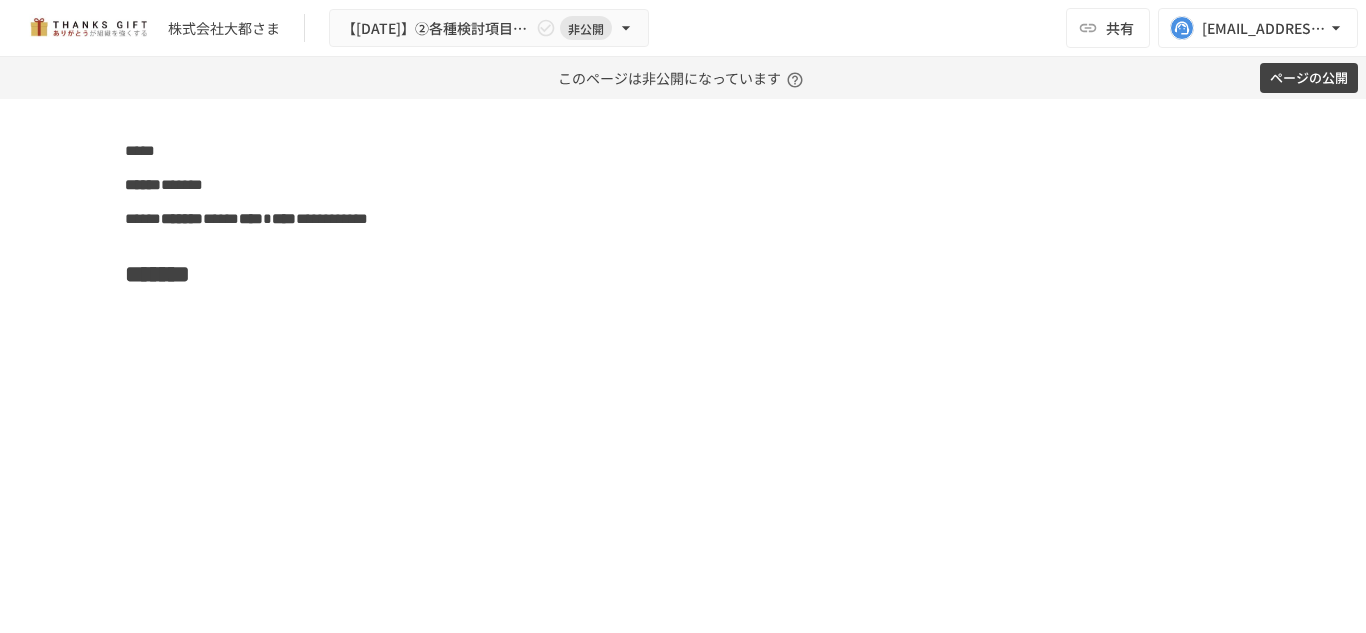 scroll, scrollTop: 14885, scrollLeft: 0, axis: vertical 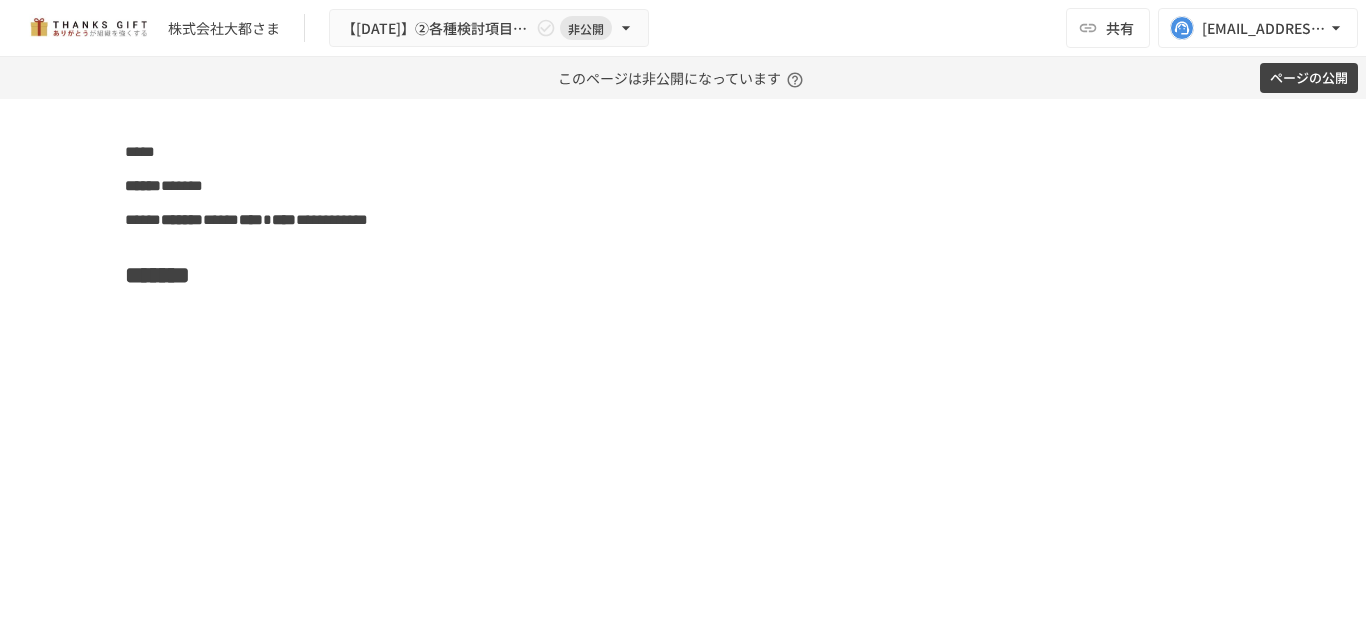 click 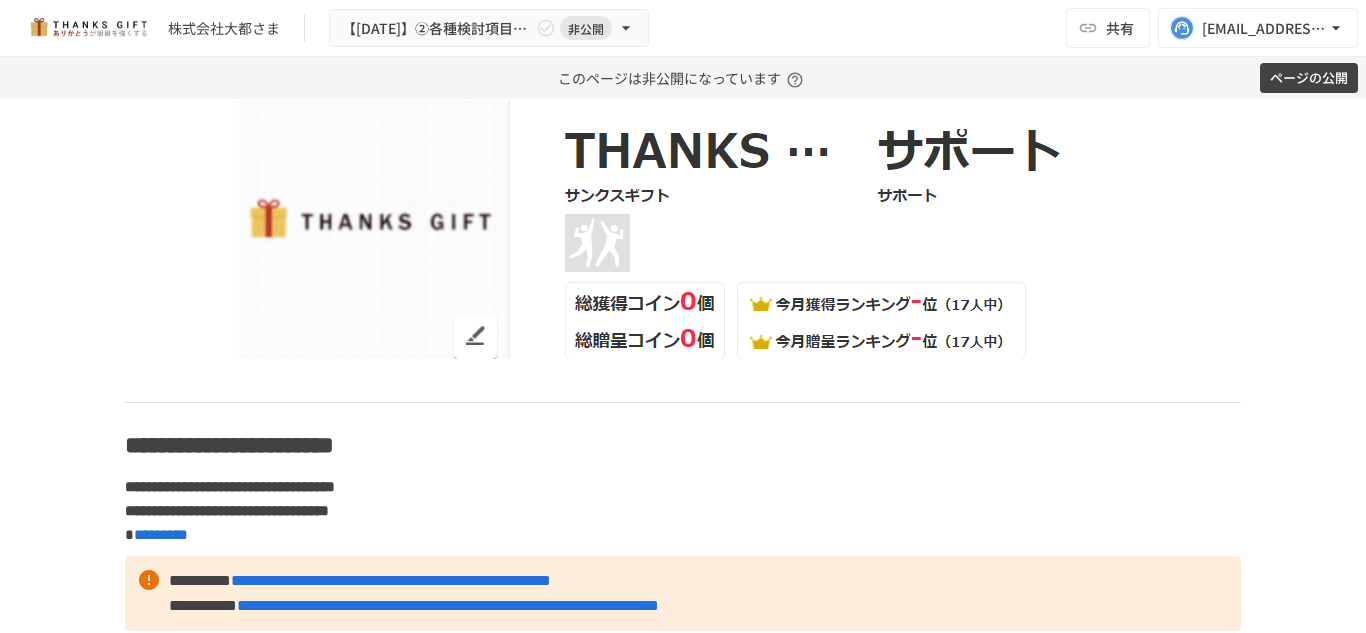 scroll, scrollTop: 11207, scrollLeft: 0, axis: vertical 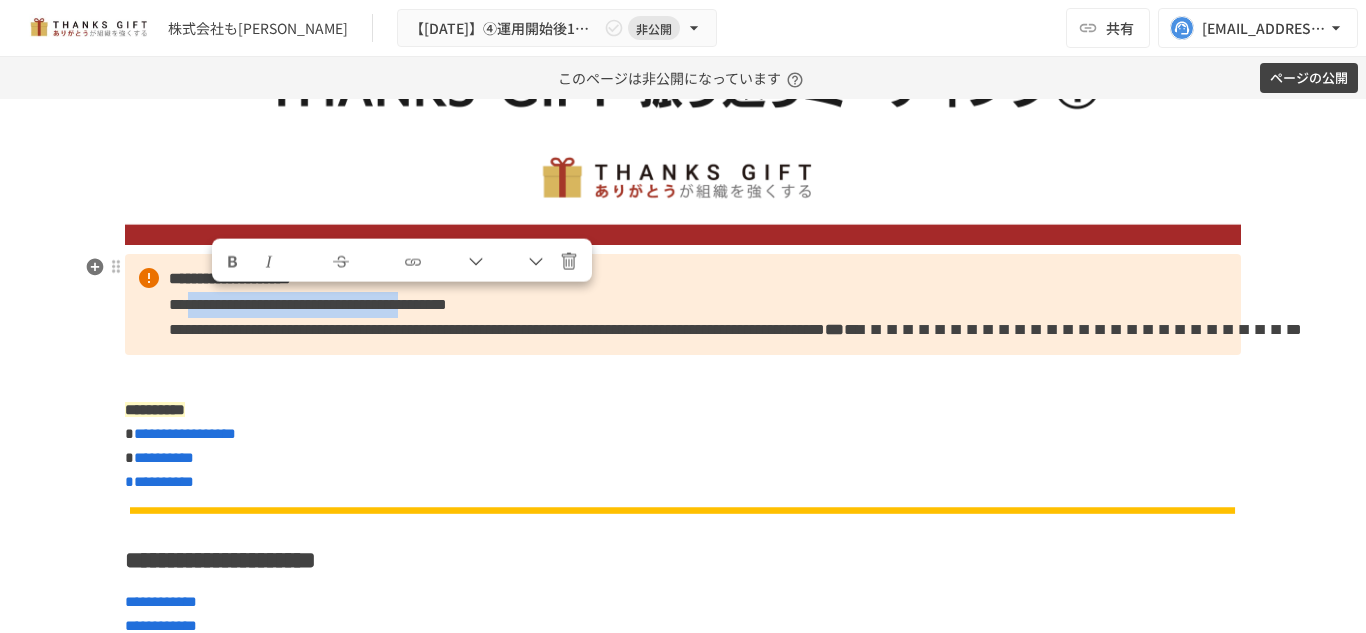 drag, startPoint x: 607, startPoint y: 303, endPoint x: 214, endPoint y: 306, distance: 393.01144 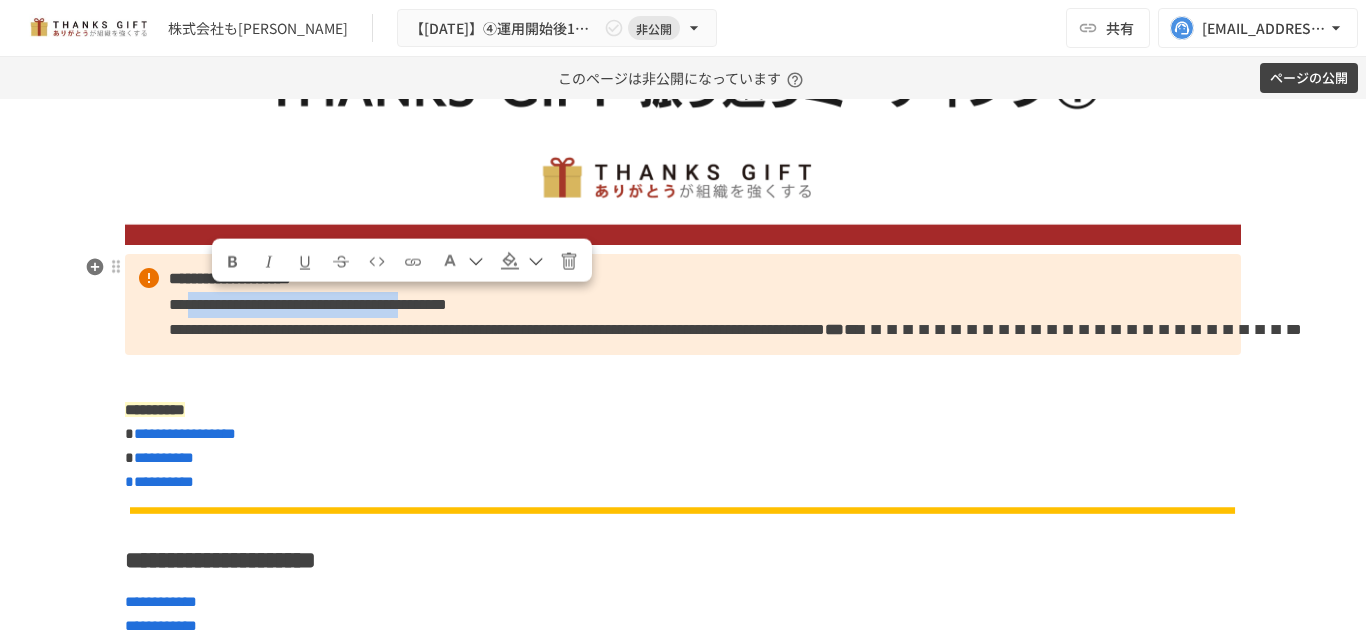 click on "**********" at bounding box center [308, 304] 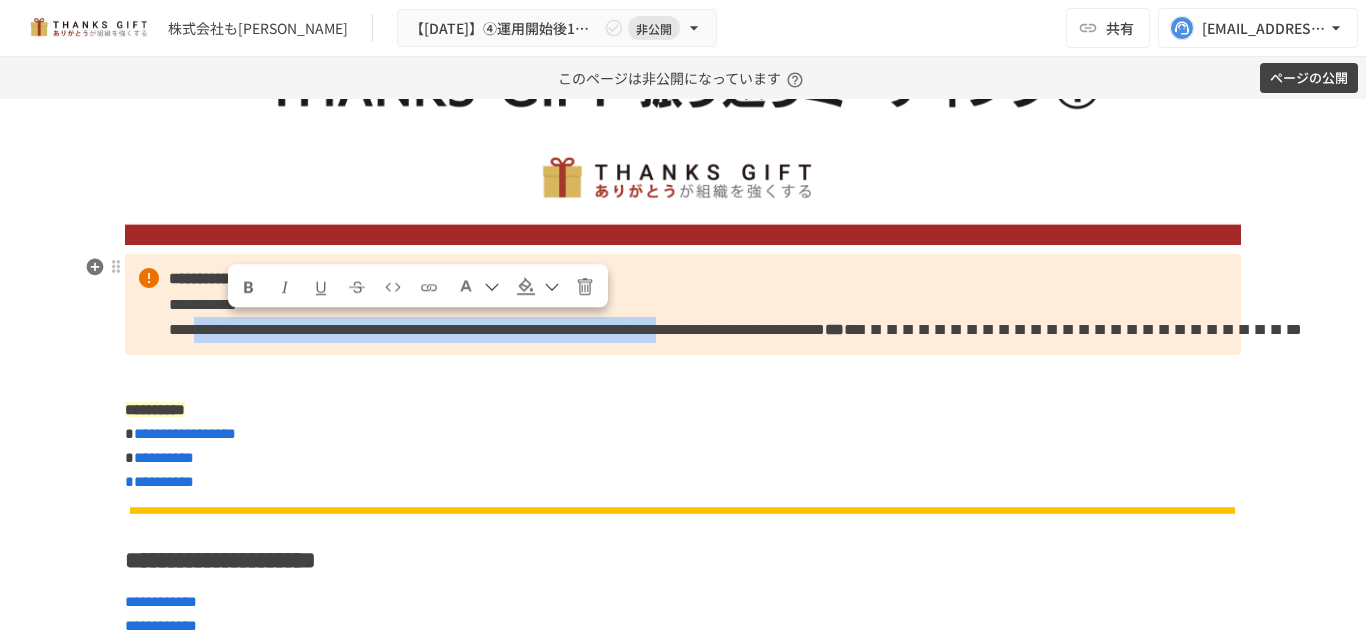 drag, startPoint x: 826, startPoint y: 328, endPoint x: 228, endPoint y: 334, distance: 598.0301 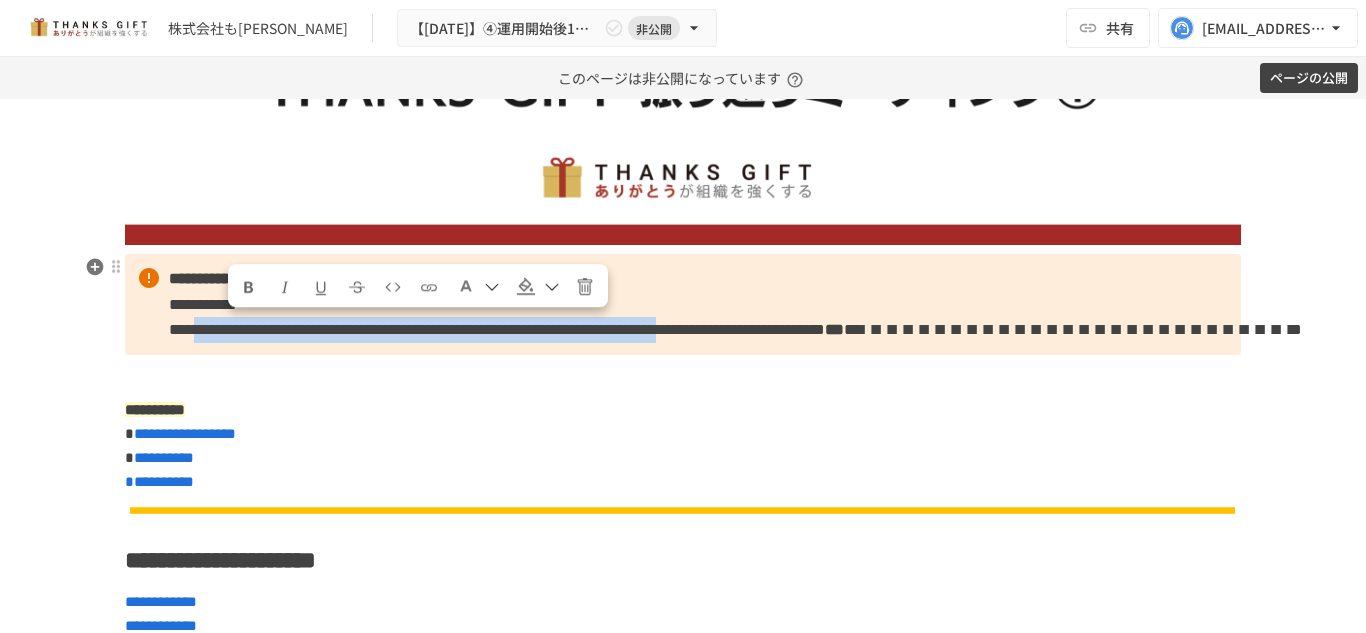 click on "**********" at bounding box center (497, 329) 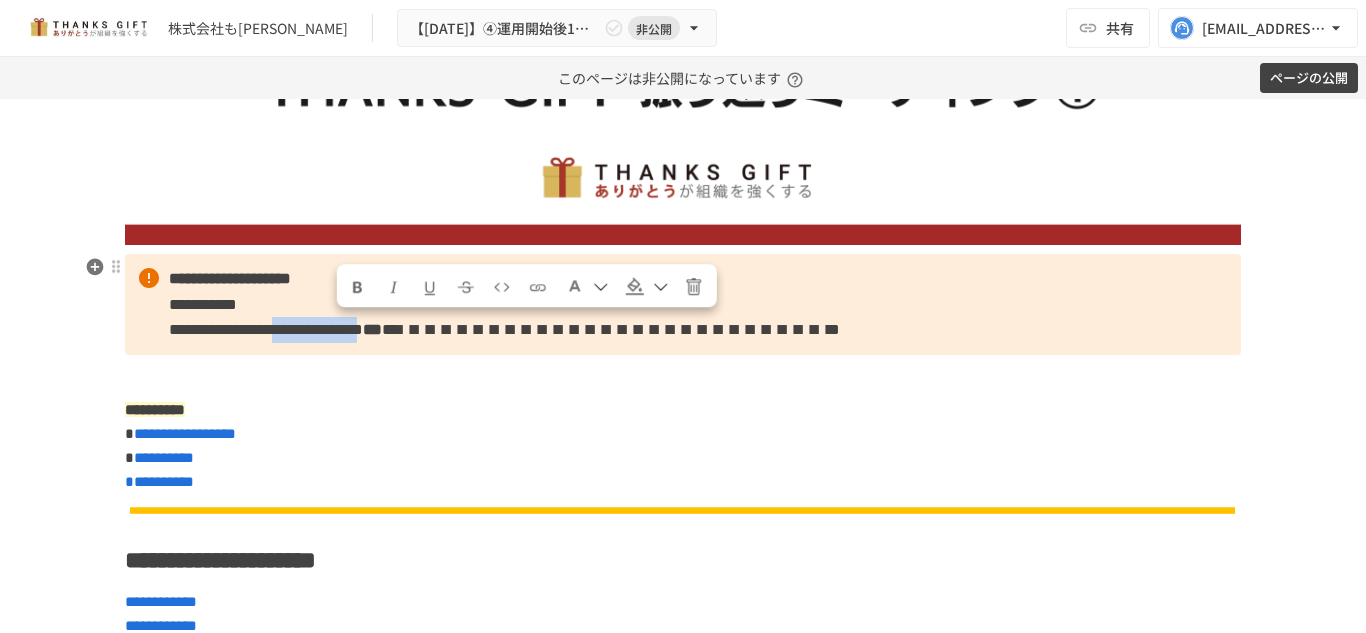 drag, startPoint x: 451, startPoint y: 331, endPoint x: 334, endPoint y: 342, distance: 117.51595 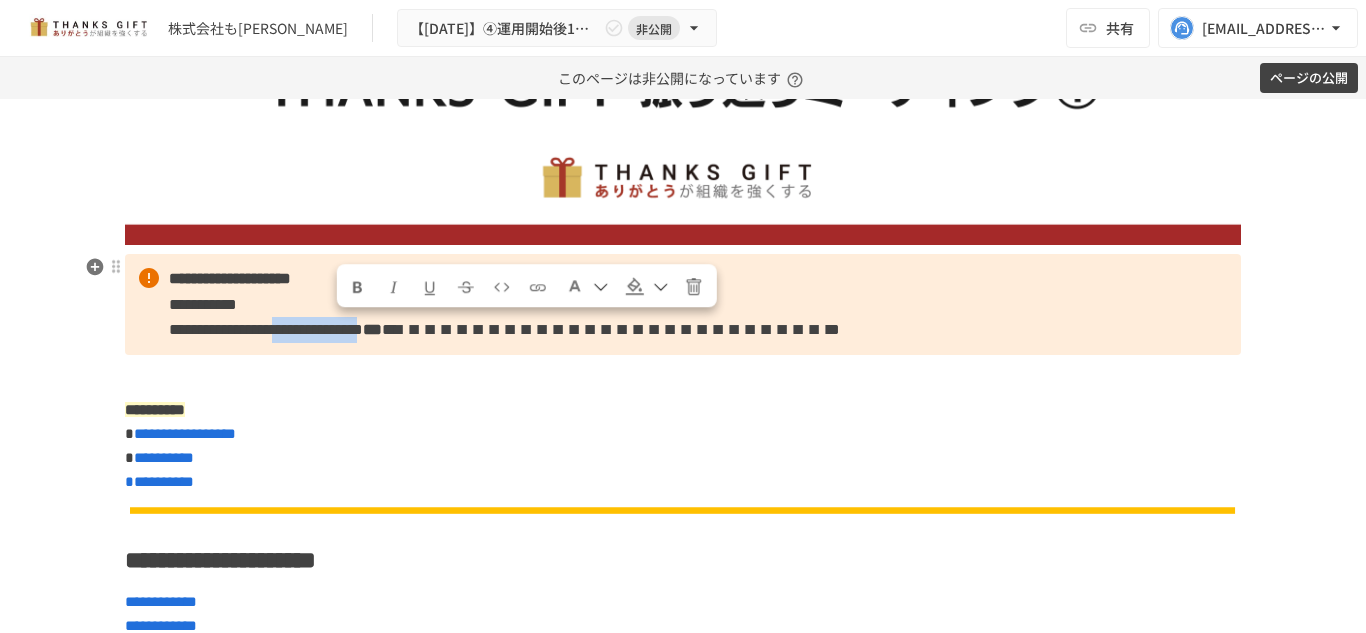 click on "**********" at bounding box center (683, 304) 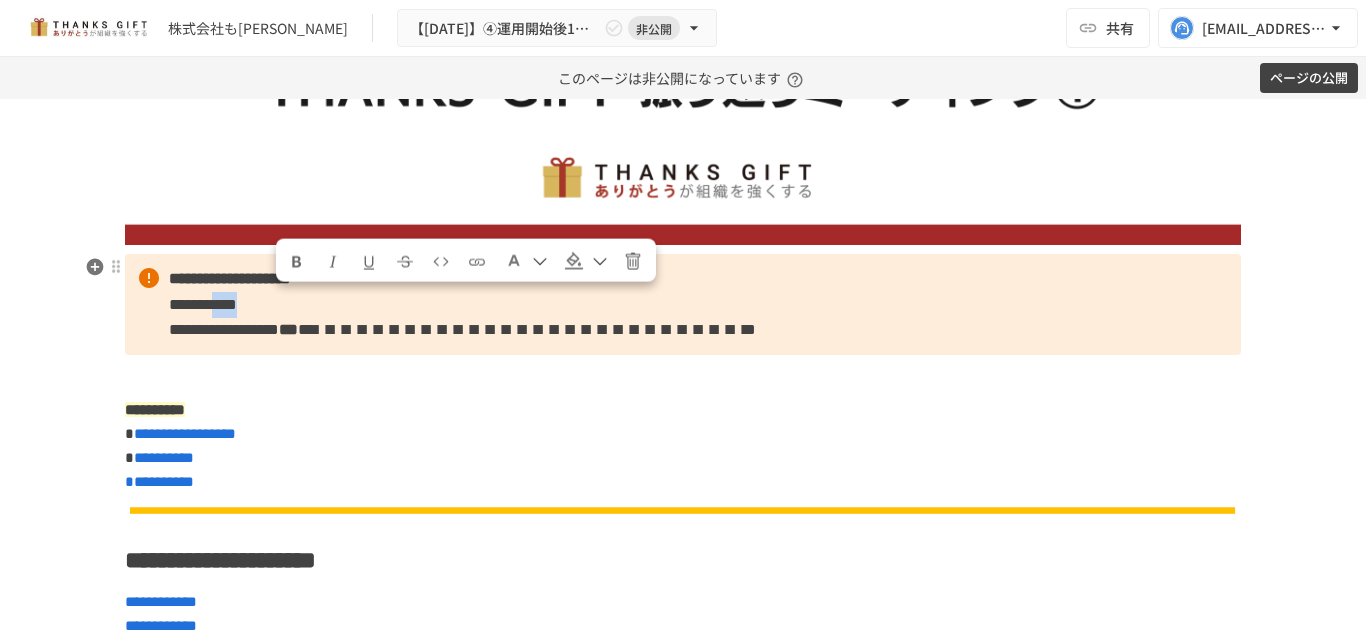 drag, startPoint x: 328, startPoint y: 311, endPoint x: 276, endPoint y: 305, distance: 52.34501 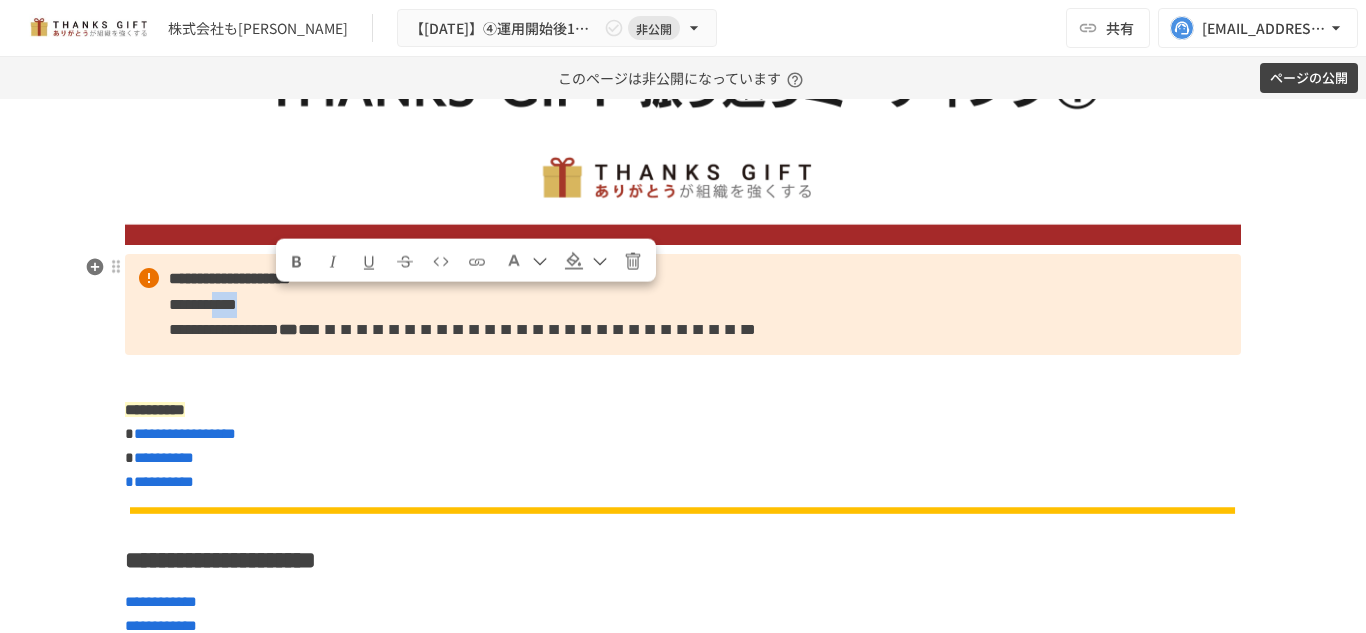 click on "**********" at bounding box center [683, 304] 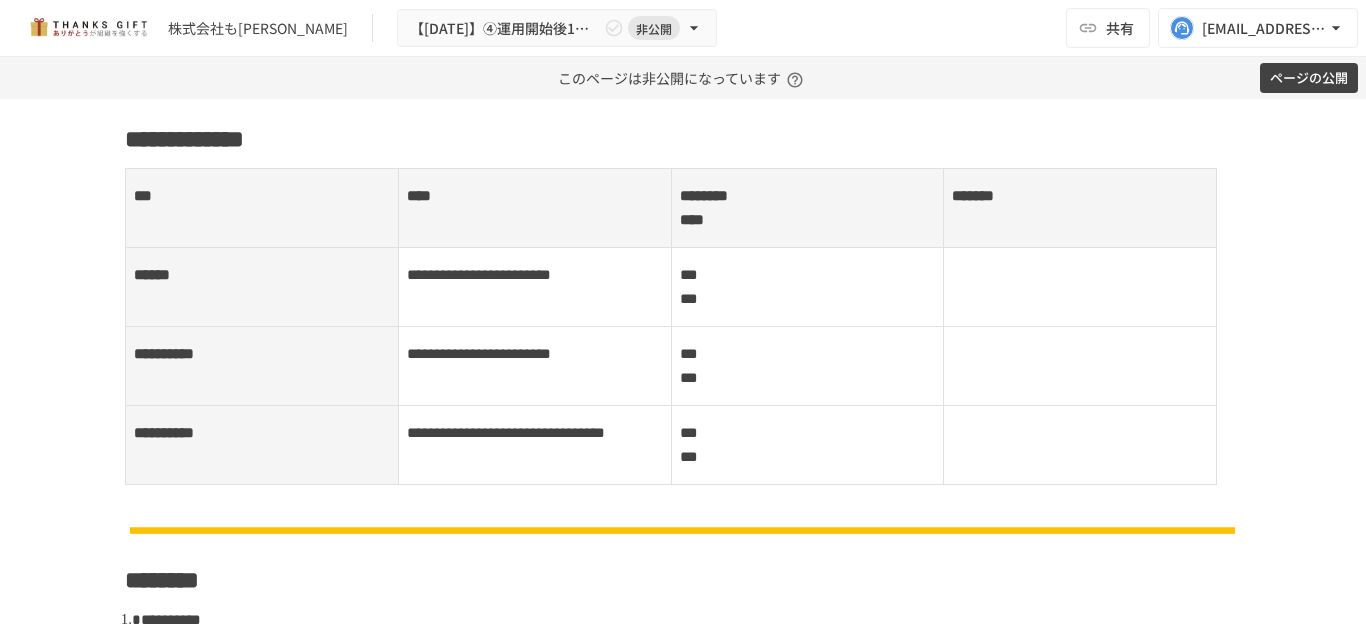 scroll, scrollTop: 904, scrollLeft: 0, axis: vertical 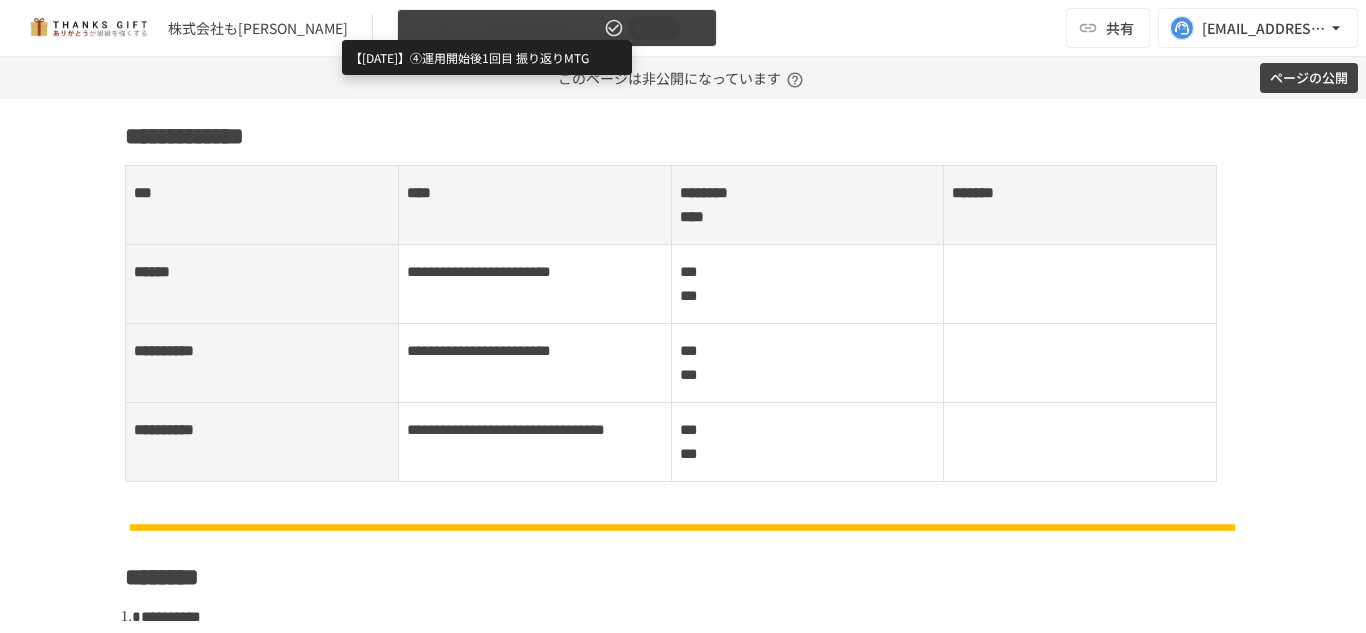 click on "【[DATE]】④運用開始後1回目 振り返りMTG" at bounding box center [505, 28] 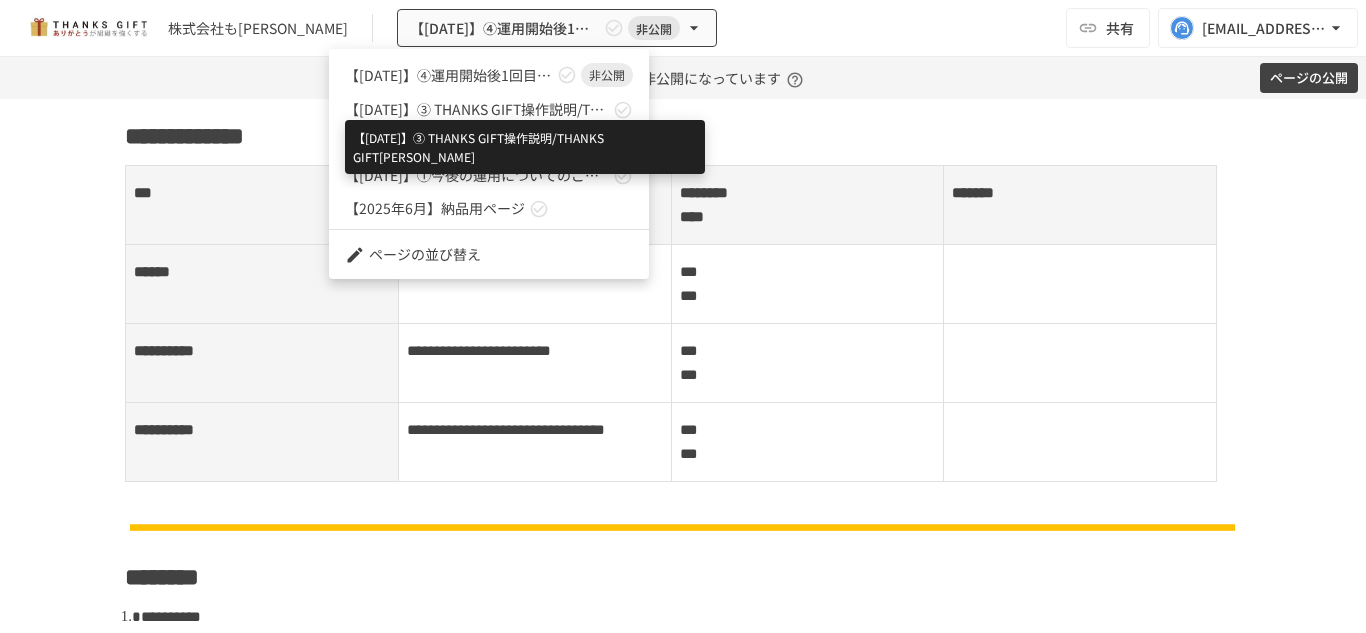 click on "【[DATE]】➂ THANKS GIFT操作説明/THANKS GIFT[PERSON_NAME]" at bounding box center (477, 109) 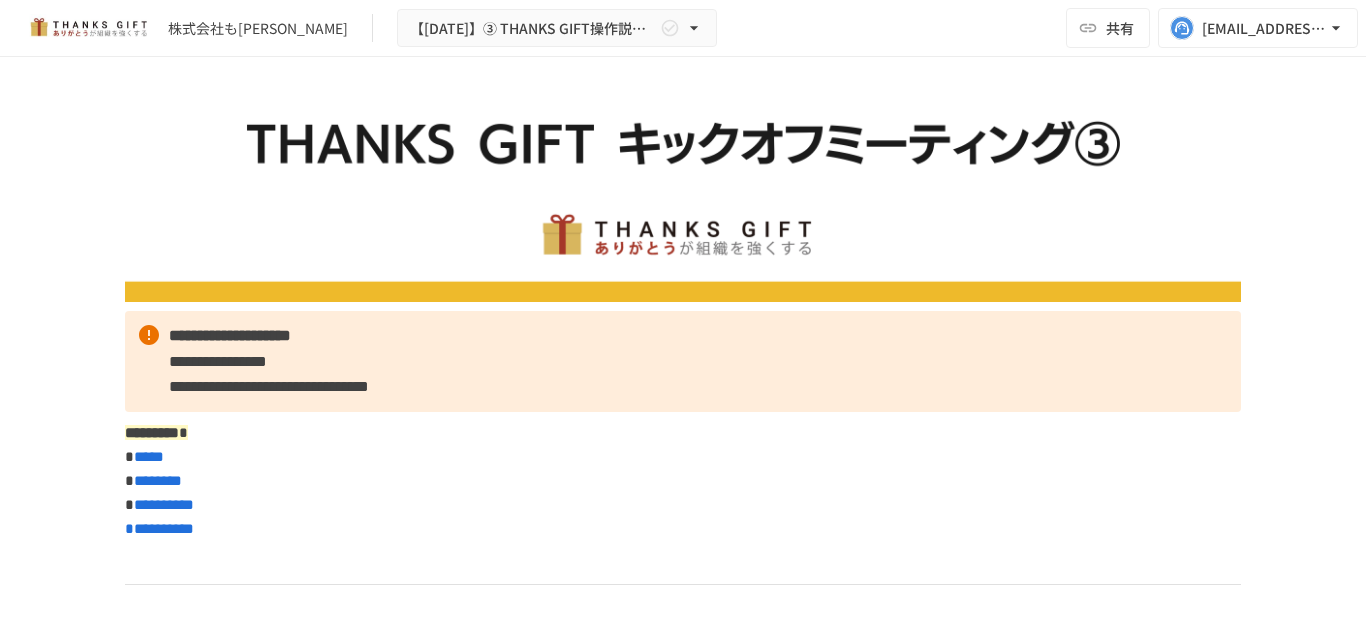 scroll, scrollTop: 87, scrollLeft: 0, axis: vertical 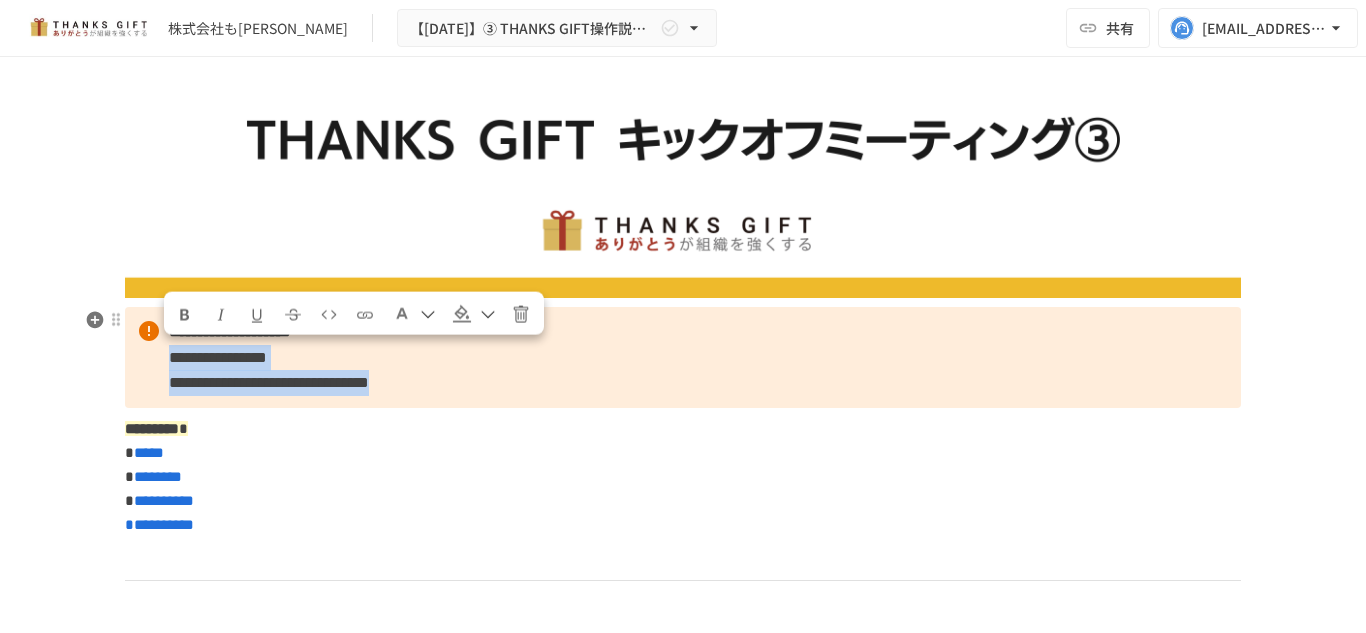 drag, startPoint x: 458, startPoint y: 379, endPoint x: 136, endPoint y: 363, distance: 322.39728 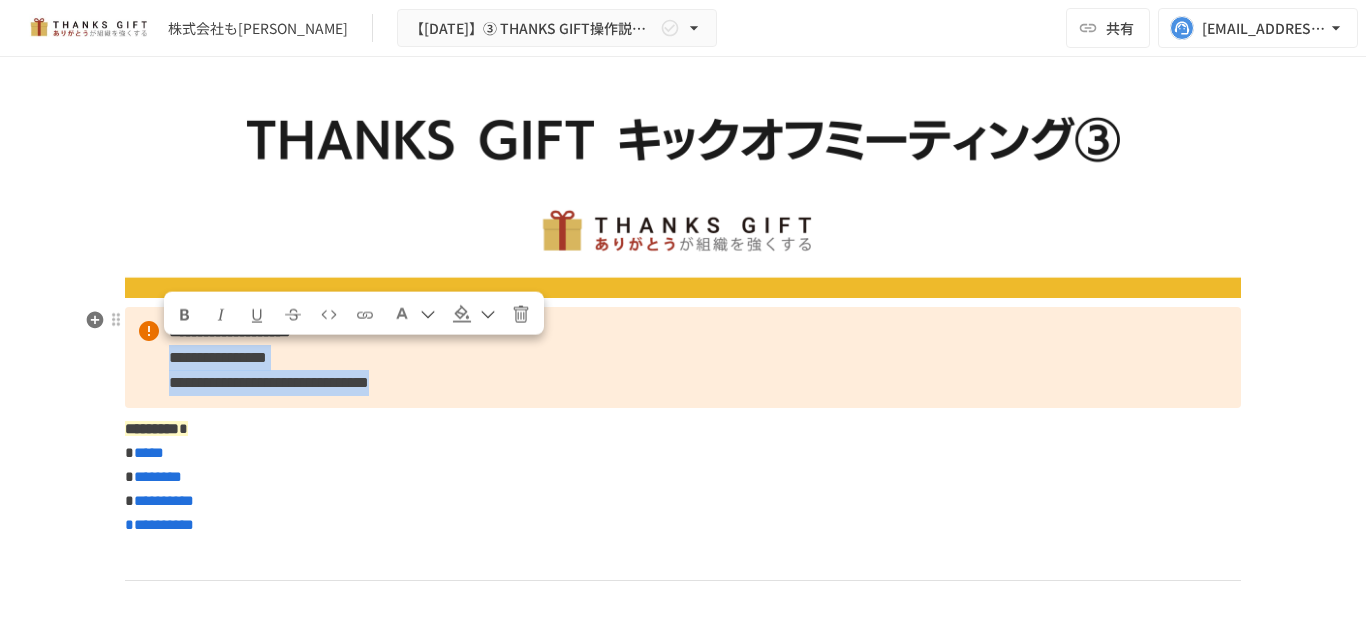 click on "**********" at bounding box center [683, 357] 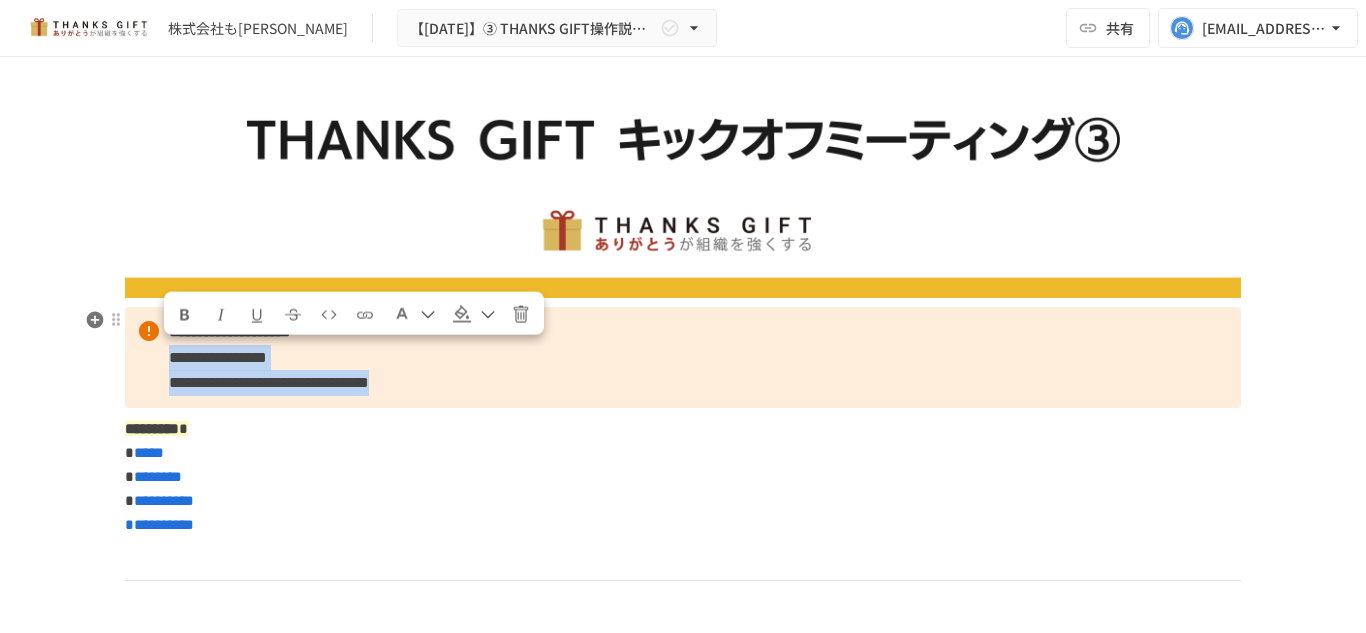 copy on "**********" 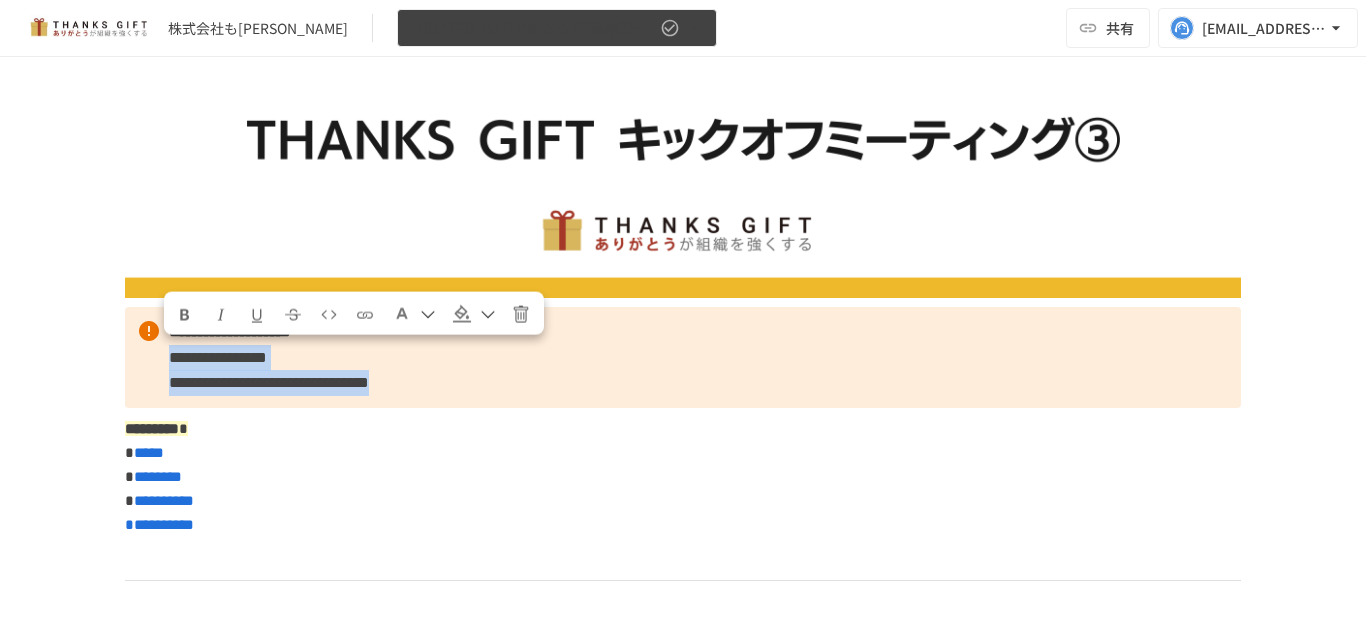 click 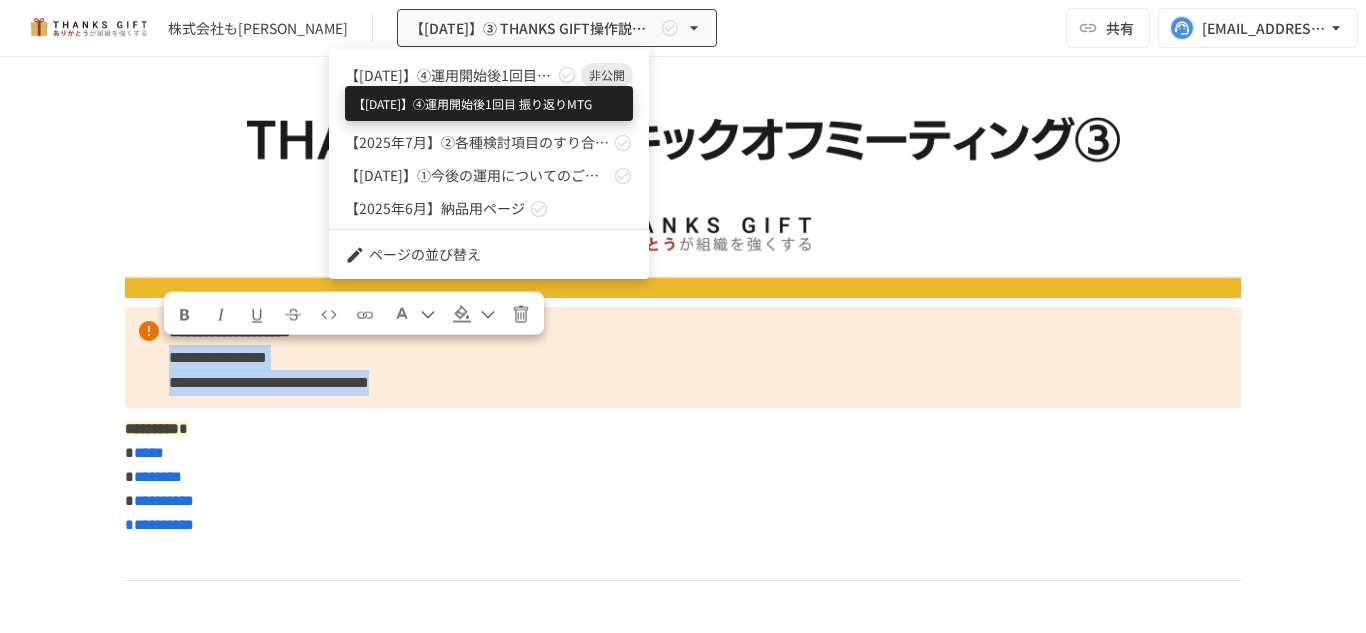 click on "【[DATE]】④運用開始後1回目 振り返りMTG" at bounding box center (449, 75) 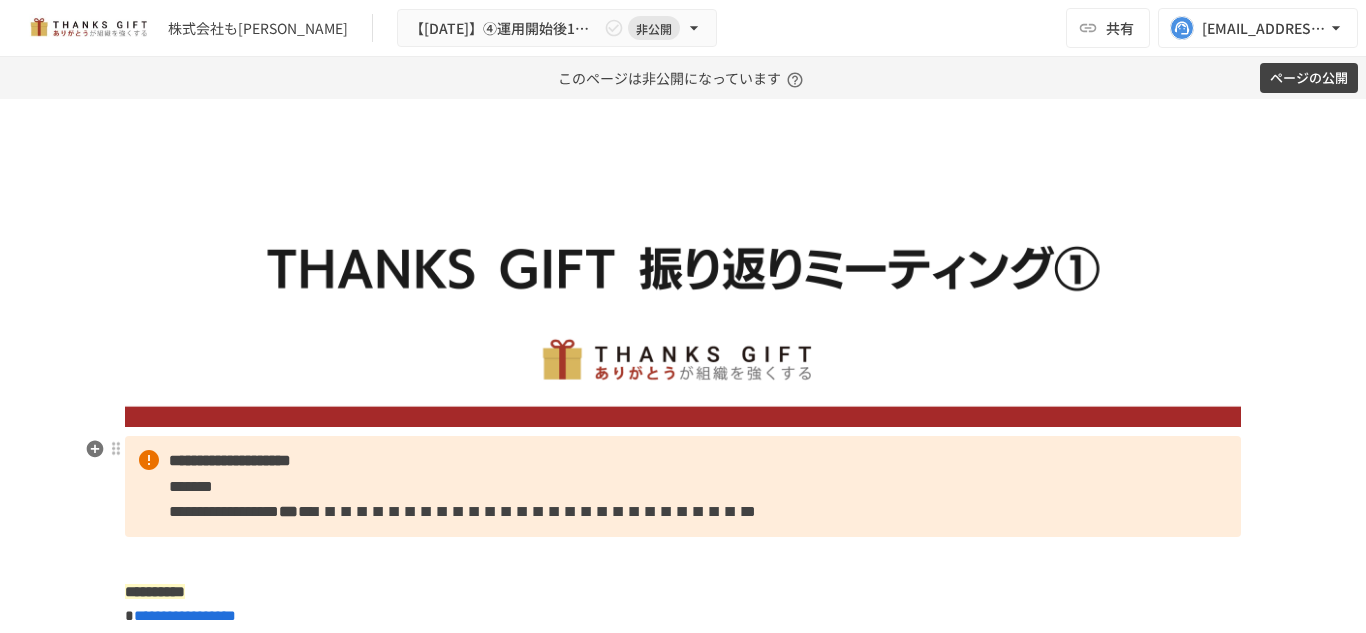 scroll, scrollTop: 97, scrollLeft: 0, axis: vertical 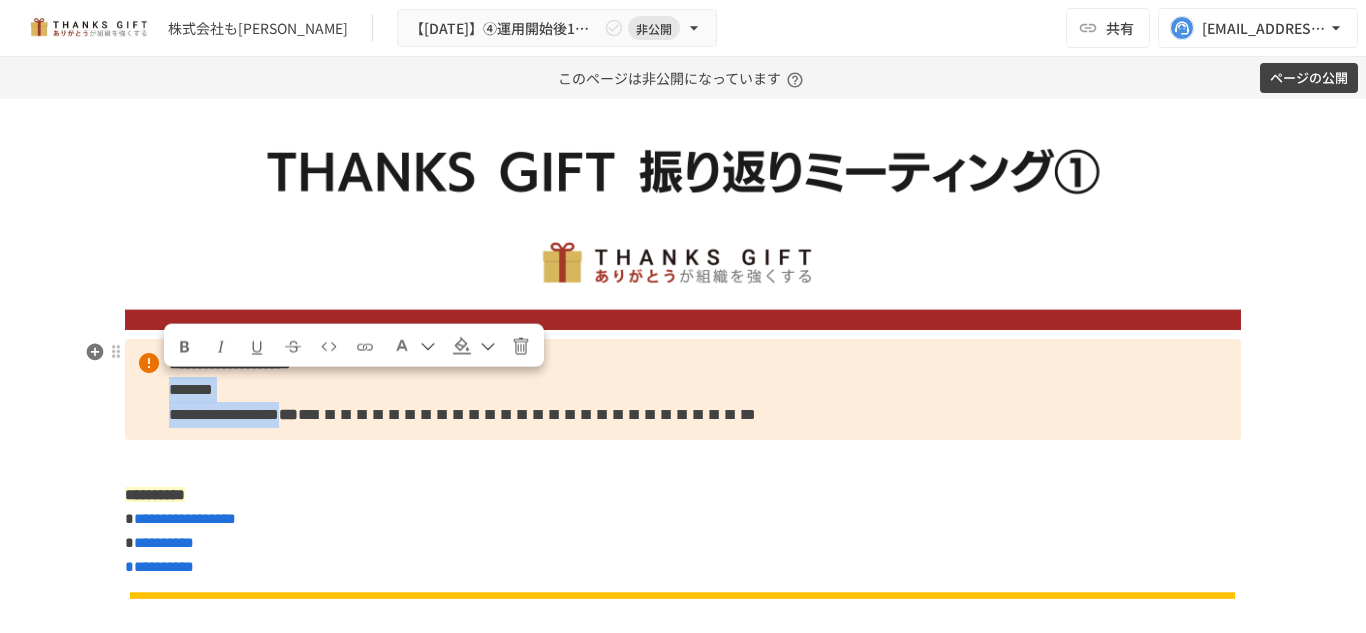 drag, startPoint x: 343, startPoint y: 418, endPoint x: 150, endPoint y: 389, distance: 195.1666 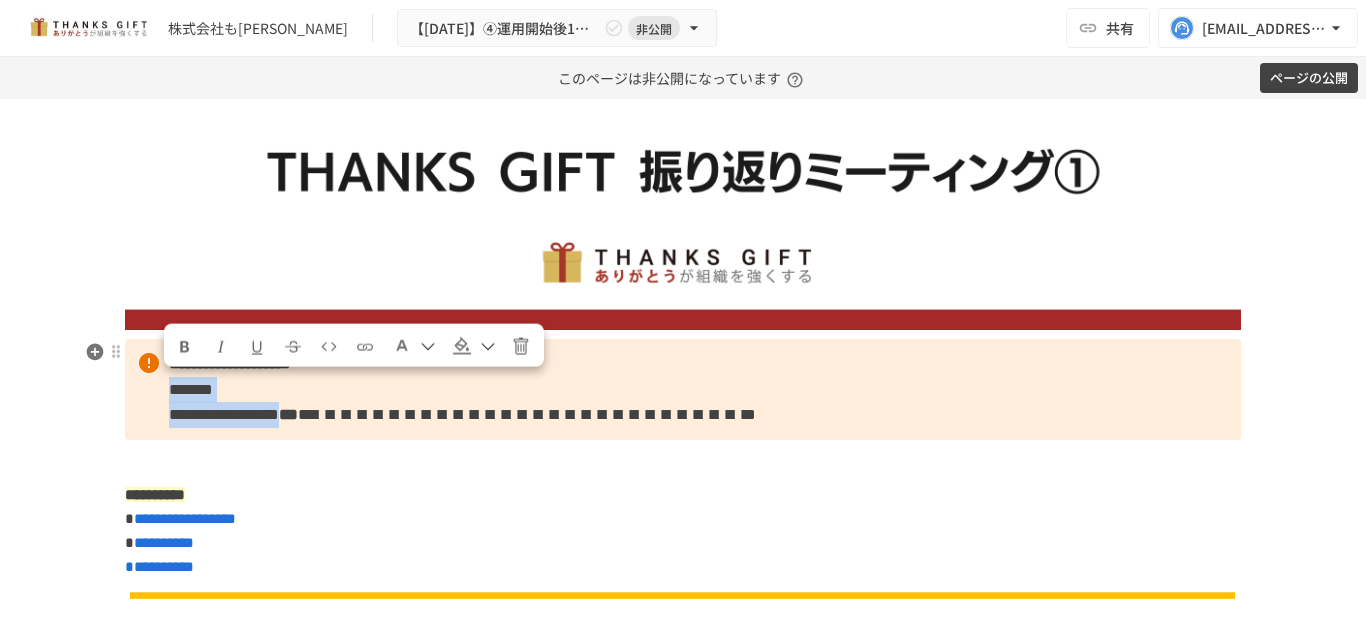 click on "**********" at bounding box center (683, 389) 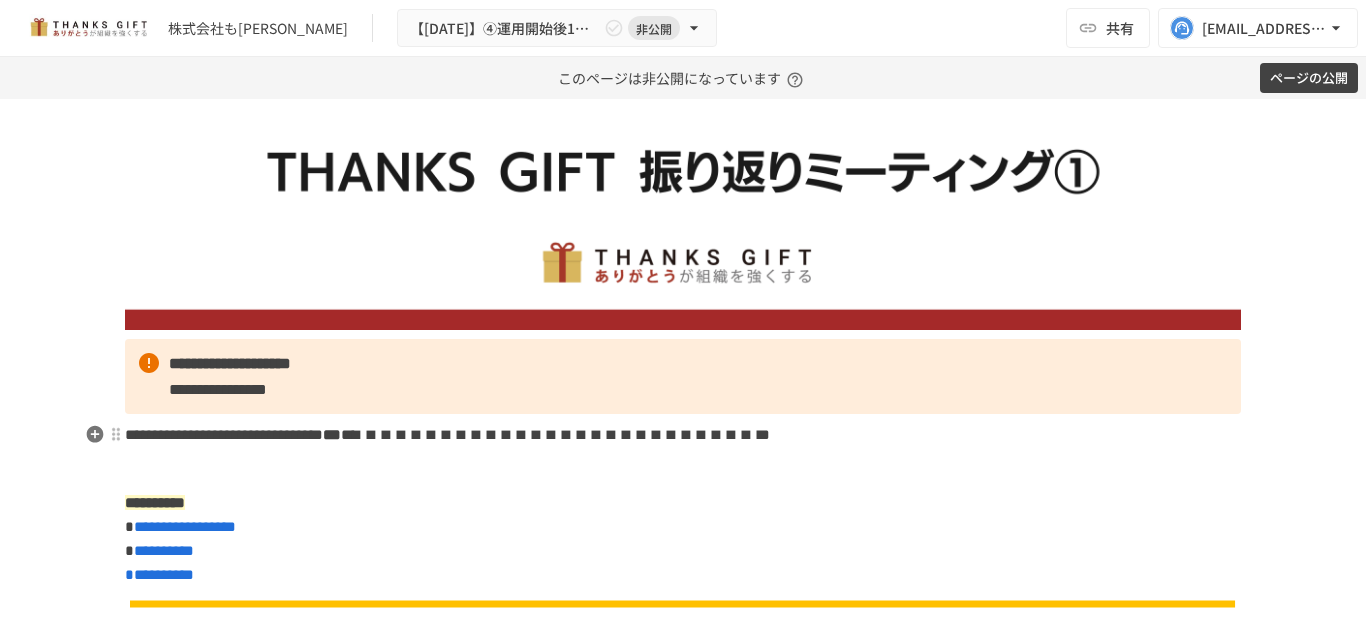 click on "**********" at bounding box center (224, 434) 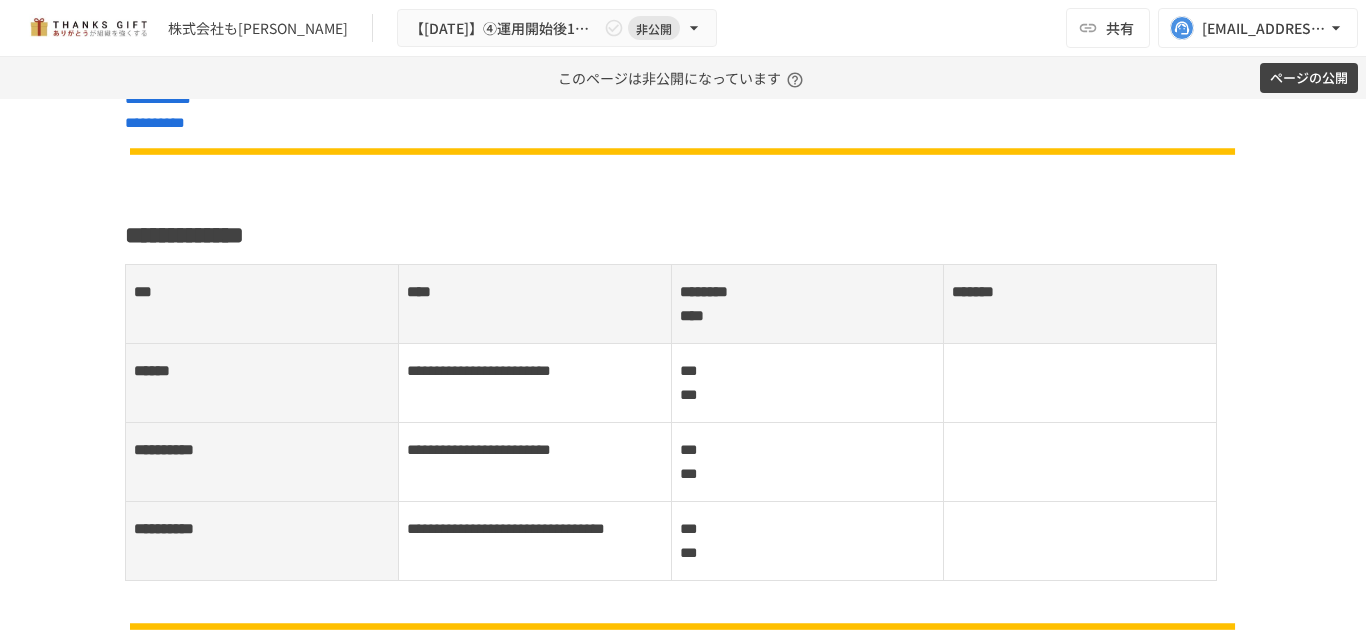 scroll, scrollTop: 806, scrollLeft: 0, axis: vertical 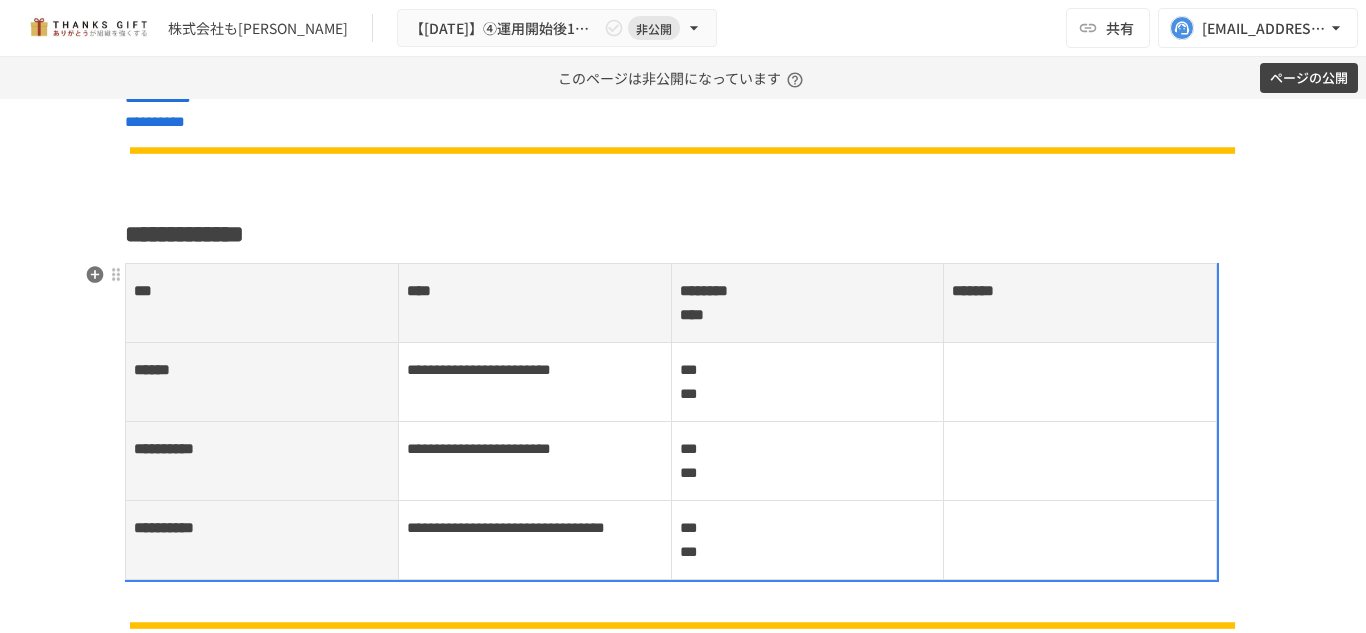 click on "**********" at bounding box center (262, 539) 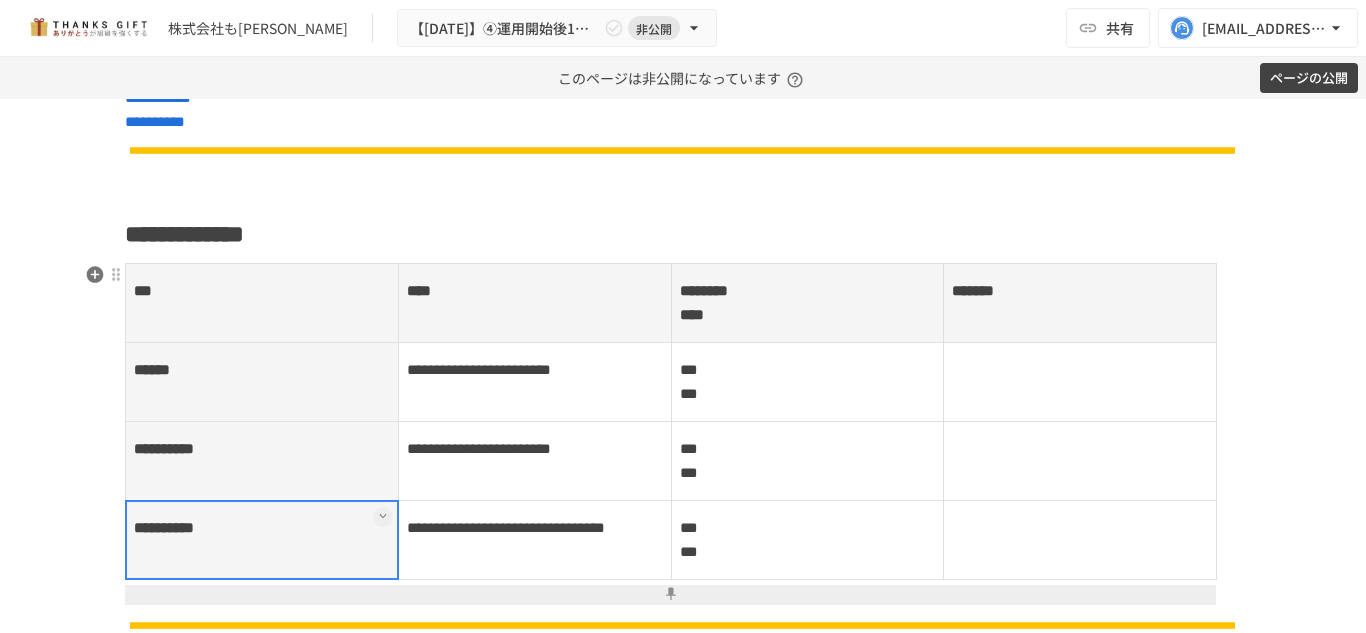 click on "**********" at bounding box center [262, 539] 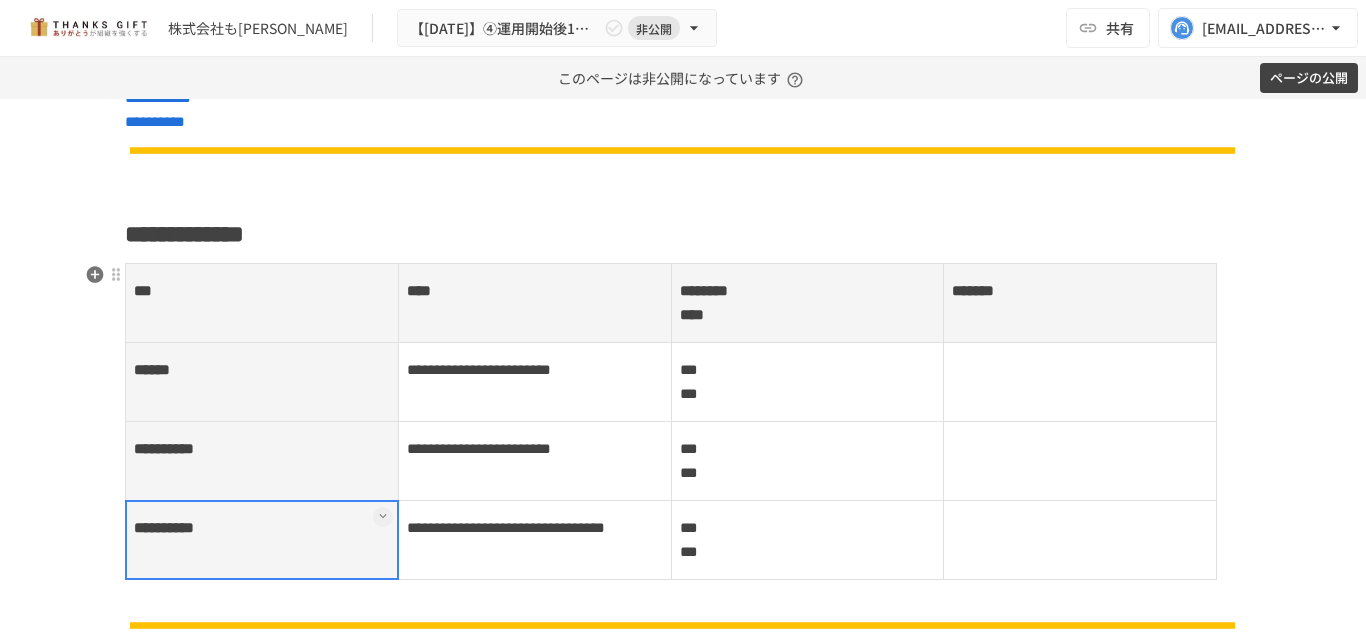 click at bounding box center (383, 517) 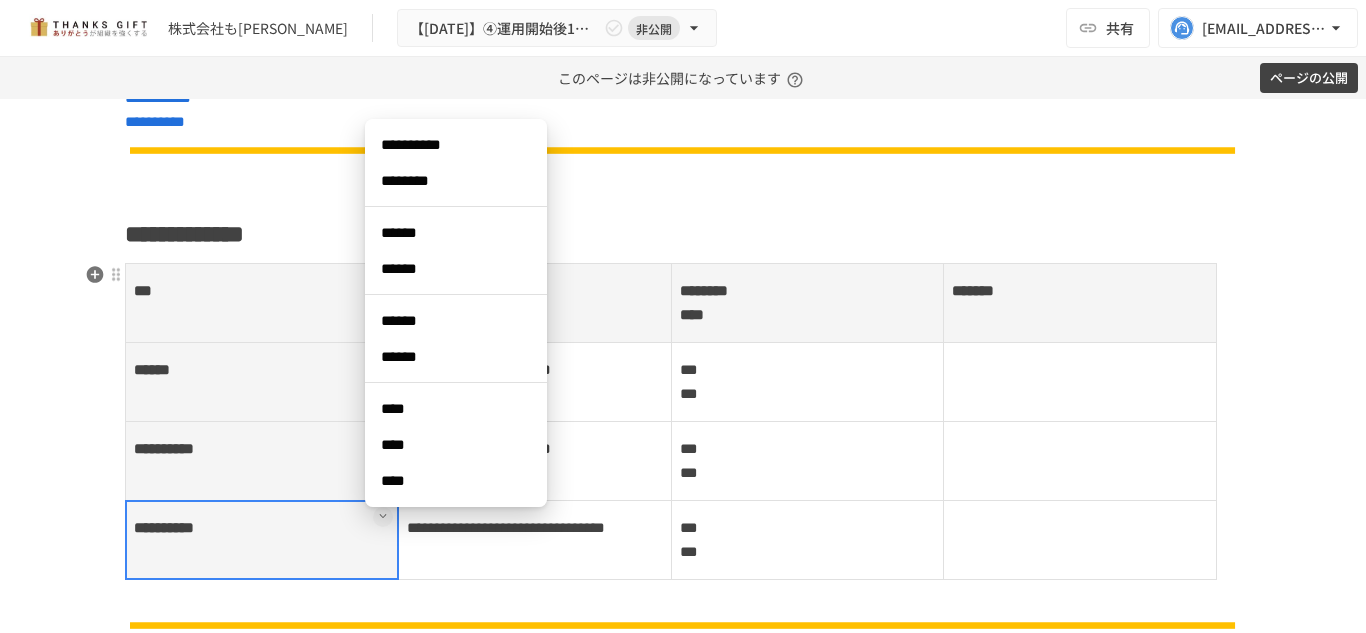 click on "****" at bounding box center [456, 445] 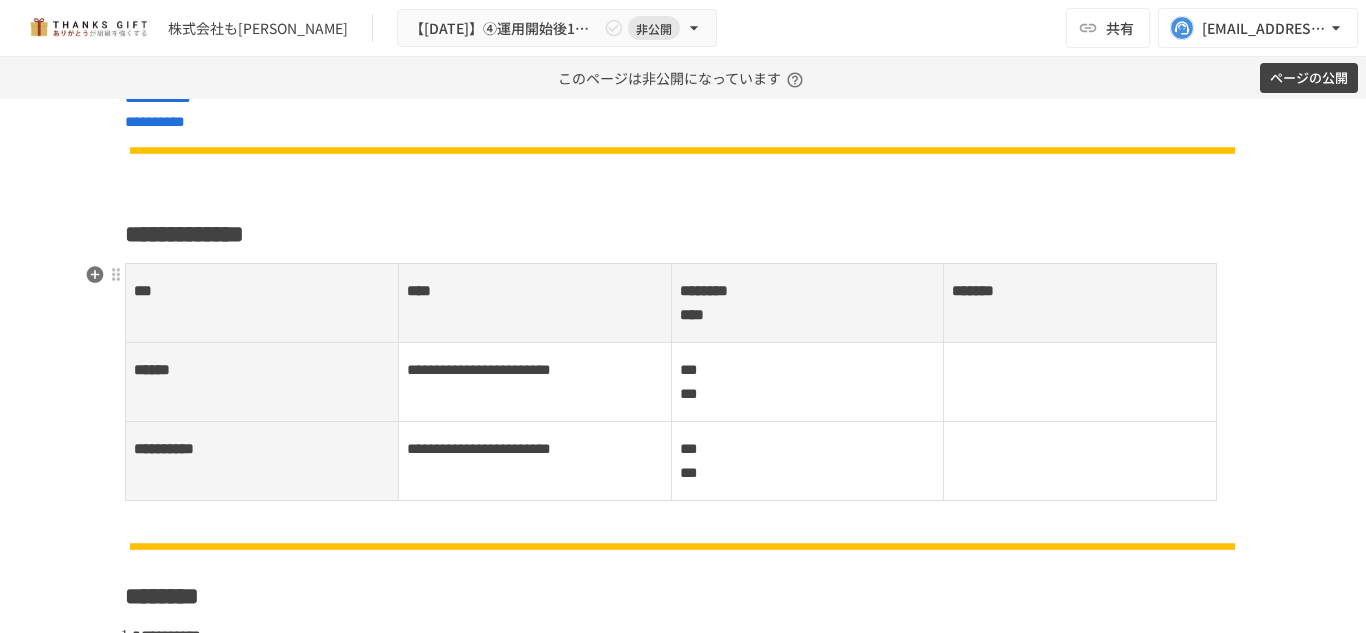 click on "*** ***" at bounding box center (807, 381) 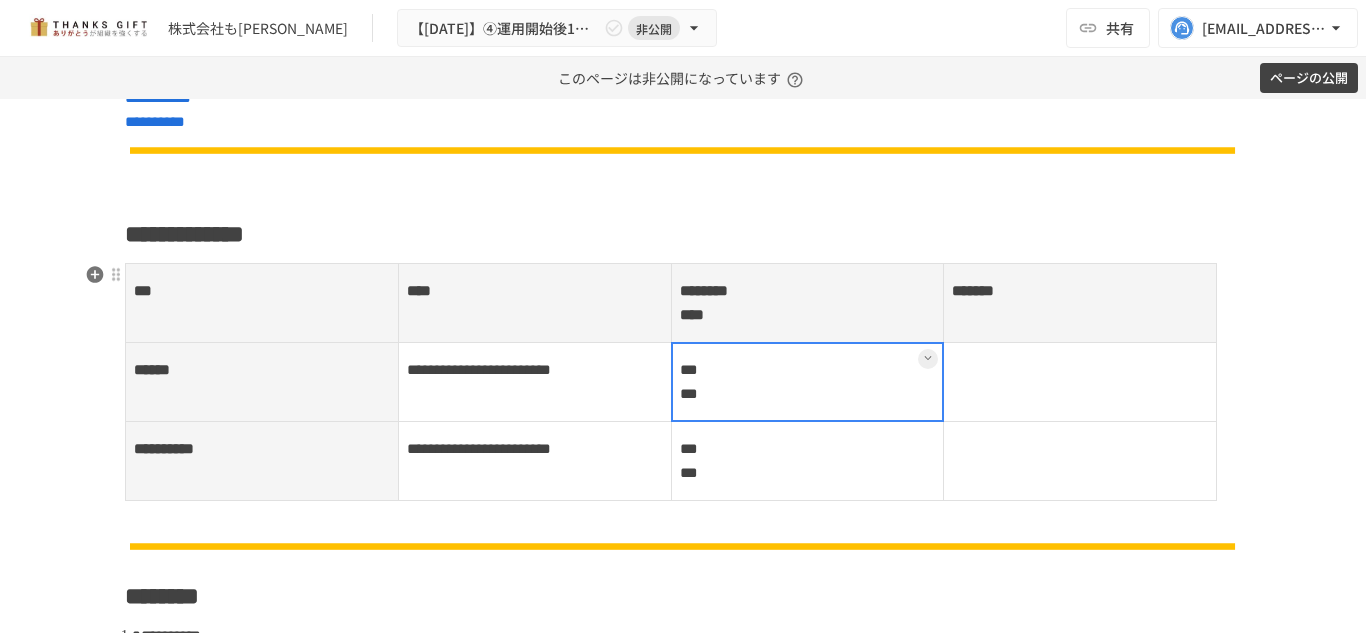 click at bounding box center [808, 382] 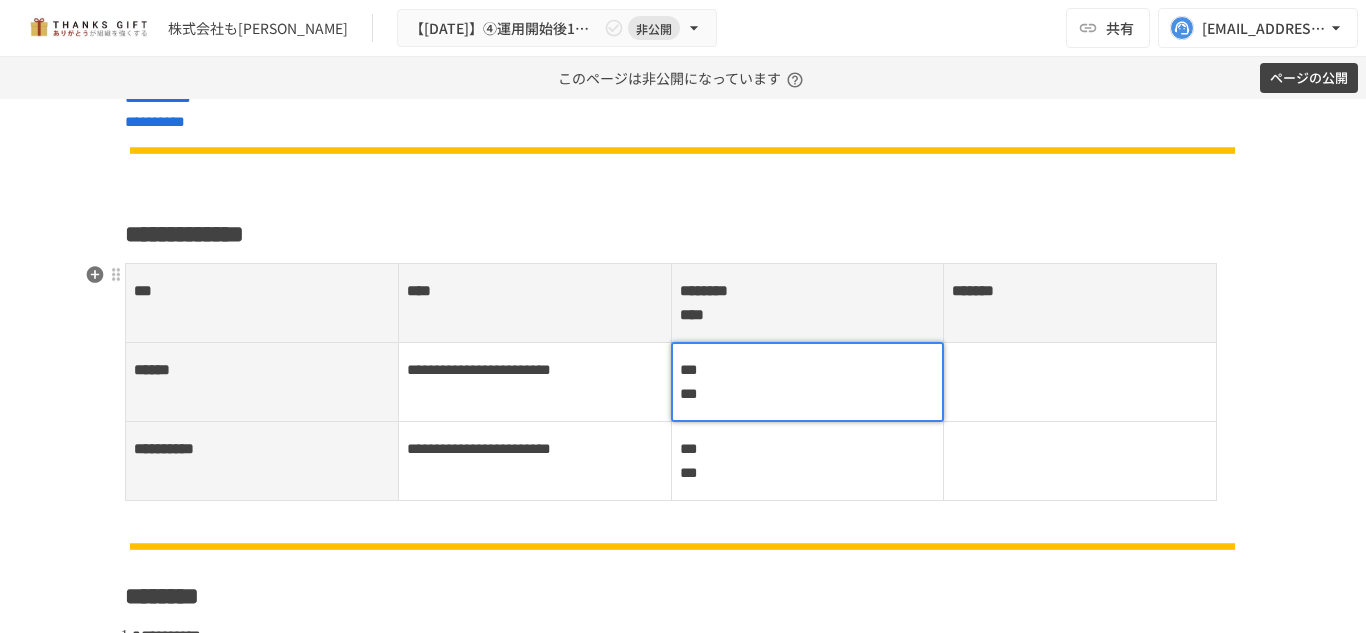 click on "*** ***" at bounding box center [808, 382] 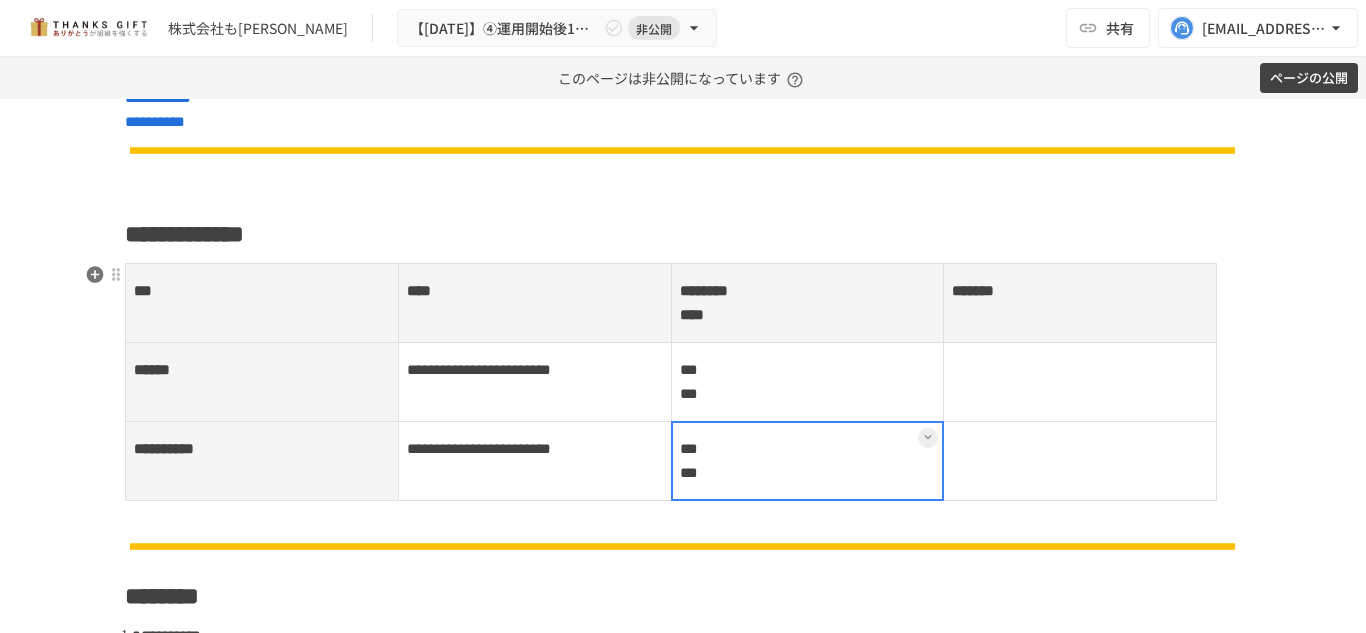 click on "**********" at bounding box center [683, 397] 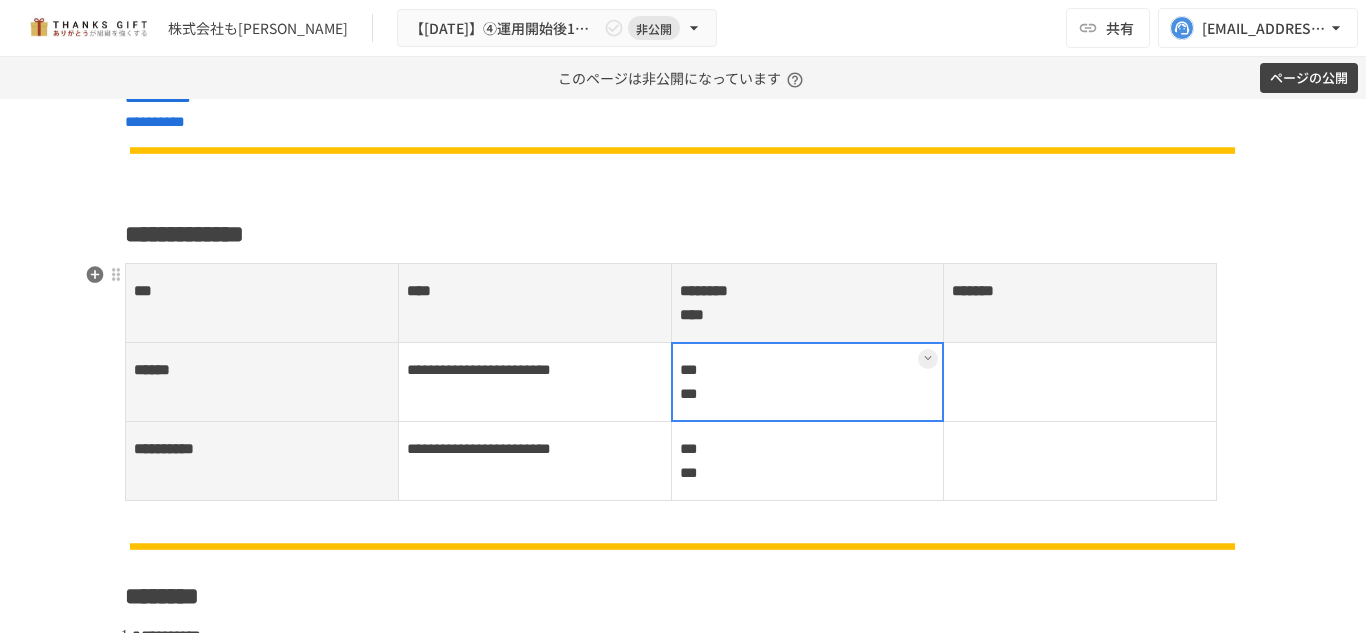 click on "*** ***" at bounding box center (807, 381) 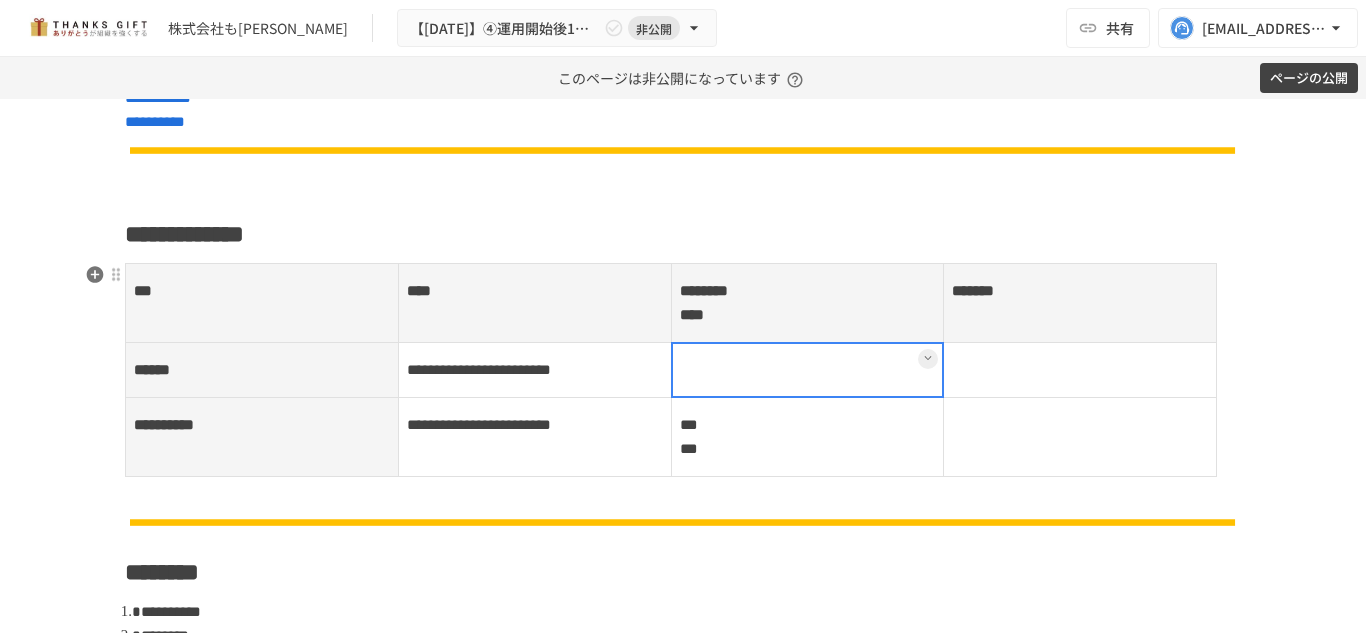 click at bounding box center [808, 370] 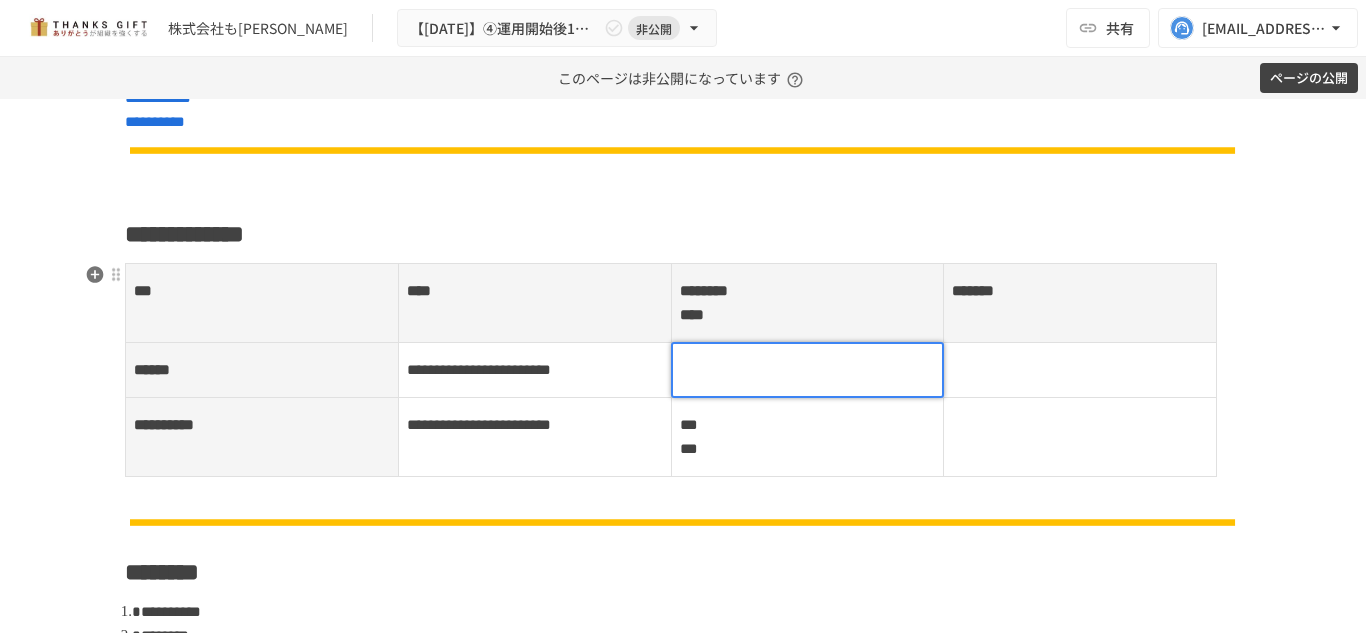 click at bounding box center (808, 370) 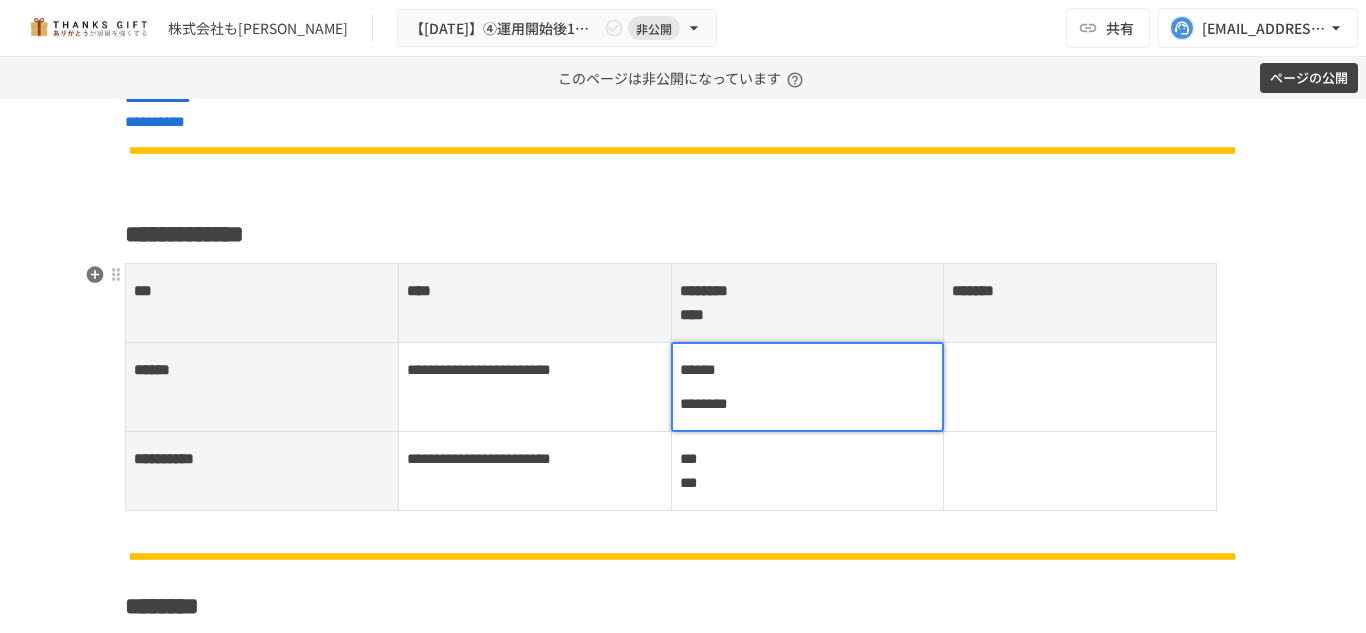 click on "*** ***" at bounding box center [807, 470] 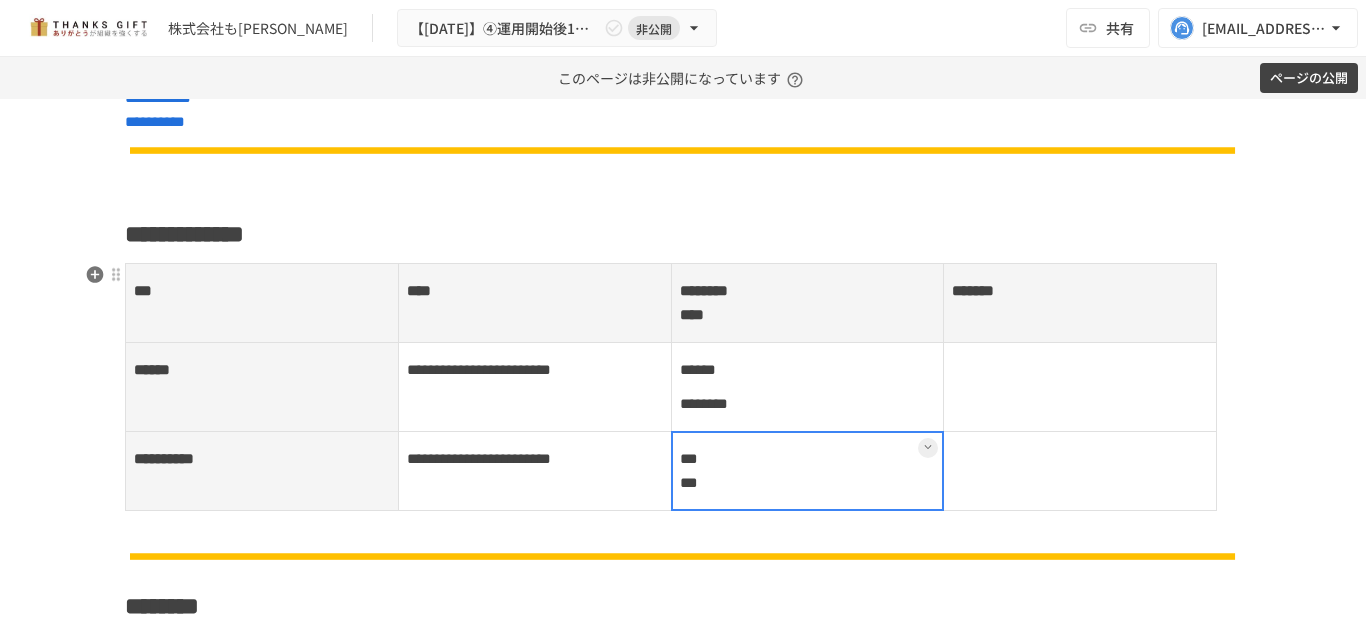 click at bounding box center (808, 471) 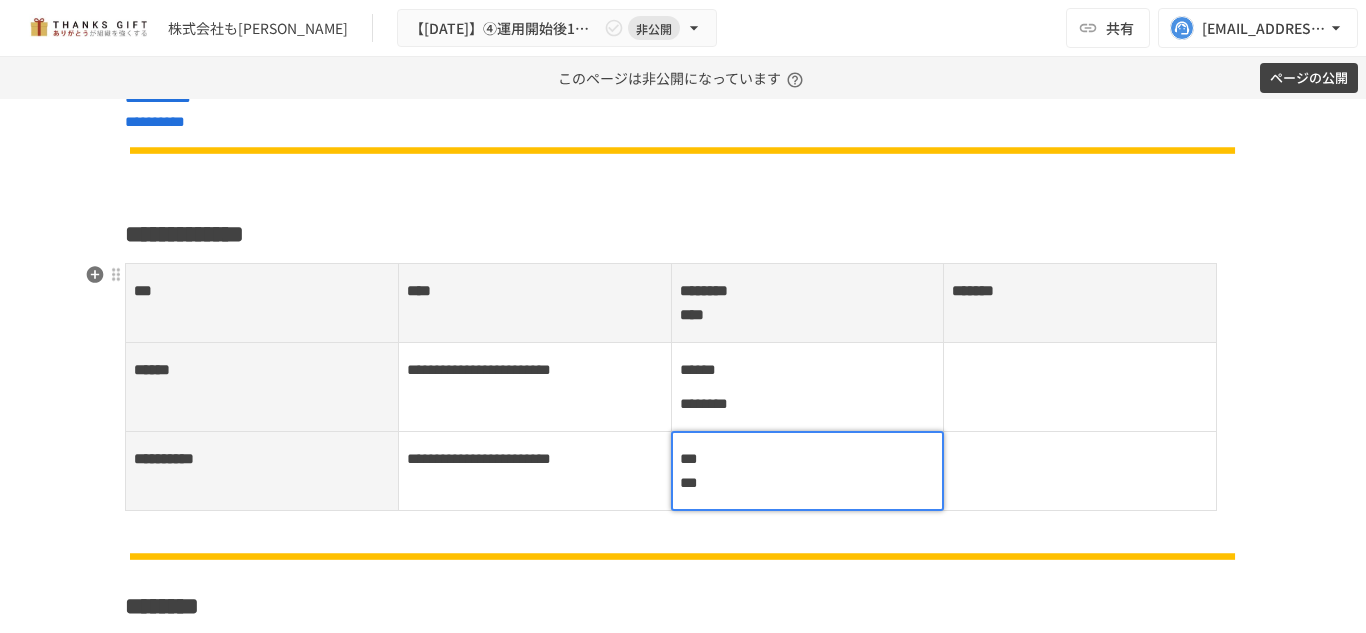 click on "*** ***" at bounding box center [808, 471] 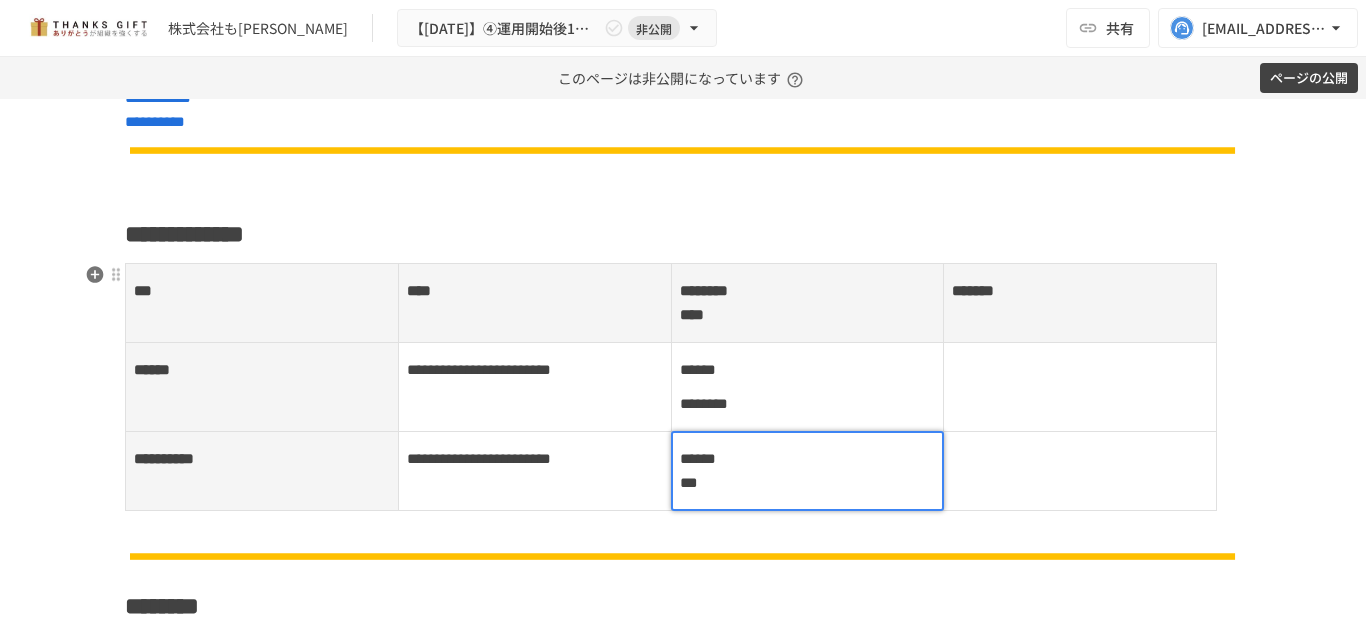 click on "****** ***" at bounding box center [808, 471] 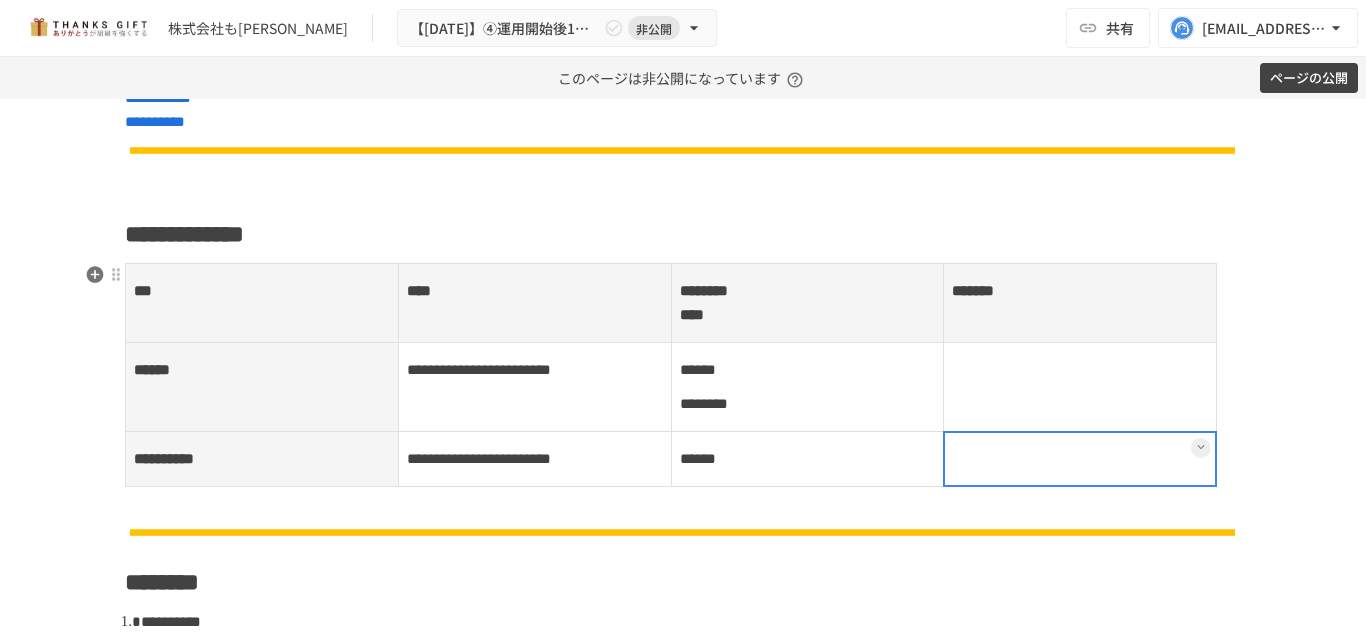 click at bounding box center [1080, 458] 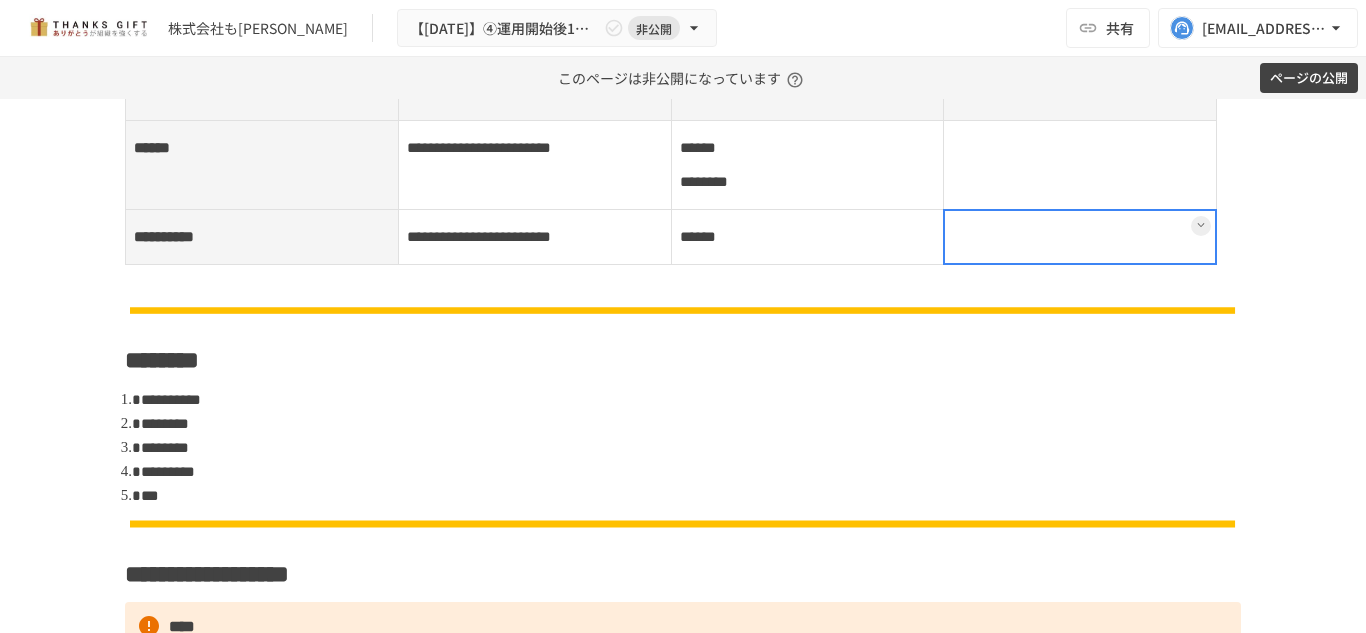 scroll, scrollTop: 916, scrollLeft: 0, axis: vertical 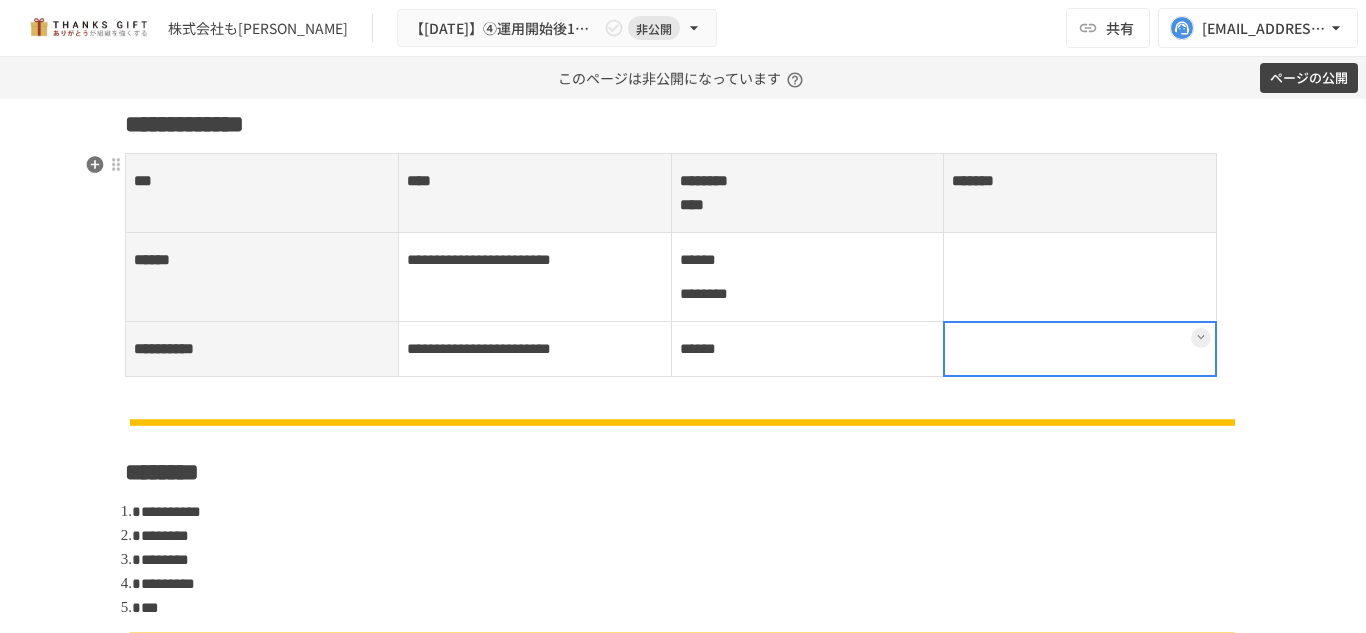 click at bounding box center [1080, 349] 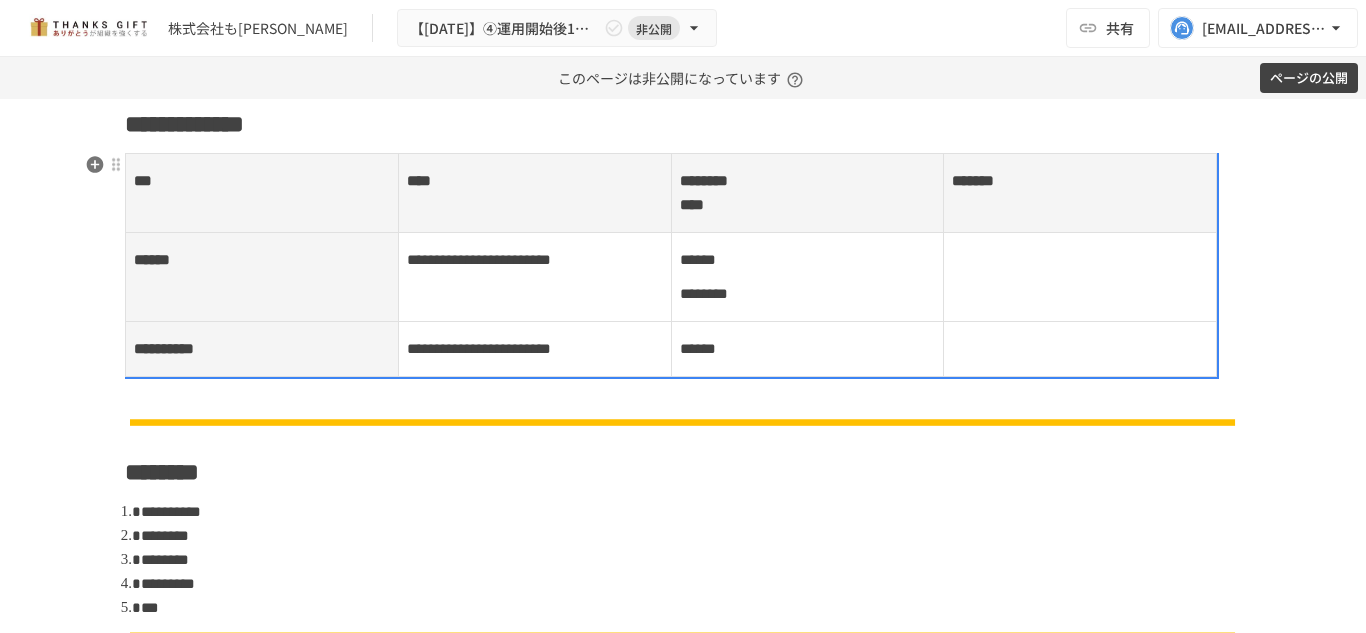 click at bounding box center [1080, 276] 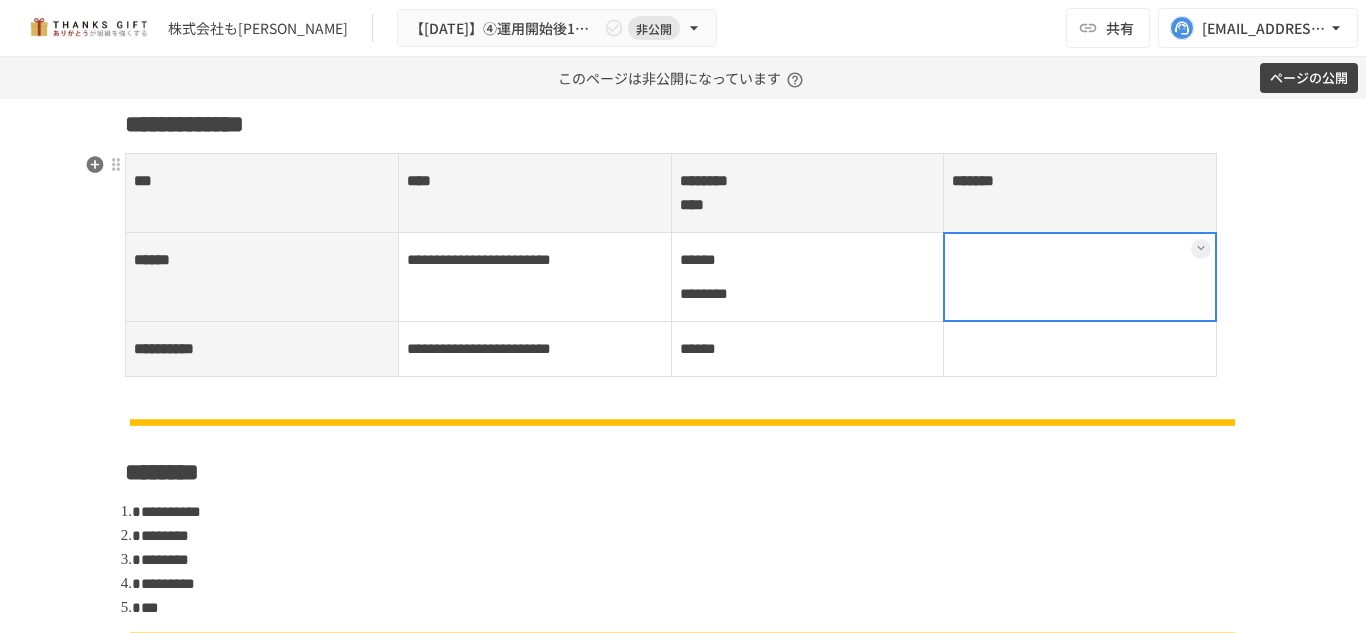 click at bounding box center (1080, 276) 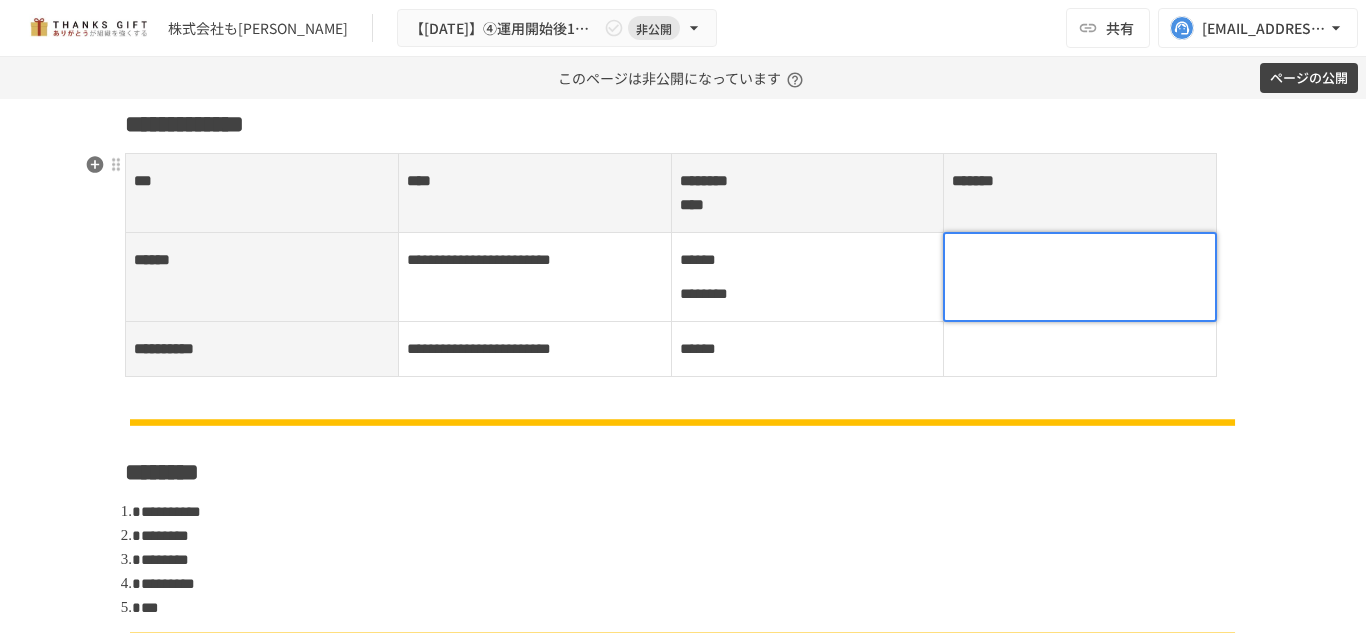 click at bounding box center (1080, 260) 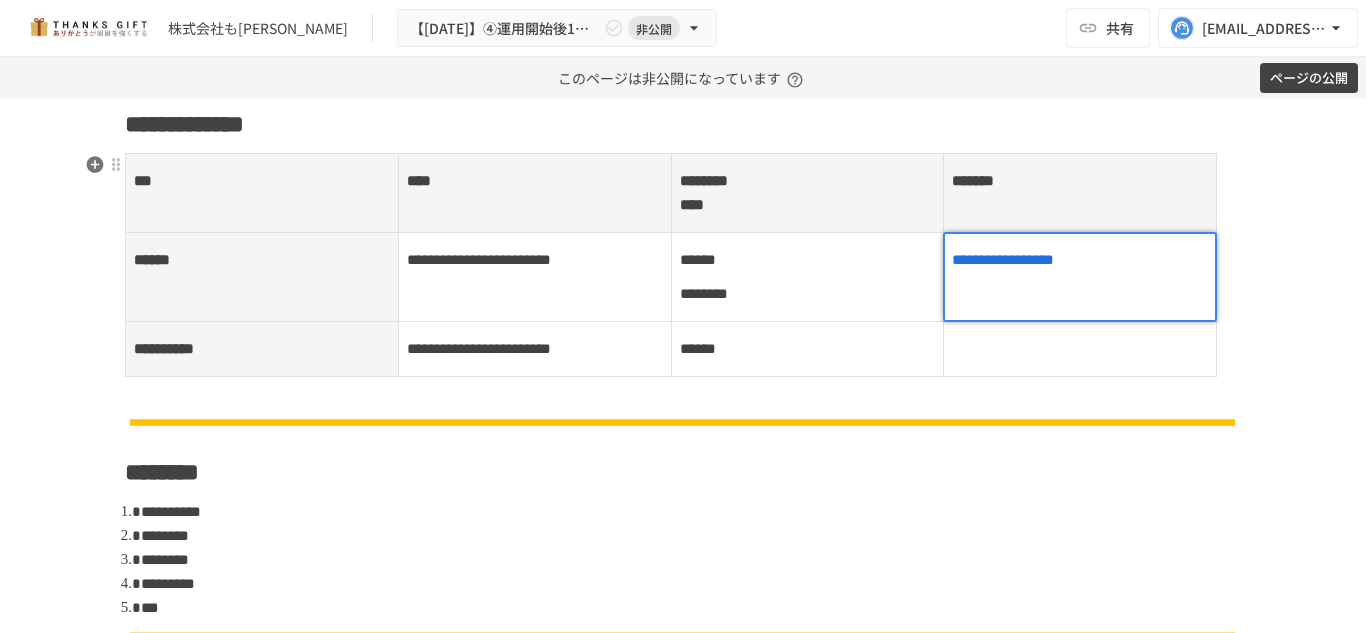 click at bounding box center (1080, 348) 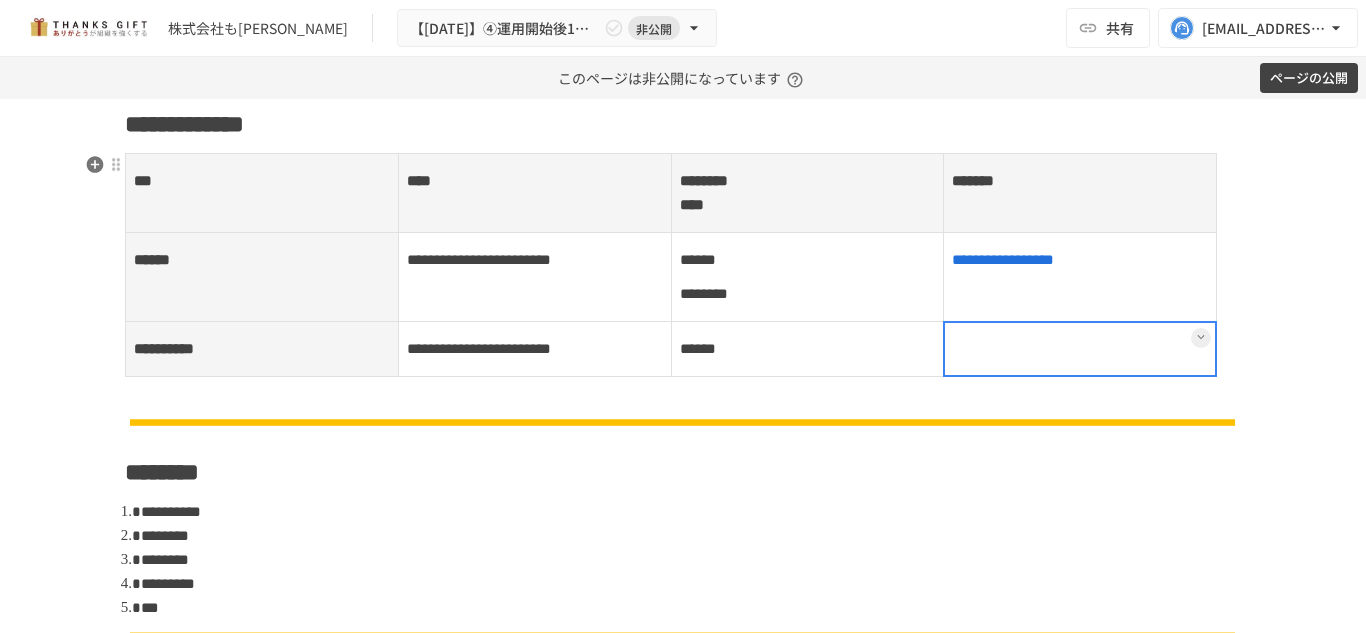 click at bounding box center (1080, 349) 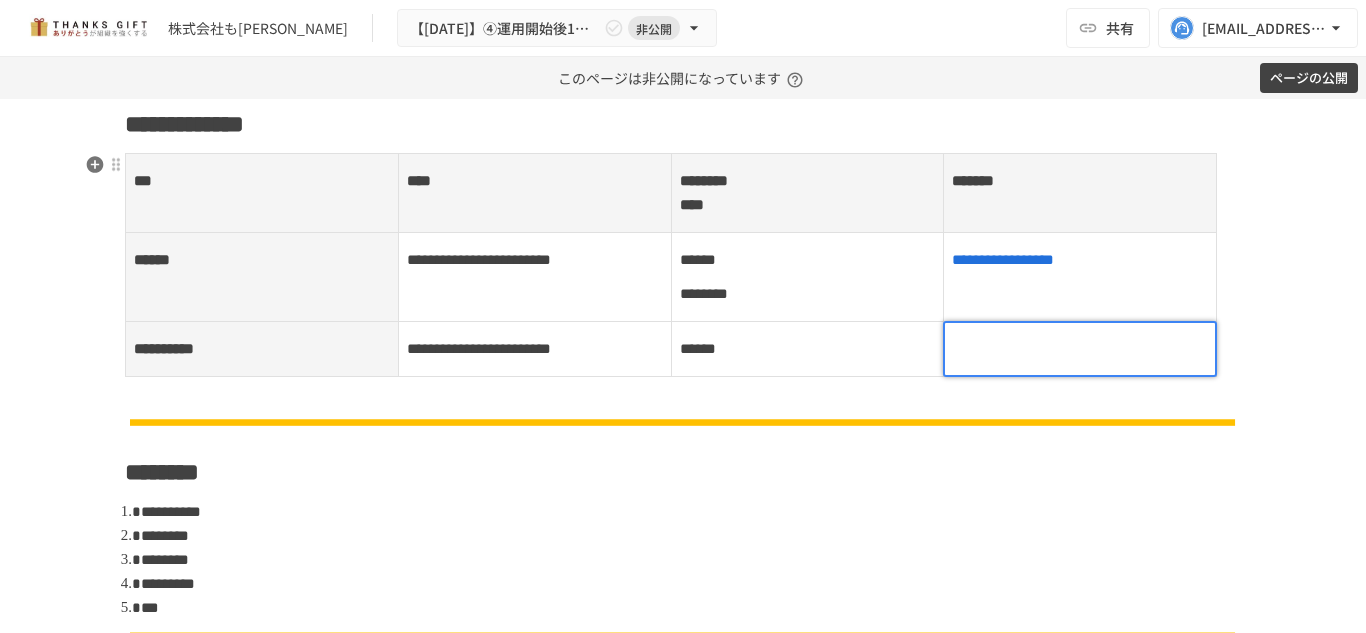 click at bounding box center (1080, 349) 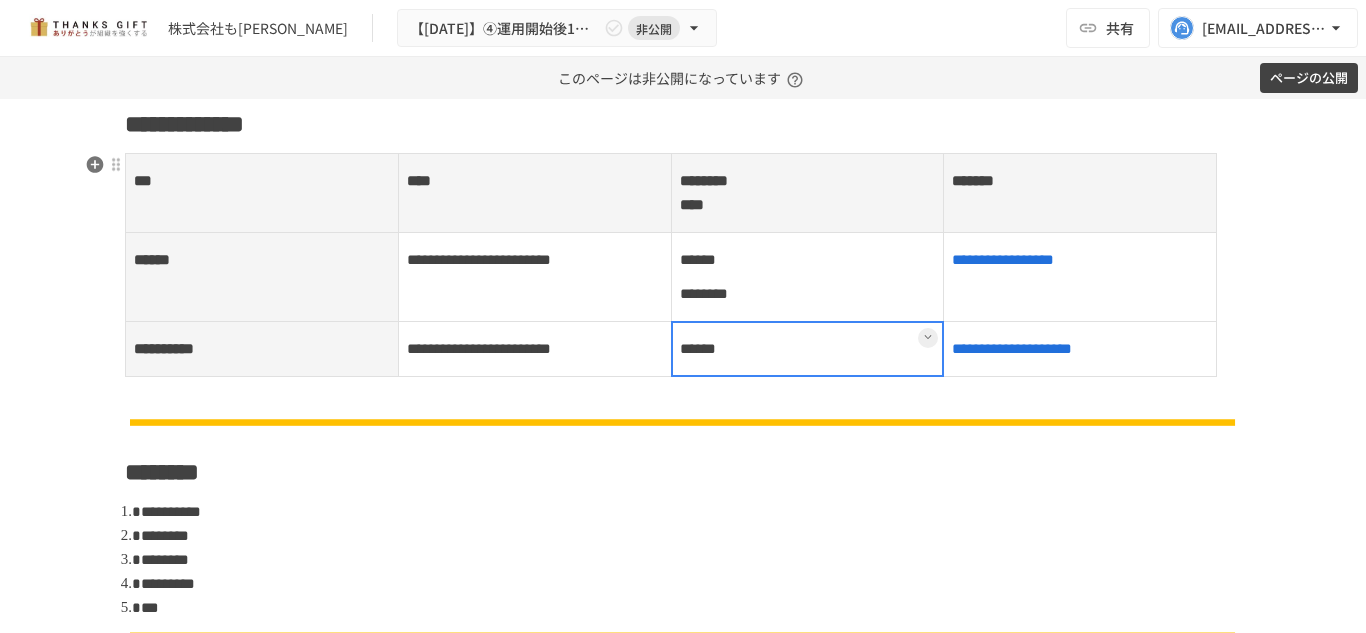 click on "******" at bounding box center [807, 348] 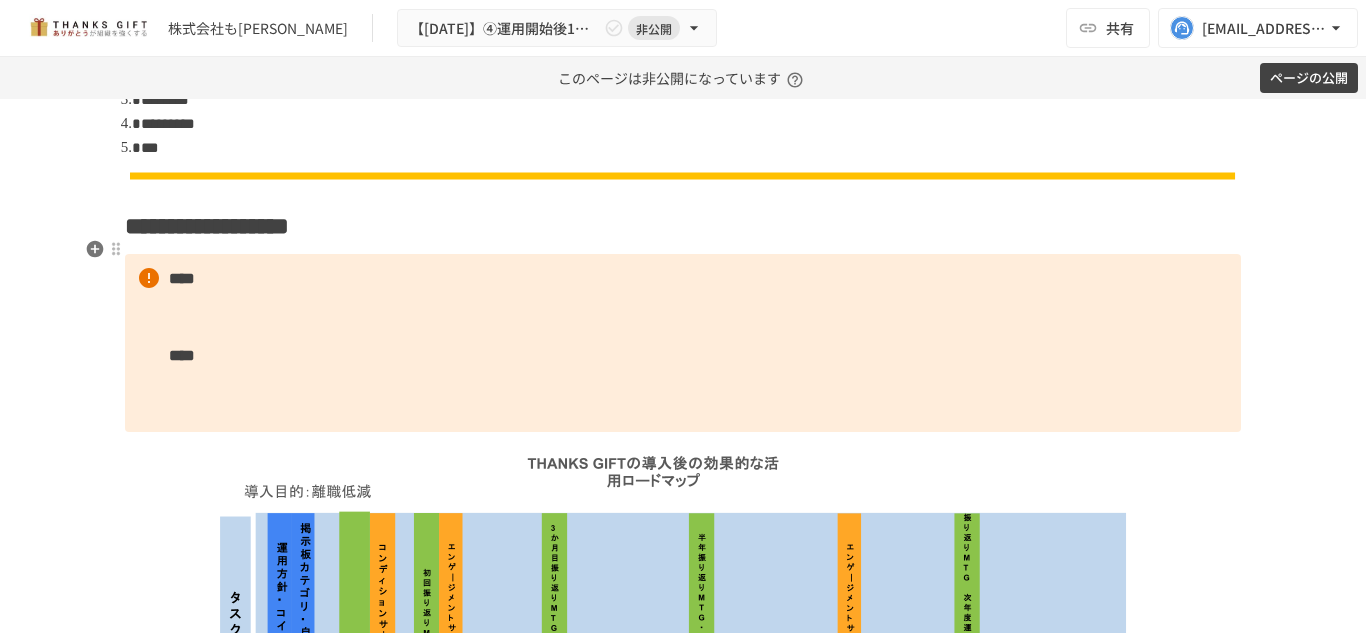 scroll, scrollTop: 1380, scrollLeft: 0, axis: vertical 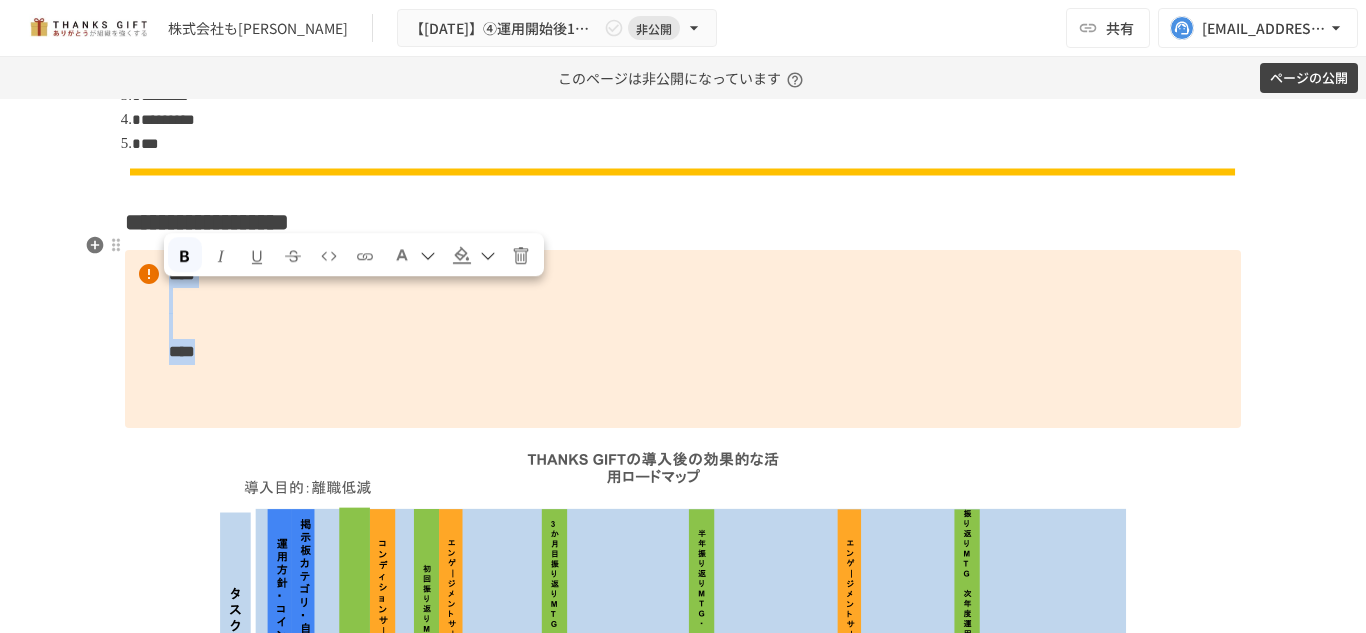 drag, startPoint x: 226, startPoint y: 377, endPoint x: 155, endPoint y: 270, distance: 128.41339 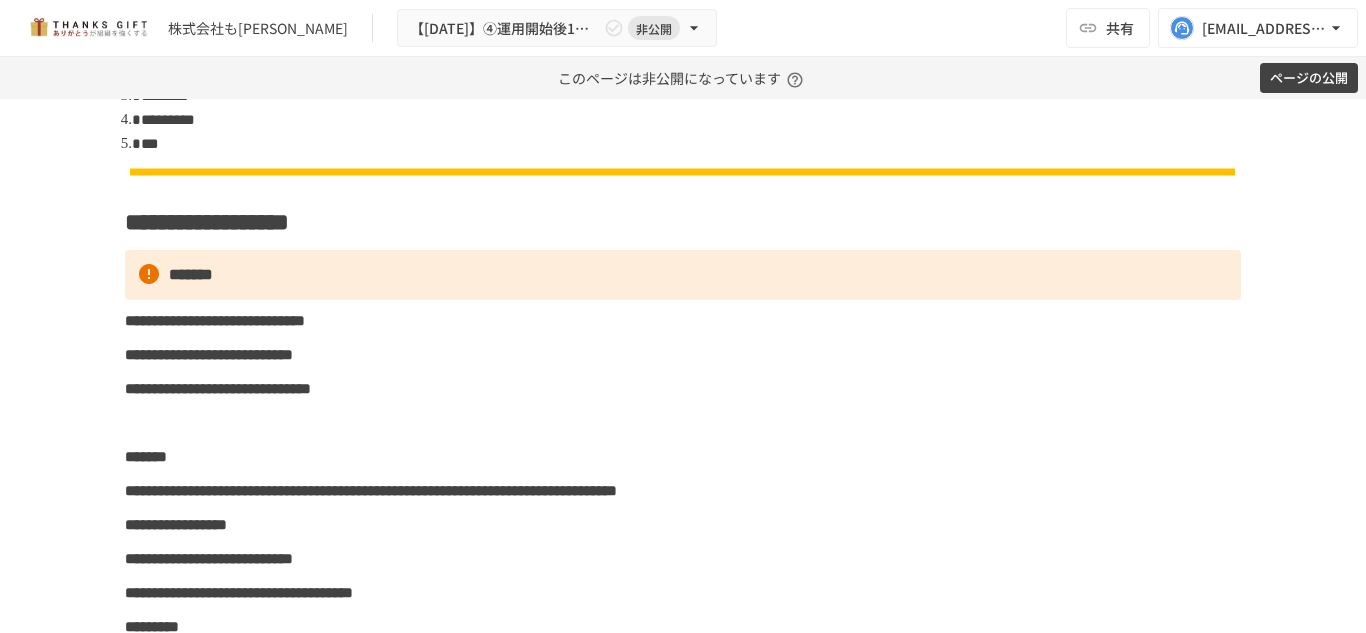 scroll, scrollTop: 1466, scrollLeft: 0, axis: vertical 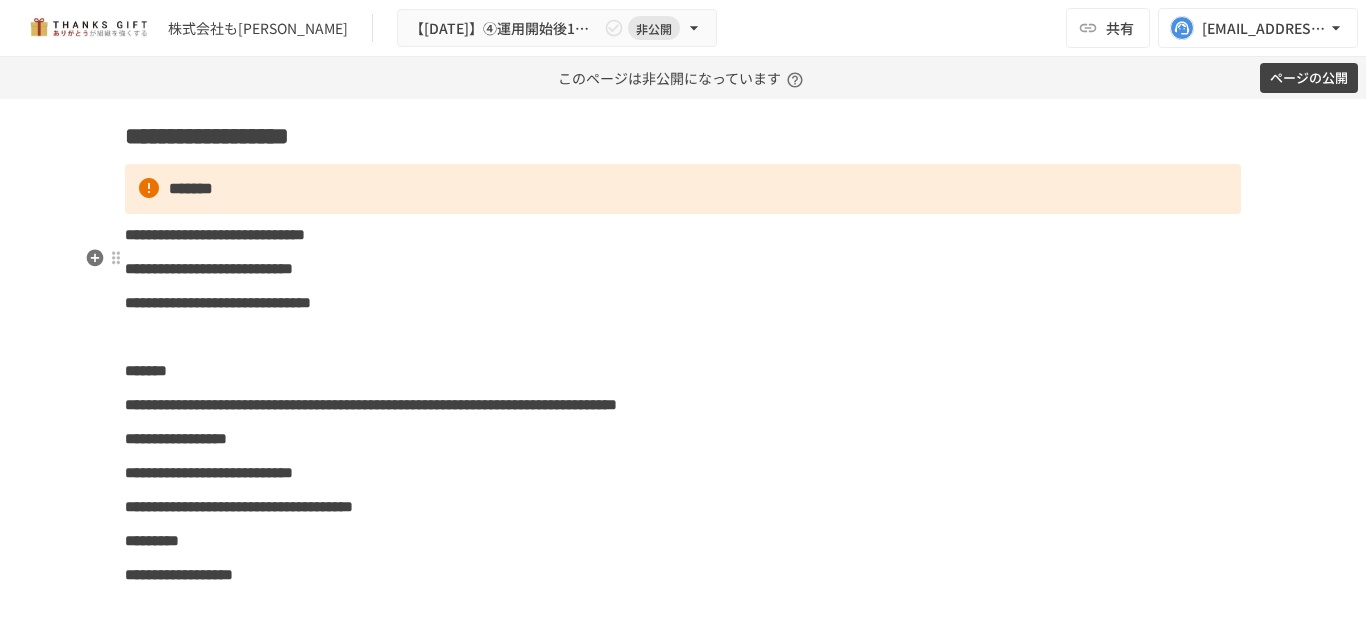 click on "**********" at bounding box center [215, 234] 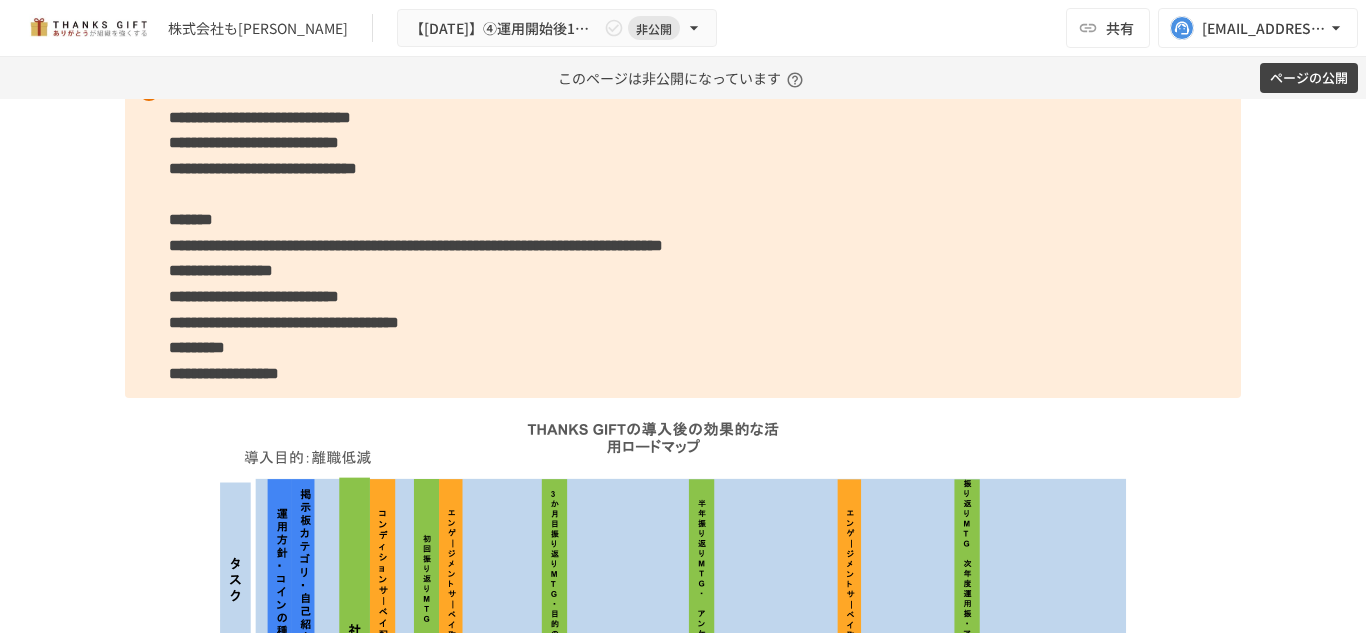 scroll, scrollTop: 1447, scrollLeft: 0, axis: vertical 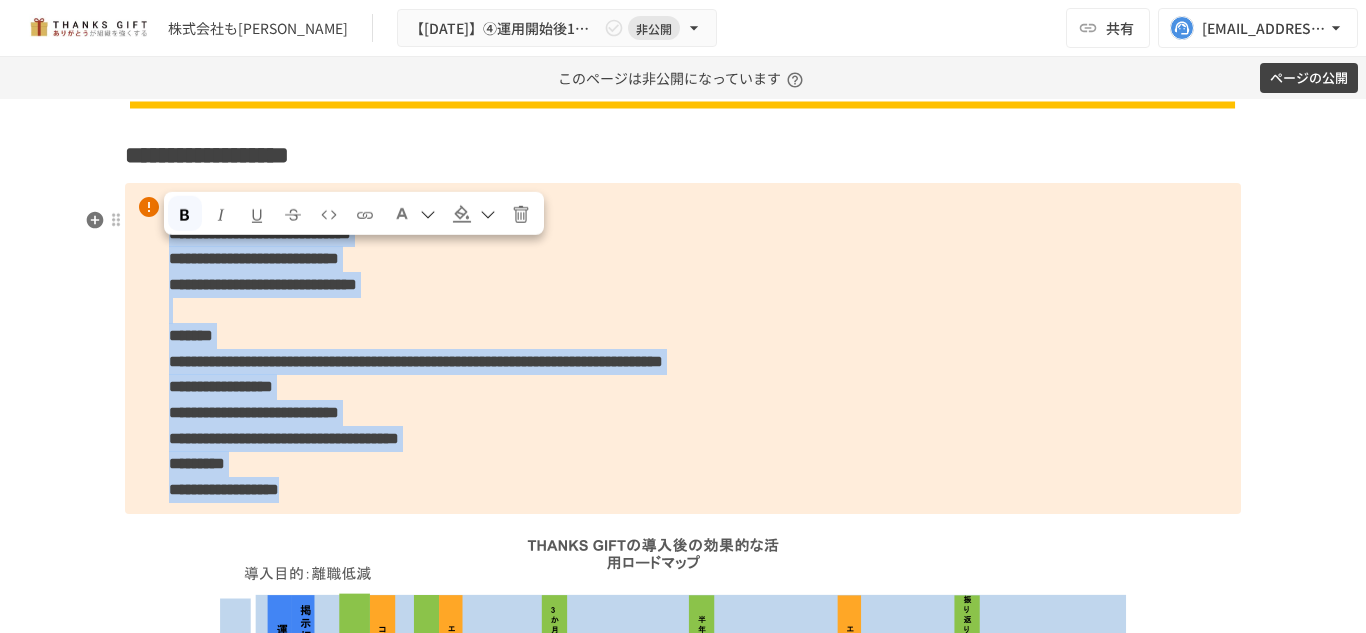 drag, startPoint x: 455, startPoint y: 542, endPoint x: 164, endPoint y: 264, distance: 402.44876 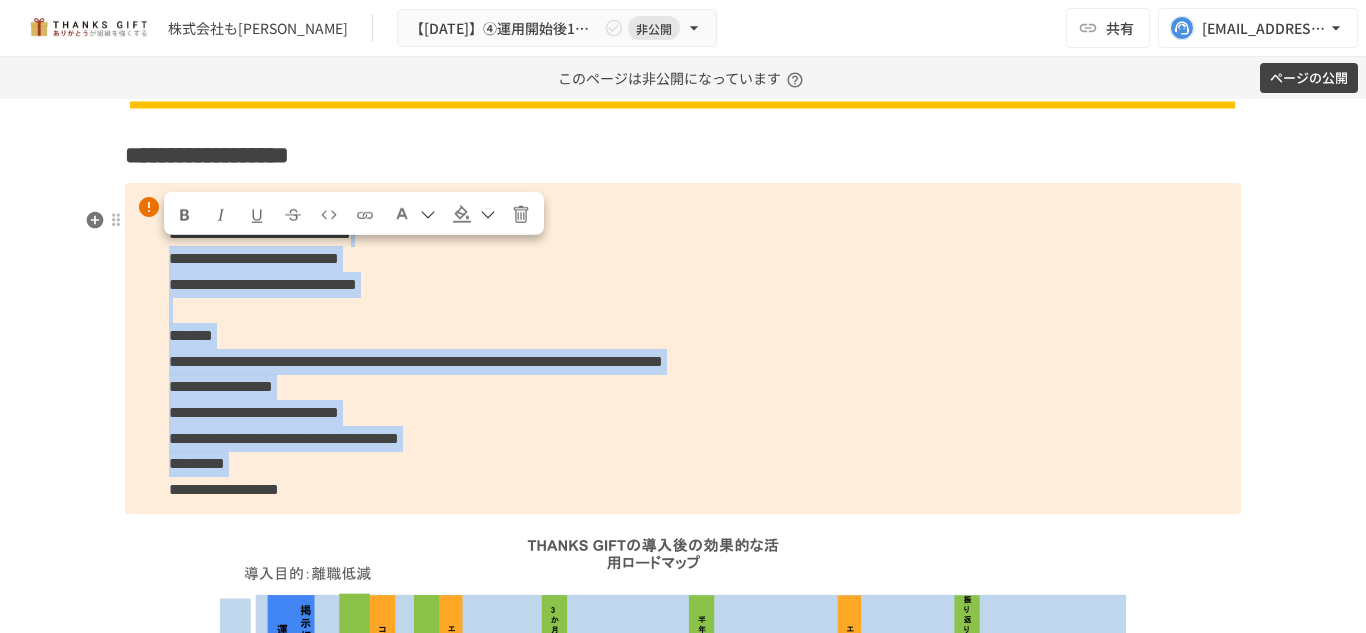 click on "**********" at bounding box center [221, 386] 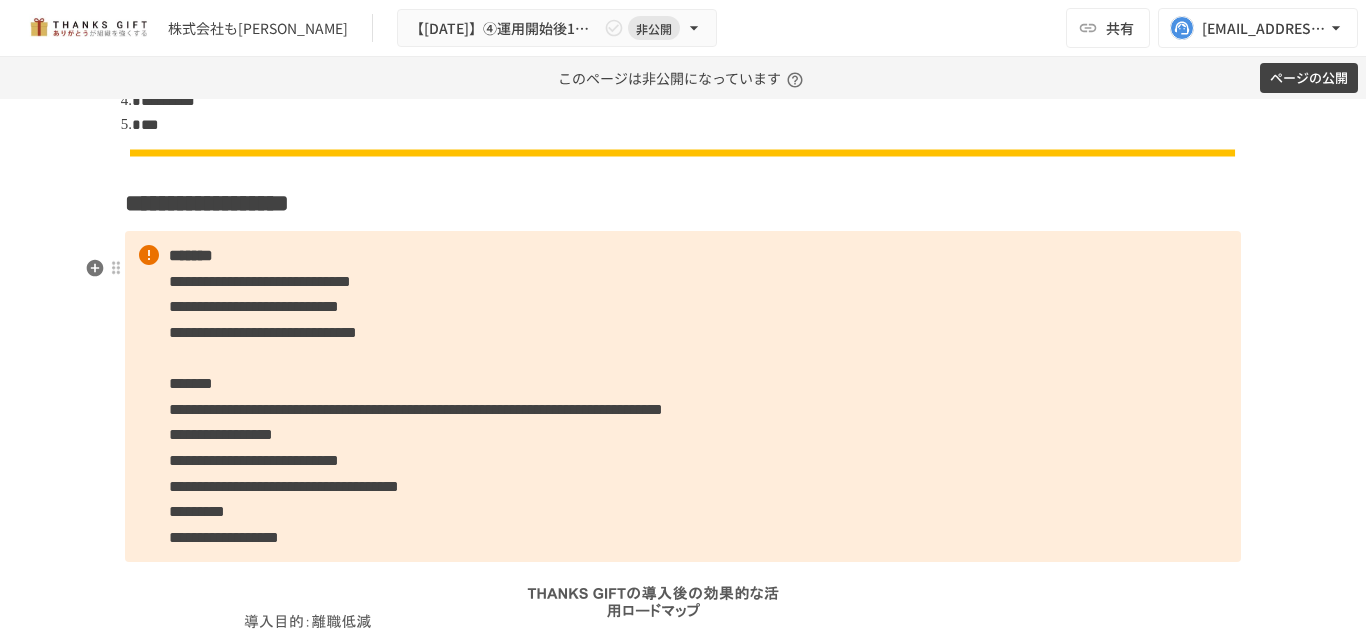 scroll, scrollTop: 1395, scrollLeft: 0, axis: vertical 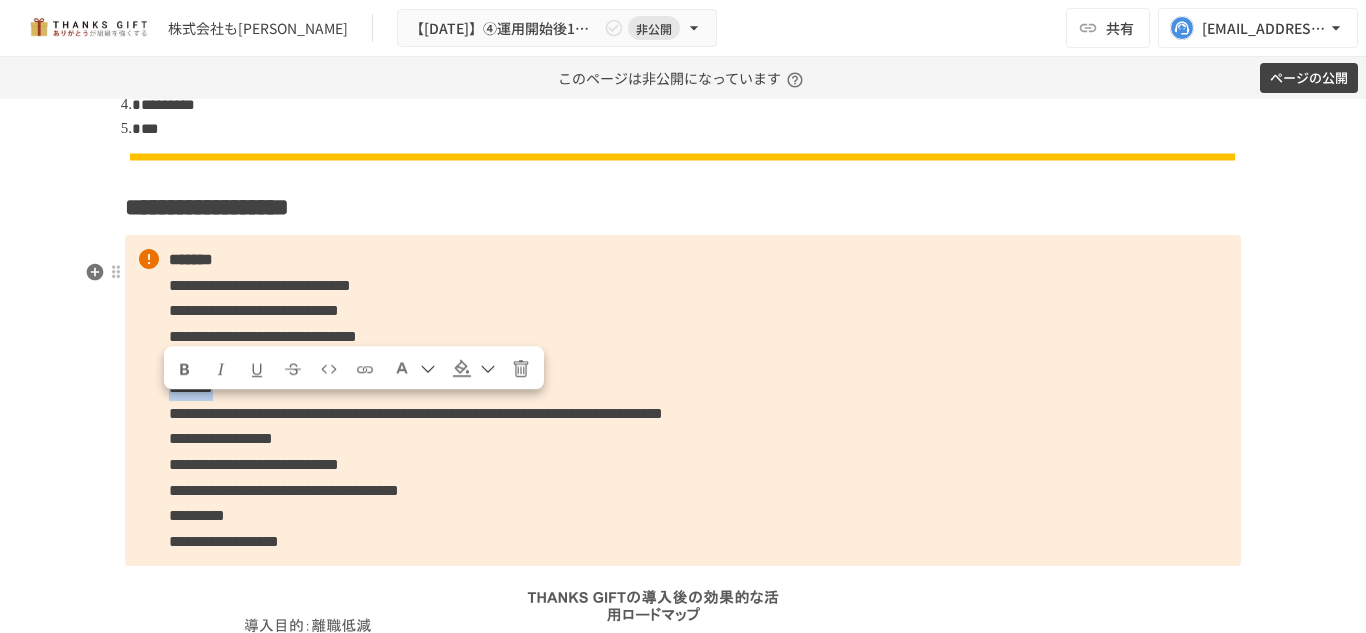 drag, startPoint x: 260, startPoint y: 412, endPoint x: 144, endPoint y: 403, distance: 116.34862 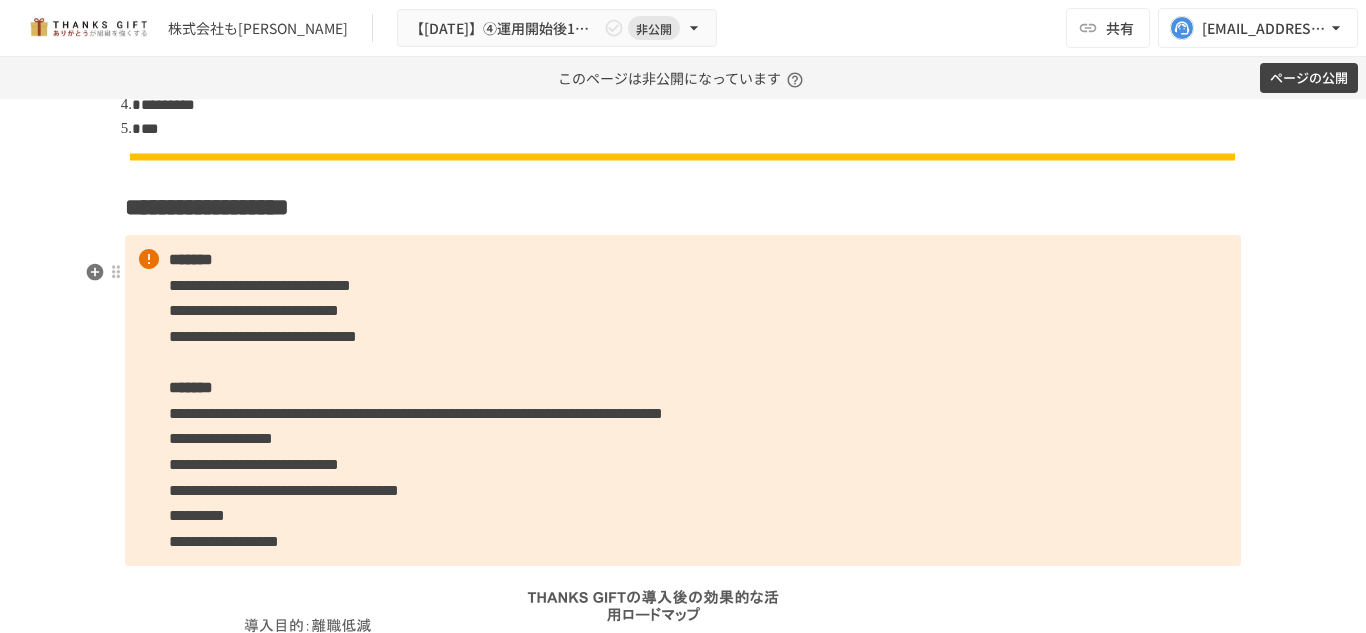 click on "*********" at bounding box center [197, 515] 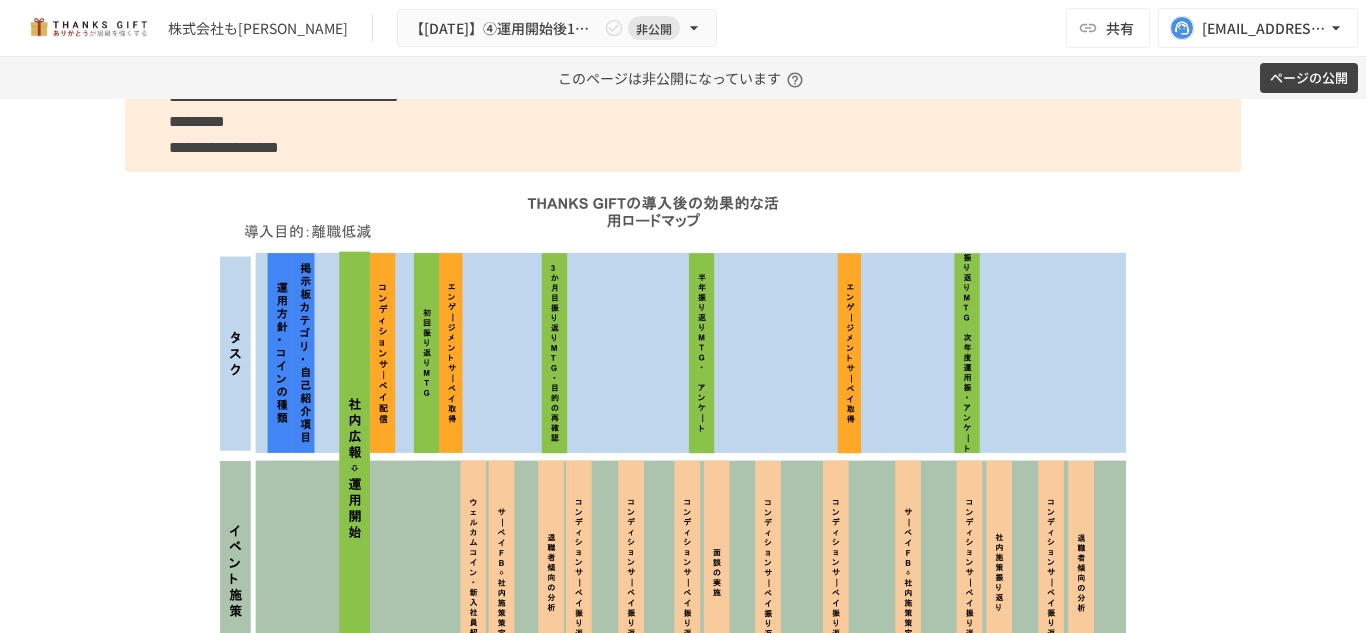 scroll, scrollTop: 1788, scrollLeft: 0, axis: vertical 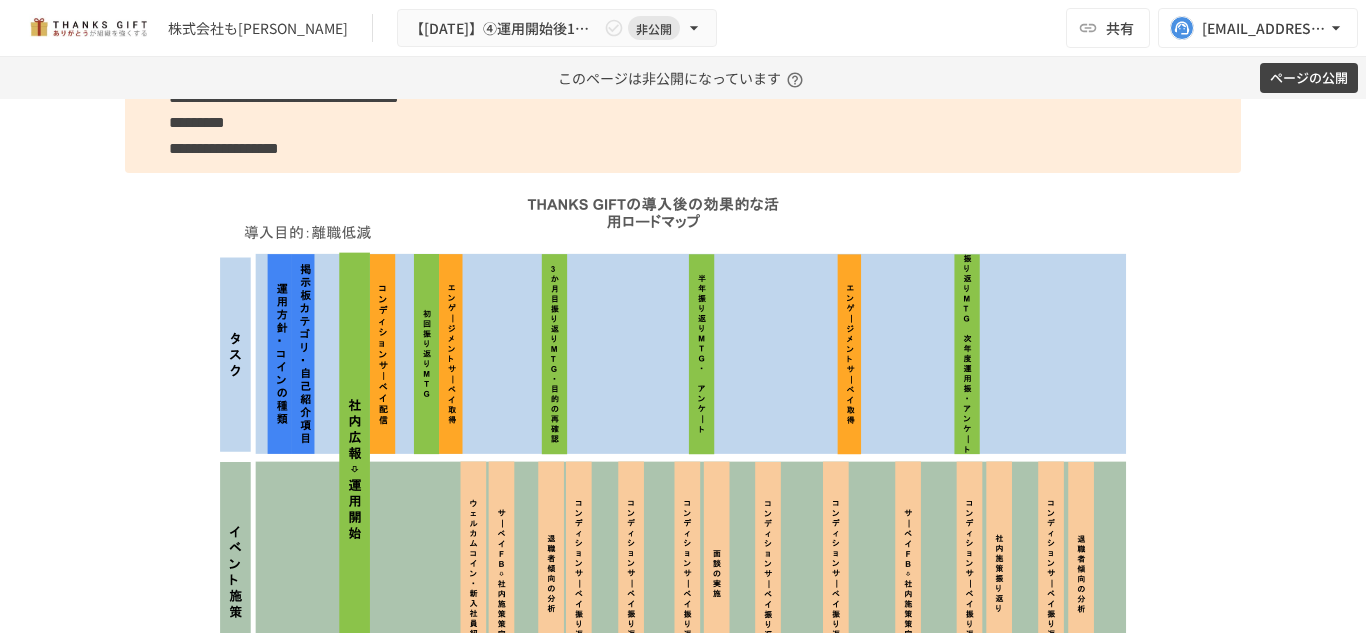 click at bounding box center [683, 452] 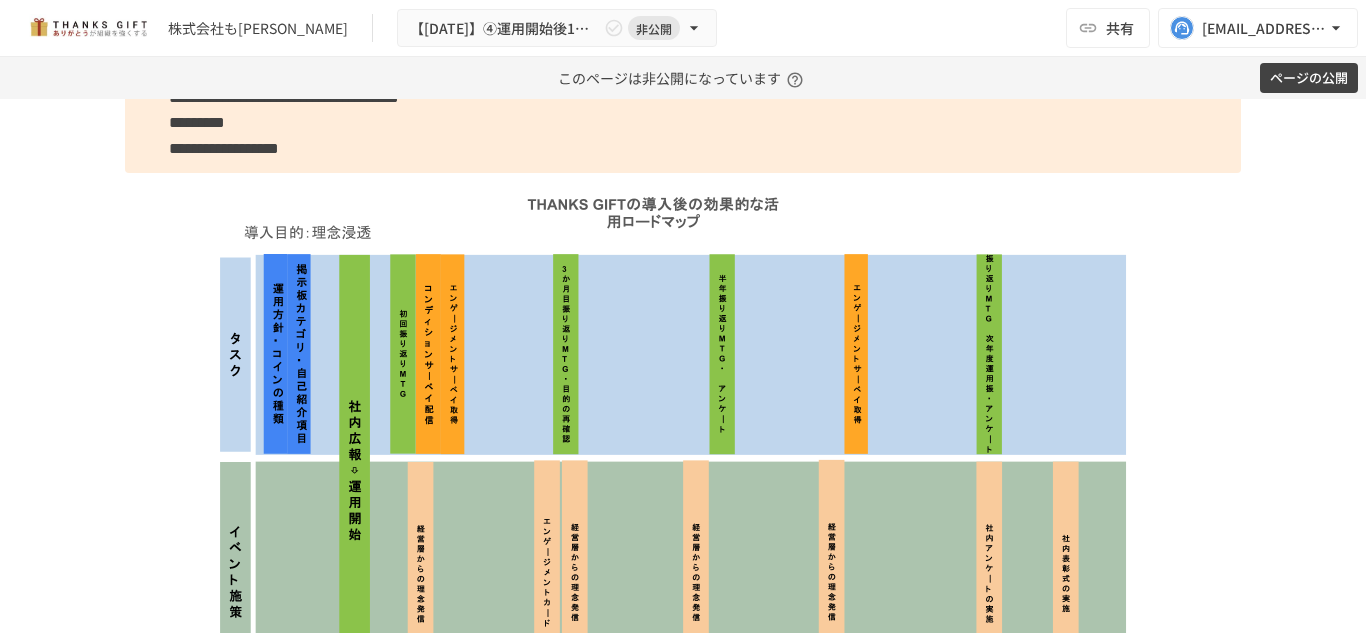click at bounding box center (683, 452) 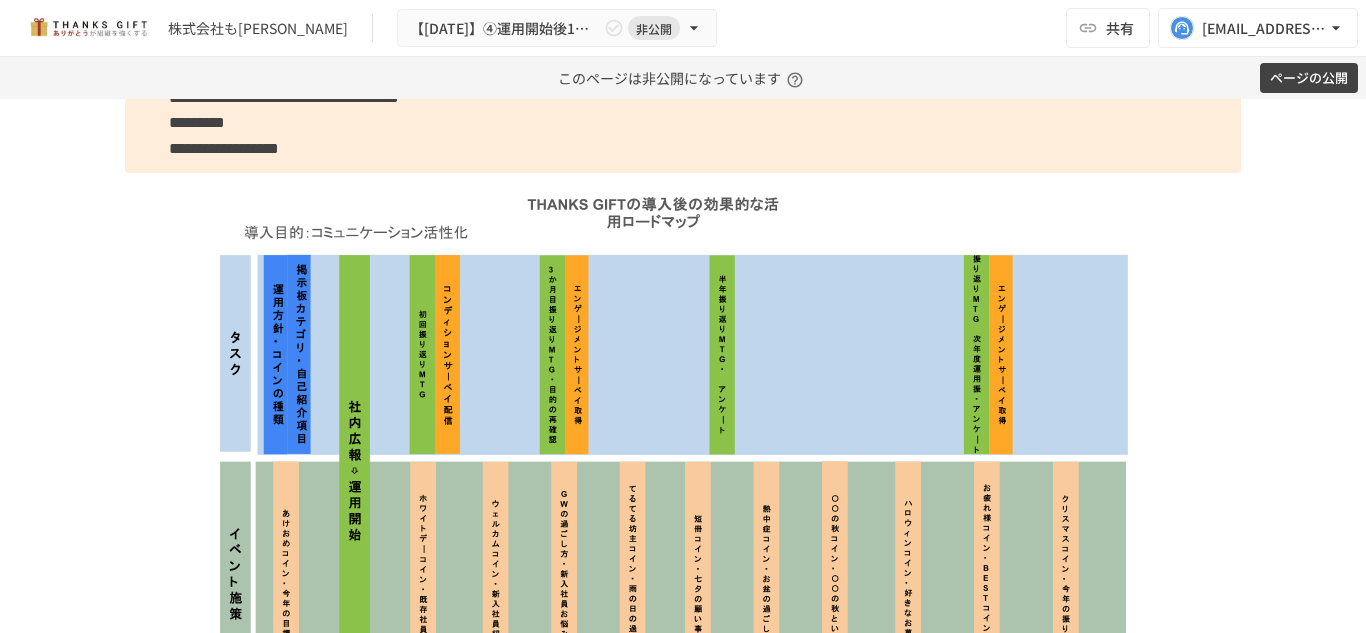 click at bounding box center [683, 452] 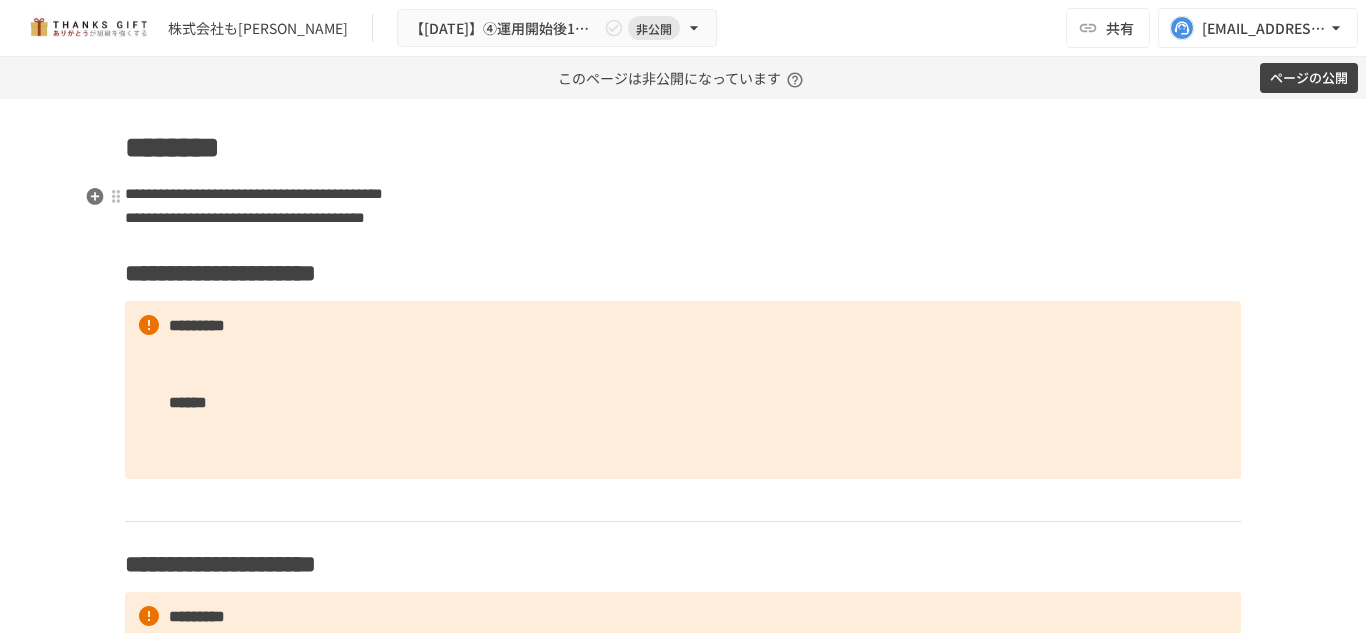 scroll, scrollTop: 1895, scrollLeft: 0, axis: vertical 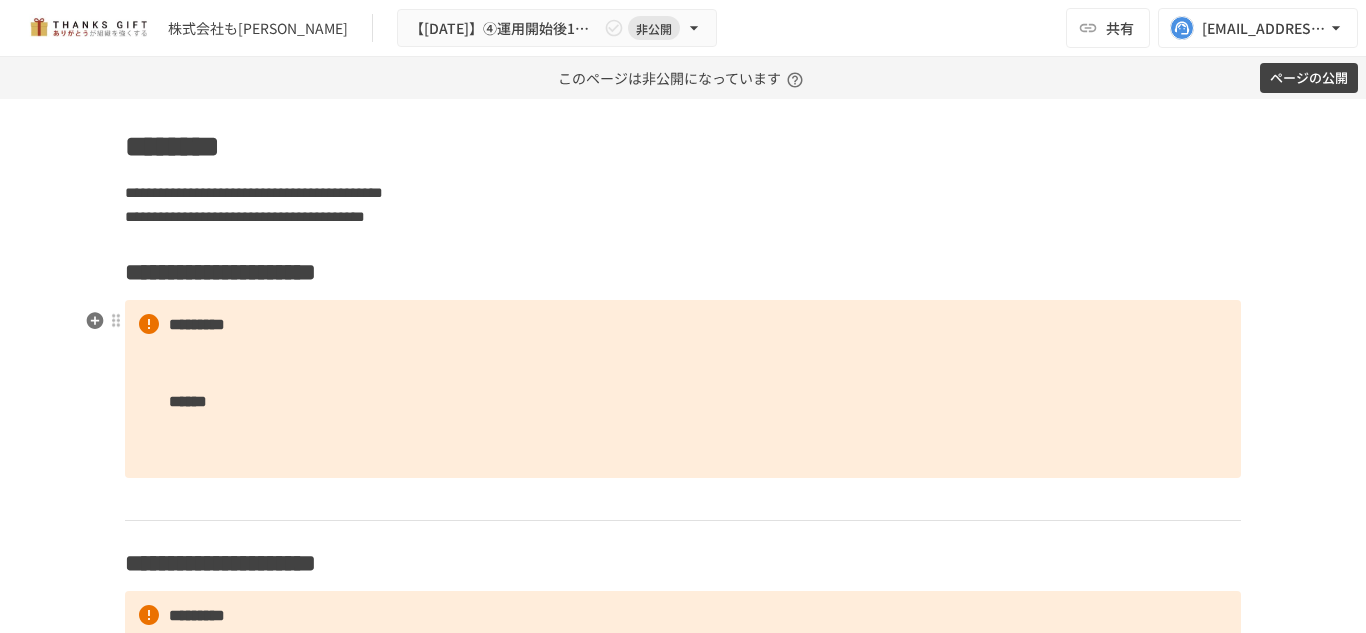 click on "**********" at bounding box center (239, 272) 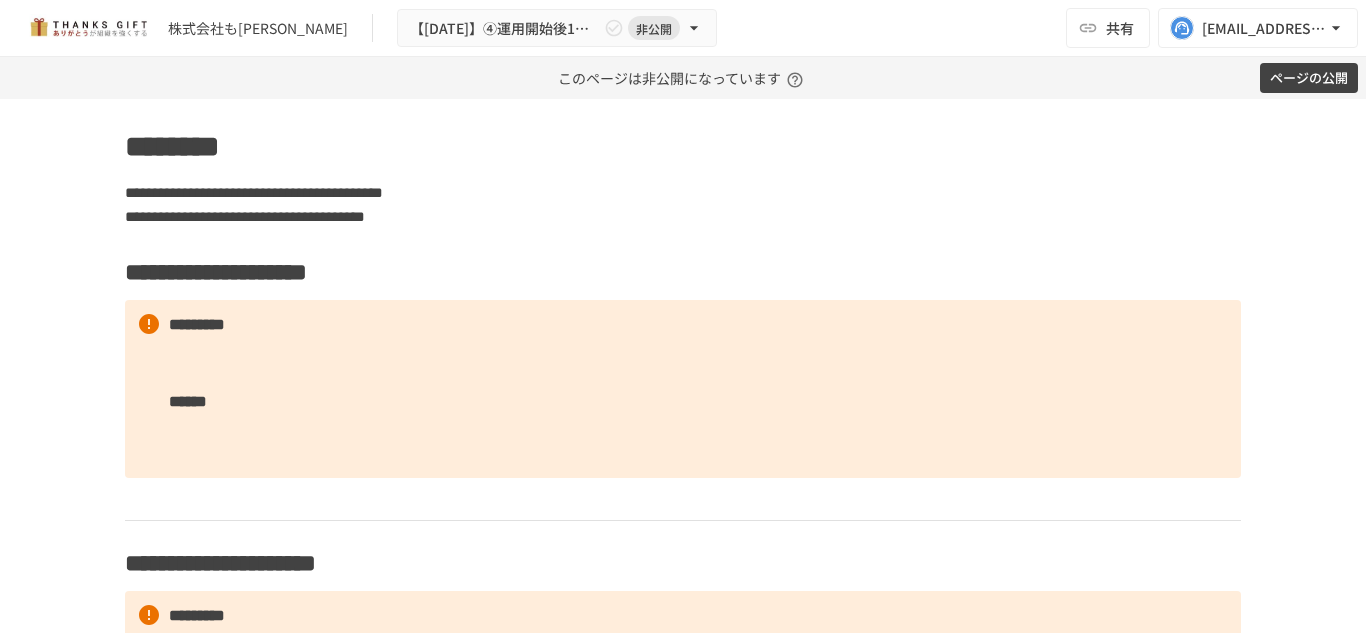 type 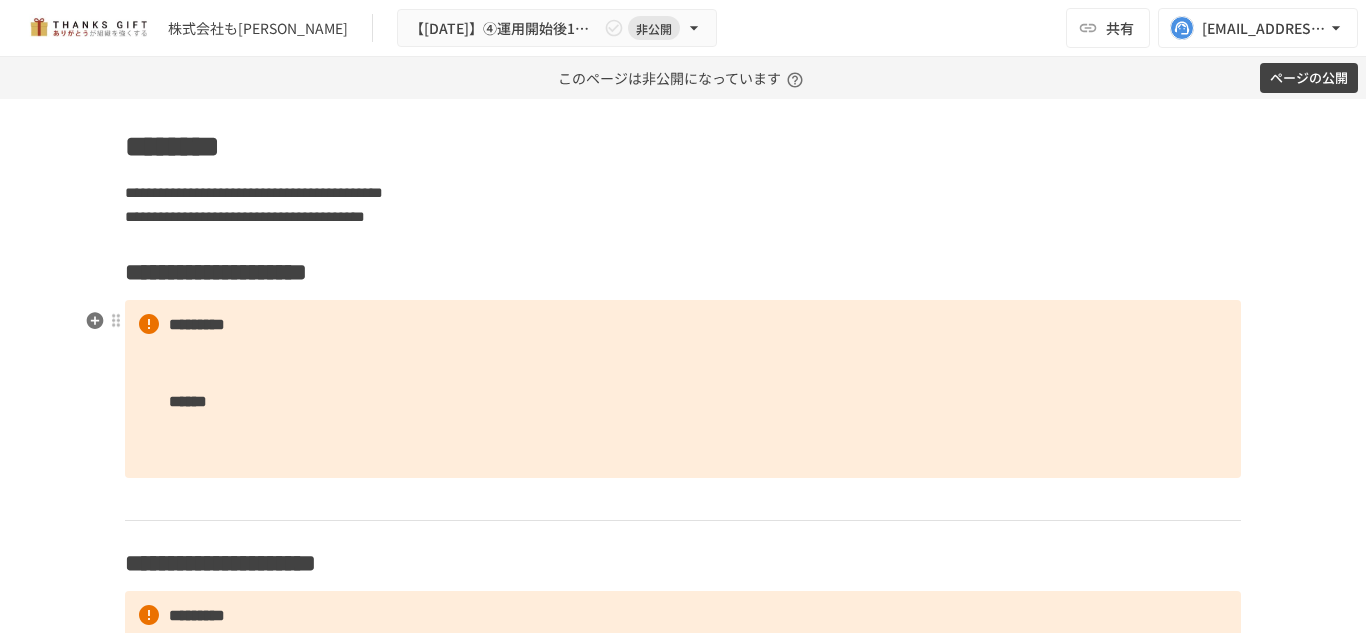 click on "**********" at bounding box center [234, 272] 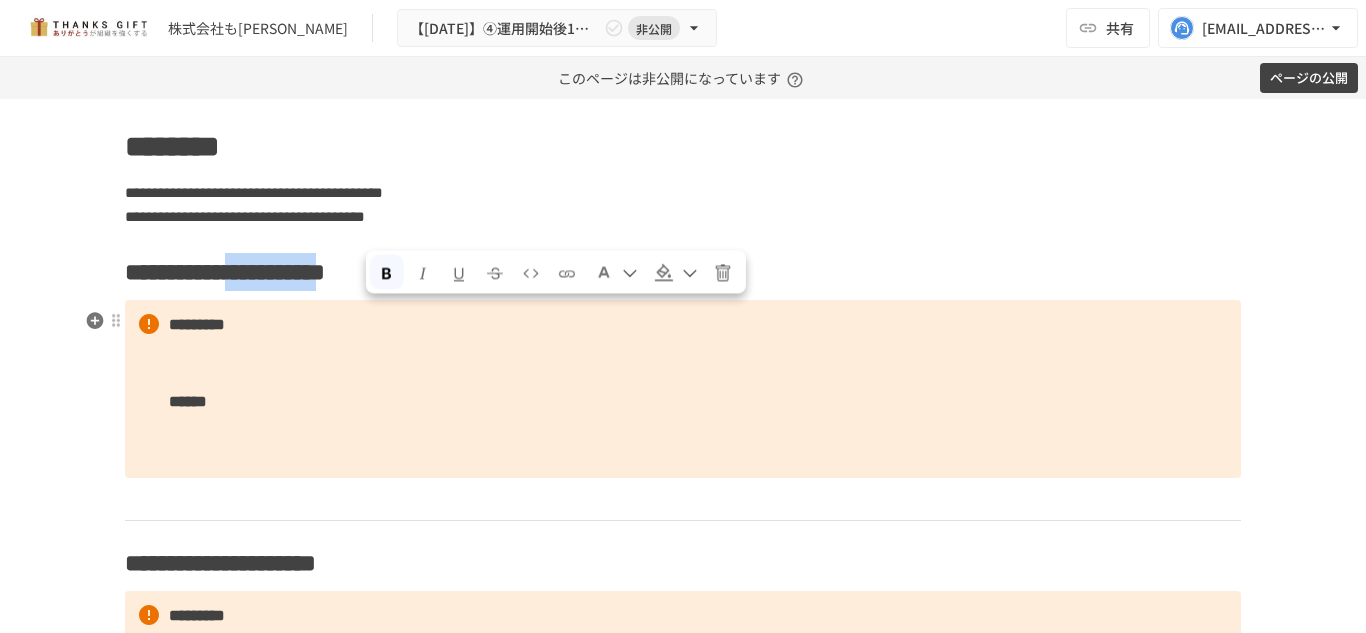 drag, startPoint x: 555, startPoint y: 326, endPoint x: 368, endPoint y: 327, distance: 187.00267 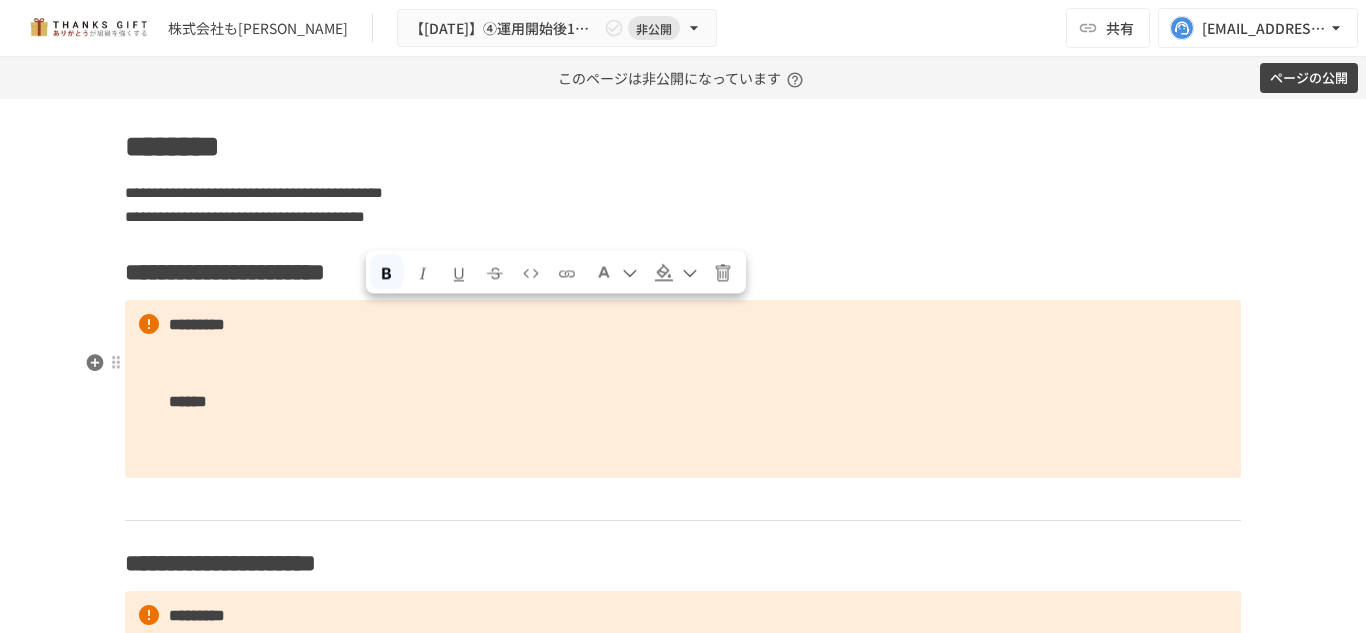 click on "********* ******" at bounding box center [683, 389] 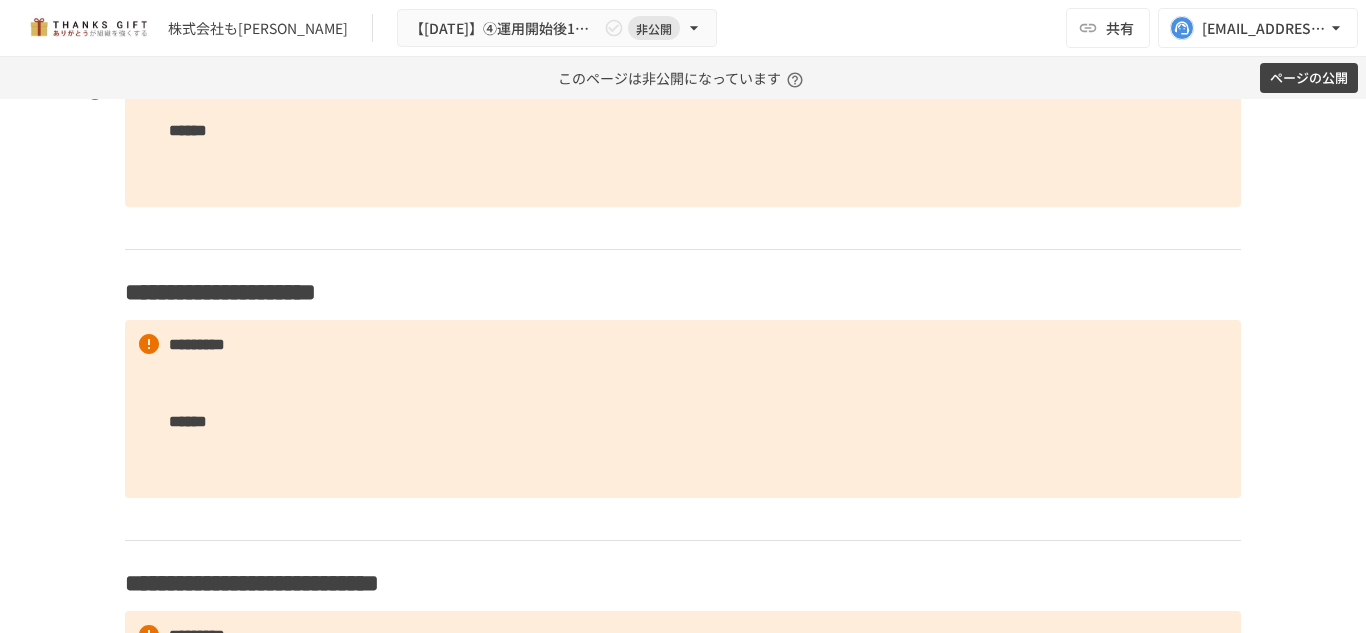 scroll, scrollTop: 2168, scrollLeft: 0, axis: vertical 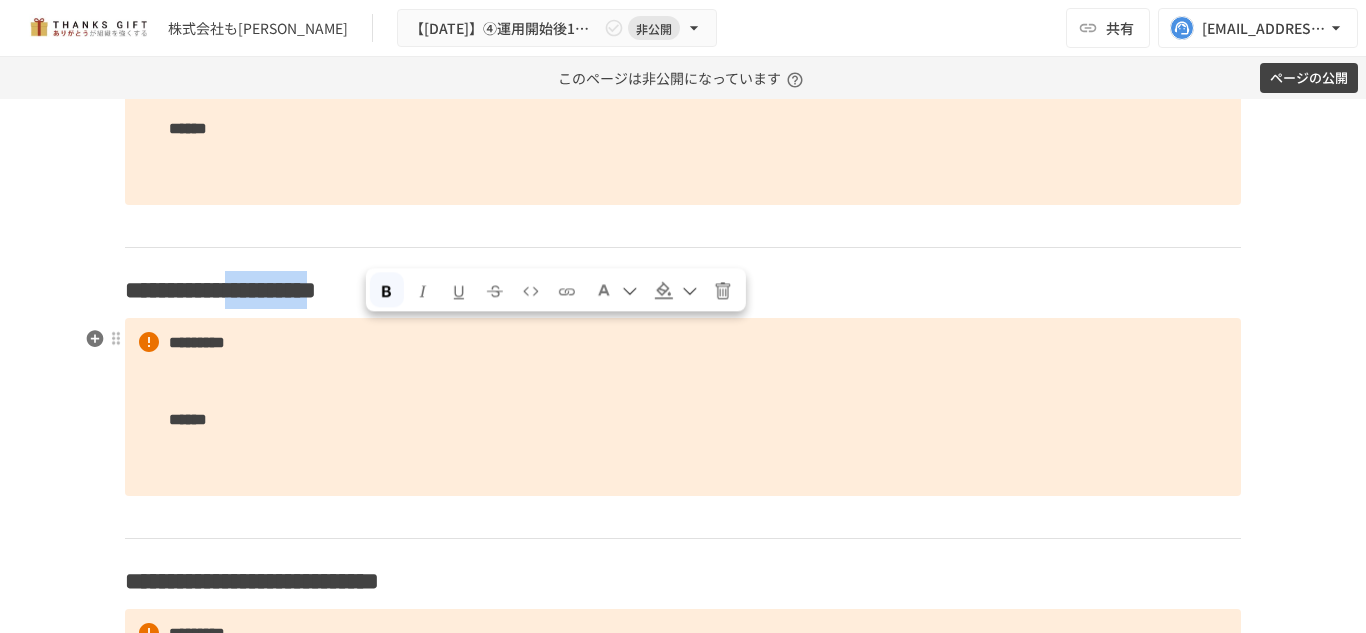 drag, startPoint x: 578, startPoint y: 337, endPoint x: 358, endPoint y: 353, distance: 220.58105 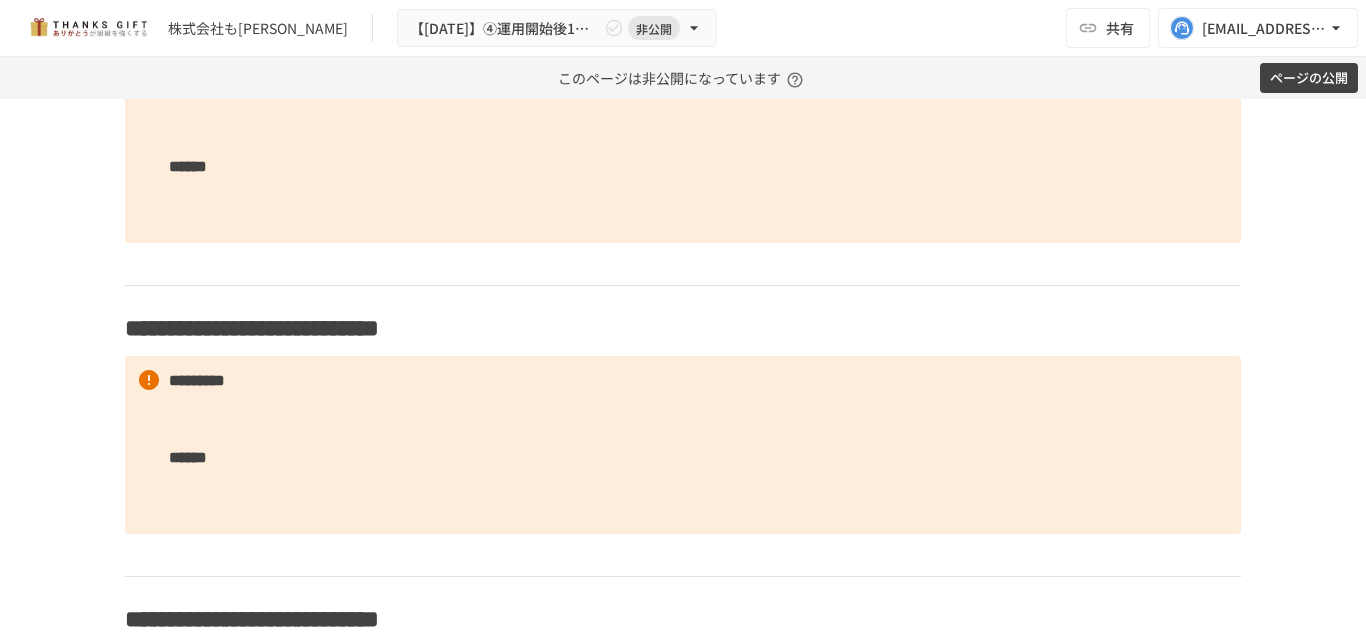 scroll, scrollTop: 2425, scrollLeft: 0, axis: vertical 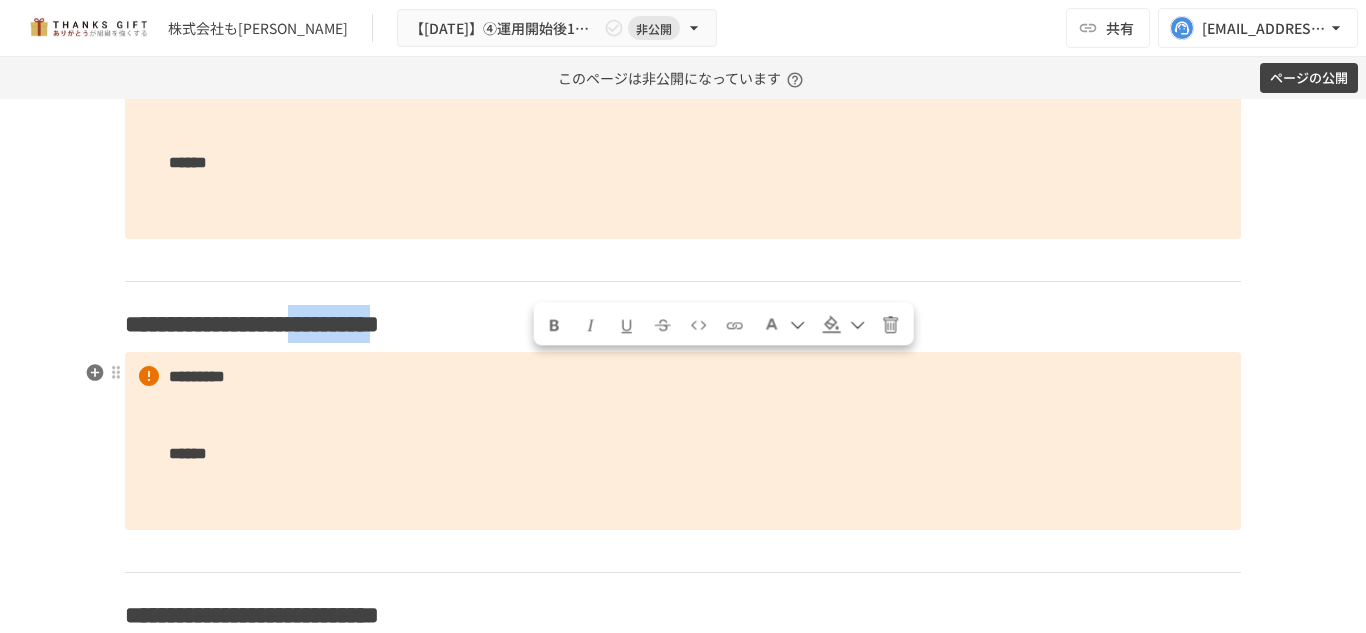 drag, startPoint x: 523, startPoint y: 374, endPoint x: 741, endPoint y: 384, distance: 218.22923 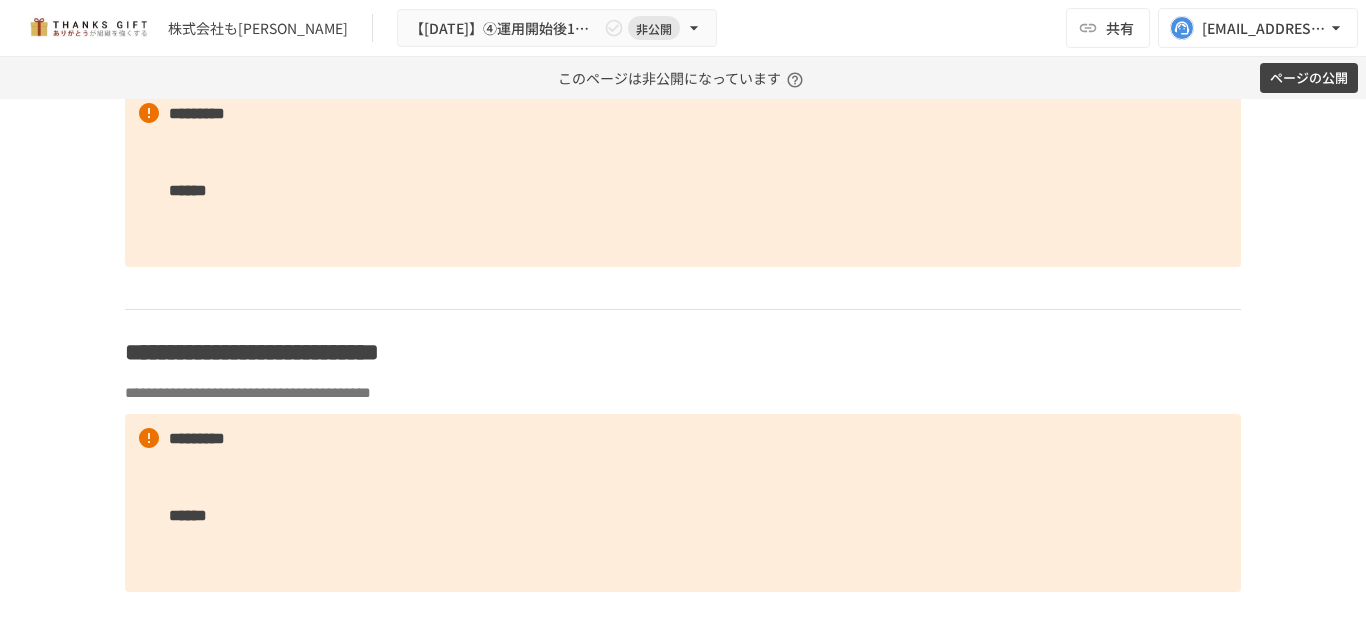 scroll, scrollTop: 2689, scrollLeft: 0, axis: vertical 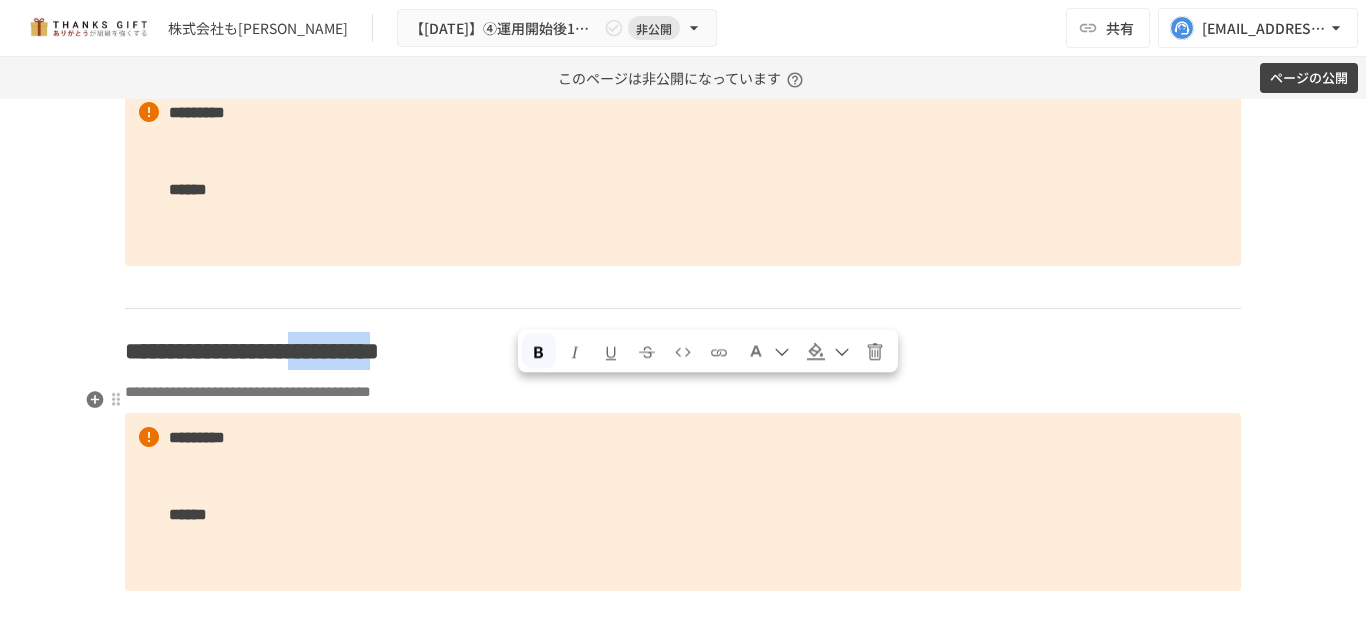 drag, startPoint x: 511, startPoint y: 396, endPoint x: 728, endPoint y: 412, distance: 217.58907 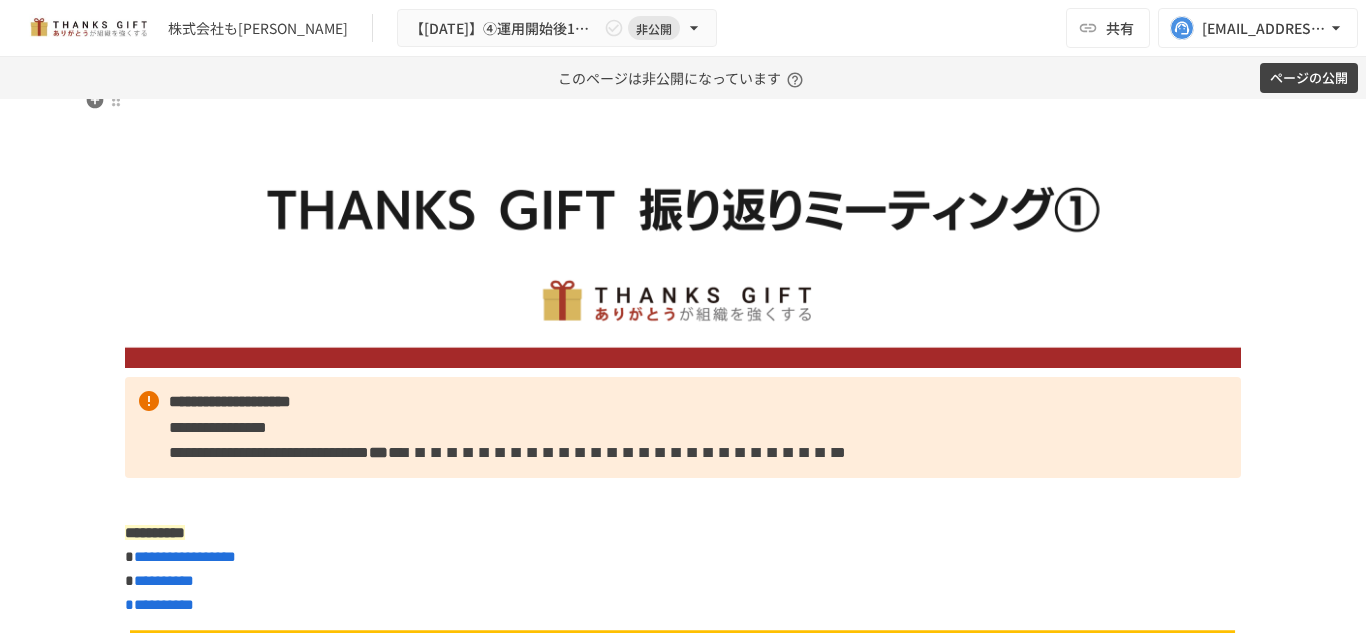 scroll, scrollTop: 0, scrollLeft: 0, axis: both 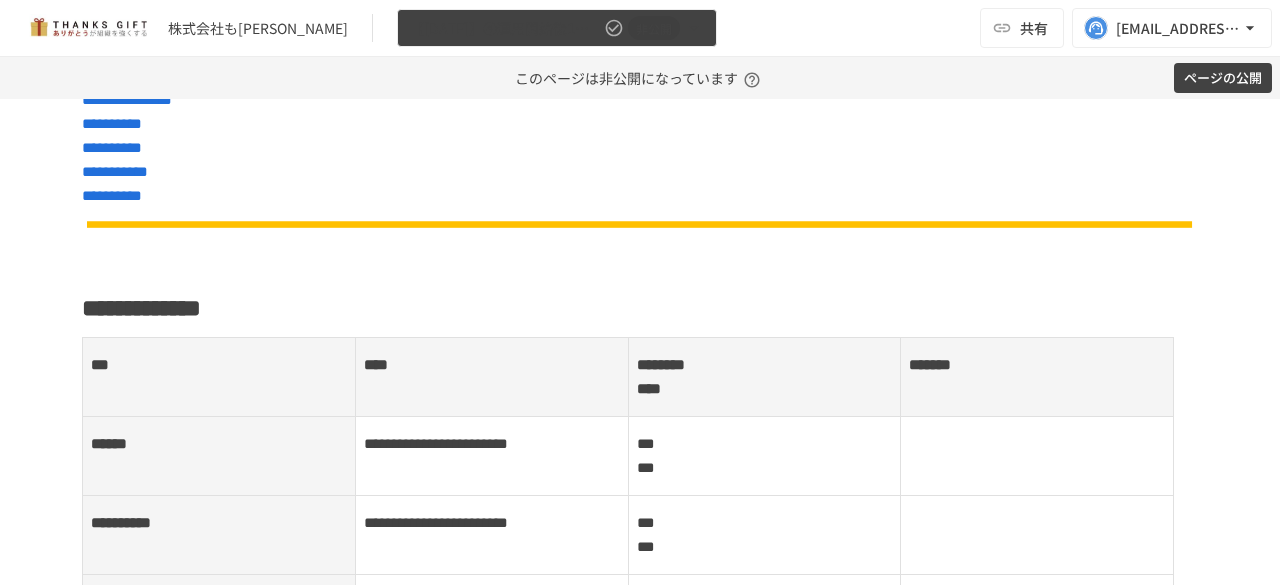 click 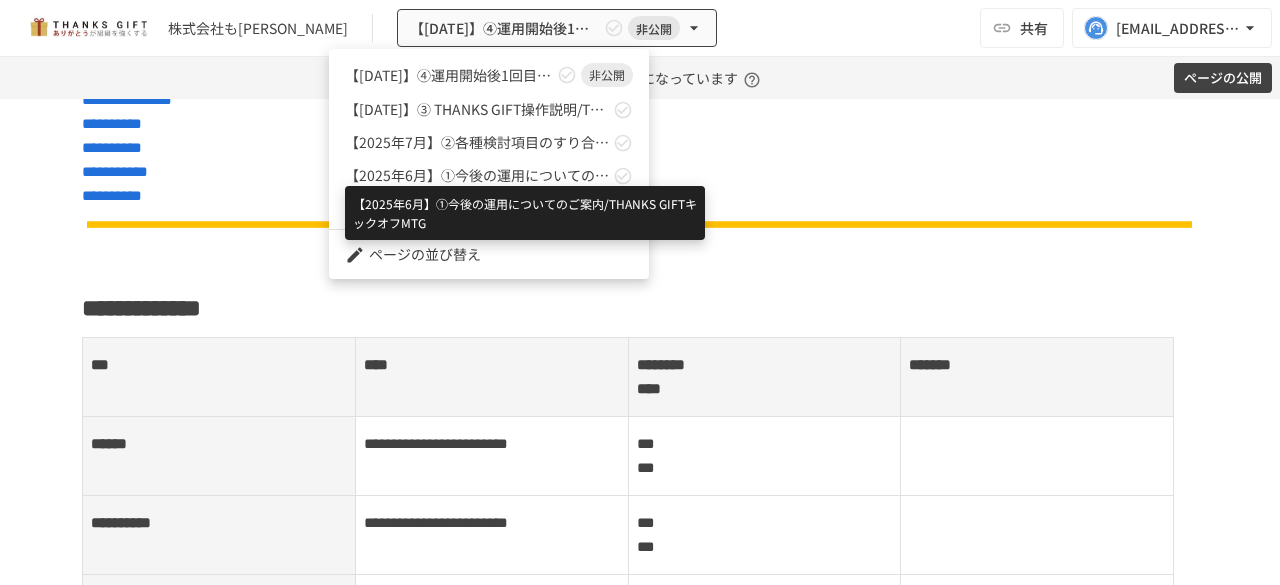 click on "【2025年6月】①今後の運用についてのご案内/THANKS GIFTキックオフMTG" at bounding box center (477, 175) 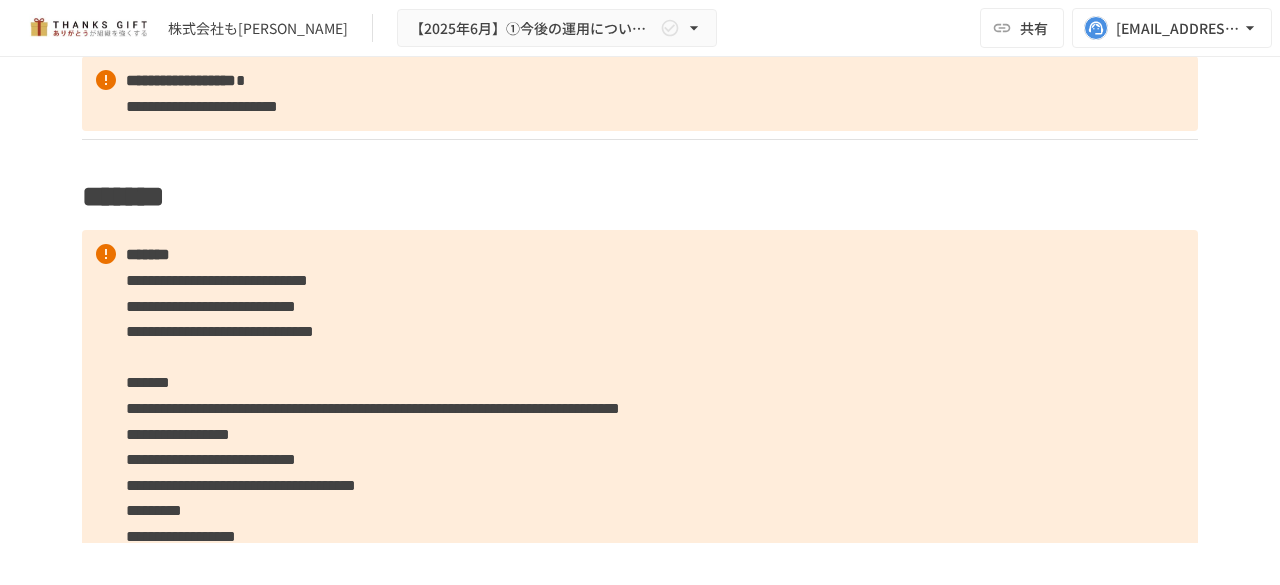 scroll, scrollTop: 3427, scrollLeft: 0, axis: vertical 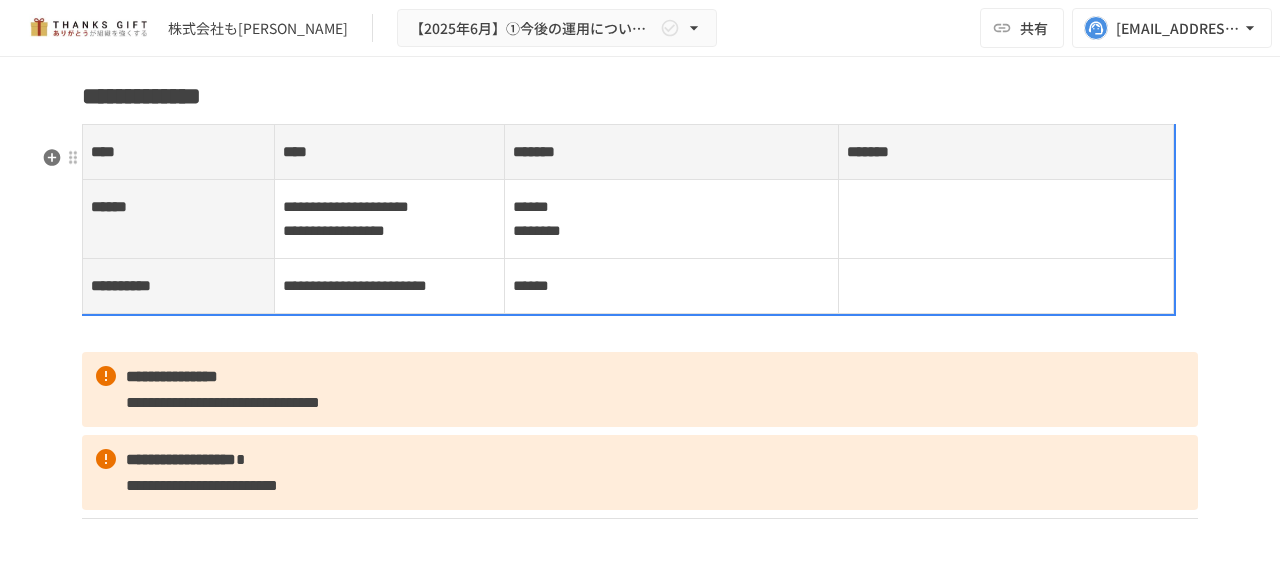 click on "******" at bounding box center [671, 286] 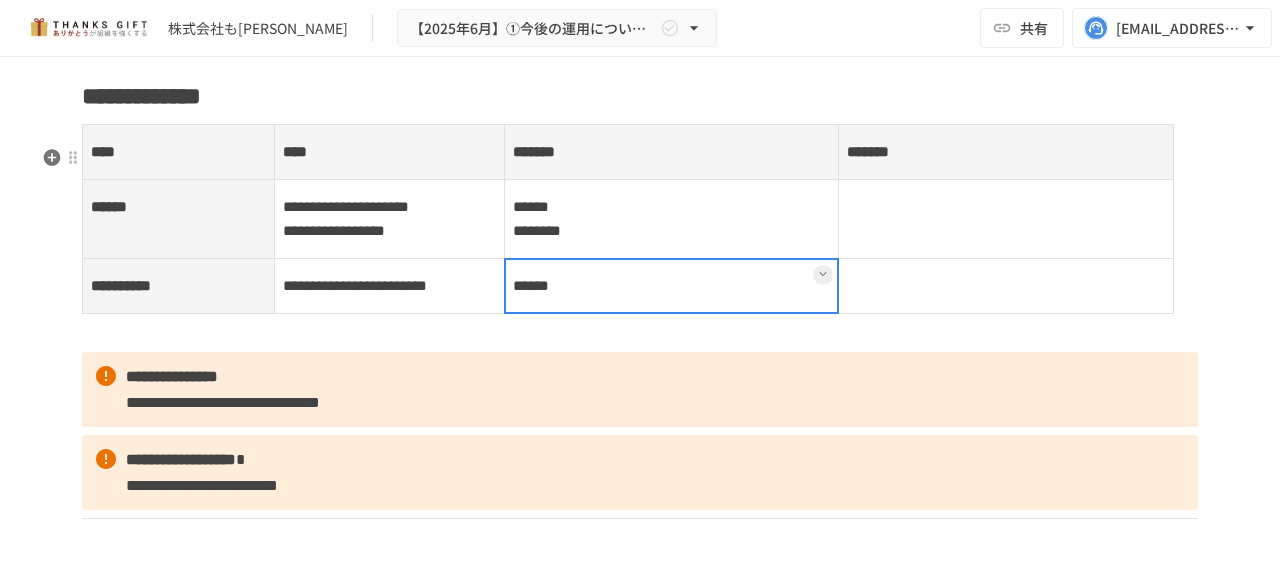 click on "******" at bounding box center (671, 286) 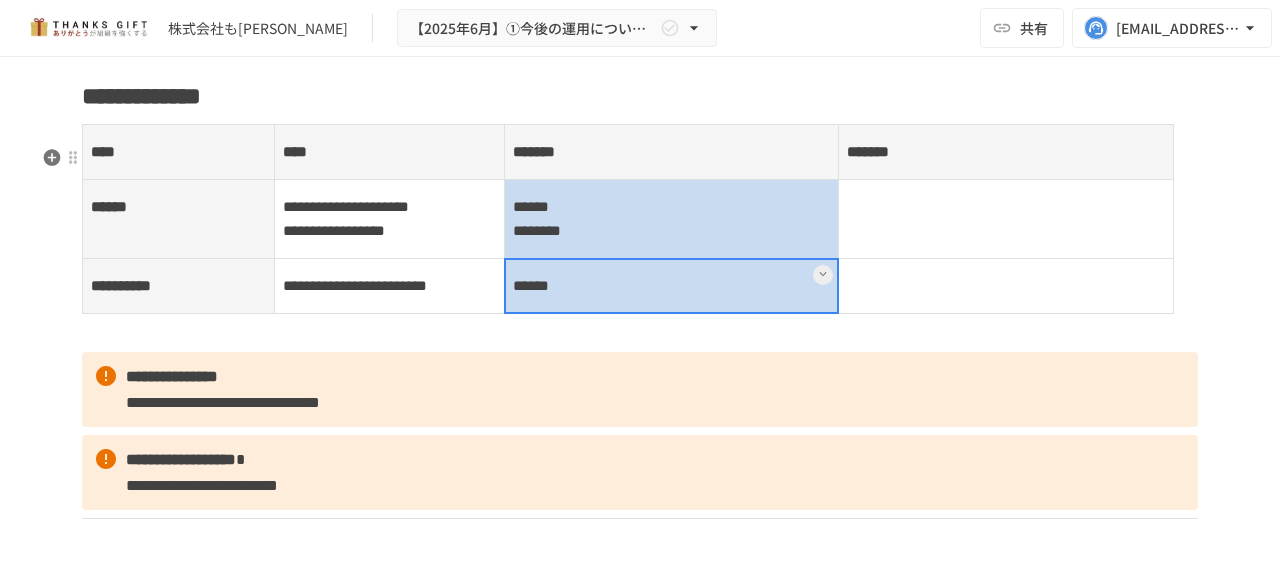 drag, startPoint x: 665, startPoint y: 365, endPoint x: 644, endPoint y: 286, distance: 81.7435 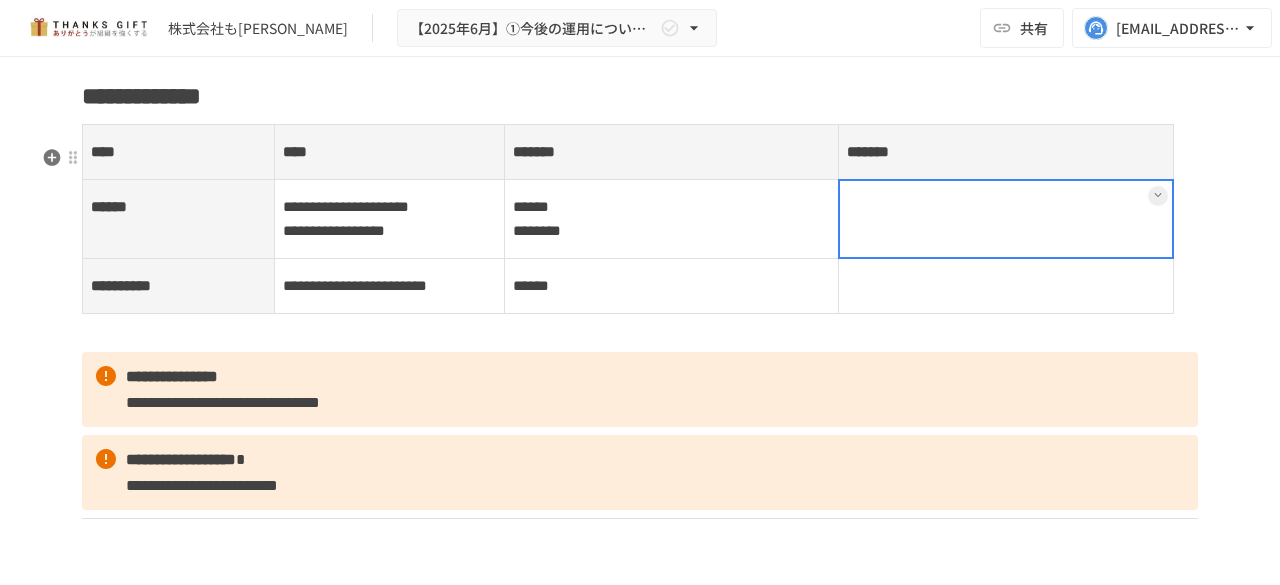 click at bounding box center [1006, 219] 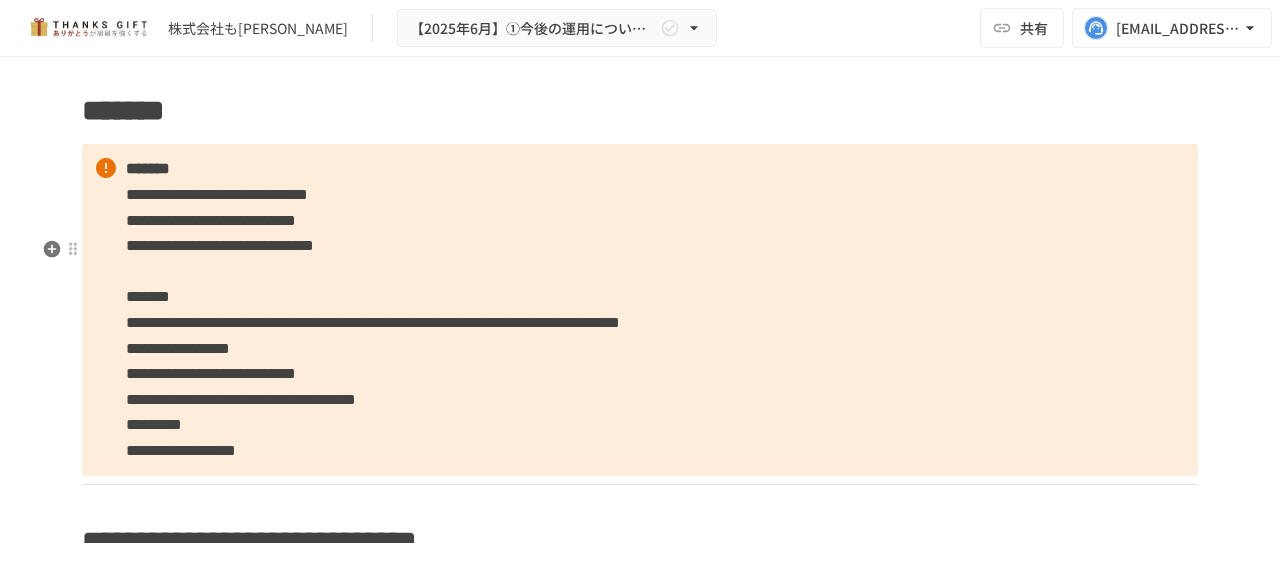 scroll, scrollTop: 3993, scrollLeft: 0, axis: vertical 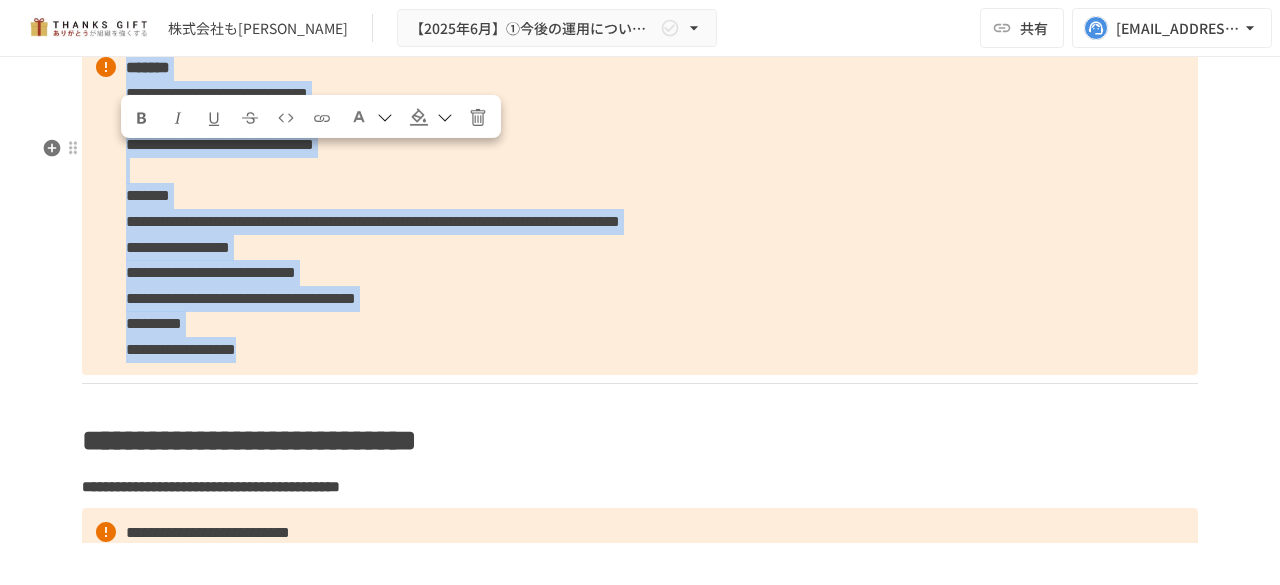 drag, startPoint x: 412, startPoint y: 467, endPoint x: 118, endPoint y: 165, distance: 421.4736 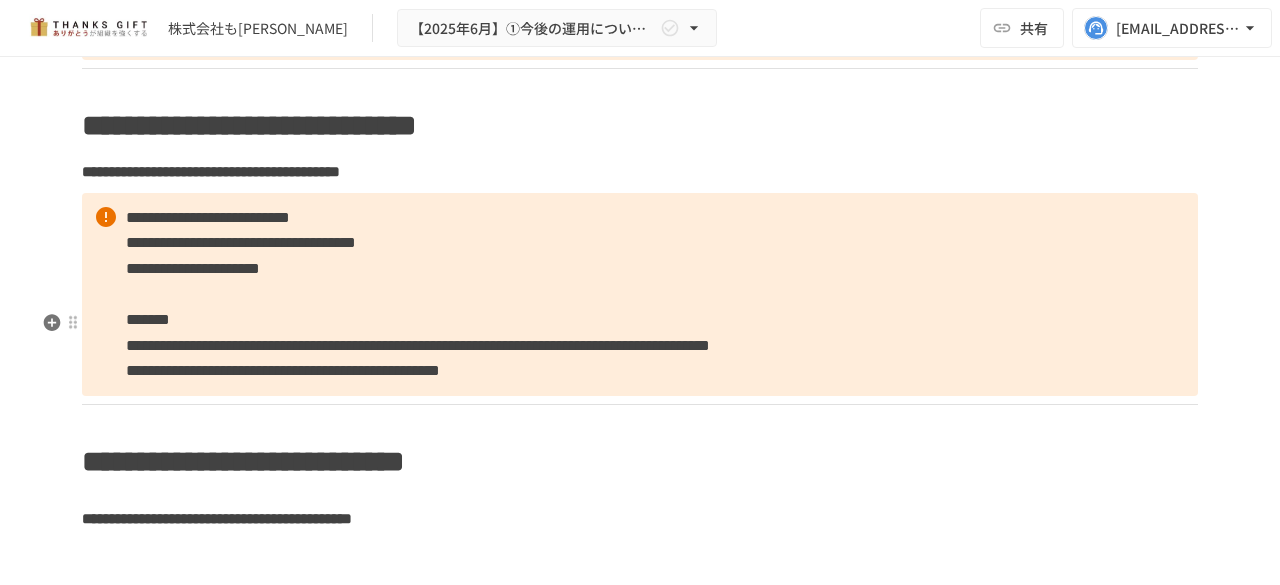 scroll, scrollTop: 4307, scrollLeft: 0, axis: vertical 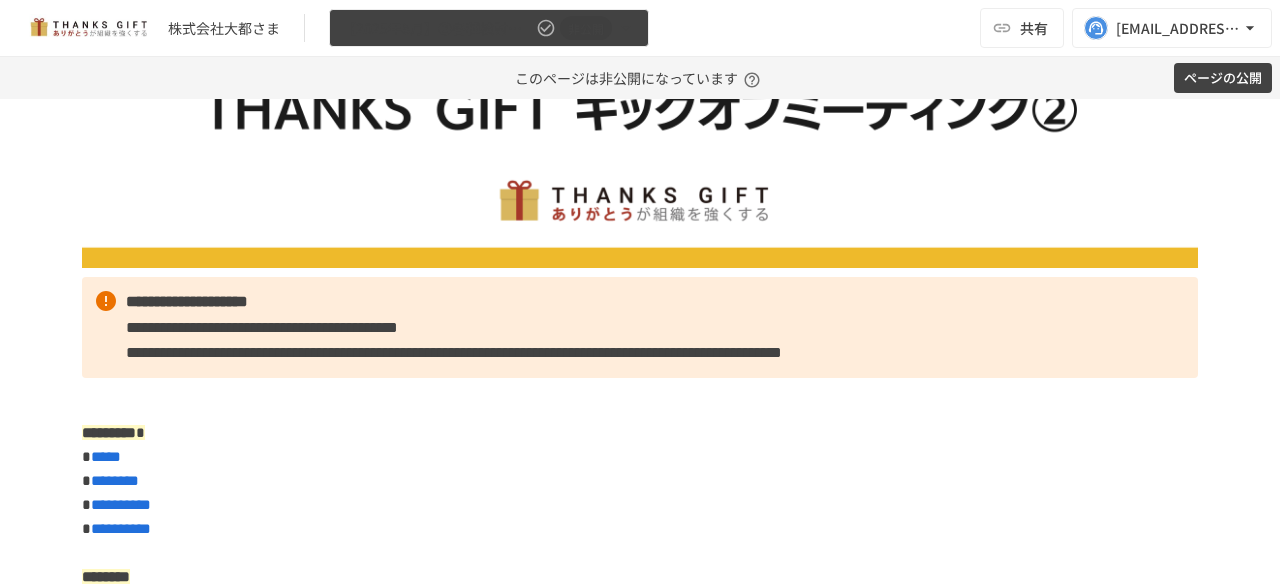 click on "非公開" at bounding box center (586, 28) 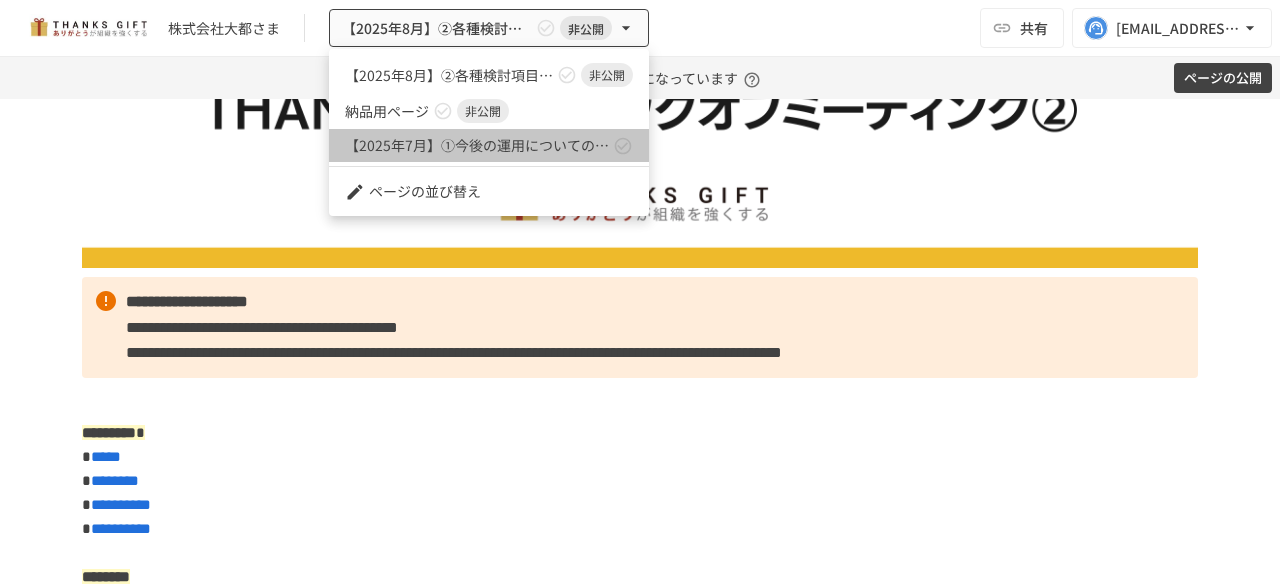 click on "【2025年7月】①今後の運用についてのご案内/THANKS GIFTキックオフMTG" at bounding box center [489, 145] 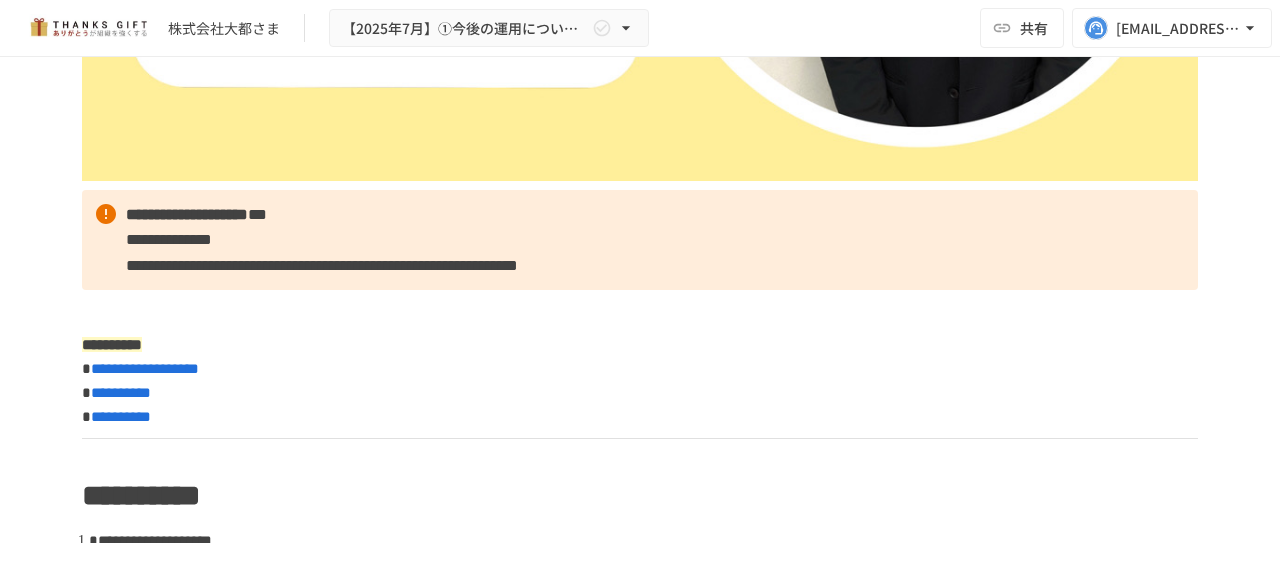 scroll, scrollTop: 970, scrollLeft: 0, axis: vertical 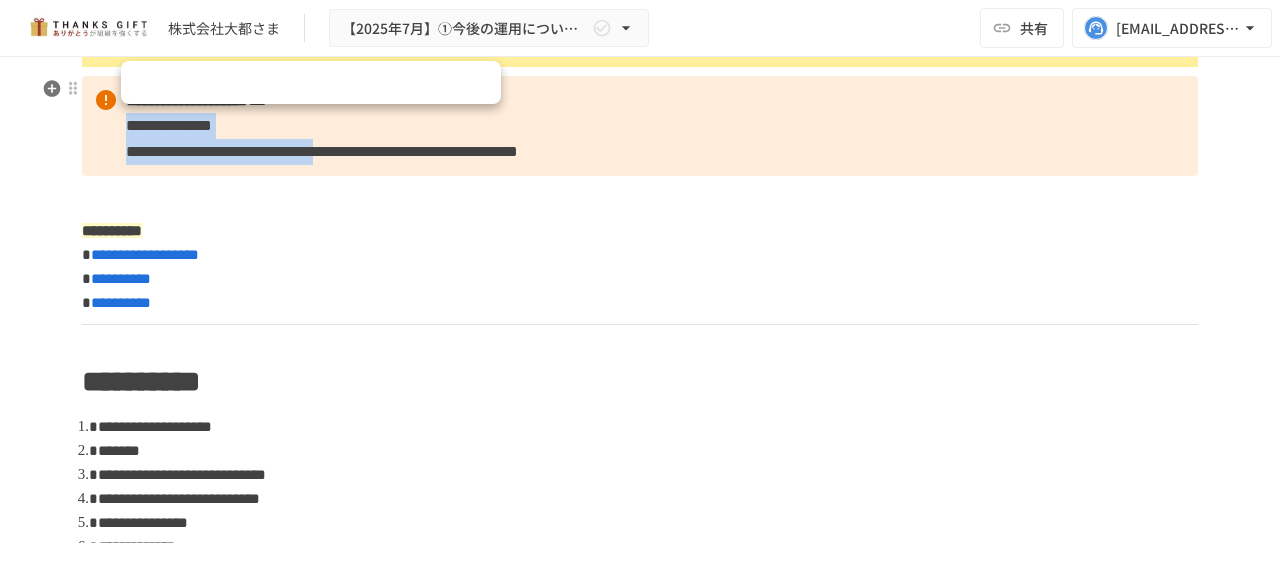 drag, startPoint x: 420, startPoint y: 157, endPoint x: 114, endPoint y: 123, distance: 307.8831 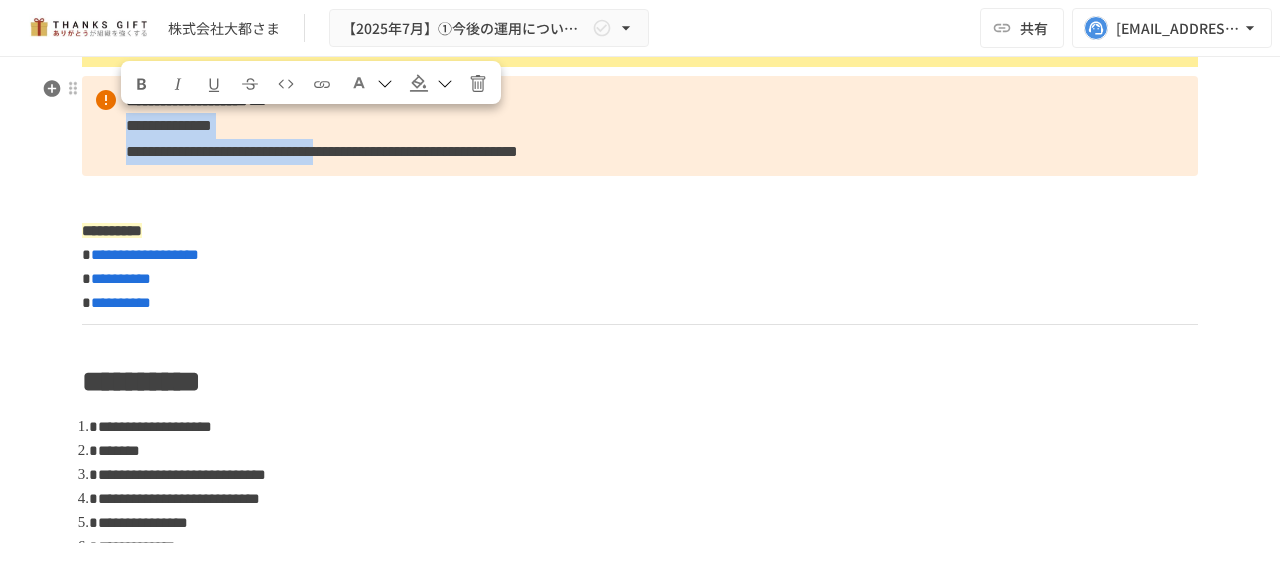 click on "**********" at bounding box center (640, 126) 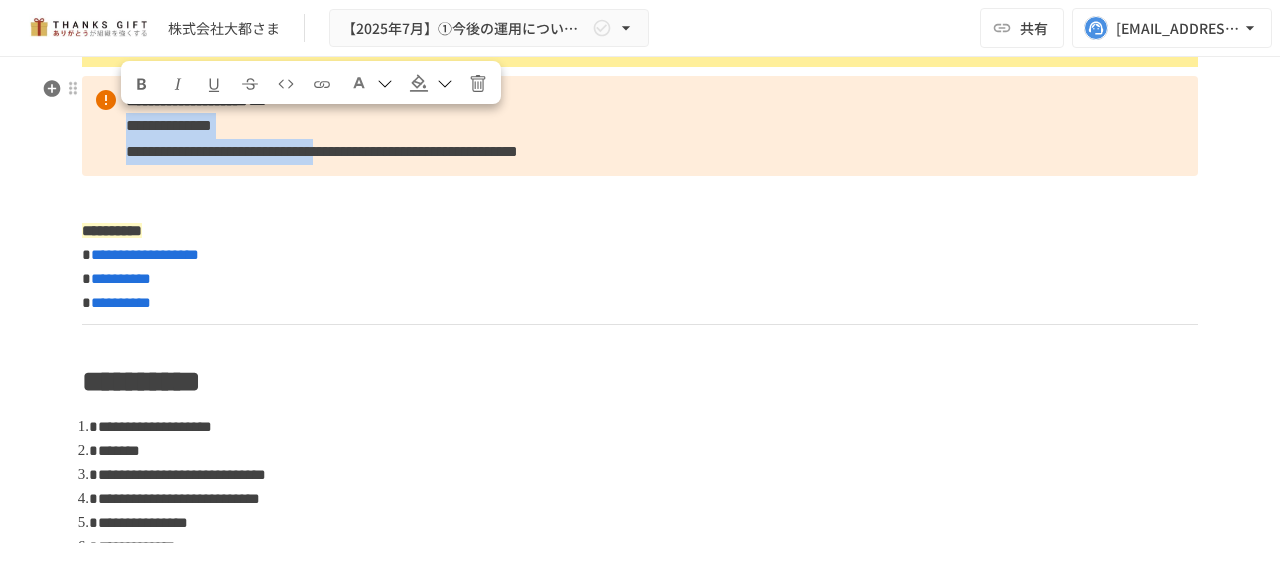 drag, startPoint x: 422, startPoint y: 151, endPoint x: 88, endPoint y: 126, distance: 334.93433 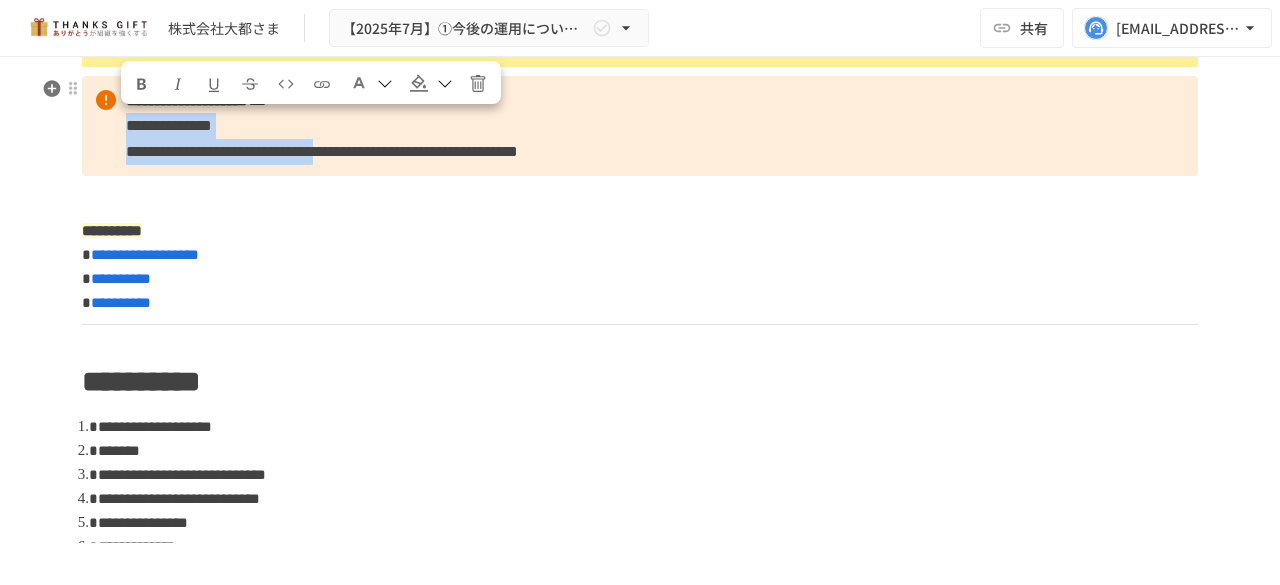 click on "**********" at bounding box center [640, 126] 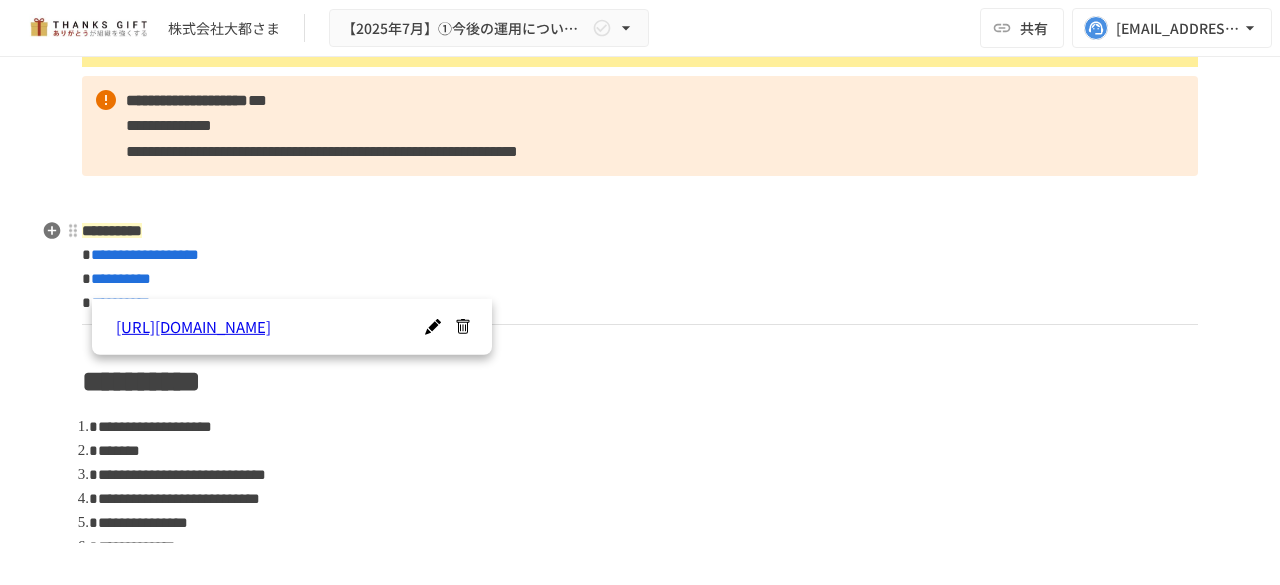 click on "**********" at bounding box center [640, 267] 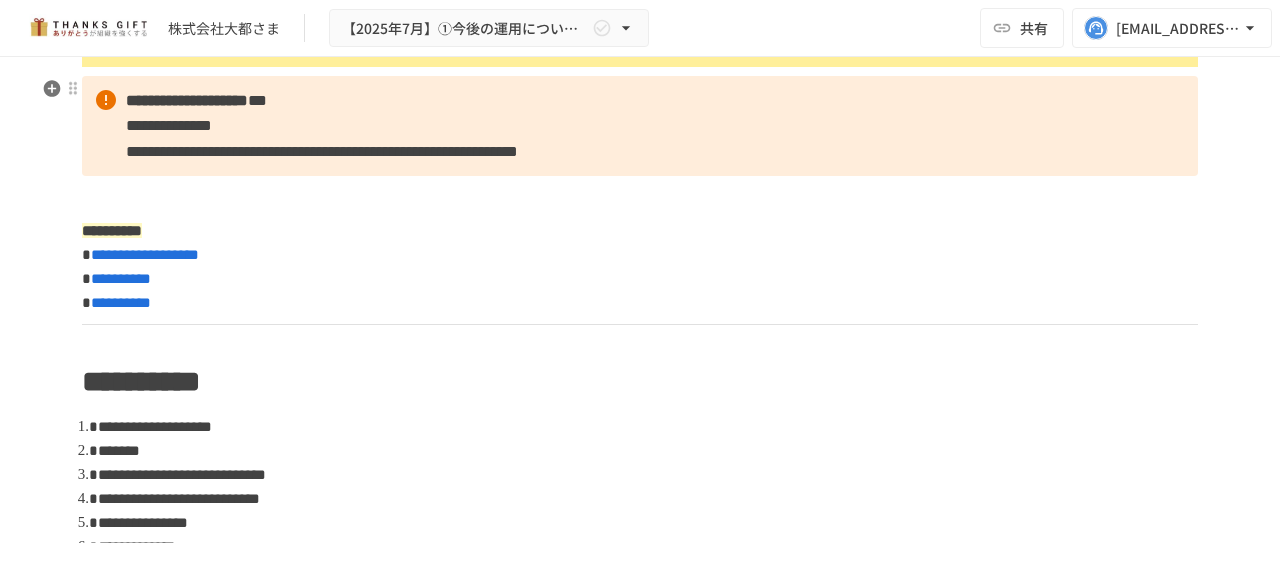 click on "**********" at bounding box center [322, 151] 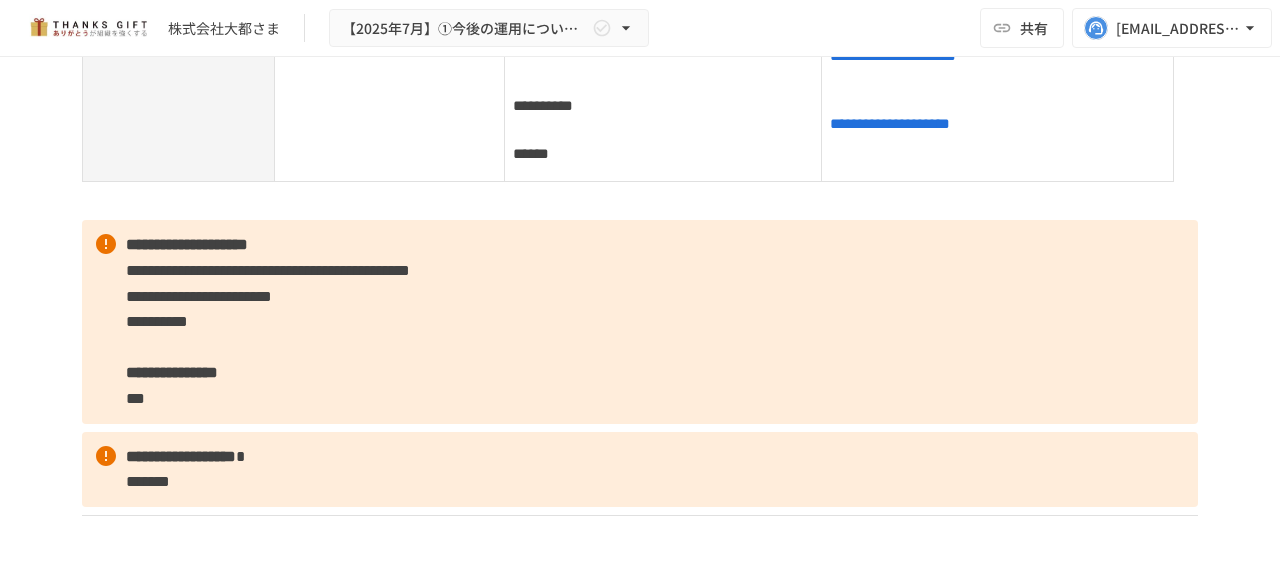 scroll, scrollTop: 3113, scrollLeft: 0, axis: vertical 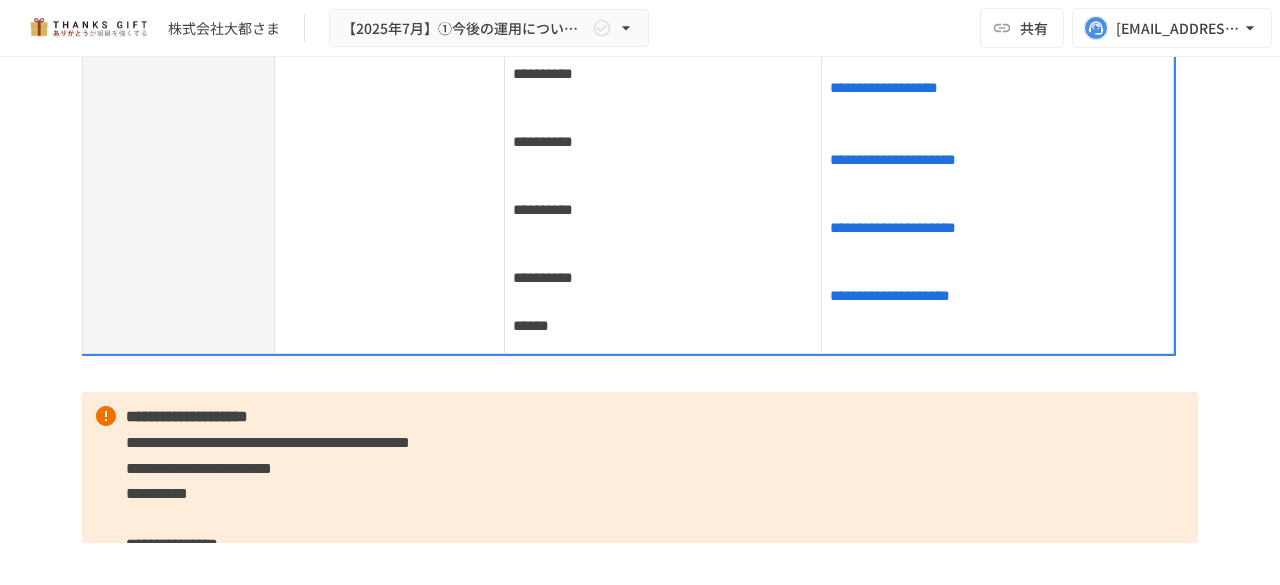 drag, startPoint x: 860, startPoint y: 403, endPoint x: 618, endPoint y: 197, distance: 317.80496 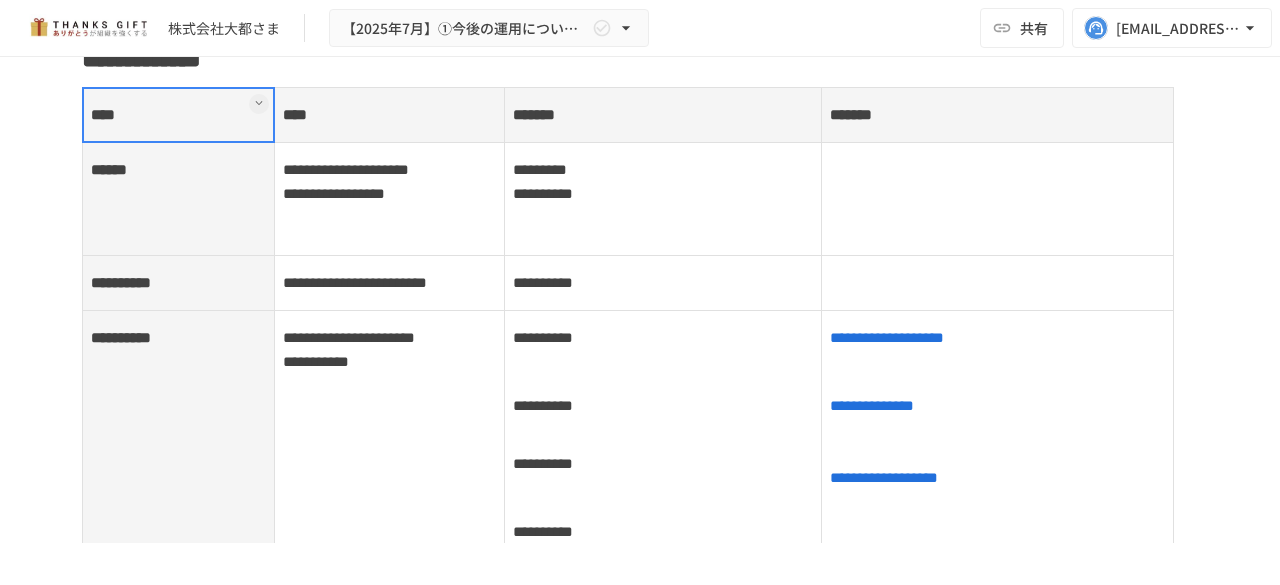 scroll, scrollTop: 2724, scrollLeft: 0, axis: vertical 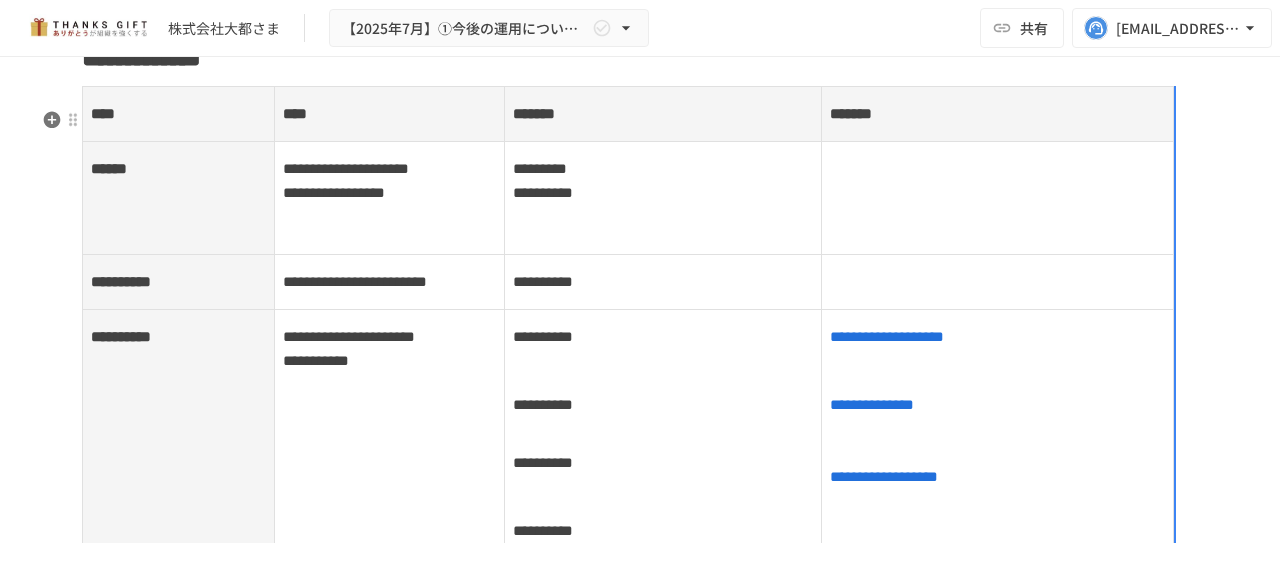 drag, startPoint x: 236, startPoint y: 141, endPoint x: 266, endPoint y: 139, distance: 30.066593 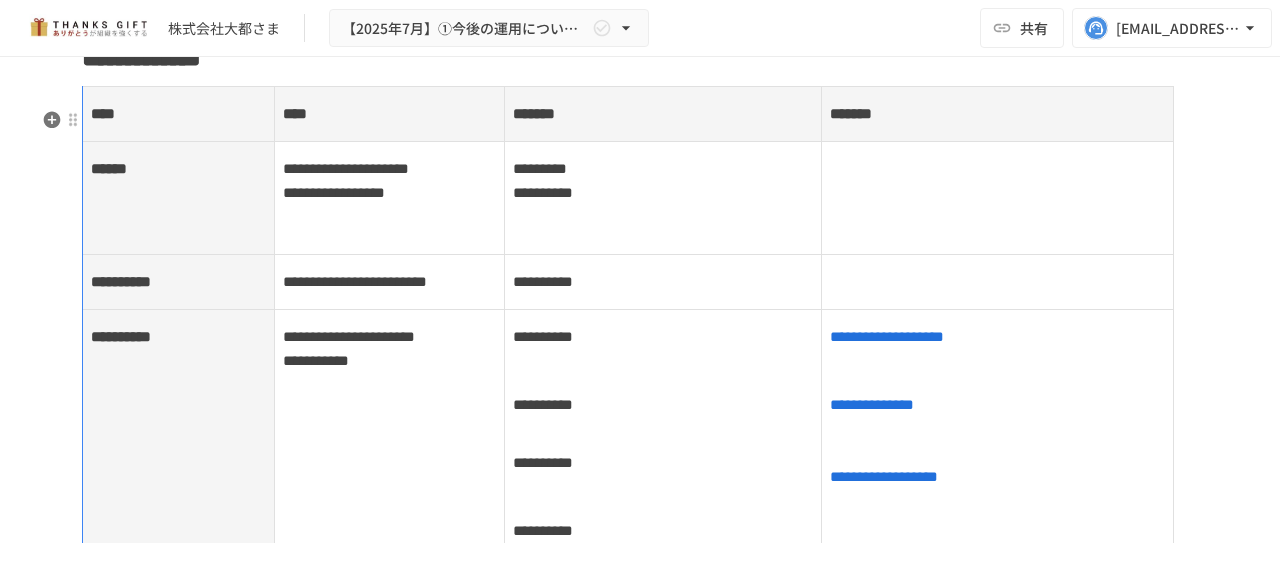 click at bounding box center [274, 114] 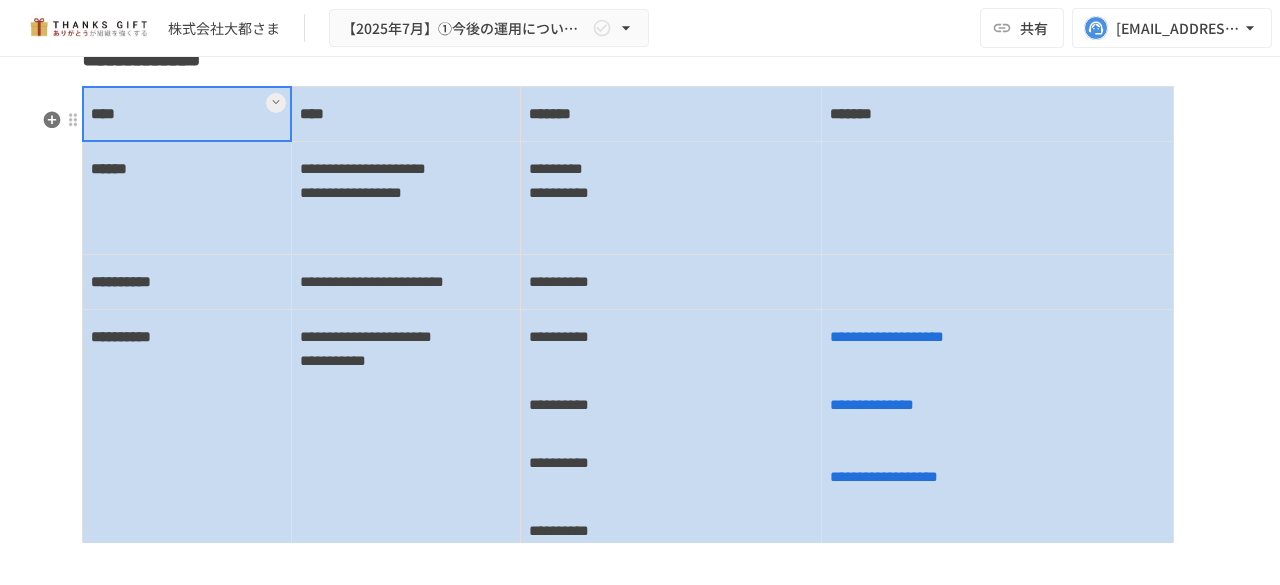 drag, startPoint x: 254, startPoint y: 152, endPoint x: 898, endPoint y: 481, distance: 723.1715 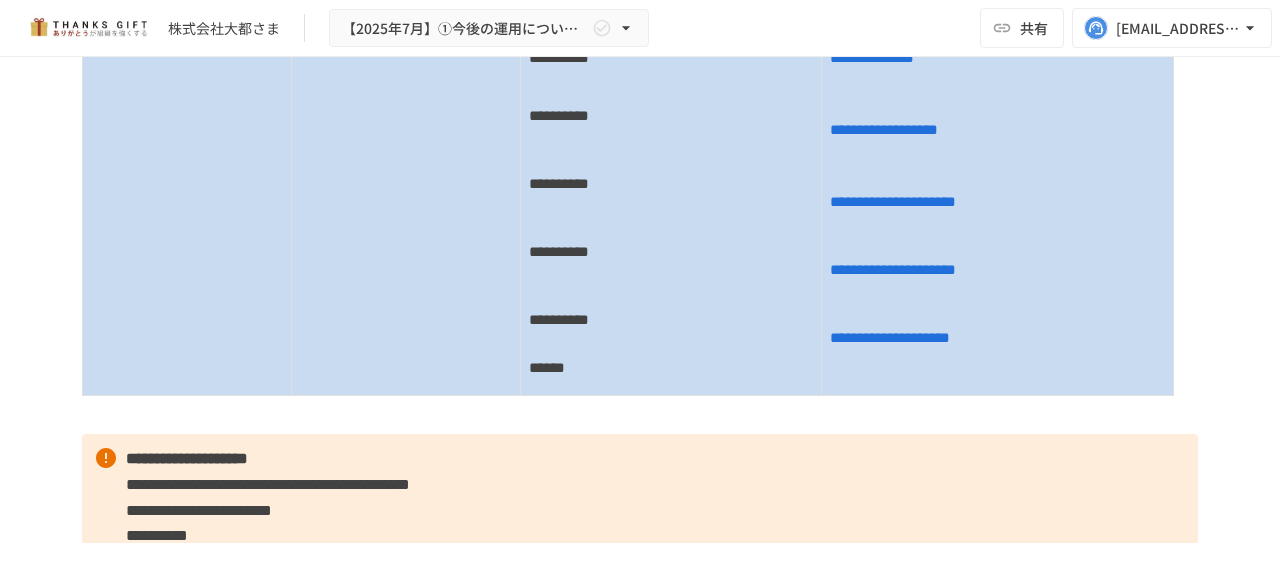 scroll, scrollTop: 3072, scrollLeft: 0, axis: vertical 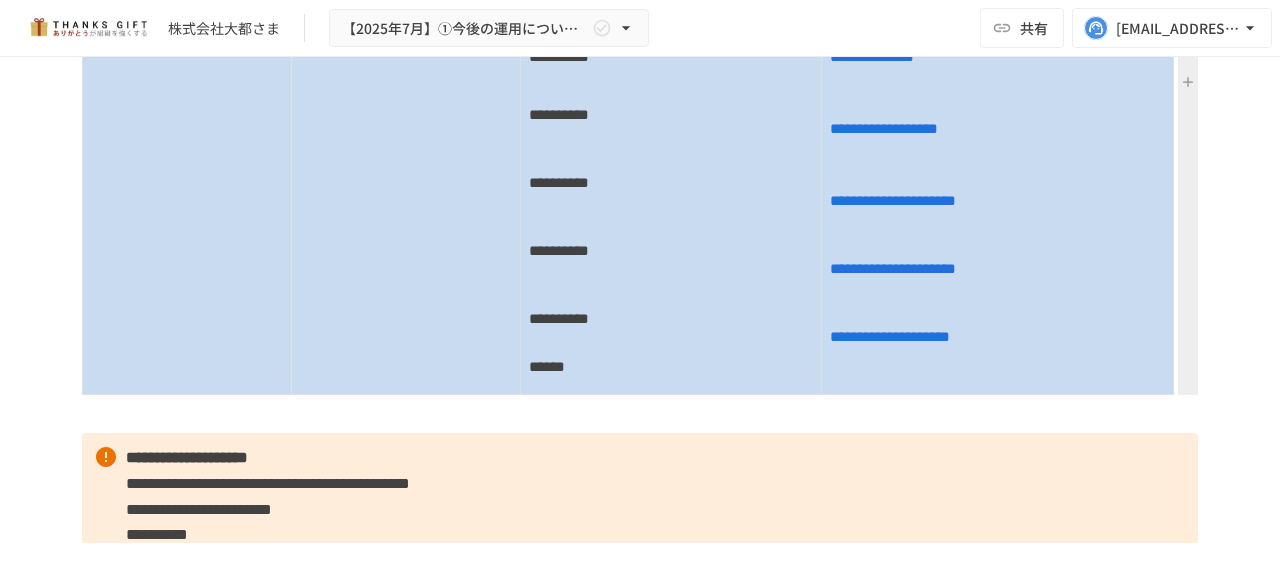 drag, startPoint x: 1197, startPoint y: 284, endPoint x: 1182, endPoint y: 281, distance: 15.297058 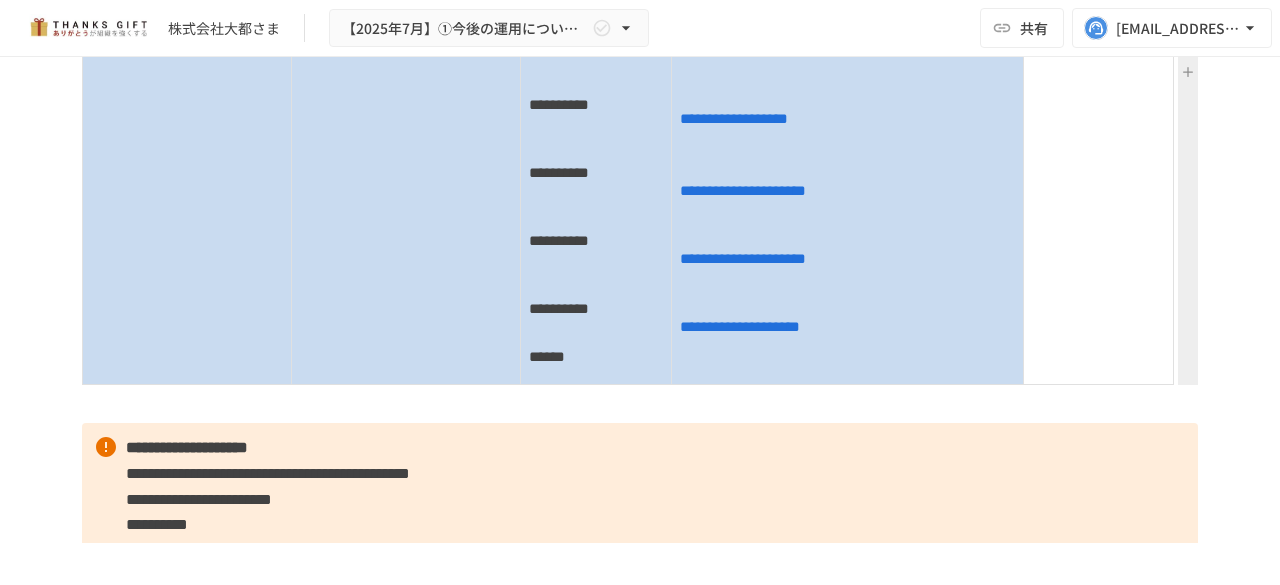 type 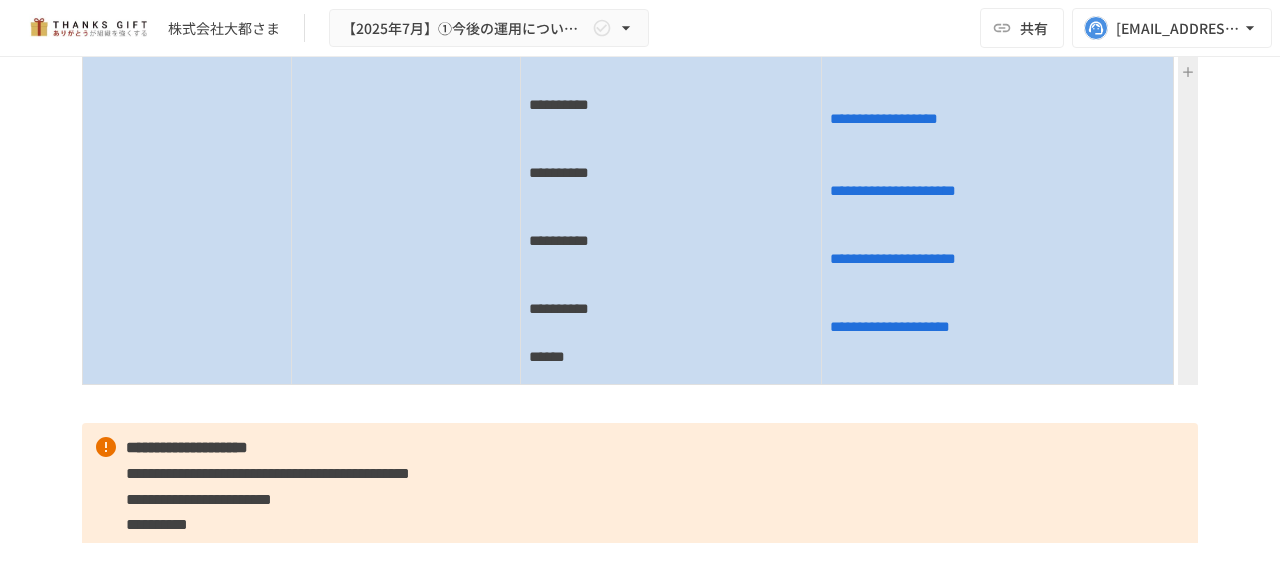 scroll, scrollTop: 3072, scrollLeft: 0, axis: vertical 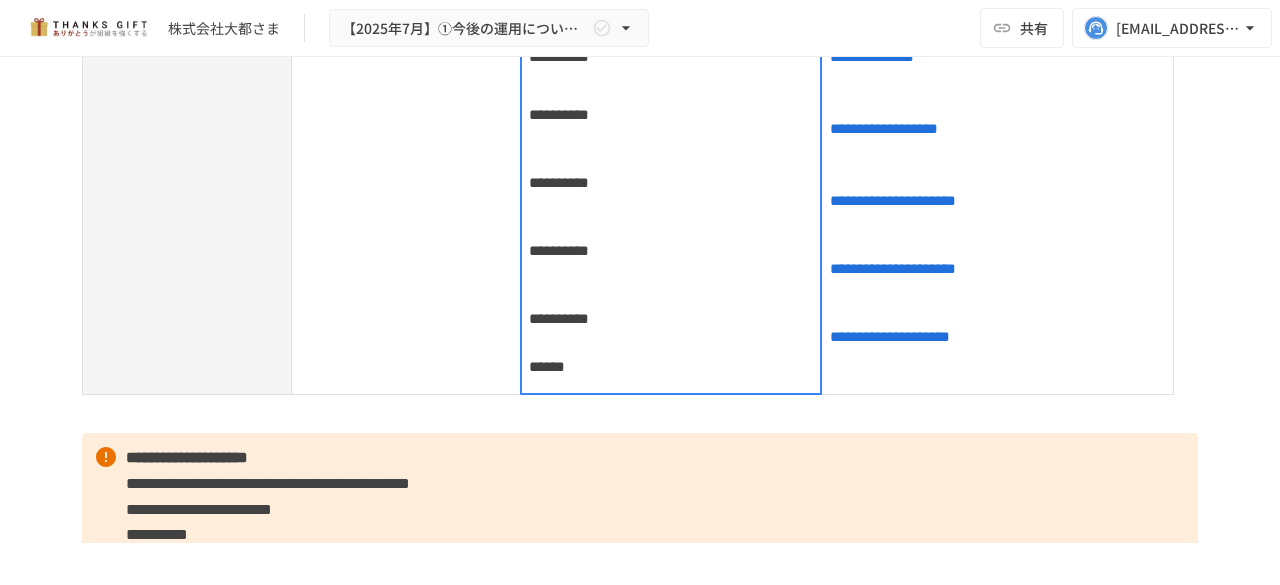 click on "**********" at bounding box center (671, 178) 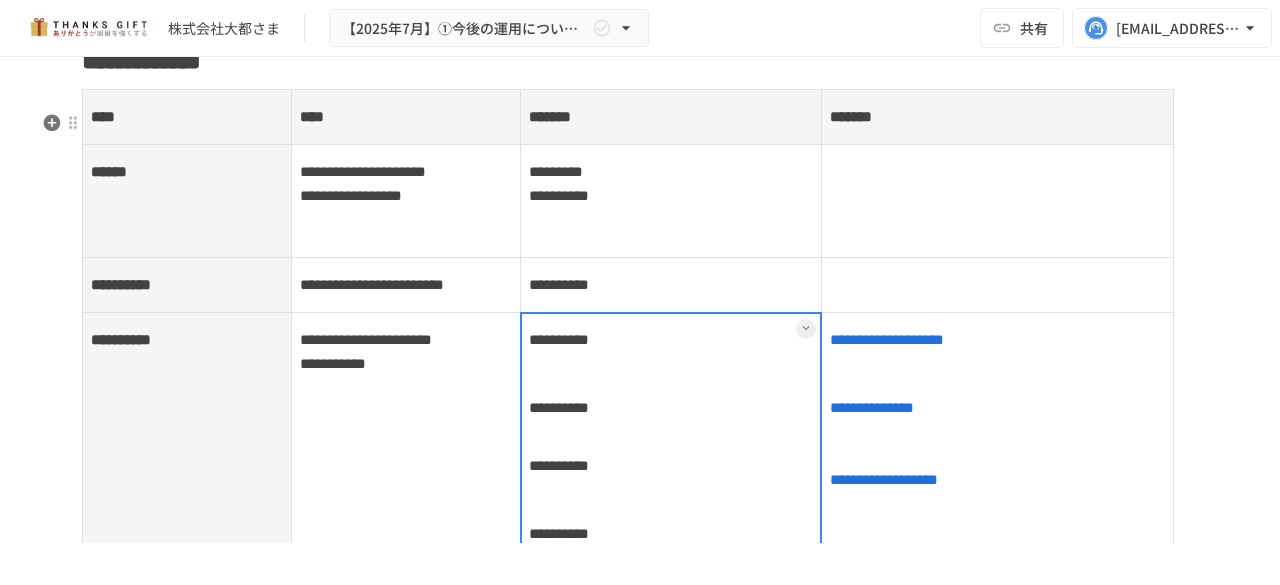 scroll, scrollTop: 2688, scrollLeft: 0, axis: vertical 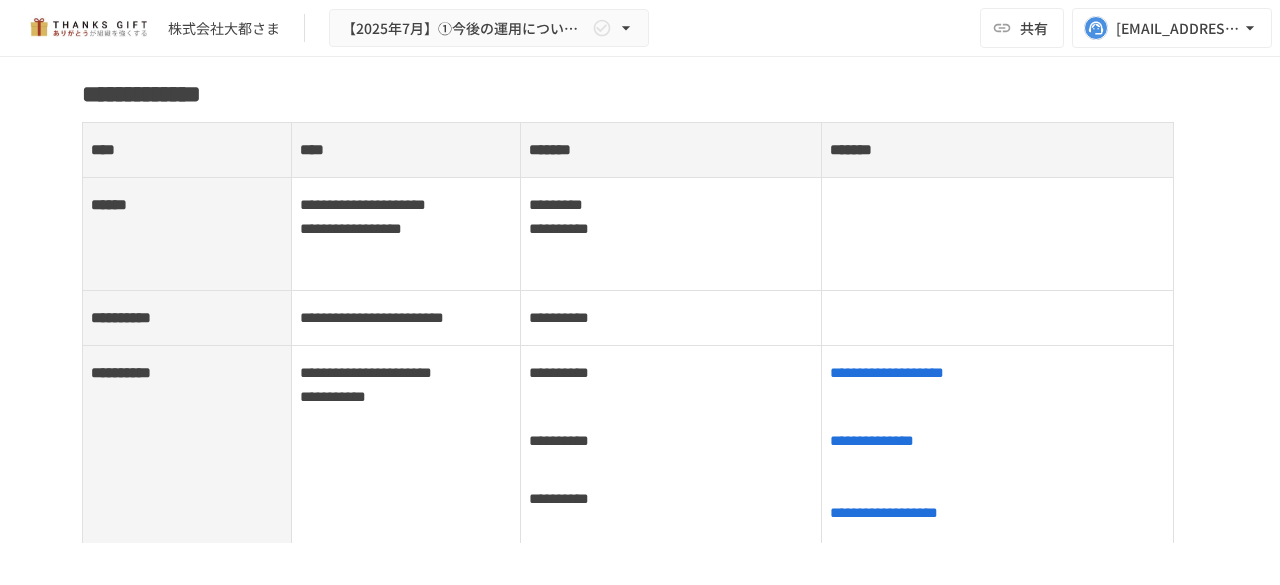click on "**********" at bounding box center [640, 300] 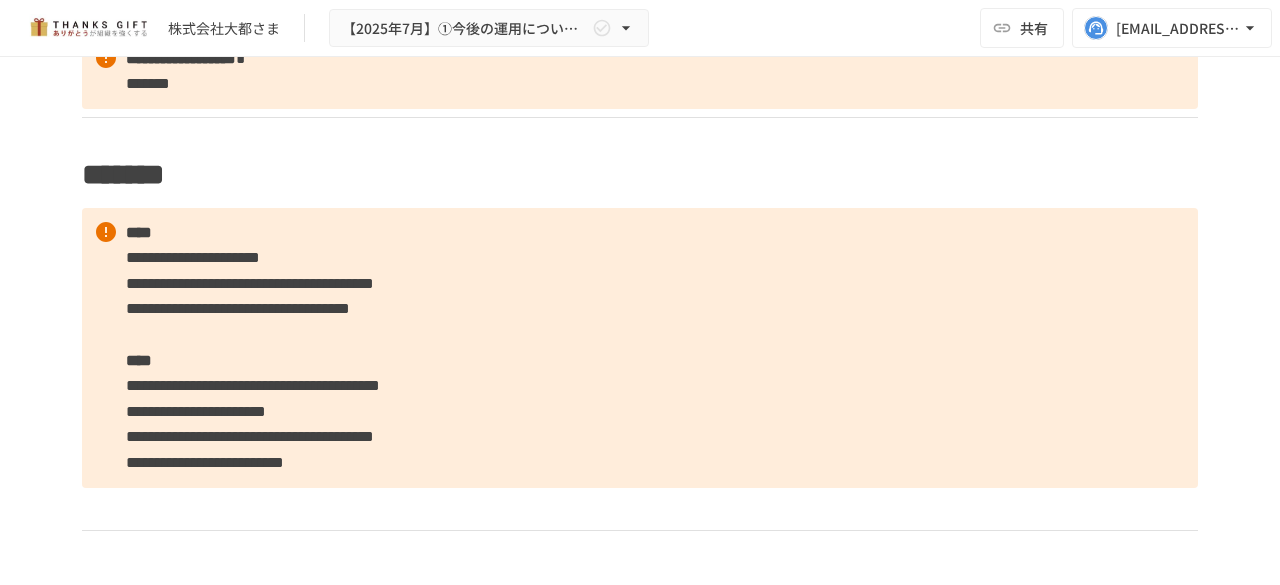 scroll, scrollTop: 3795, scrollLeft: 0, axis: vertical 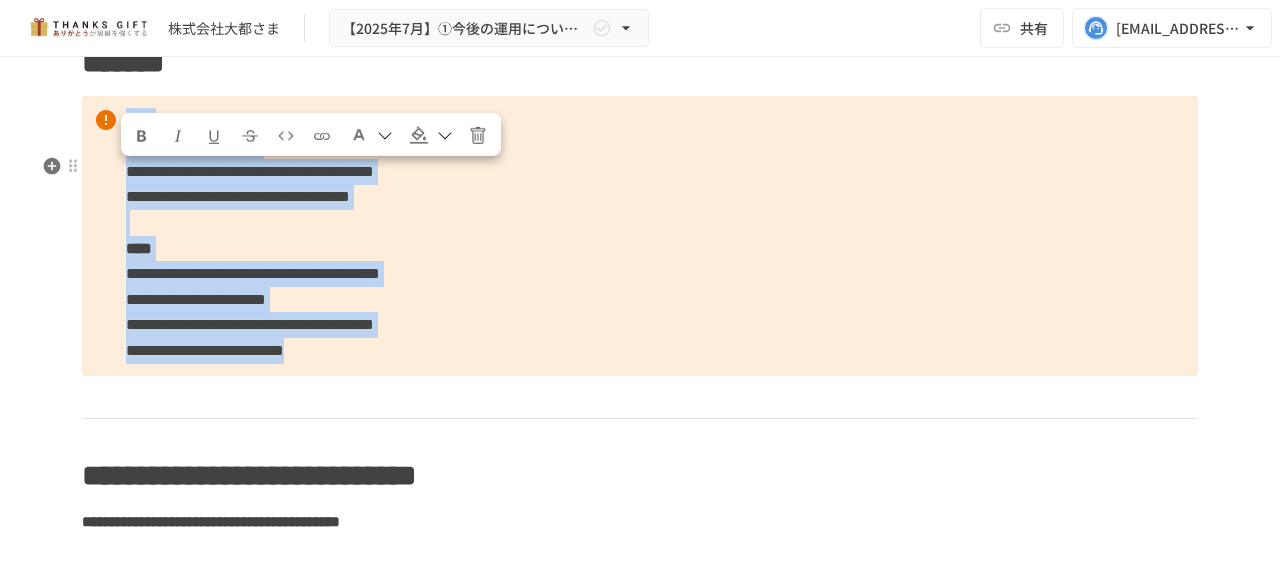 drag, startPoint x: 540, startPoint y: 413, endPoint x: 121, endPoint y: 181, distance: 478.94153 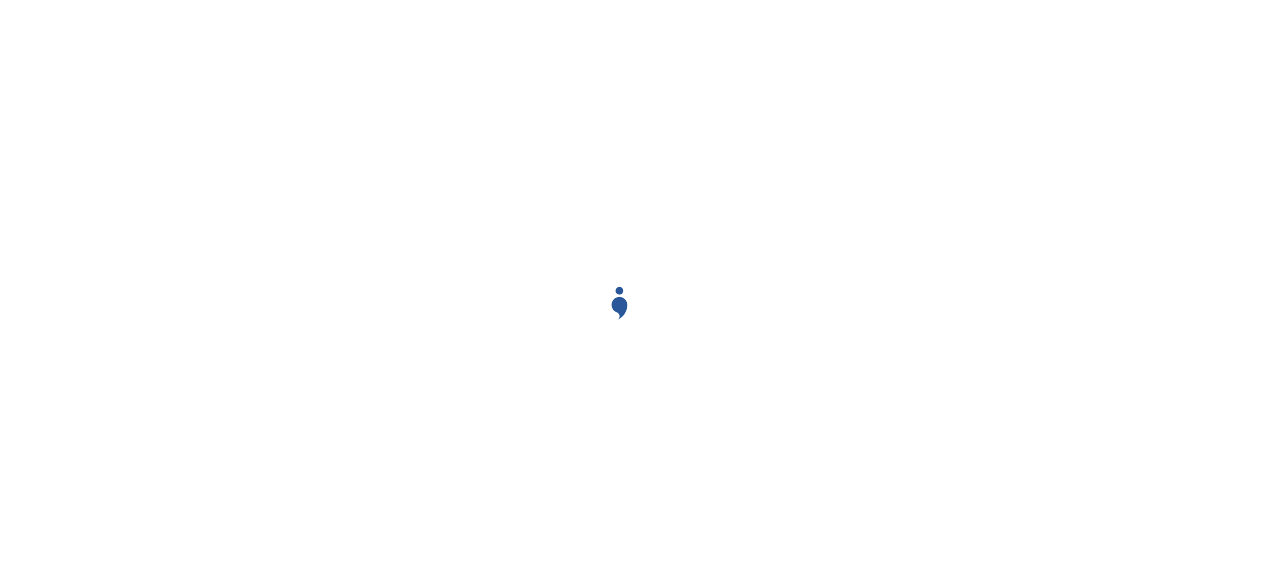scroll, scrollTop: 0, scrollLeft: 0, axis: both 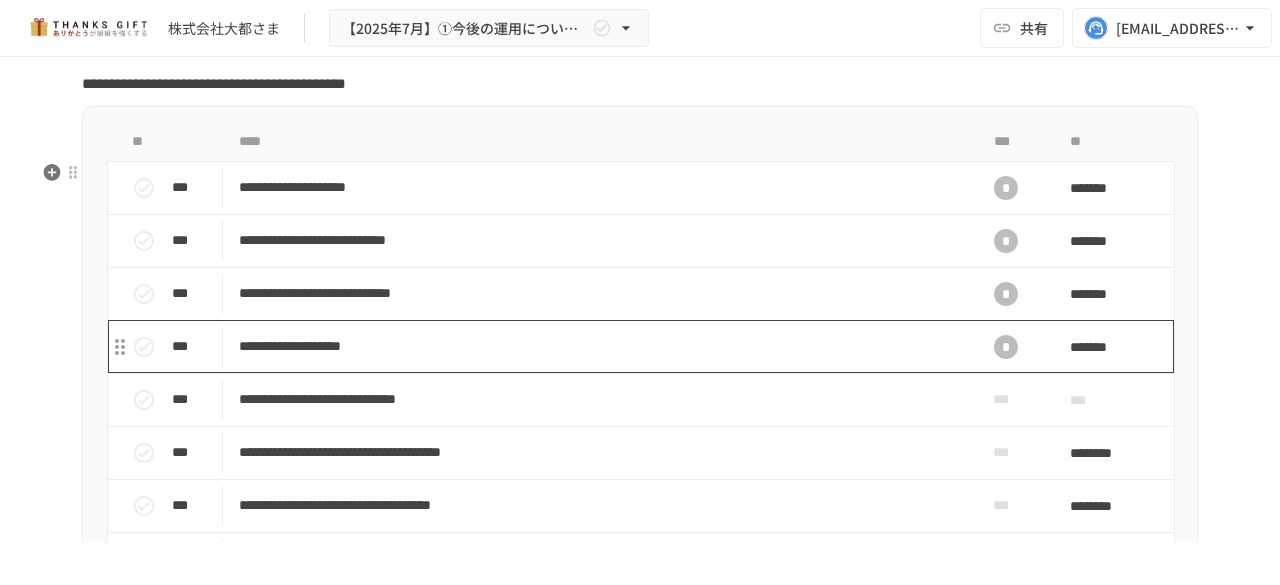 click on "**********" at bounding box center [598, 346] 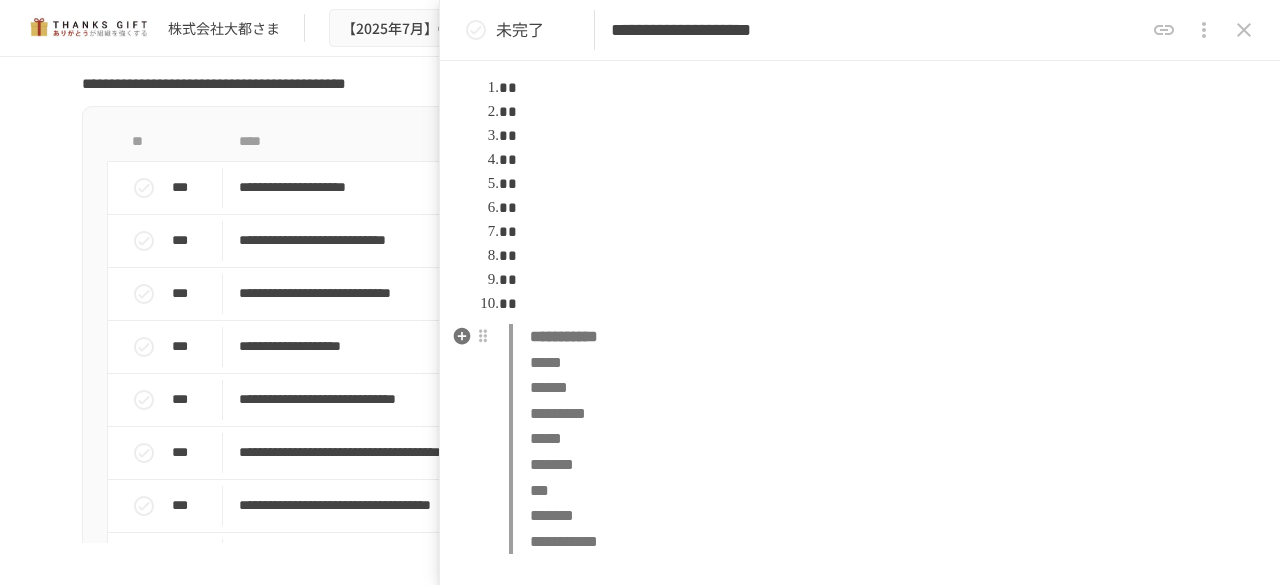 scroll, scrollTop: 1063, scrollLeft: 0, axis: vertical 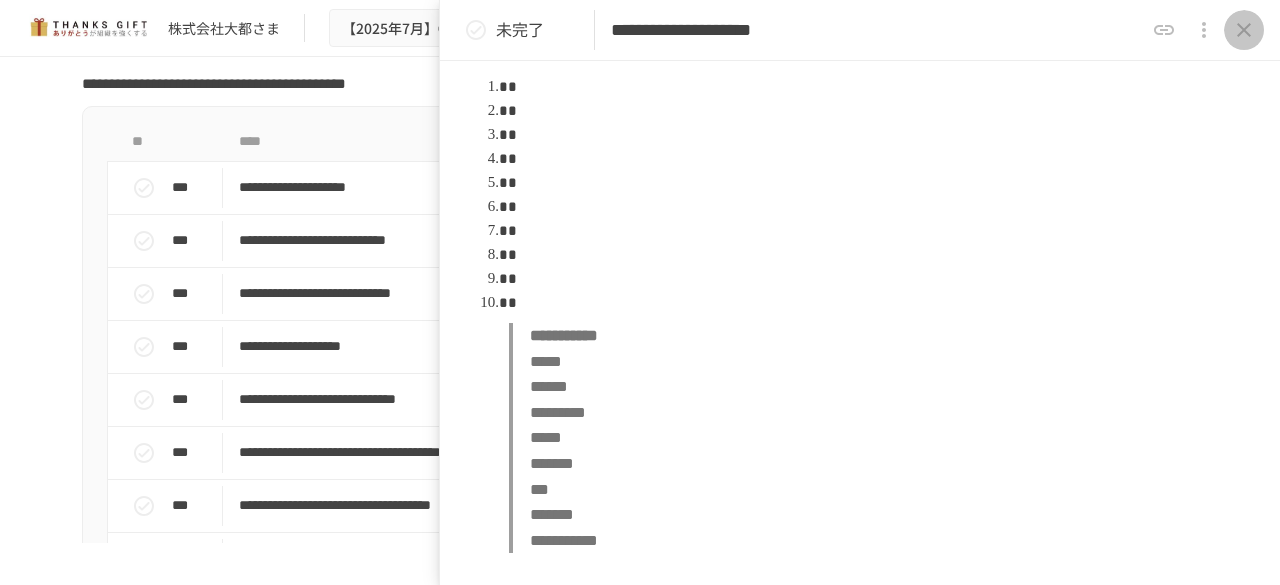 click 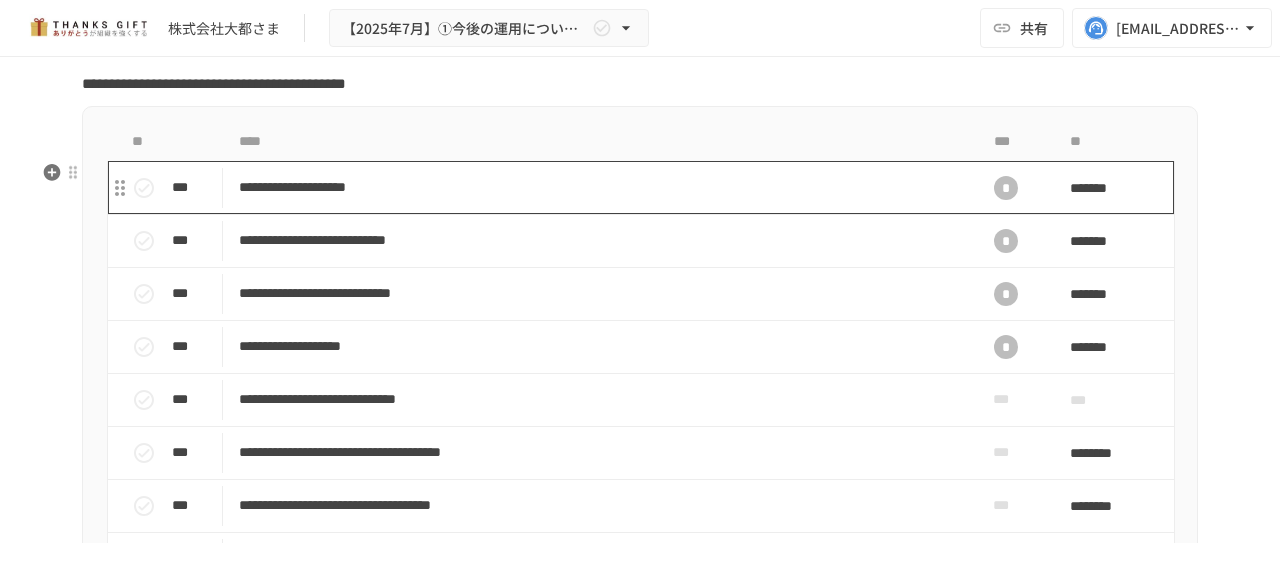 click on "**********" at bounding box center [598, 187] 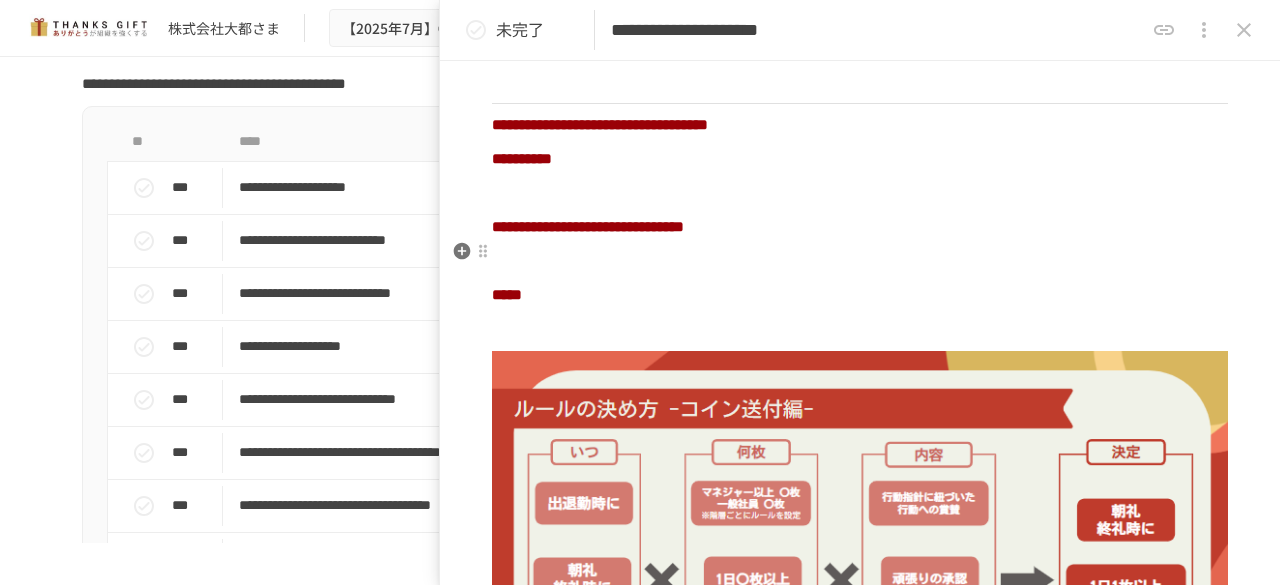 scroll, scrollTop: 895, scrollLeft: 0, axis: vertical 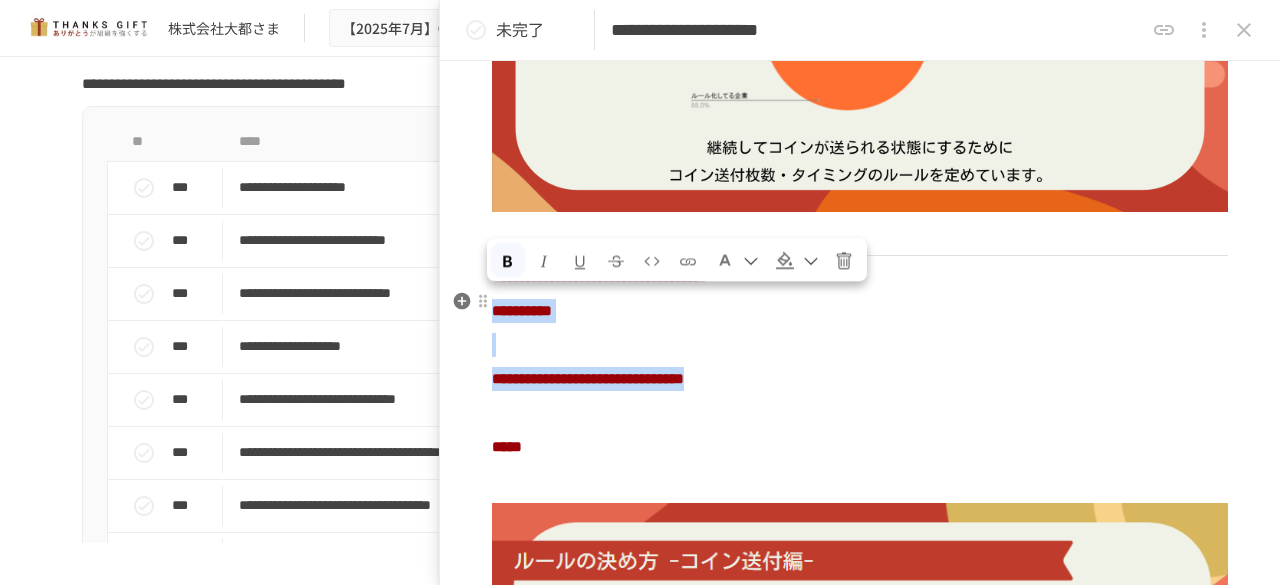 drag, startPoint x: 941, startPoint y: 369, endPoint x: 500, endPoint y: 309, distance: 445.06293 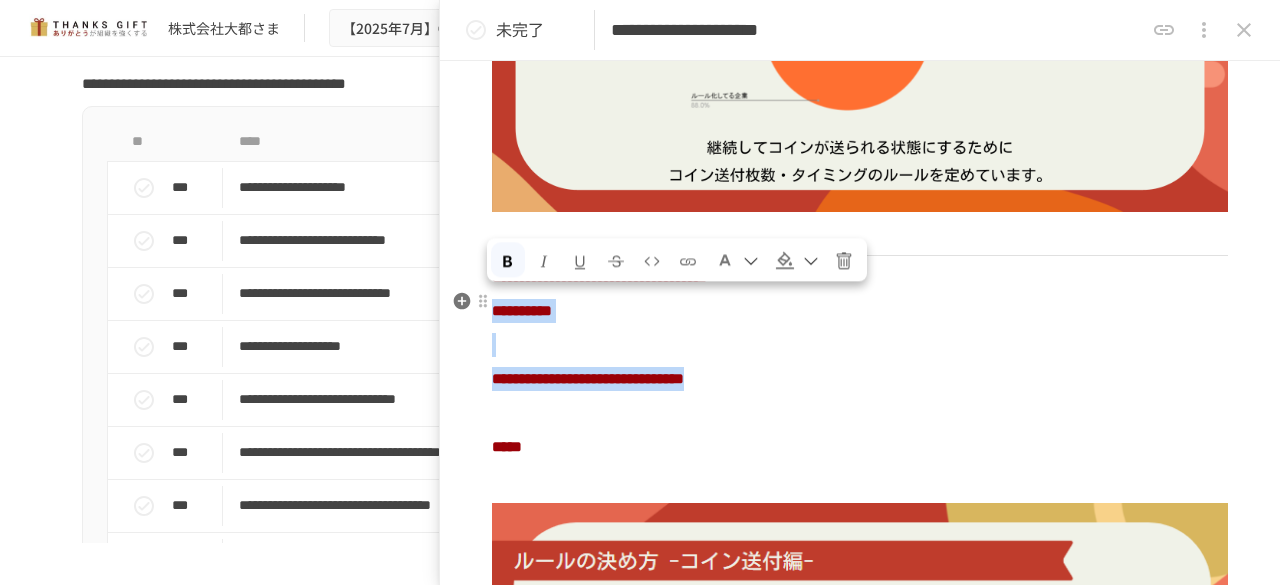 click on "**********" at bounding box center [860, 154] 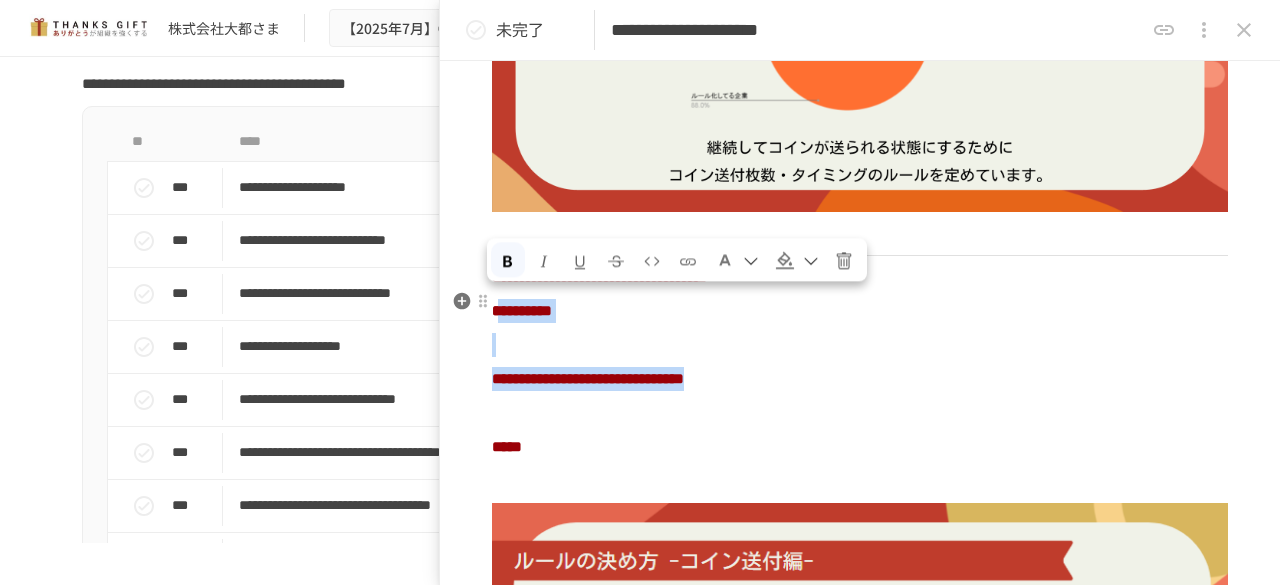 copy 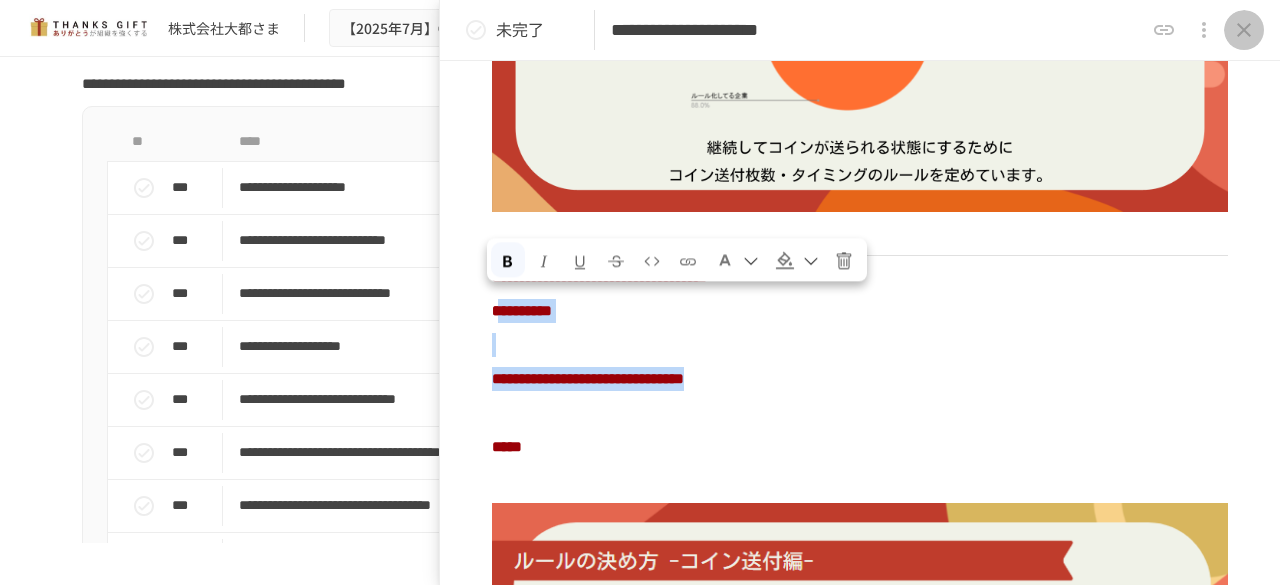 click 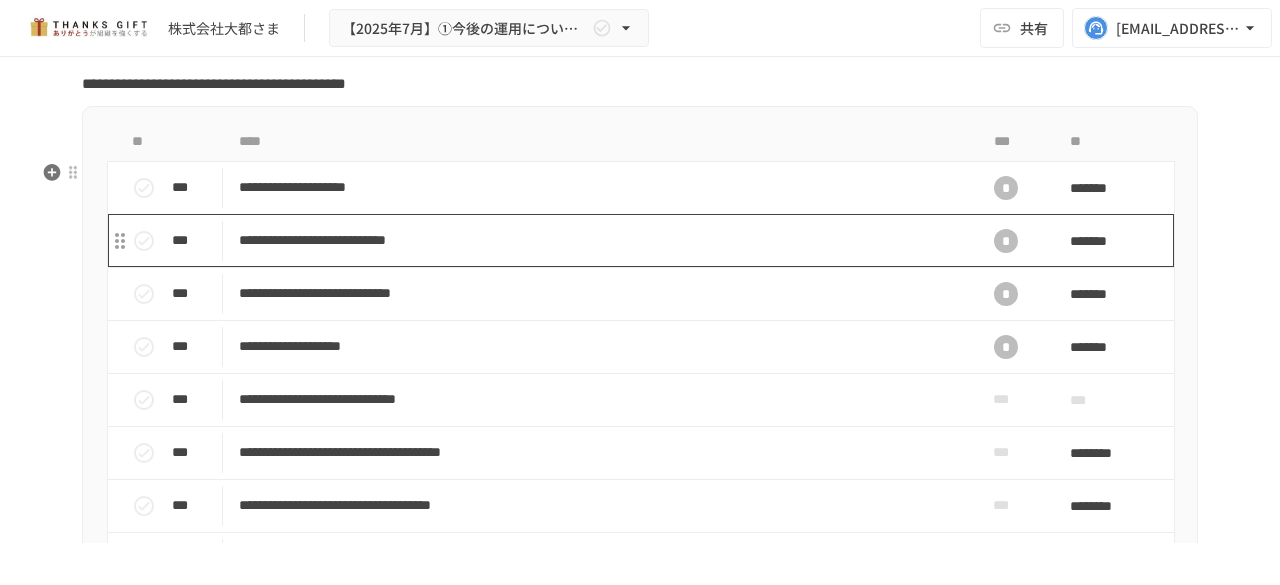 click on "**********" at bounding box center (598, 240) 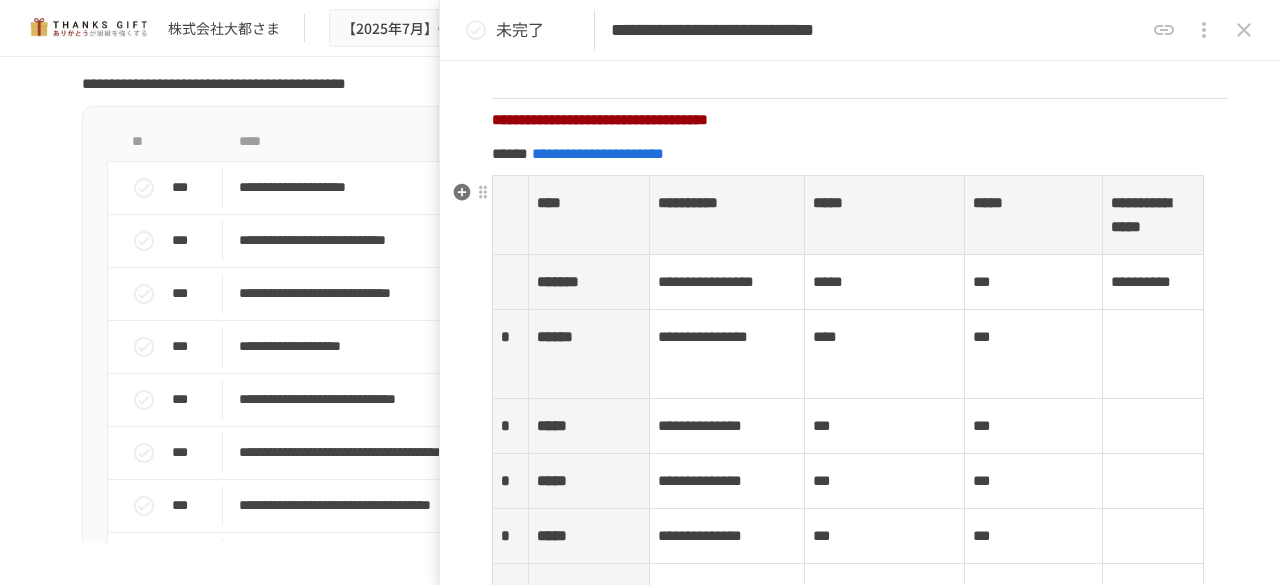 scroll, scrollTop: 2739, scrollLeft: 0, axis: vertical 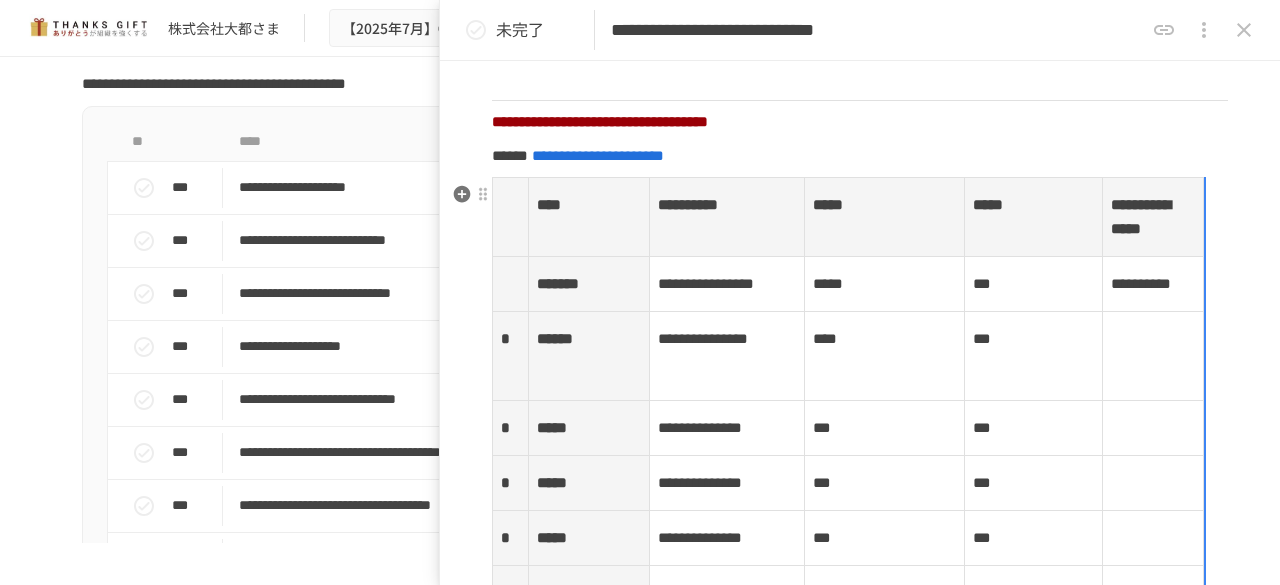 click on "****" at bounding box center [588, 217] 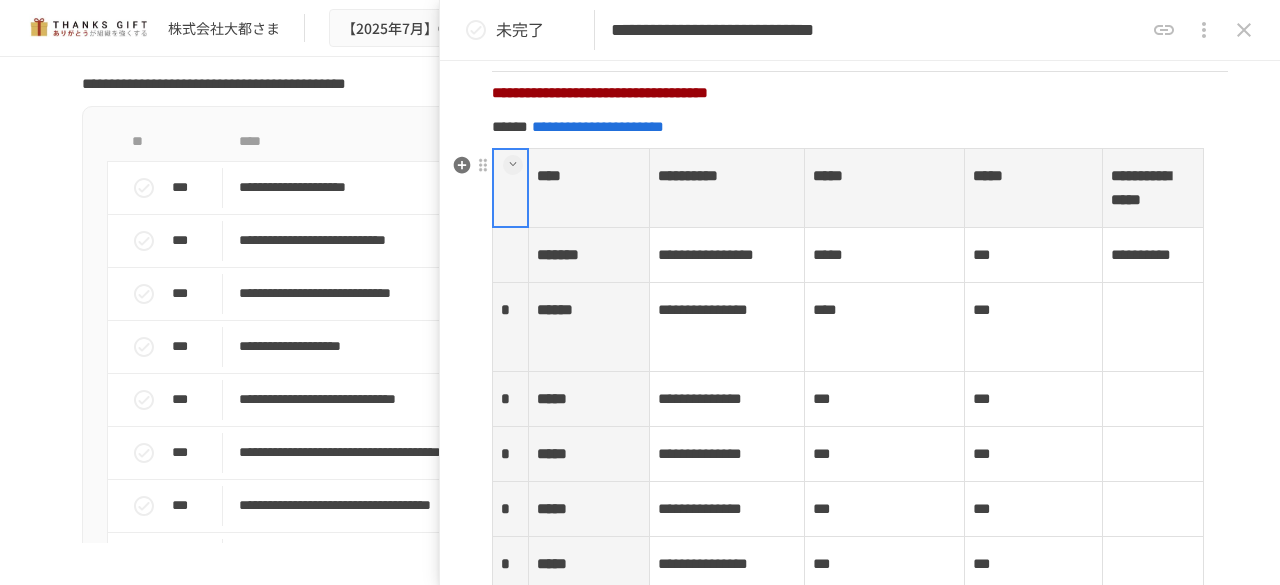 scroll, scrollTop: 2779, scrollLeft: 0, axis: vertical 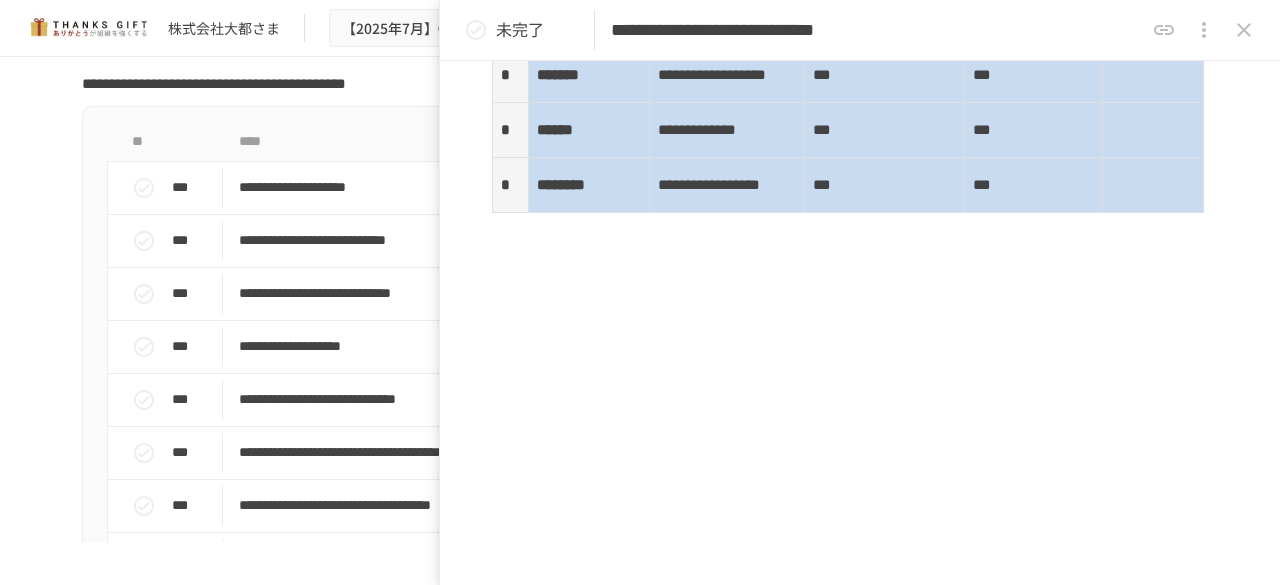 drag, startPoint x: 609, startPoint y: 383, endPoint x: 1124, endPoint y: 197, distance: 547.55914 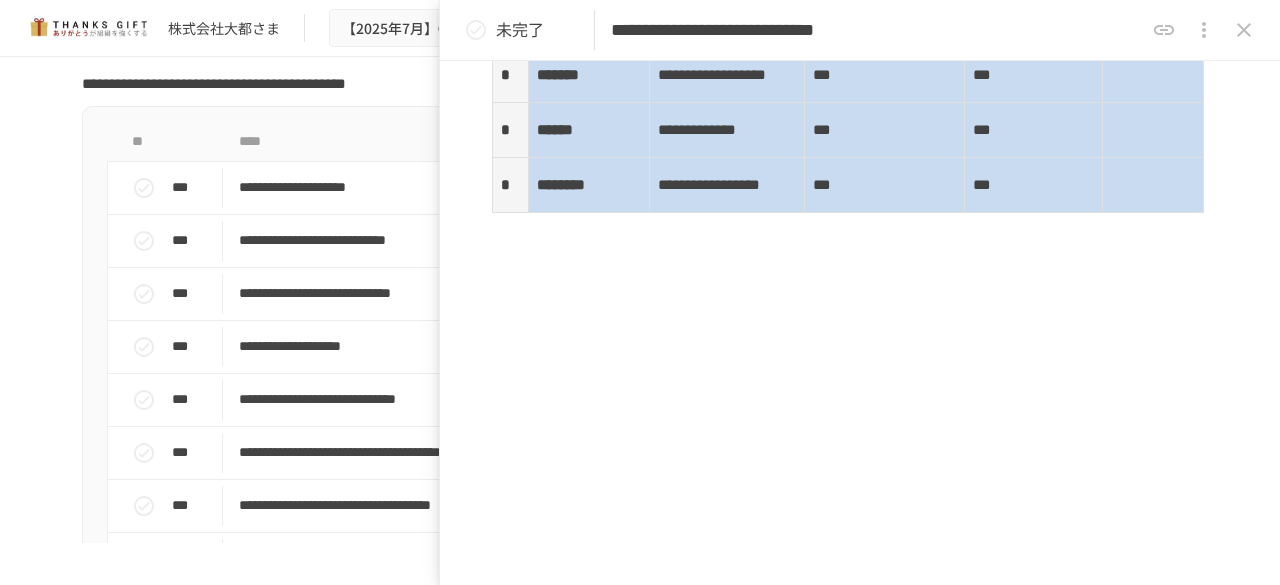 click on "**********" at bounding box center [848, -229] 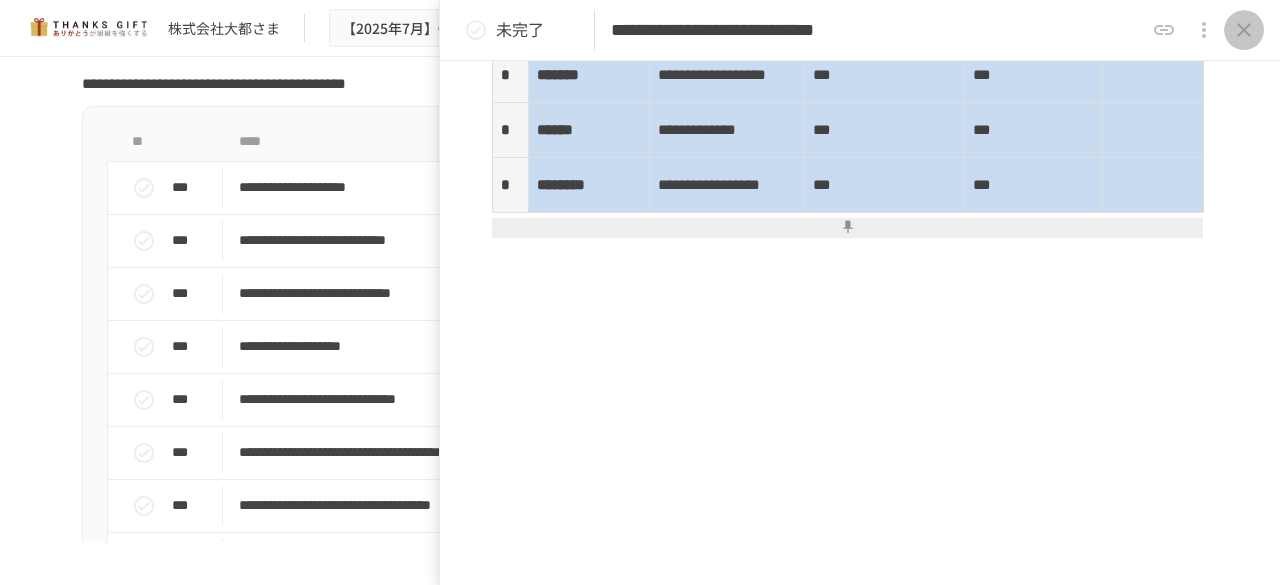 click 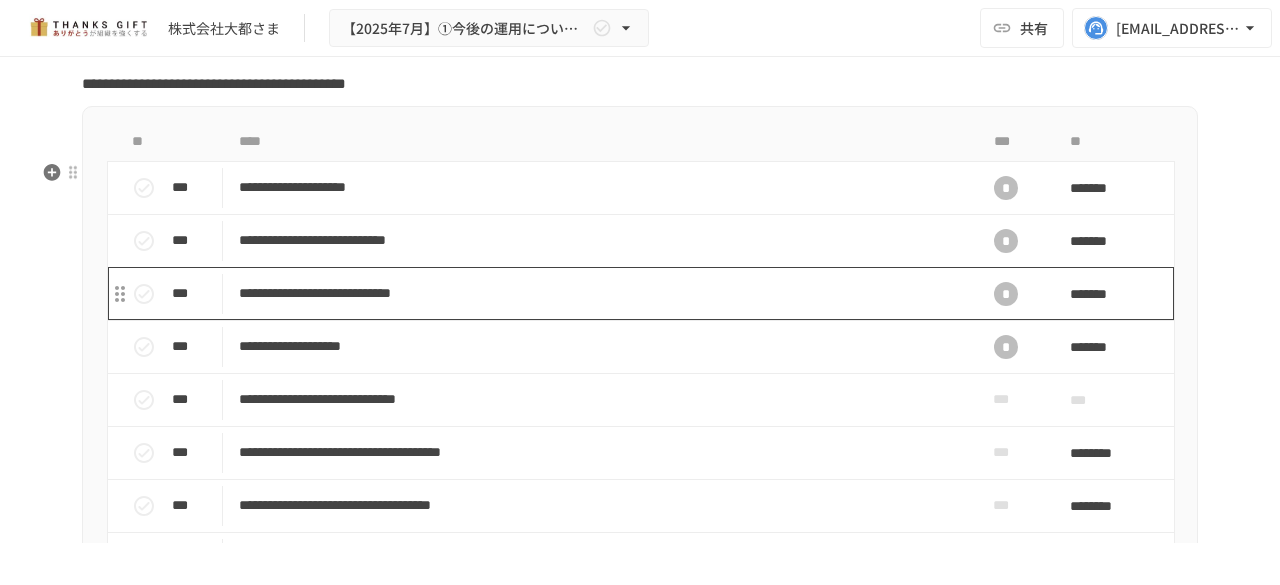 click on "**********" at bounding box center (598, 293) 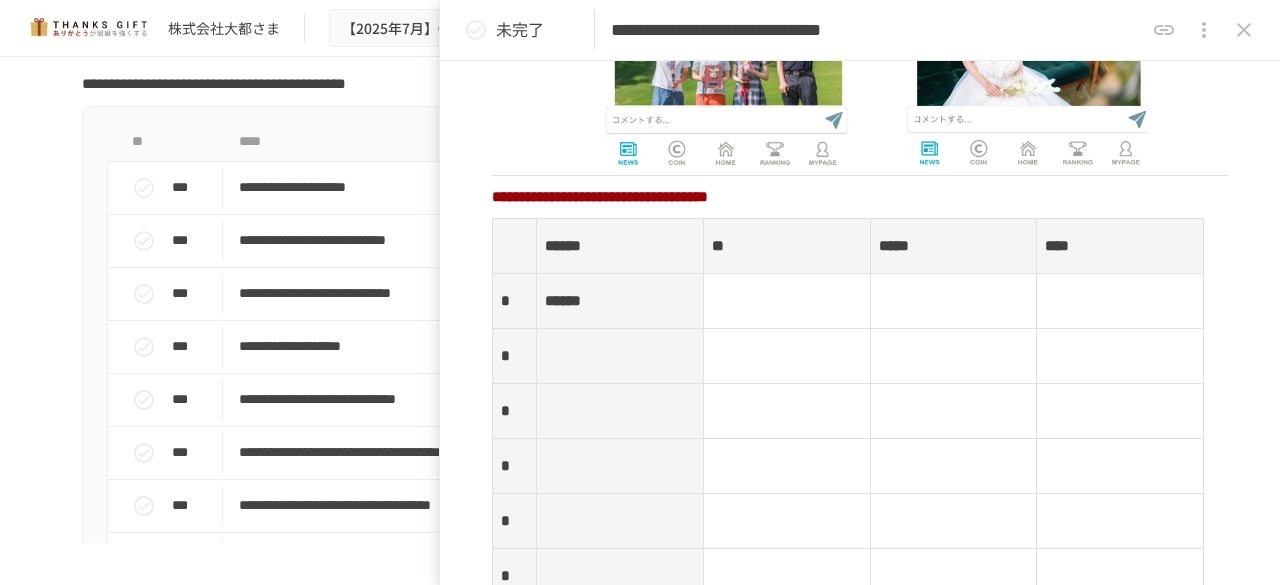 scroll, scrollTop: 2128, scrollLeft: 0, axis: vertical 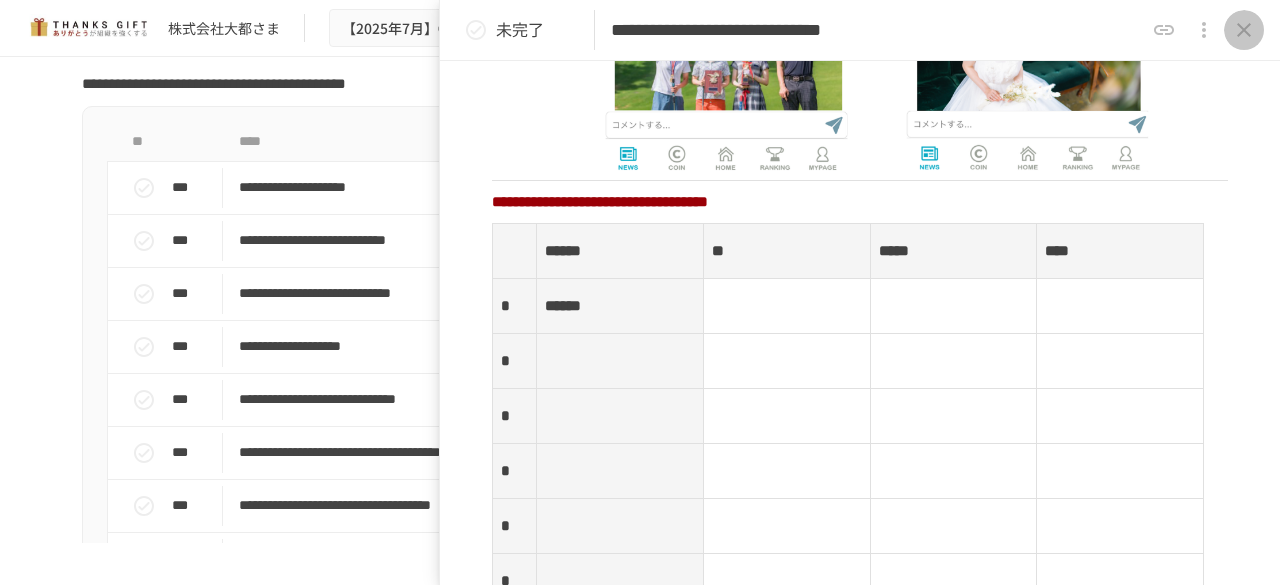 click 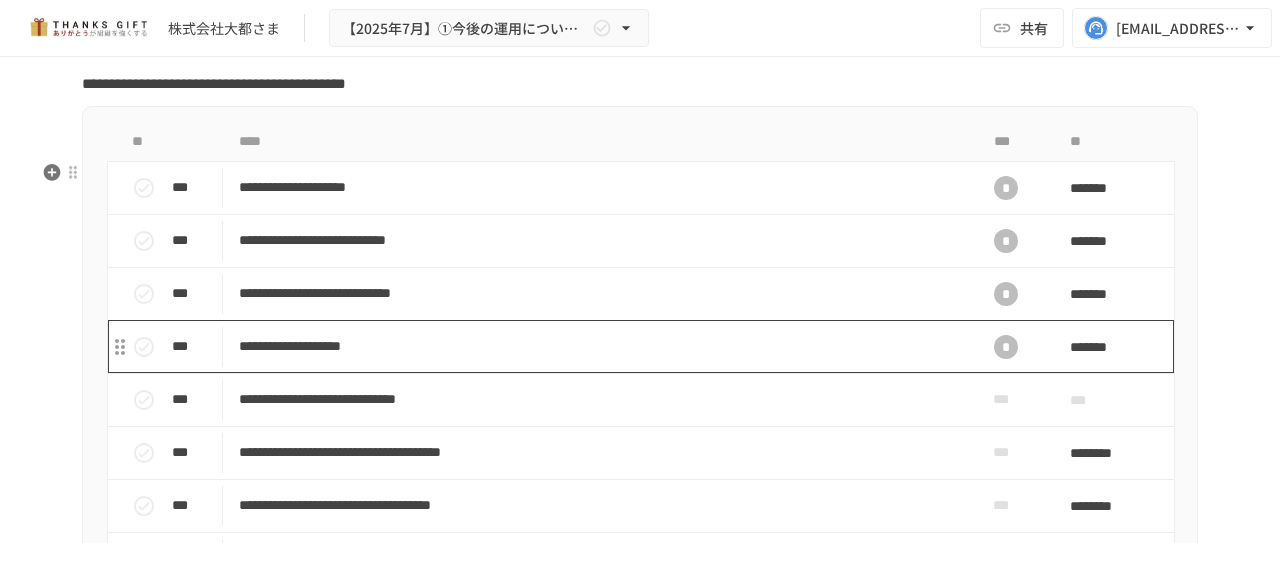click on "**********" at bounding box center (598, 346) 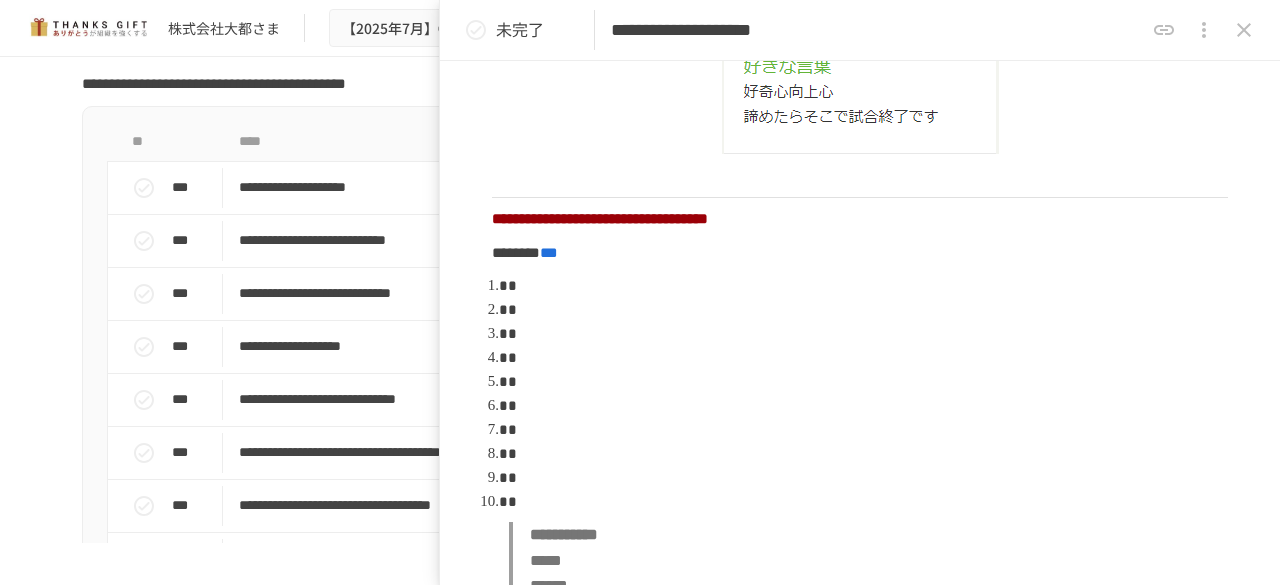 scroll, scrollTop: 856, scrollLeft: 0, axis: vertical 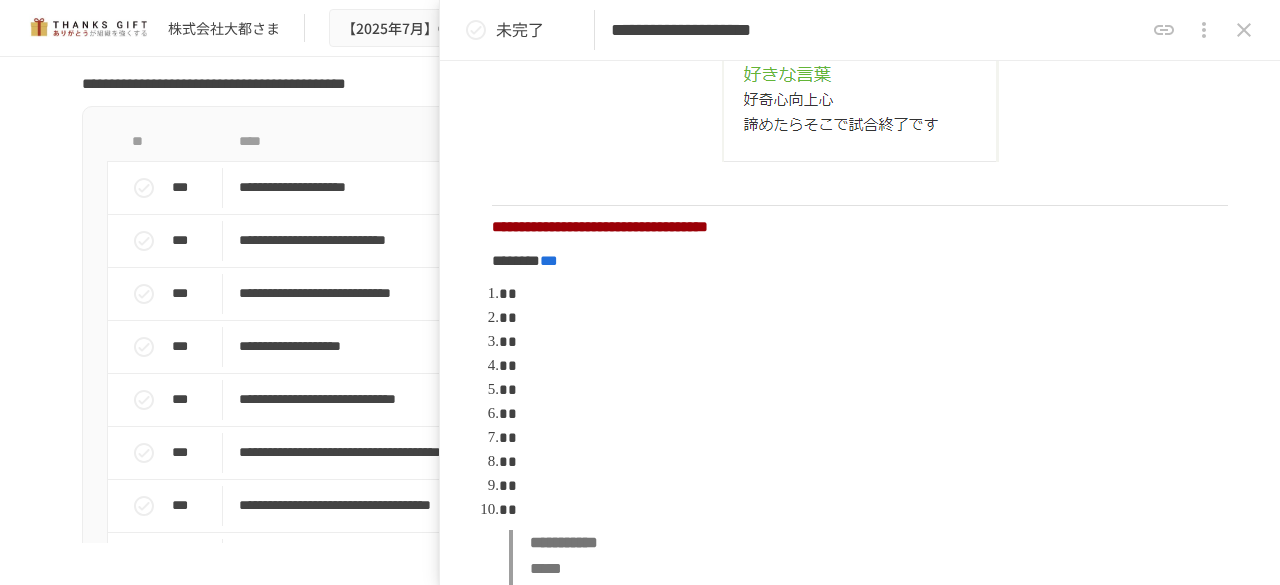 click at bounding box center [1204, 30] 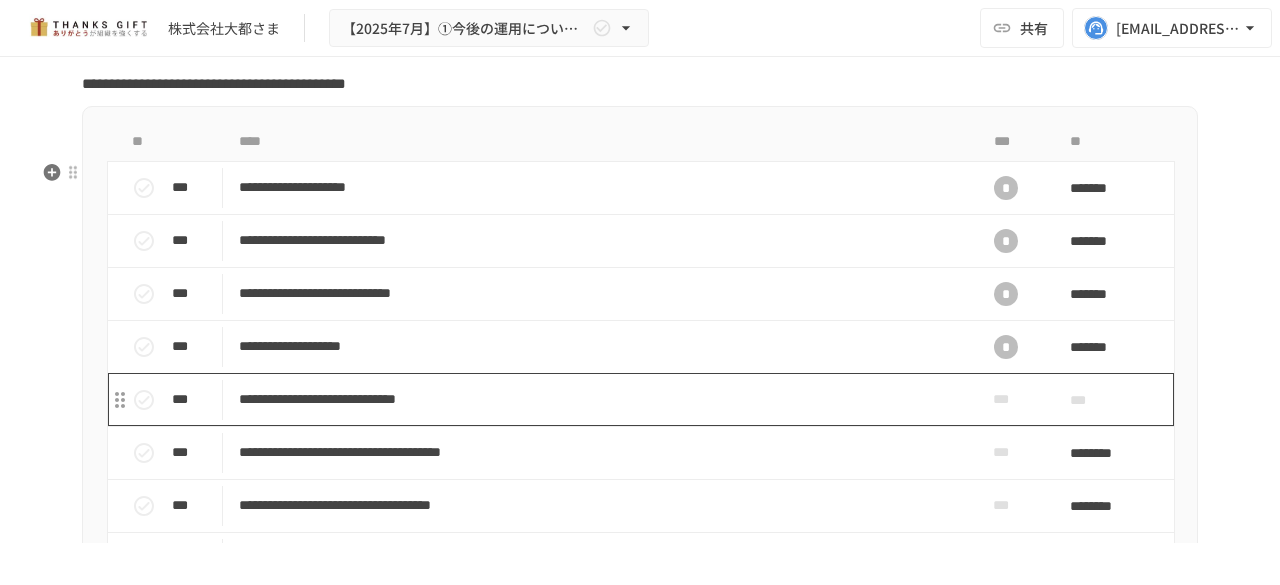 scroll, scrollTop: 7323, scrollLeft: 0, axis: vertical 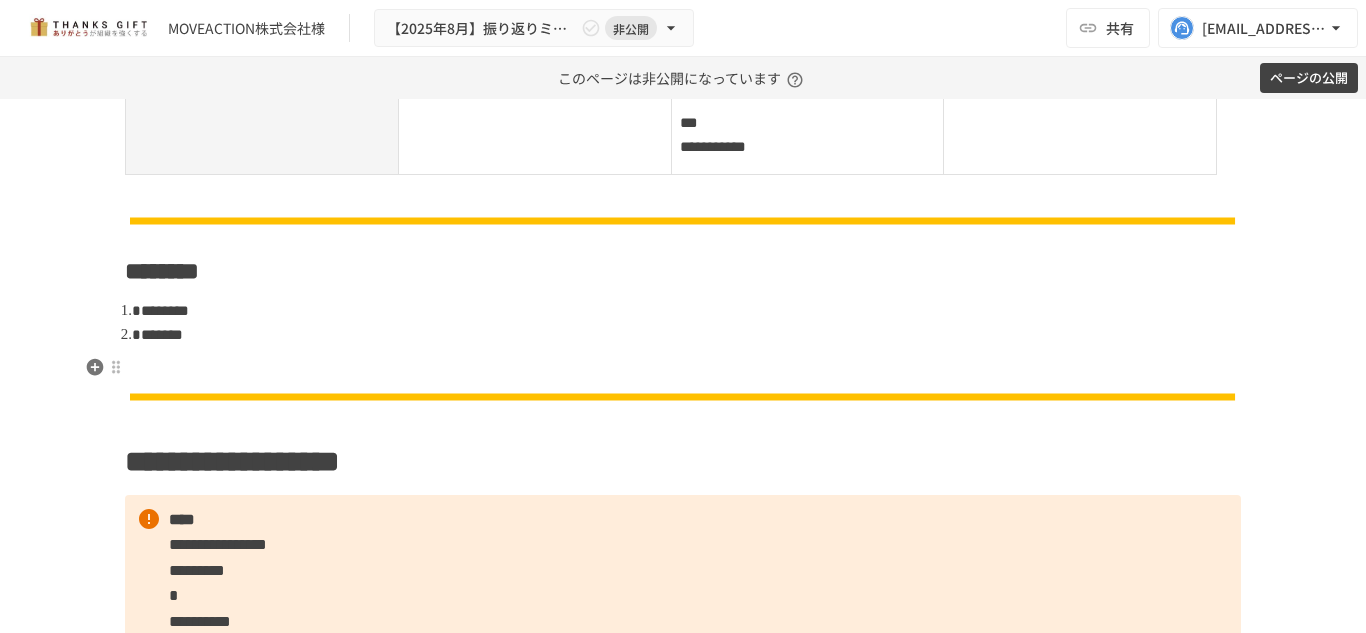 click at bounding box center (683, 368) 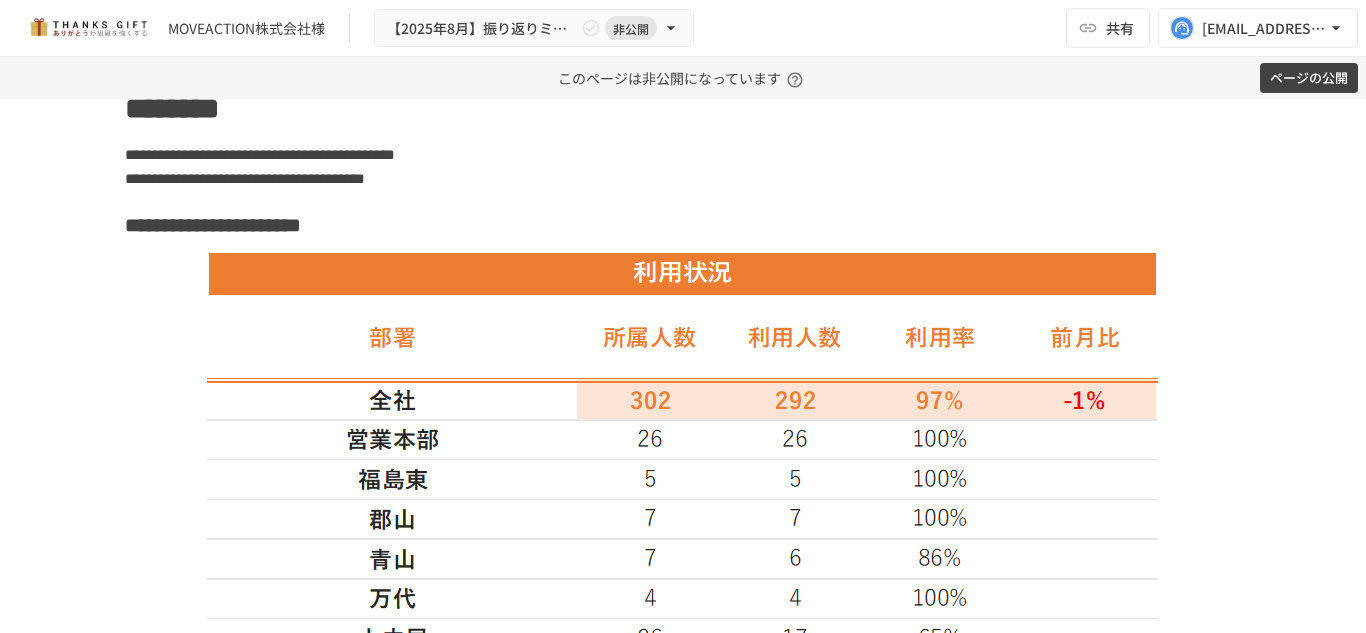 scroll, scrollTop: 2214, scrollLeft: 0, axis: vertical 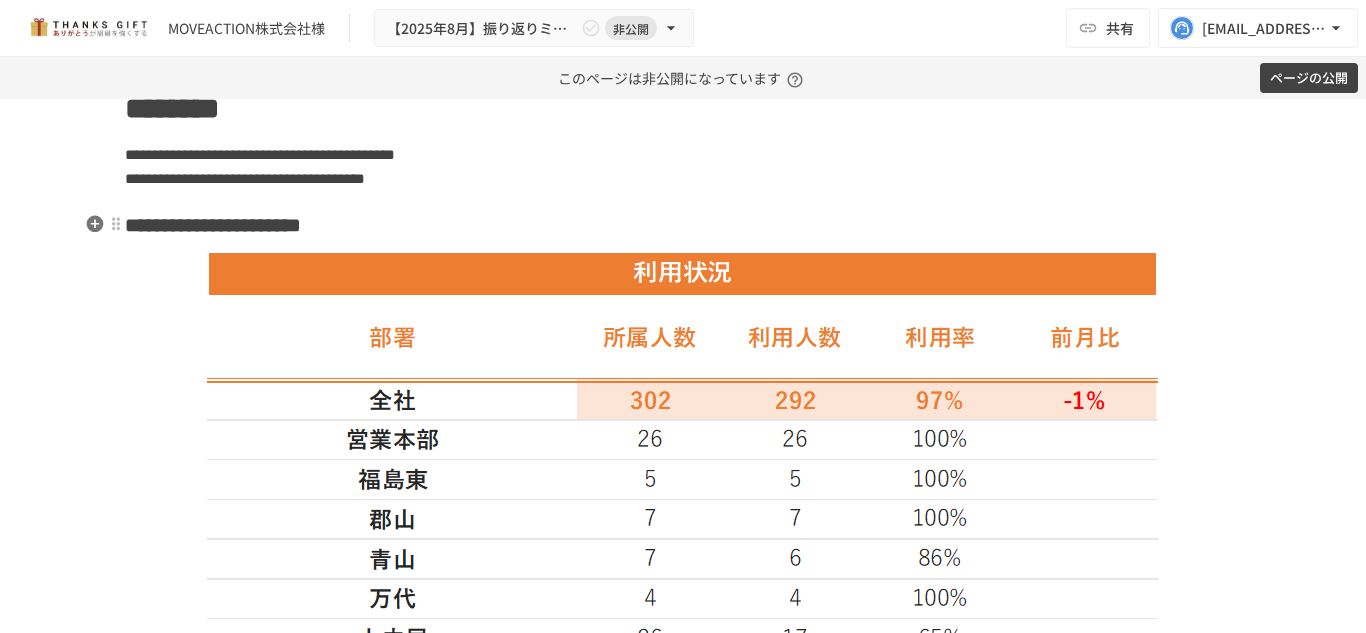 click on "**********" at bounding box center (229, 225) 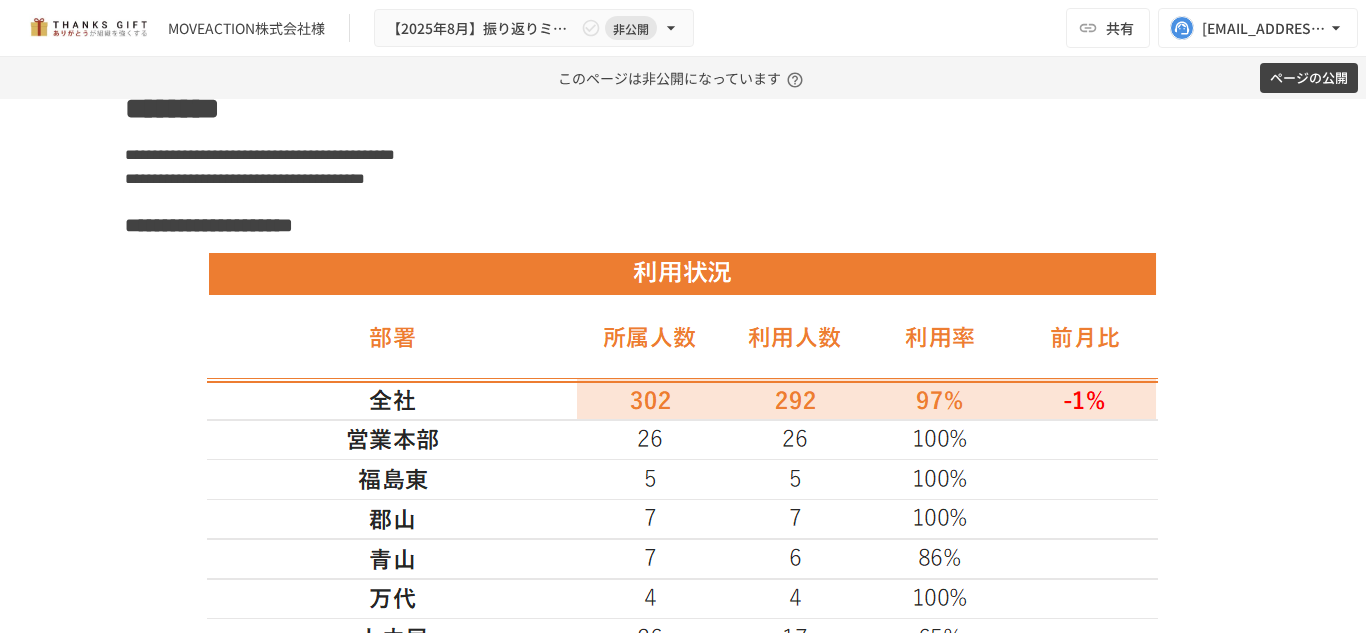 type 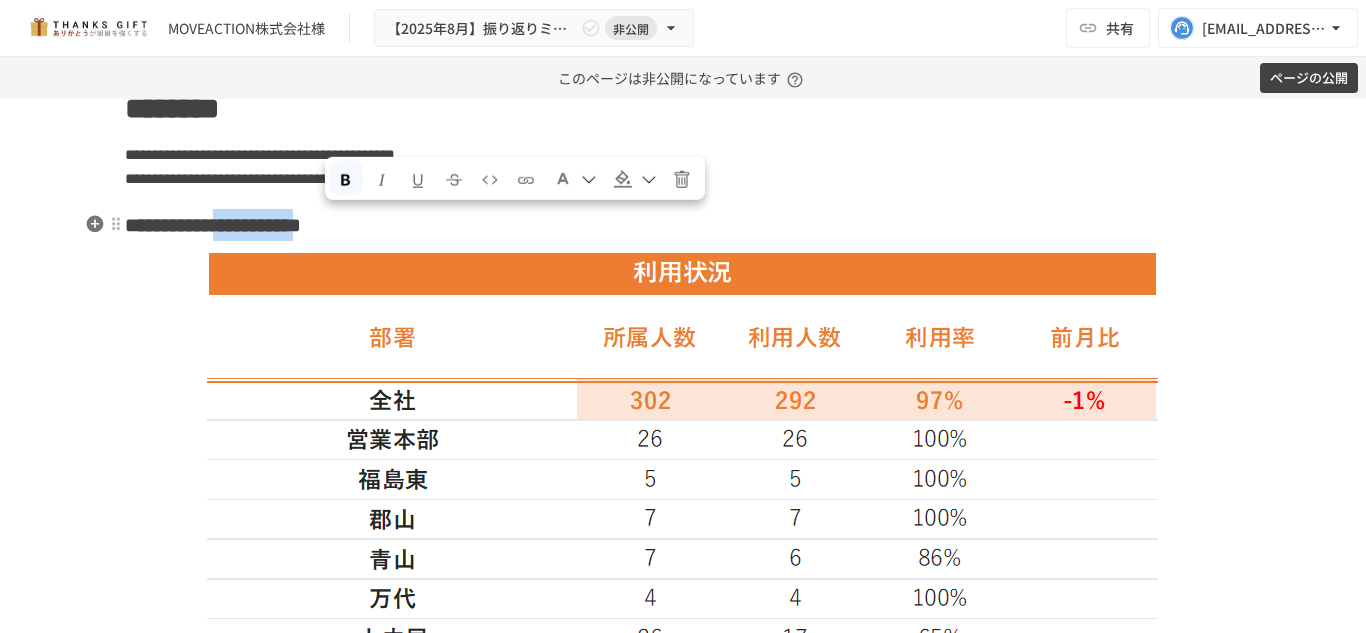 drag, startPoint x: 325, startPoint y: 224, endPoint x: 487, endPoint y: 217, distance: 162.15117 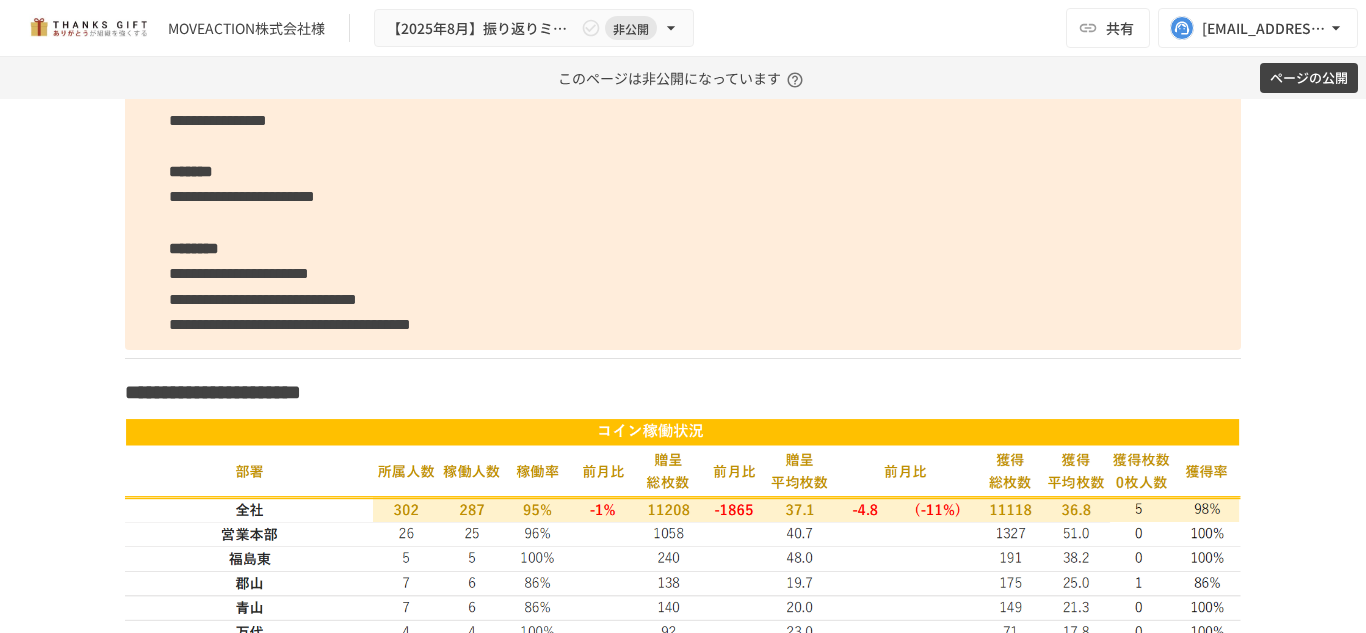 scroll, scrollTop: 4954, scrollLeft: 0, axis: vertical 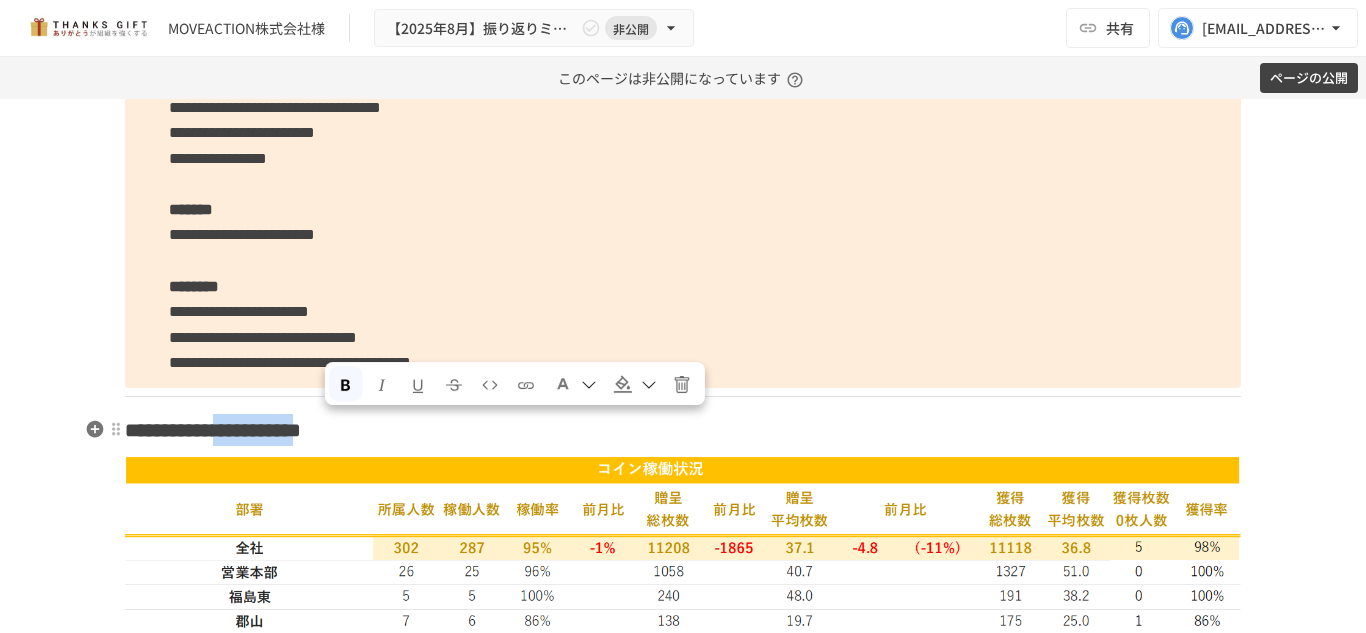 drag, startPoint x: 321, startPoint y: 425, endPoint x: 478, endPoint y: 445, distance: 158.26875 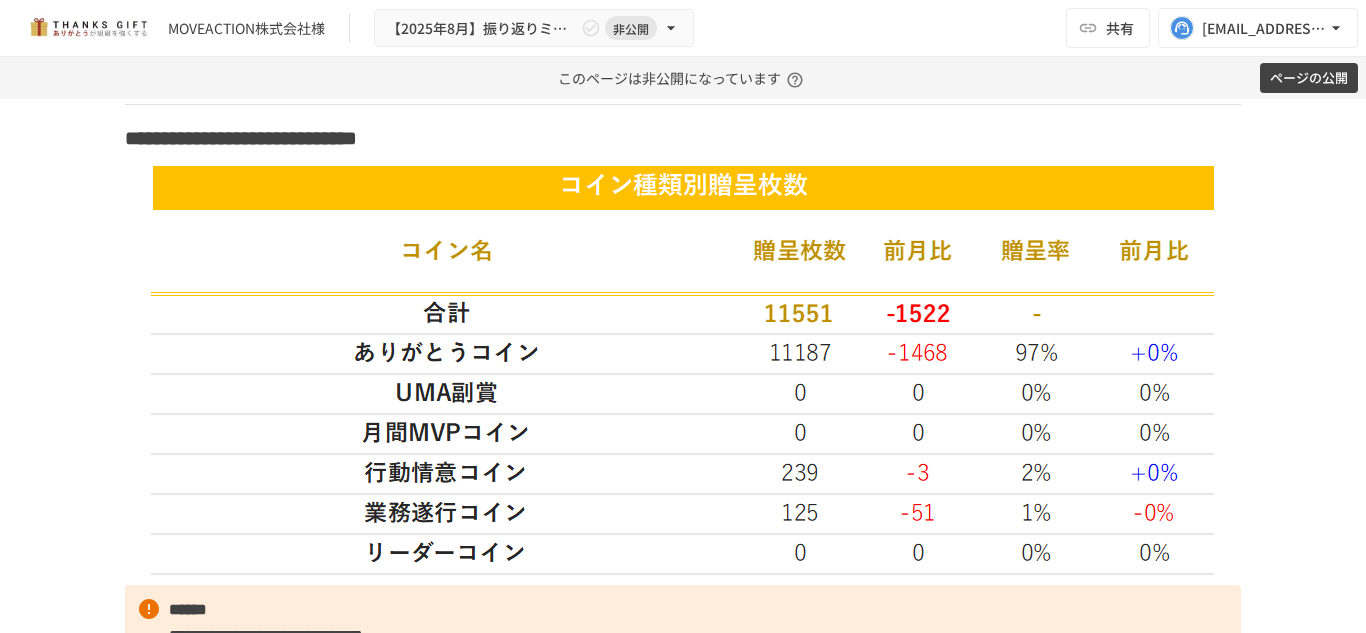 scroll, scrollTop: 8115, scrollLeft: 0, axis: vertical 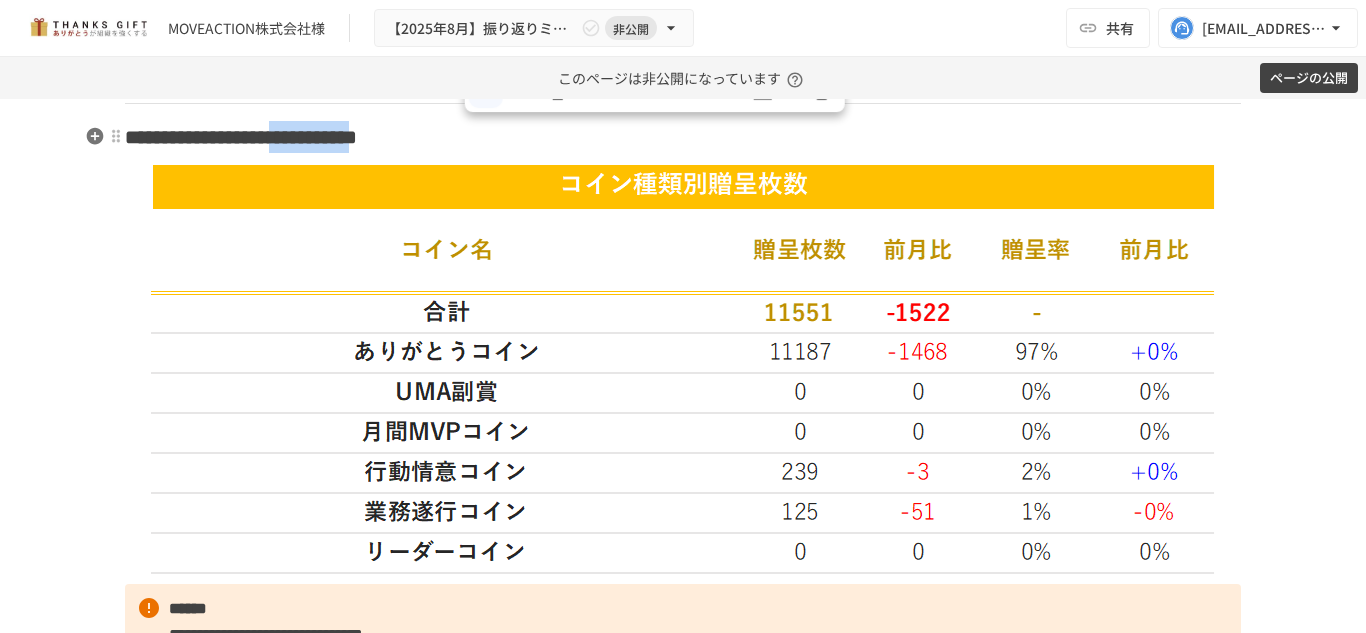 drag, startPoint x: 461, startPoint y: 133, endPoint x: 615, endPoint y: 139, distance: 154.11684 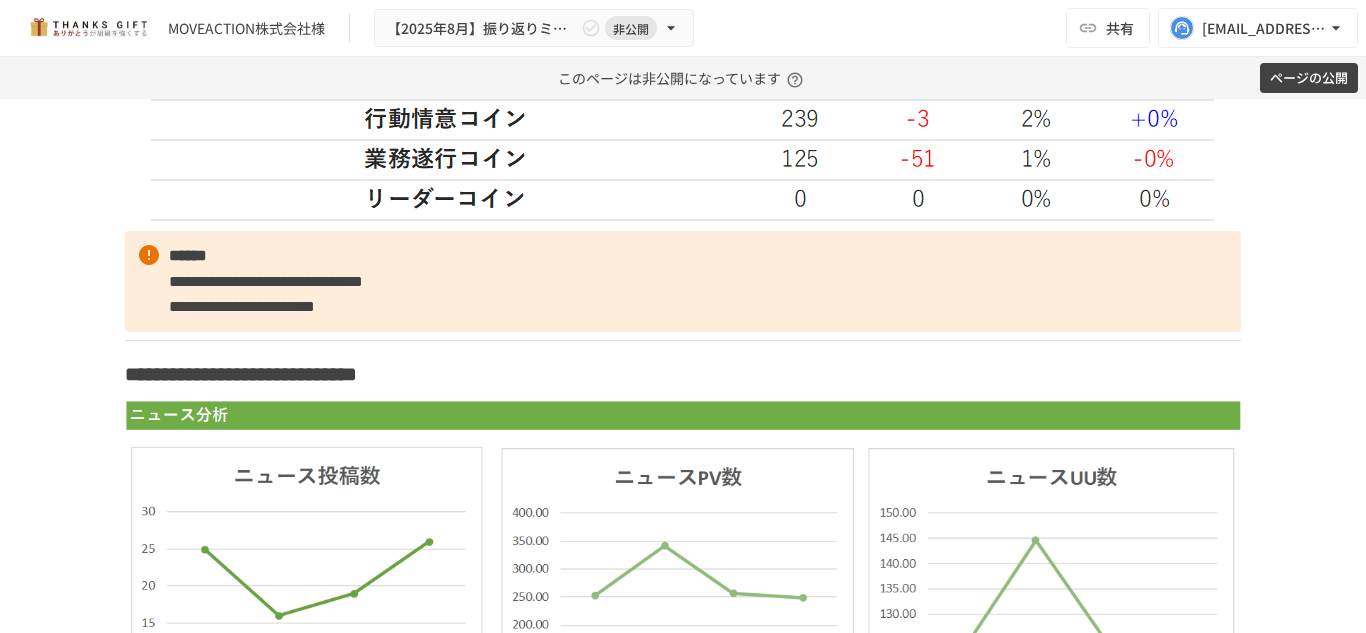 scroll, scrollTop: 8699, scrollLeft: 0, axis: vertical 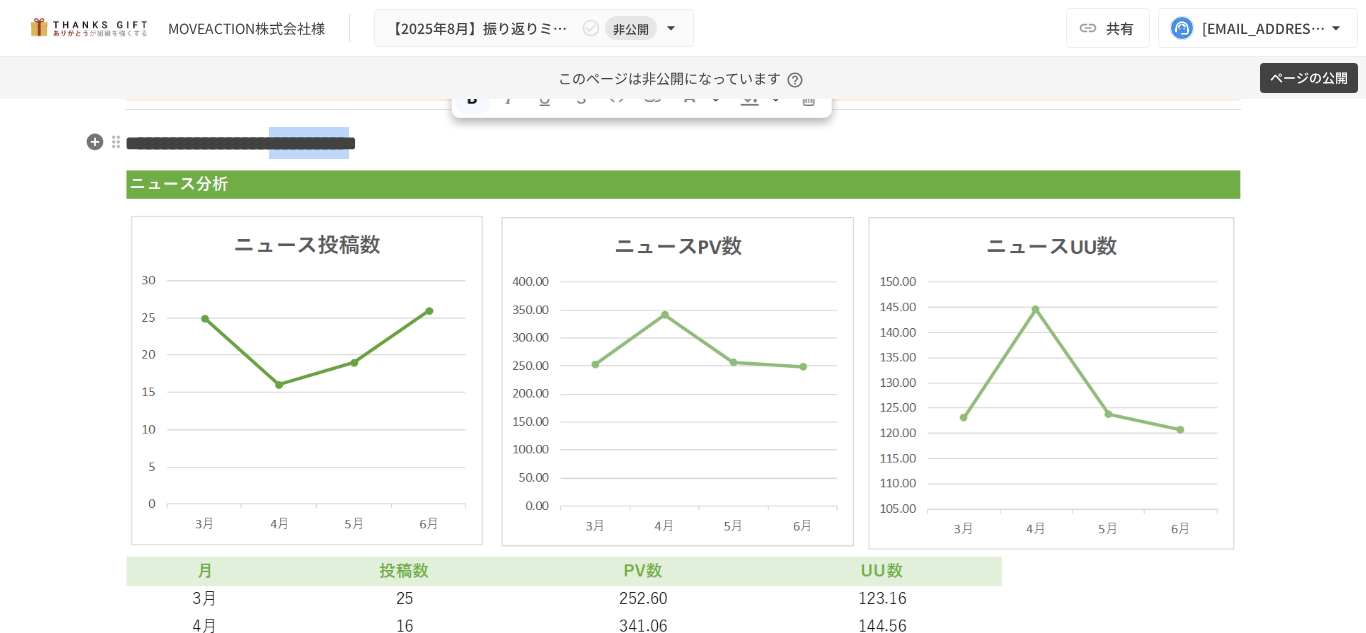 drag, startPoint x: 443, startPoint y: 148, endPoint x: 607, endPoint y: 156, distance: 164.195 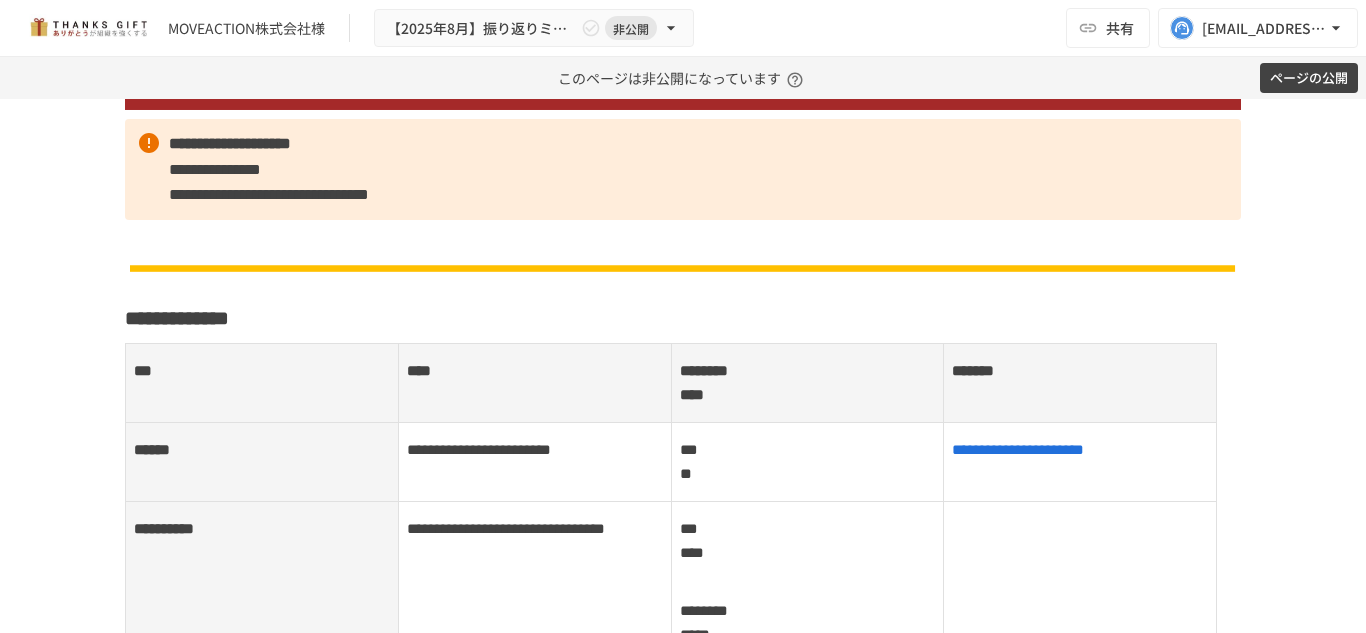 scroll, scrollTop: 0, scrollLeft: 0, axis: both 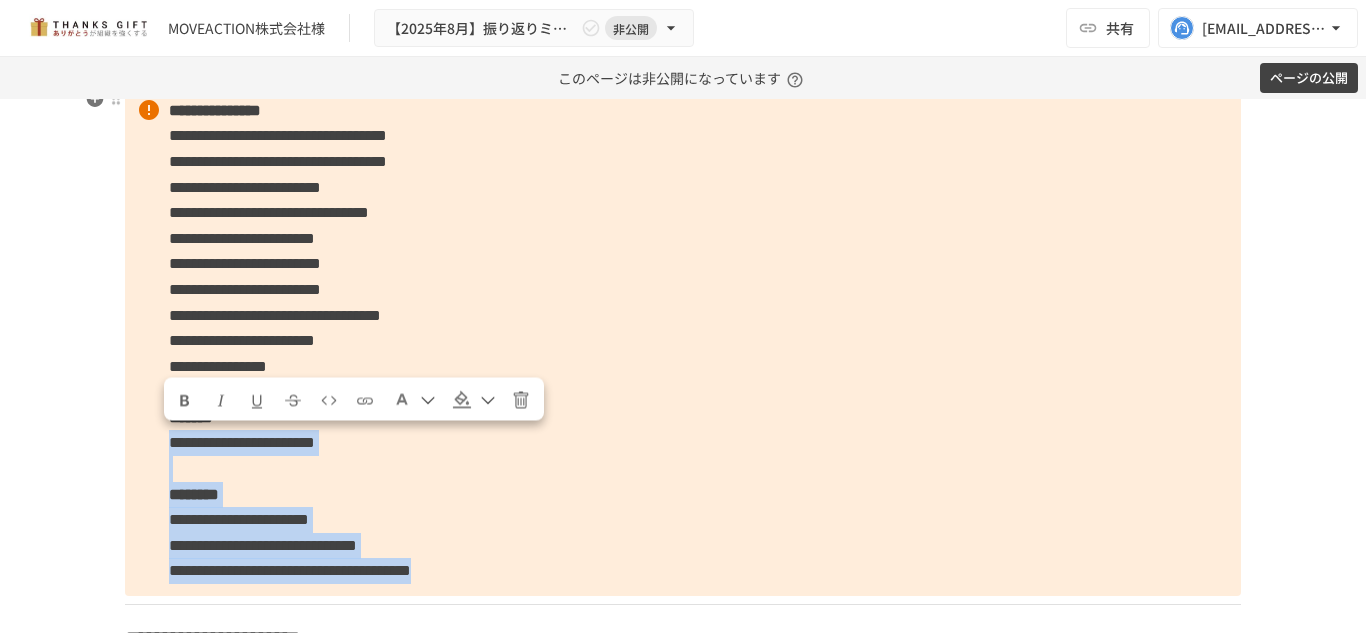 drag, startPoint x: 796, startPoint y: 573, endPoint x: 160, endPoint y: 438, distance: 650.17 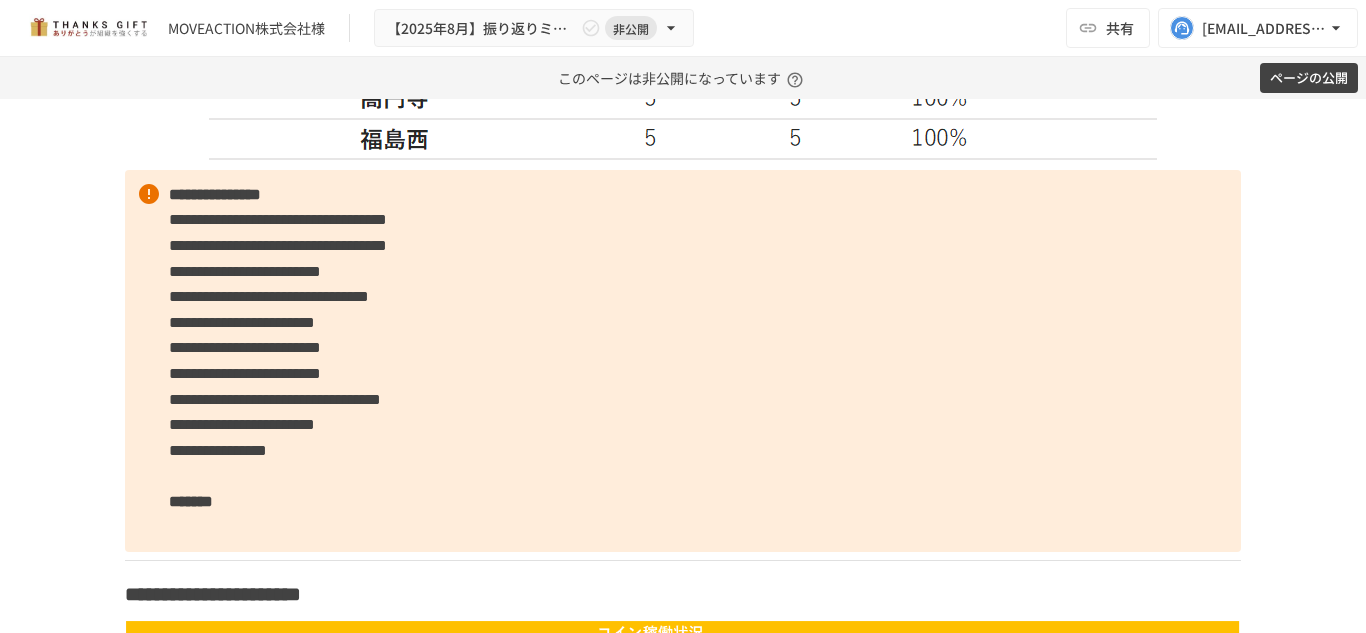 scroll, scrollTop: 4661, scrollLeft: 0, axis: vertical 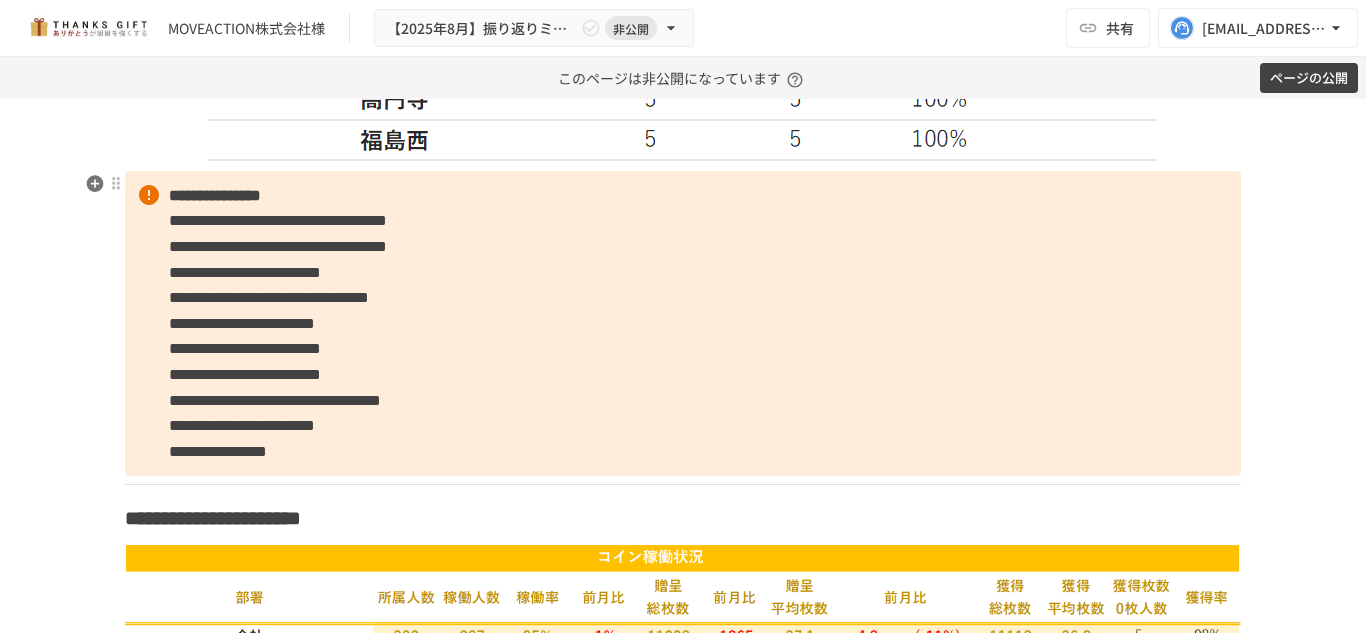 click on "**********" at bounding box center [215, 195] 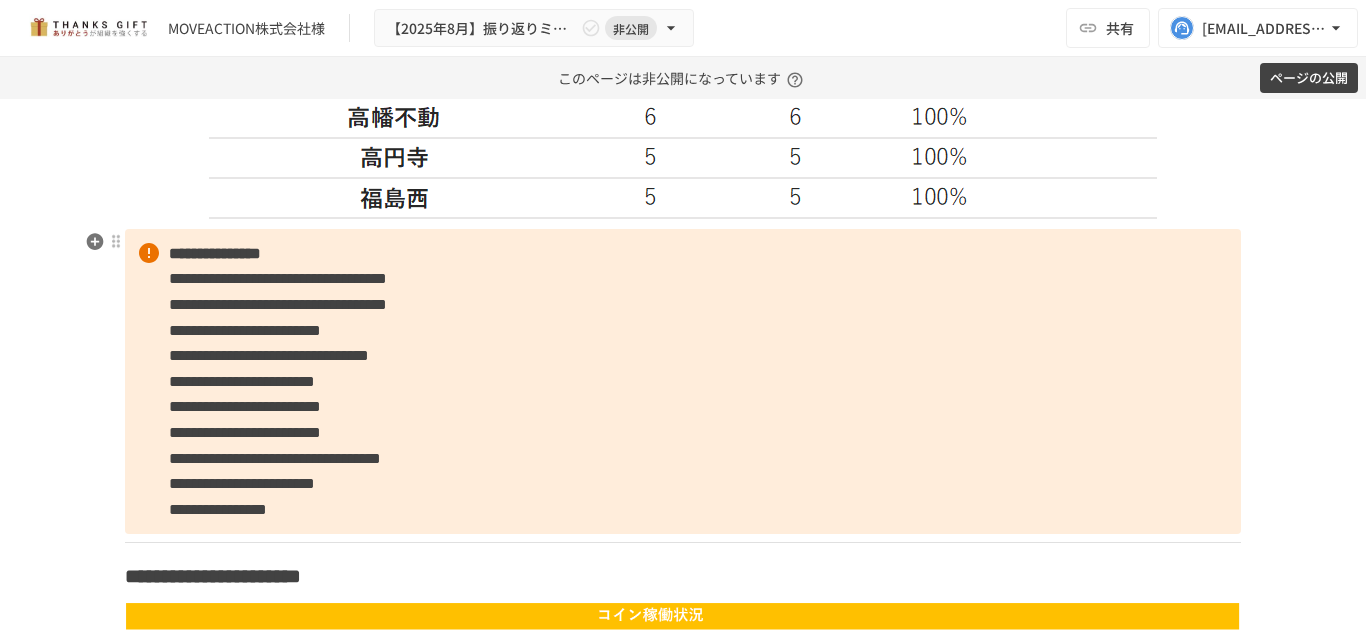 scroll, scrollTop: 4601, scrollLeft: 0, axis: vertical 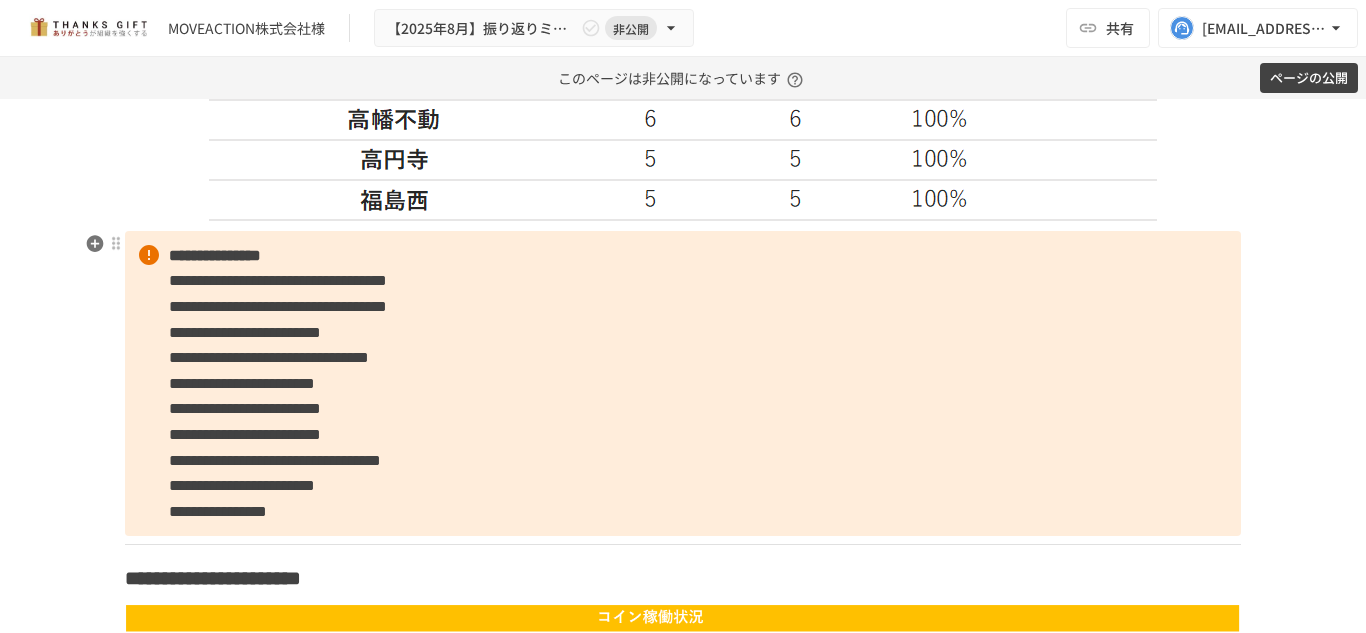 click on "**********" at bounding box center (215, 255) 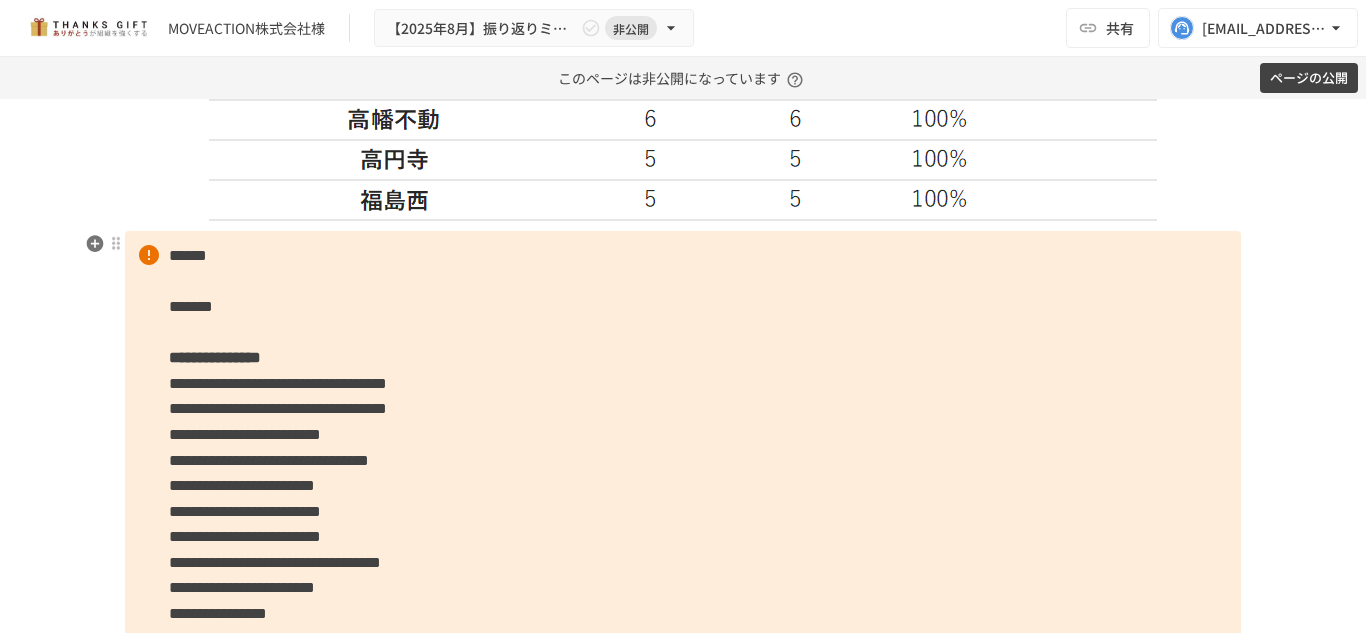 click on "******" at bounding box center [188, 255] 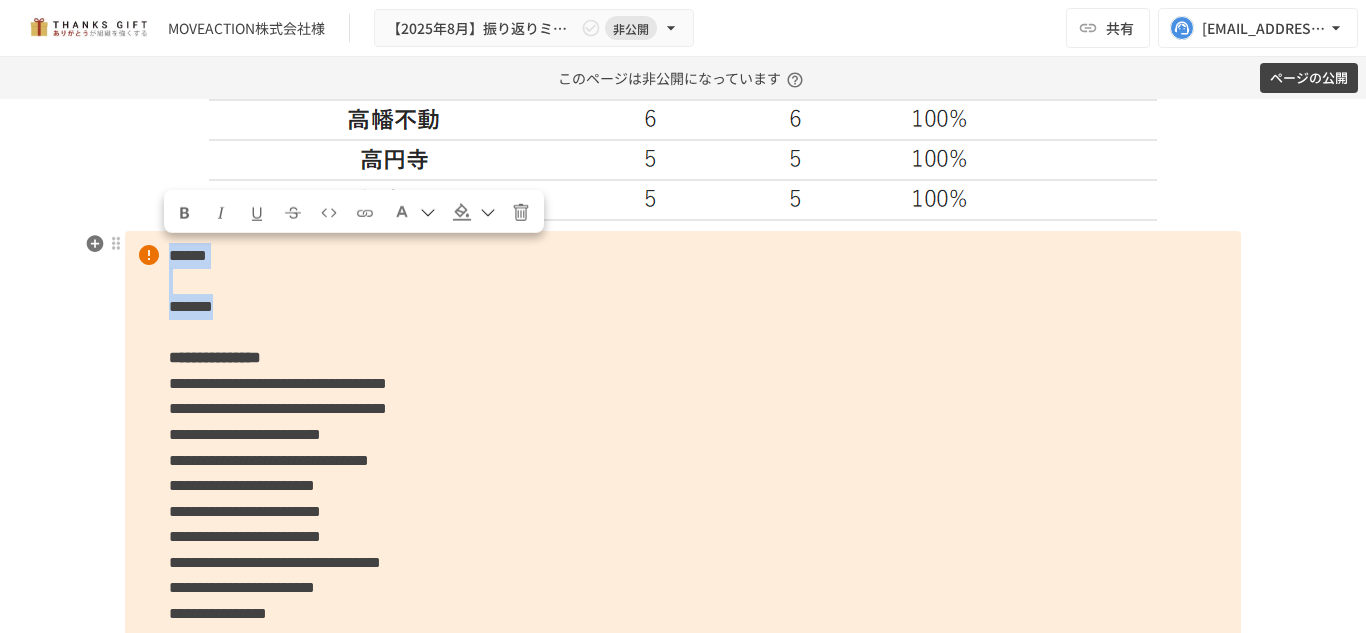 drag, startPoint x: 281, startPoint y: 302, endPoint x: 155, endPoint y: 239, distance: 140.87228 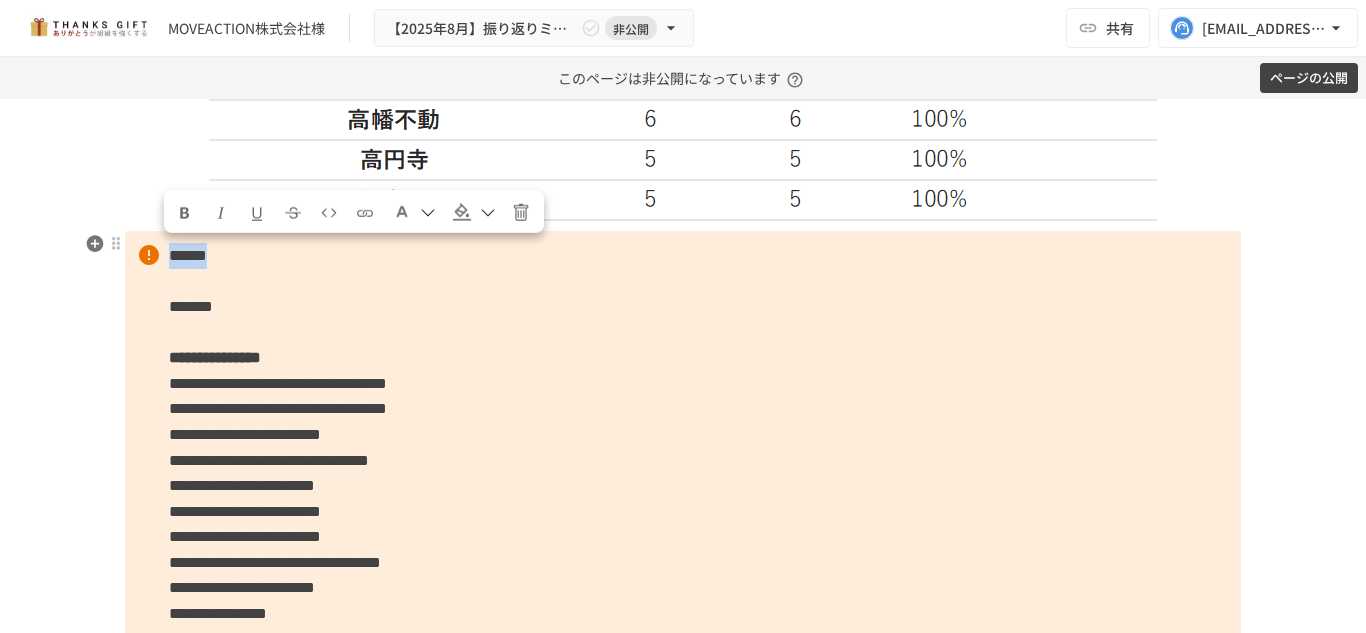 drag, startPoint x: 160, startPoint y: 246, endPoint x: 261, endPoint y: 248, distance: 101.0198 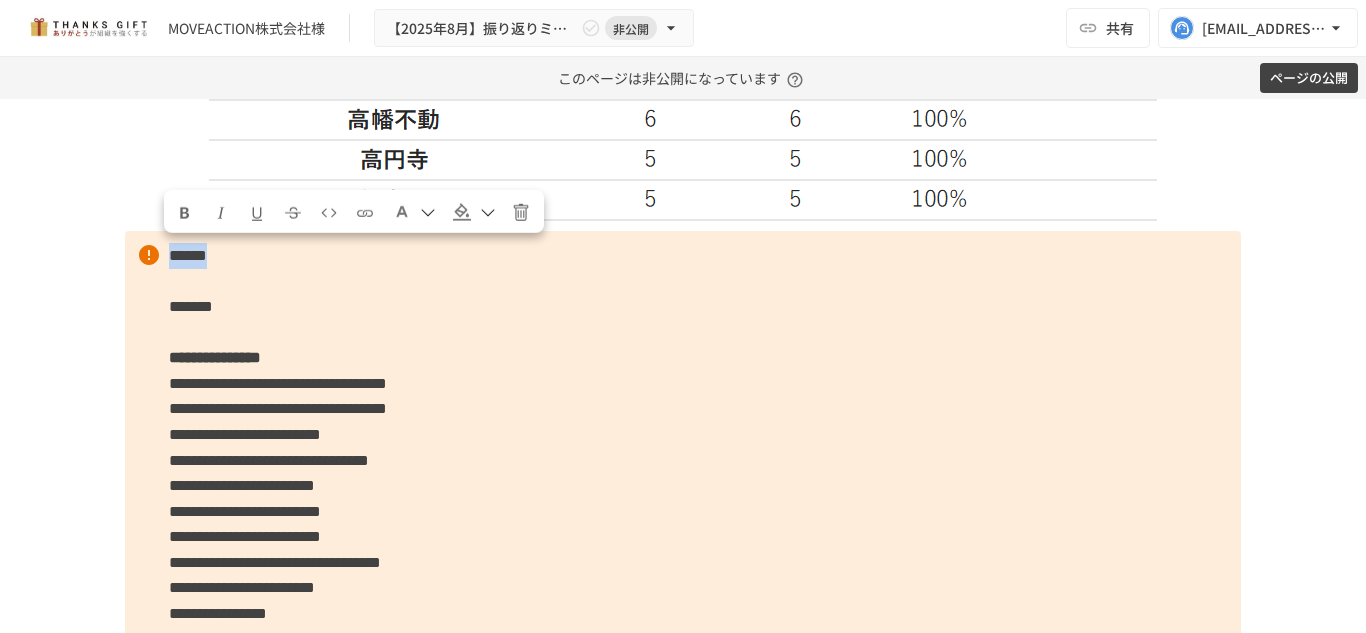 click at bounding box center (185, 213) 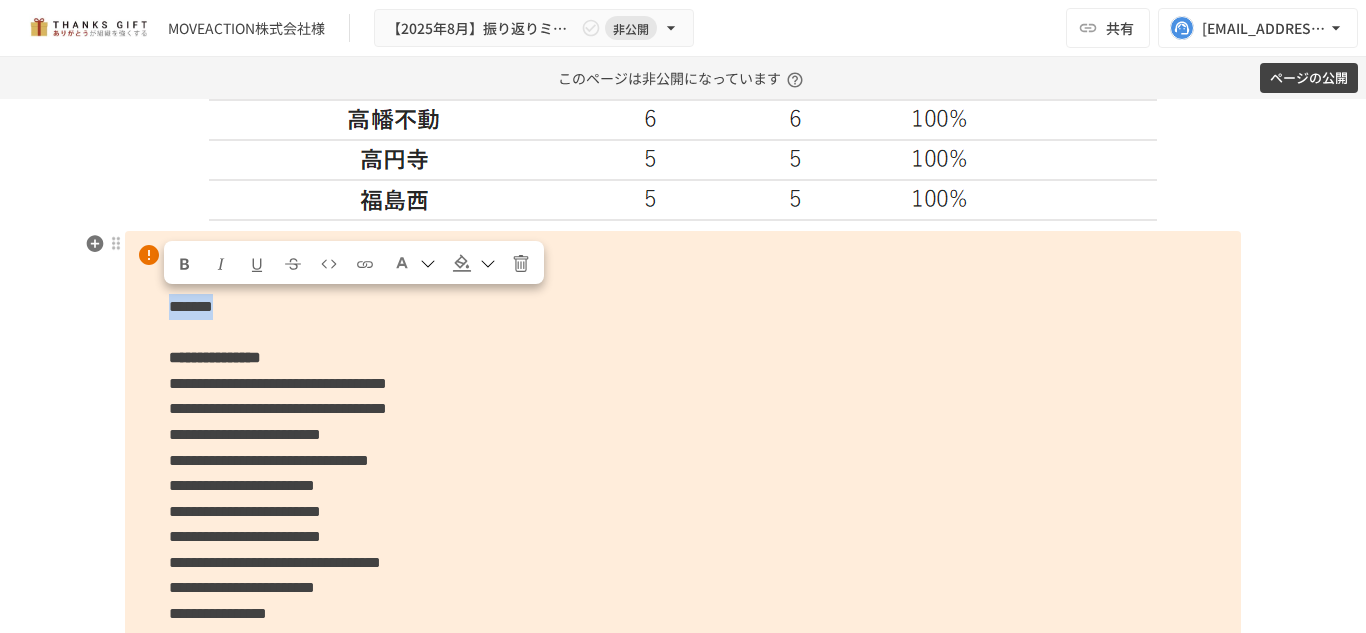 drag, startPoint x: 290, startPoint y: 302, endPoint x: 162, endPoint y: 309, distance: 128.19127 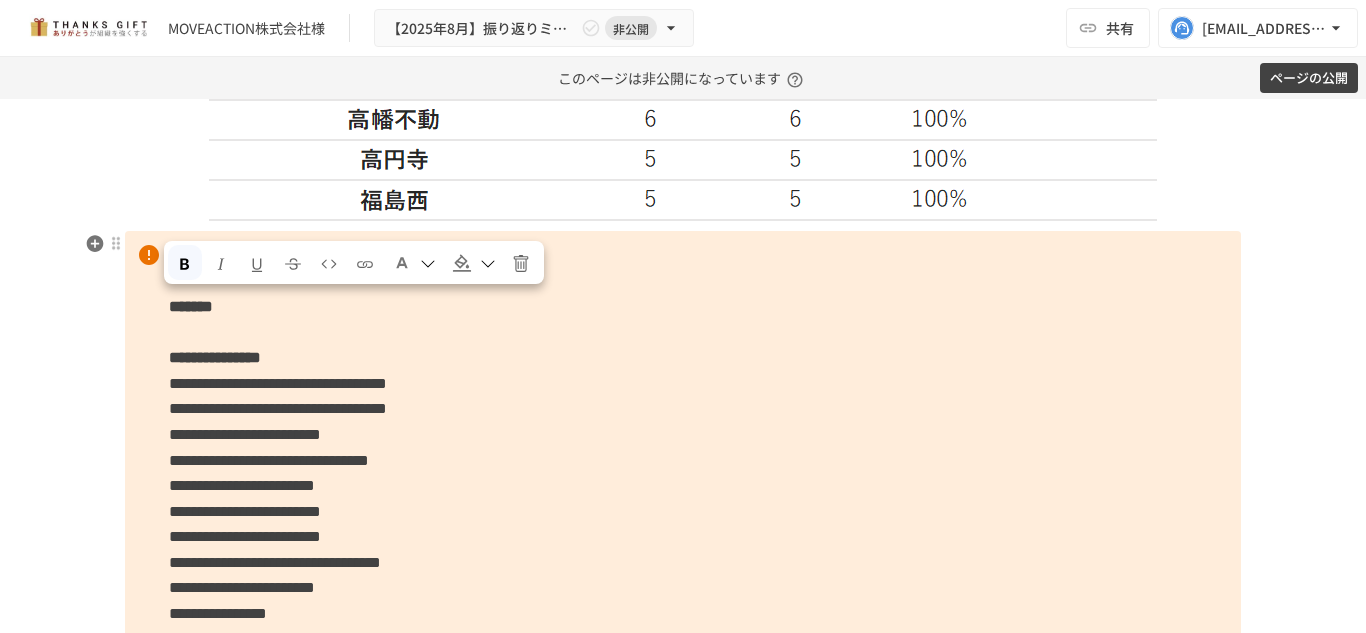 click on "*******" at bounding box center [191, 306] 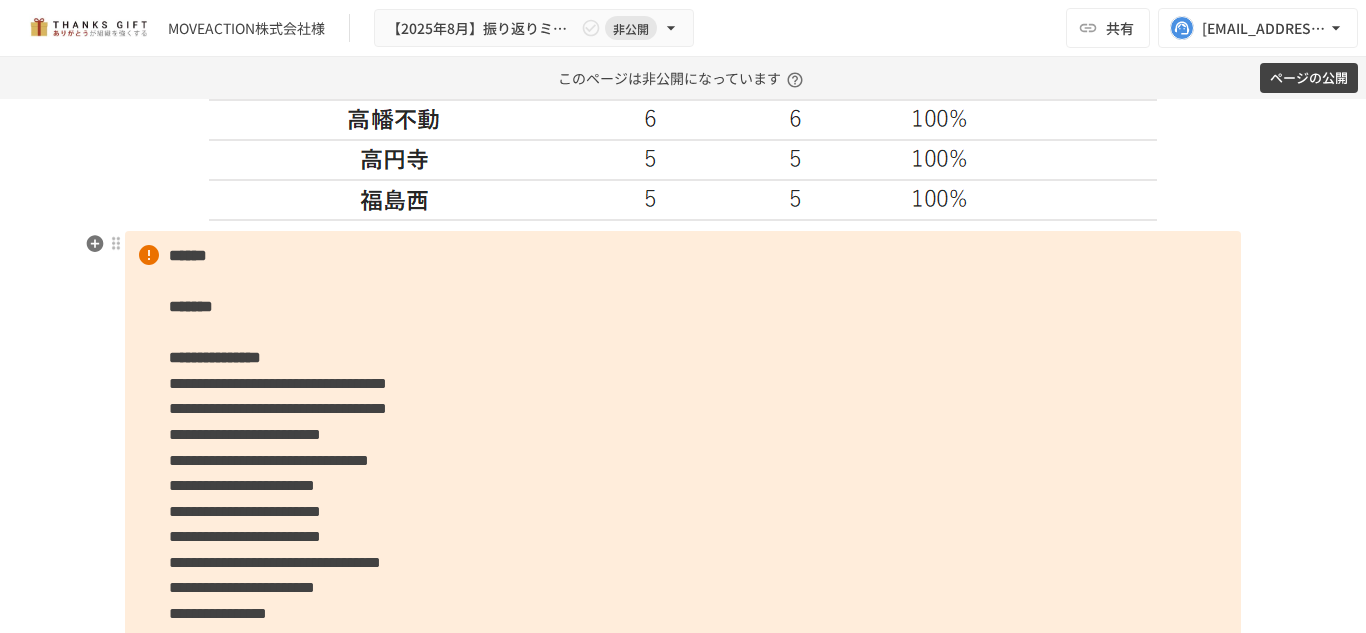 click on "**********" at bounding box center (683, 435) 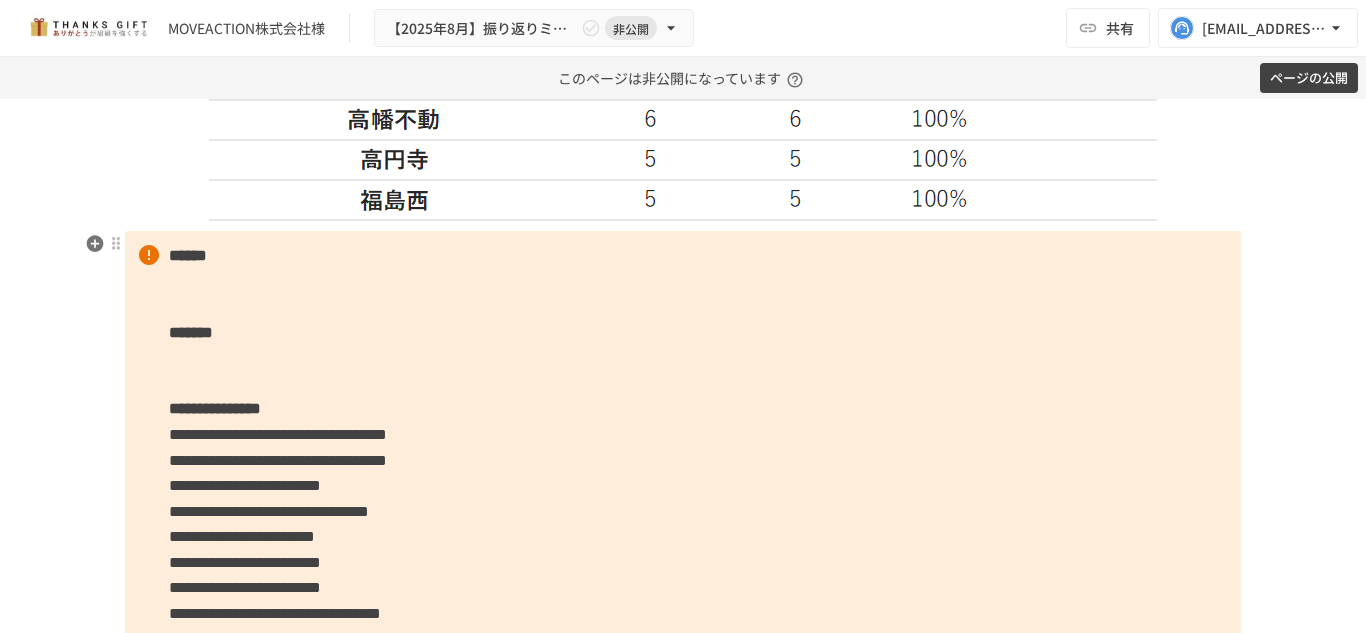 click on "**********" at bounding box center [683, 460] 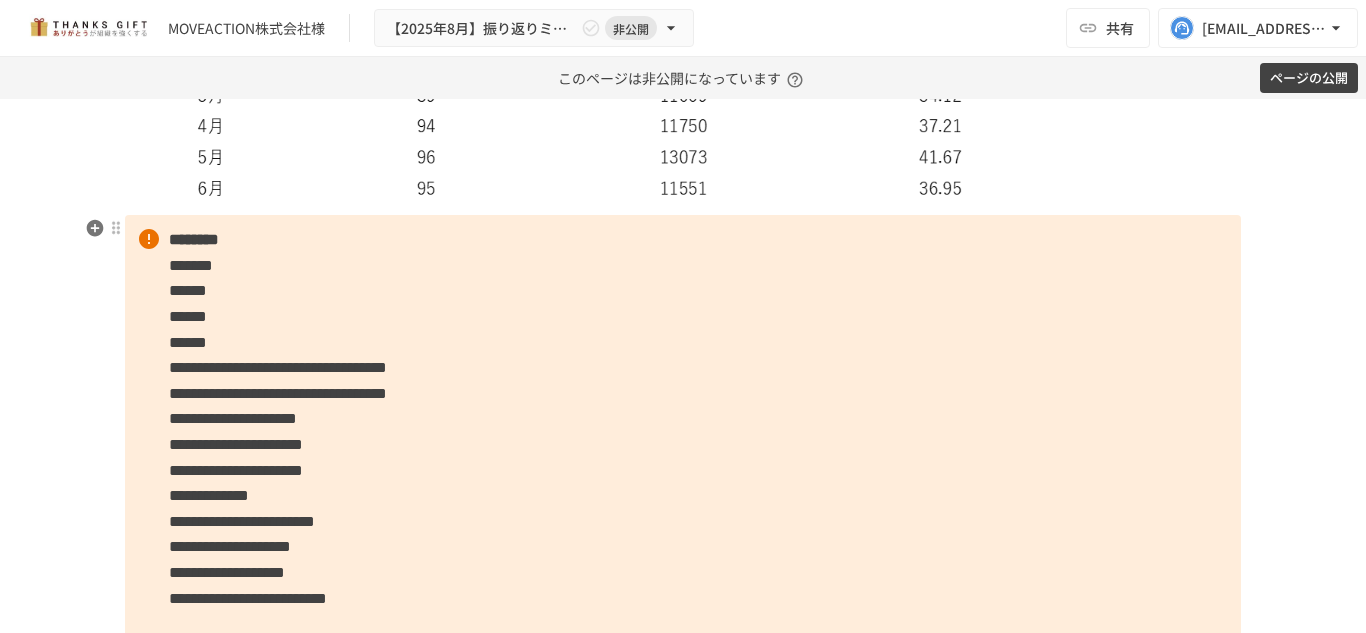 scroll, scrollTop: 7202, scrollLeft: 0, axis: vertical 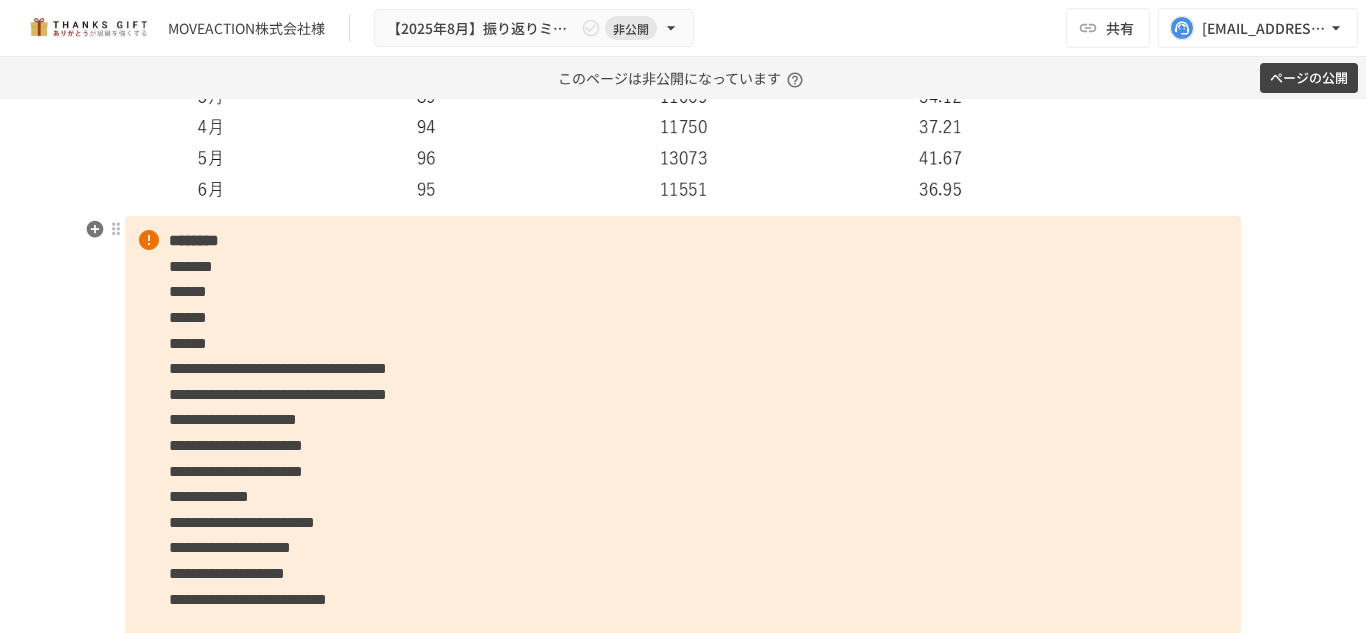 click on "********" at bounding box center [194, 240] 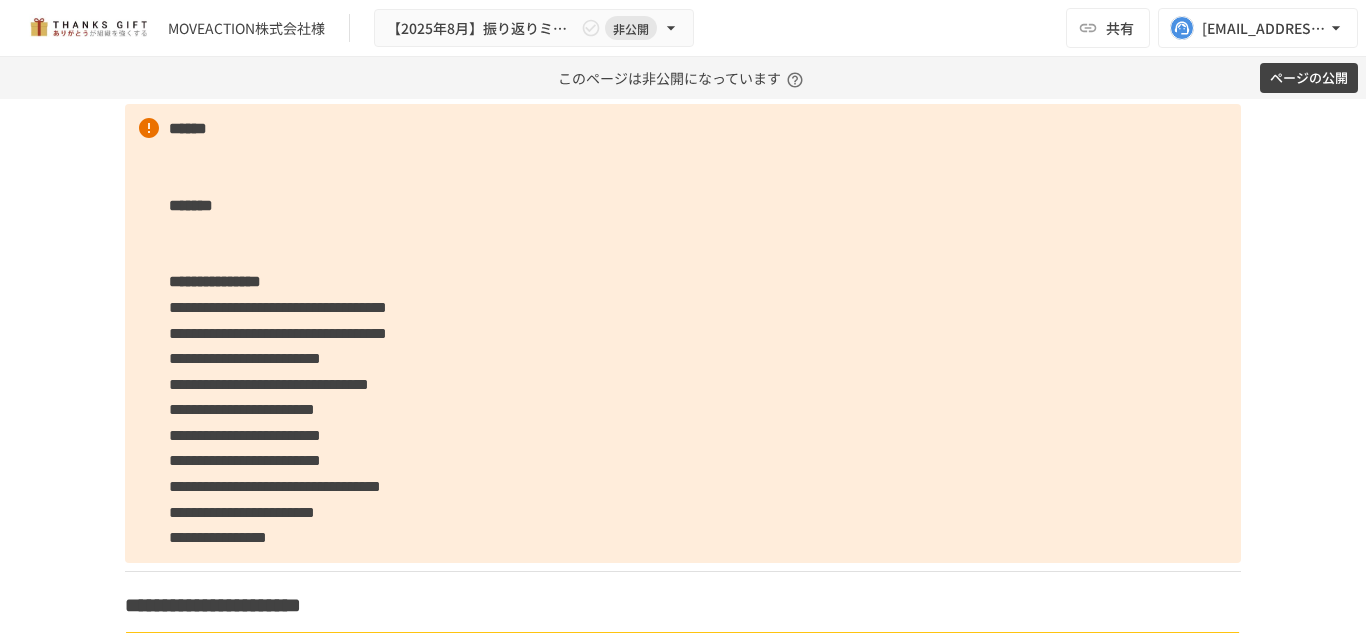 scroll, scrollTop: 4729, scrollLeft: 0, axis: vertical 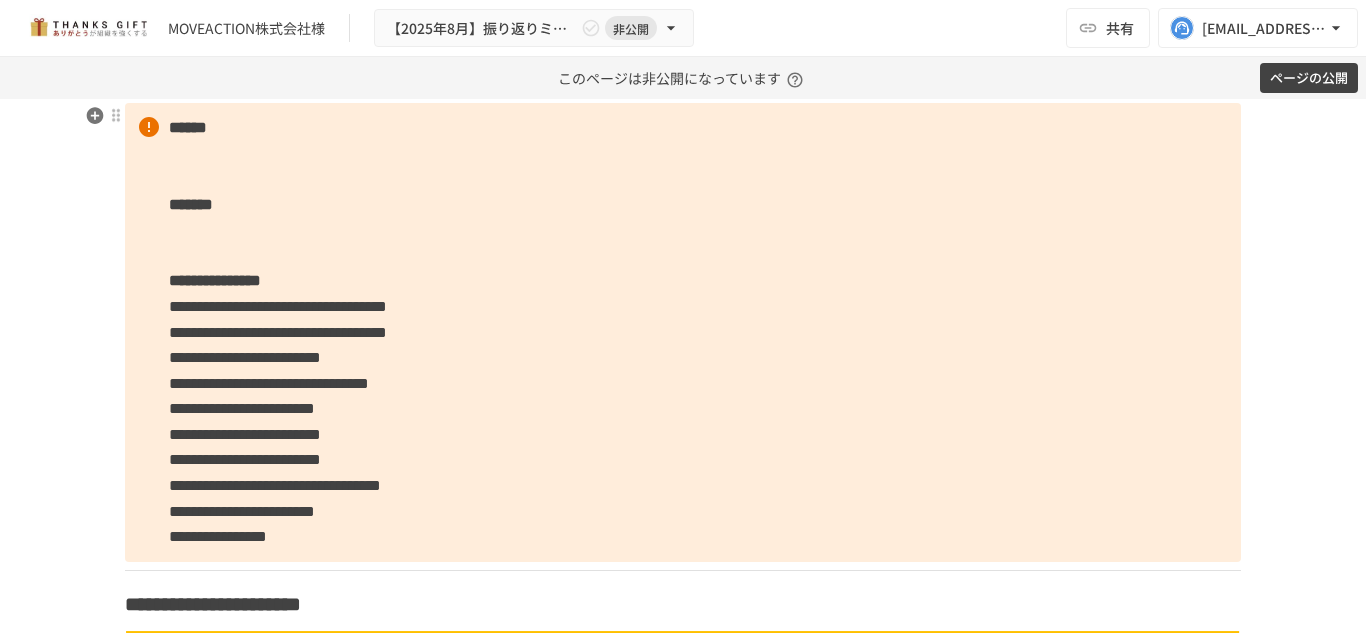 click on "**********" at bounding box center [215, 280] 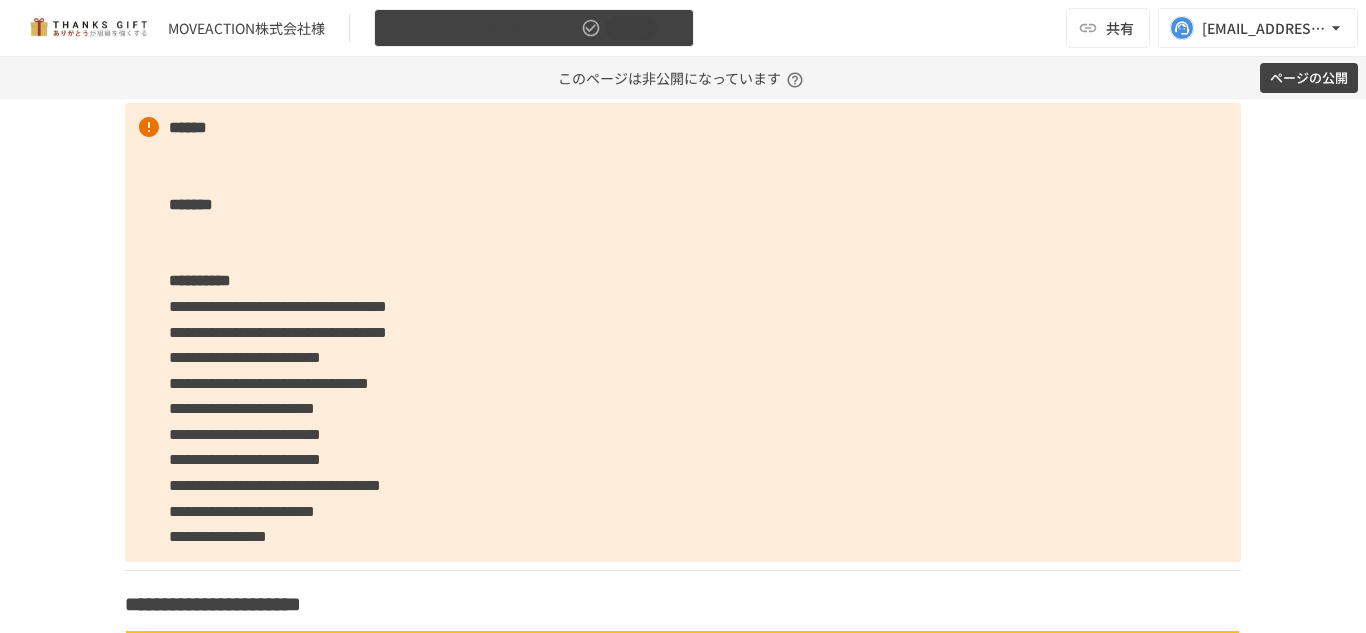 click on "【2025年8月】振り返りミーティング" at bounding box center (482, 28) 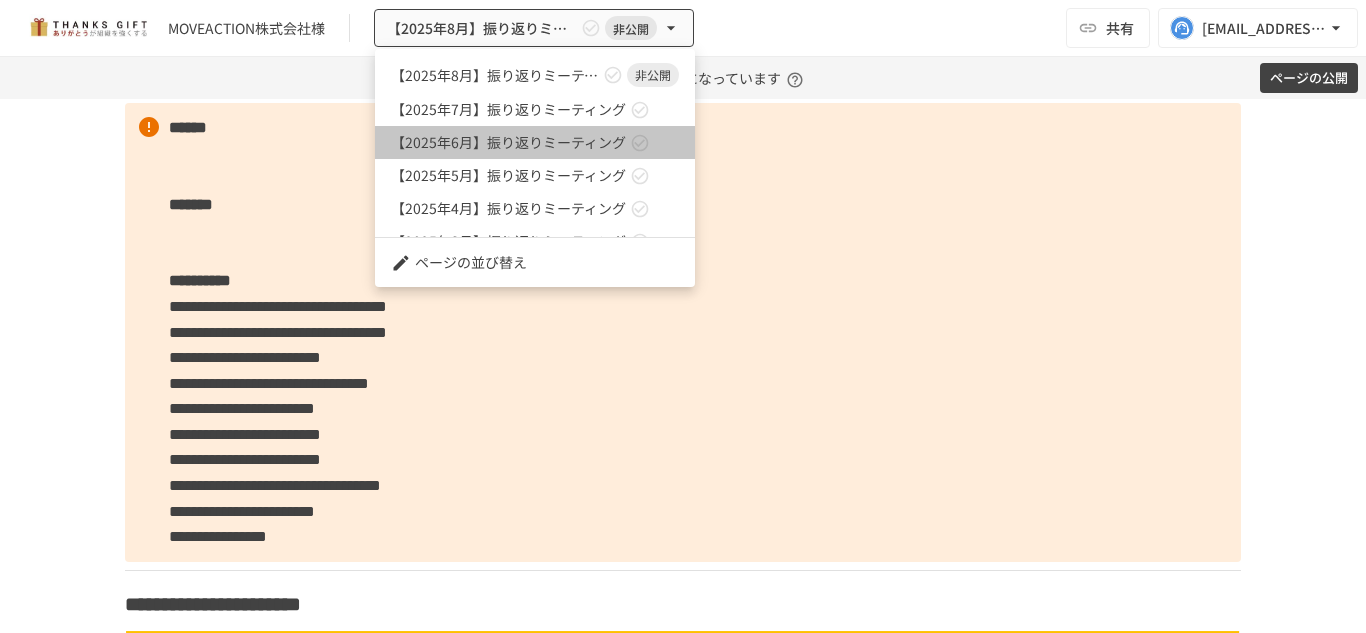 click on "【2025年6月】振り返りミーティング" at bounding box center [508, 142] 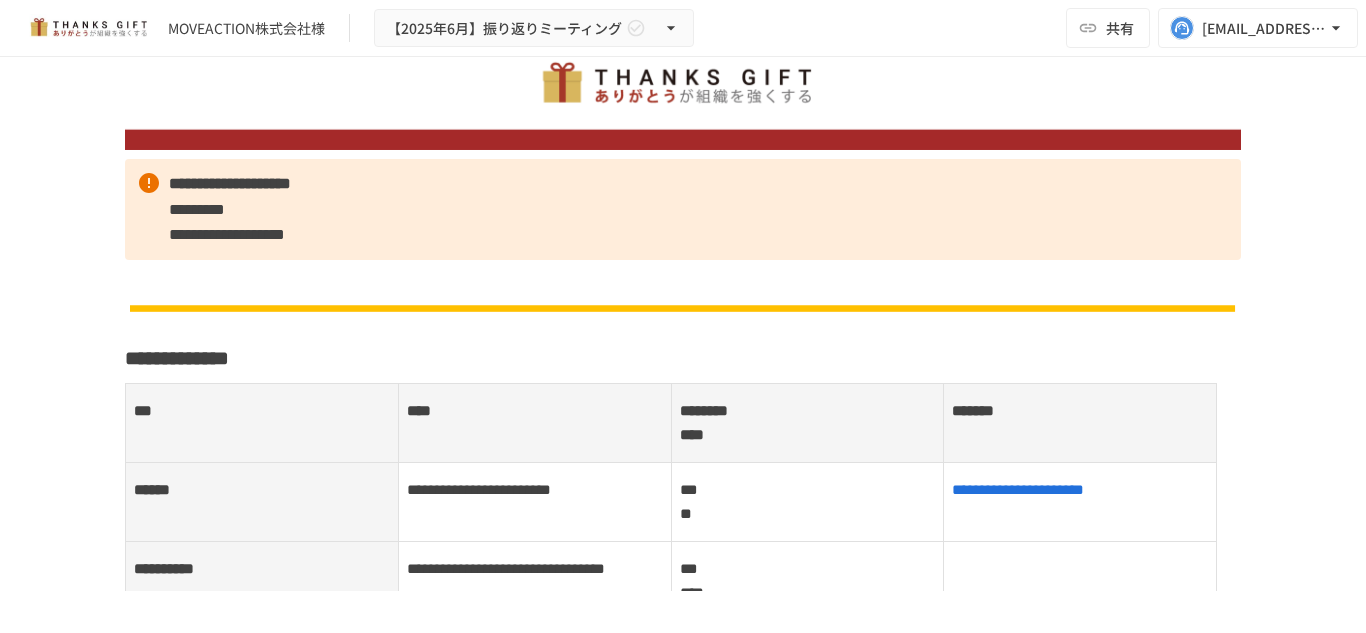 scroll, scrollTop: 0, scrollLeft: 0, axis: both 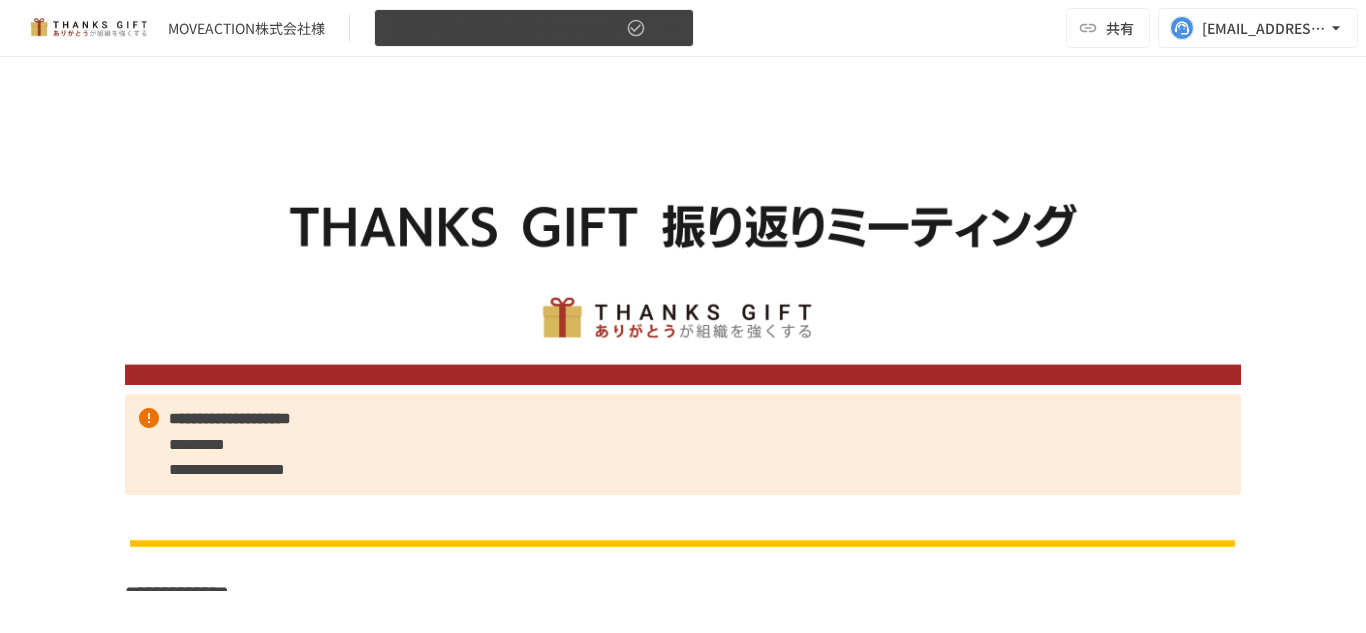click on "【2025年6月】振り返りミーティング" at bounding box center [504, 28] 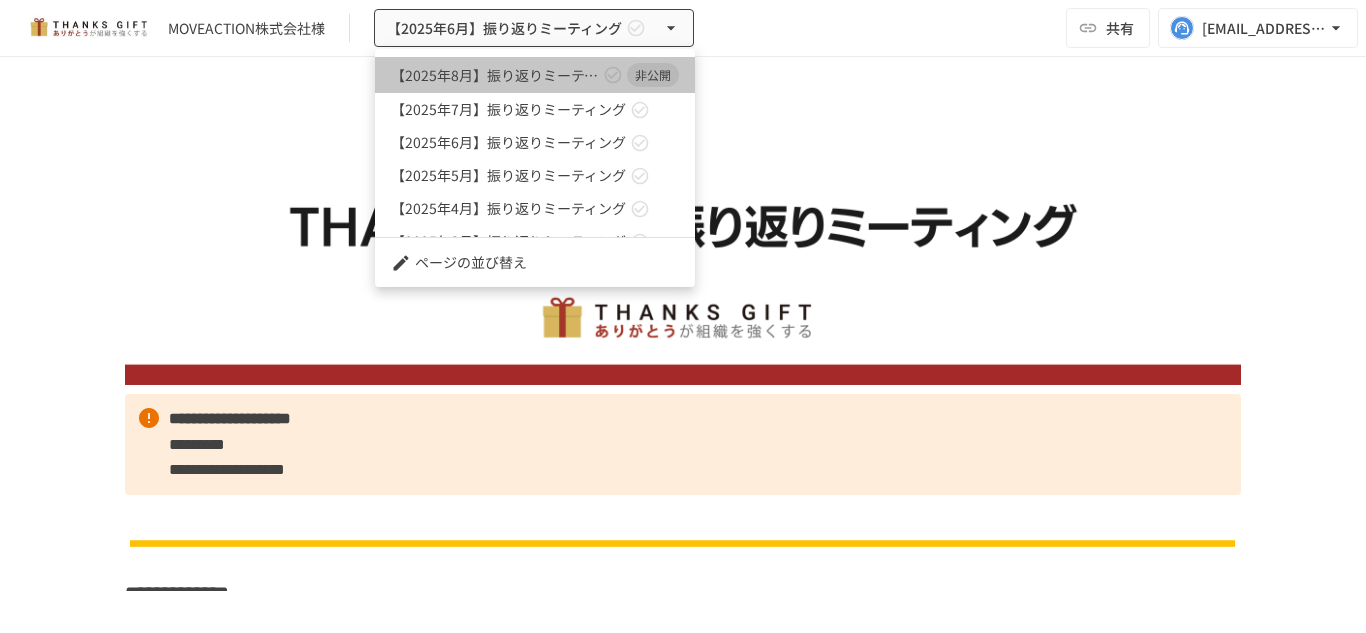 click on "【2025年8月】振り返りミーティング" at bounding box center [495, 75] 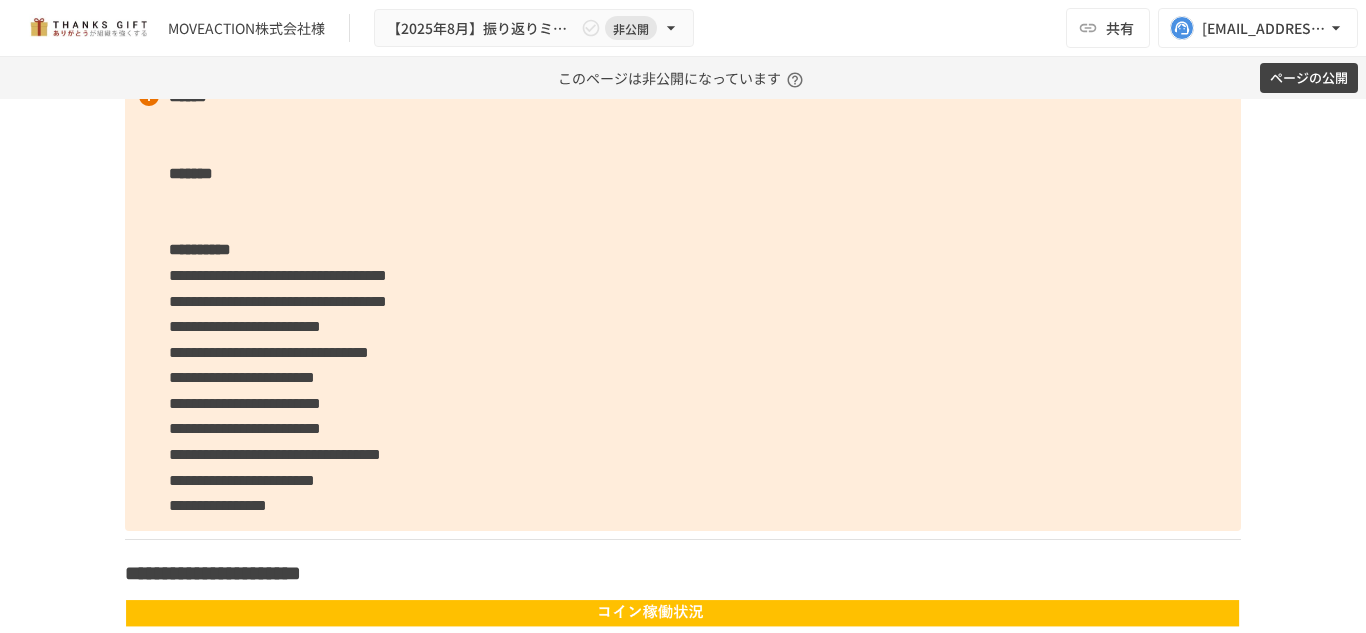 scroll, scrollTop: 4758, scrollLeft: 0, axis: vertical 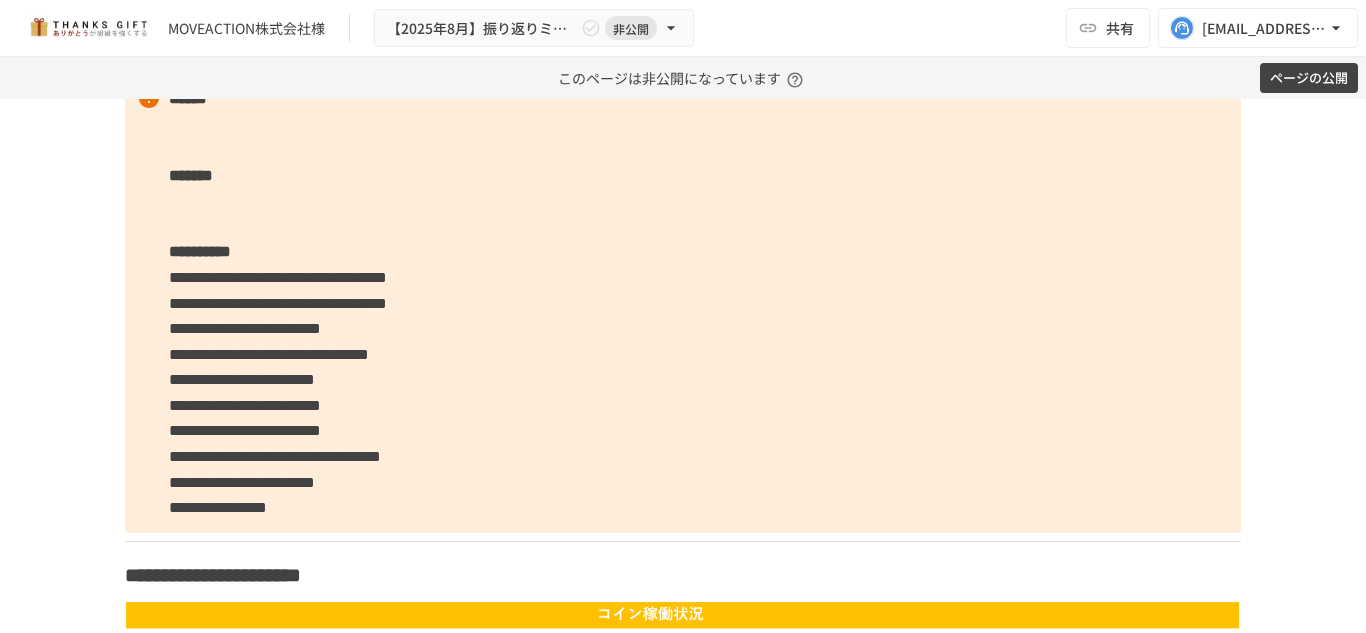 click on "**********" at bounding box center [200, 251] 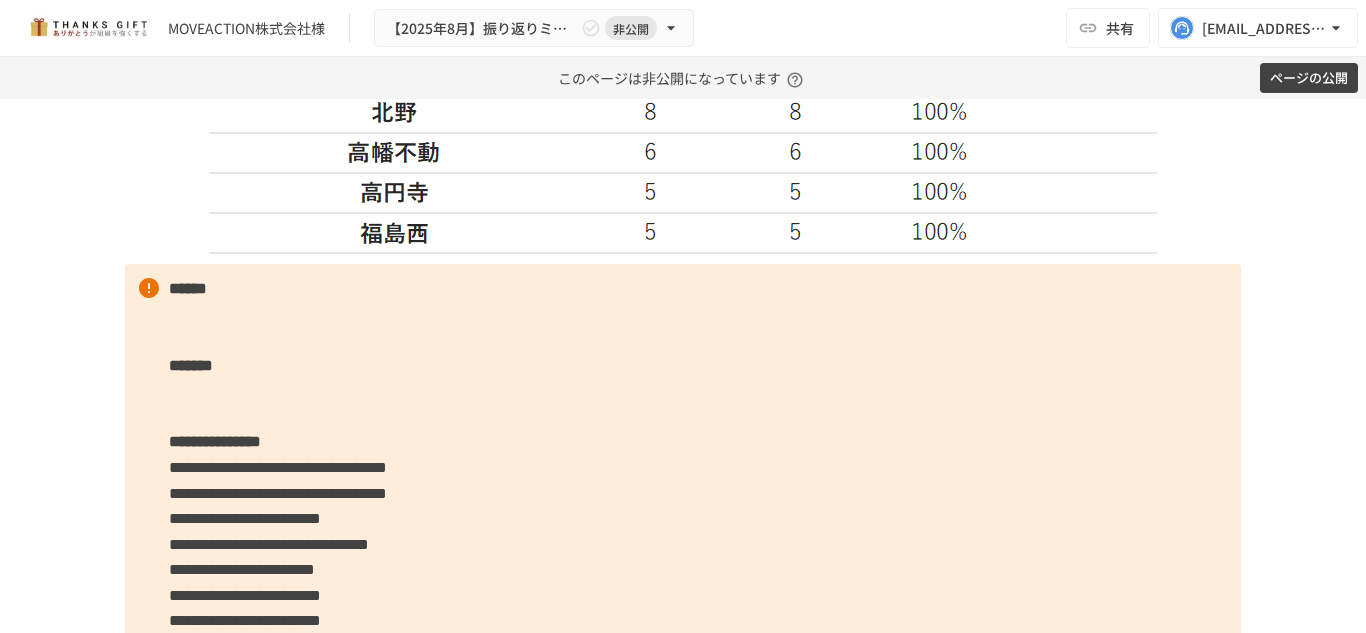 scroll, scrollTop: 4567, scrollLeft: 0, axis: vertical 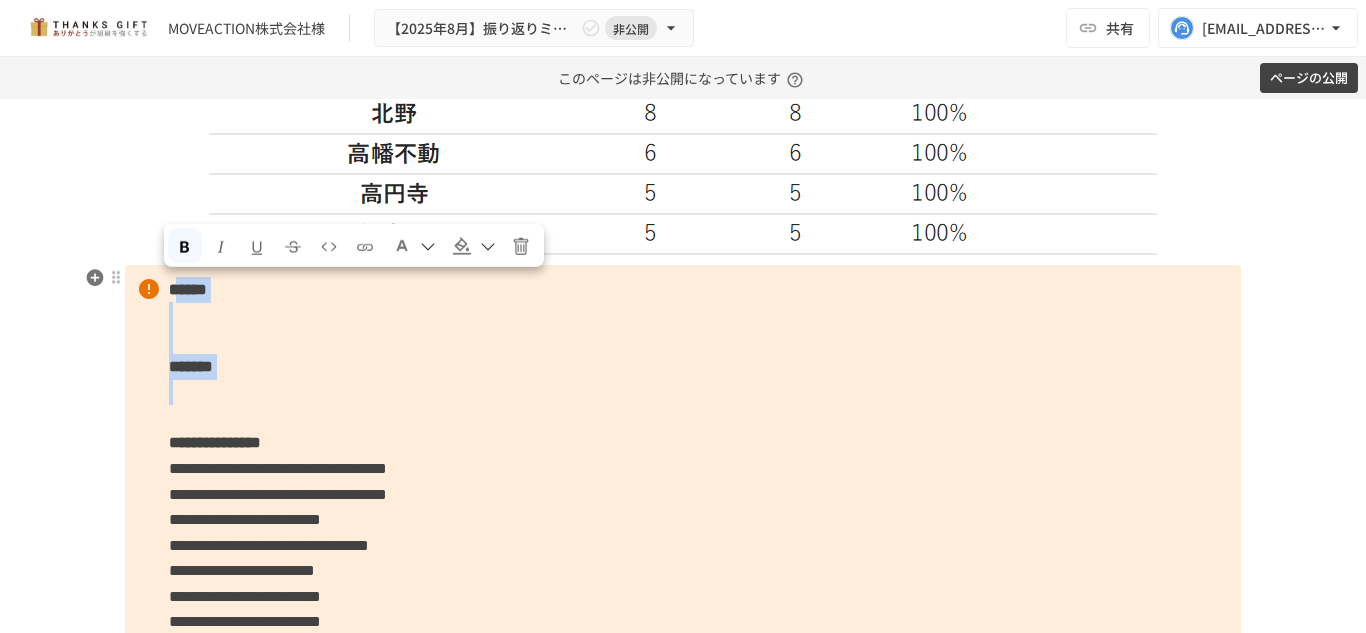 drag, startPoint x: 226, startPoint y: 409, endPoint x: 170, endPoint y: 293, distance: 128.80994 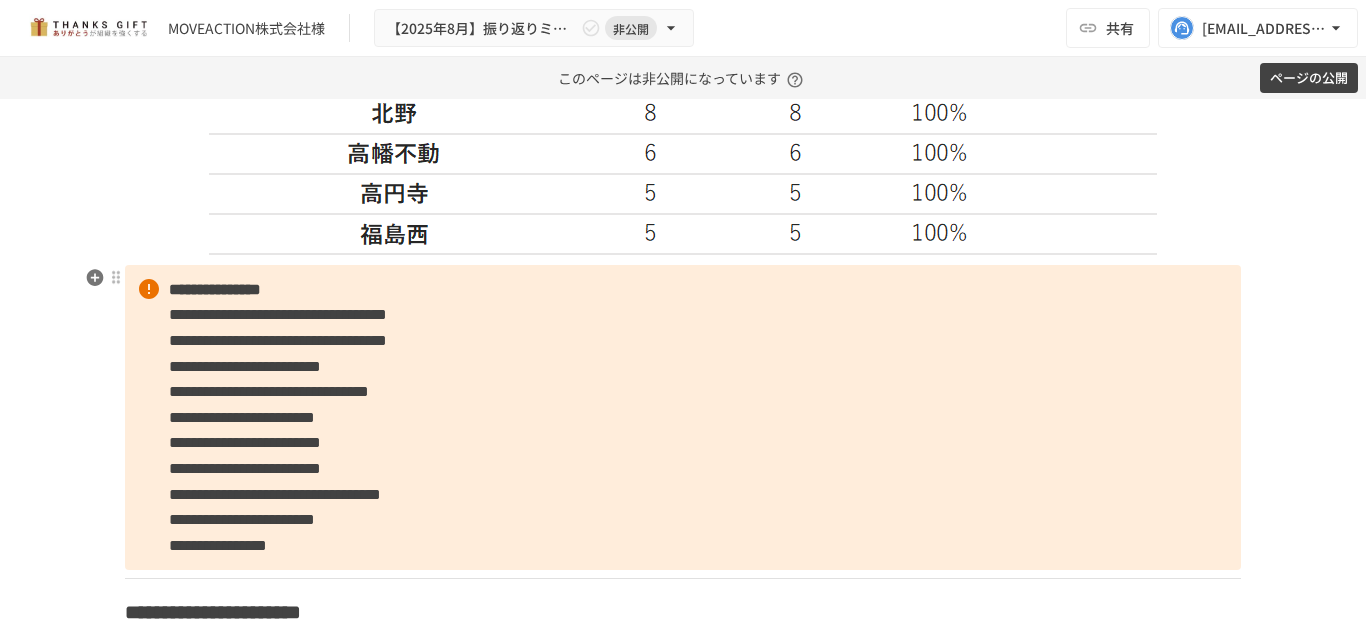 click on "**********" at bounding box center [683, 418] 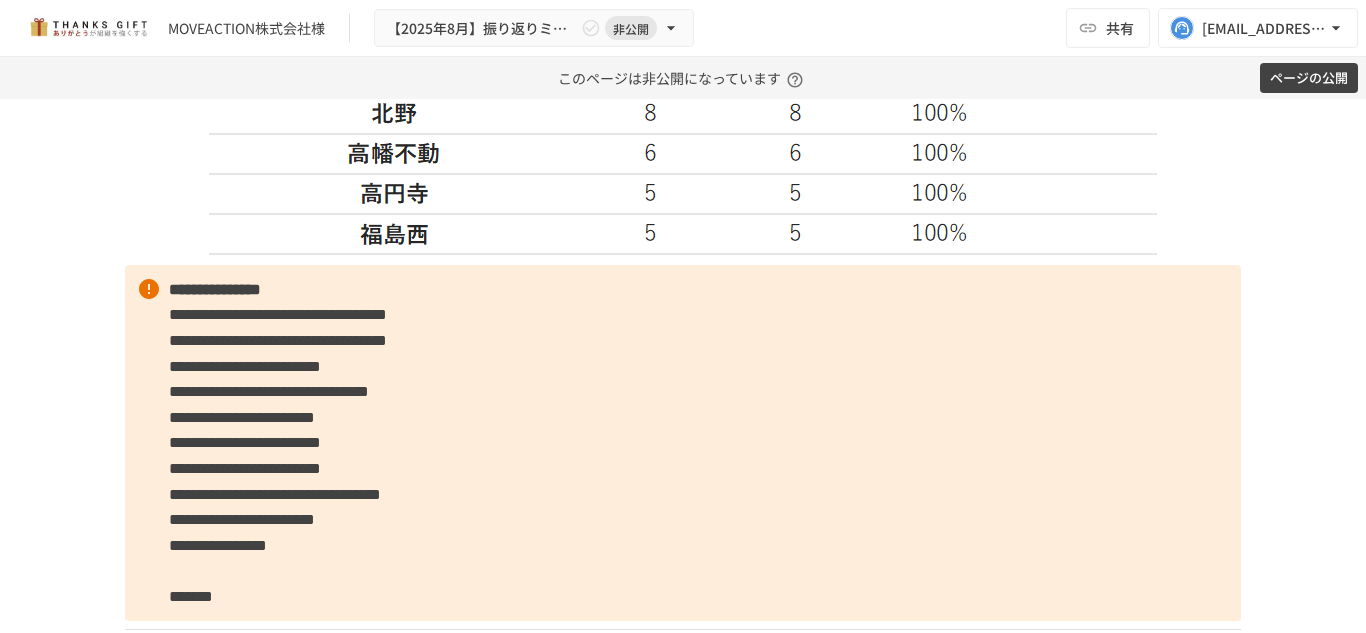 scroll, scrollTop: 4586, scrollLeft: 0, axis: vertical 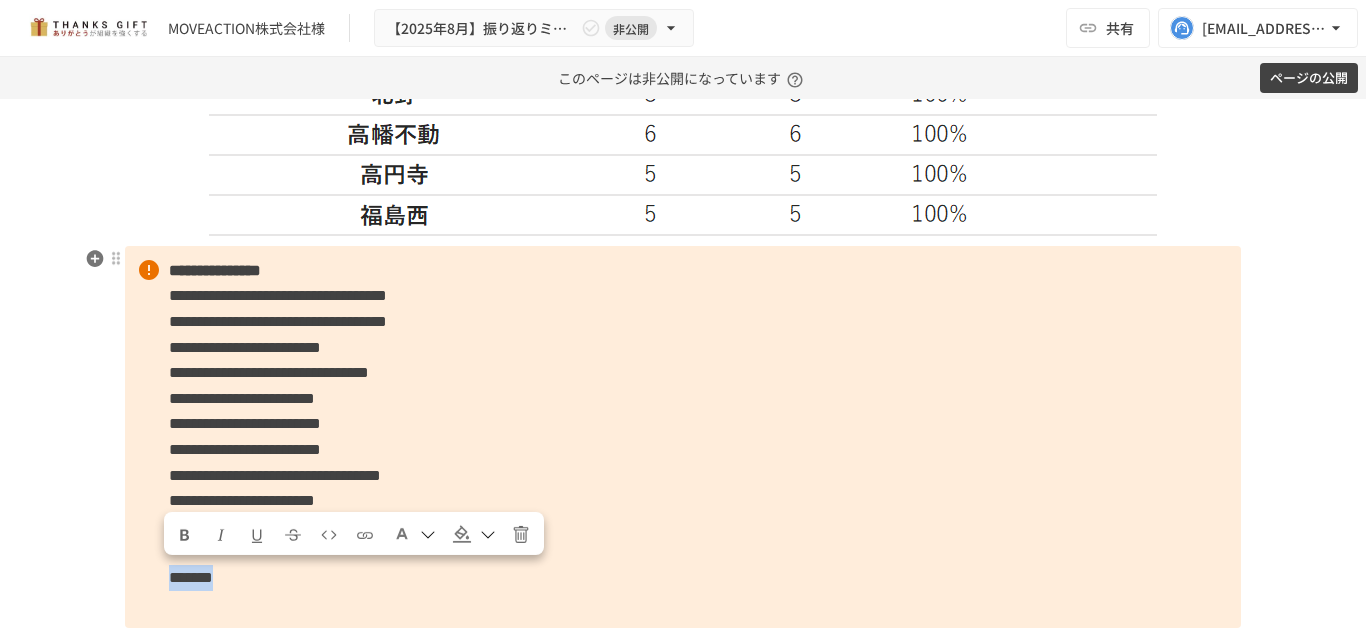 drag, startPoint x: 286, startPoint y: 572, endPoint x: 164, endPoint y: 578, distance: 122.14745 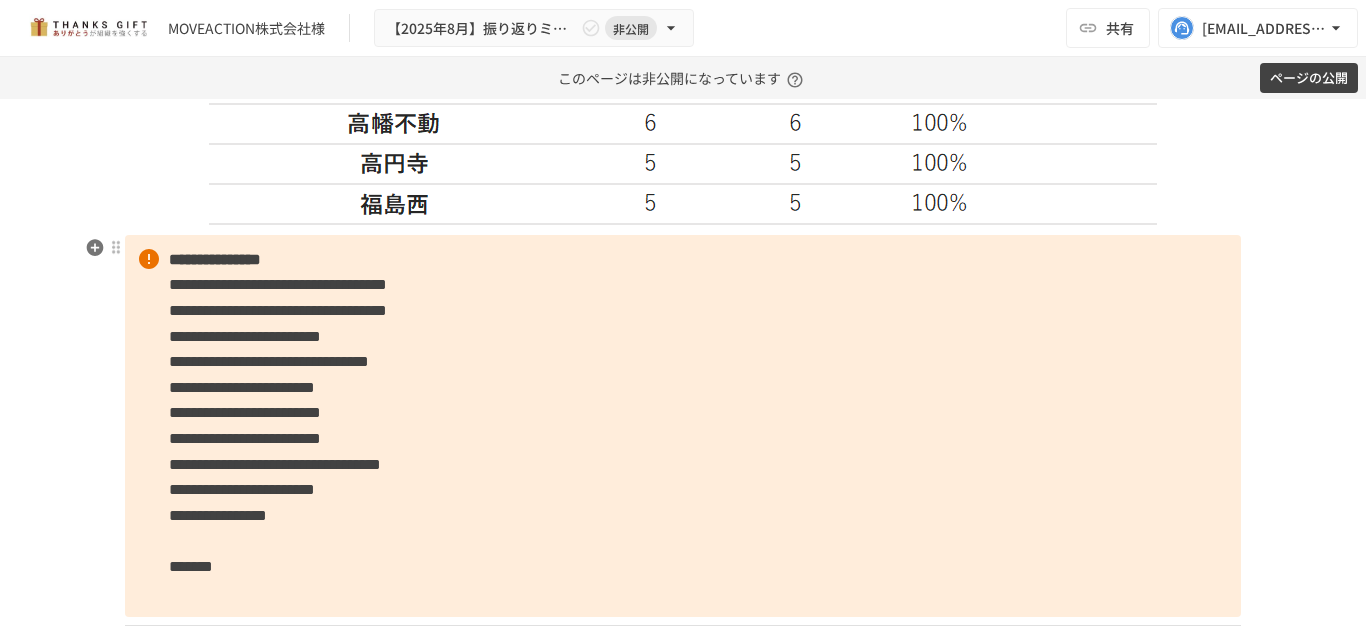 scroll, scrollTop: 4621, scrollLeft: 0, axis: vertical 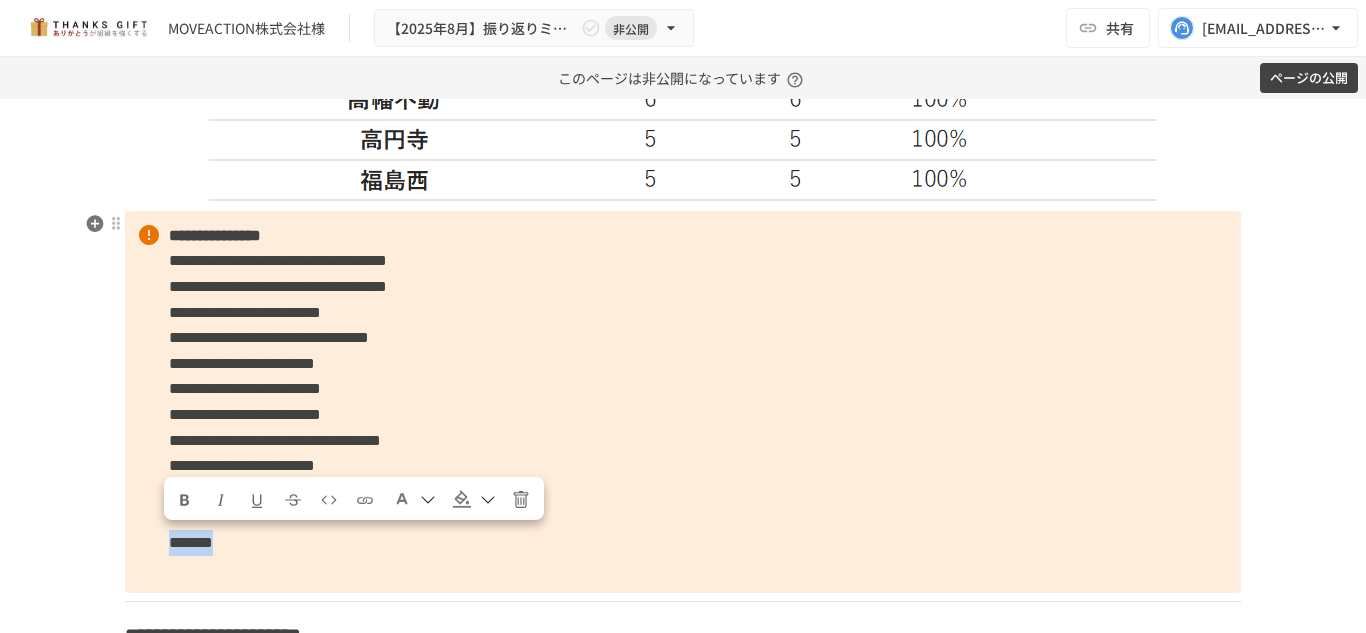 drag, startPoint x: 276, startPoint y: 542, endPoint x: 140, endPoint y: 541, distance: 136.00368 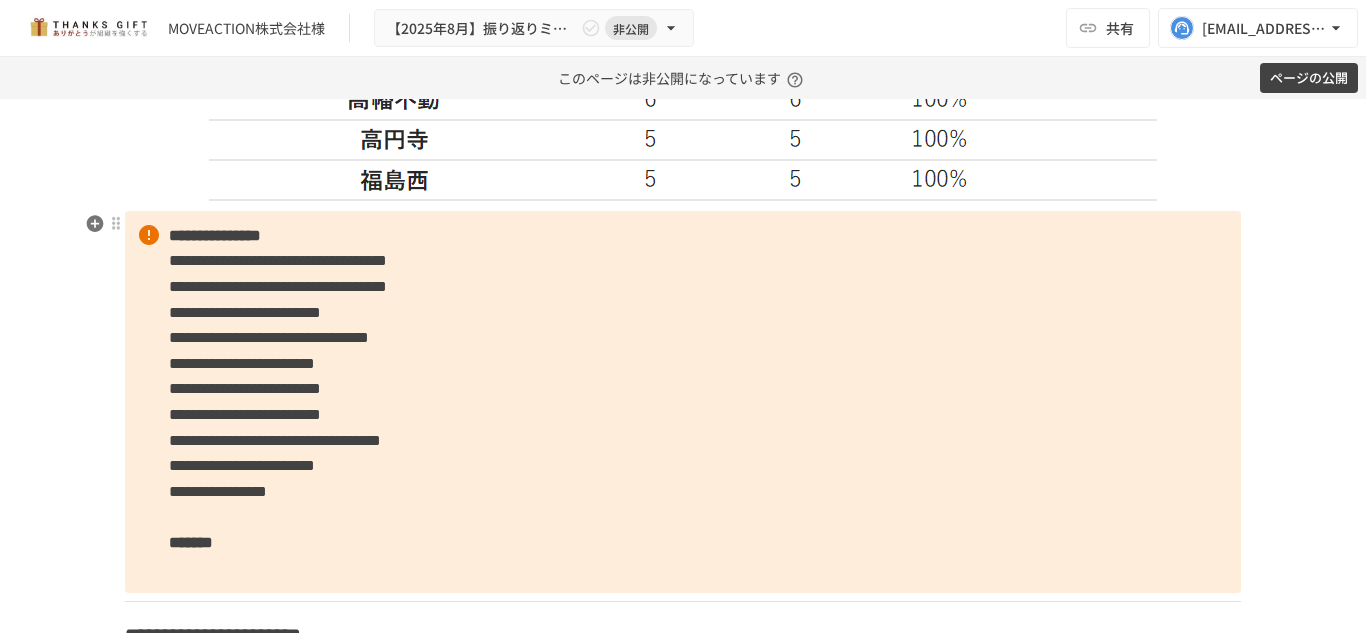 click on "**********" at bounding box center [683, 402] 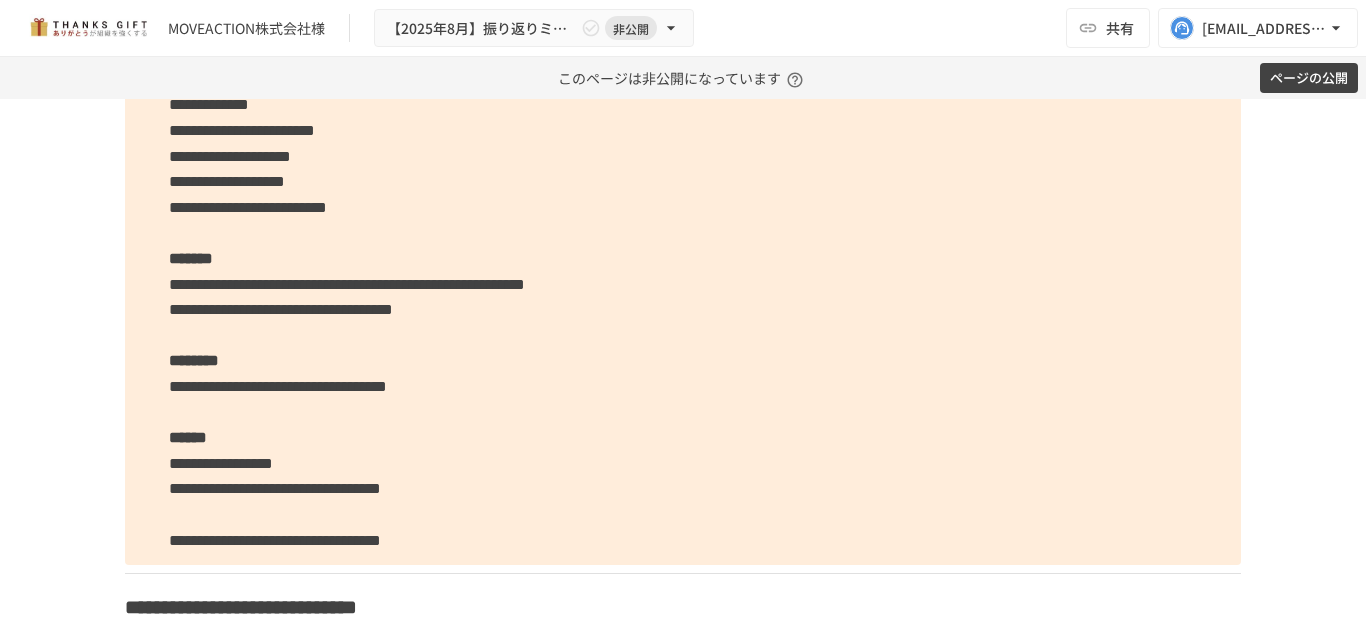 scroll, scrollTop: 7531, scrollLeft: 0, axis: vertical 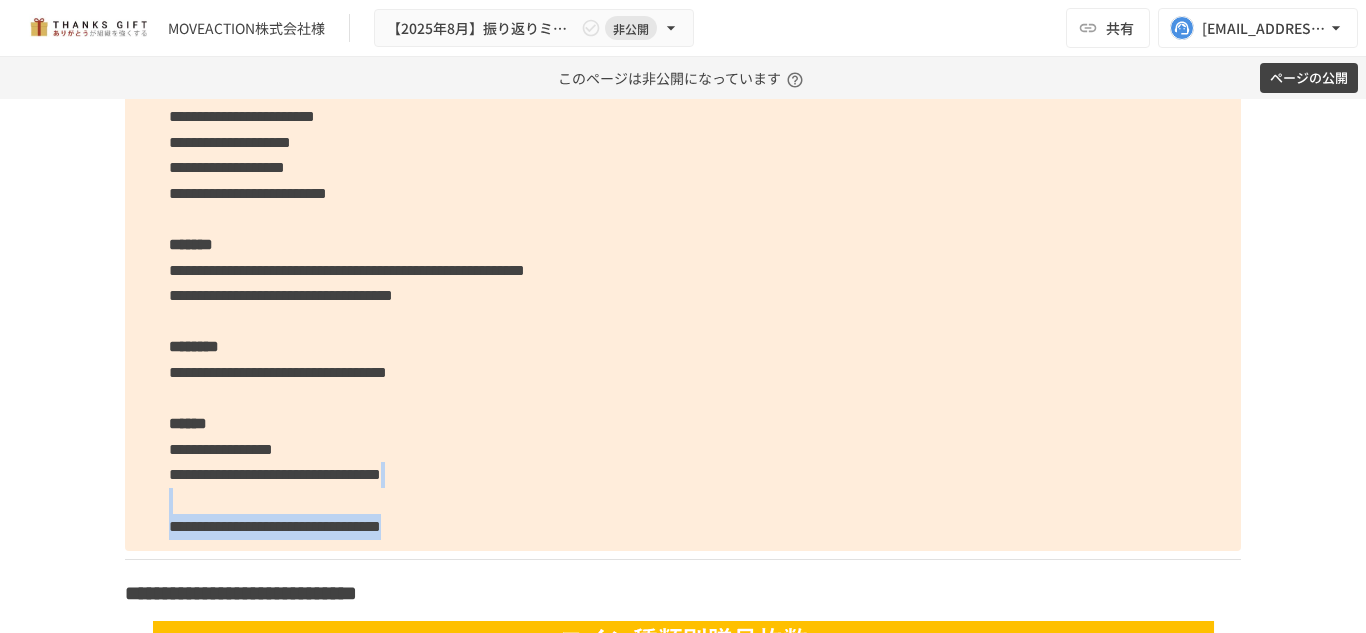 drag, startPoint x: 613, startPoint y: 519, endPoint x: 427, endPoint y: 506, distance: 186.45375 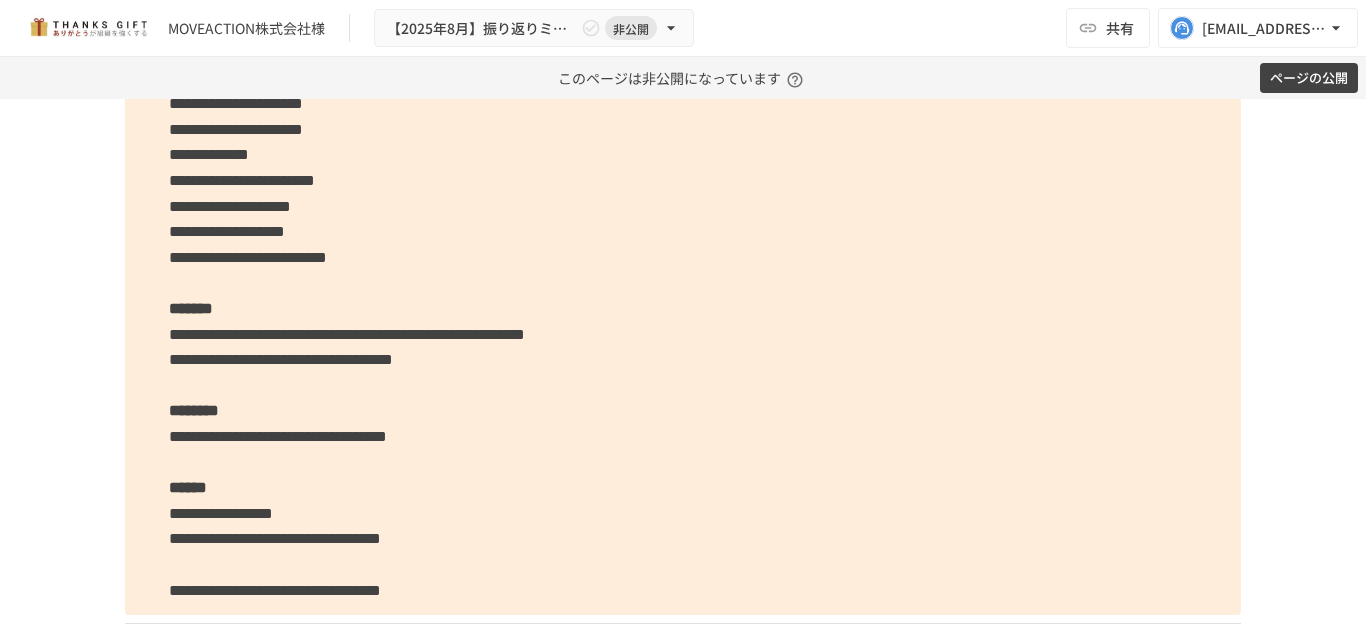 scroll, scrollTop: 7467, scrollLeft: 0, axis: vertical 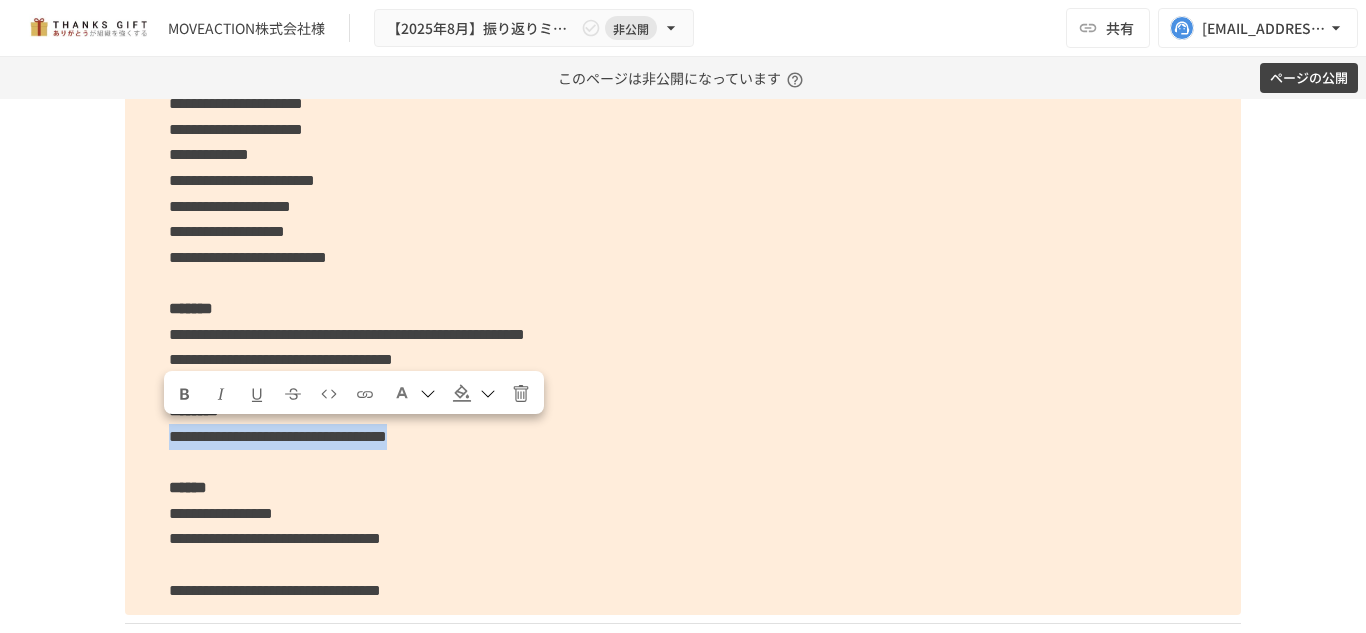 drag, startPoint x: 742, startPoint y: 438, endPoint x: 163, endPoint y: 430, distance: 579.05524 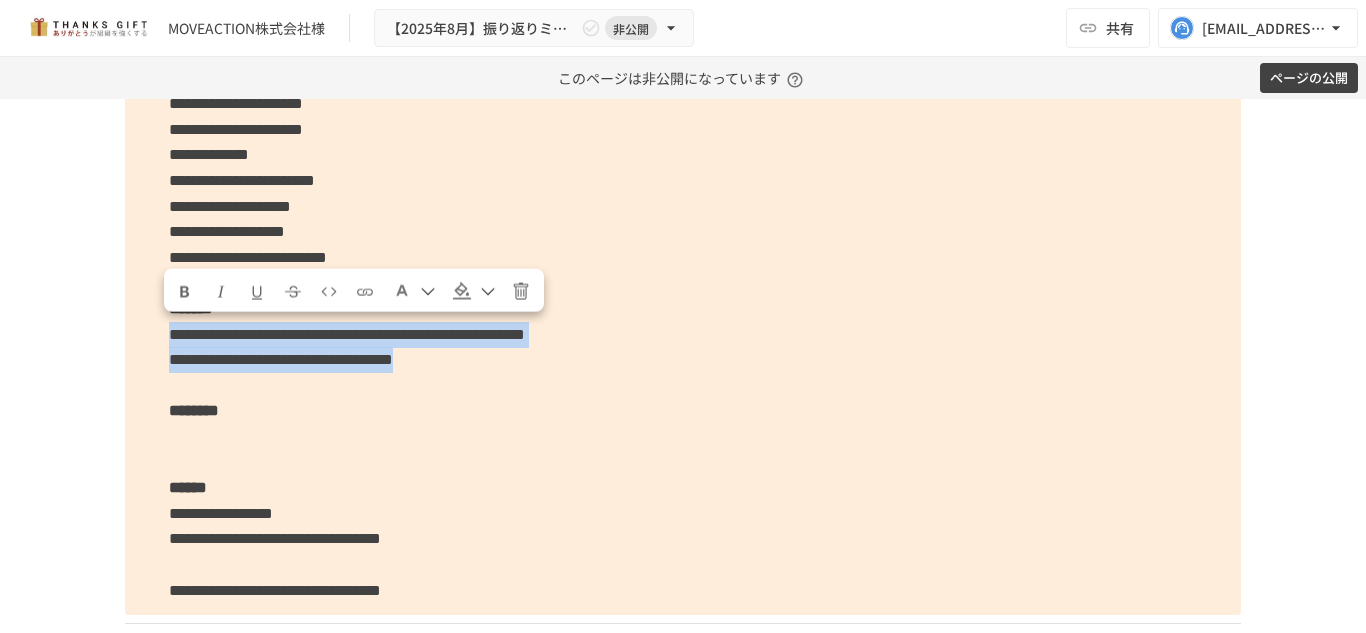 drag, startPoint x: 748, startPoint y: 371, endPoint x: 158, endPoint y: 333, distance: 591.2225 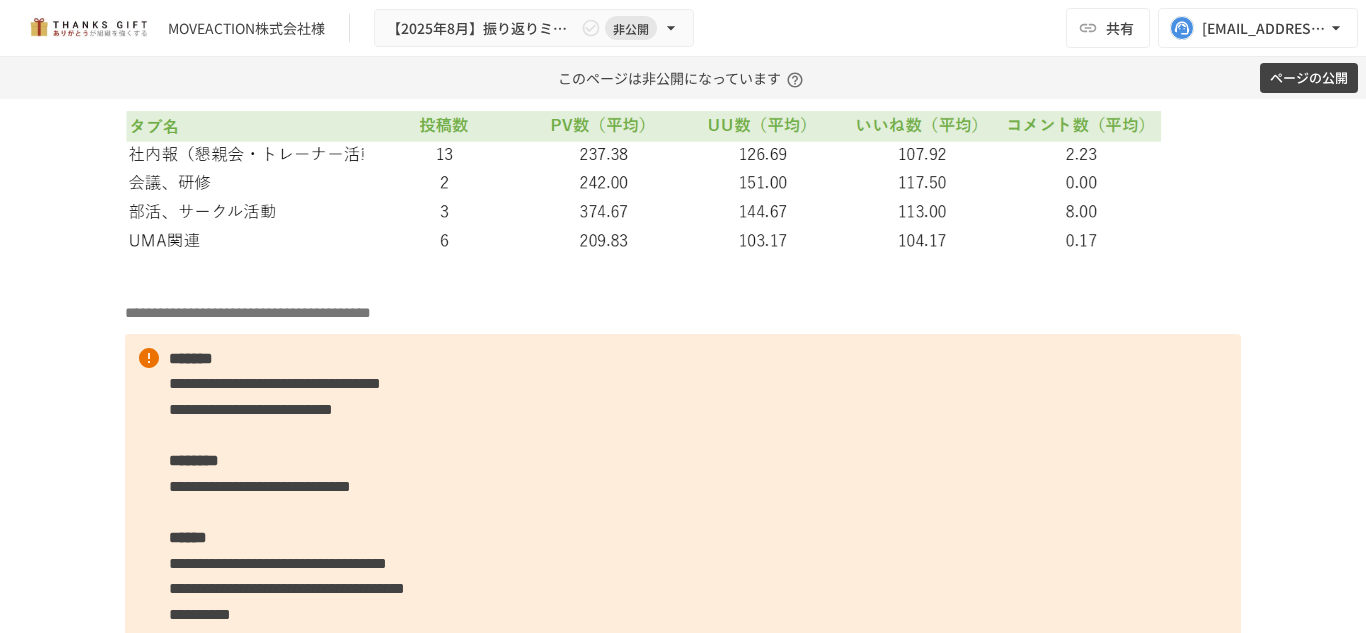 scroll, scrollTop: 9561, scrollLeft: 0, axis: vertical 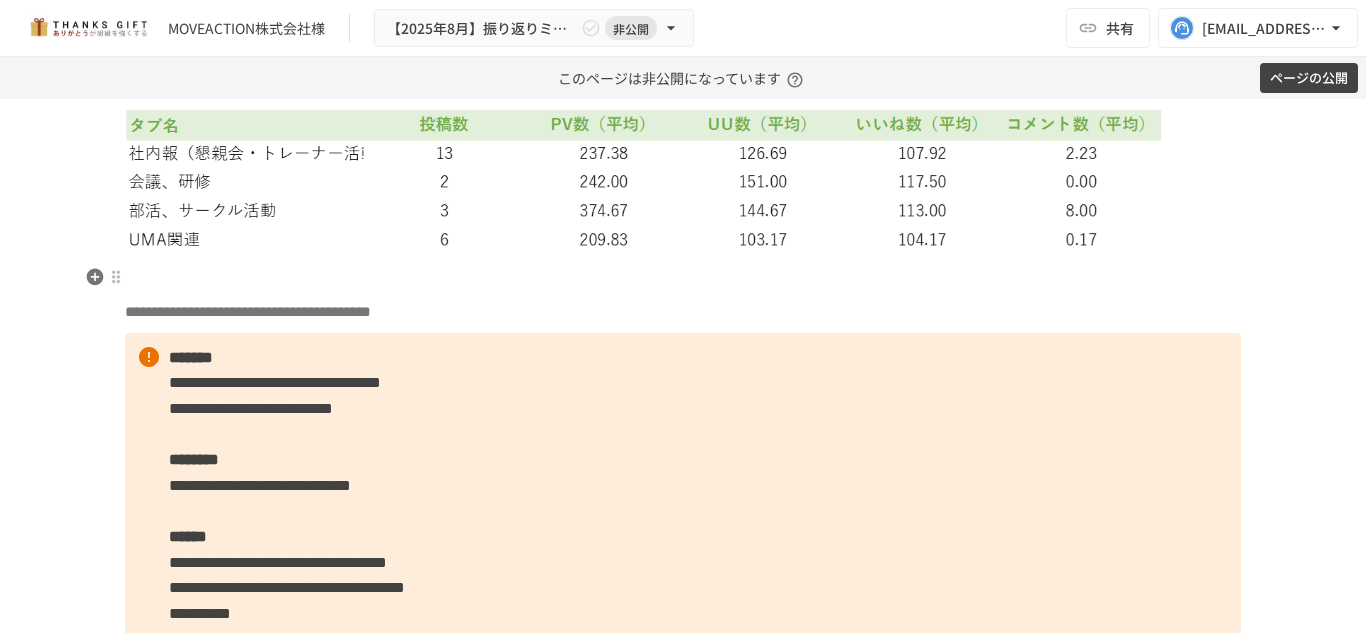 click at bounding box center [683, 278] 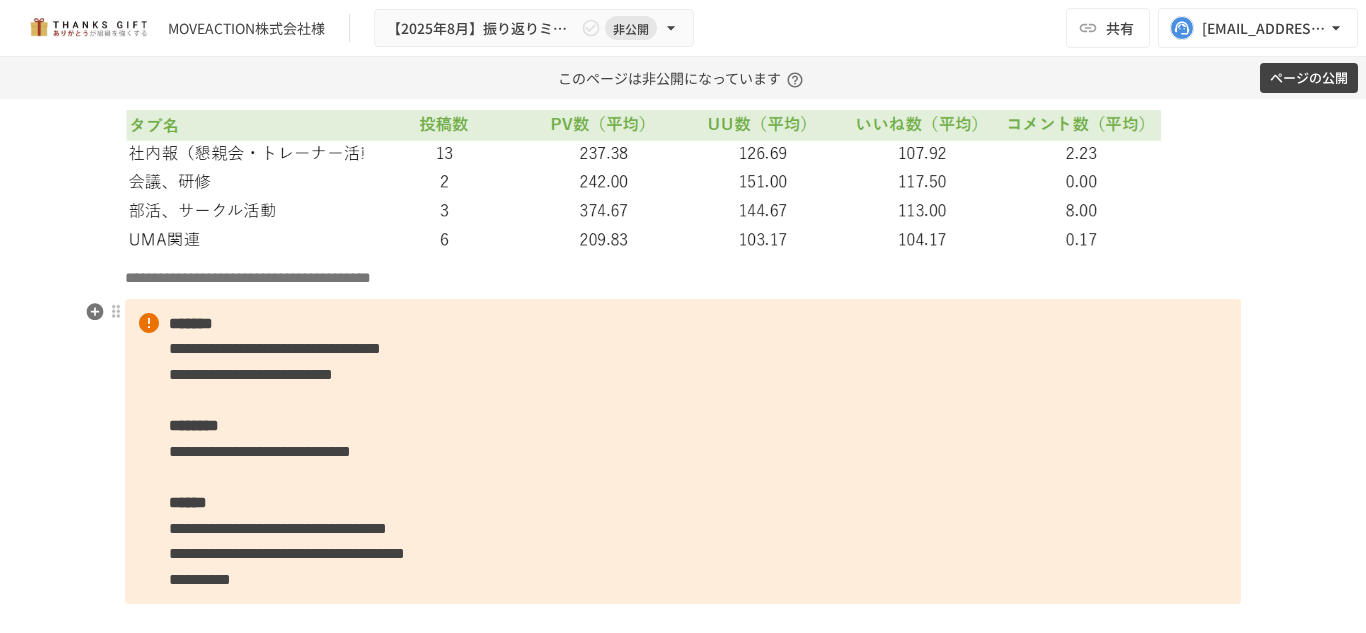 click on "**********" at bounding box center (683, 452) 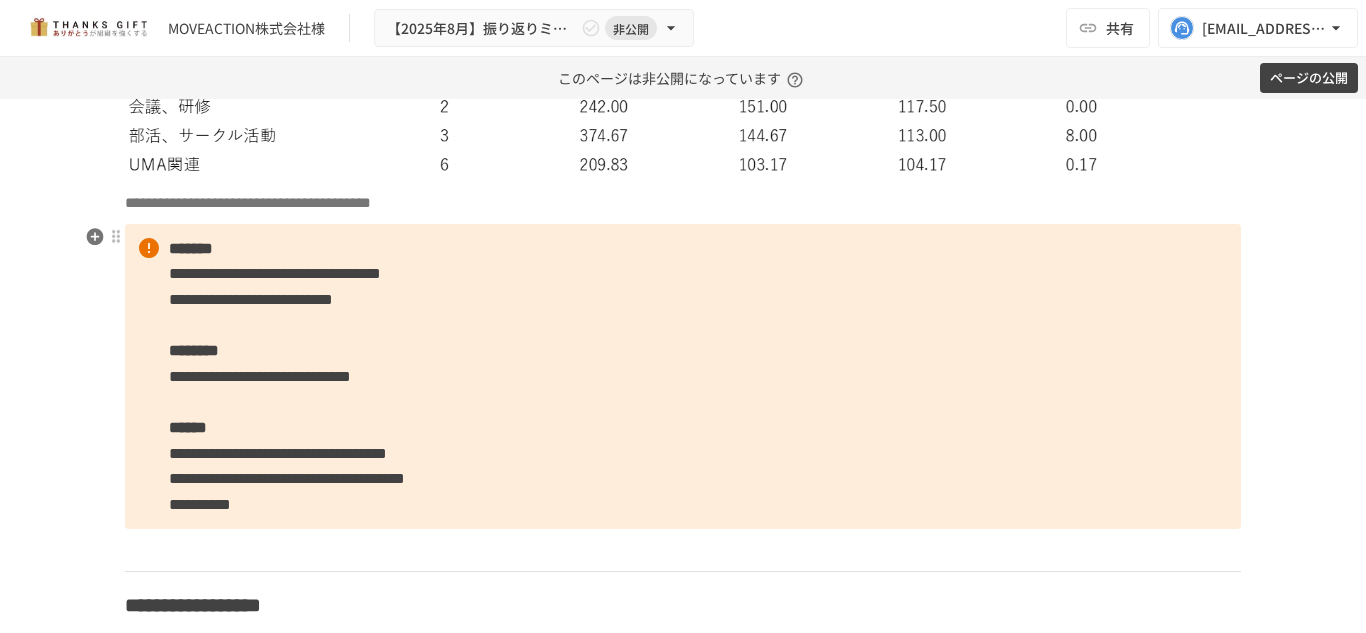 scroll, scrollTop: 9561, scrollLeft: 0, axis: vertical 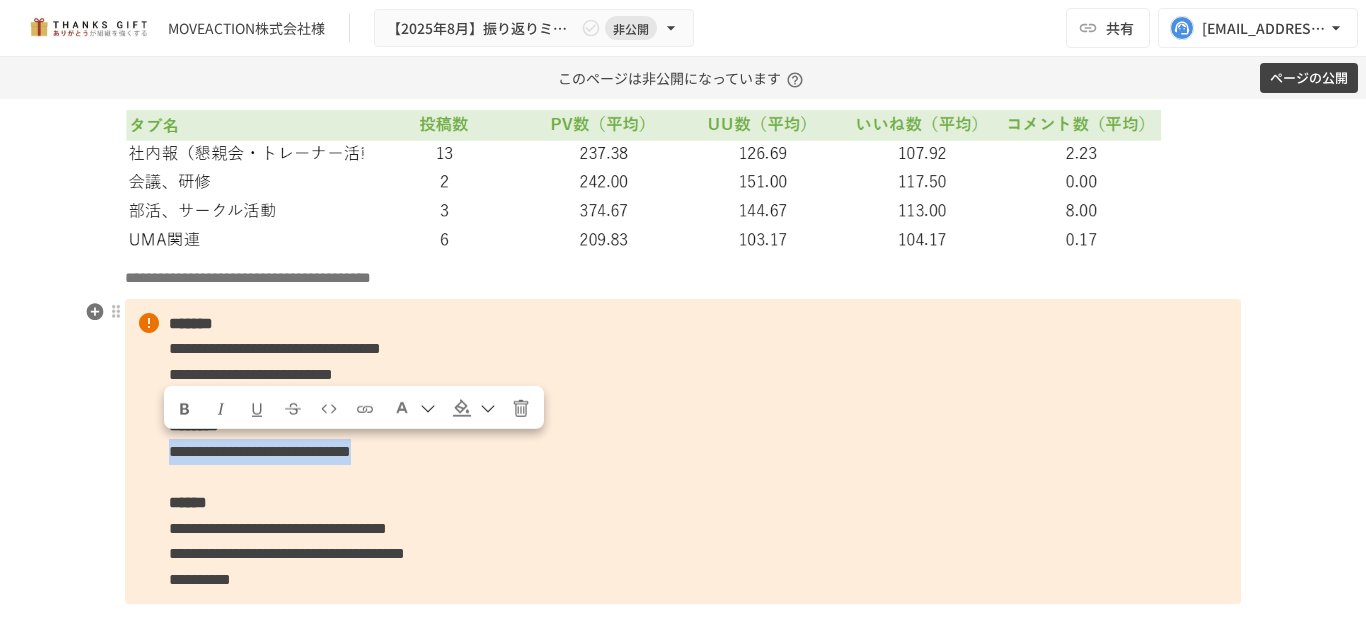 drag, startPoint x: 655, startPoint y: 449, endPoint x: 156, endPoint y: 457, distance: 499.06412 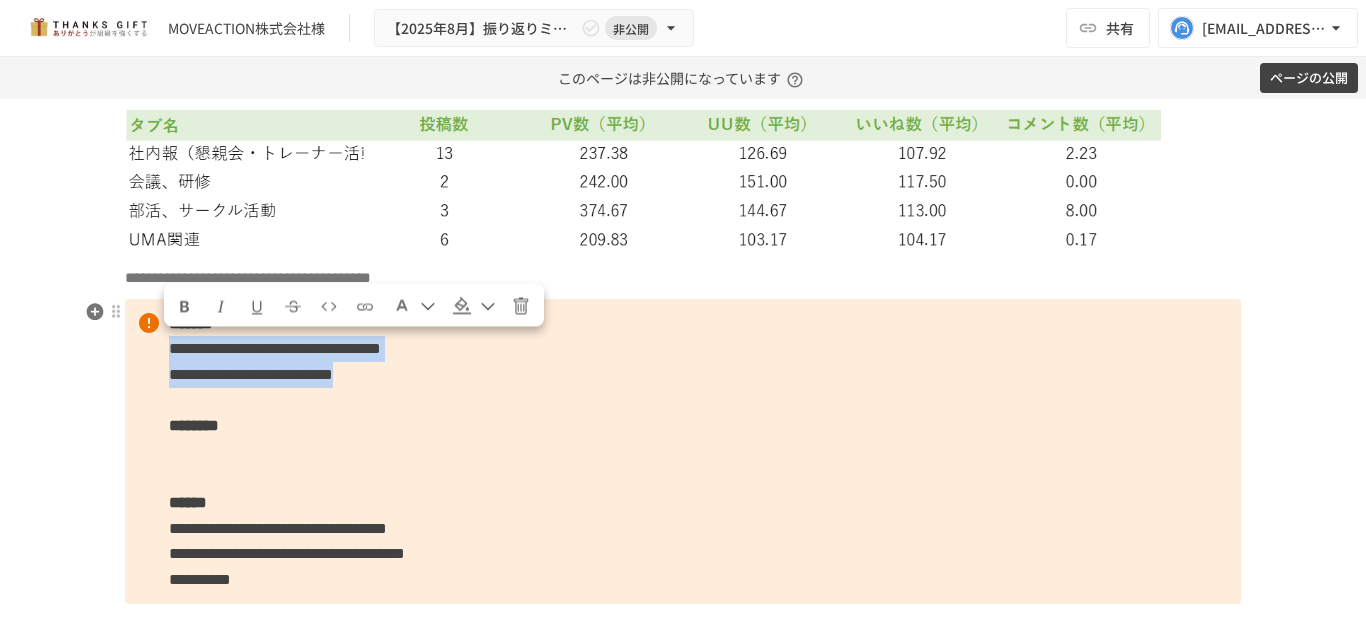 drag, startPoint x: 588, startPoint y: 374, endPoint x: 163, endPoint y: 358, distance: 425.30106 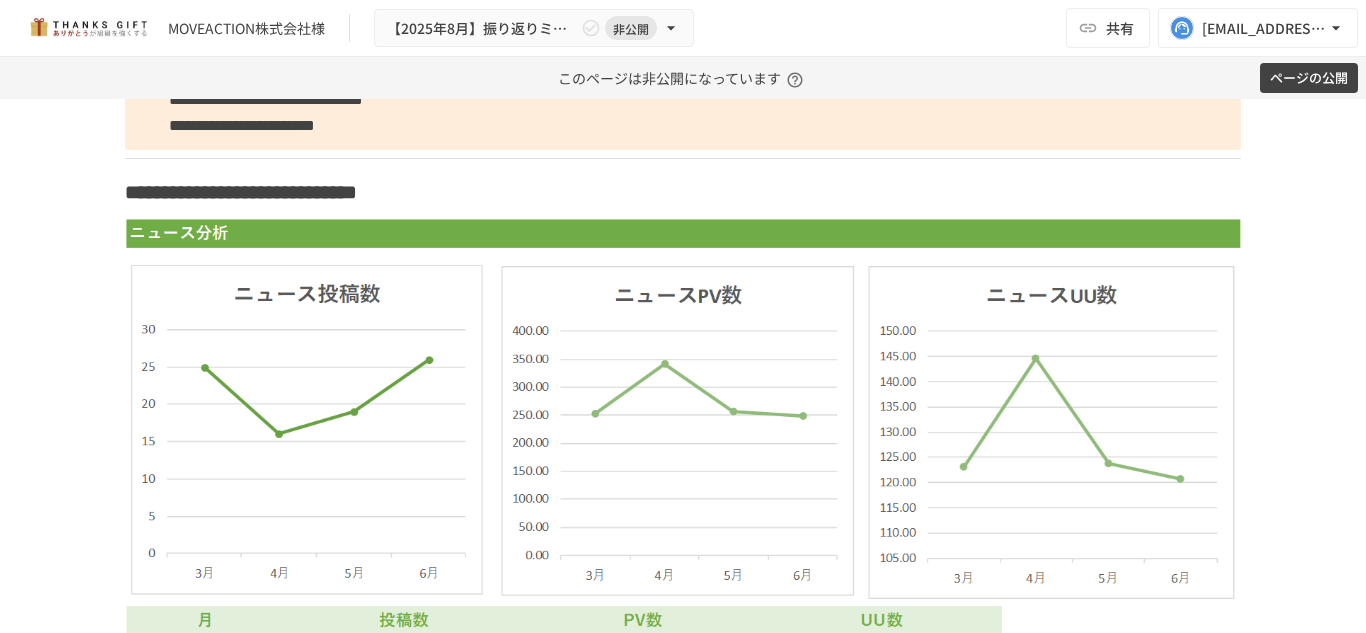 scroll, scrollTop: 8264, scrollLeft: 0, axis: vertical 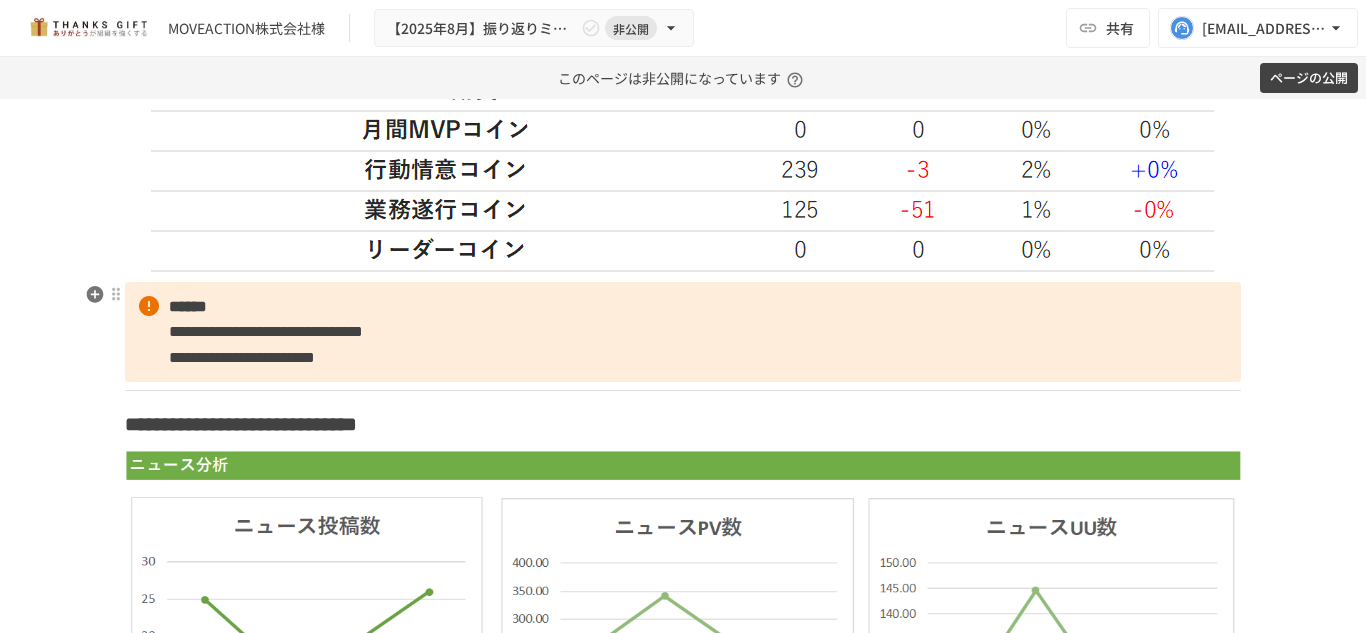 click on "******" at bounding box center [188, 306] 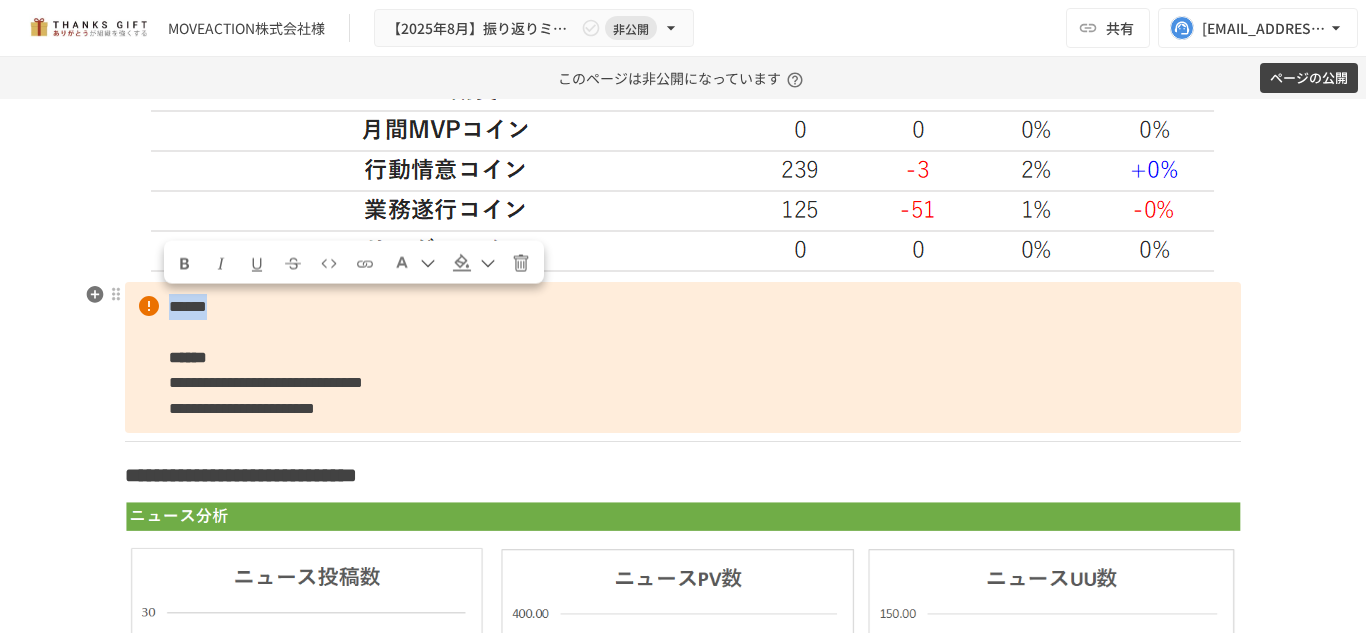 drag, startPoint x: 162, startPoint y: 306, endPoint x: 276, endPoint y: 293, distance: 114.73883 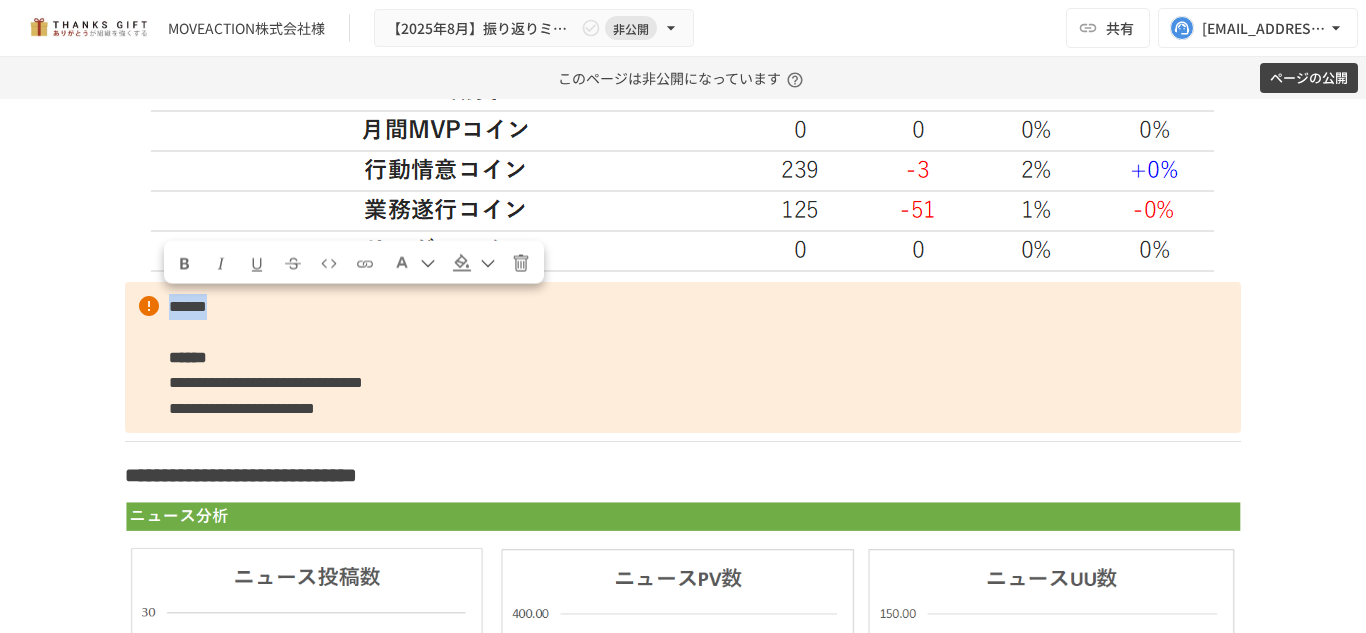 click at bounding box center (185, 264) 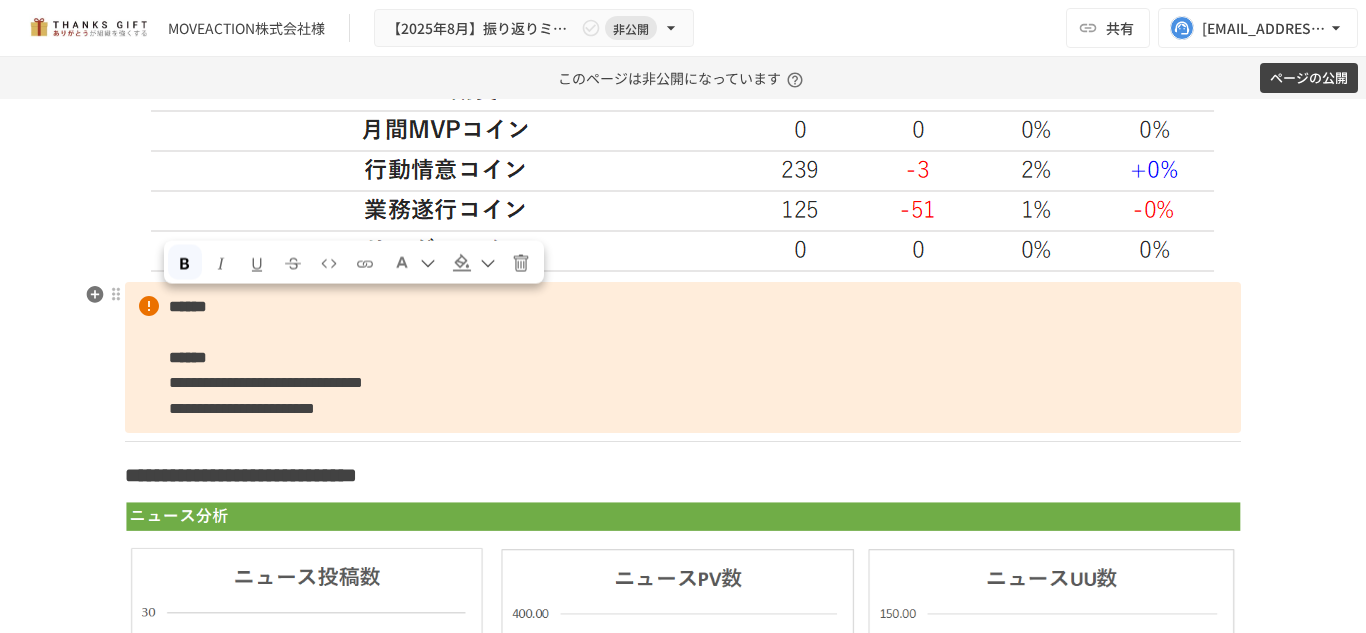 click on "**********" at bounding box center [683, 358] 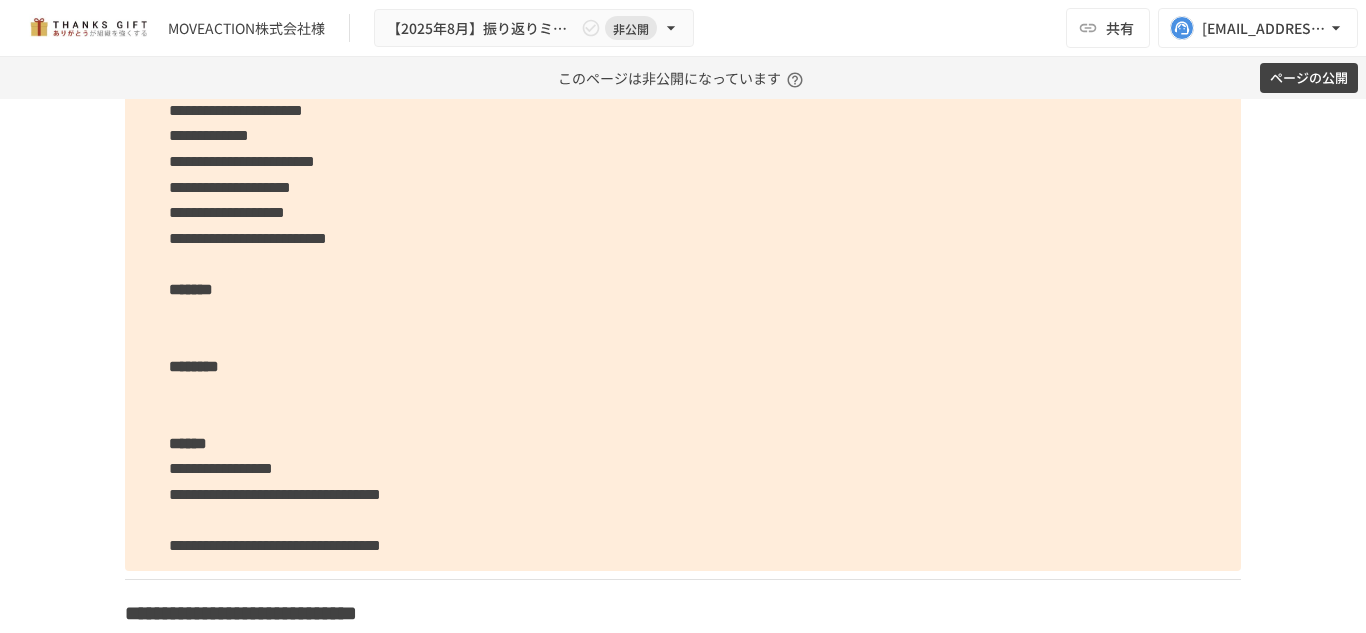 scroll, scrollTop: 7480, scrollLeft: 0, axis: vertical 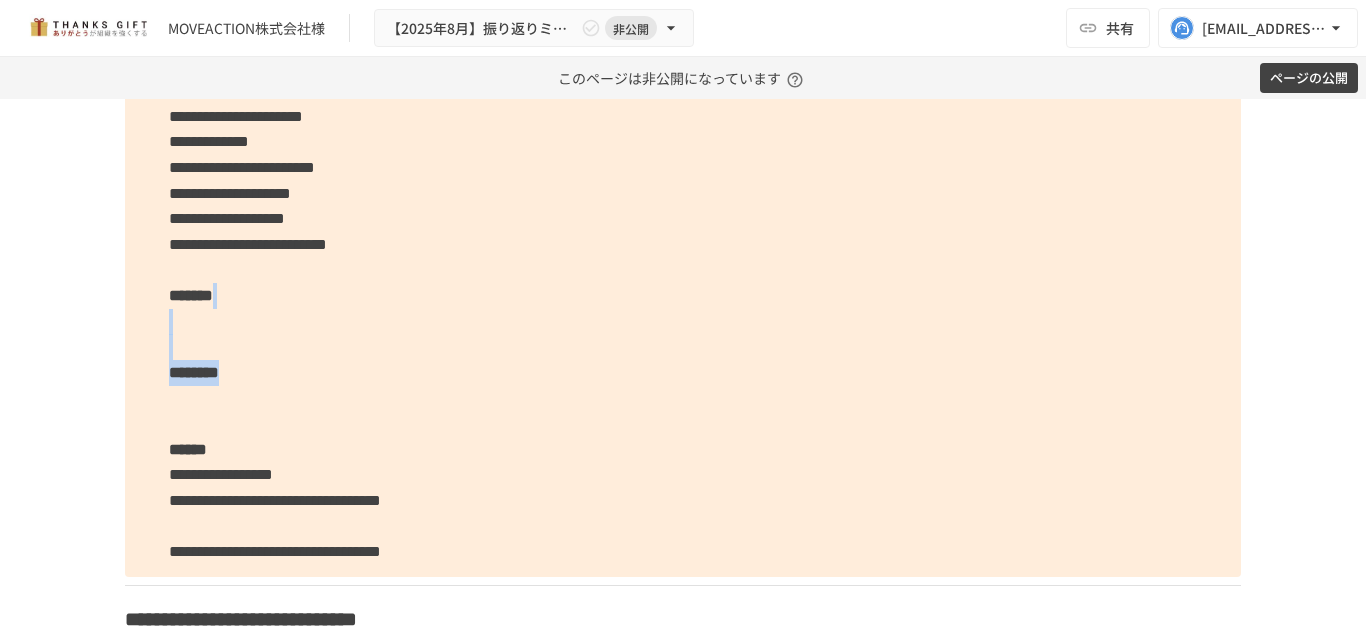 drag, startPoint x: 278, startPoint y: 361, endPoint x: 156, endPoint y: 316, distance: 130.0346 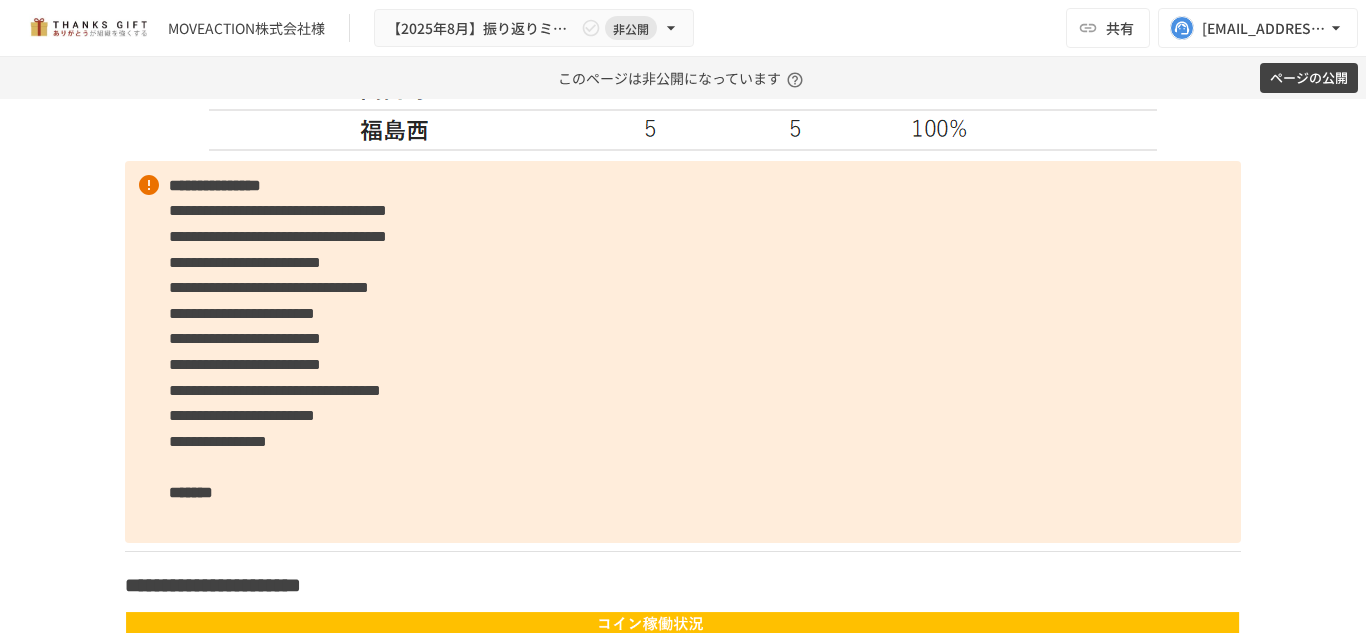 scroll, scrollTop: 4678, scrollLeft: 0, axis: vertical 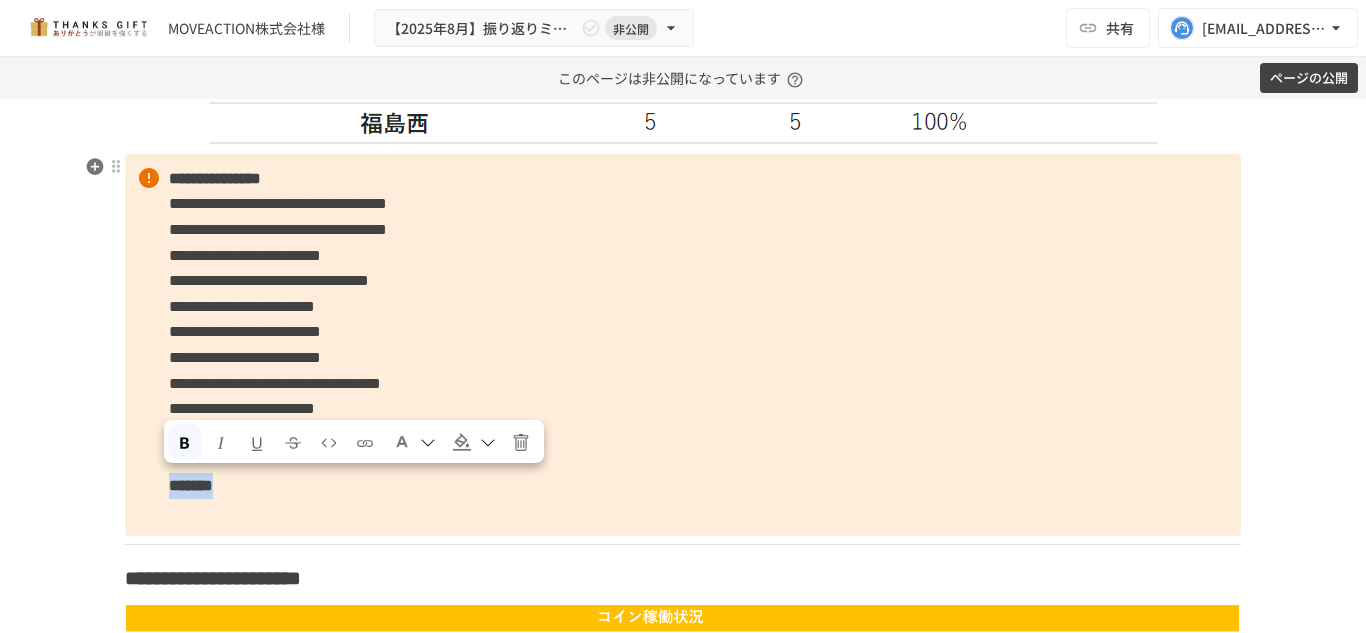 drag, startPoint x: 277, startPoint y: 482, endPoint x: 162, endPoint y: 485, distance: 115.03912 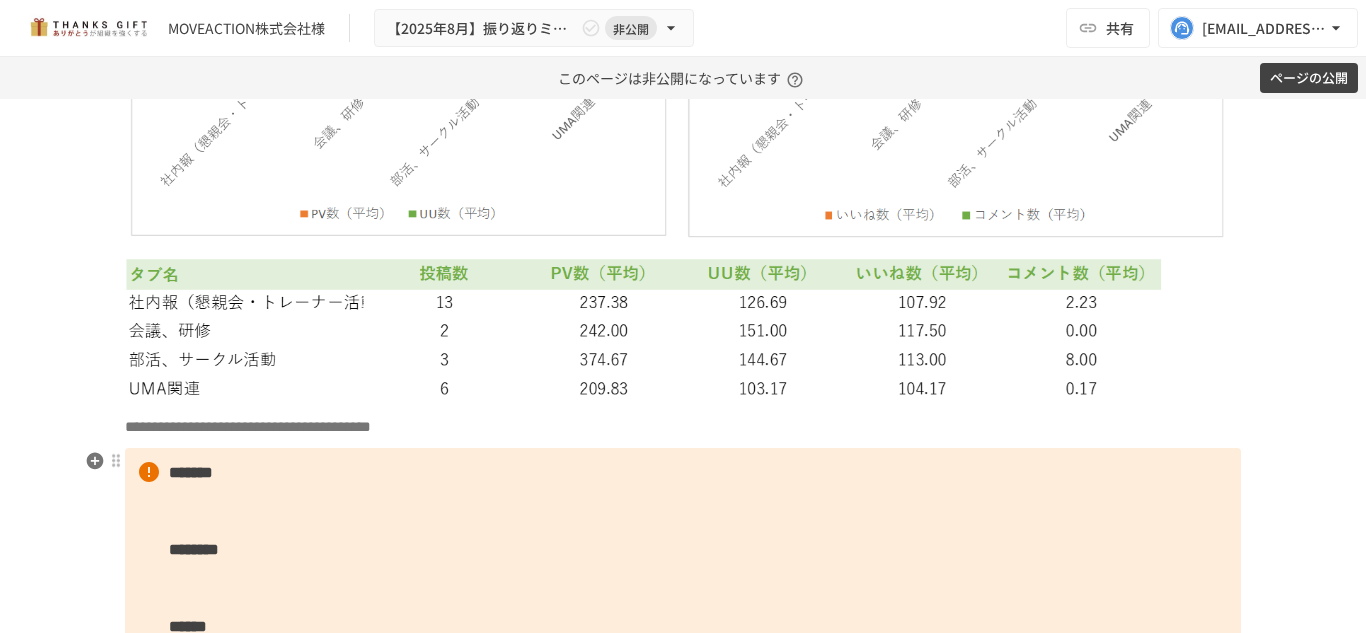 scroll, scrollTop: 9434, scrollLeft: 0, axis: vertical 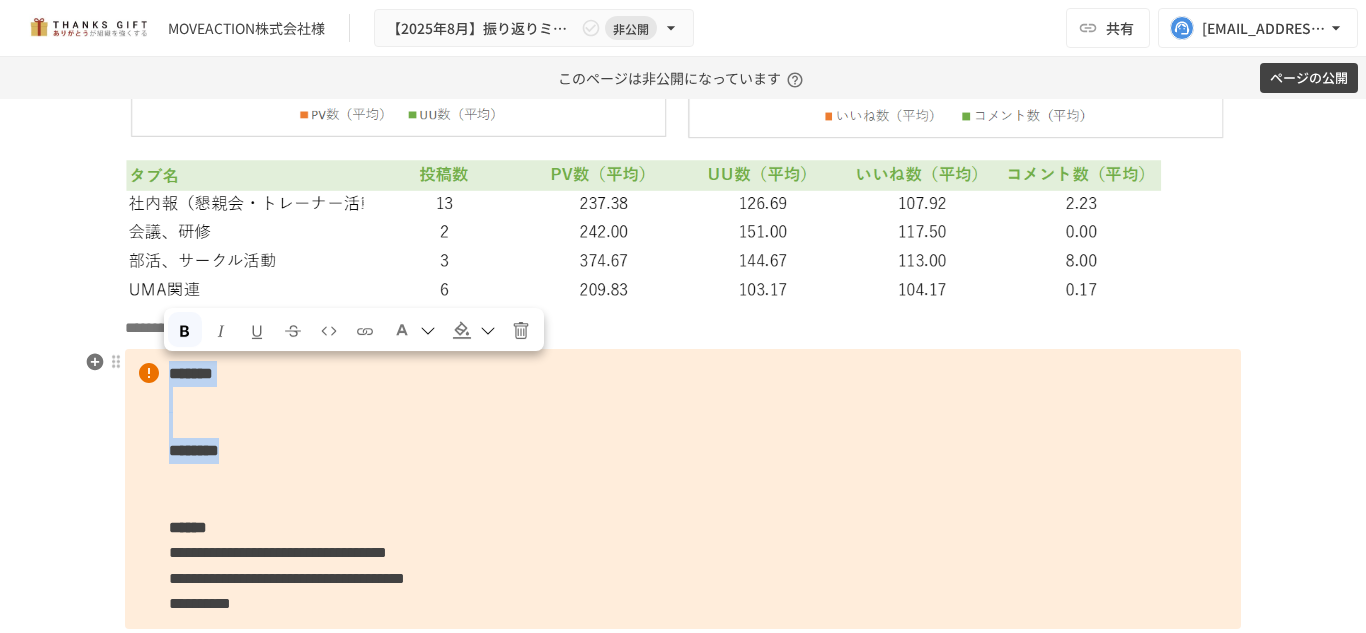 drag, startPoint x: 268, startPoint y: 446, endPoint x: 148, endPoint y: 368, distance: 143.12233 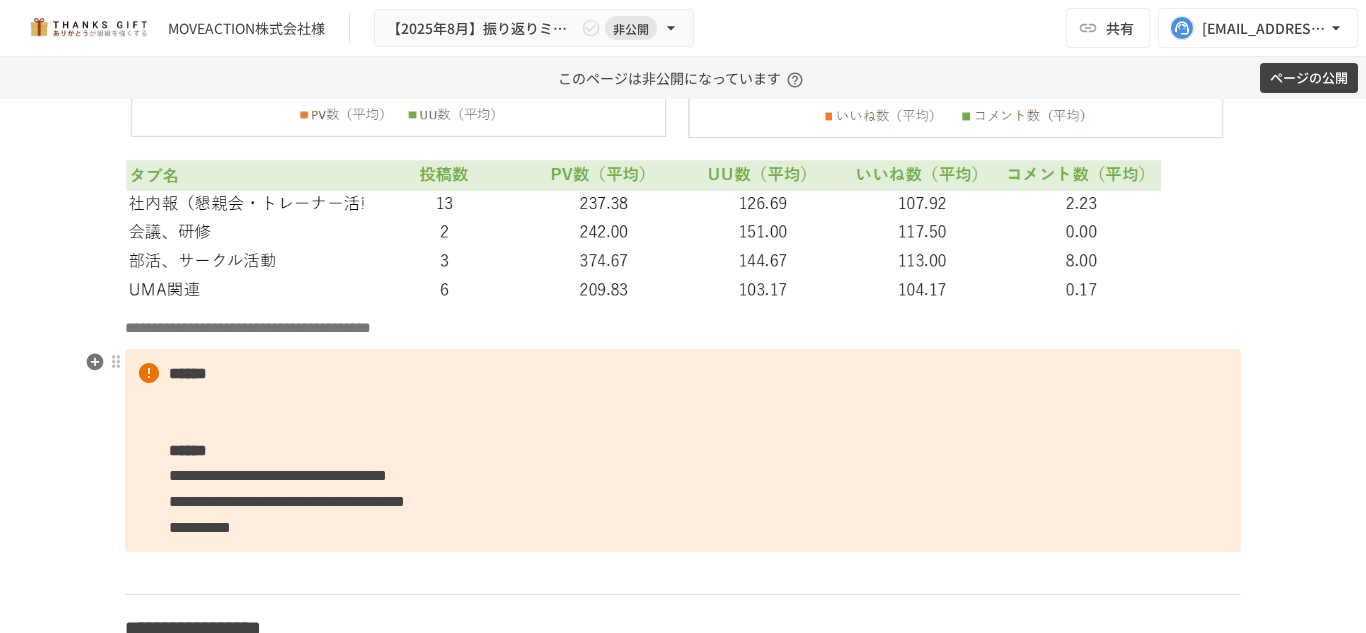 click on "**********" at bounding box center (683, 450) 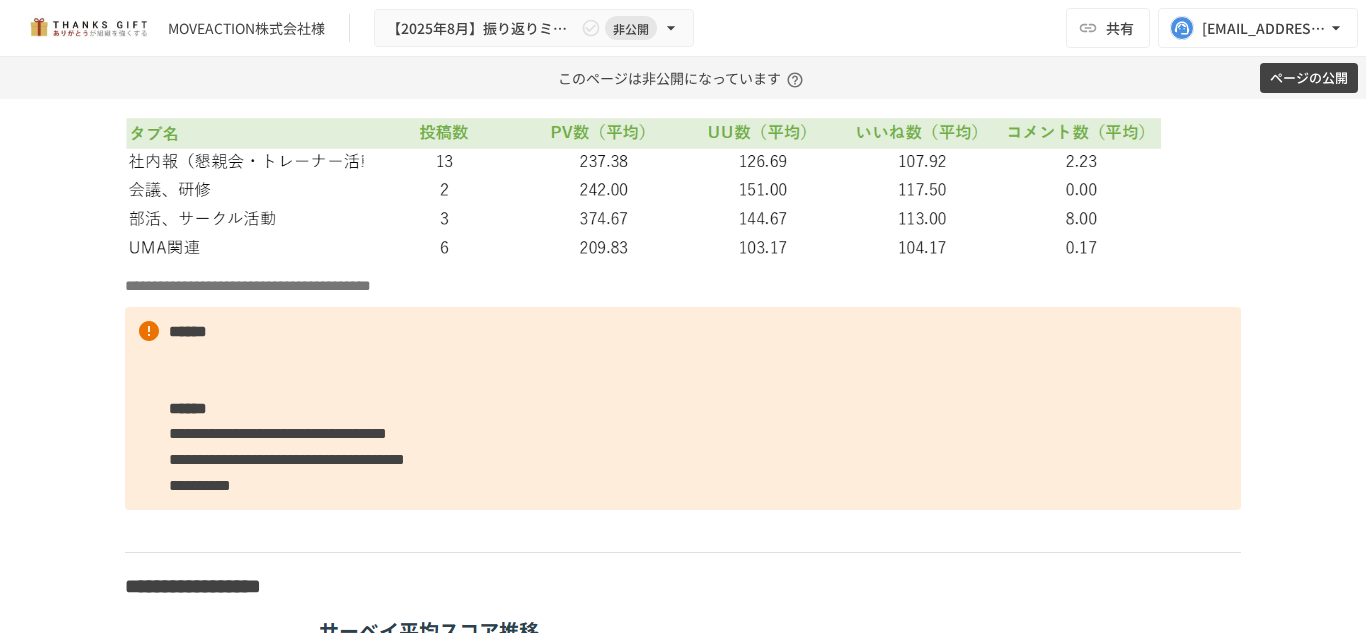 scroll, scrollTop: 9484, scrollLeft: 0, axis: vertical 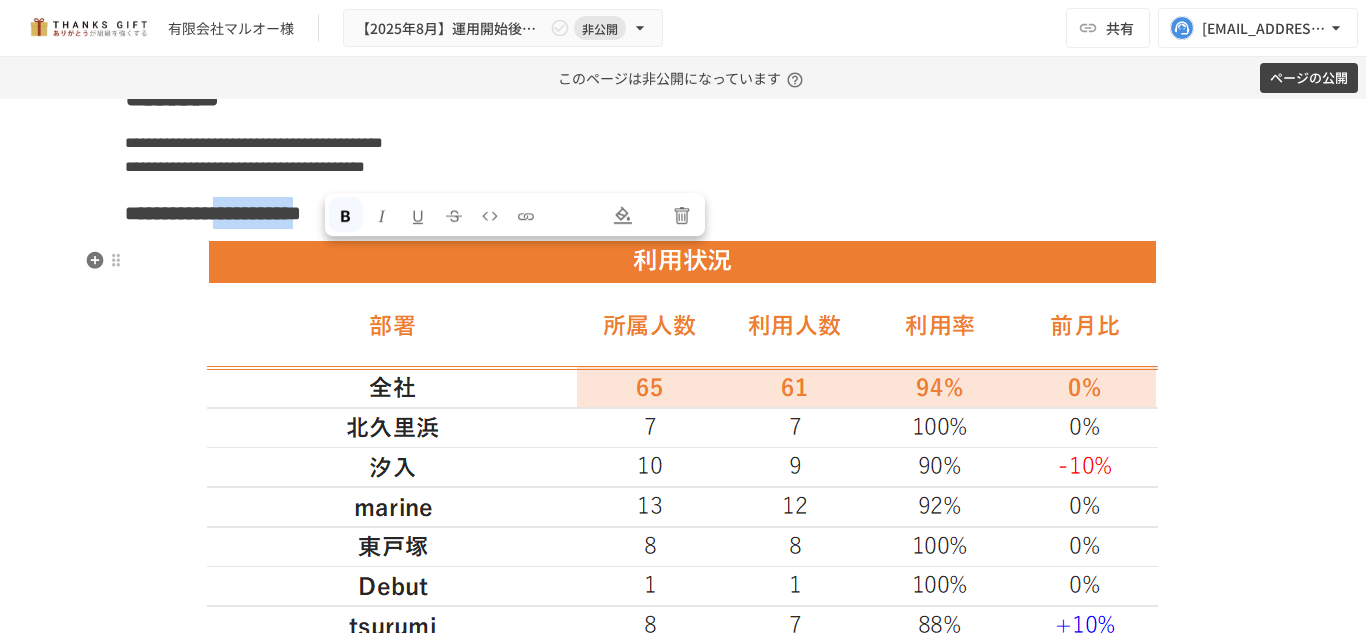 drag, startPoint x: 320, startPoint y: 255, endPoint x: 479, endPoint y: 268, distance: 159.53056 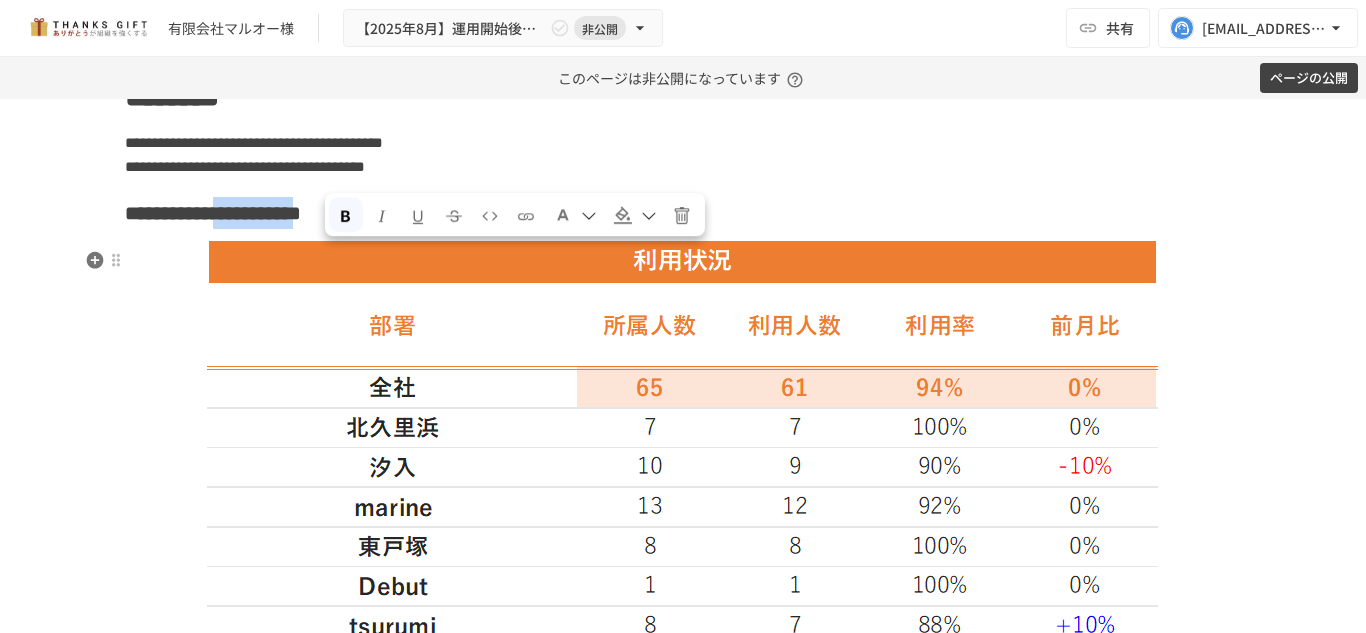 click on "**********" at bounding box center (229, 213) 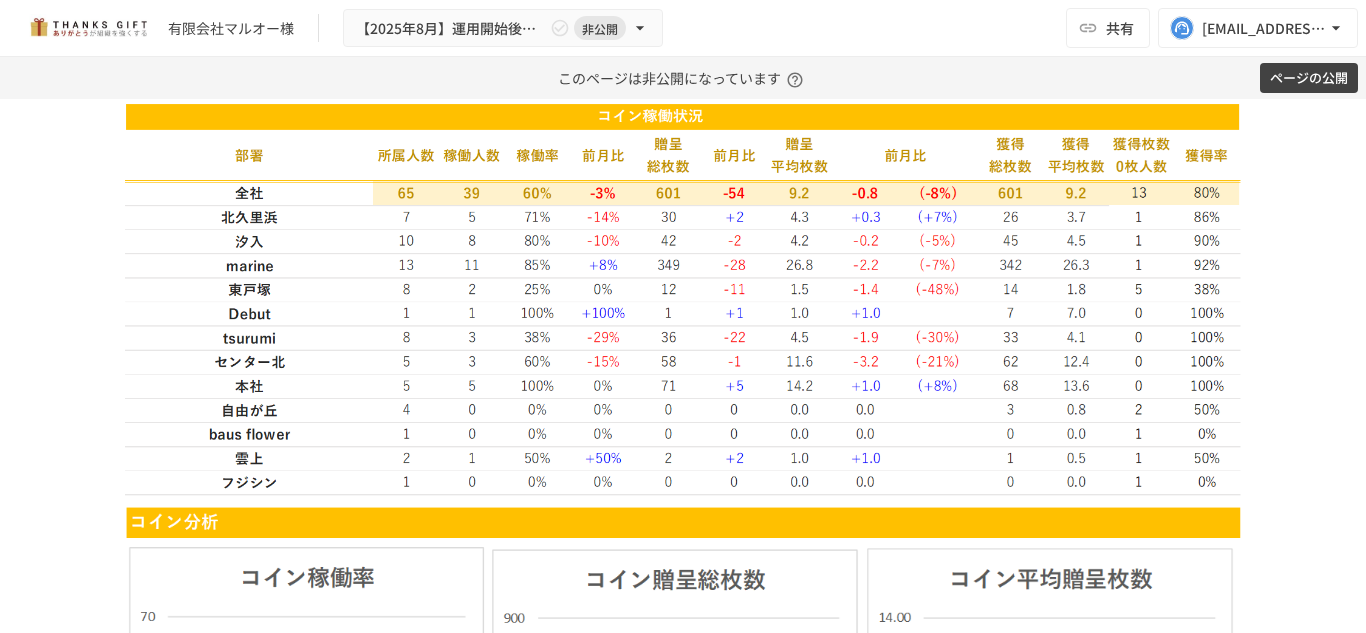 scroll, scrollTop: 2140, scrollLeft: 0, axis: vertical 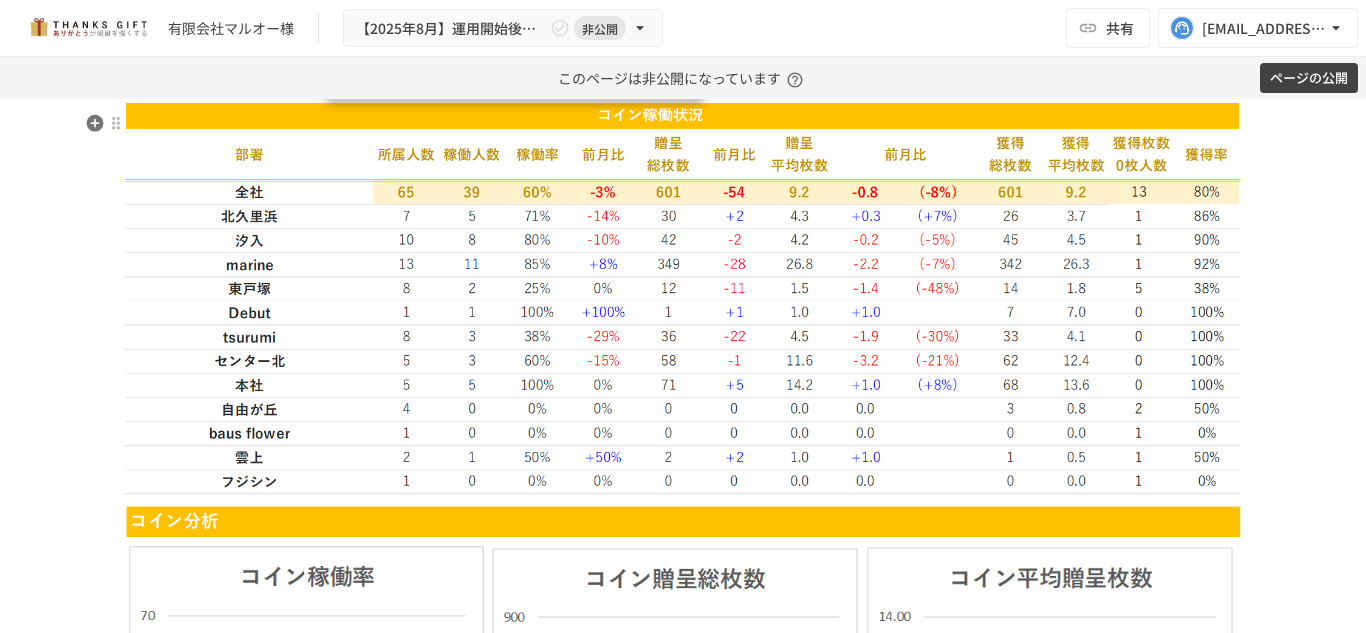 drag, startPoint x: 320, startPoint y: 120, endPoint x: 480, endPoint y: 138, distance: 161.00932 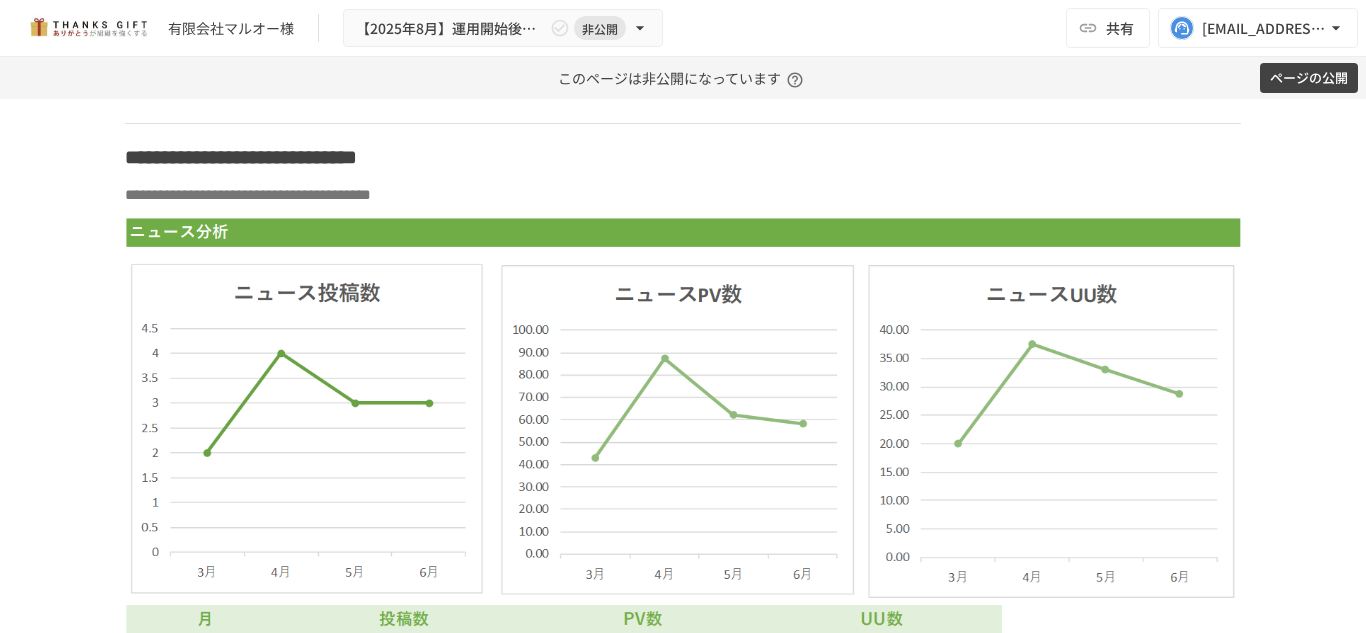 scroll, scrollTop: 4851, scrollLeft: 0, axis: vertical 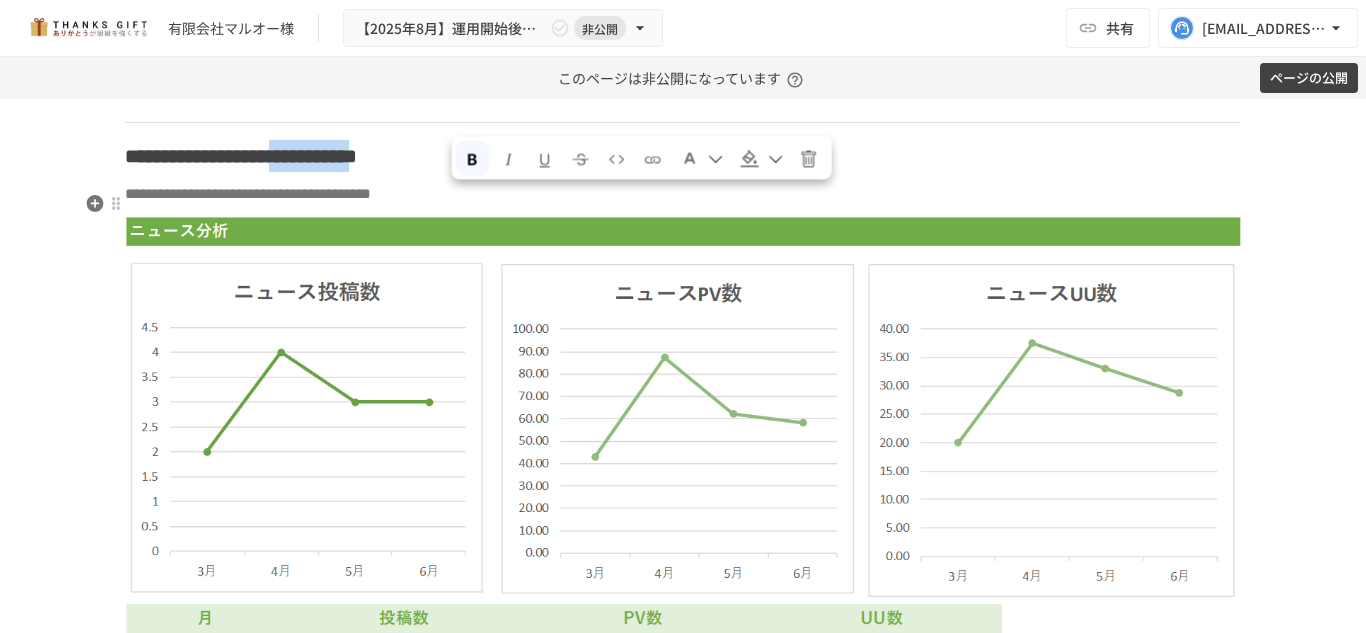 drag, startPoint x: 444, startPoint y: 201, endPoint x: 604, endPoint y: 216, distance: 160.70158 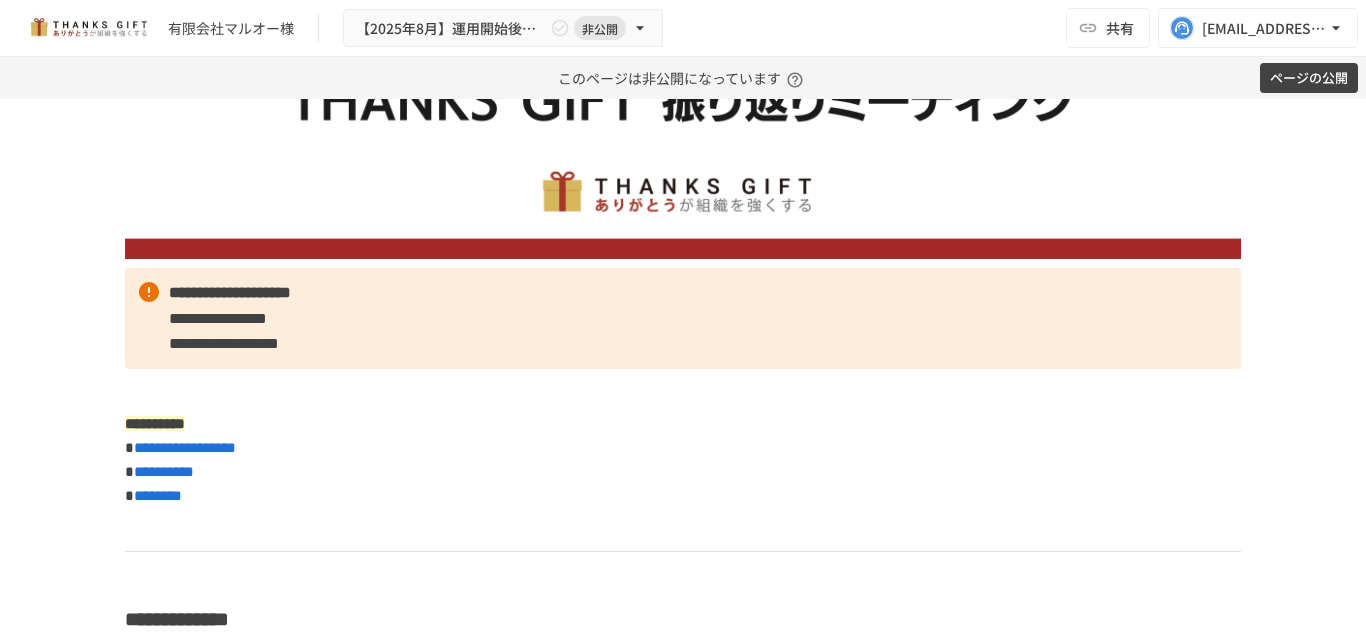 scroll, scrollTop: 0, scrollLeft: 0, axis: both 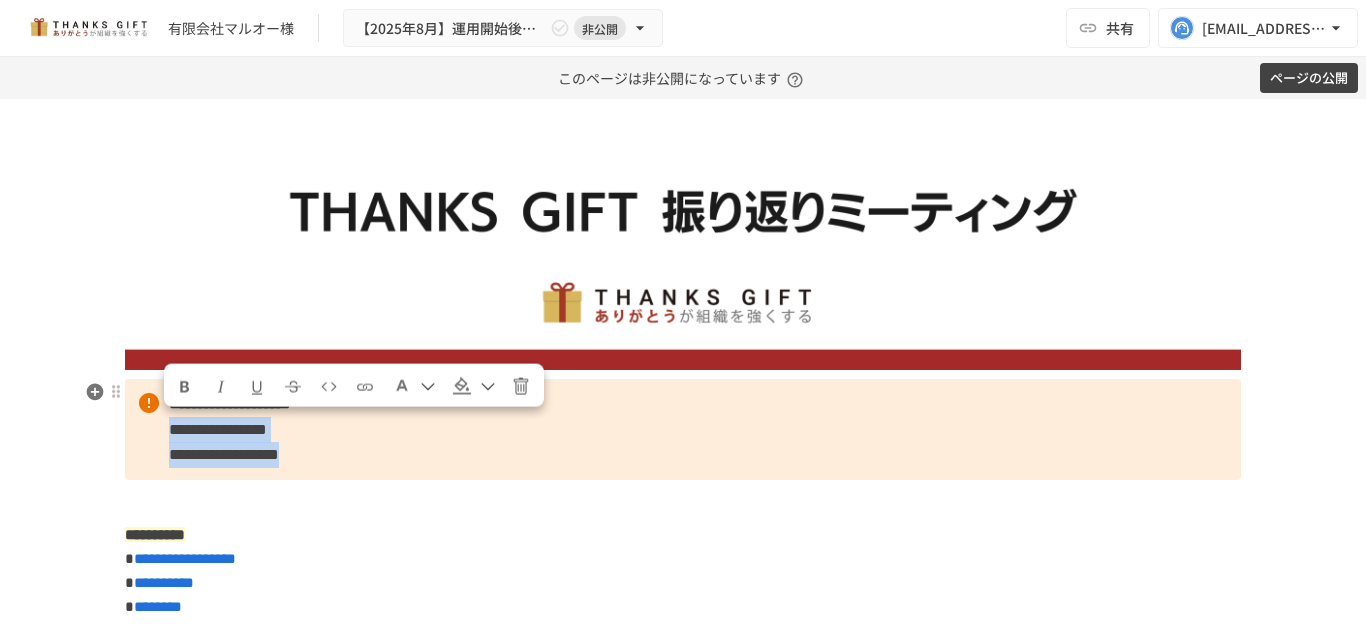 drag, startPoint x: 352, startPoint y: 454, endPoint x: 146, endPoint y: 427, distance: 207.76189 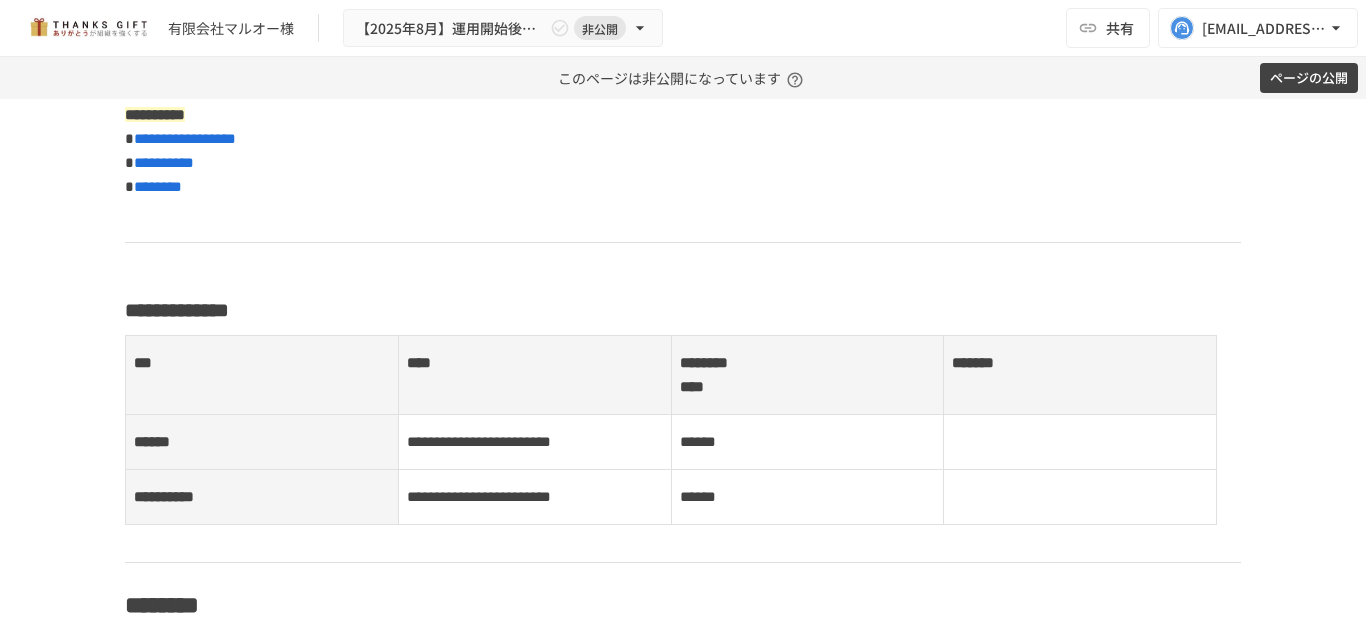 scroll, scrollTop: 0, scrollLeft: 0, axis: both 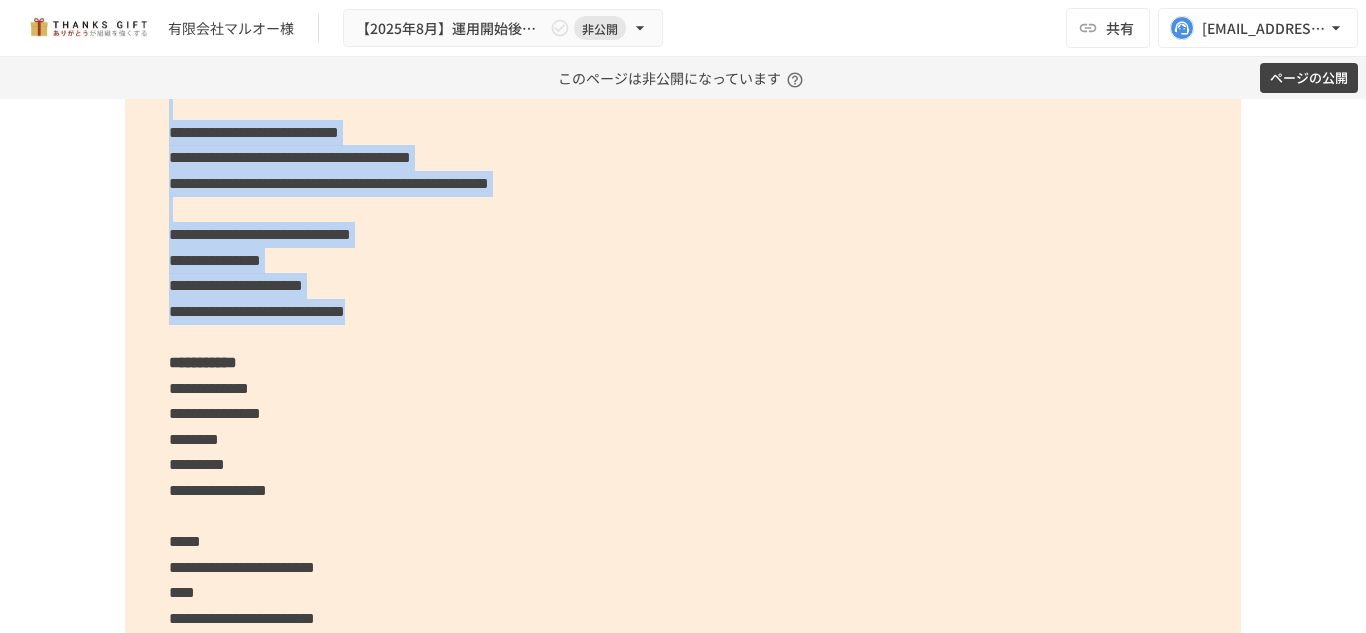 drag, startPoint x: 161, startPoint y: 262, endPoint x: 663, endPoint y: 356, distance: 510.72498 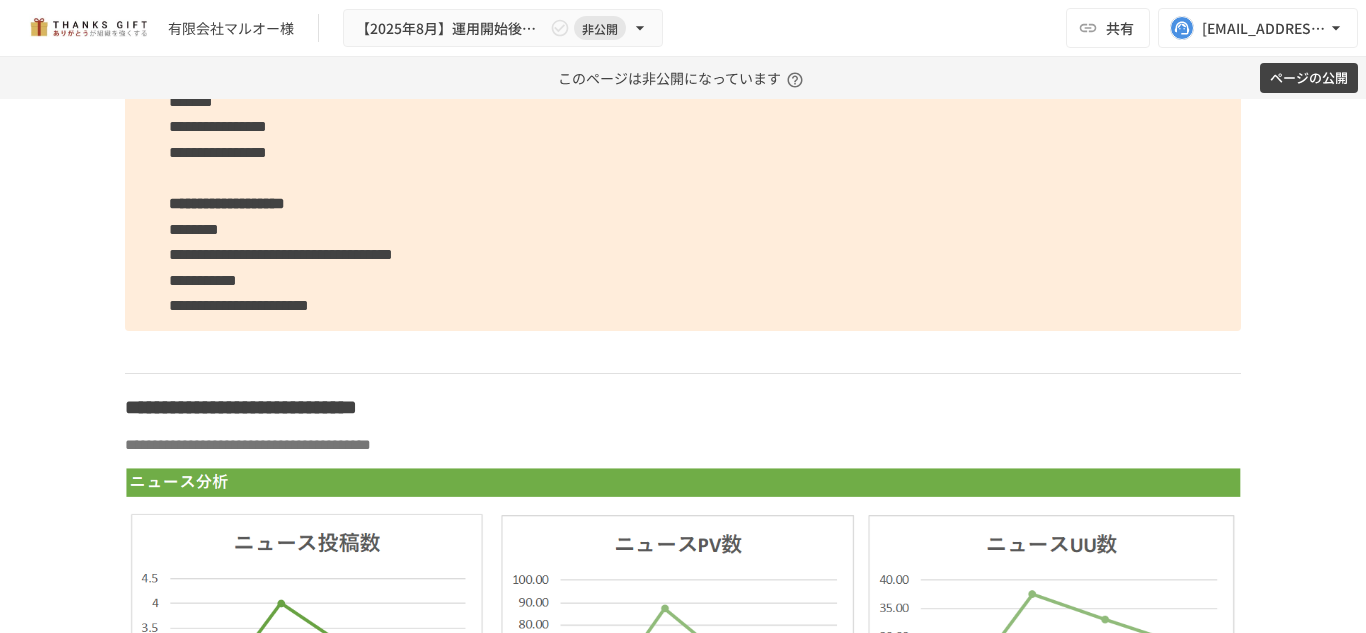 scroll, scrollTop: 3806, scrollLeft: 0, axis: vertical 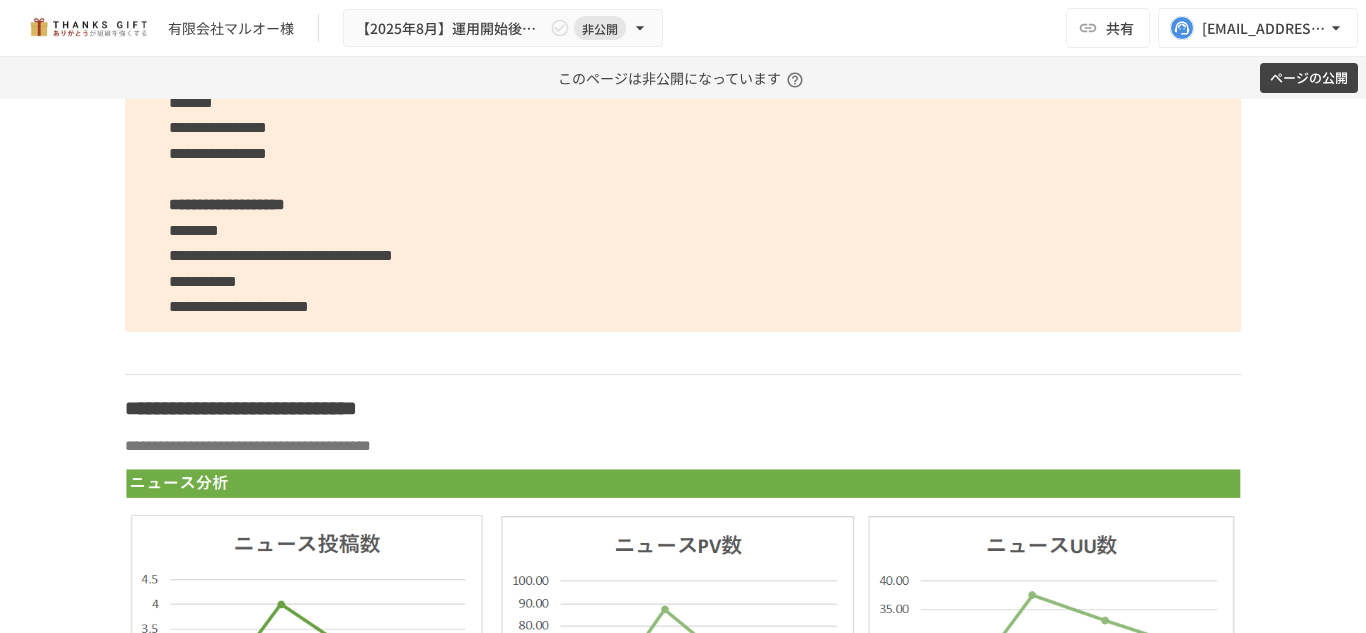 click on "**********" at bounding box center [683, -115] 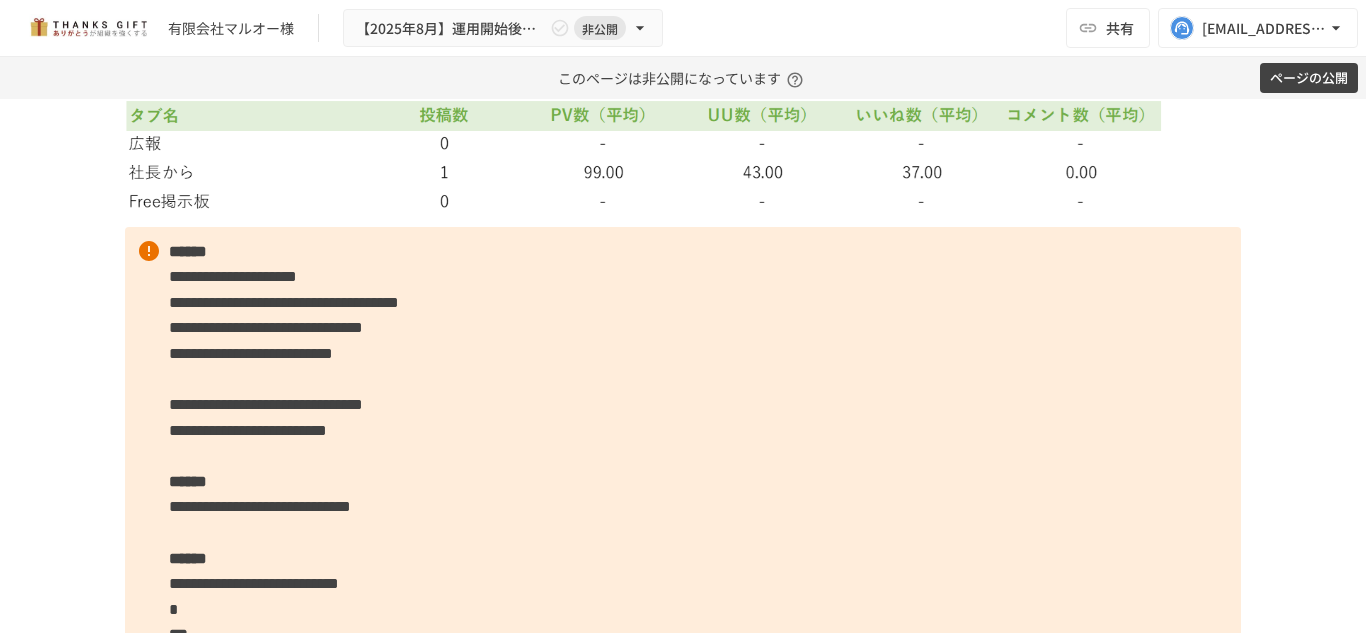 scroll, scrollTop: 5131, scrollLeft: 0, axis: vertical 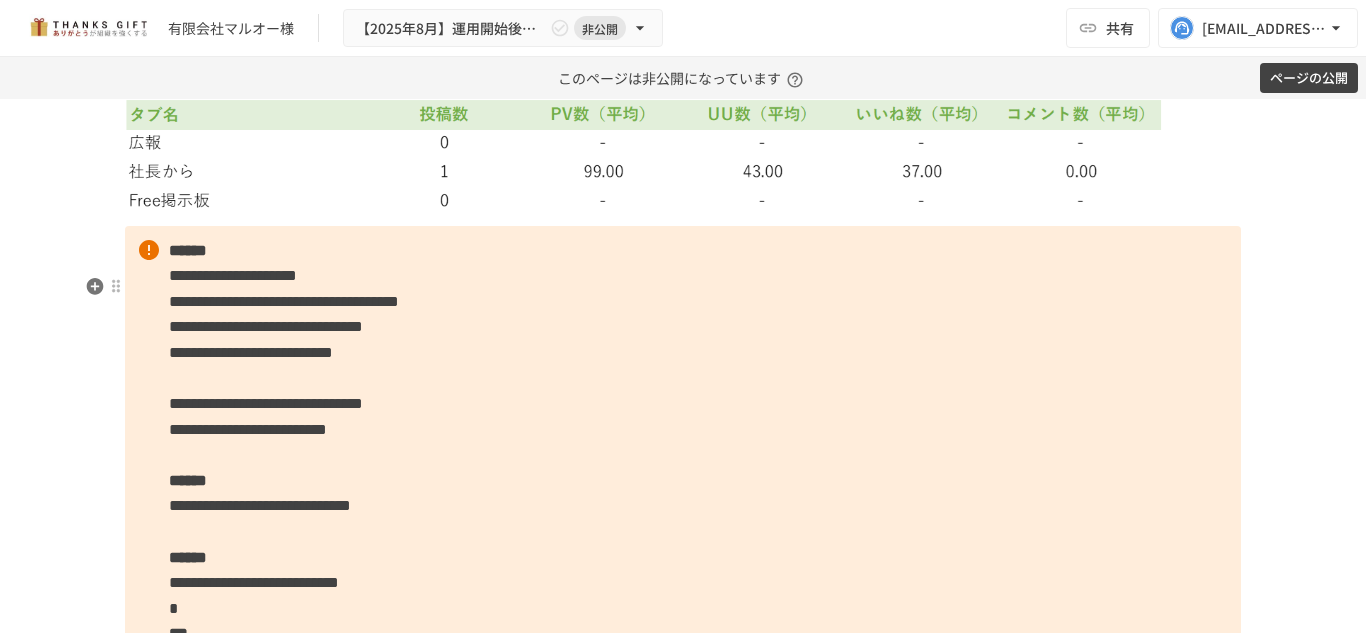 click on "******" at bounding box center (188, 250) 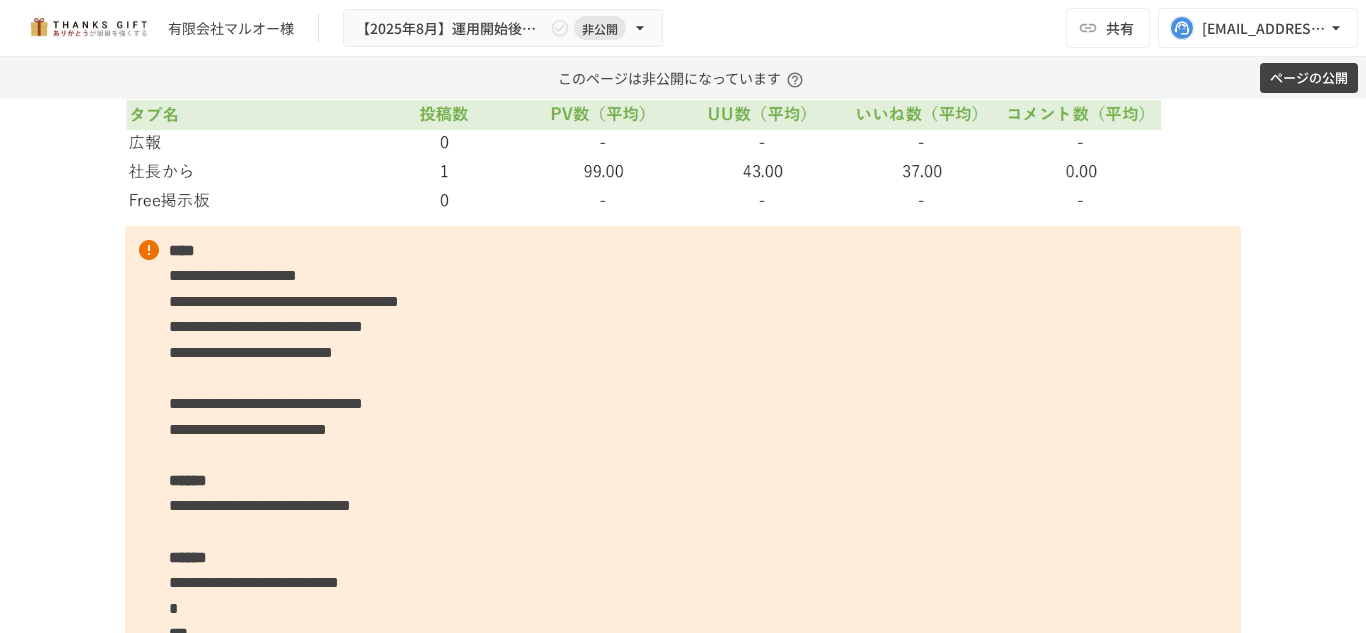 type 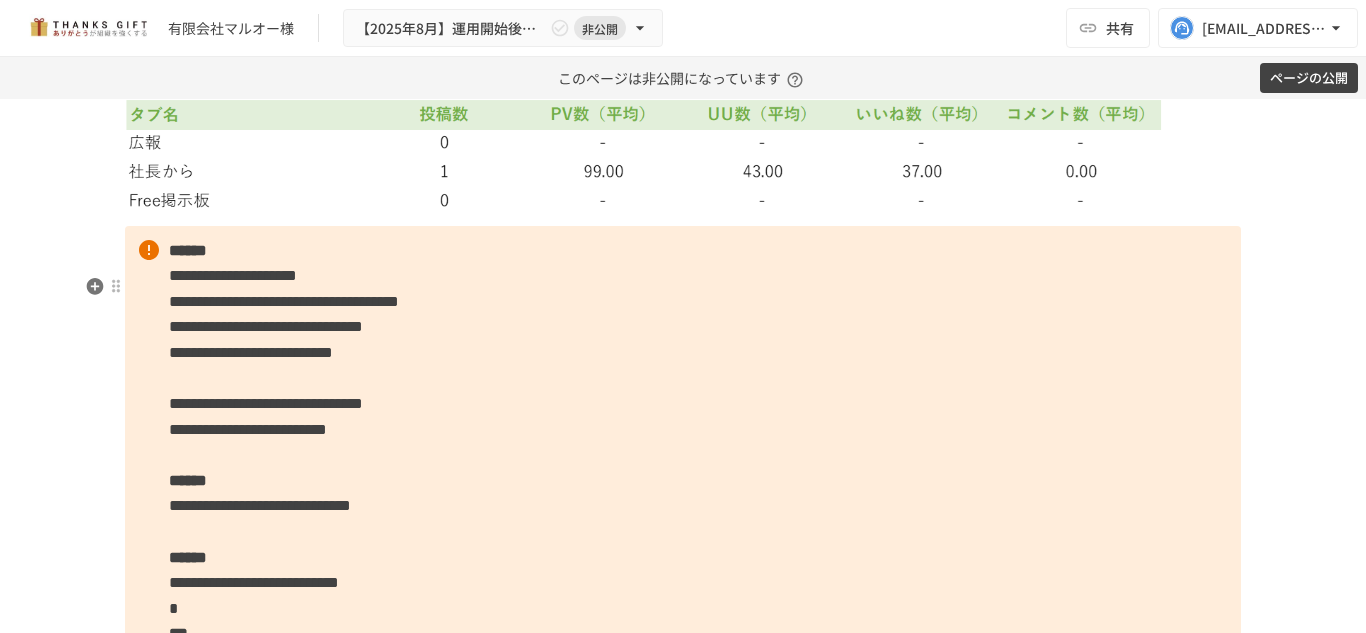 click on "******" at bounding box center [188, 250] 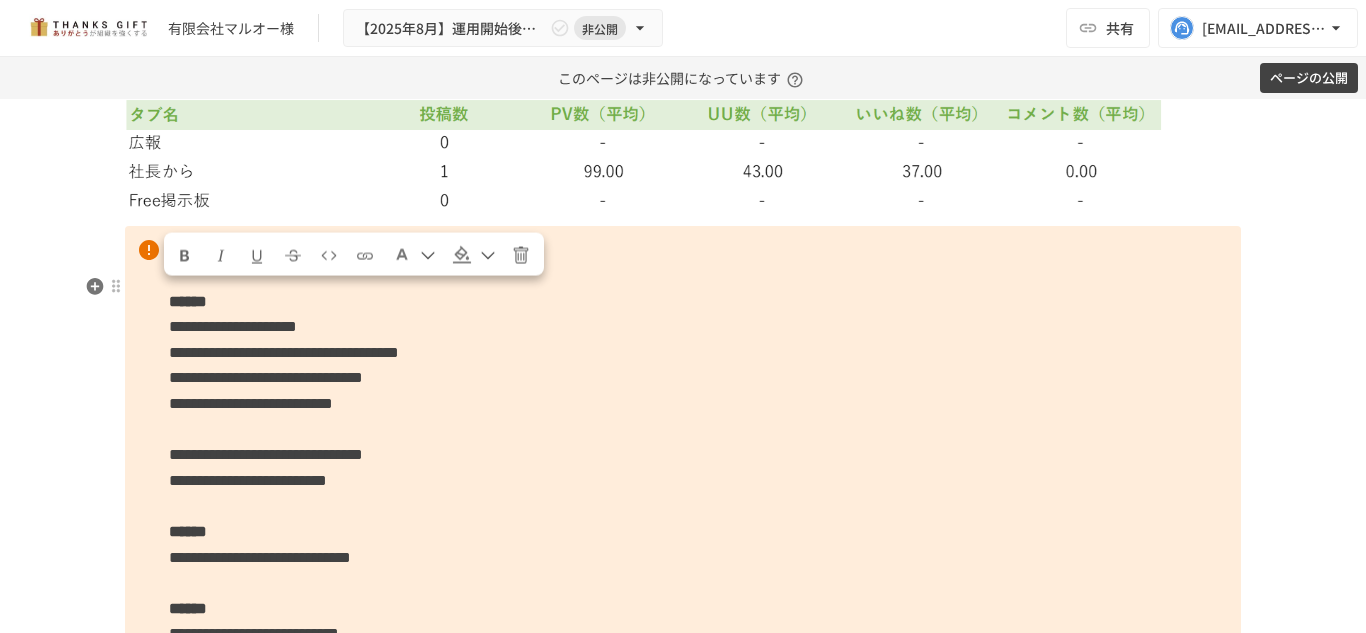 drag, startPoint x: 263, startPoint y: 293, endPoint x: 153, endPoint y: 285, distance: 110.29053 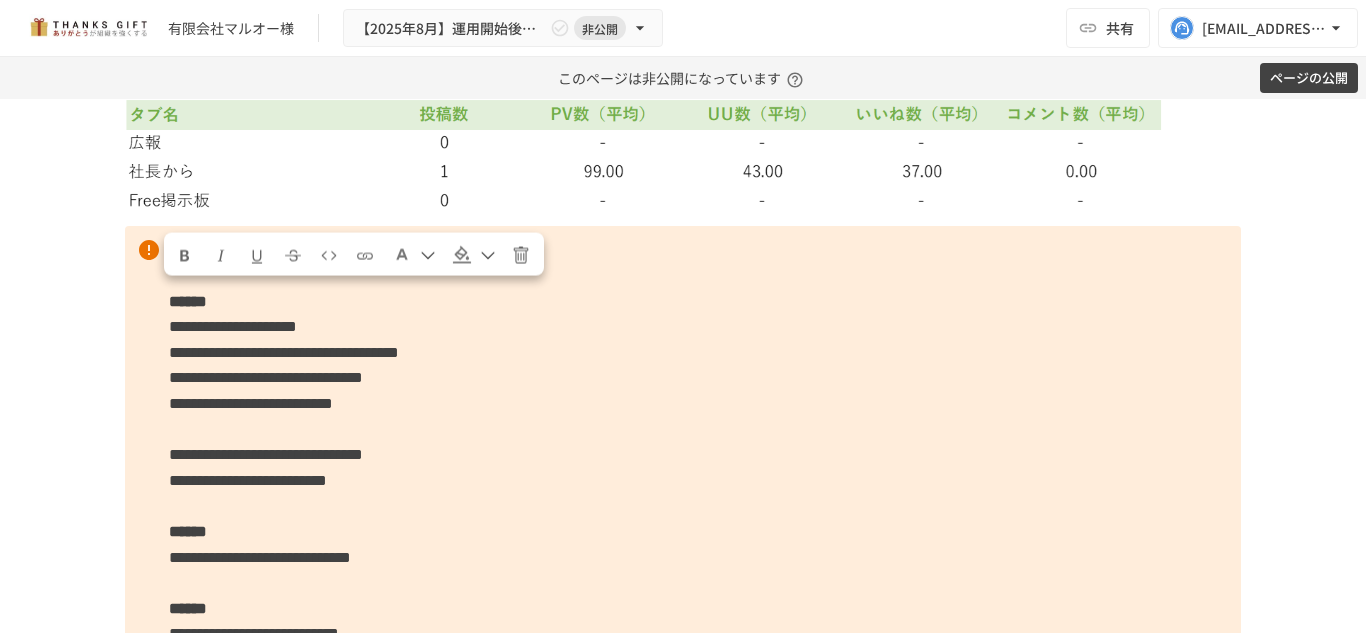click at bounding box center (185, 254) 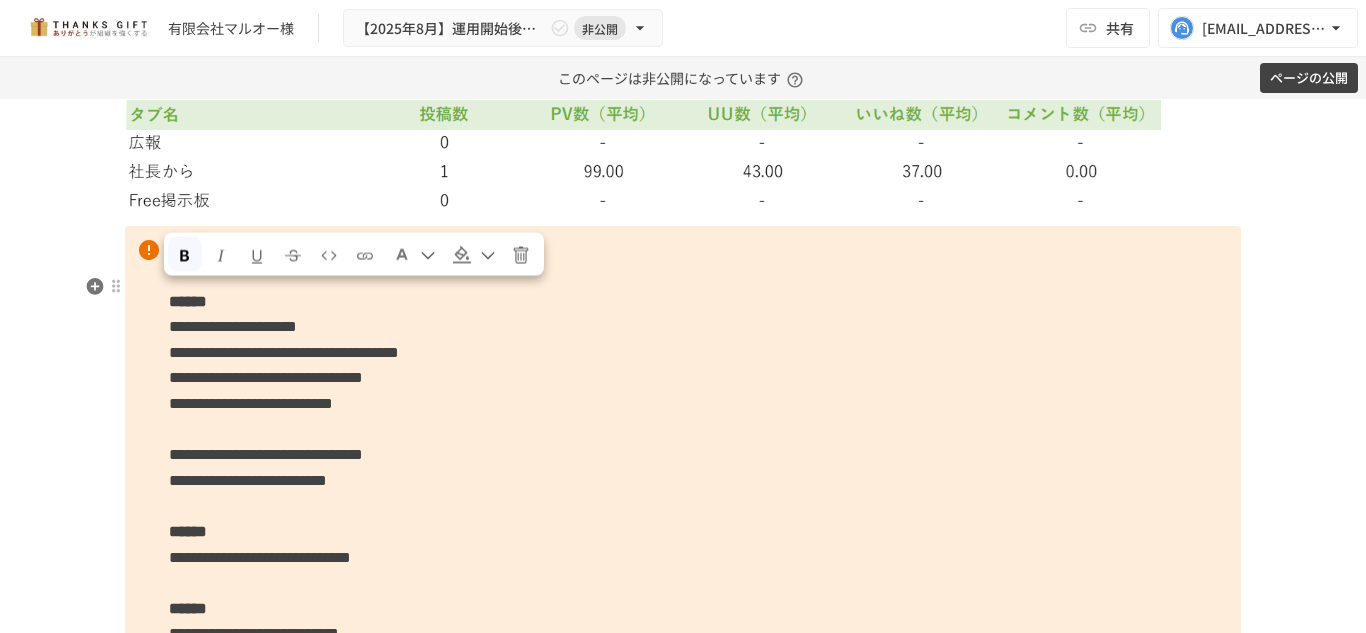 click on "**********" at bounding box center (683, 801) 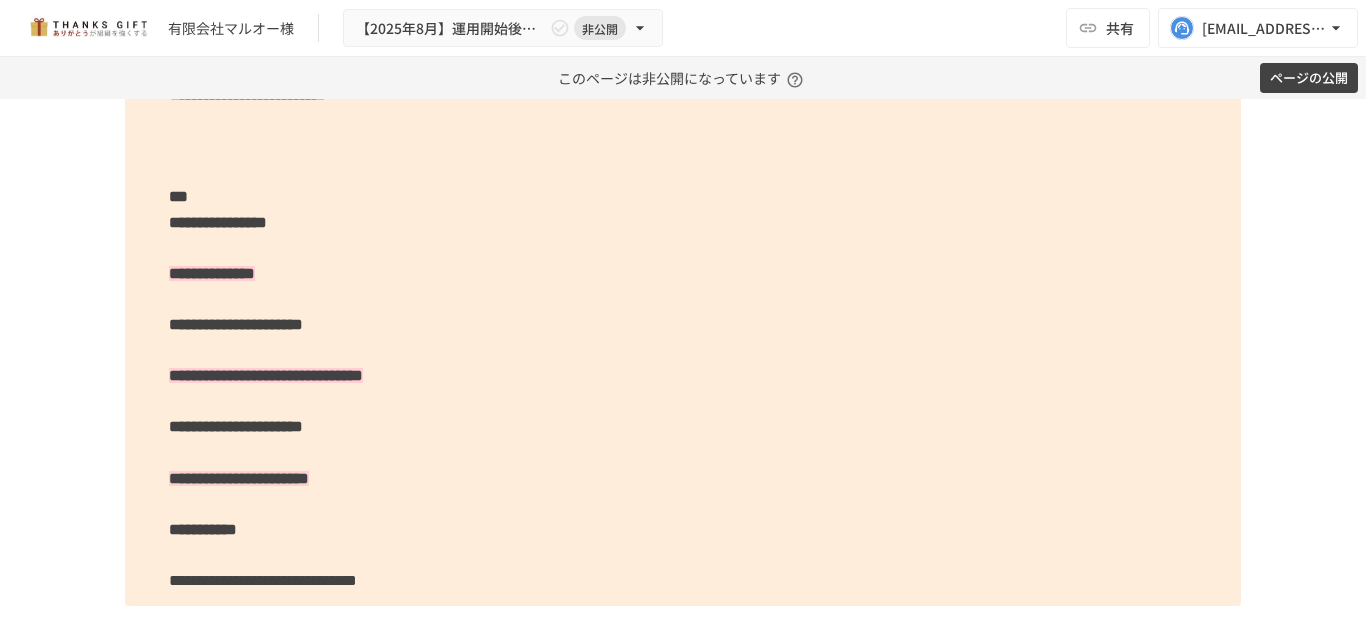 scroll, scrollTop: 6180, scrollLeft: 0, axis: vertical 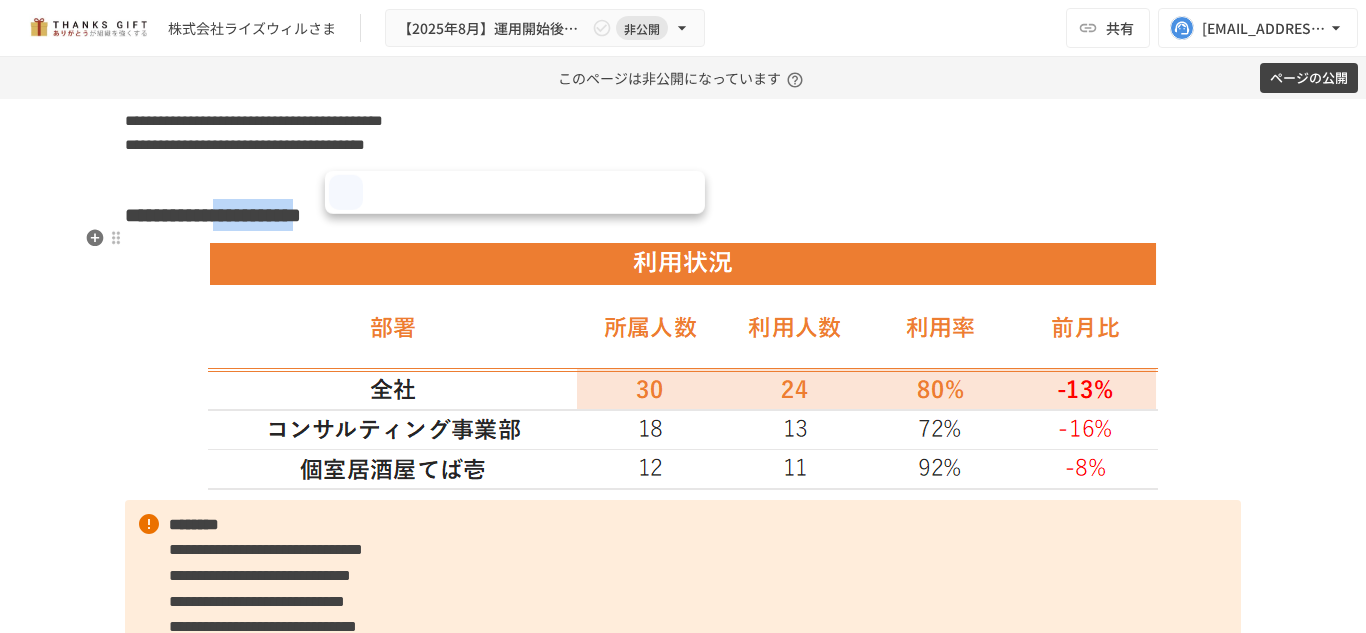 drag, startPoint x: 321, startPoint y: 234, endPoint x: 474, endPoint y: 251, distance: 153.94154 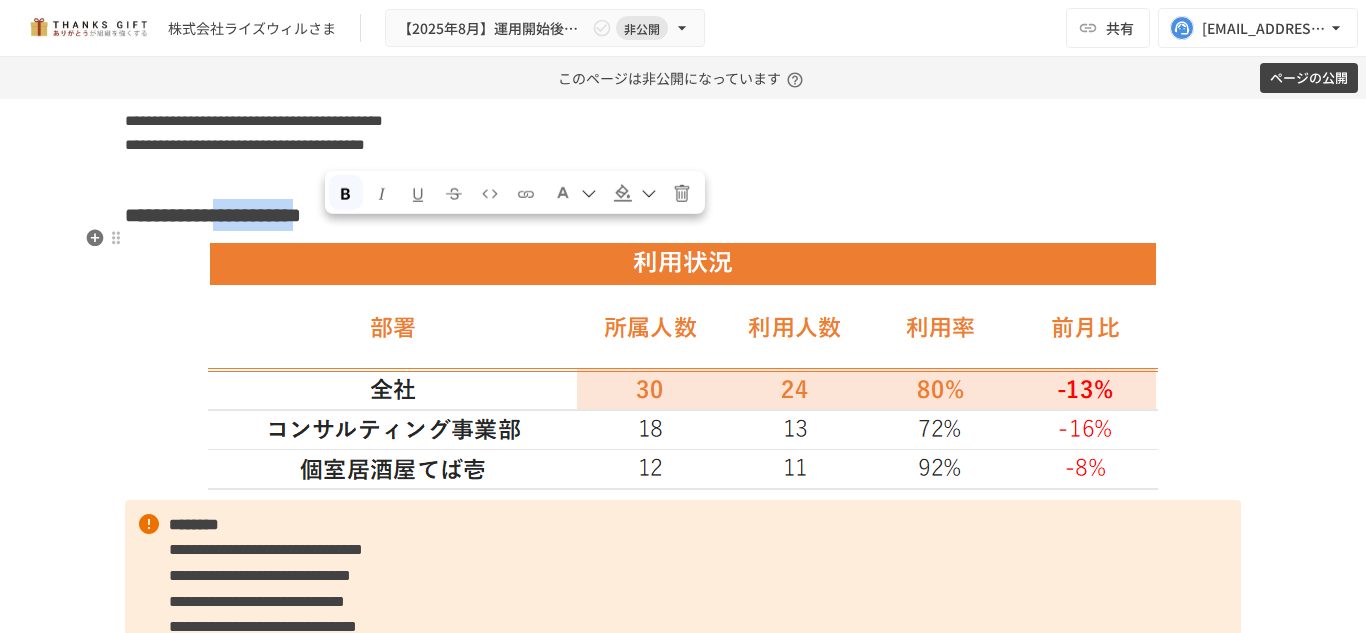click on "**********" at bounding box center (229, 215) 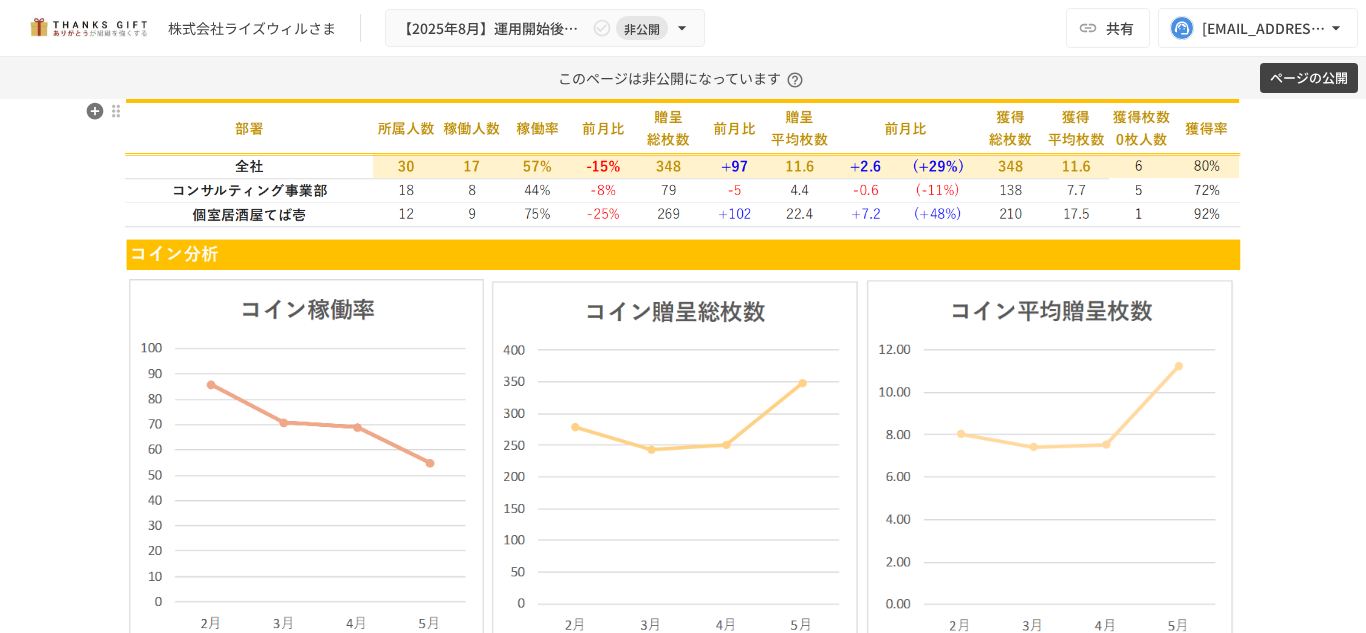 scroll, scrollTop: 2358, scrollLeft: 0, axis: vertical 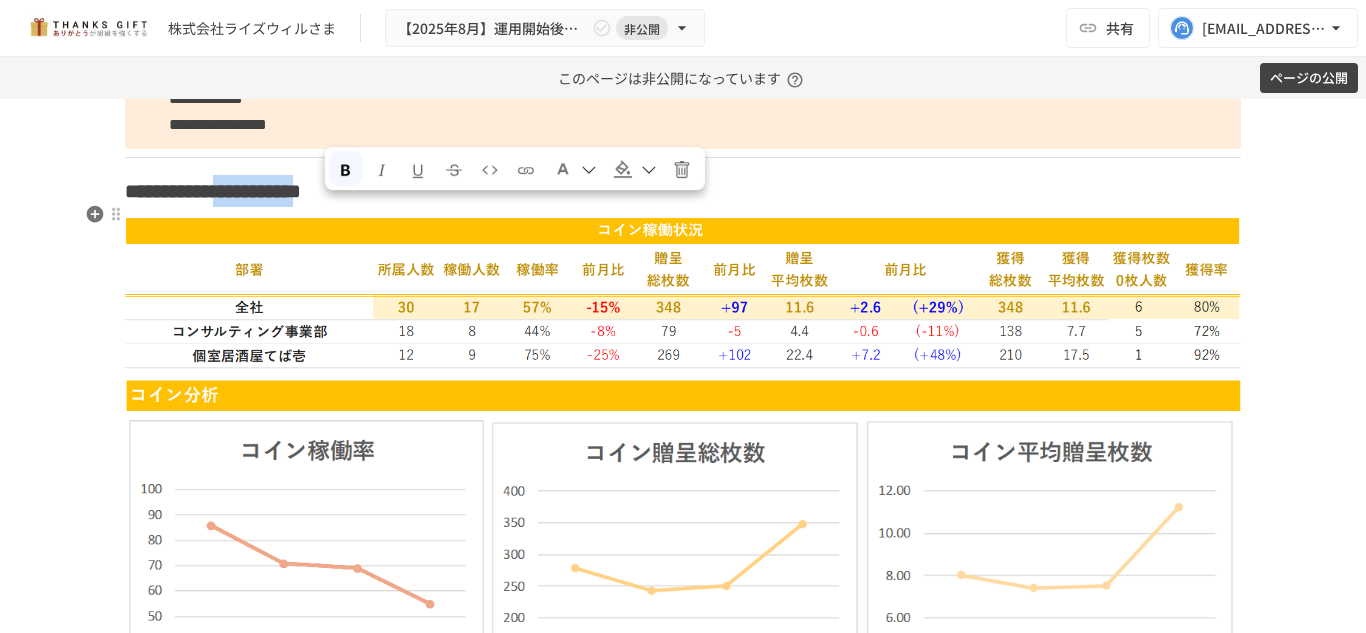 drag, startPoint x: 321, startPoint y: 208, endPoint x: 484, endPoint y: 221, distance: 163.51758 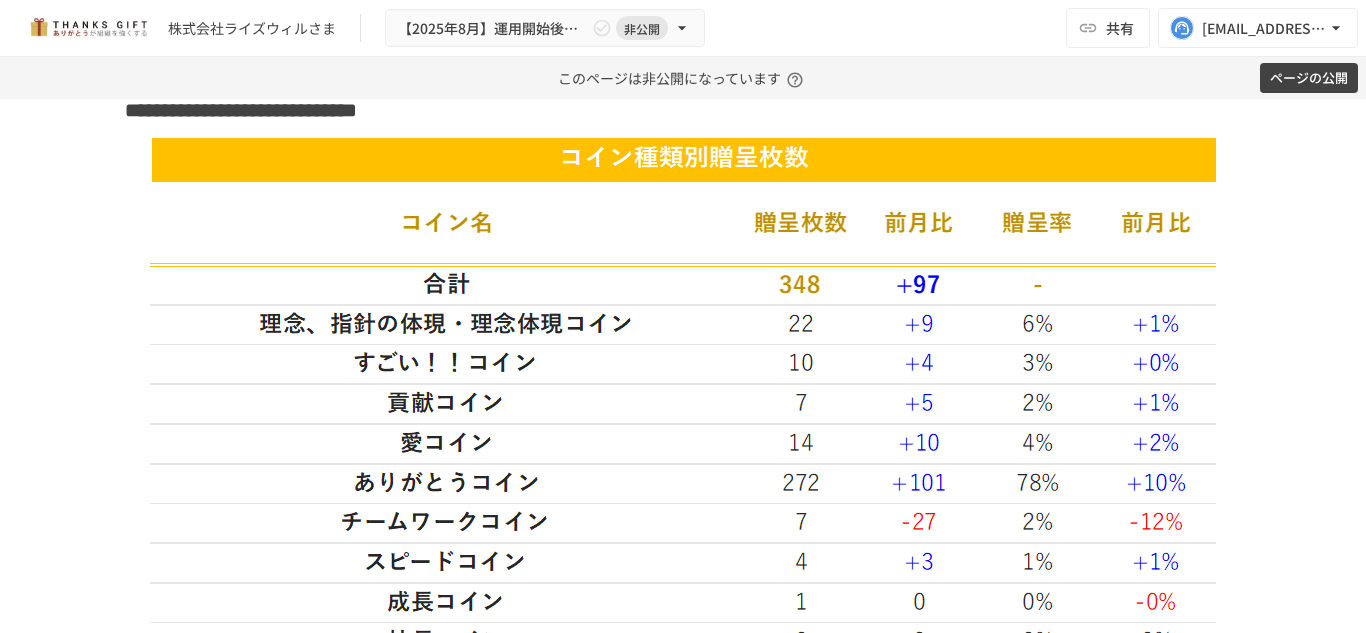 scroll, scrollTop: 3697, scrollLeft: 0, axis: vertical 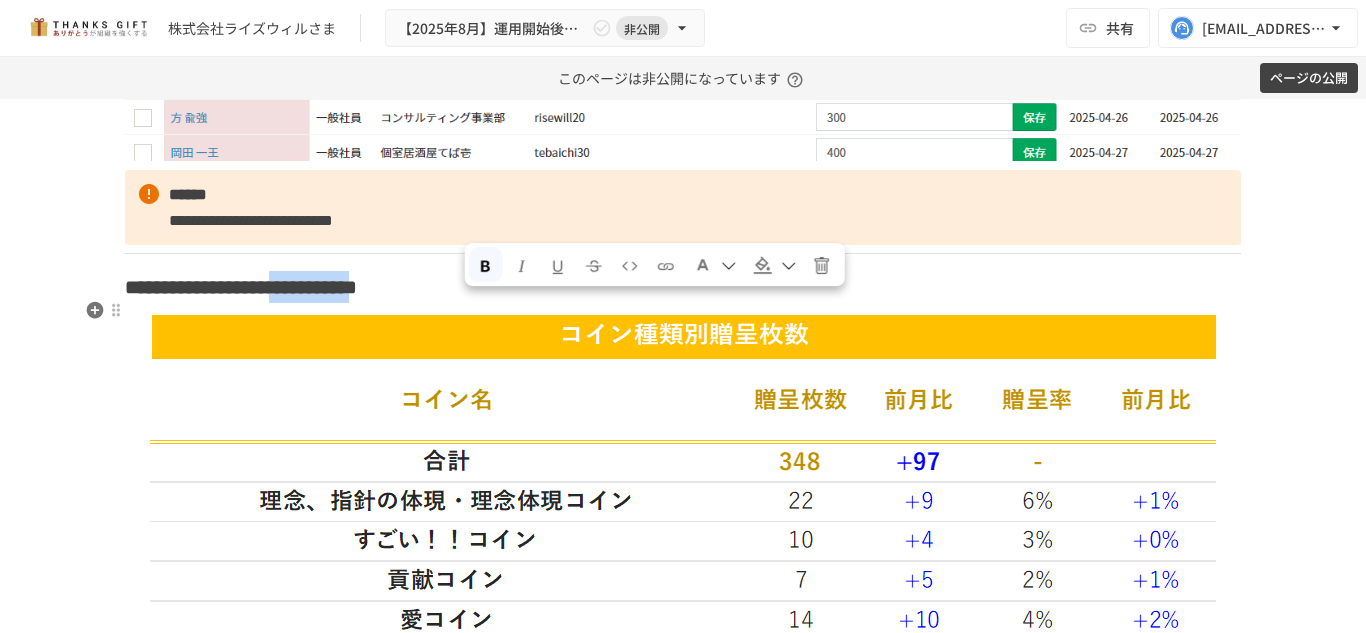 drag, startPoint x: 456, startPoint y: 316, endPoint x: 617, endPoint y: 322, distance: 161.11176 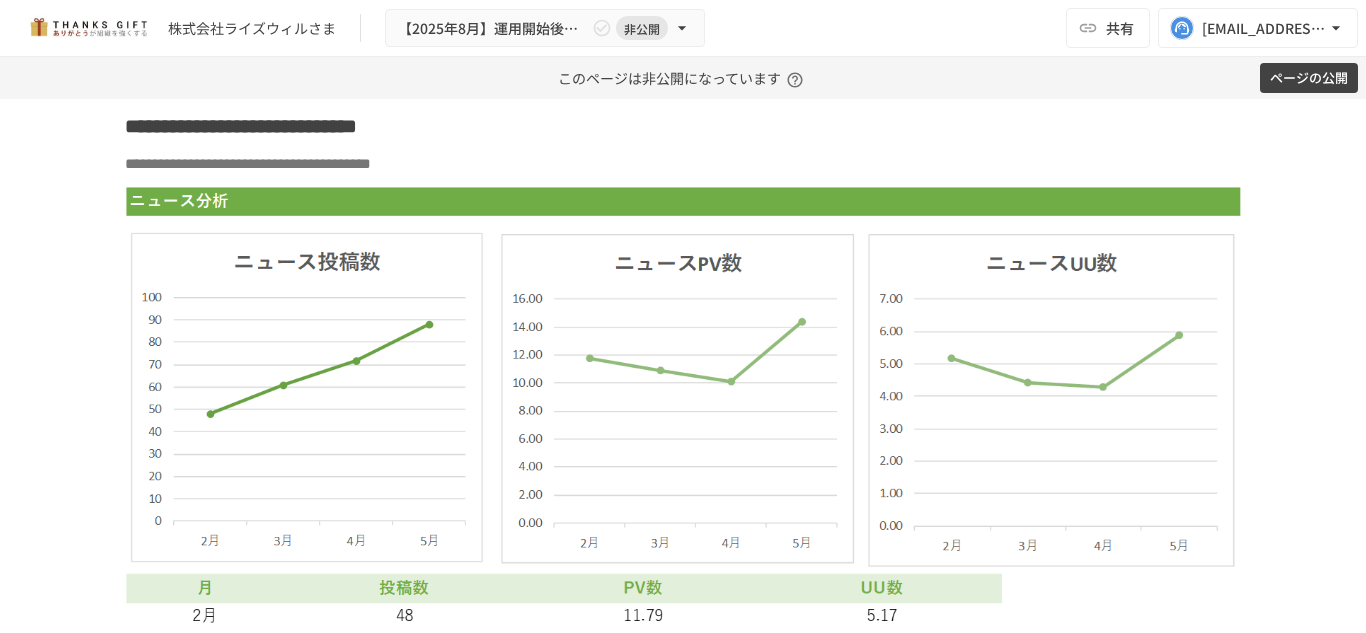 scroll, scrollTop: 4724, scrollLeft: 0, axis: vertical 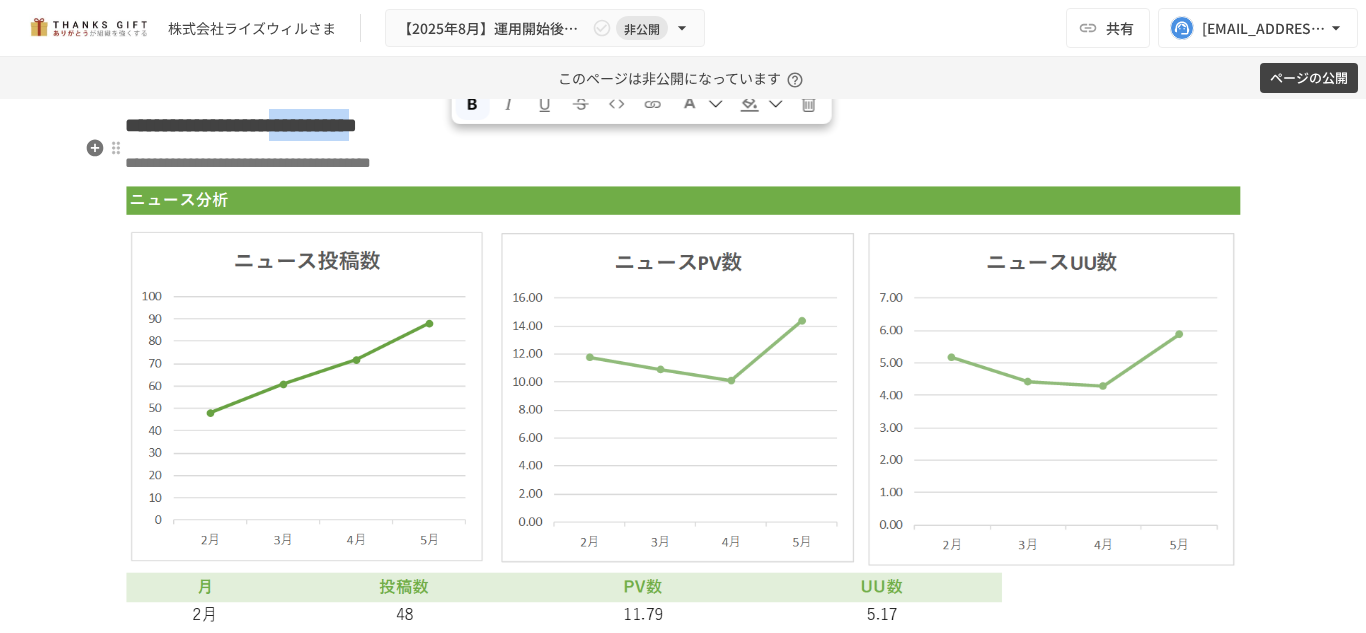 drag, startPoint x: 443, startPoint y: 151, endPoint x: 607, endPoint y: 153, distance: 164.01219 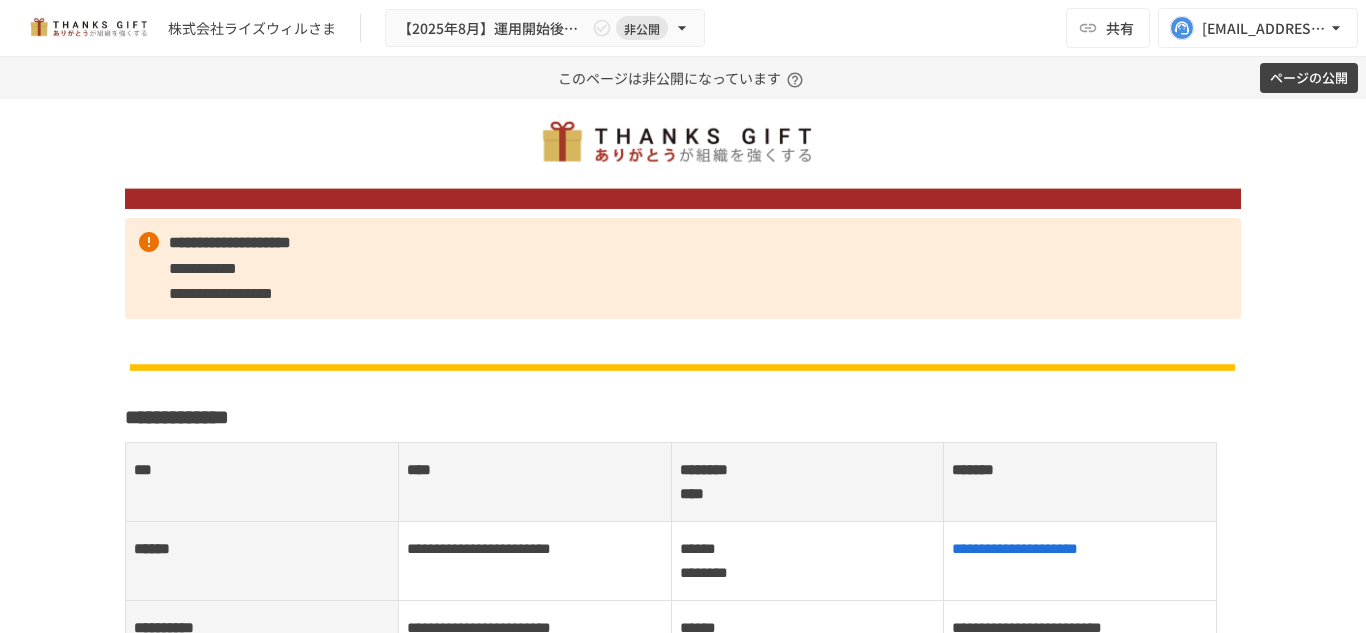 scroll, scrollTop: 0, scrollLeft: 0, axis: both 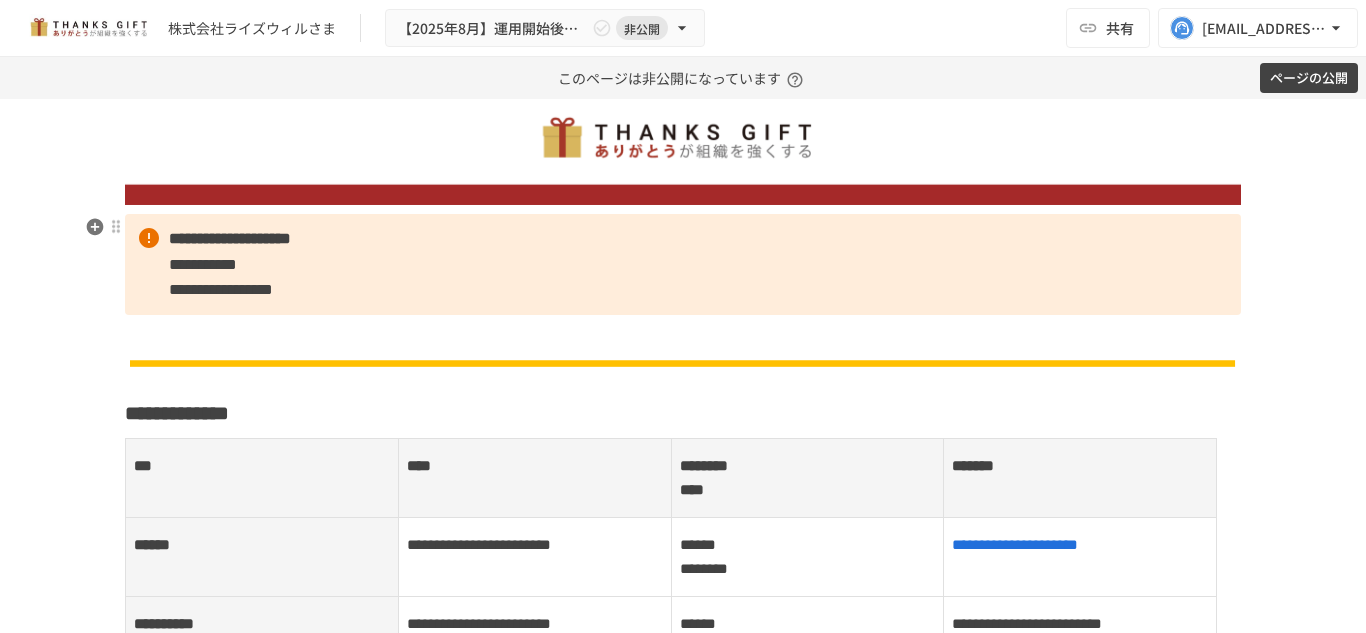 click on "**********" at bounding box center [683, 264] 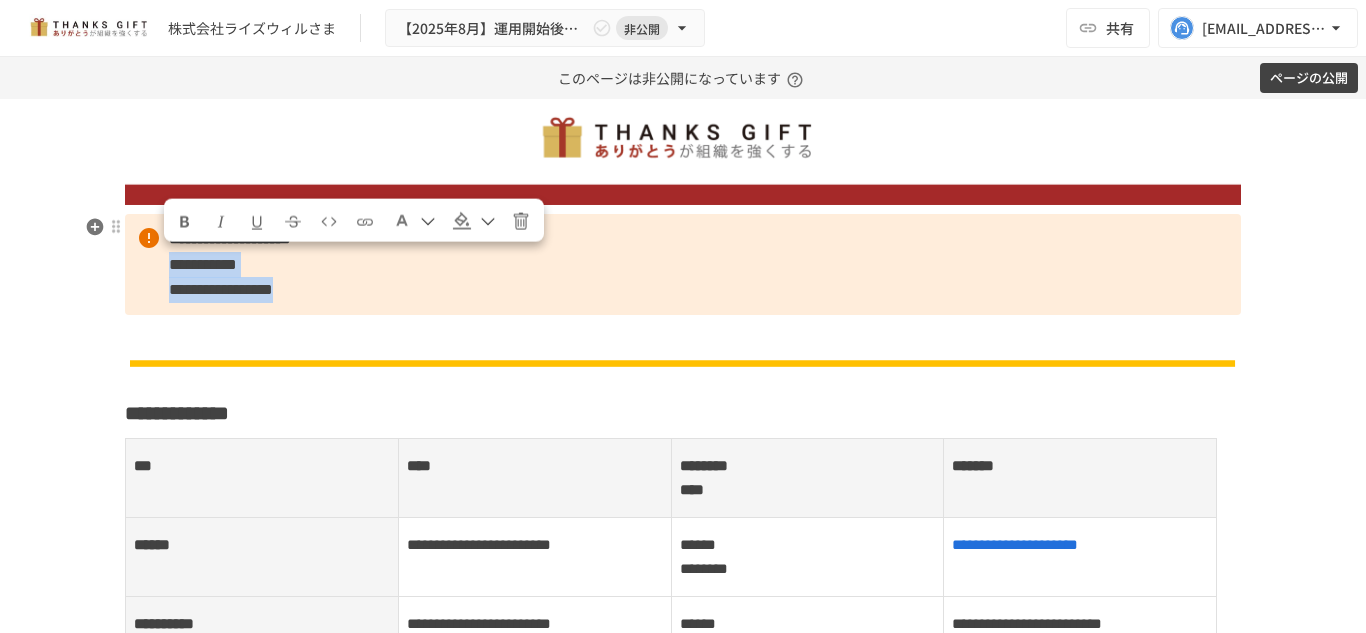 drag, startPoint x: 334, startPoint y: 287, endPoint x: 152, endPoint y: 273, distance: 182.53767 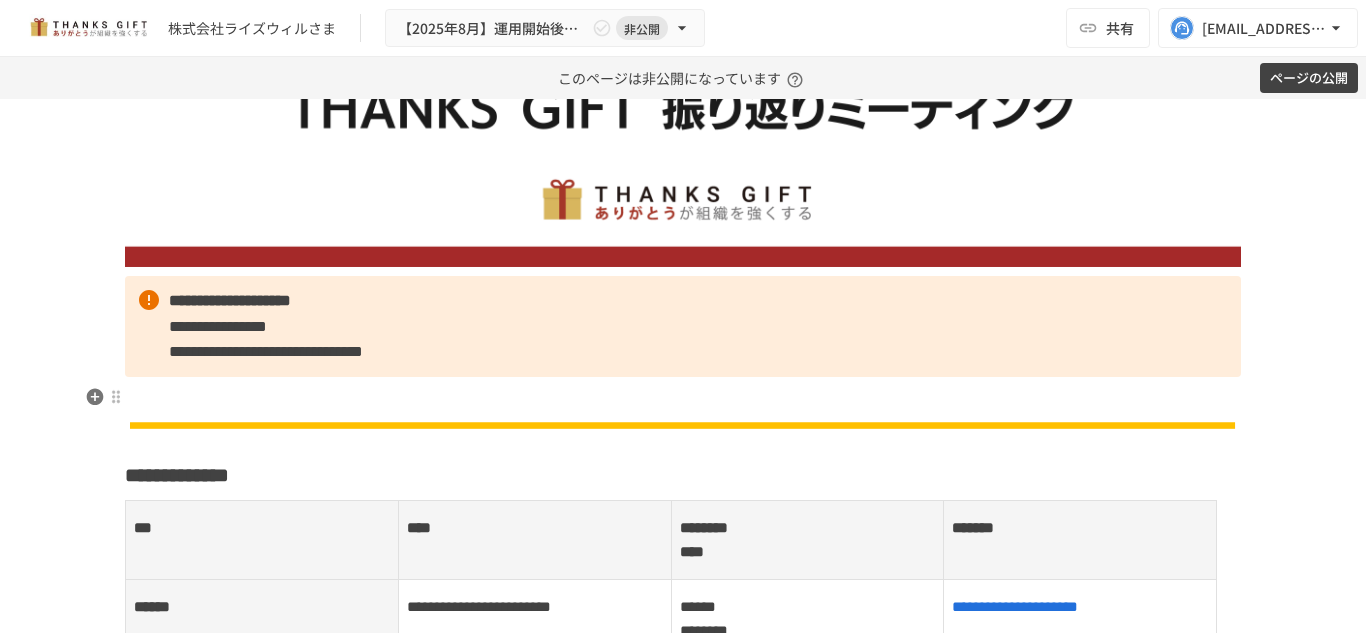 scroll, scrollTop: 0, scrollLeft: 0, axis: both 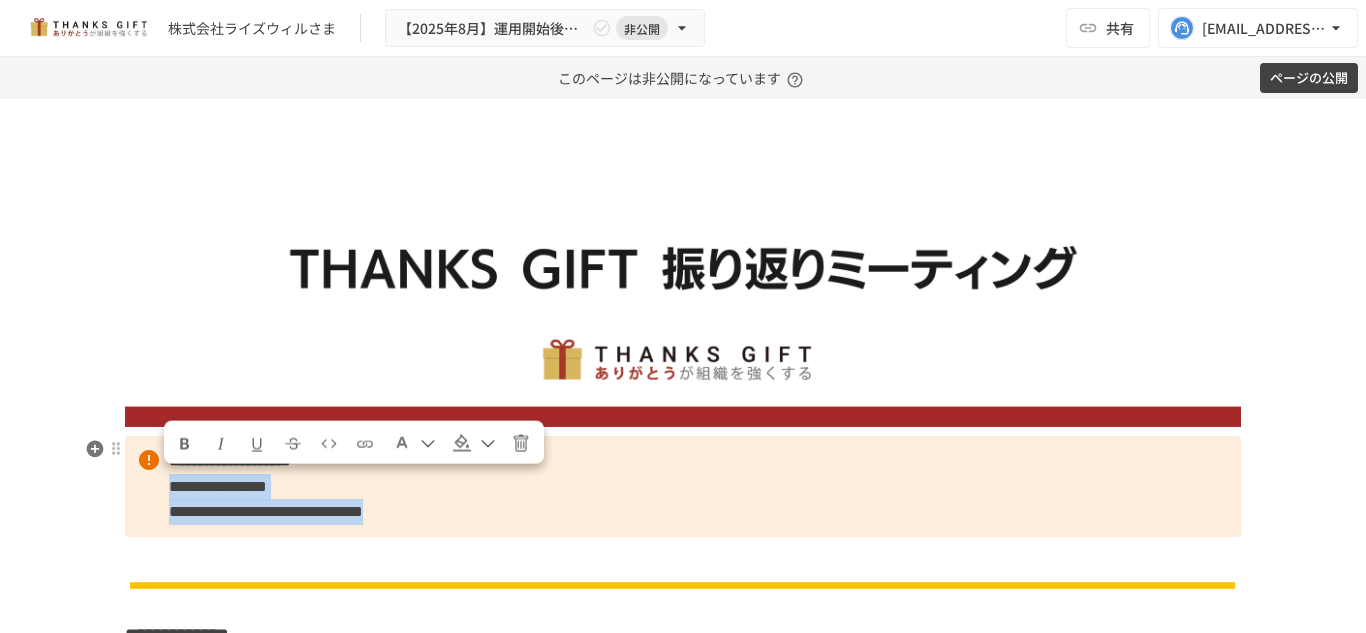drag, startPoint x: 454, startPoint y: 509, endPoint x: 167, endPoint y: 490, distance: 287.62823 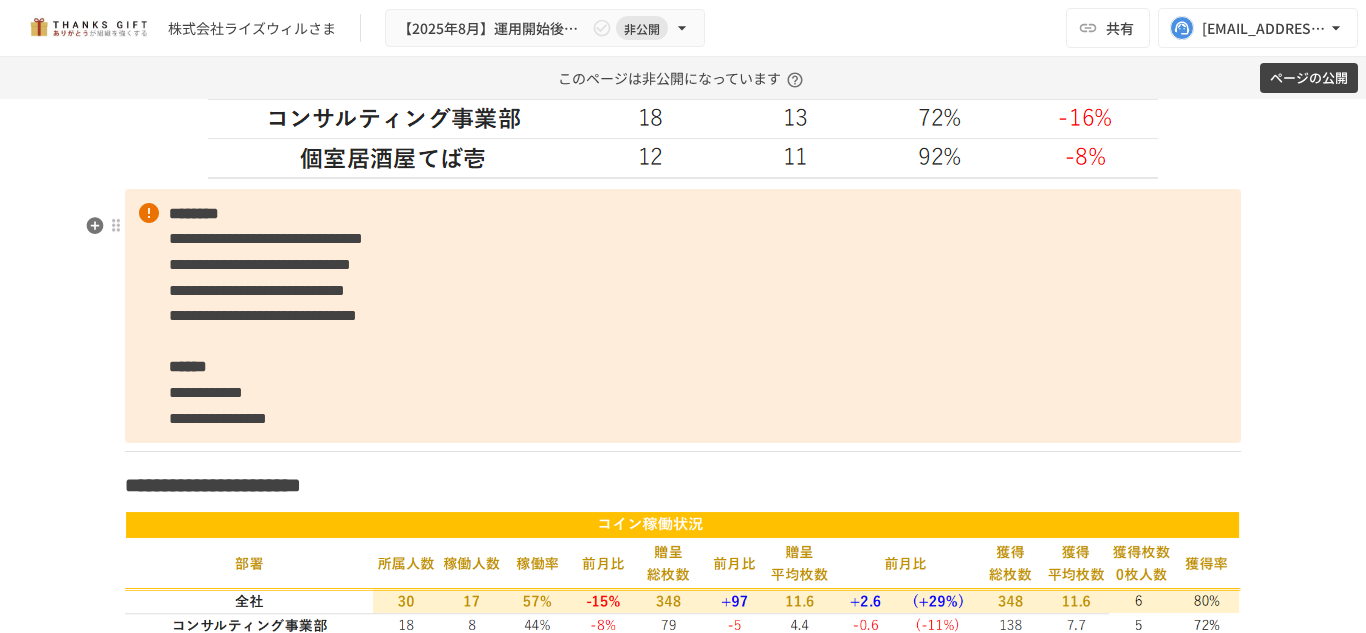 scroll, scrollTop: 2070, scrollLeft: 0, axis: vertical 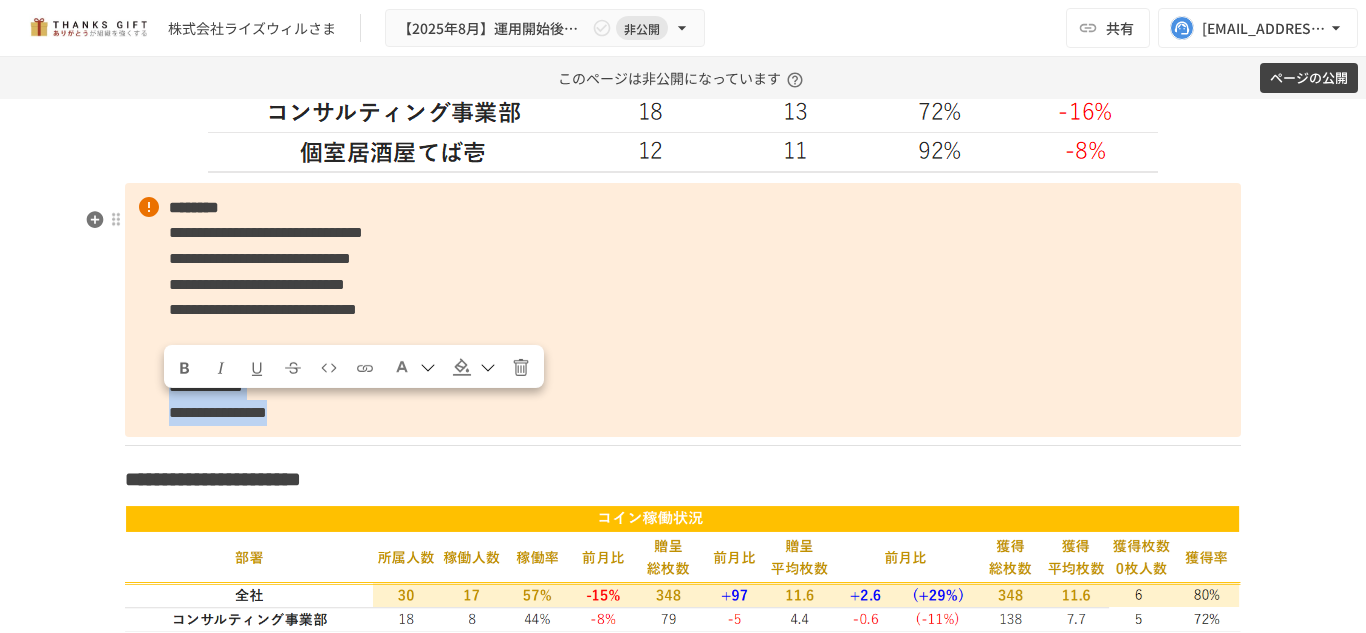 drag, startPoint x: 408, startPoint y: 444, endPoint x: 168, endPoint y: 415, distance: 241.74573 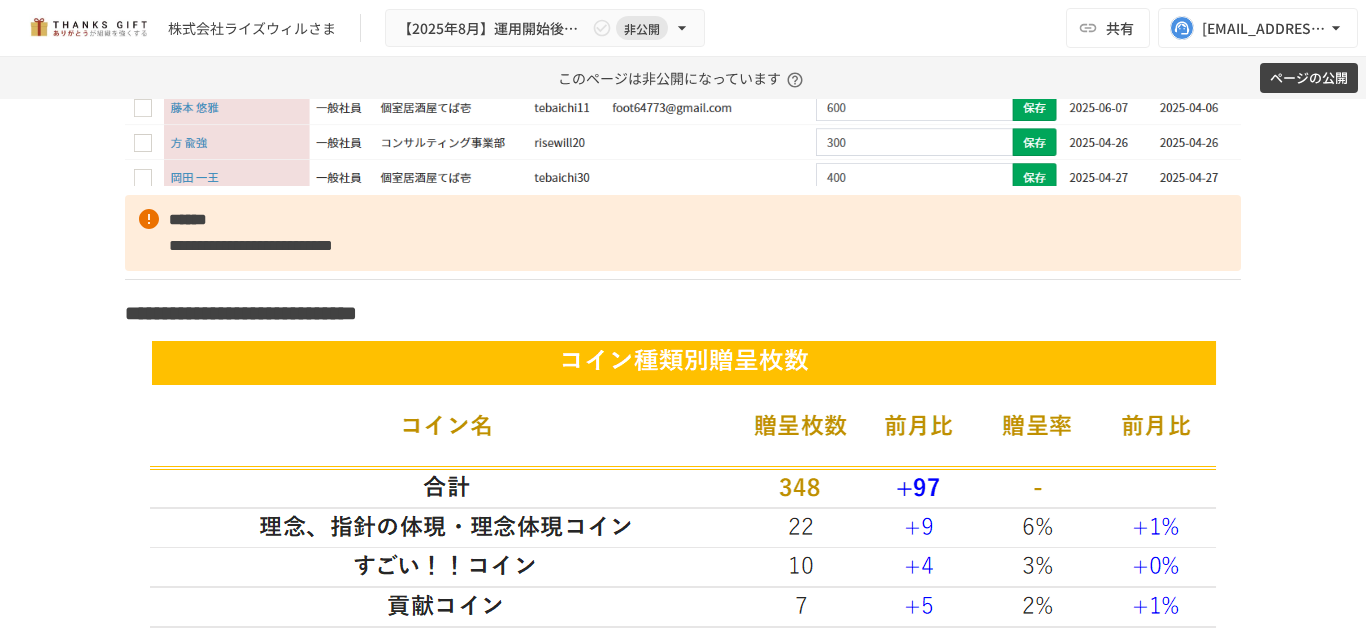 scroll, scrollTop: 3642, scrollLeft: 0, axis: vertical 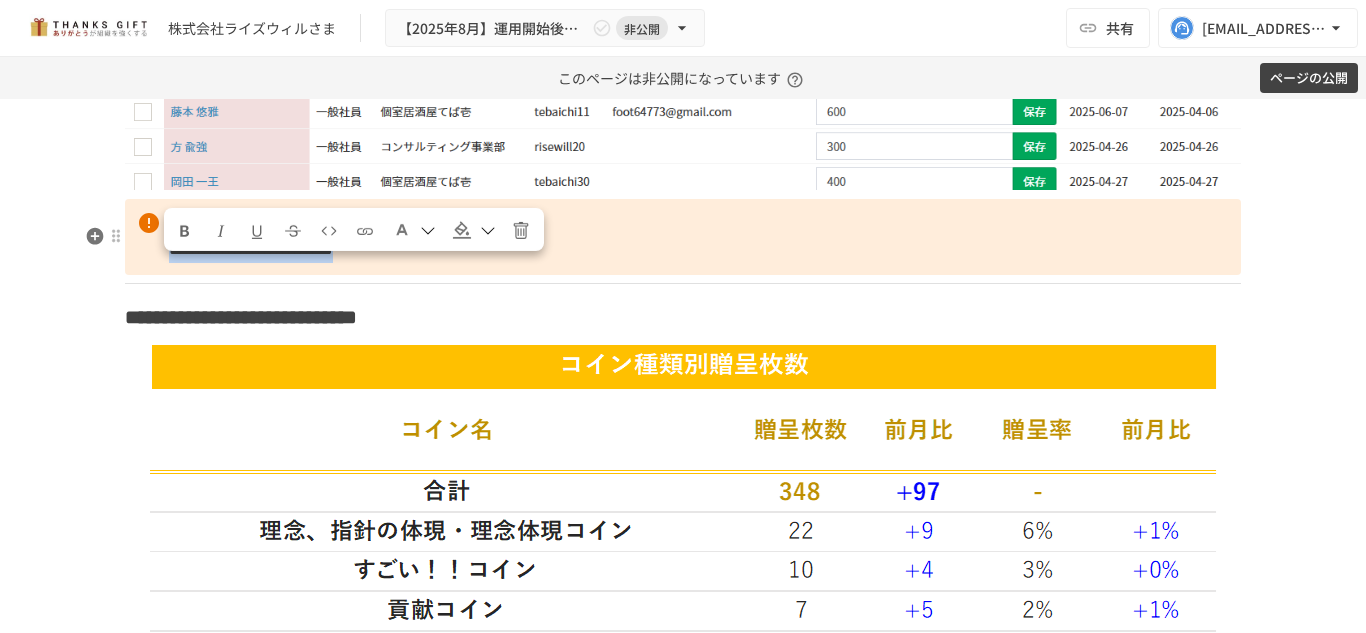 drag, startPoint x: 599, startPoint y: 267, endPoint x: 164, endPoint y: 276, distance: 435.09308 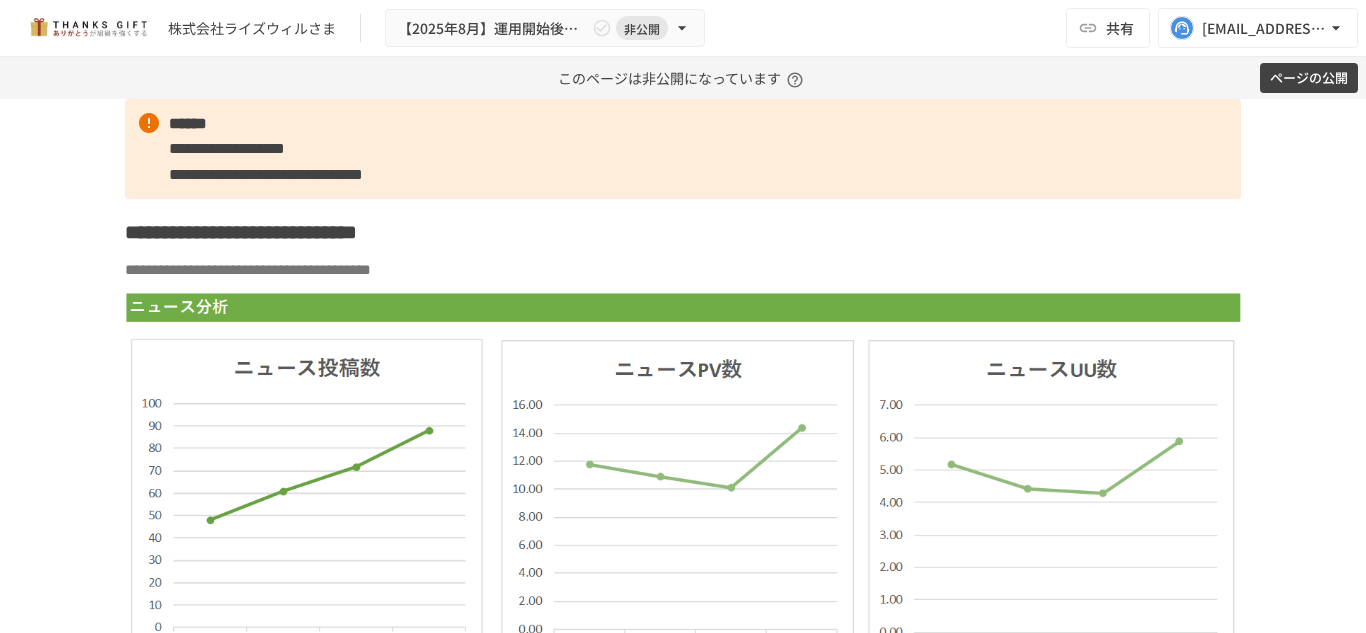 scroll, scrollTop: 4592, scrollLeft: 0, axis: vertical 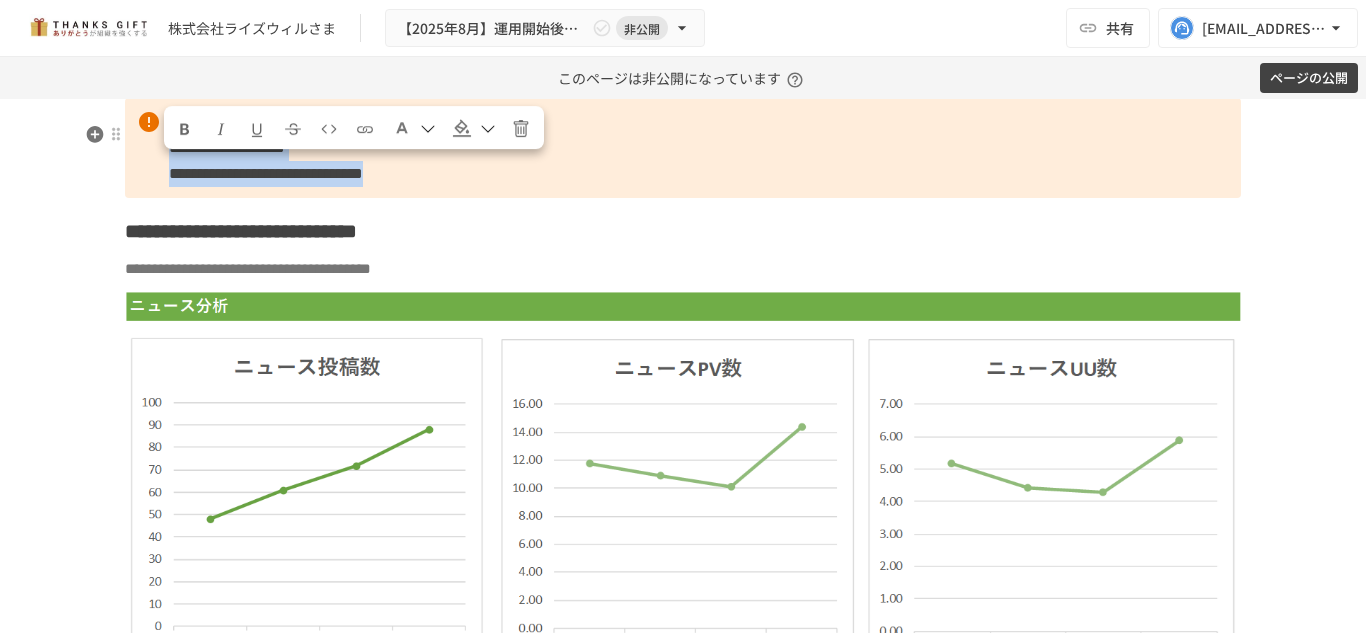 drag, startPoint x: 157, startPoint y: 164, endPoint x: 682, endPoint y: 202, distance: 526.3734 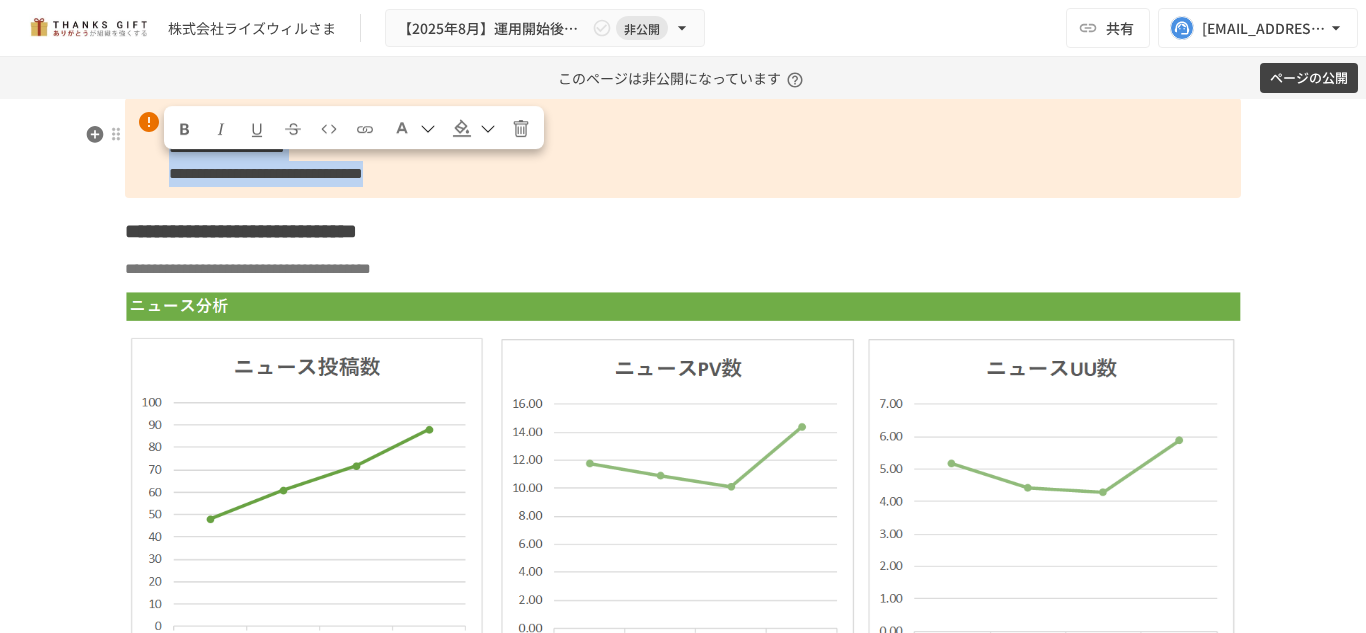 click on "**********" at bounding box center (683, 148) 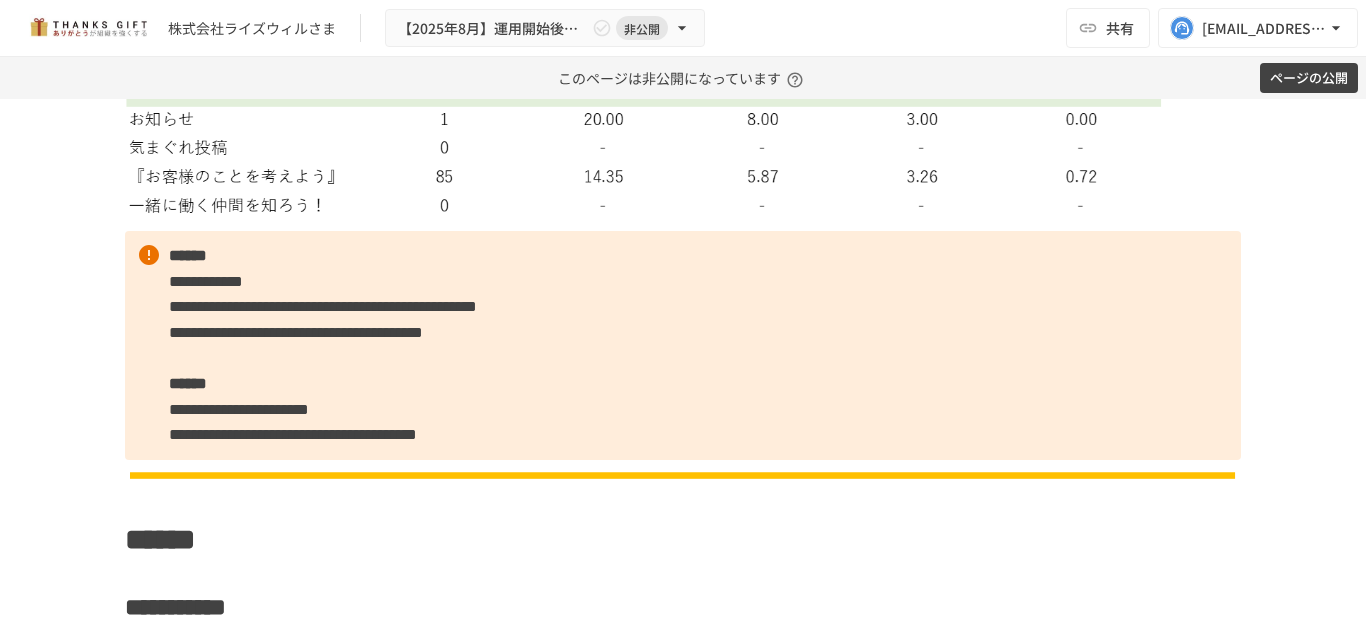 scroll, scrollTop: 5756, scrollLeft: 0, axis: vertical 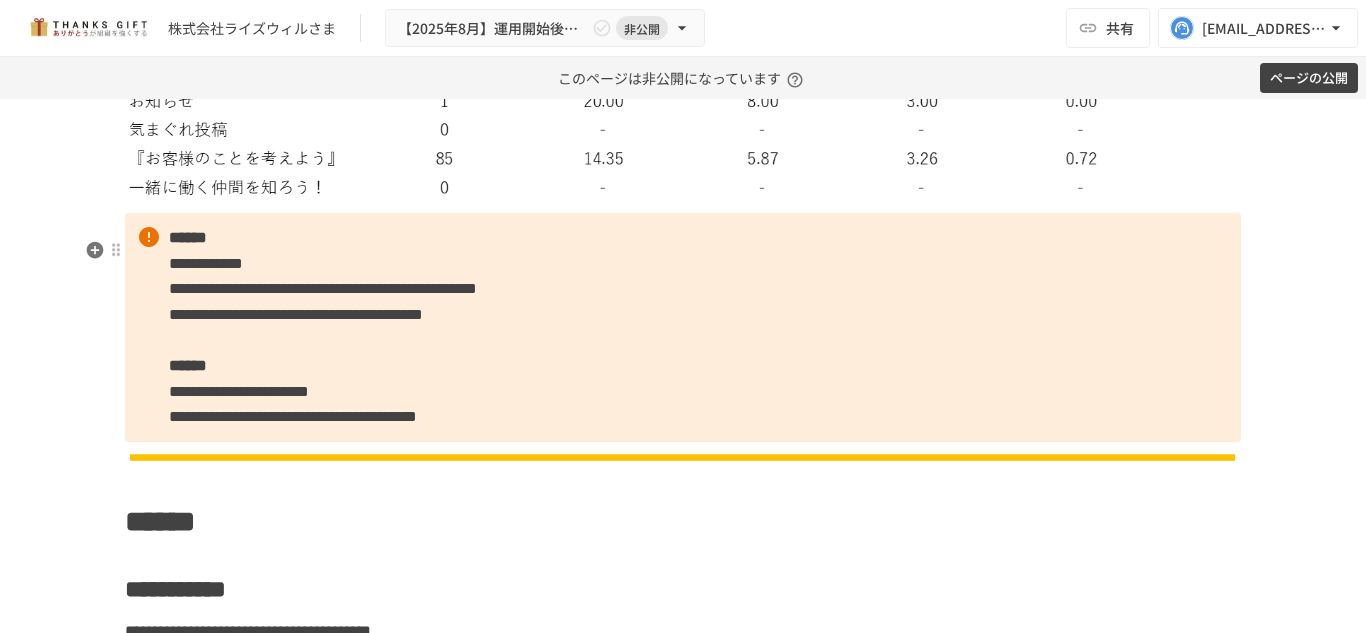 click on "******" at bounding box center [188, 237] 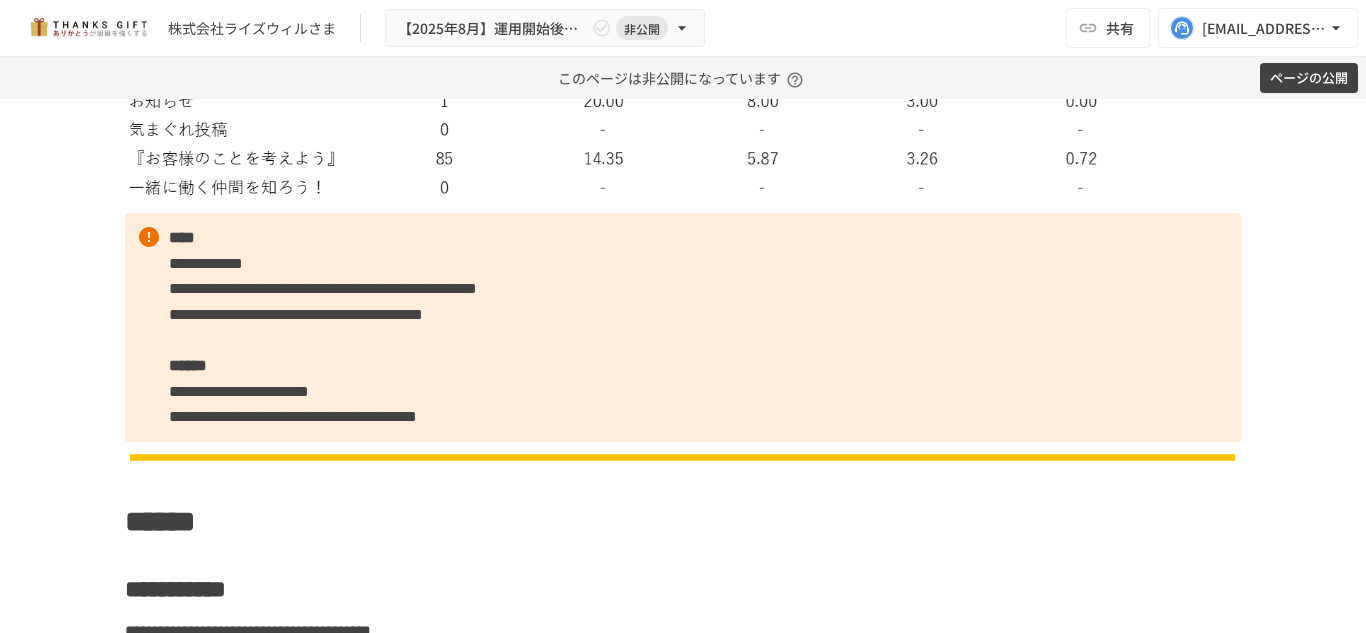 type 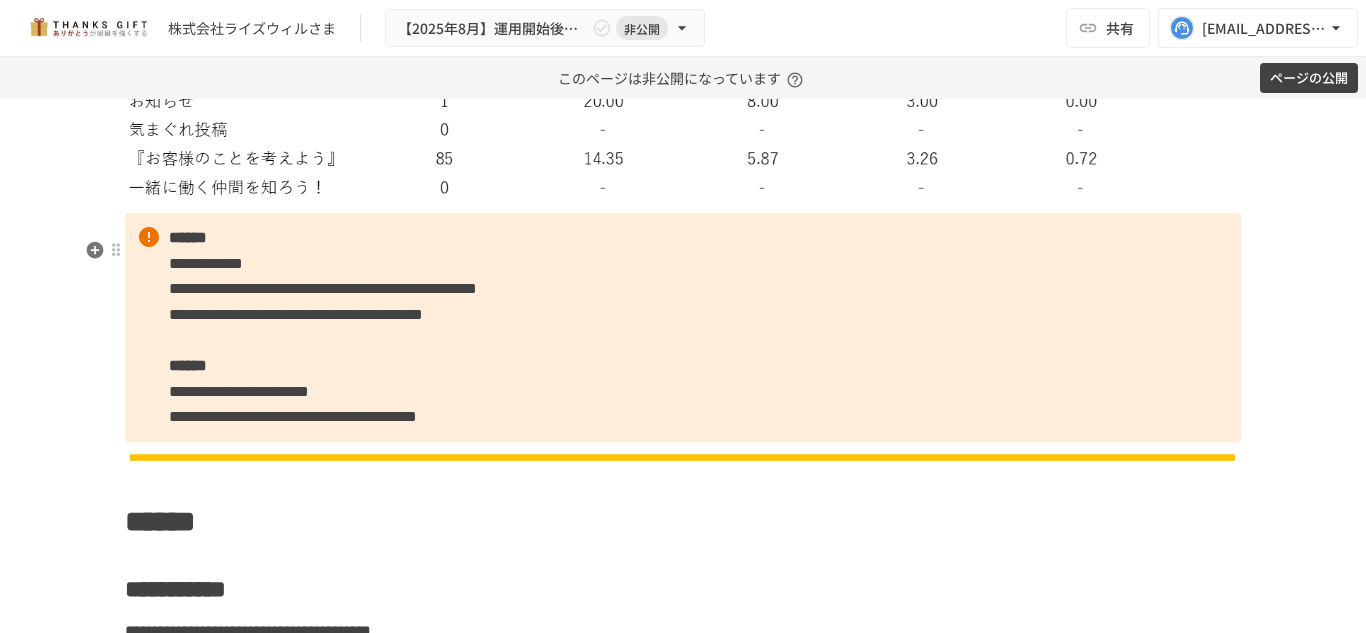 click on "**********" at bounding box center (683, 327) 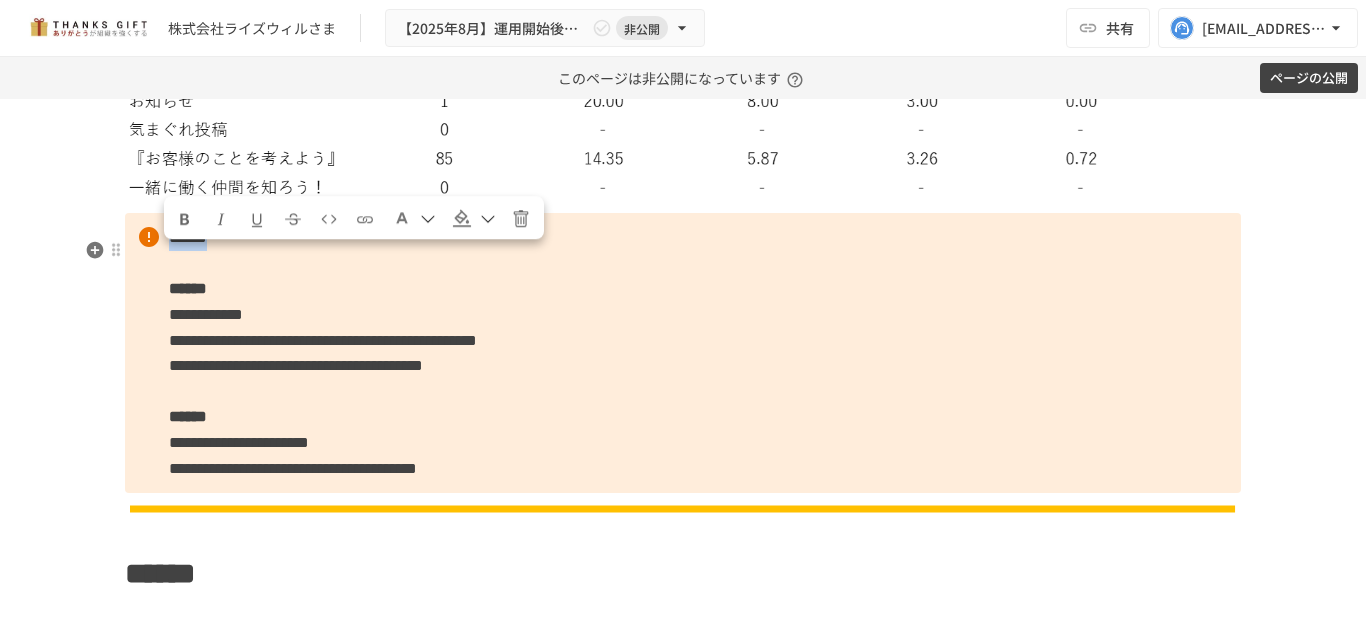 drag, startPoint x: 155, startPoint y: 260, endPoint x: 297, endPoint y: 265, distance: 142.088 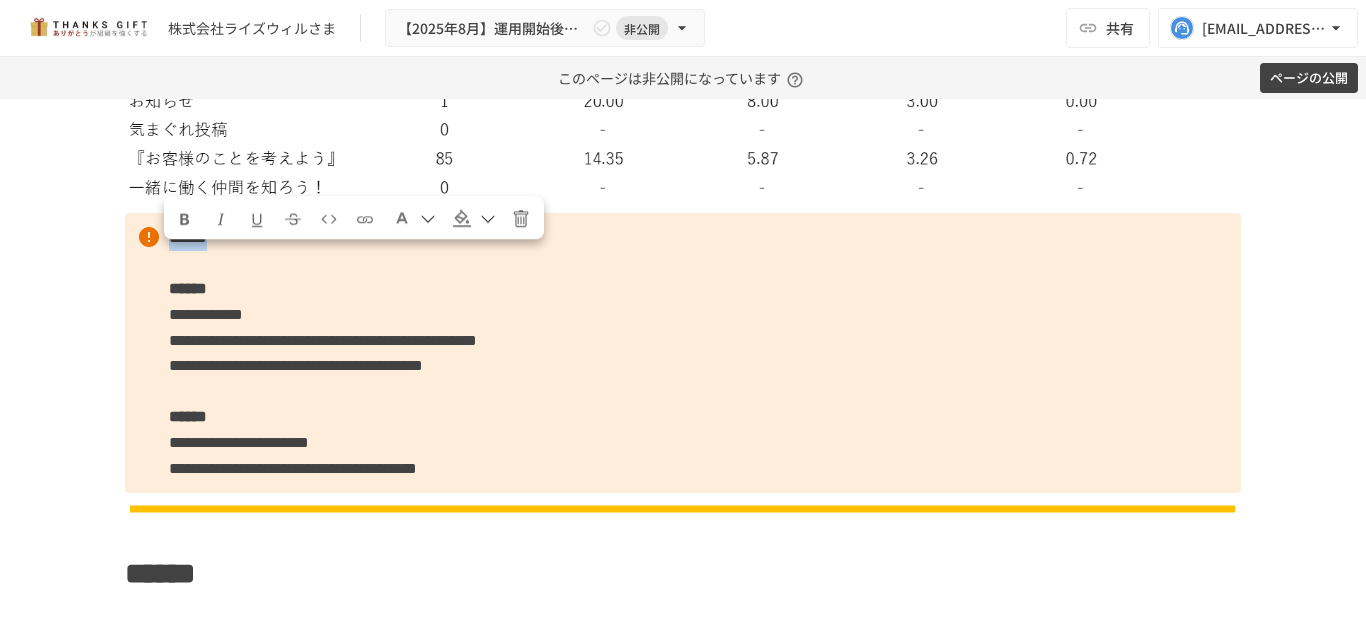 click at bounding box center [185, 219] 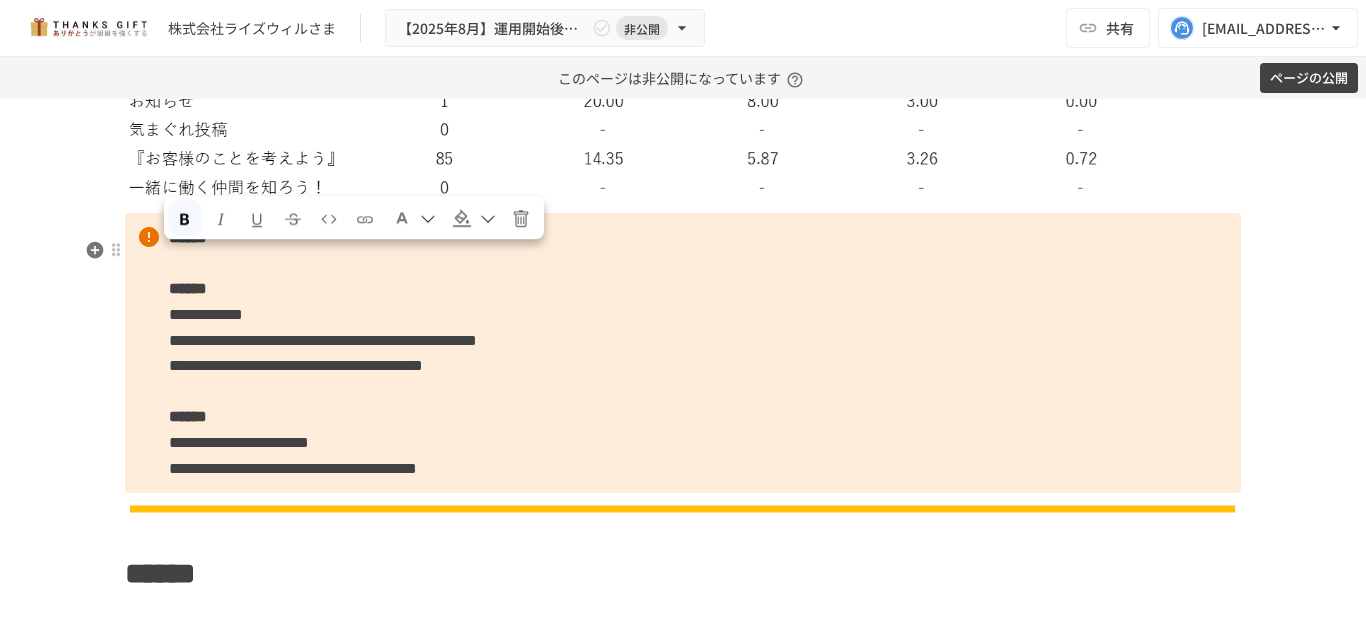 click on "**********" at bounding box center (683, 353) 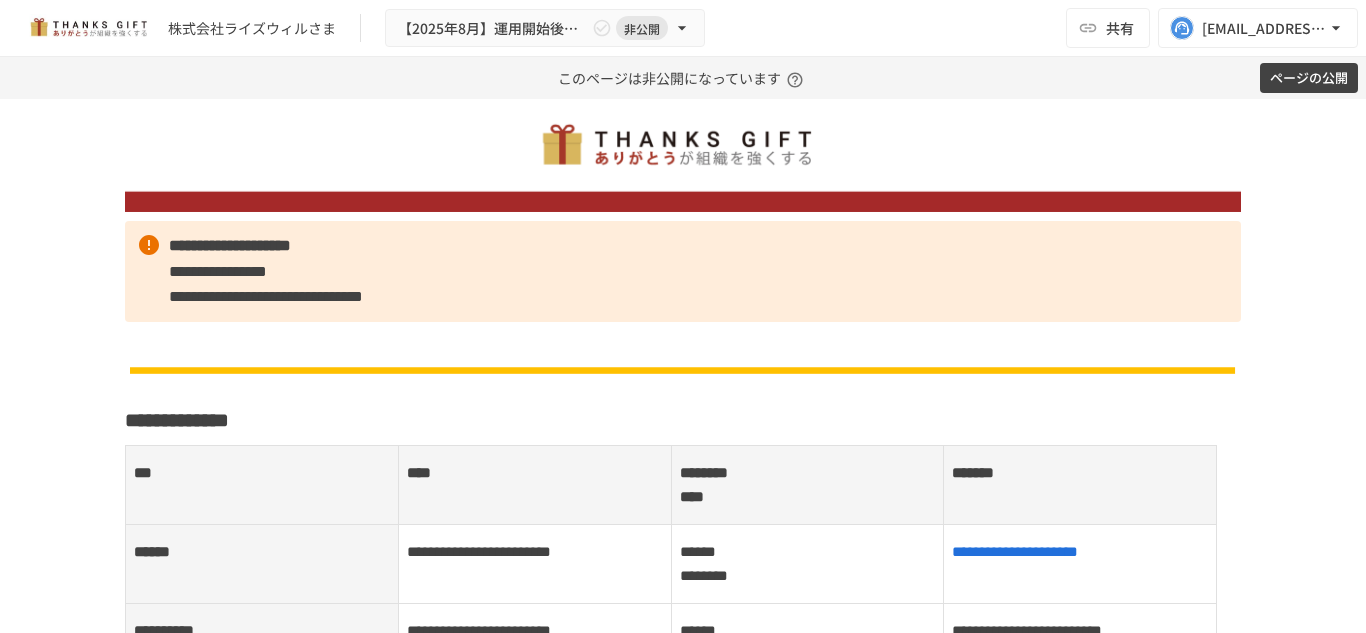 scroll, scrollTop: 0, scrollLeft: 0, axis: both 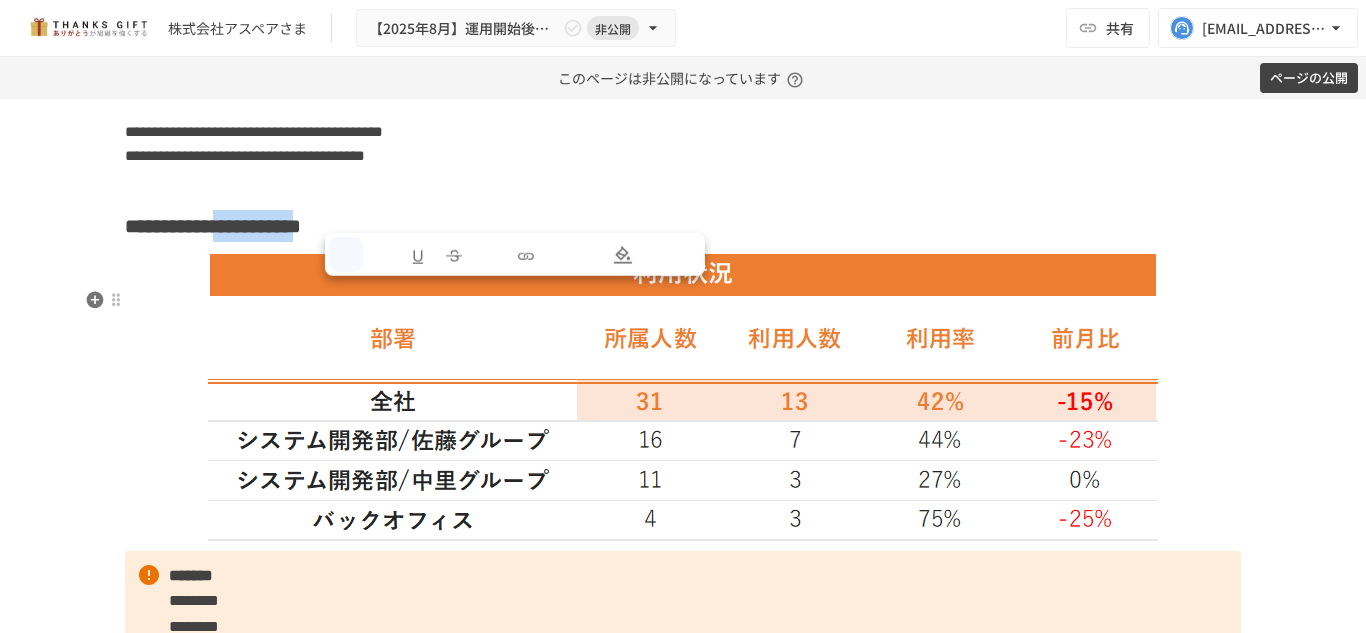 drag, startPoint x: 323, startPoint y: 300, endPoint x: 483, endPoint y: 307, distance: 160.15305 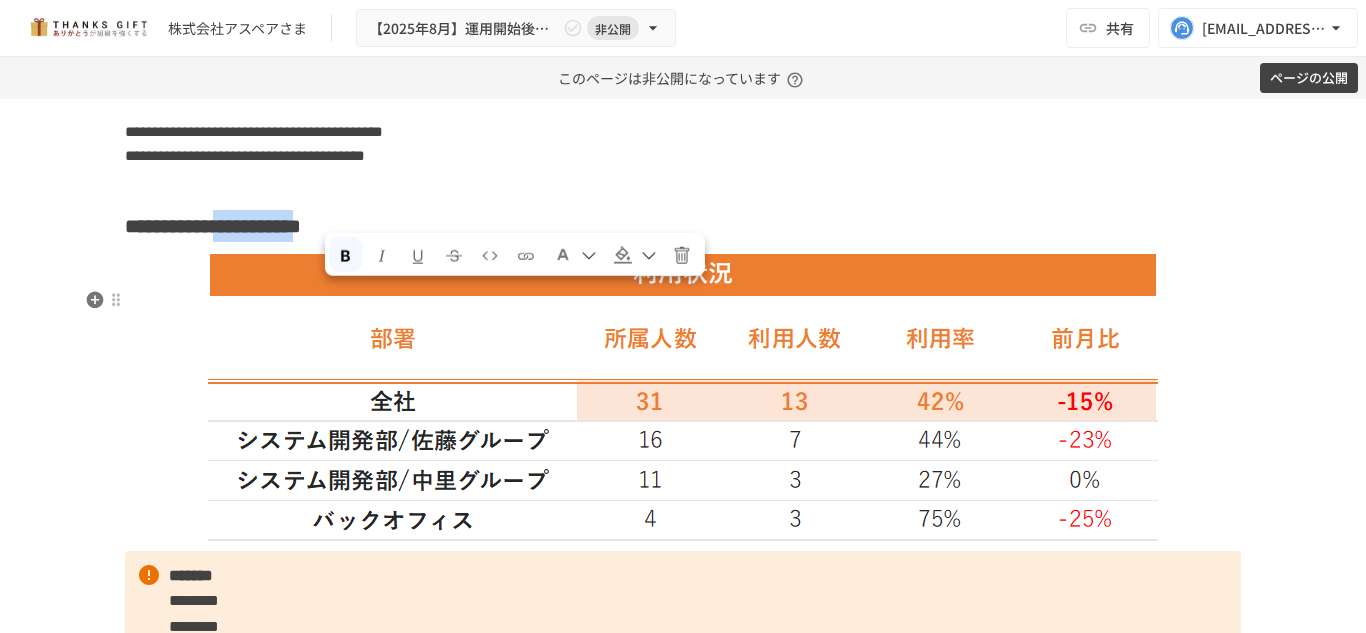 click on "**********" at bounding box center [229, 226] 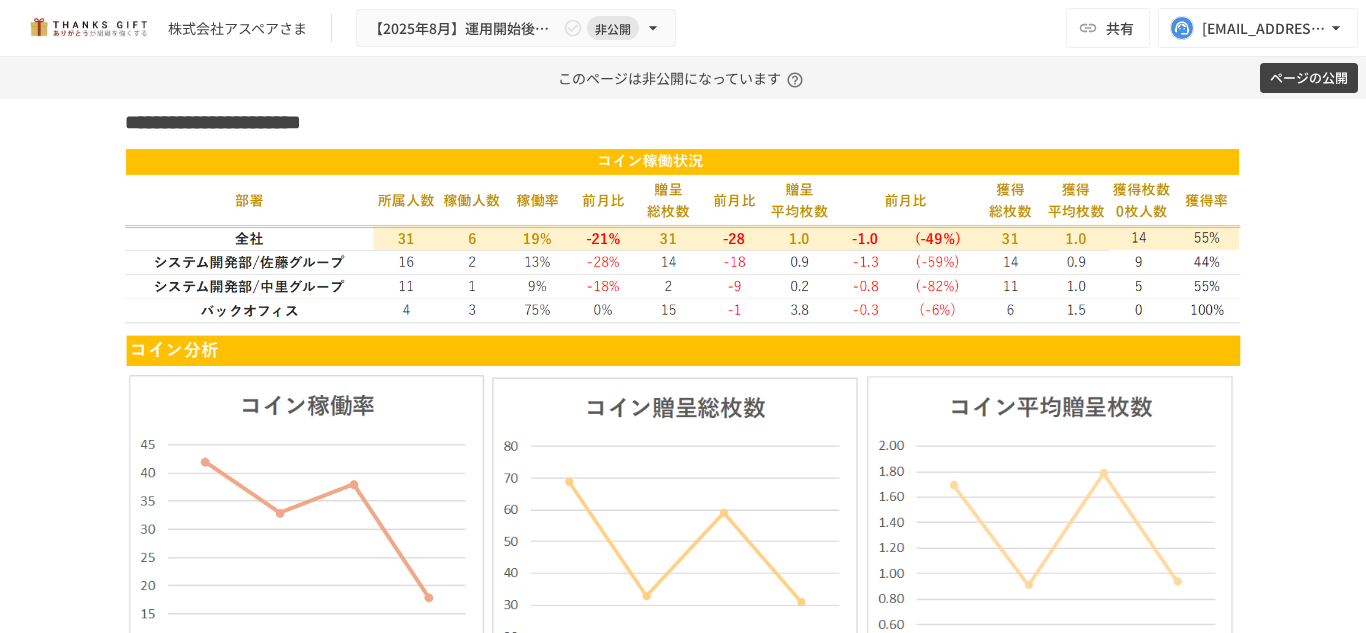 scroll, scrollTop: 4392, scrollLeft: 0, axis: vertical 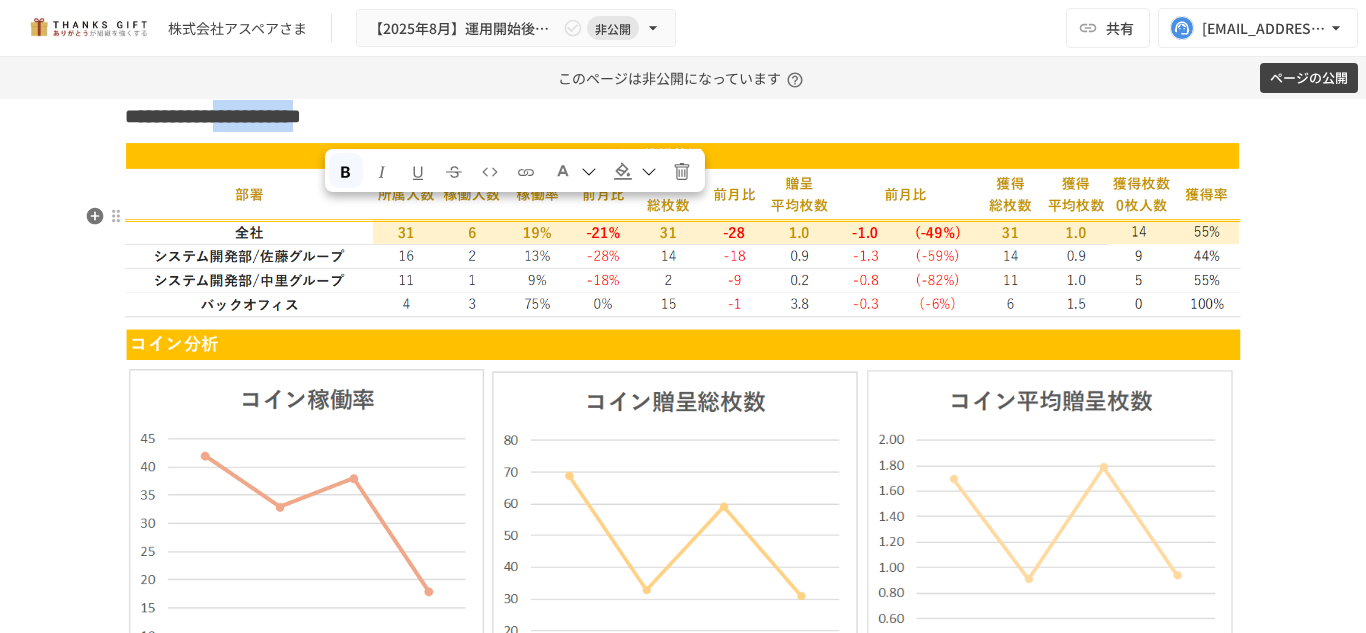 drag, startPoint x: 315, startPoint y: 217, endPoint x: 477, endPoint y: 229, distance: 162.44383 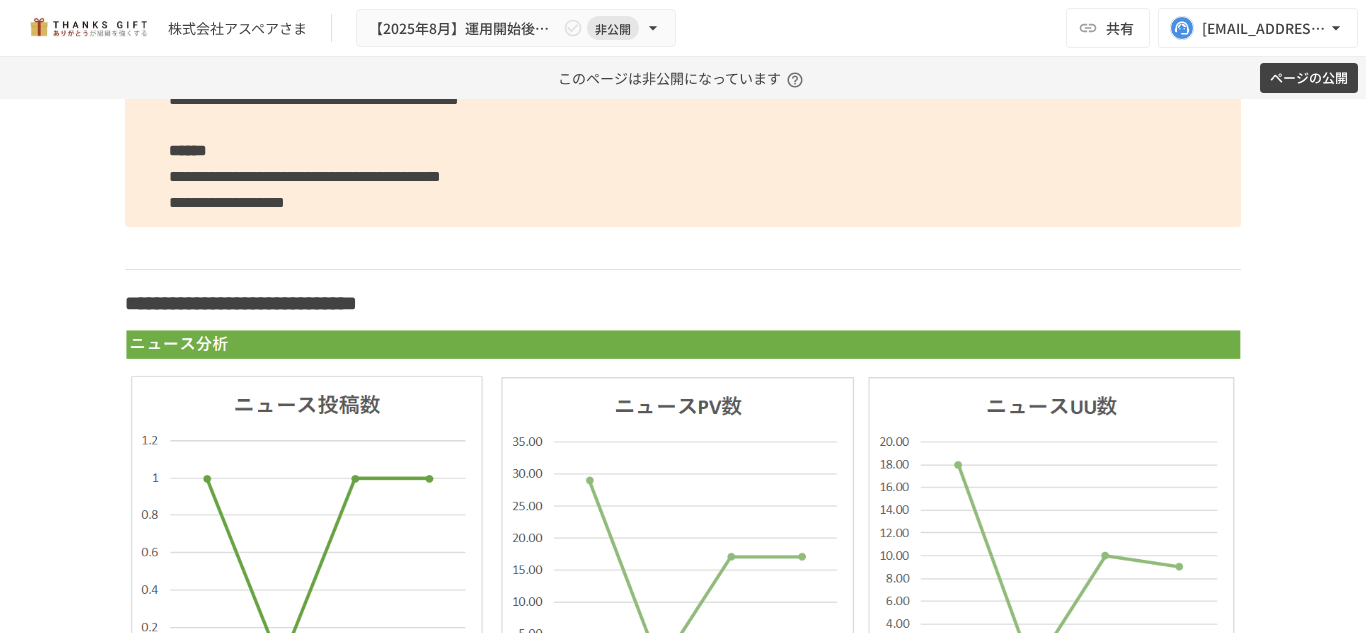 scroll, scrollTop: 6873, scrollLeft: 0, axis: vertical 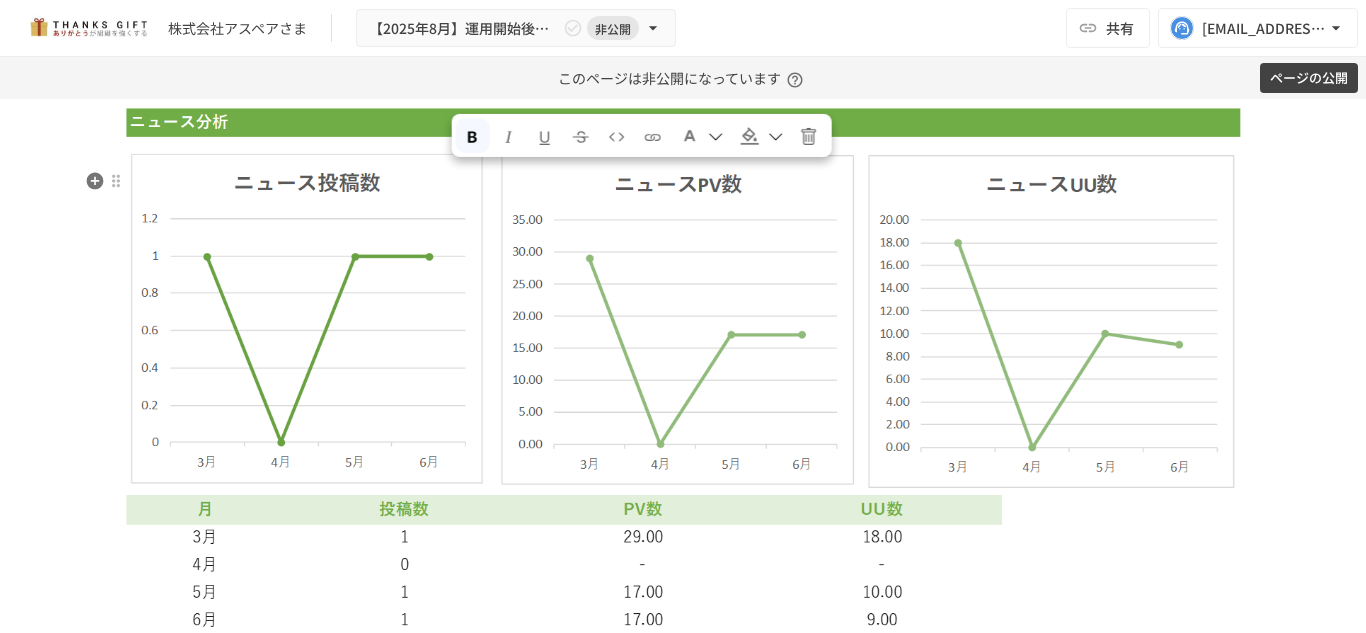 drag, startPoint x: 447, startPoint y: 178, endPoint x: 602, endPoint y: 193, distance: 155.72412 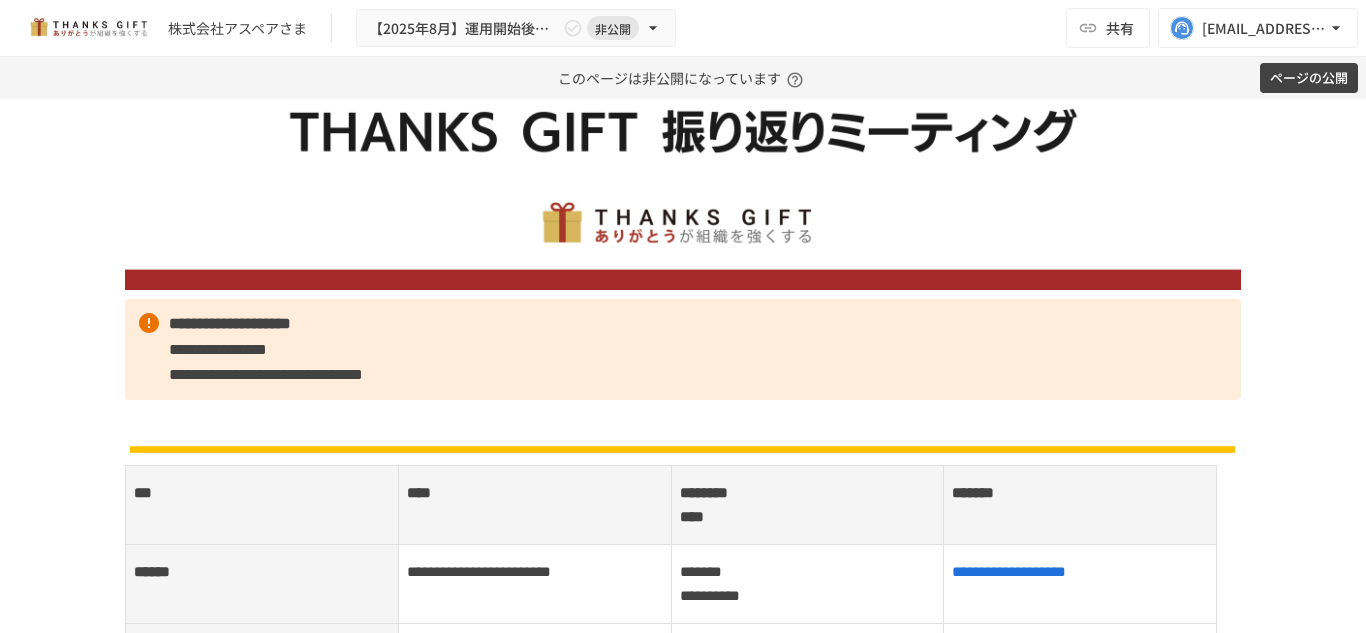 scroll, scrollTop: 0, scrollLeft: 0, axis: both 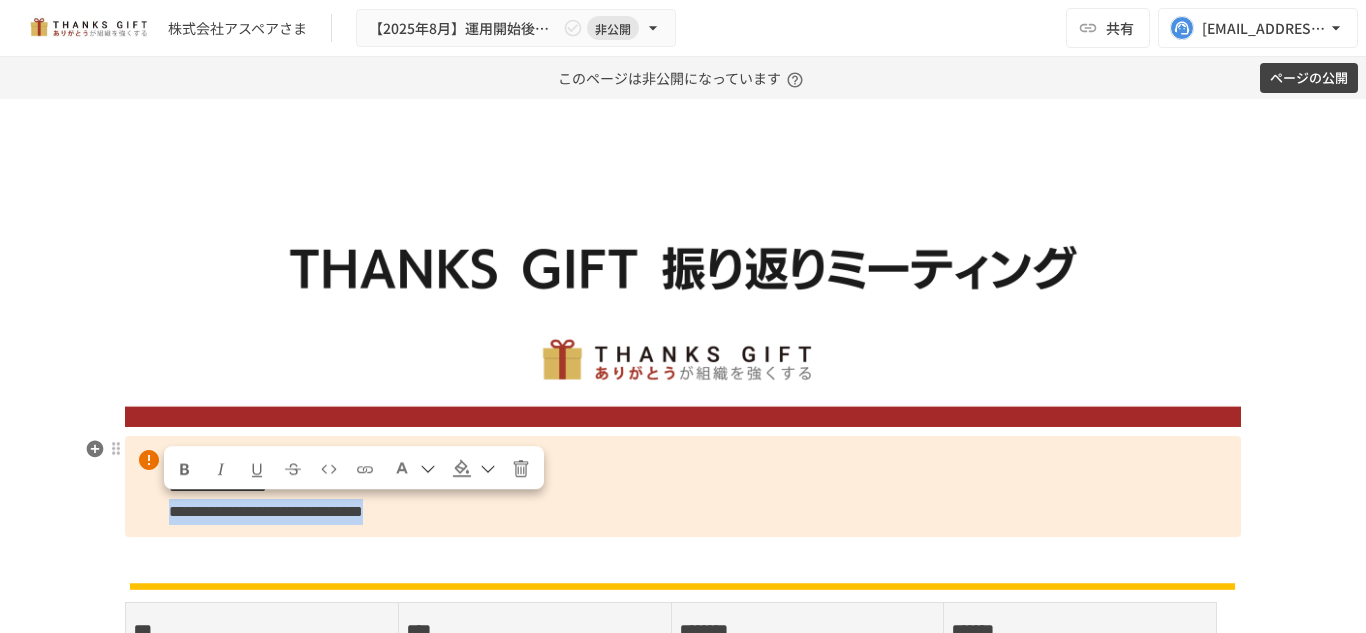 drag, startPoint x: 456, startPoint y: 513, endPoint x: 153, endPoint y: 518, distance: 303.04126 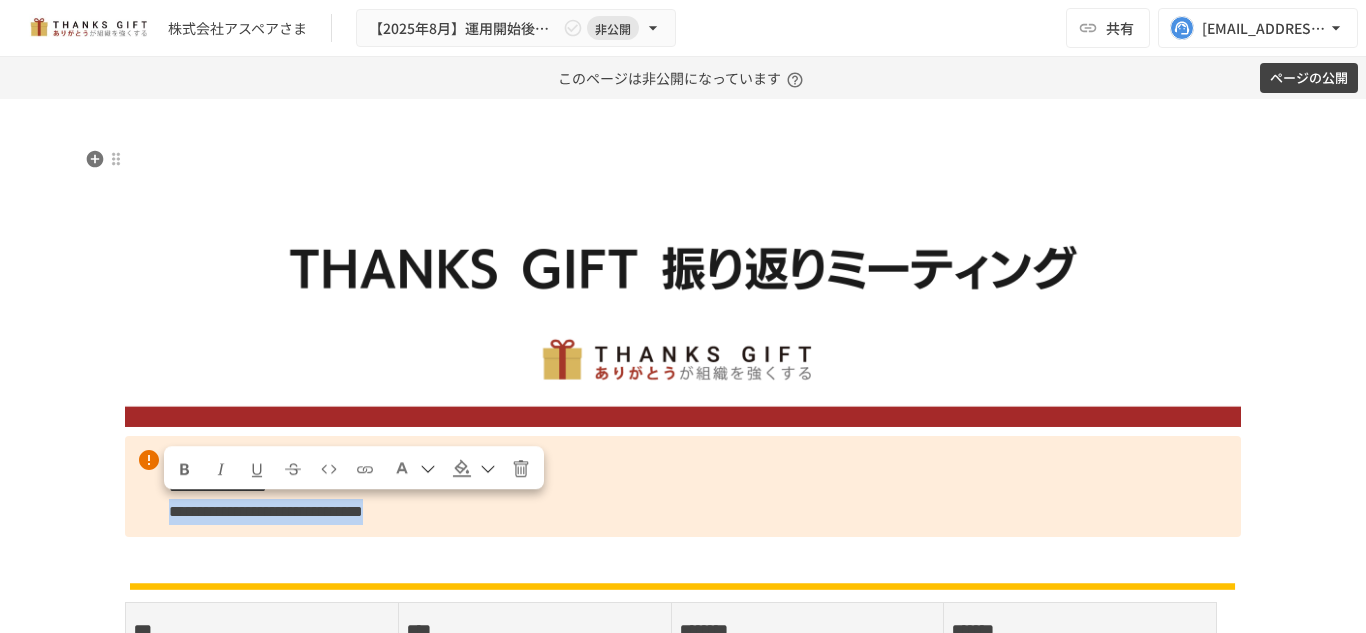 click at bounding box center [683, 287] 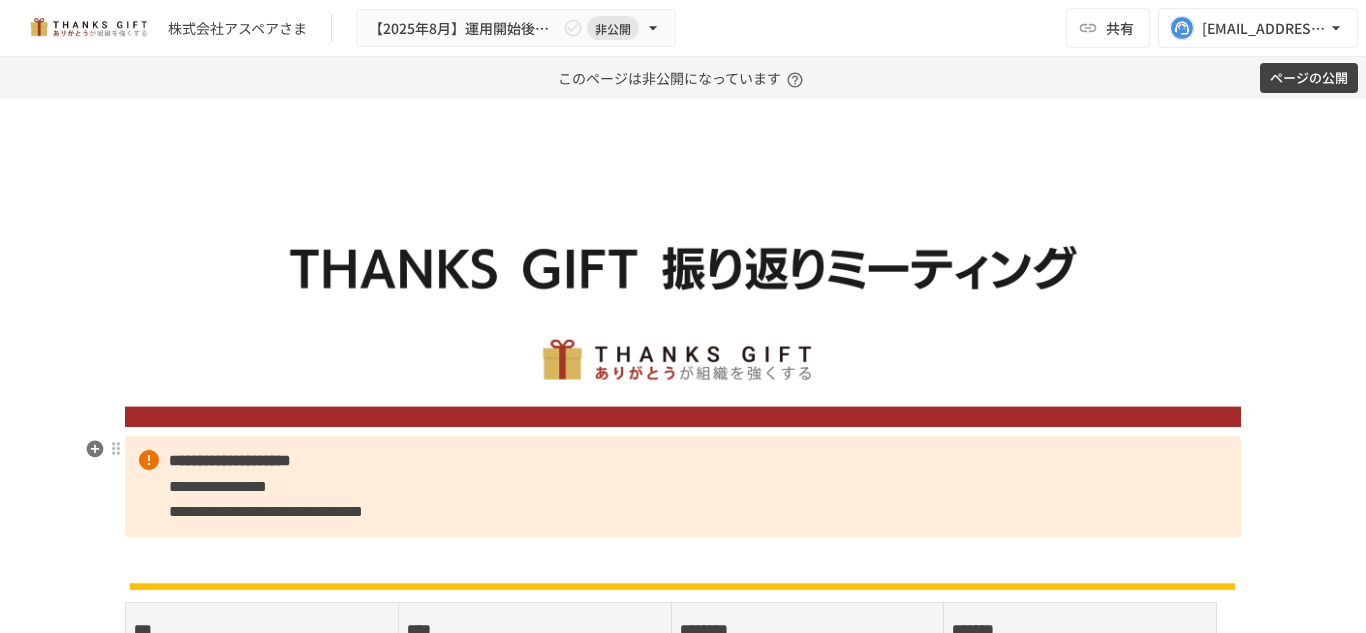 click on "**********" at bounding box center (266, 511) 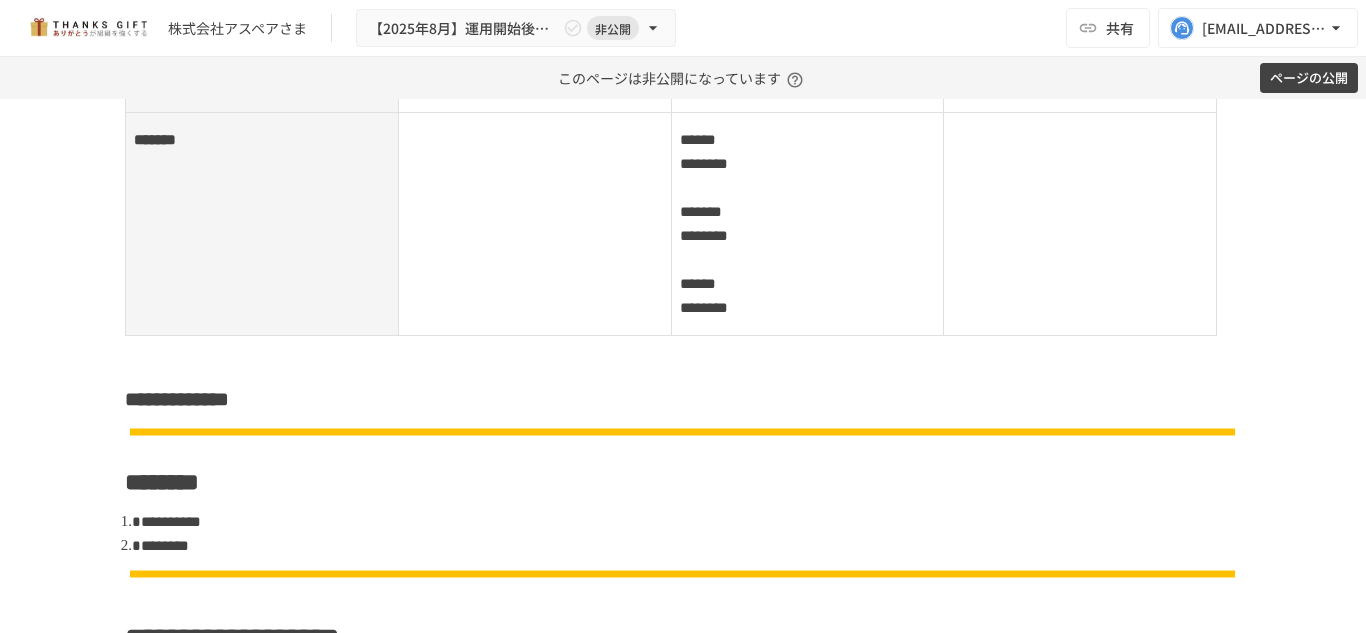 scroll, scrollTop: 879, scrollLeft: 0, axis: vertical 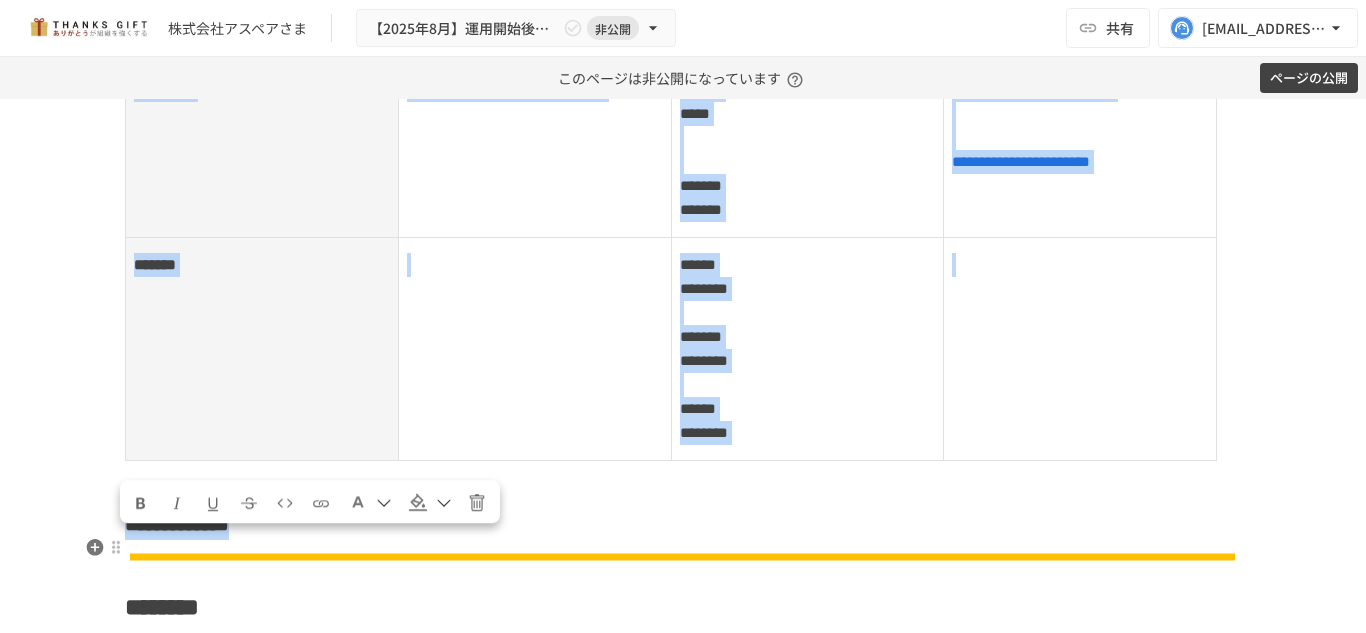 drag, startPoint x: 375, startPoint y: 617, endPoint x: 117, endPoint y: 544, distance: 268.1287 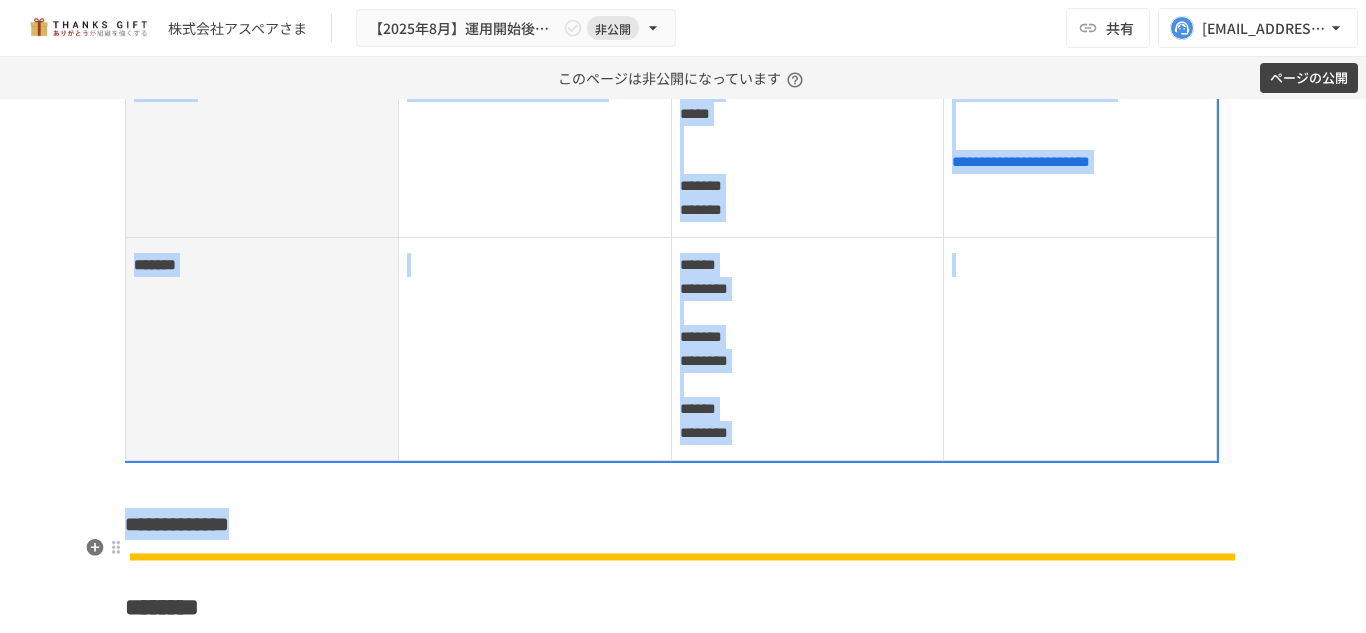 click on "**********" at bounding box center (177, 524) 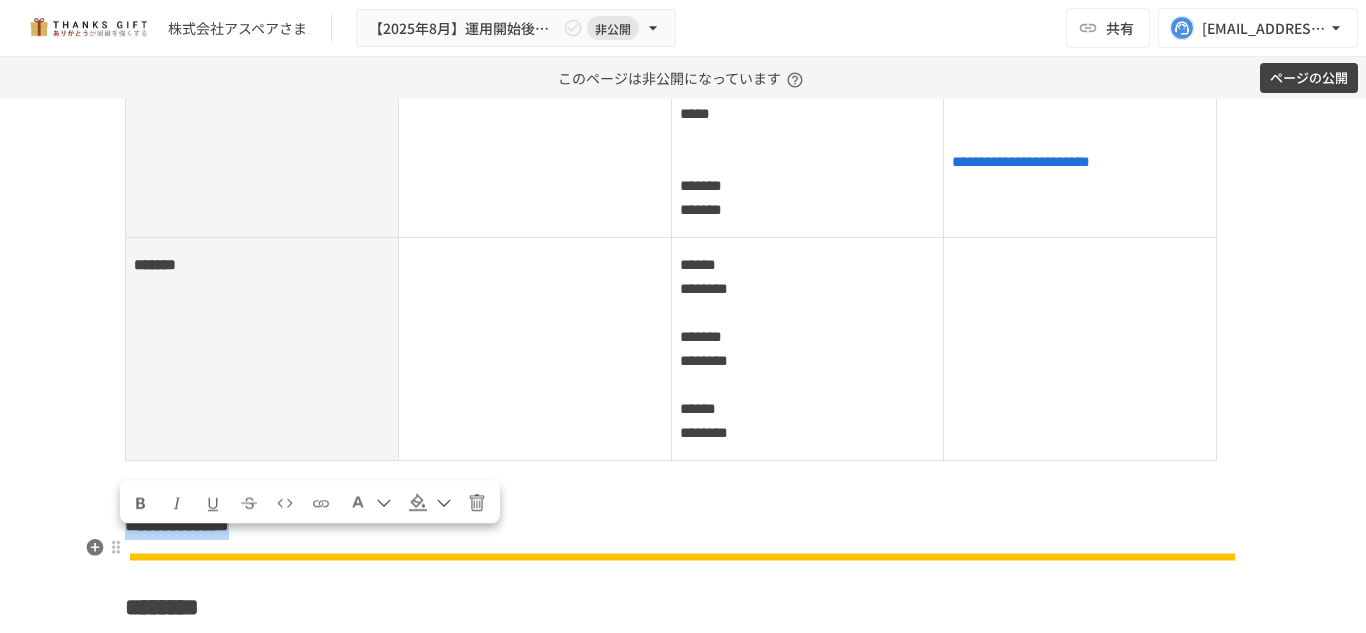 drag, startPoint x: 121, startPoint y: 546, endPoint x: 431, endPoint y: 536, distance: 310.16125 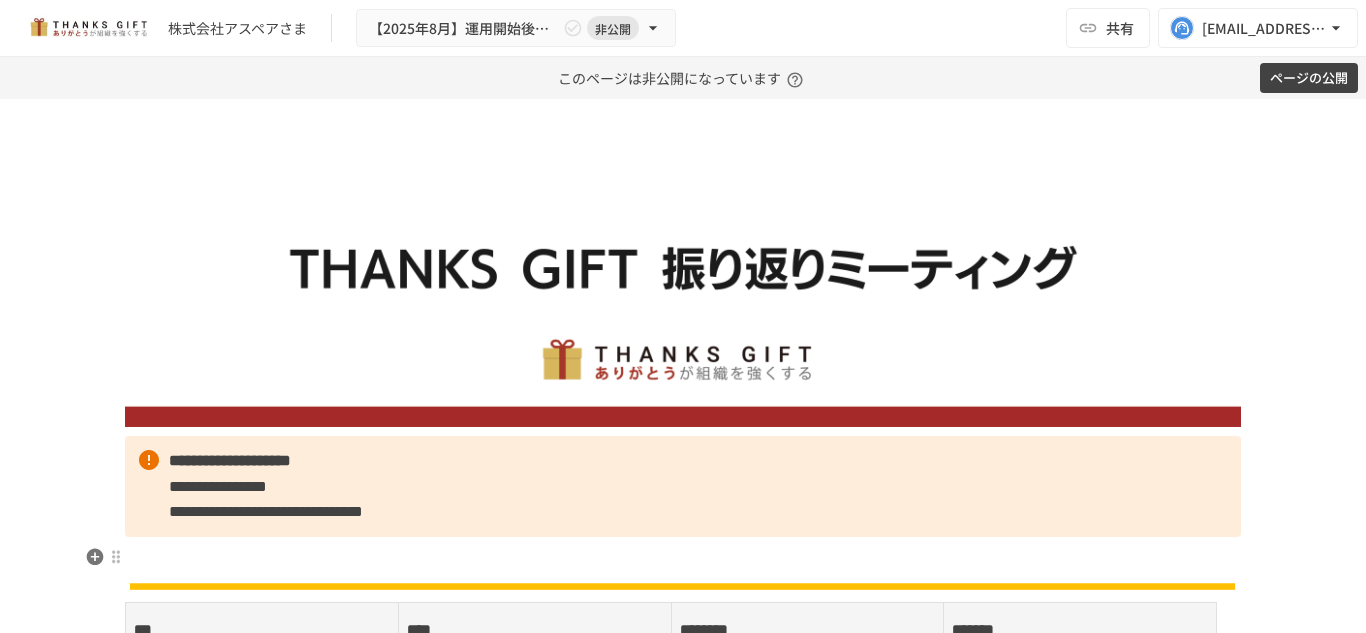 scroll, scrollTop: 153, scrollLeft: 0, axis: vertical 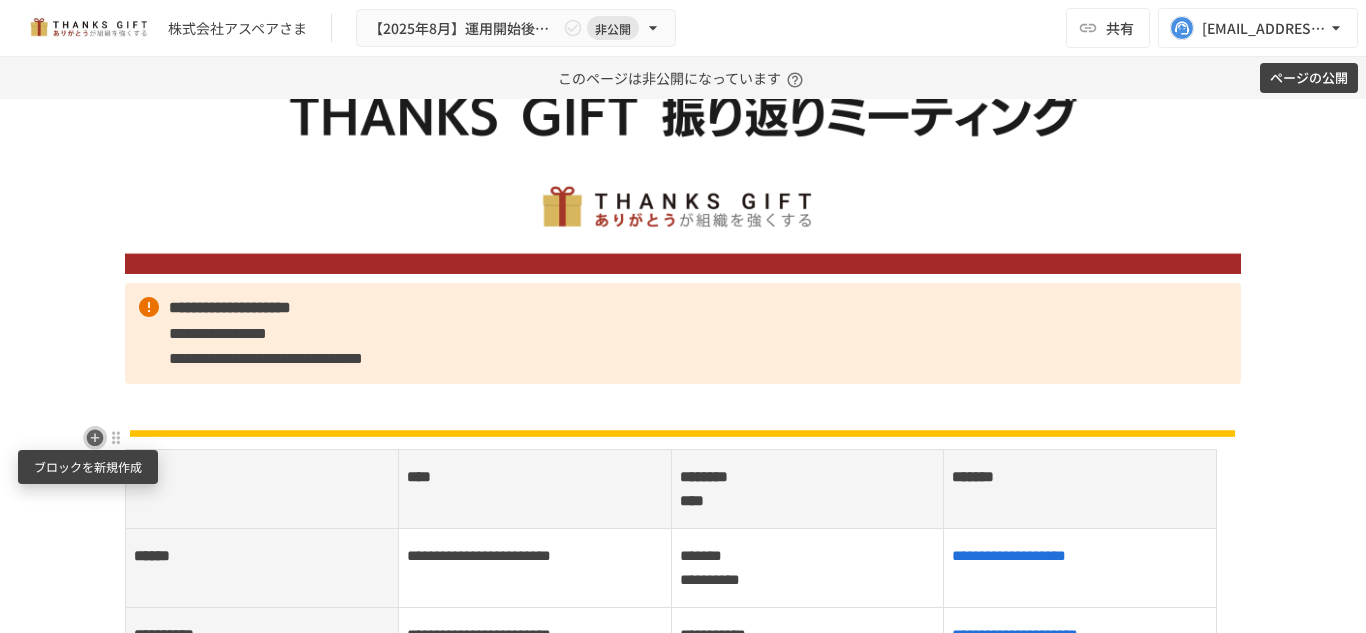 click 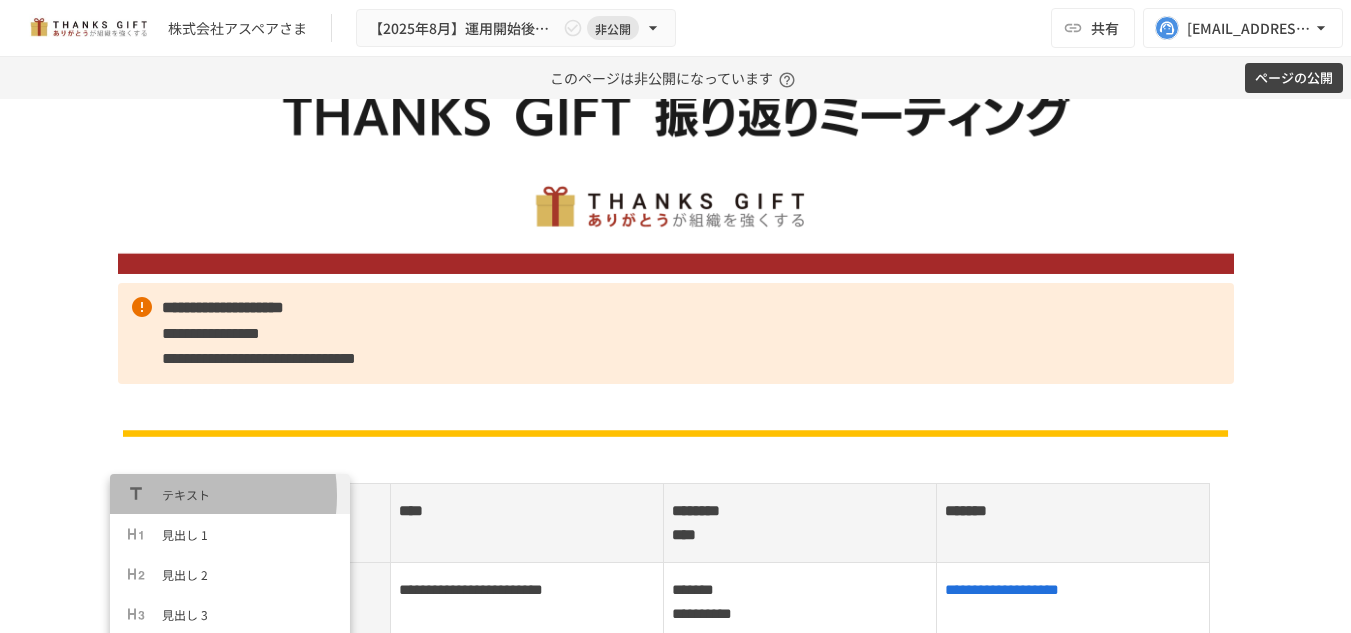 click on "テキスト" at bounding box center [248, 494] 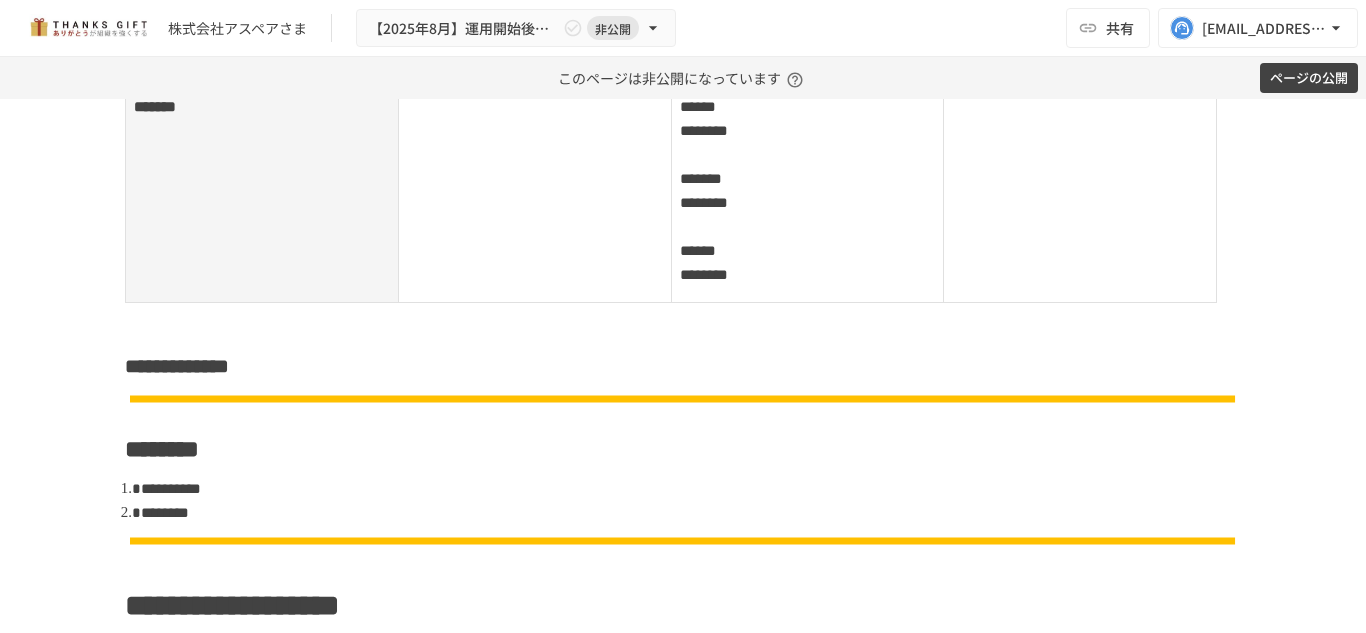 scroll, scrollTop: 963, scrollLeft: 0, axis: vertical 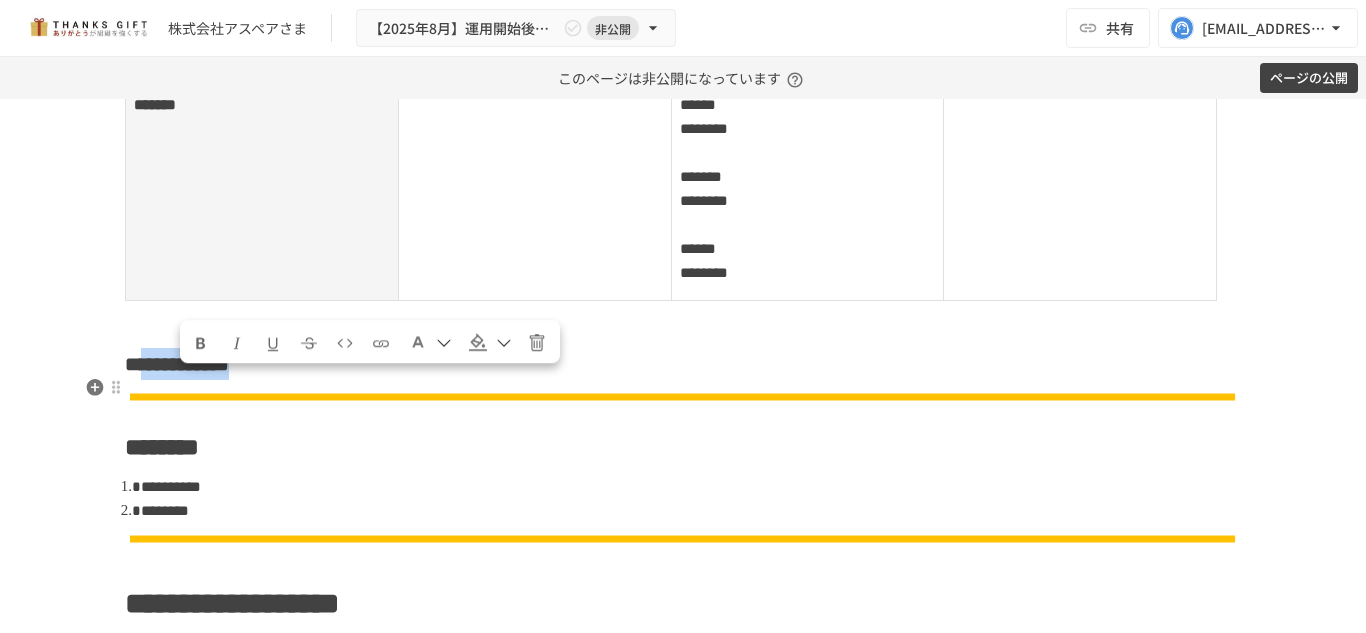 drag, startPoint x: 405, startPoint y: 402, endPoint x: 163, endPoint y: 376, distance: 243.39268 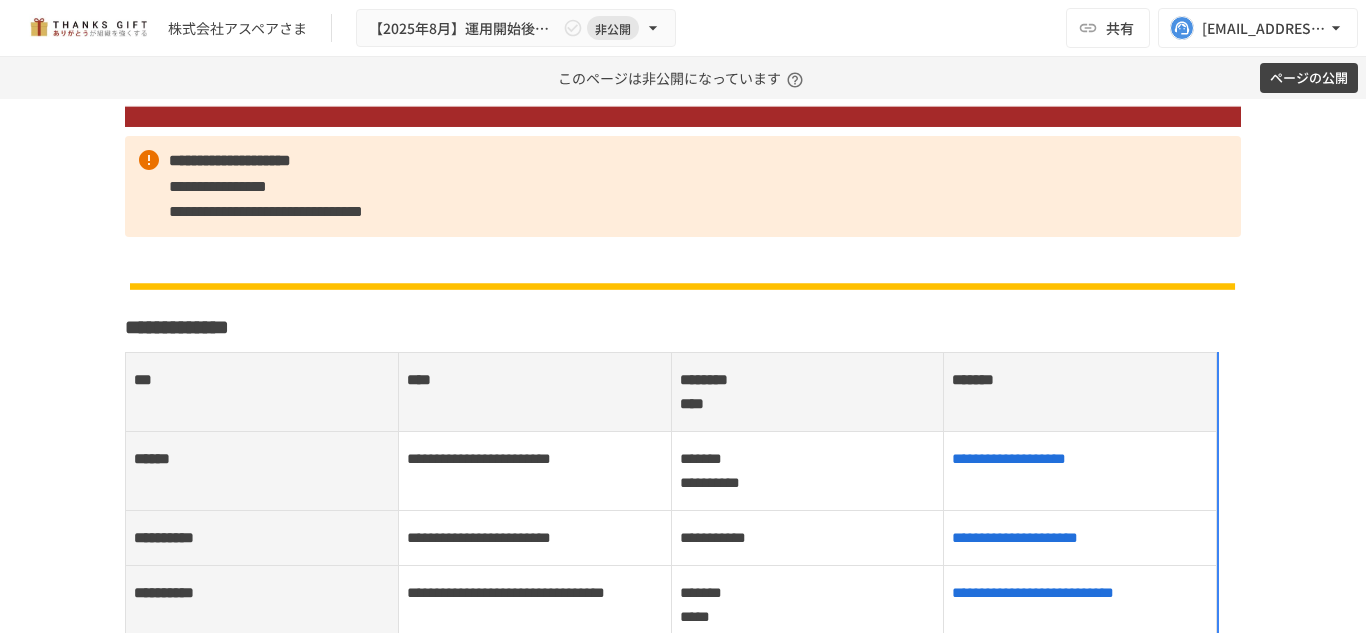 scroll, scrollTop: 0, scrollLeft: 0, axis: both 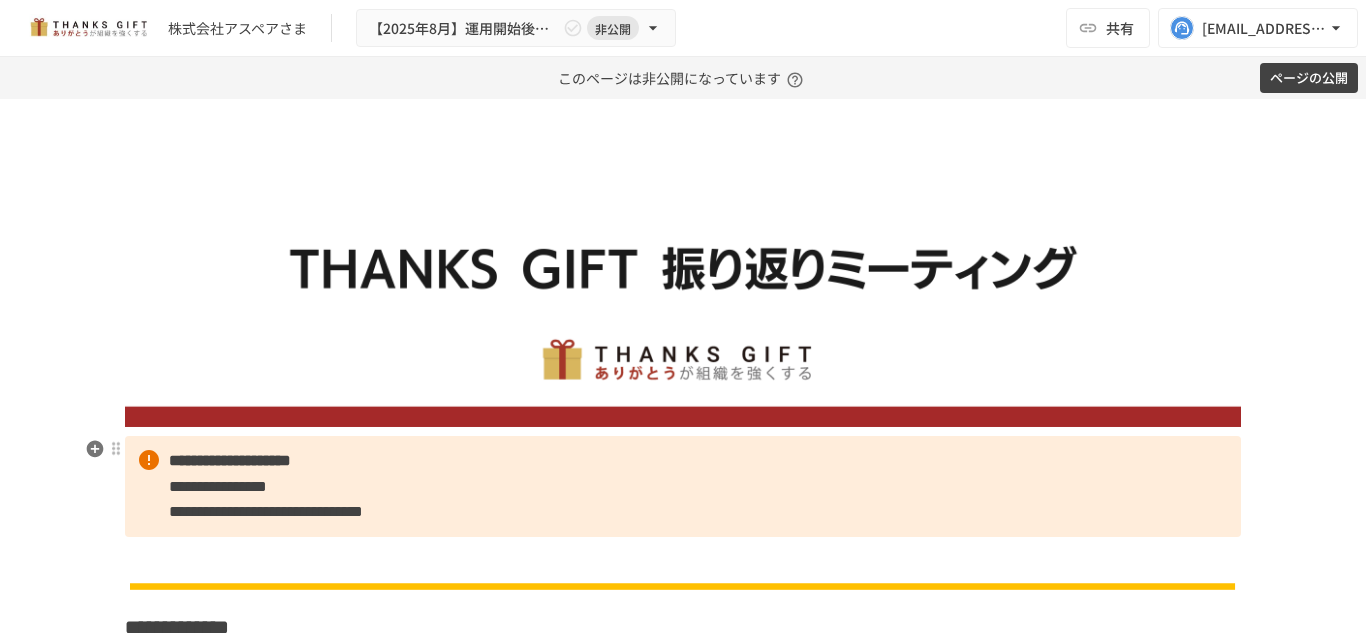 click on "**********" at bounding box center (683, 486) 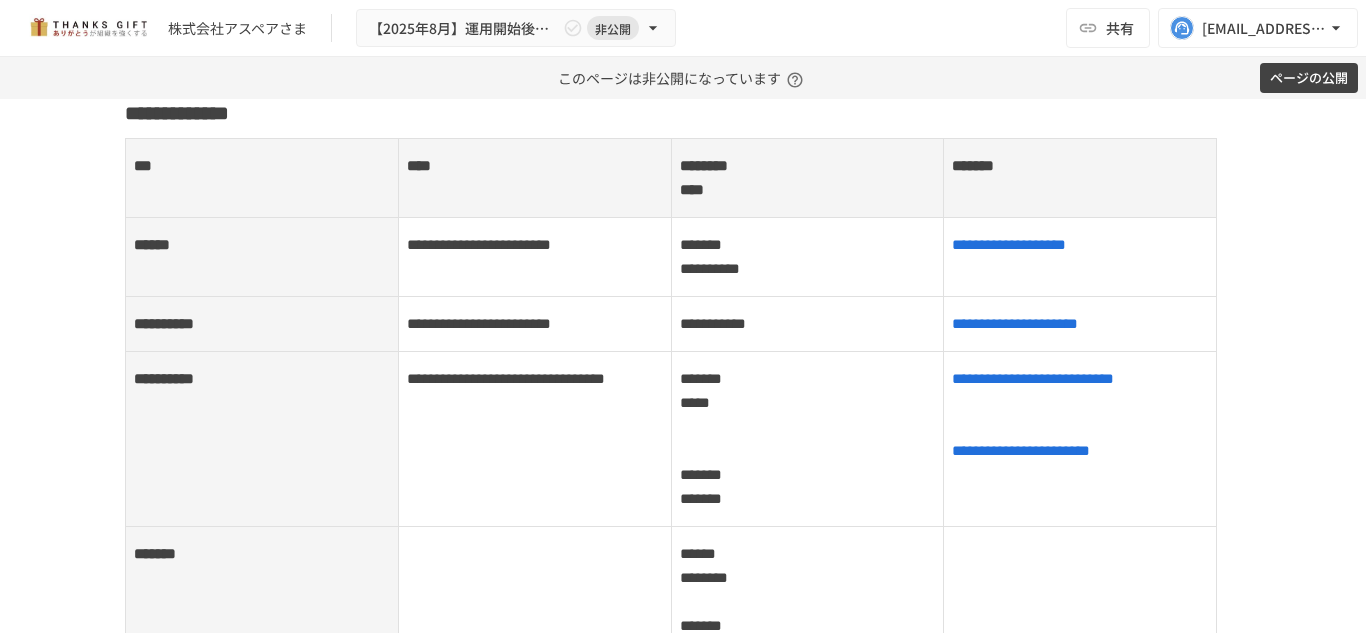 scroll, scrollTop: 0, scrollLeft: 0, axis: both 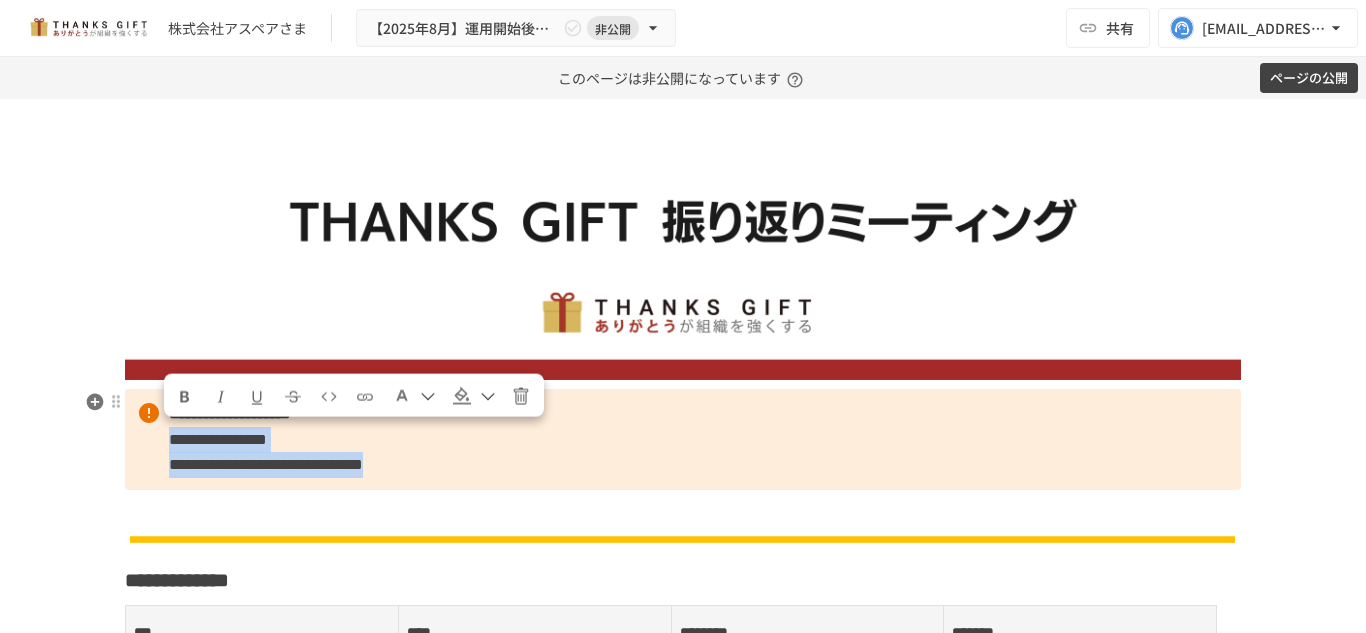 drag, startPoint x: 452, startPoint y: 460, endPoint x: 161, endPoint y: 438, distance: 291.83044 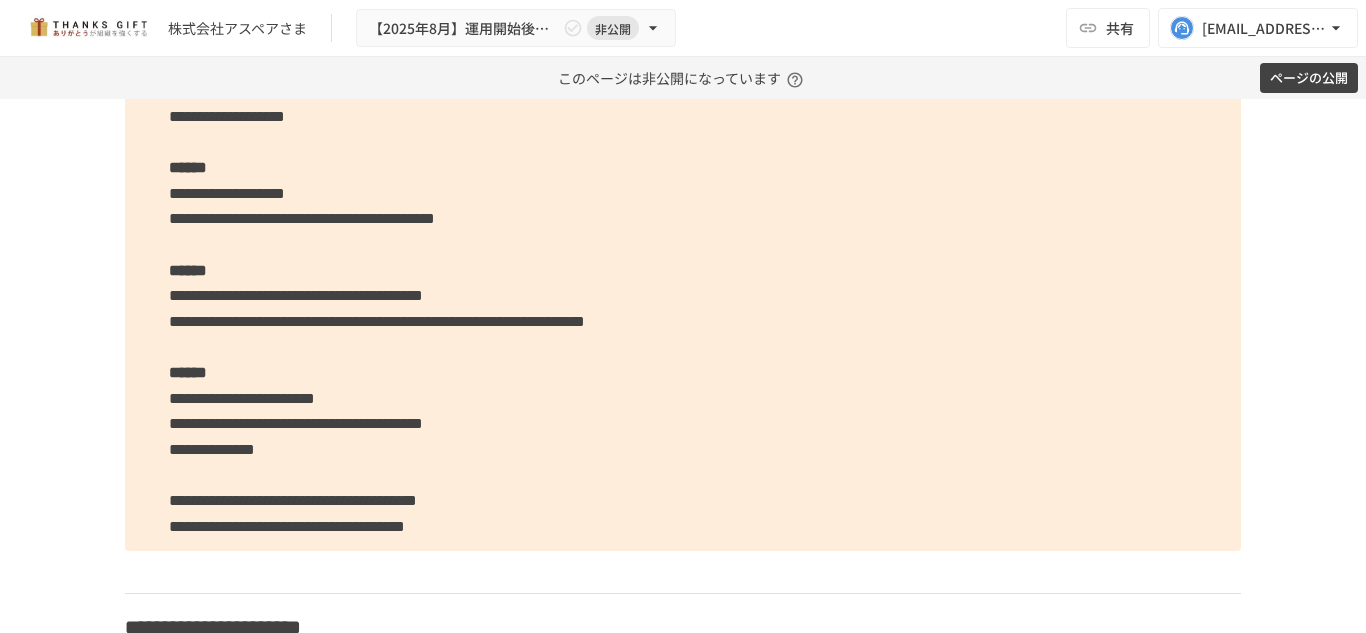 scroll, scrollTop: 3885, scrollLeft: 0, axis: vertical 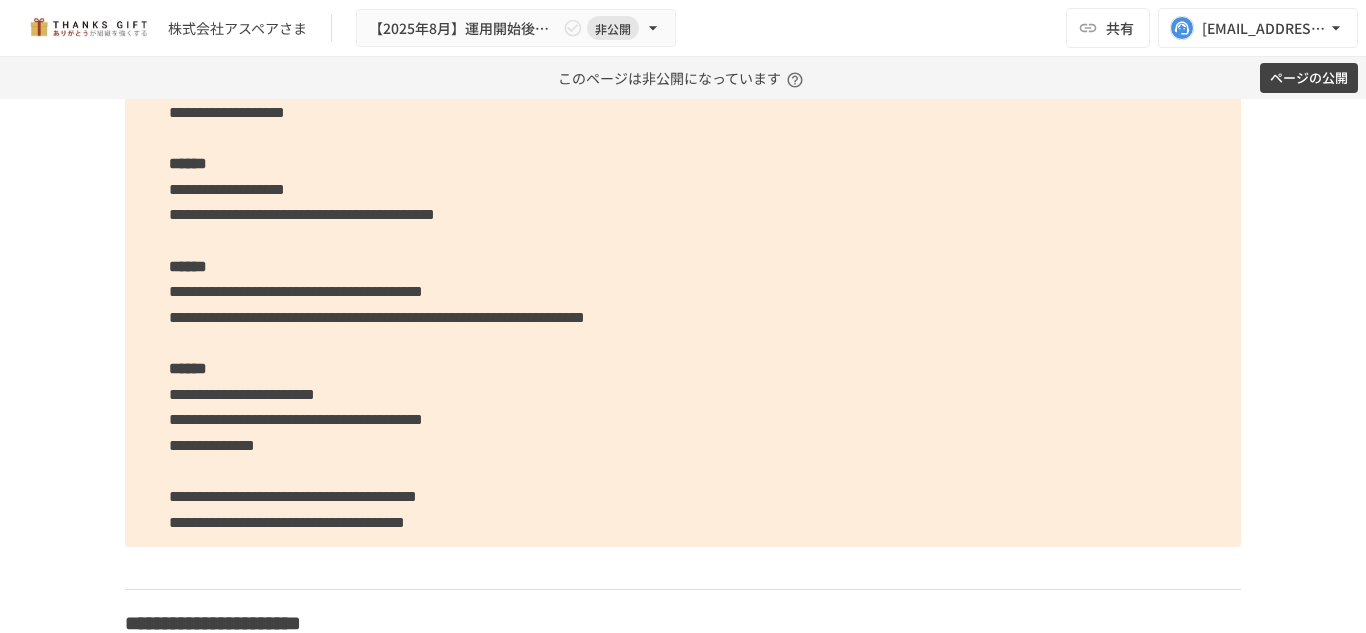 click on "******" at bounding box center [188, 163] 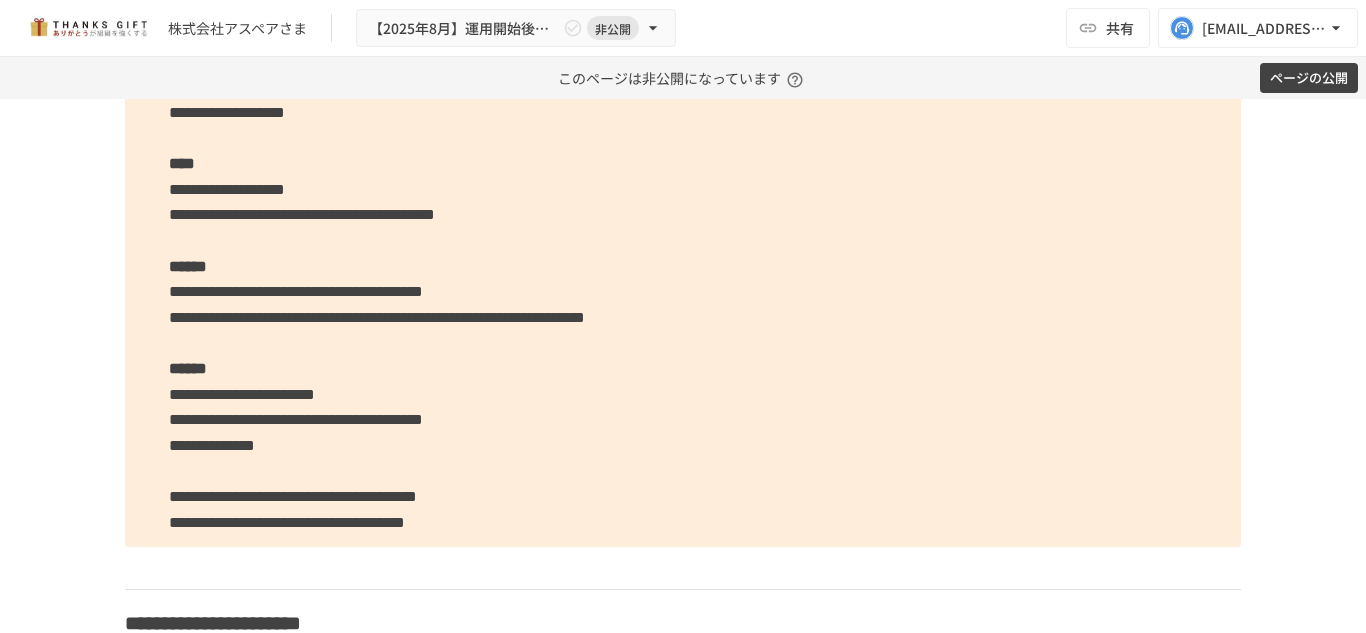 type 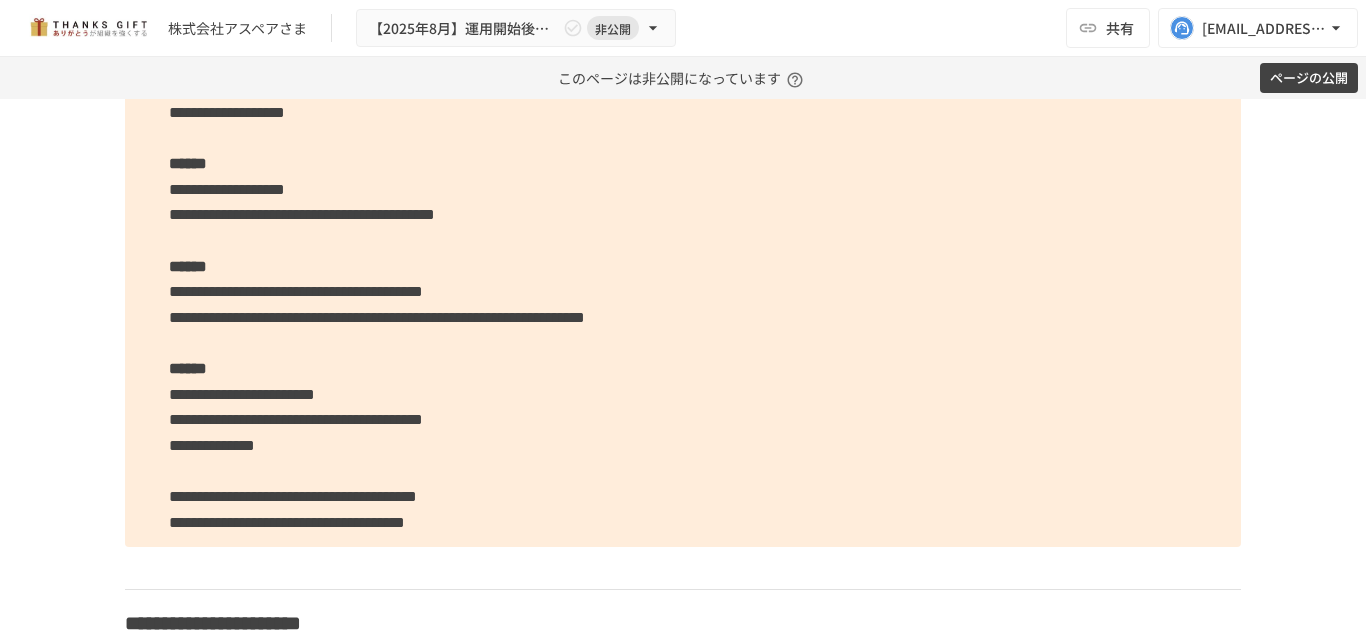 click on "**********" at bounding box center (683, -168) 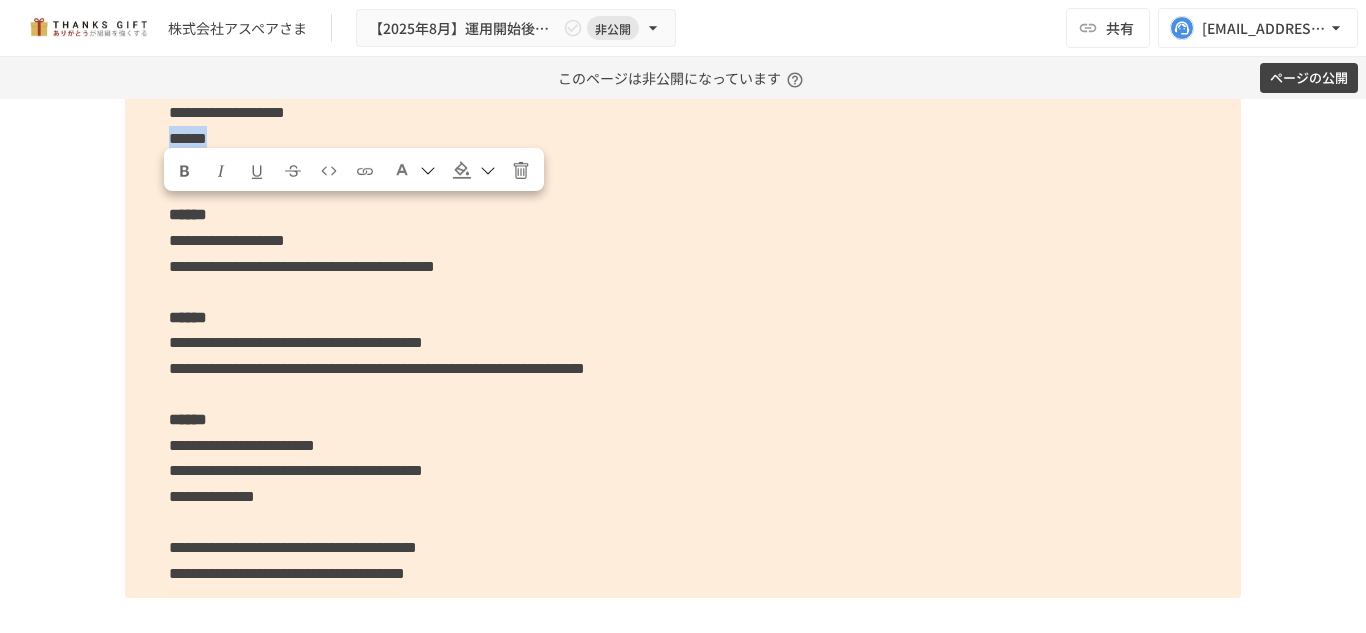drag, startPoint x: 163, startPoint y: 212, endPoint x: 294, endPoint y: 212, distance: 131 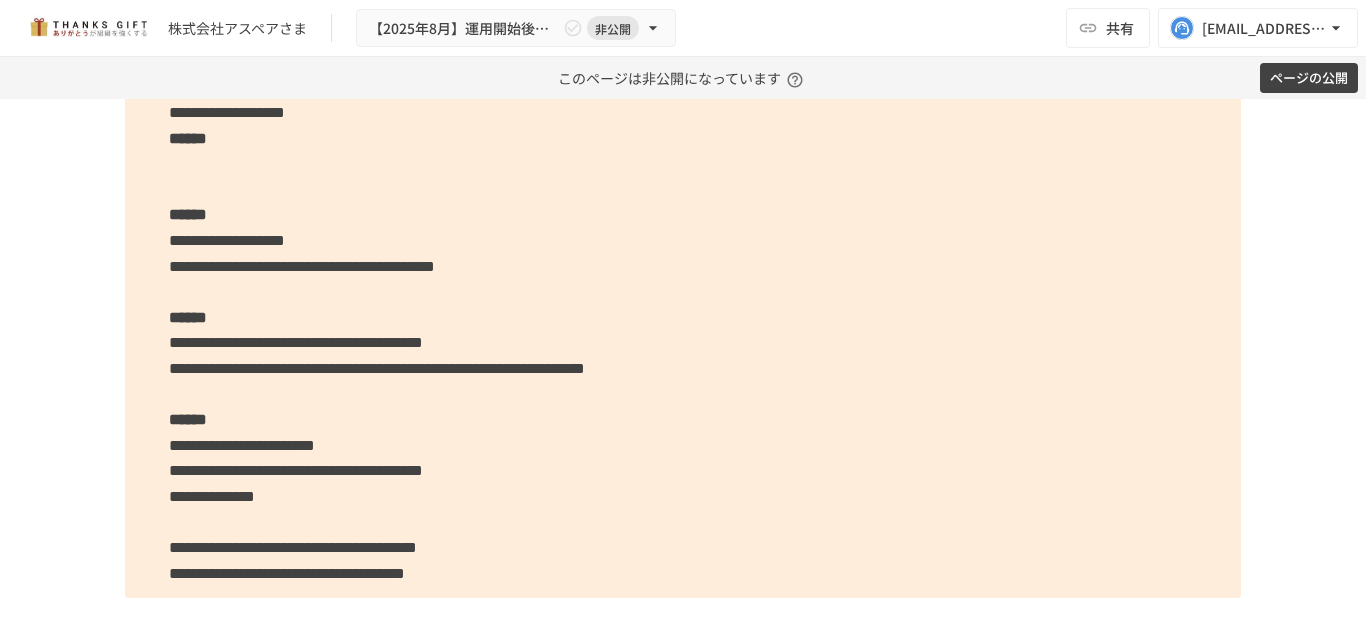 click on "**********" at bounding box center (227, 240) 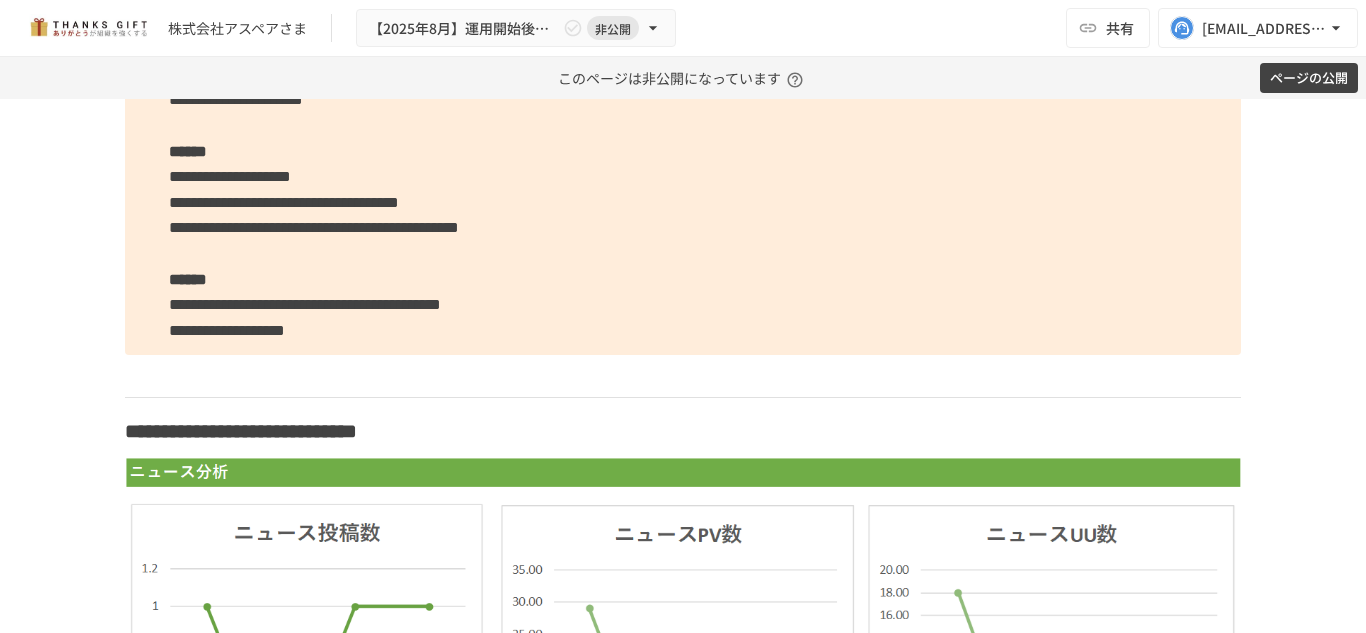 scroll, scrollTop: 6481, scrollLeft: 0, axis: vertical 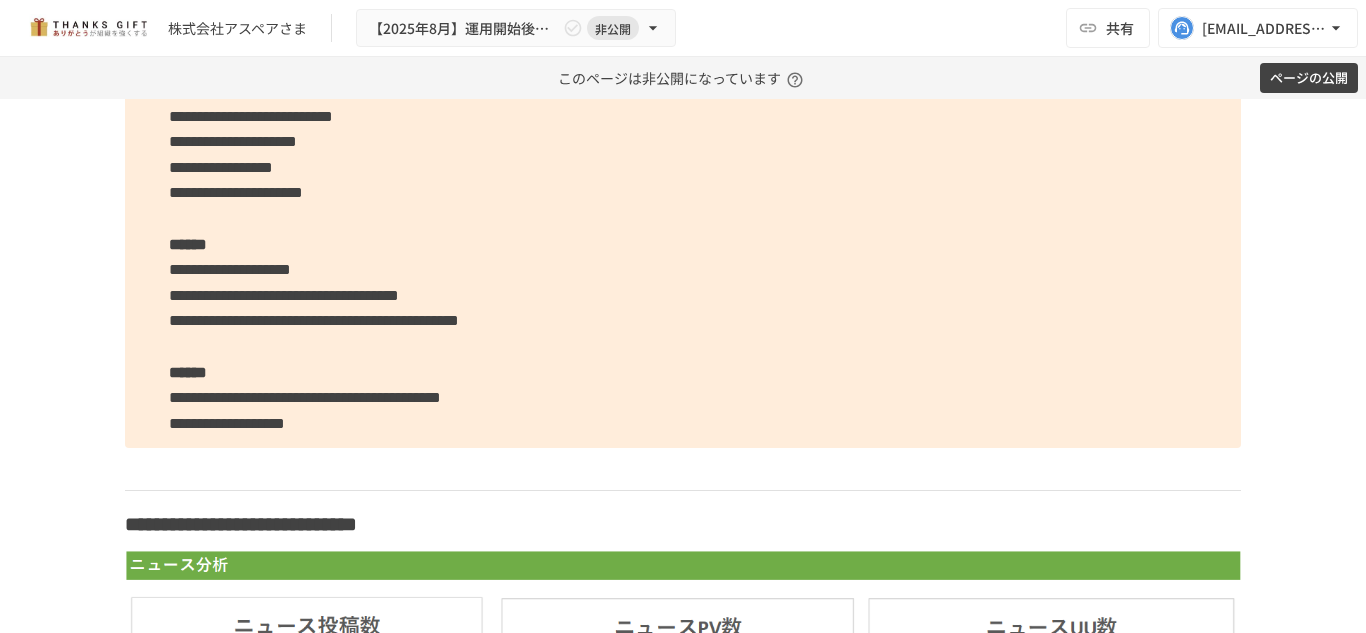 click on "******" at bounding box center [188, 90] 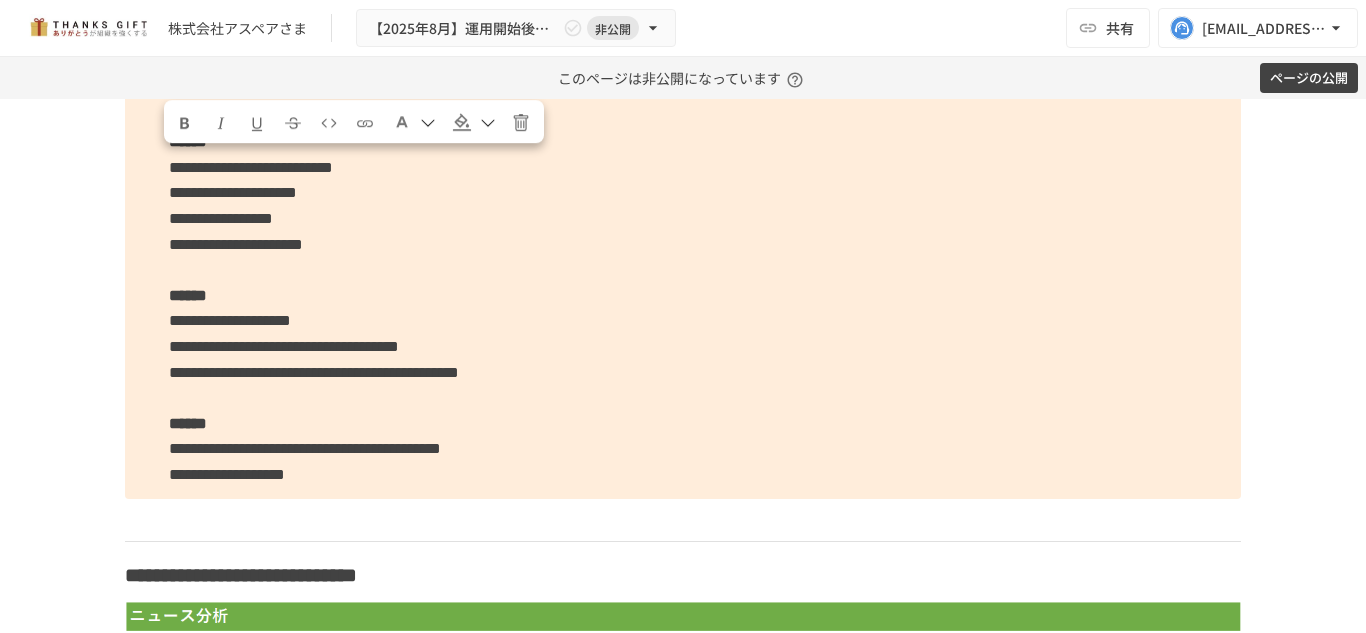 drag, startPoint x: 163, startPoint y: 165, endPoint x: 304, endPoint y: 157, distance: 141.22676 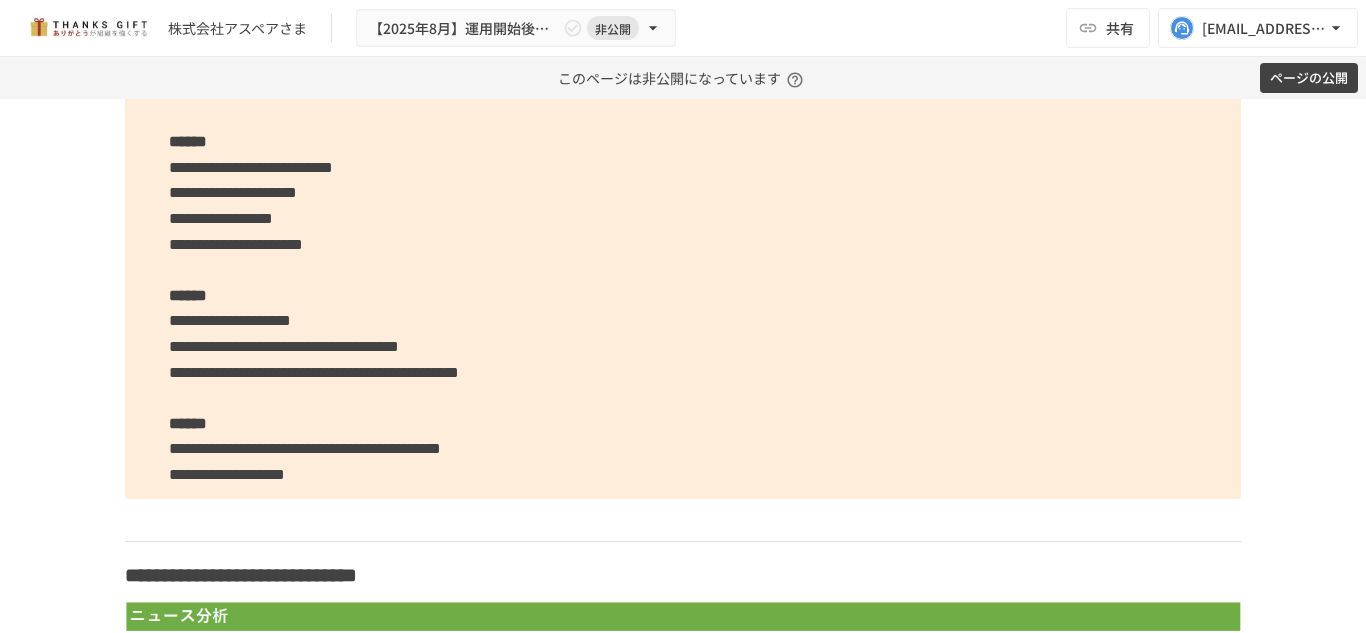 click on "**********" at bounding box center (236, 244) 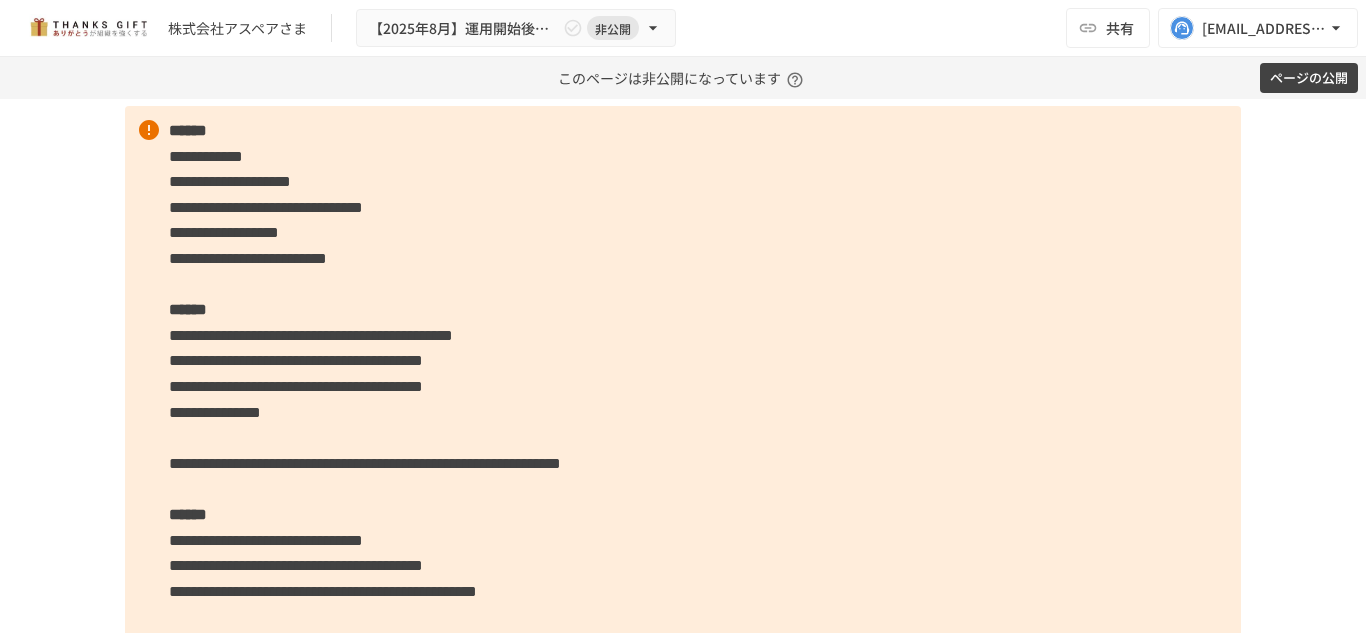 scroll, scrollTop: 8091, scrollLeft: 0, axis: vertical 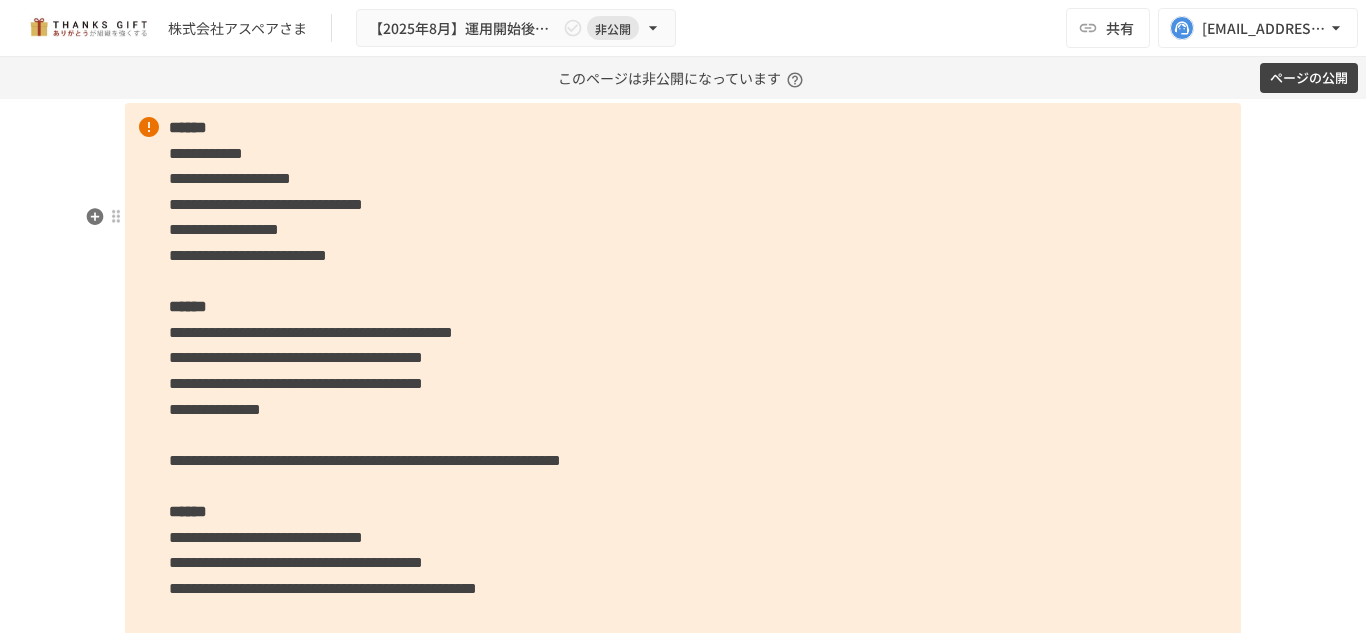 click on "******" at bounding box center (188, 127) 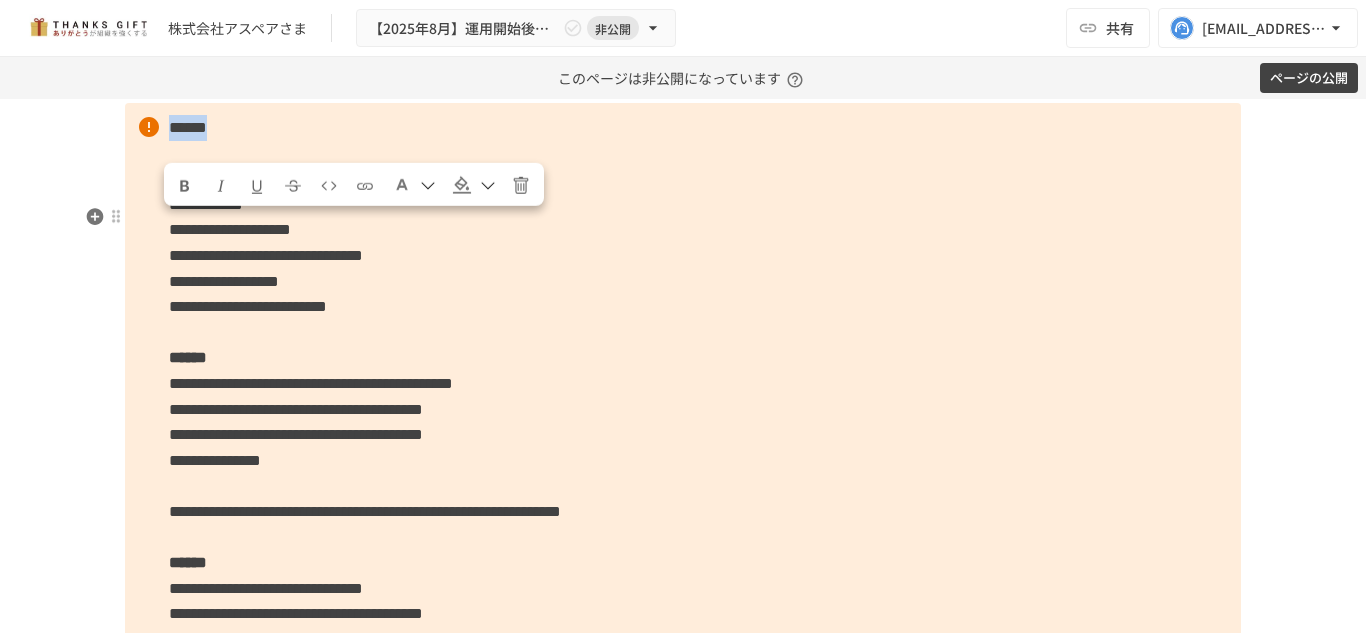 drag, startPoint x: 159, startPoint y: 223, endPoint x: 281, endPoint y: 224, distance: 122.0041 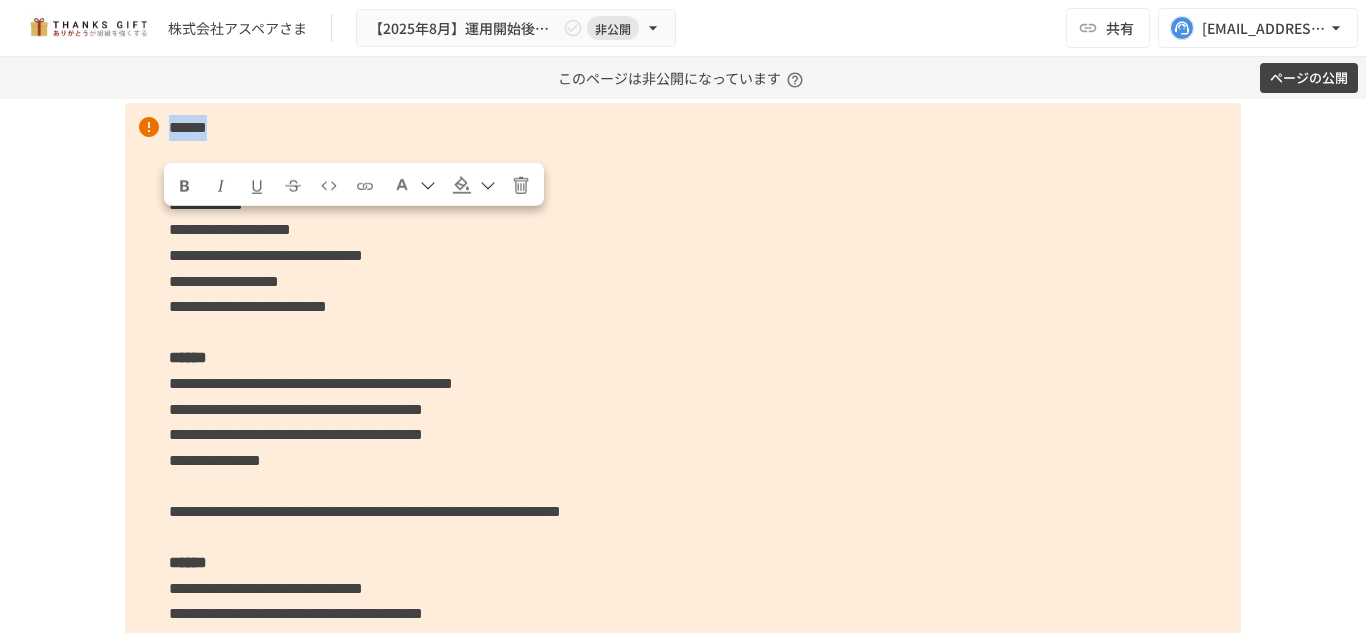 drag, startPoint x: 187, startPoint y: 185, endPoint x: 295, endPoint y: 263, distance: 133.22162 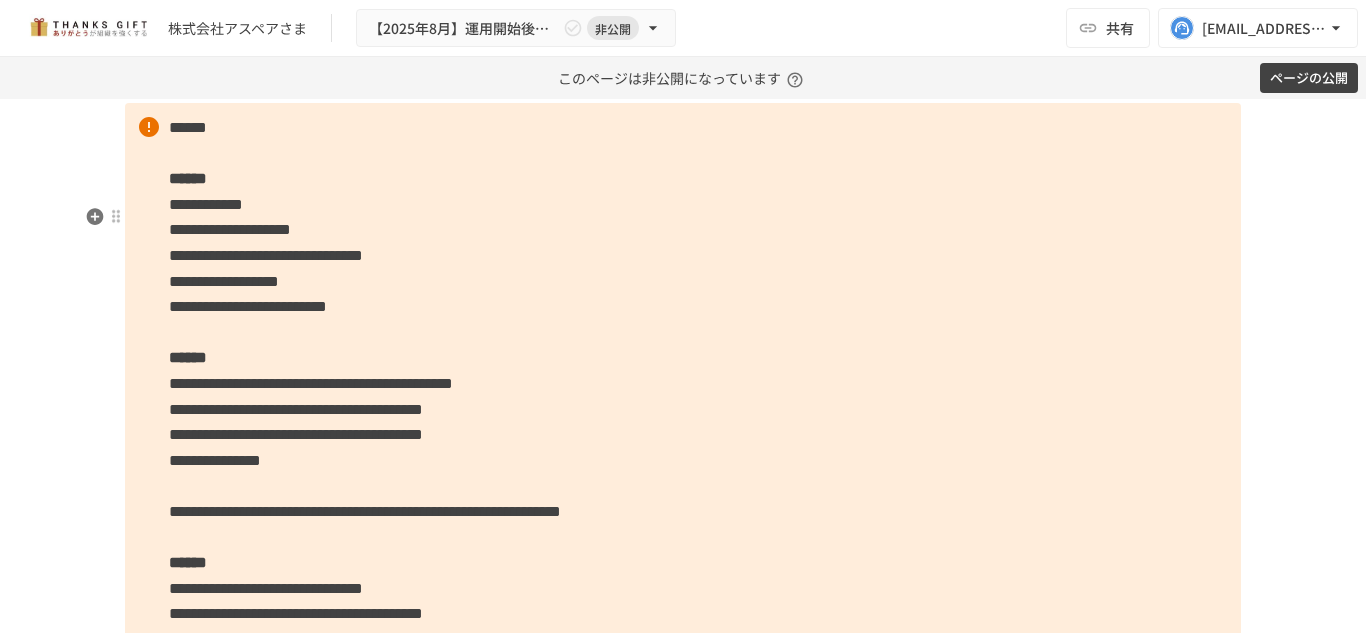 click on "**********" at bounding box center [683, 844] 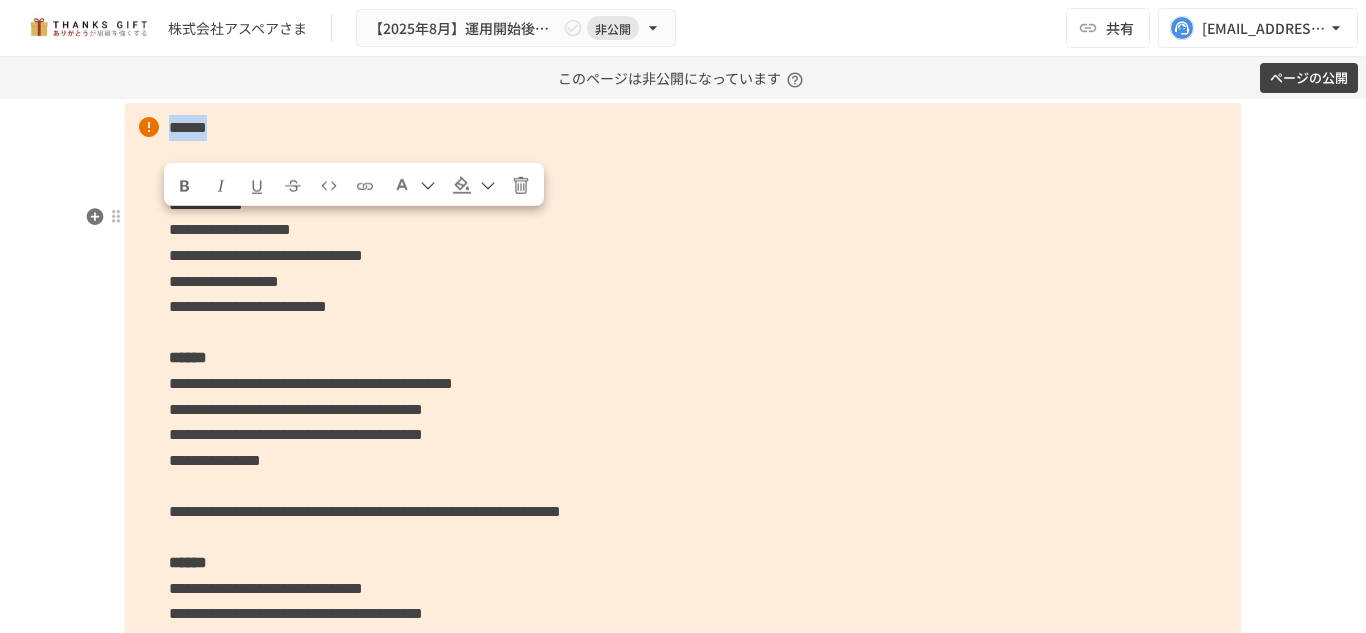drag, startPoint x: 266, startPoint y: 226, endPoint x: 129, endPoint y: 233, distance: 137.17871 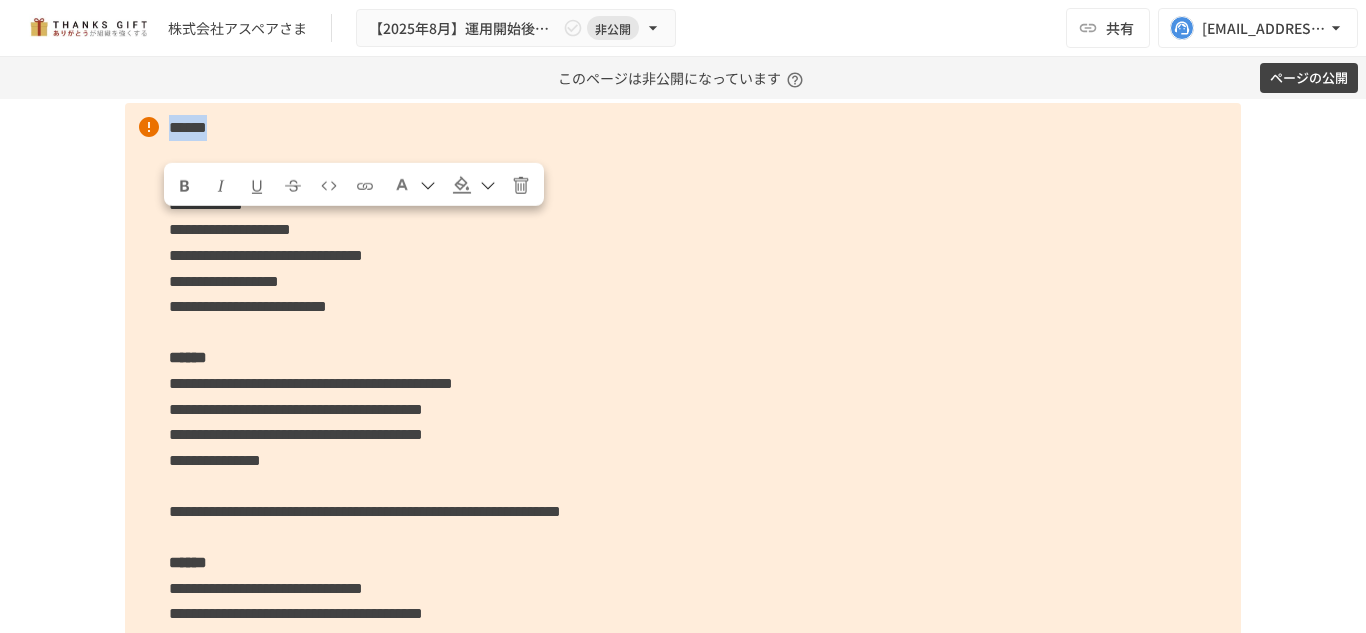 click at bounding box center (185, 184) 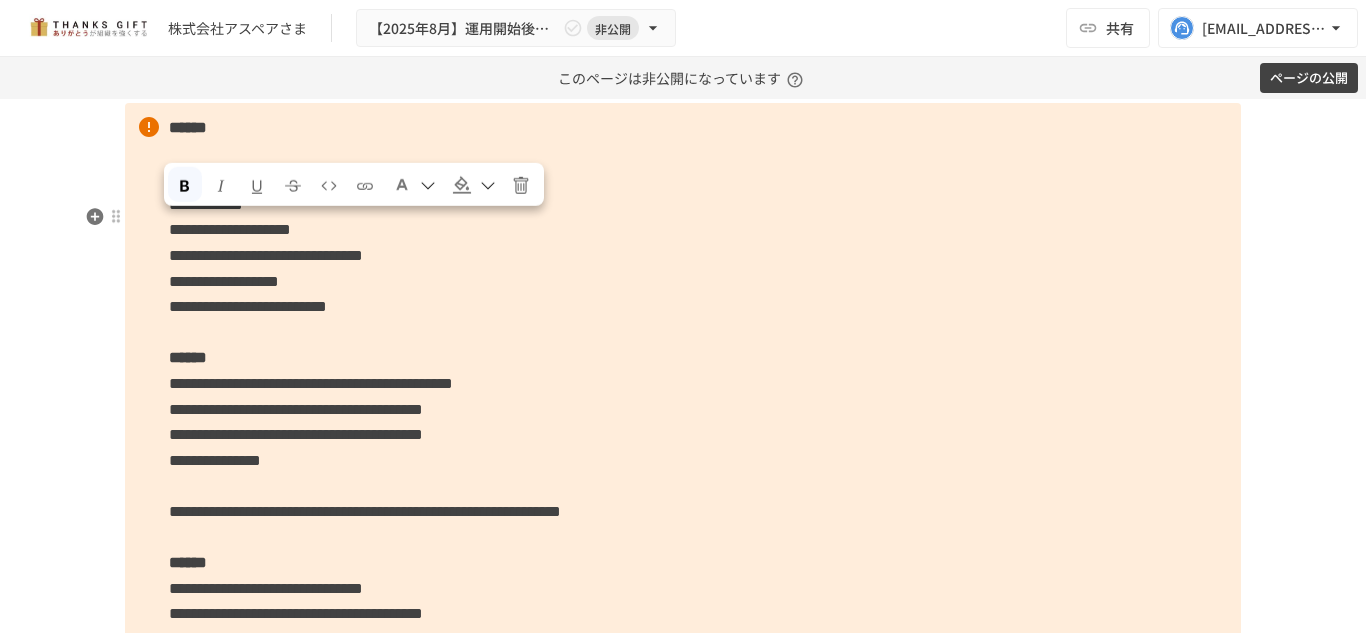 click on "**********" at bounding box center (683, 844) 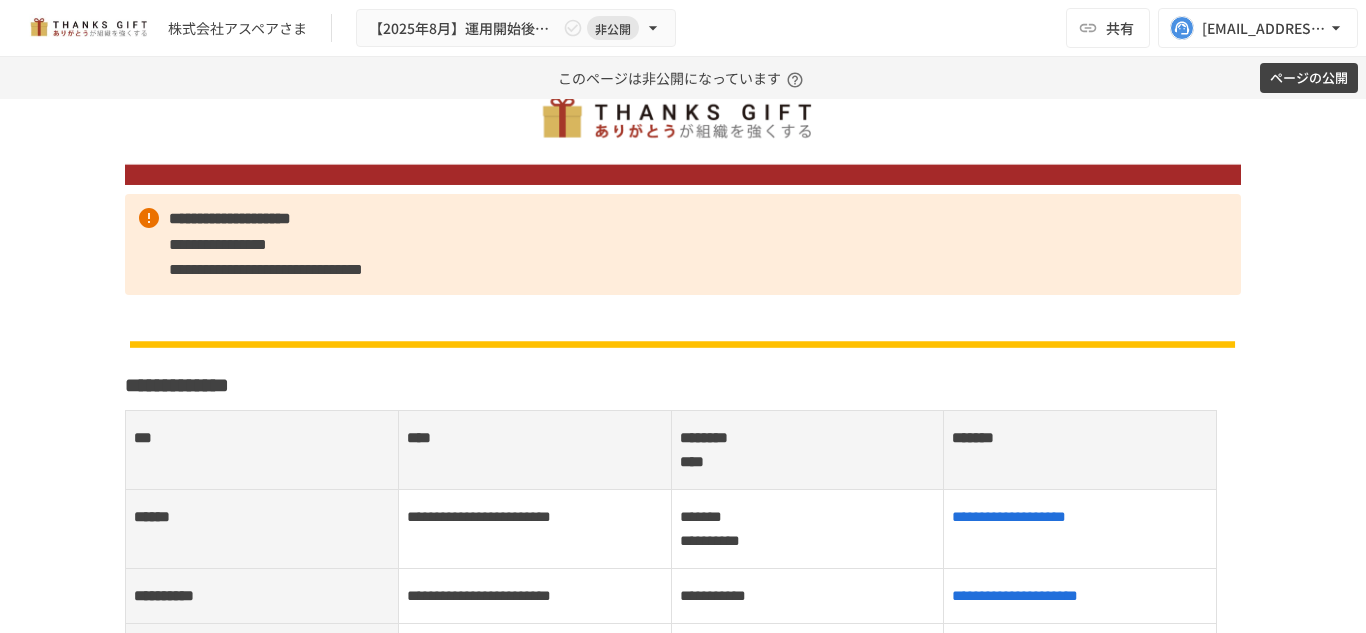 scroll, scrollTop: 0, scrollLeft: 0, axis: both 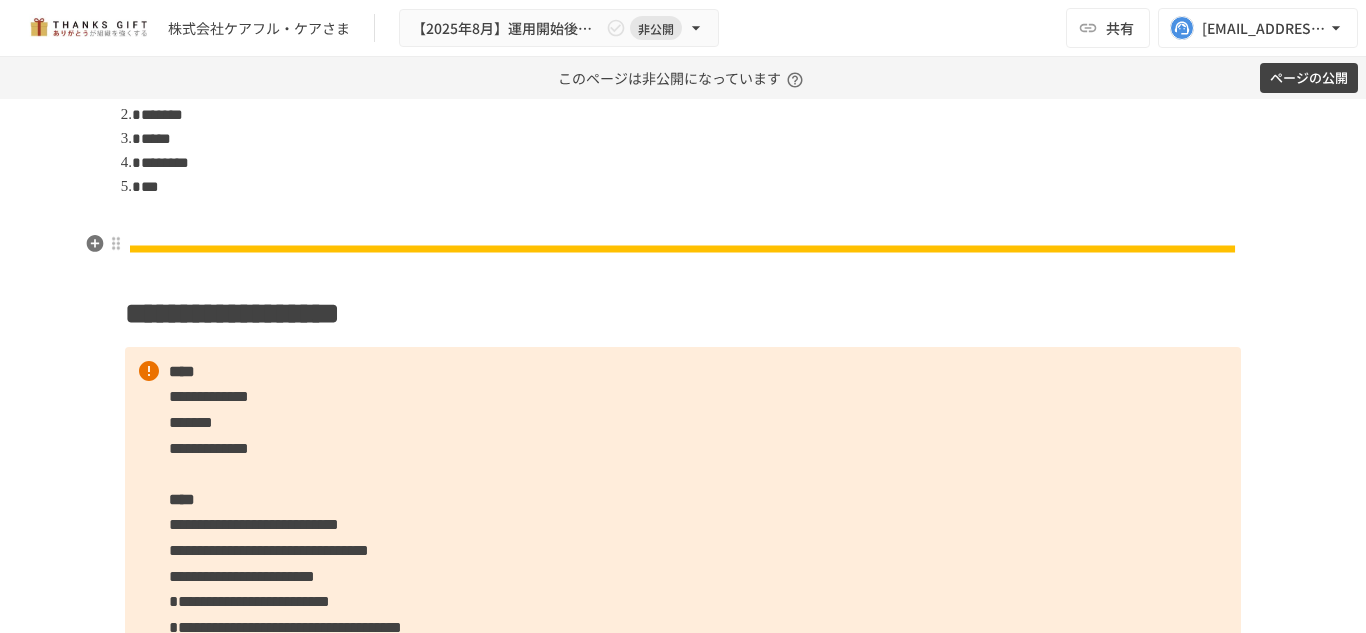 click at bounding box center (683, 220) 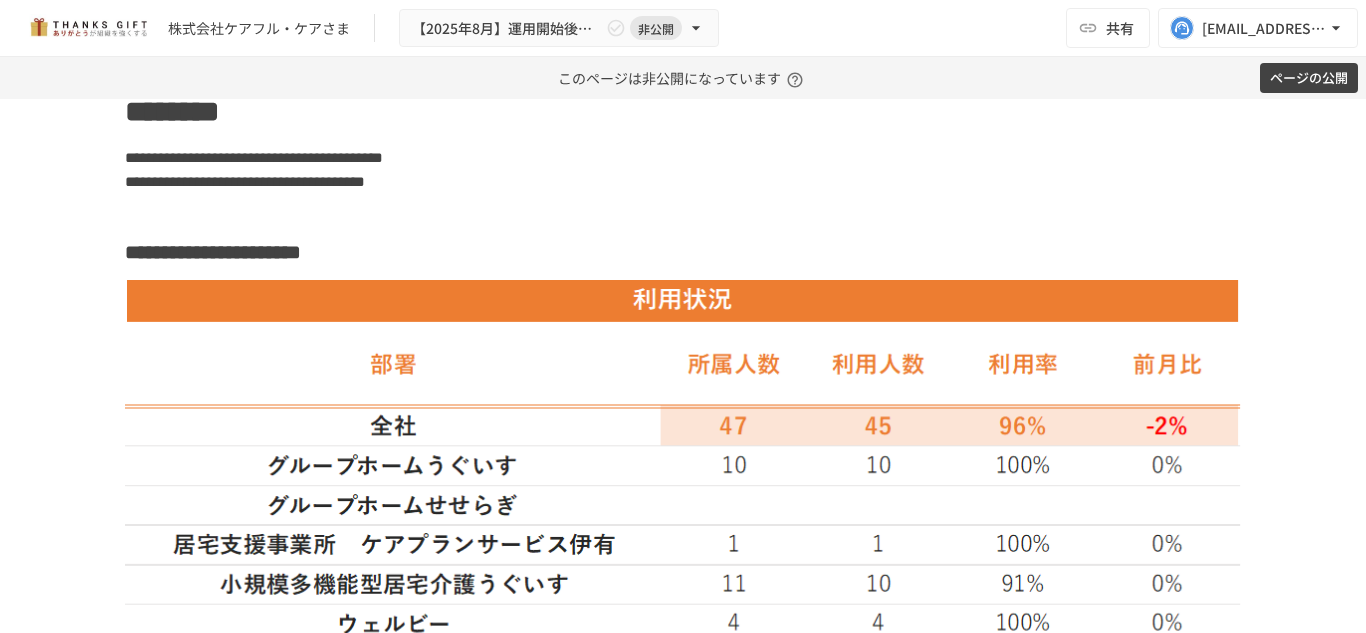 scroll, scrollTop: 4178, scrollLeft: 0, axis: vertical 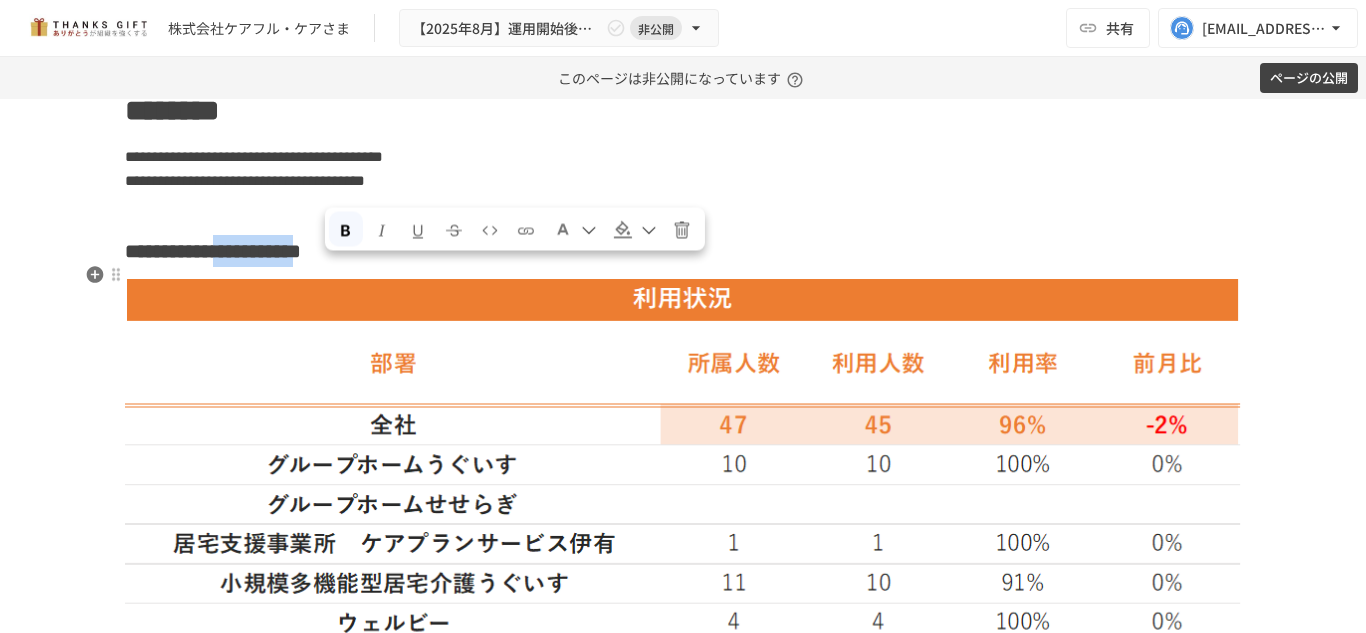 drag, startPoint x: 321, startPoint y: 280, endPoint x: 476, endPoint y: 285, distance: 155.08063 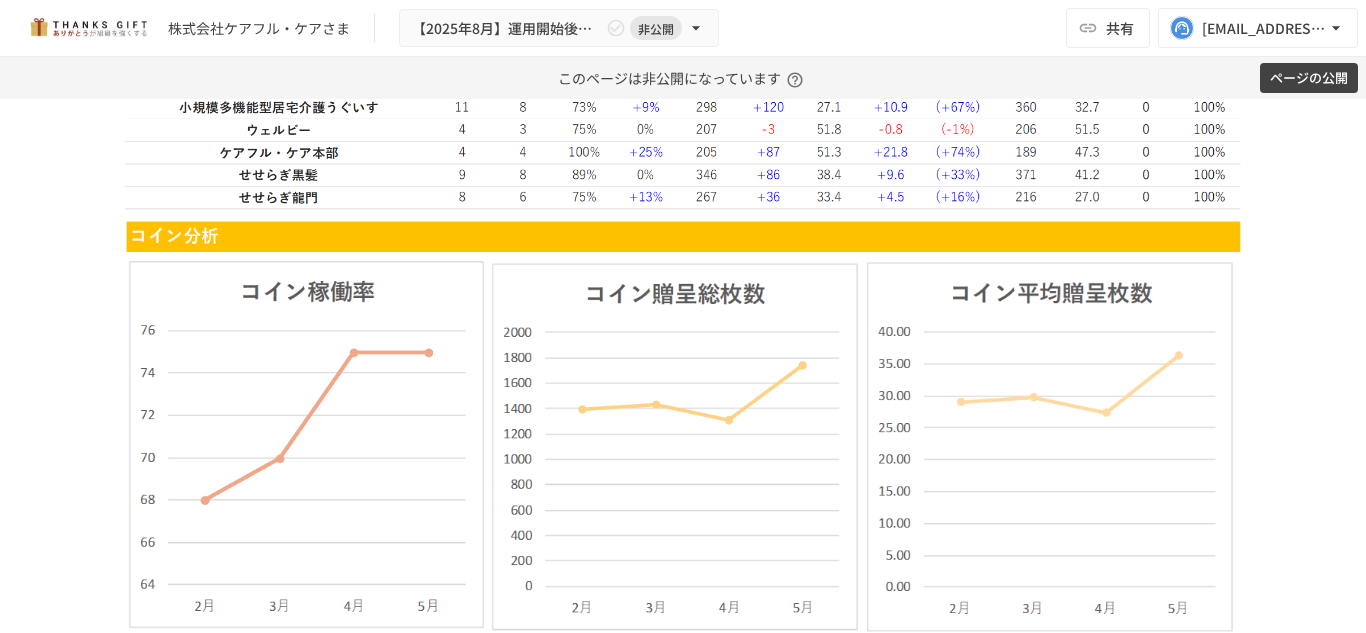 scroll, scrollTop: 8136, scrollLeft: 0, axis: vertical 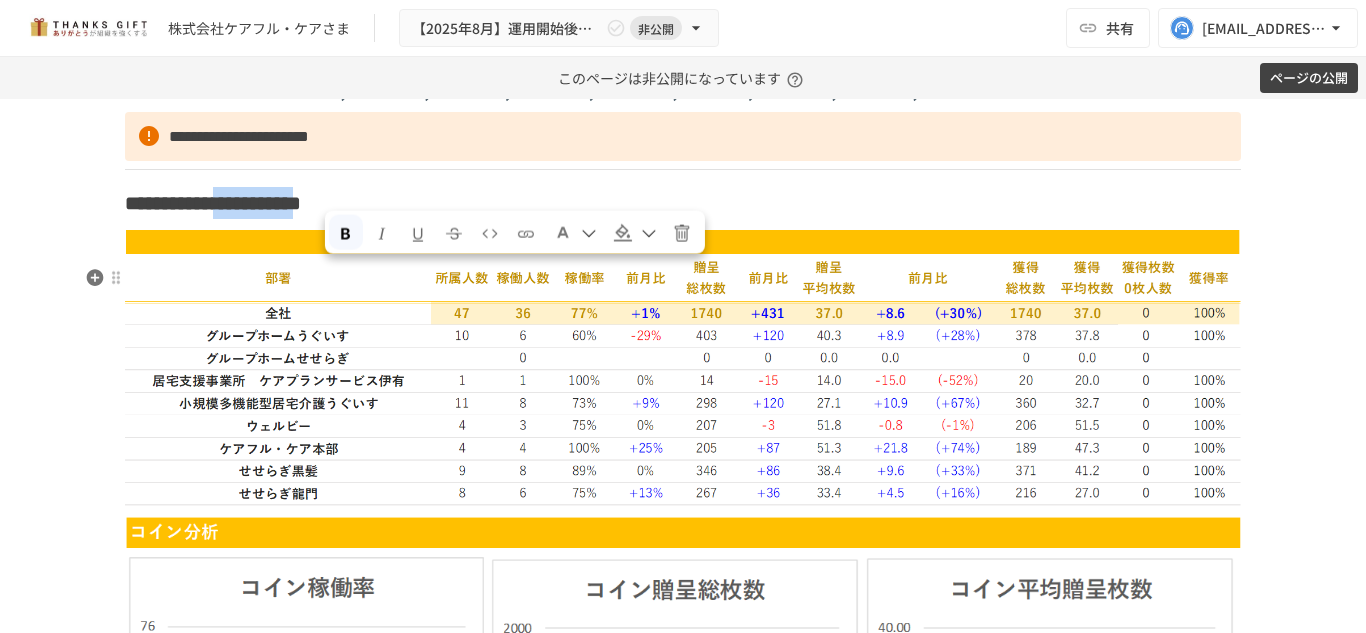 drag, startPoint x: 318, startPoint y: 272, endPoint x: 483, endPoint y: 282, distance: 165.30275 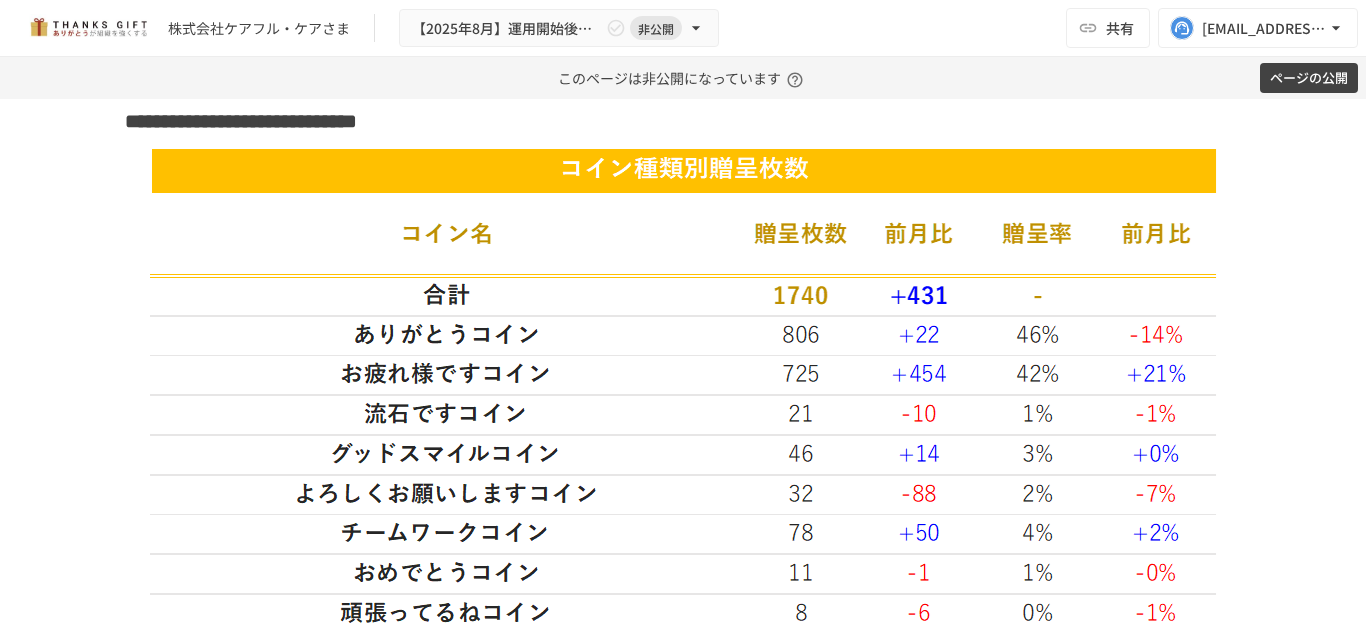 scroll, scrollTop: 9166, scrollLeft: 0, axis: vertical 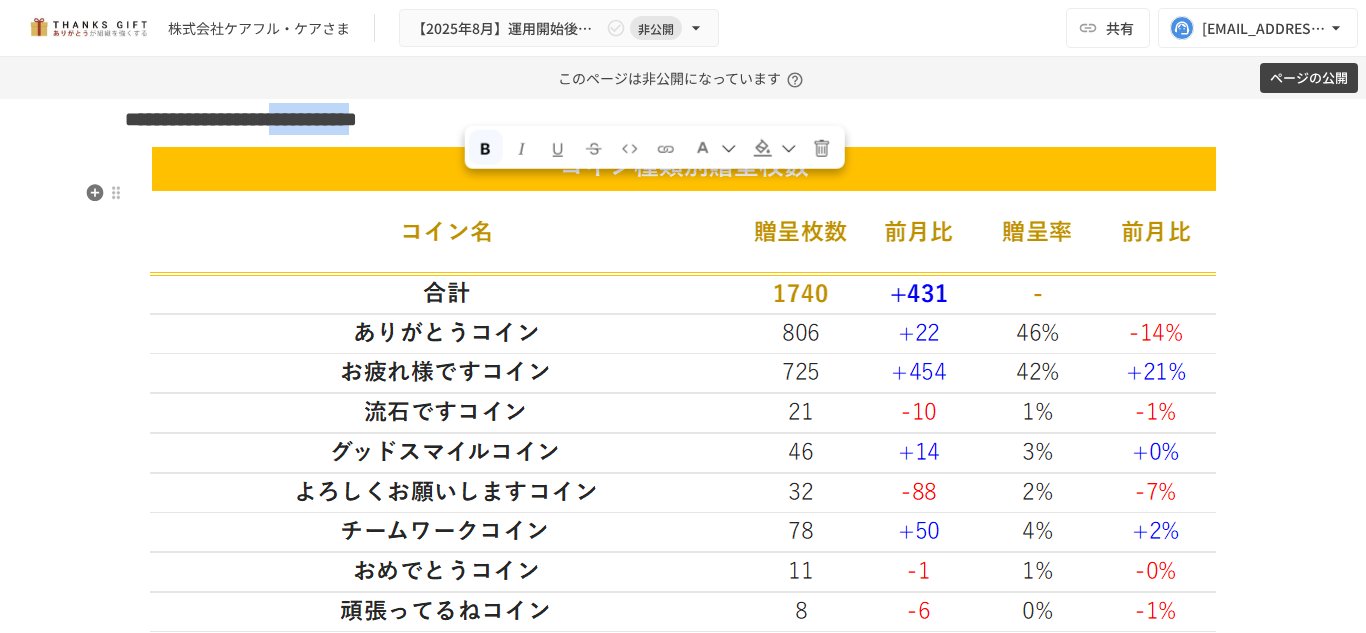 drag, startPoint x: 456, startPoint y: 194, endPoint x: 618, endPoint y: 202, distance: 162.19742 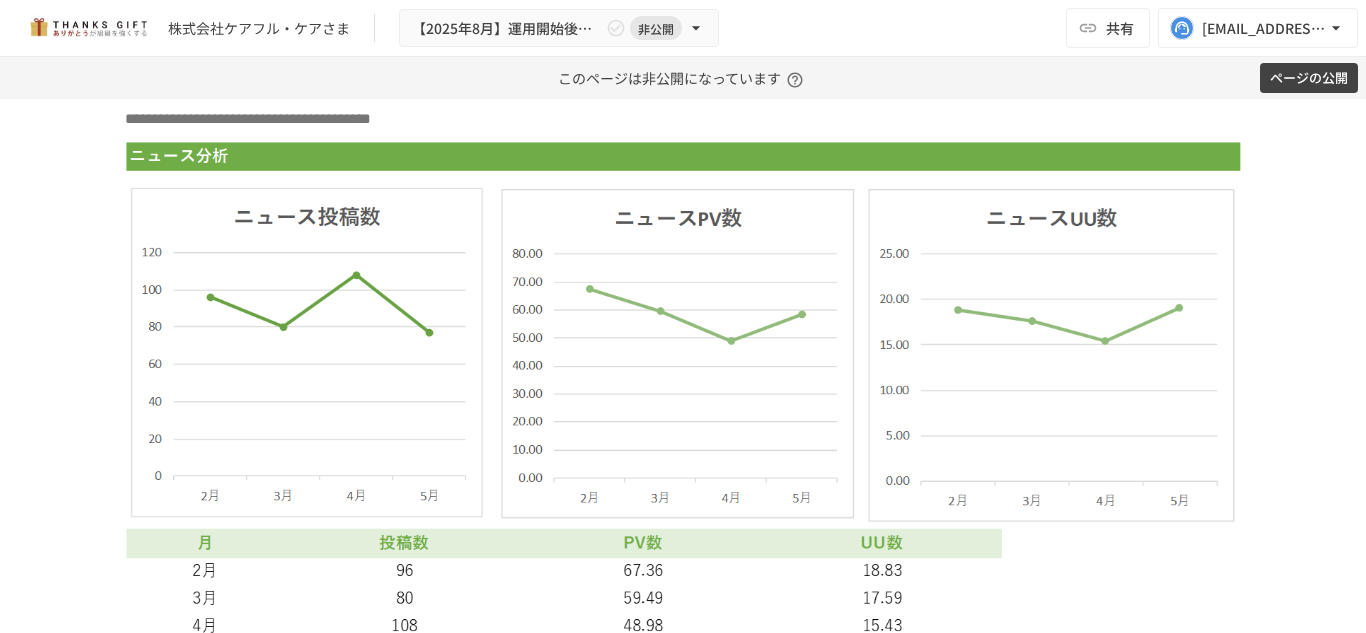 scroll, scrollTop: 9902, scrollLeft: 0, axis: vertical 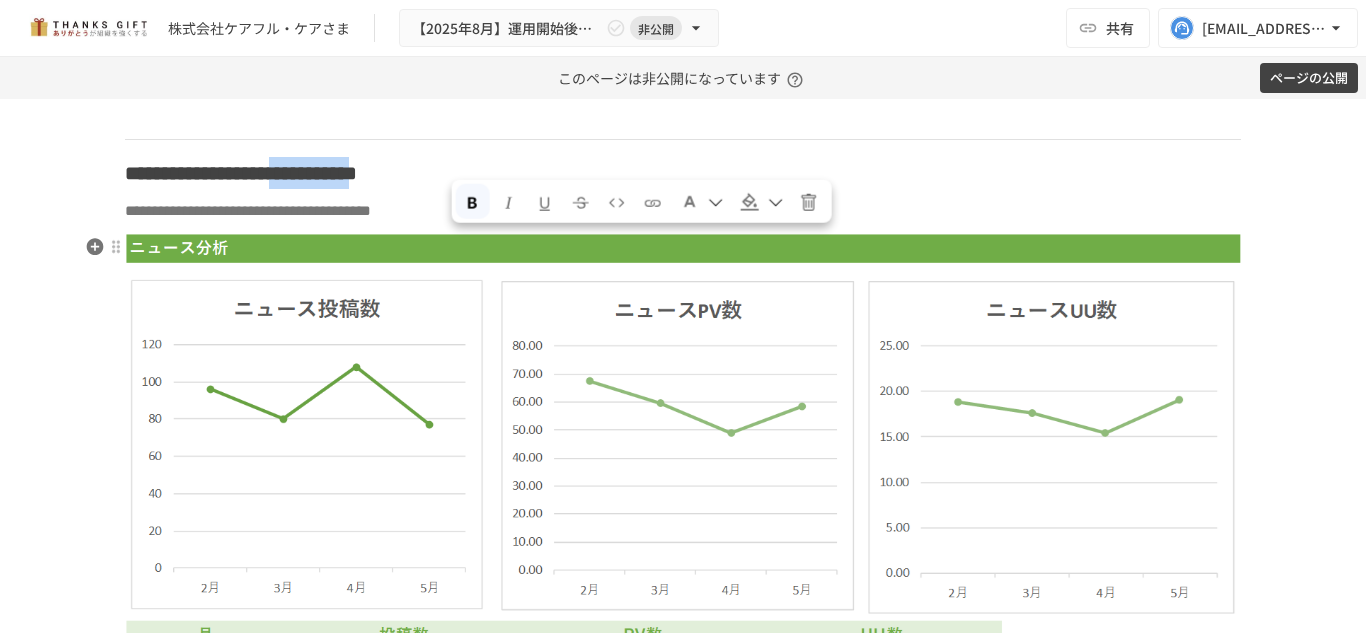 drag, startPoint x: 448, startPoint y: 249, endPoint x: 608, endPoint y: 242, distance: 160.15305 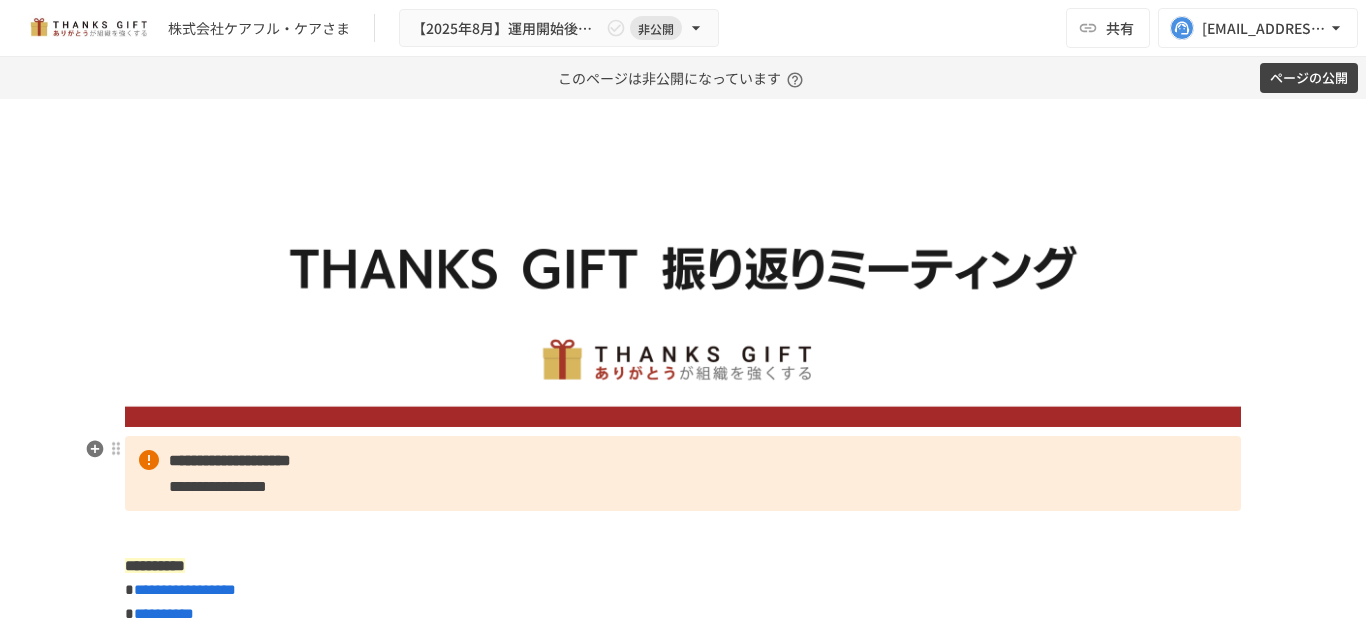 scroll, scrollTop: 195, scrollLeft: 0, axis: vertical 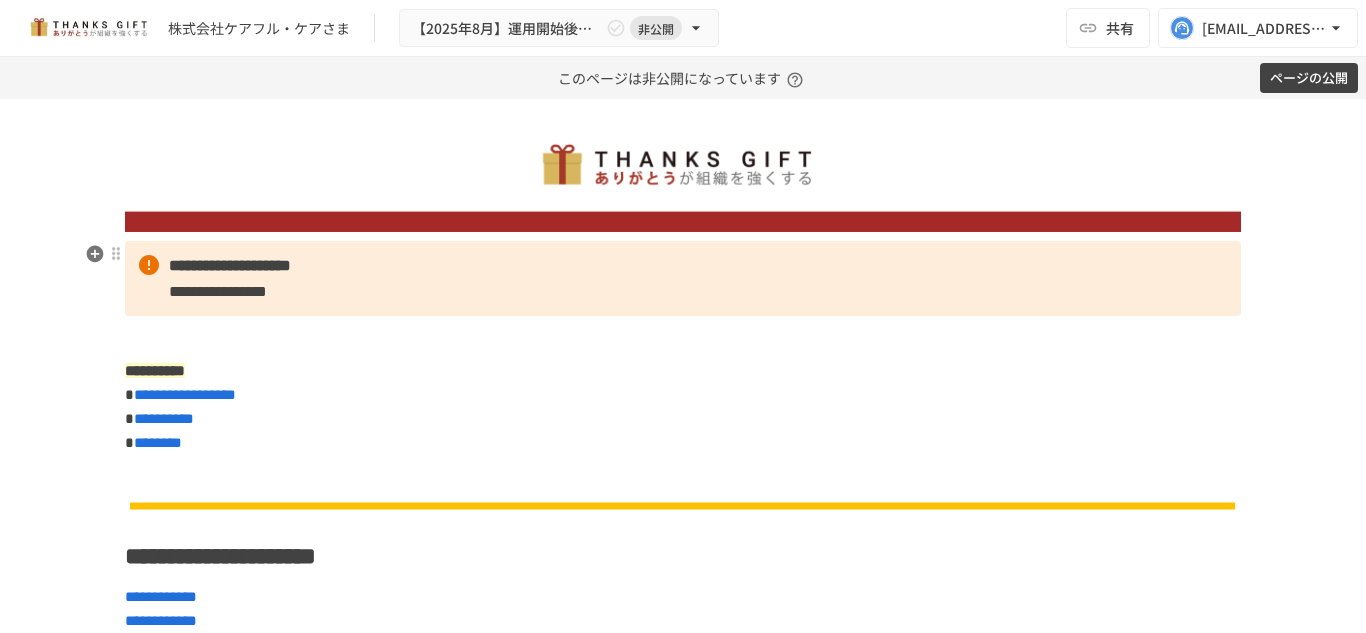 click on "**********" at bounding box center (683, 278) 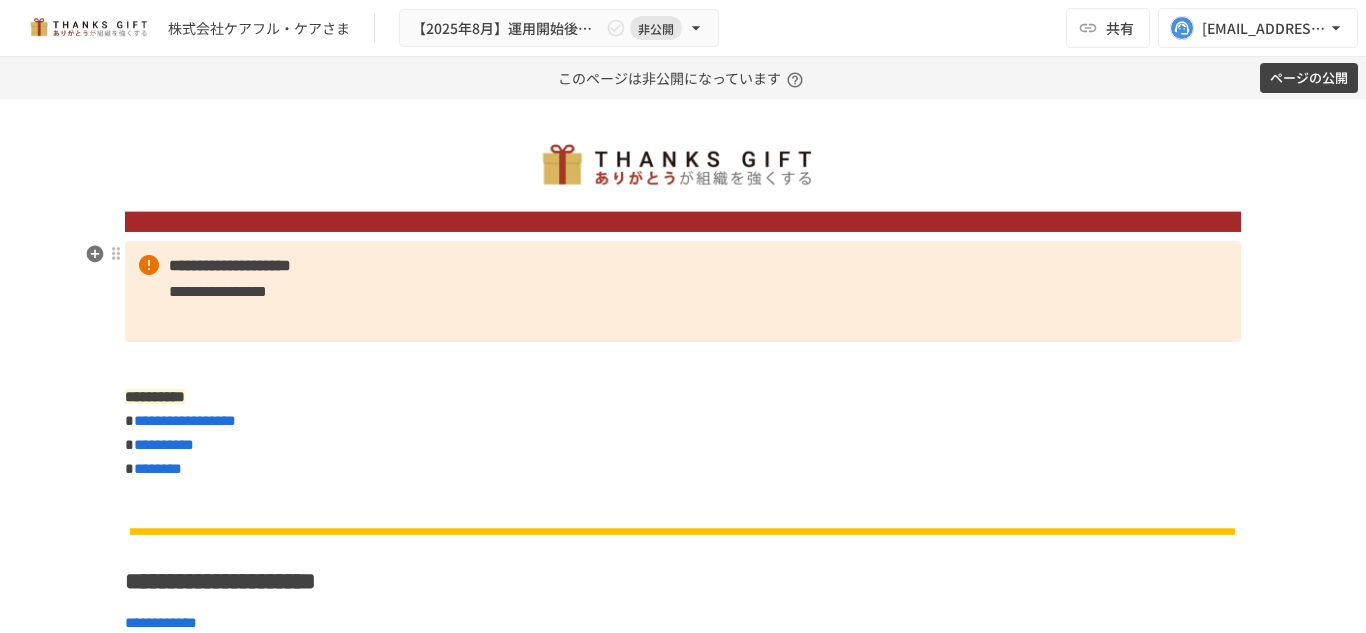 click on "**********" at bounding box center [683, 291] 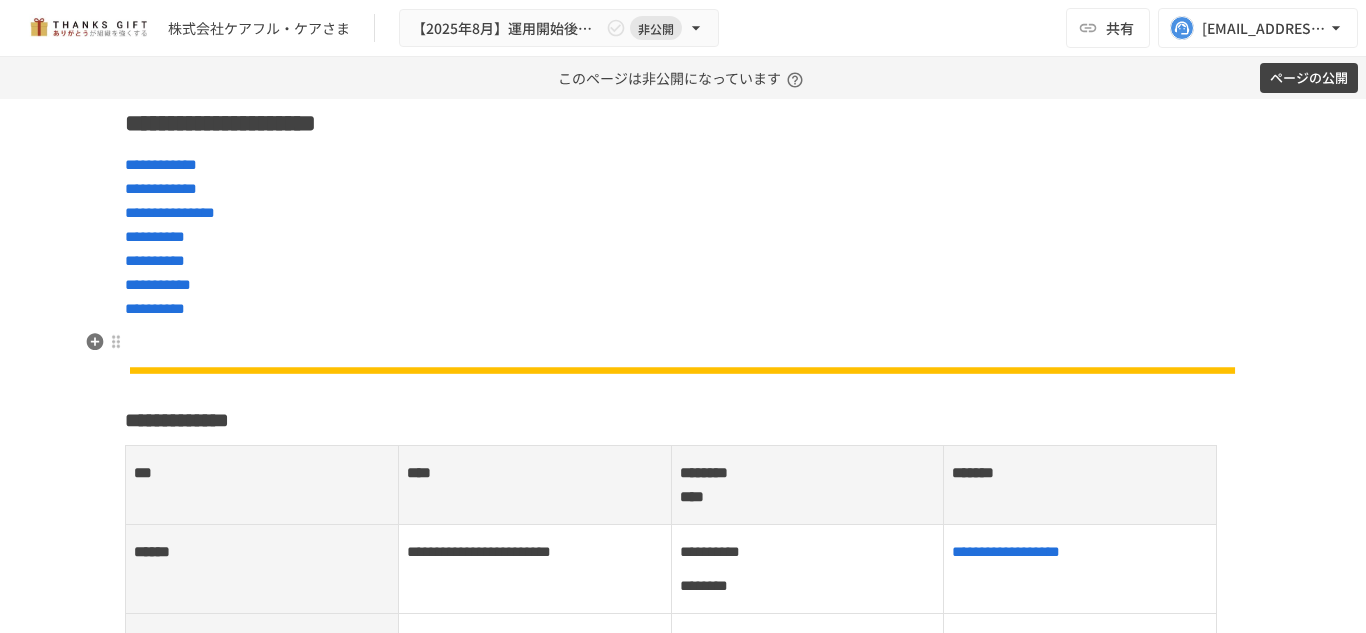 scroll, scrollTop: 652, scrollLeft: 0, axis: vertical 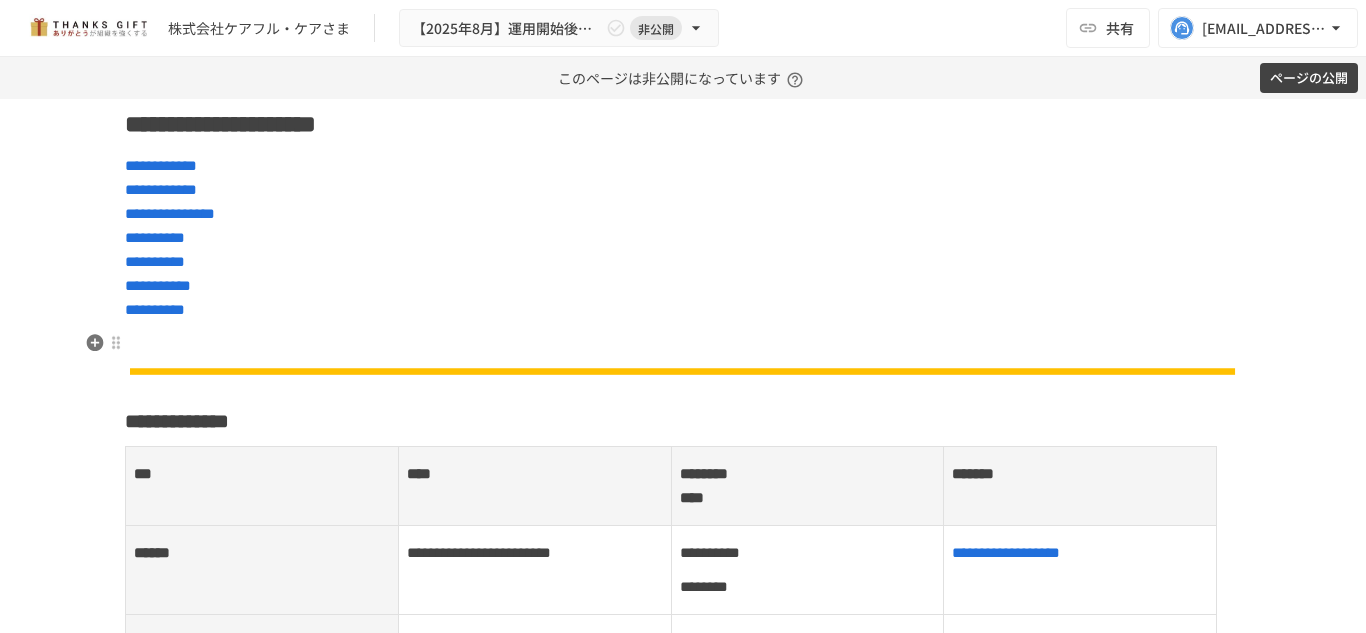 click at bounding box center (683, 359) 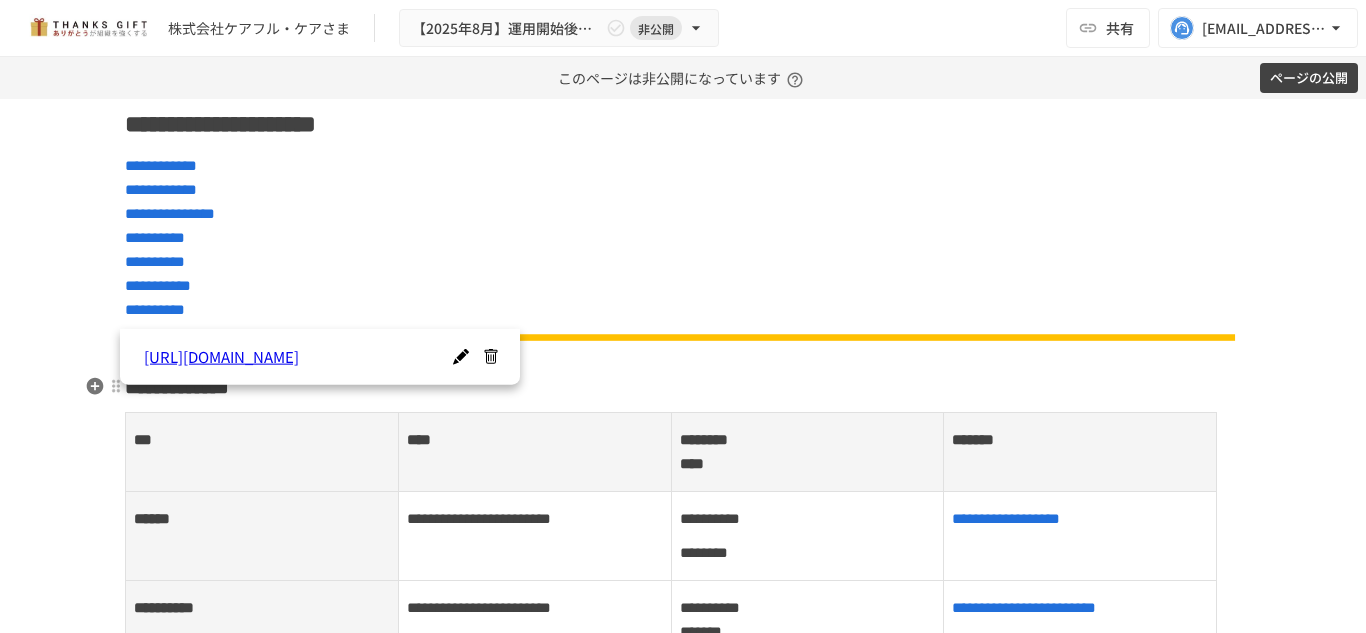 click on "**********" at bounding box center (683, 5256) 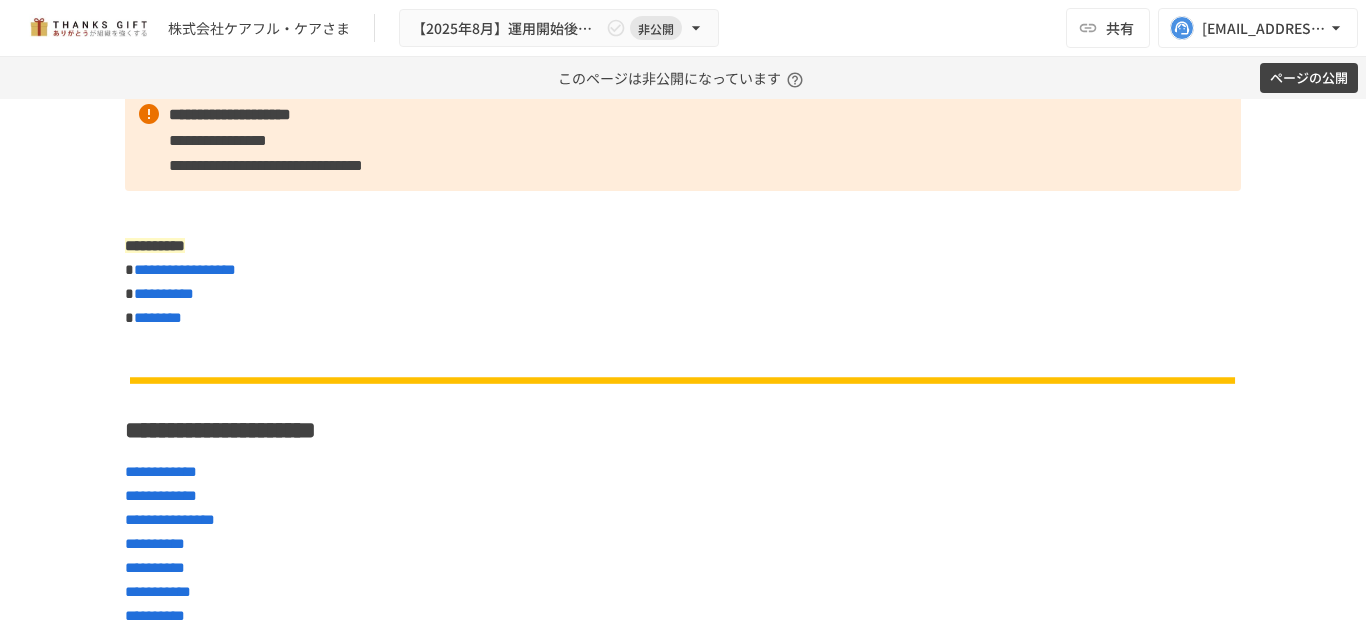 scroll, scrollTop: 0, scrollLeft: 0, axis: both 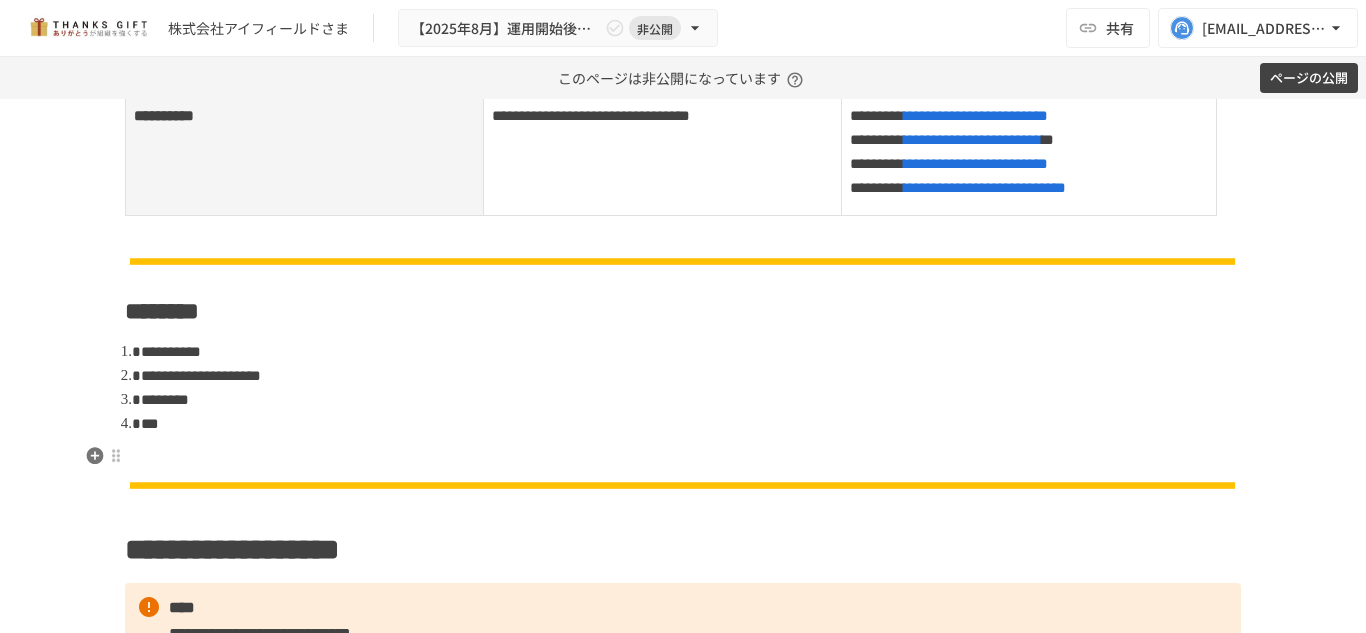 click at bounding box center [683, 457] 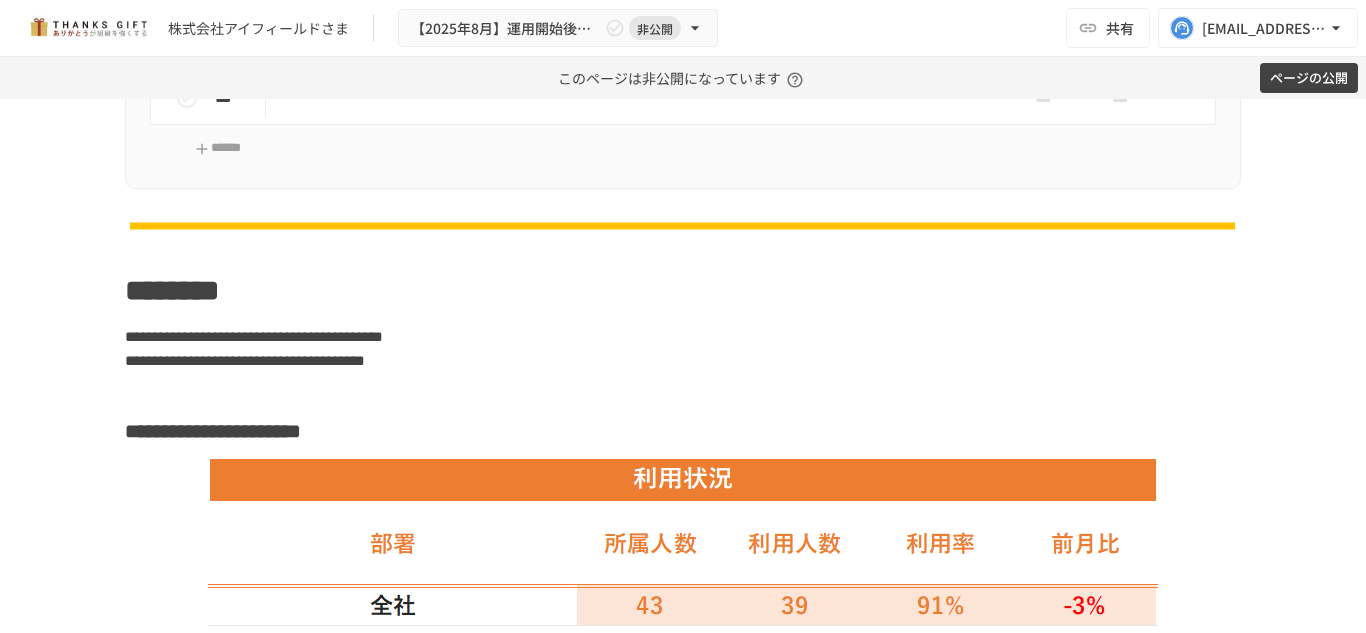scroll, scrollTop: 3289, scrollLeft: 0, axis: vertical 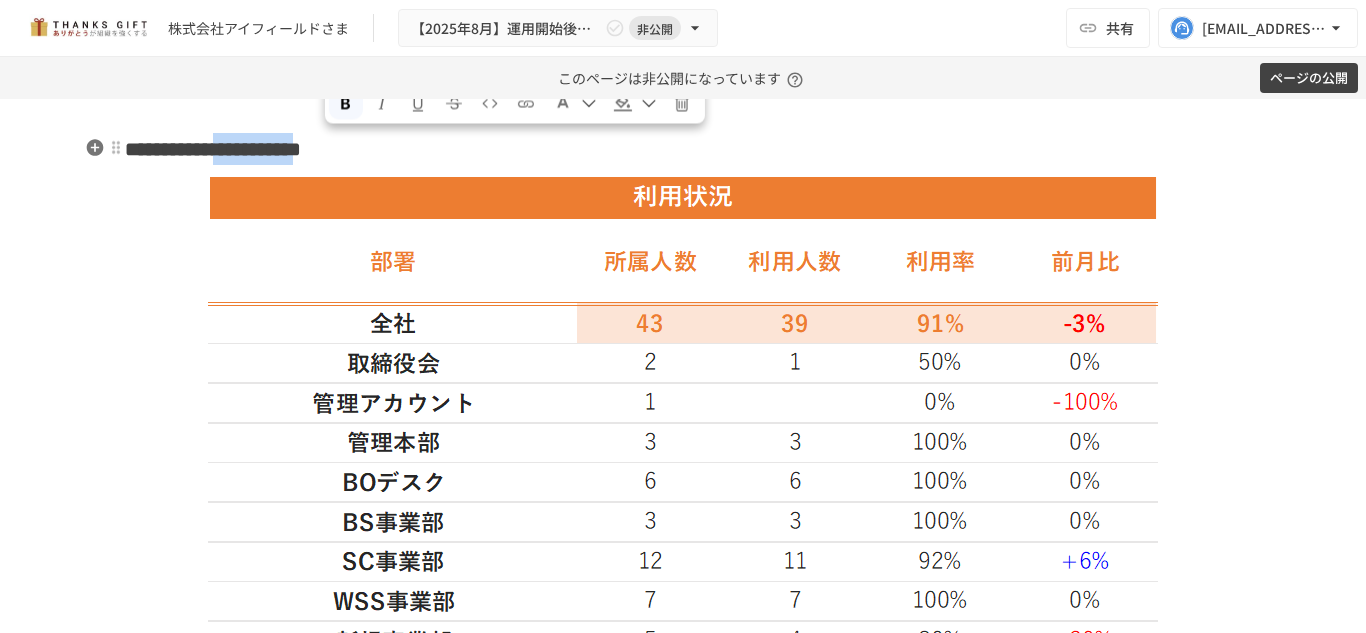 drag, startPoint x: 320, startPoint y: 148, endPoint x: 479, endPoint y: 164, distance: 159.80301 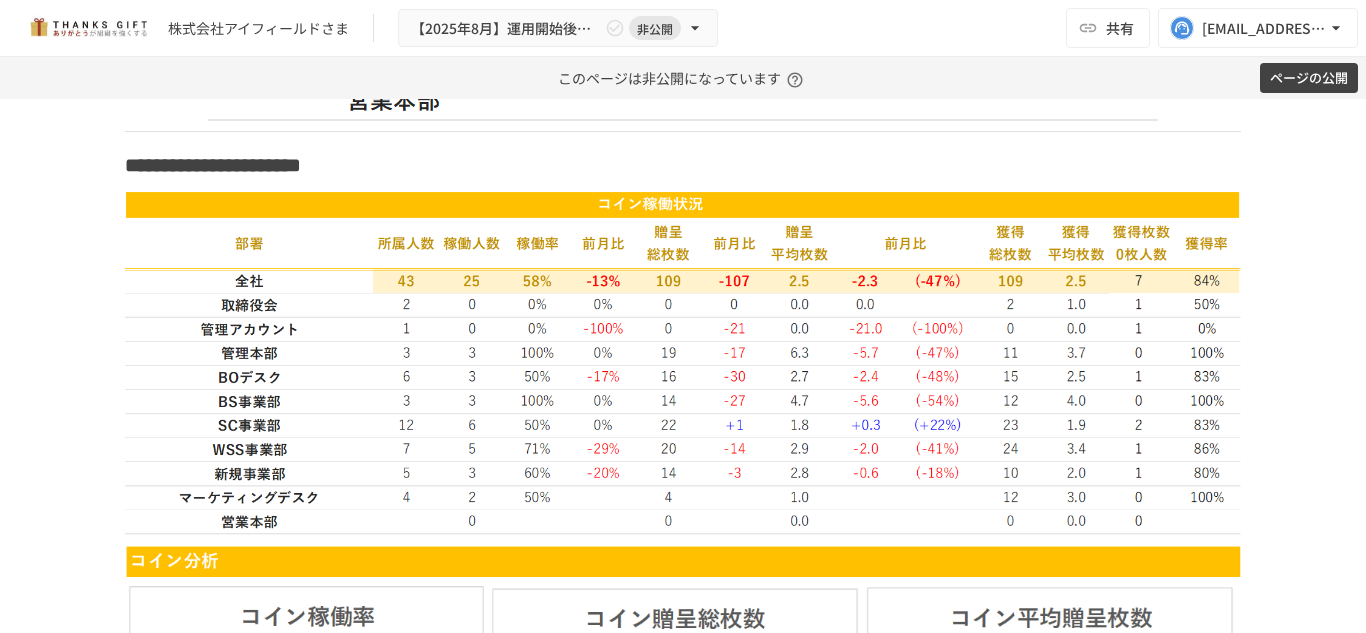 scroll, scrollTop: 3910, scrollLeft: 0, axis: vertical 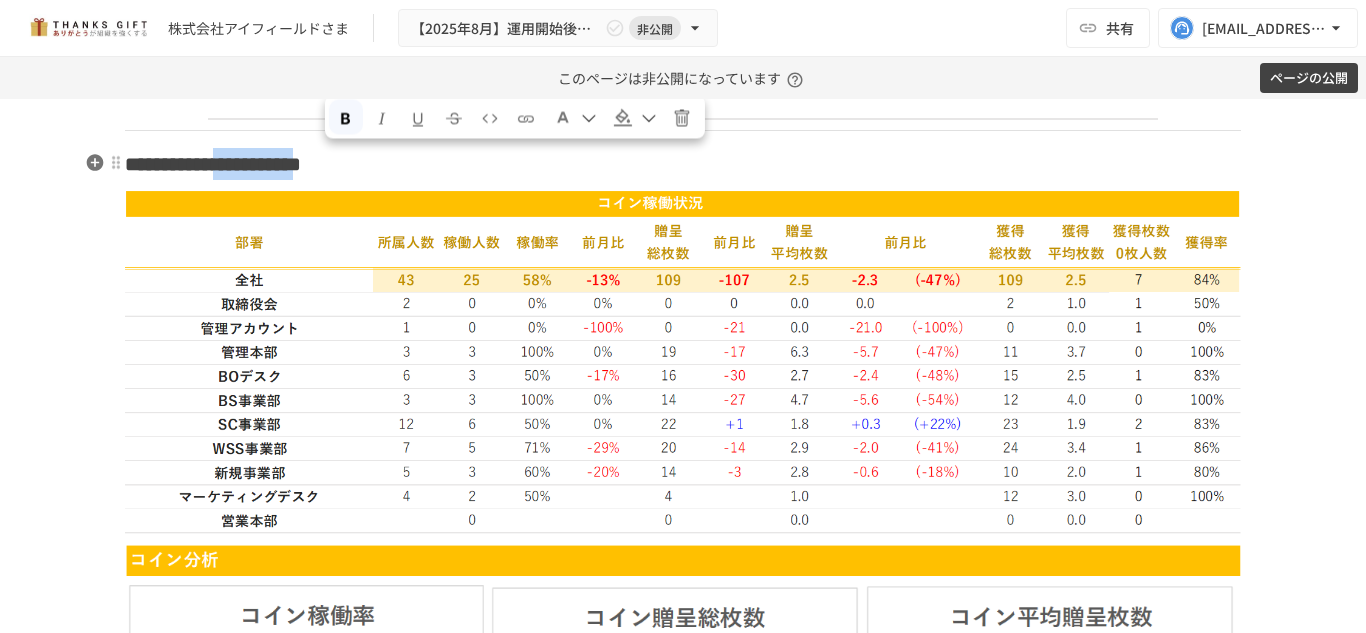 drag, startPoint x: 322, startPoint y: 156, endPoint x: 475, endPoint y: 172, distance: 153.83432 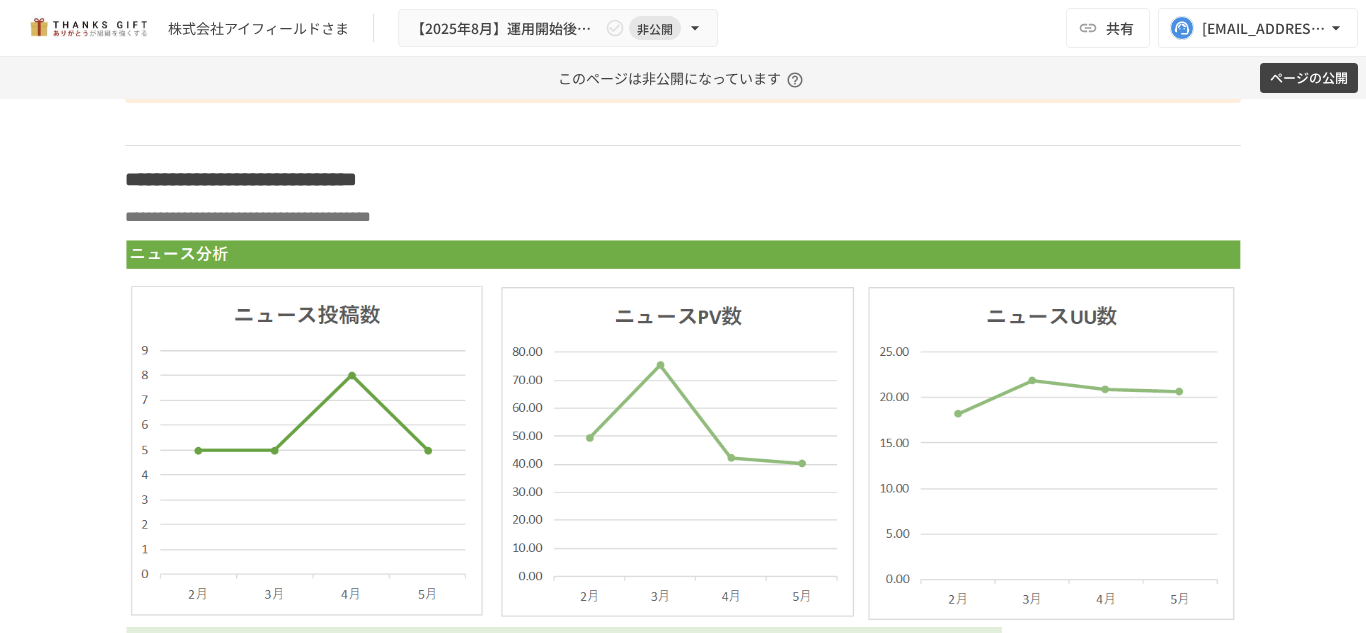 scroll, scrollTop: 6415, scrollLeft: 0, axis: vertical 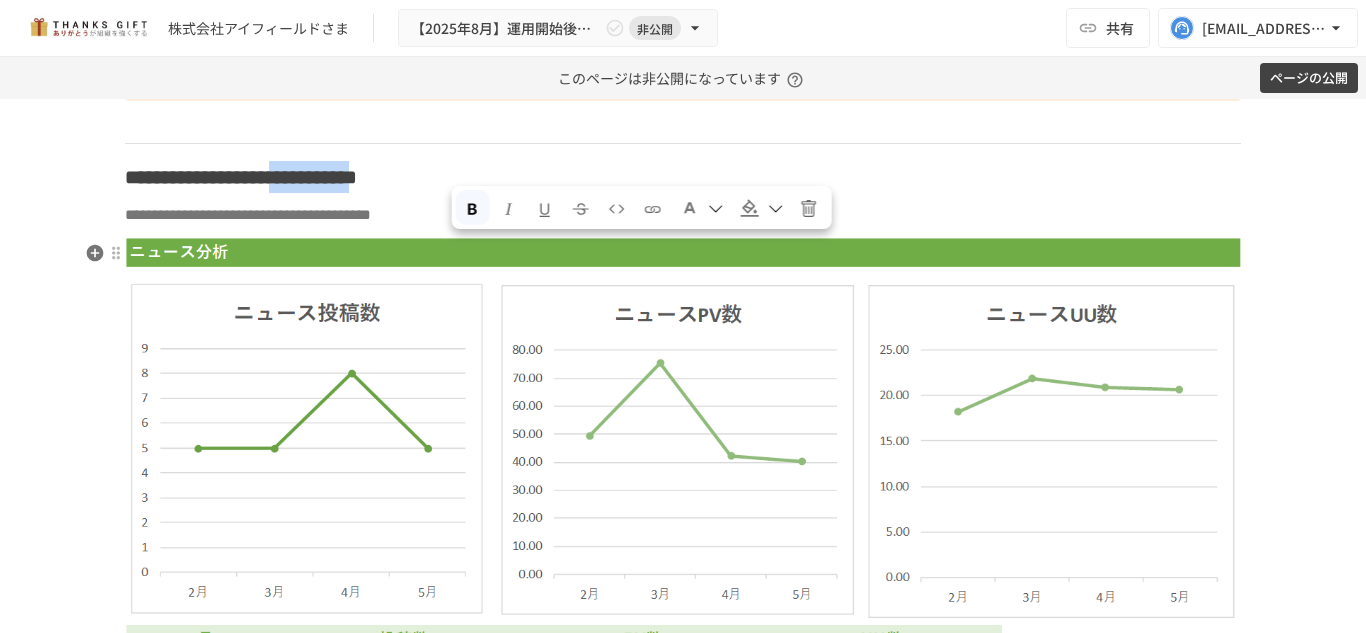 drag, startPoint x: 444, startPoint y: 256, endPoint x: 604, endPoint y: 253, distance: 160.02812 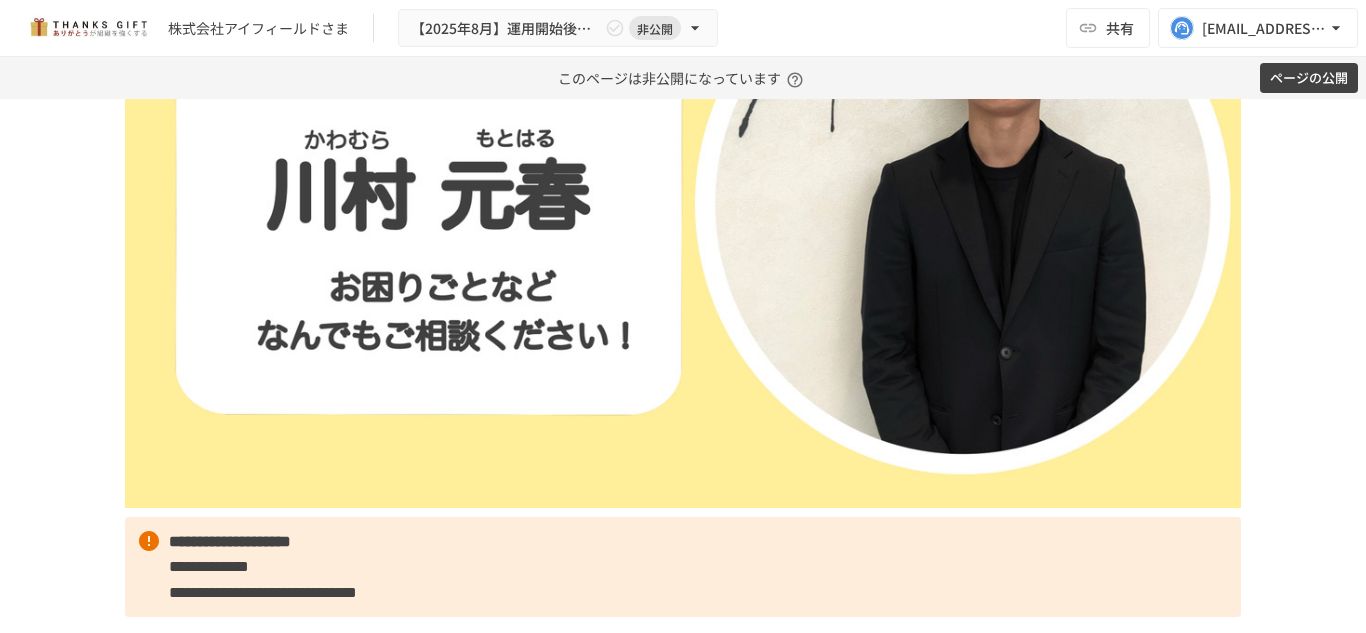 scroll, scrollTop: 517, scrollLeft: 0, axis: vertical 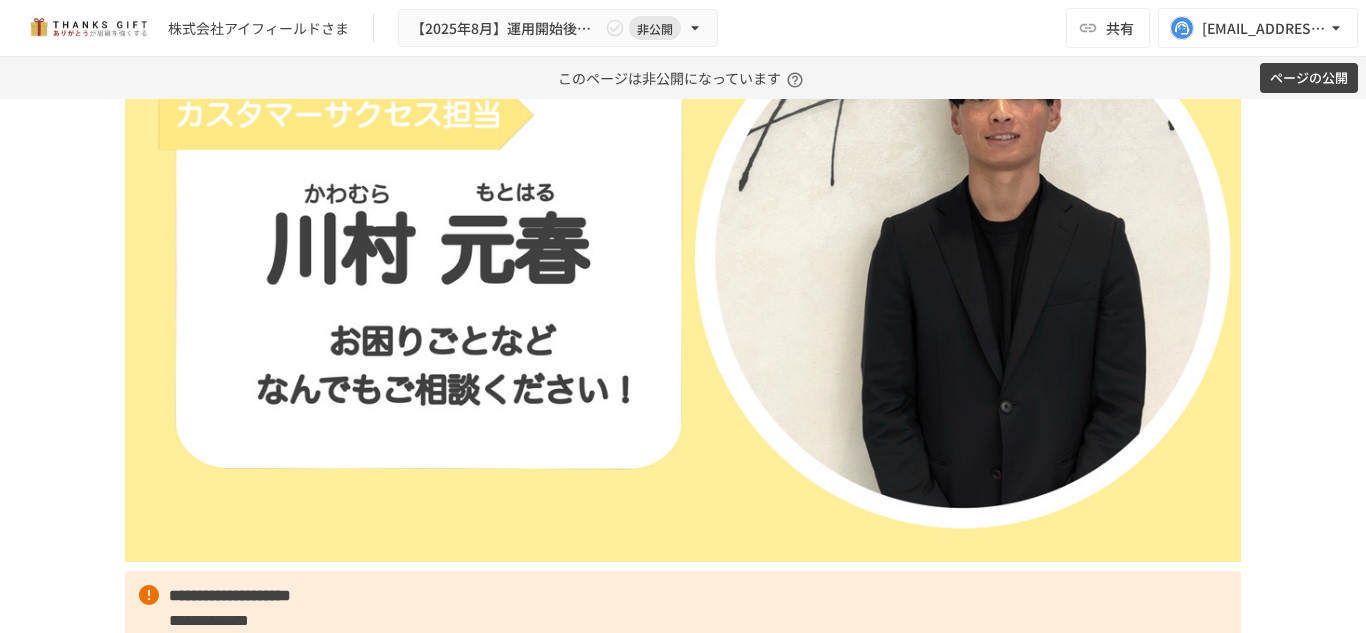 click at bounding box center (683, 241) 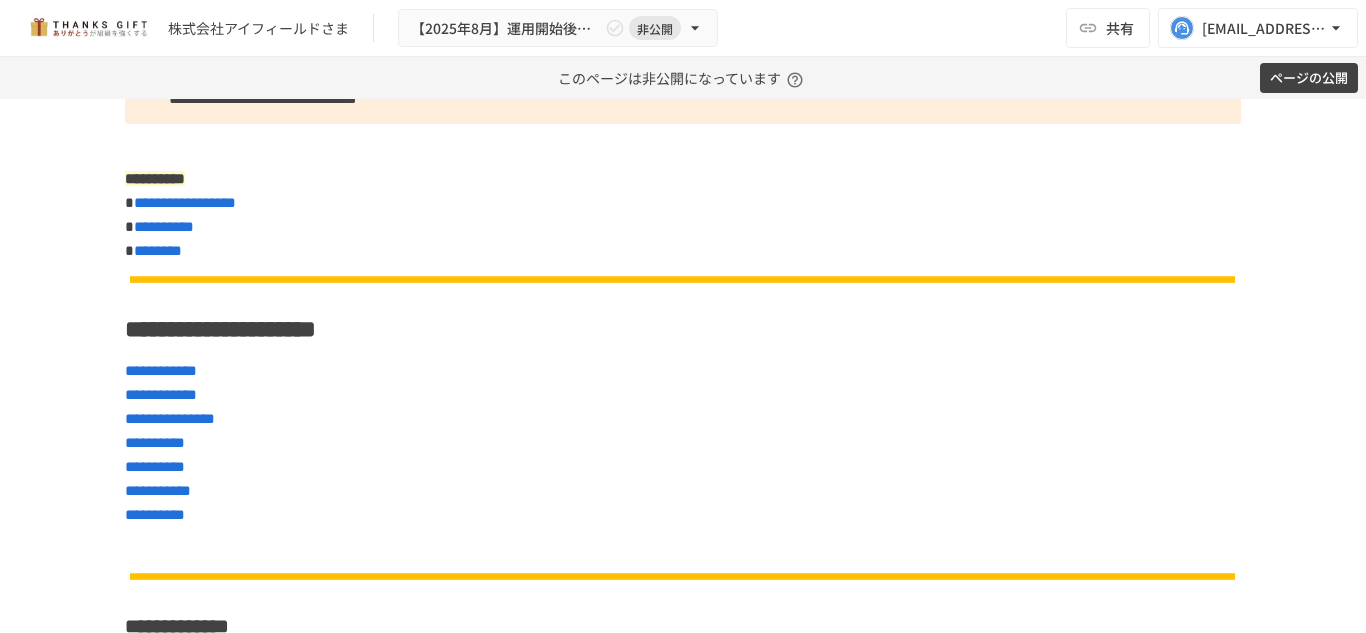 scroll, scrollTop: 673, scrollLeft: 0, axis: vertical 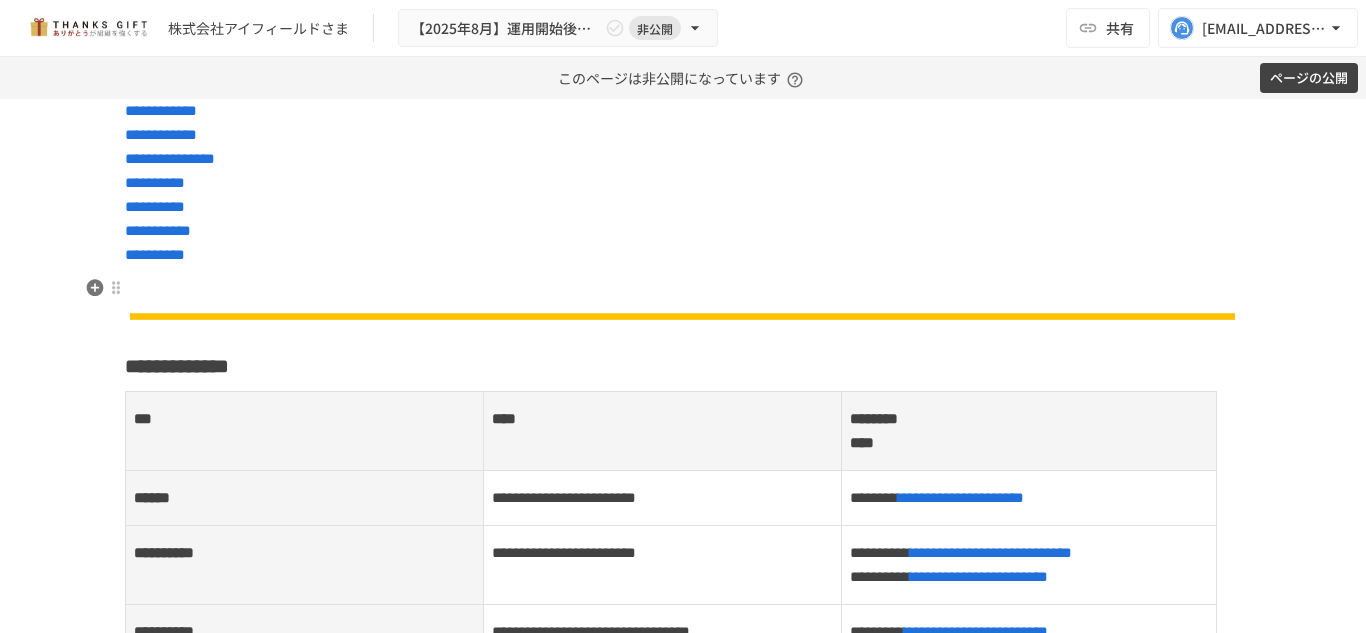 click at bounding box center (683, 304) 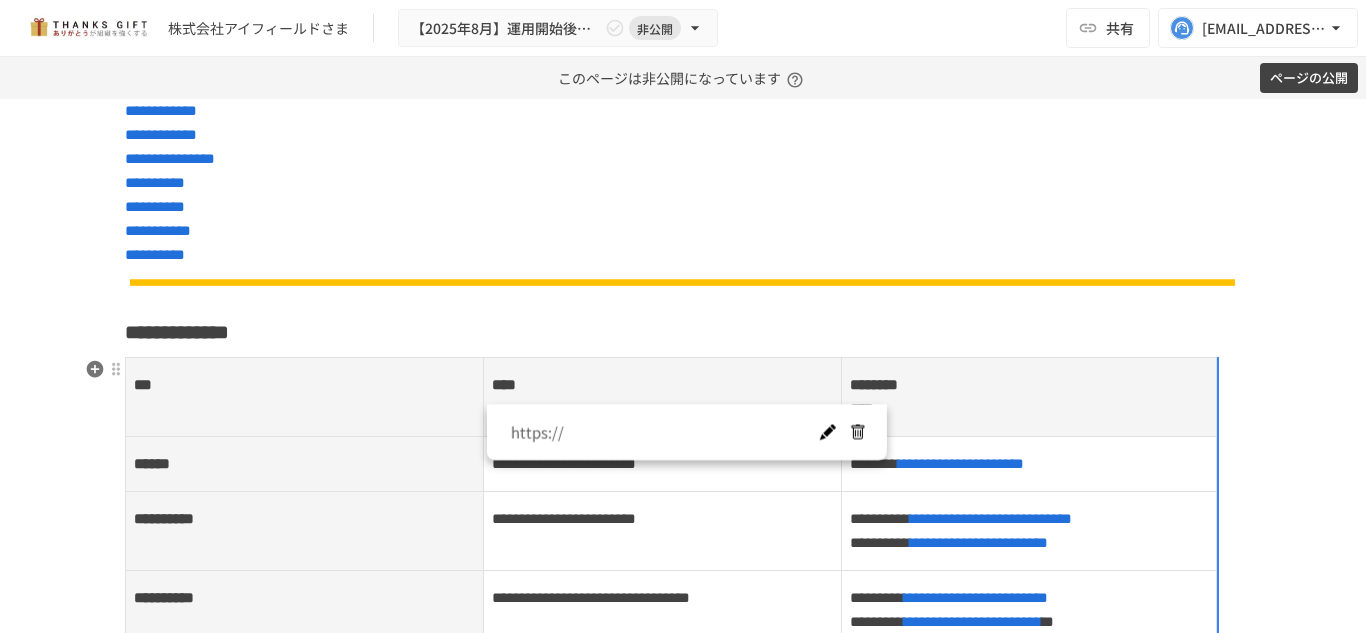 click on "****" at bounding box center (662, 385) 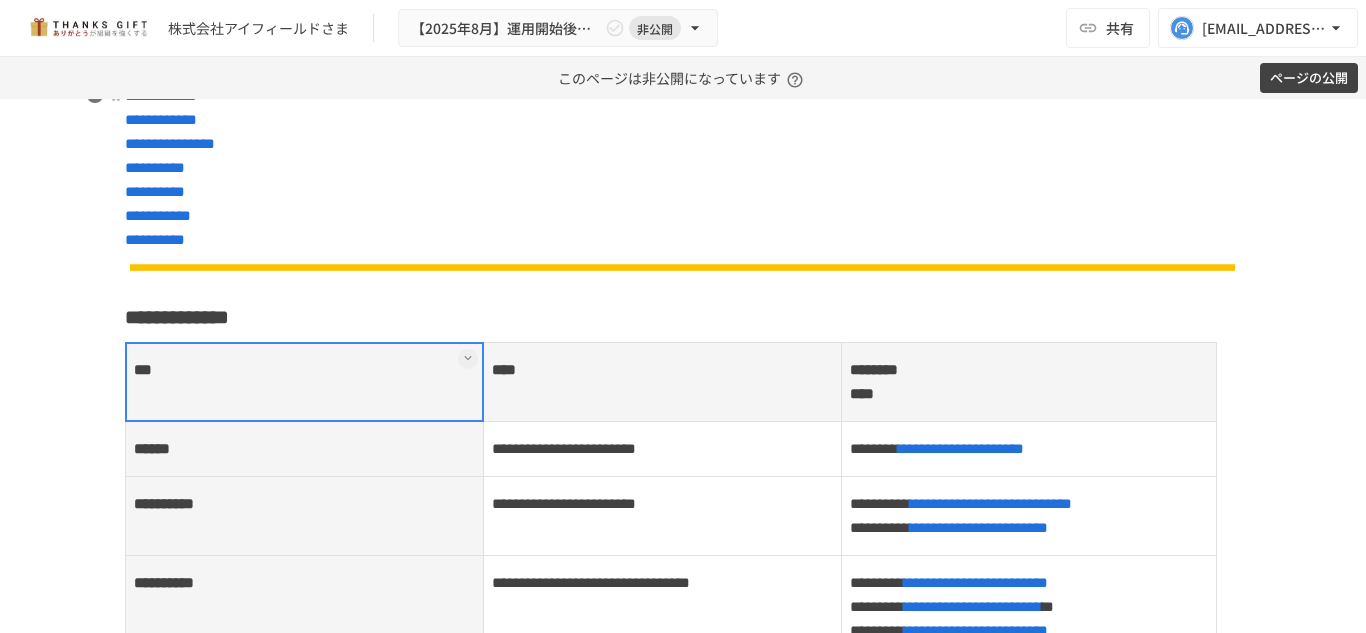 scroll, scrollTop: 0, scrollLeft: 0, axis: both 